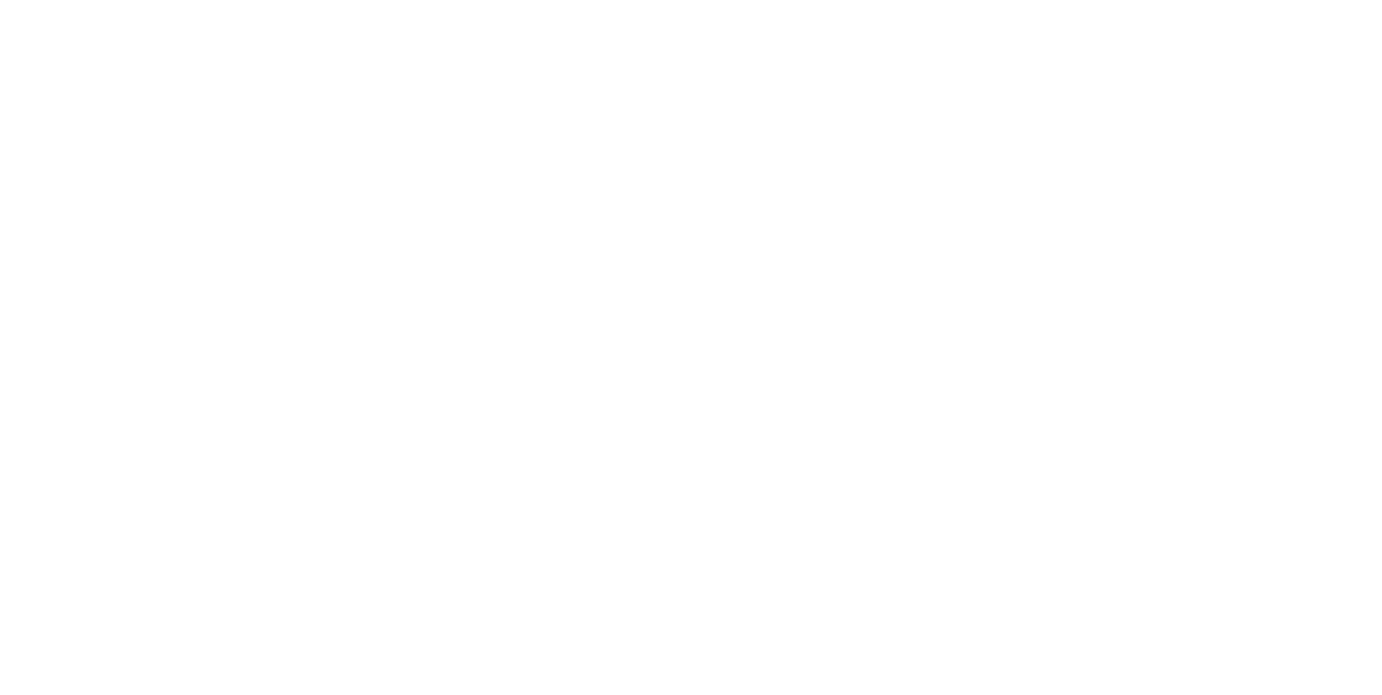 scroll, scrollTop: 0, scrollLeft: 0, axis: both 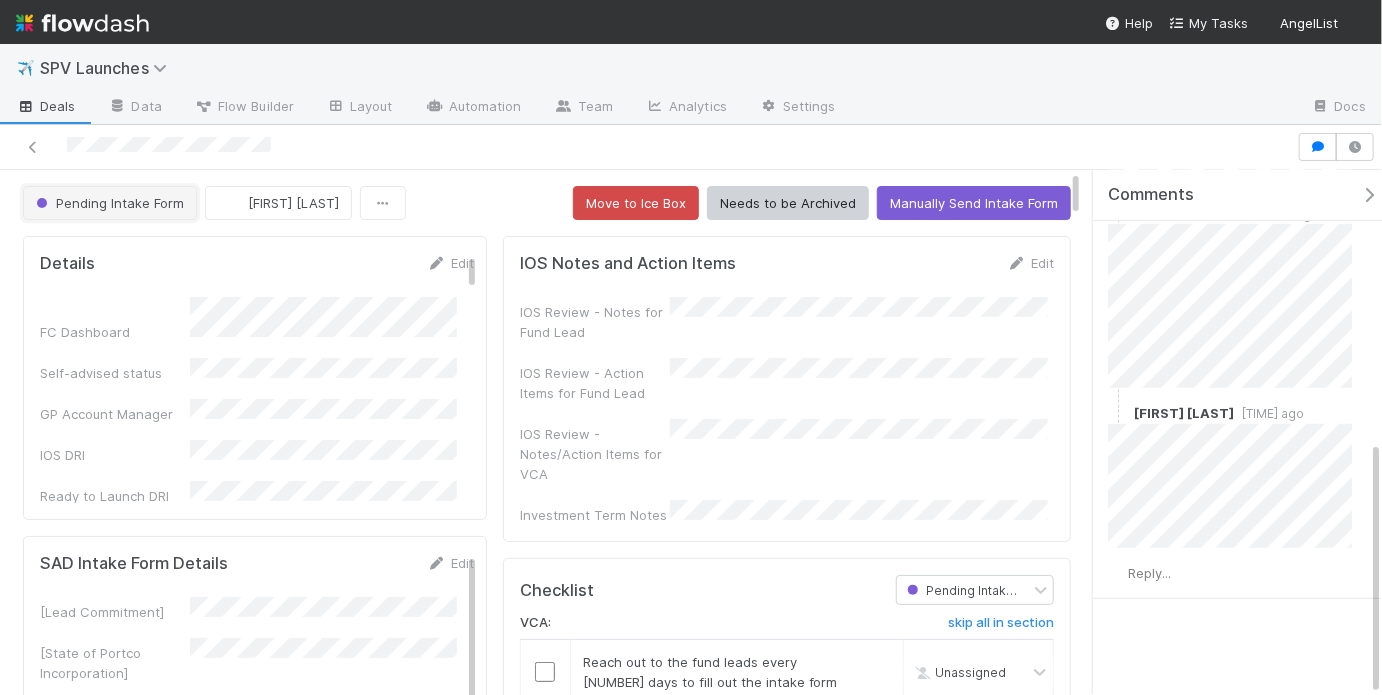 click on "Pending Intake Form" at bounding box center [108, 203] 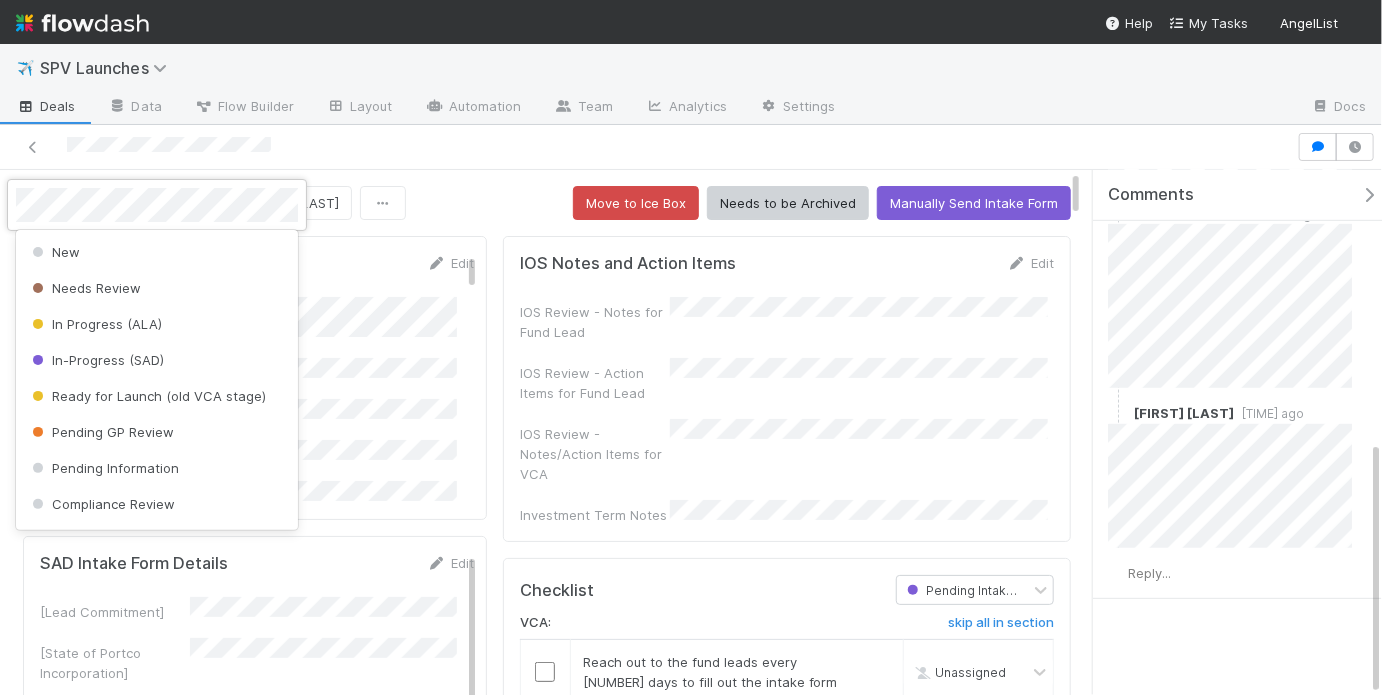 scroll, scrollTop: 148, scrollLeft: 0, axis: vertical 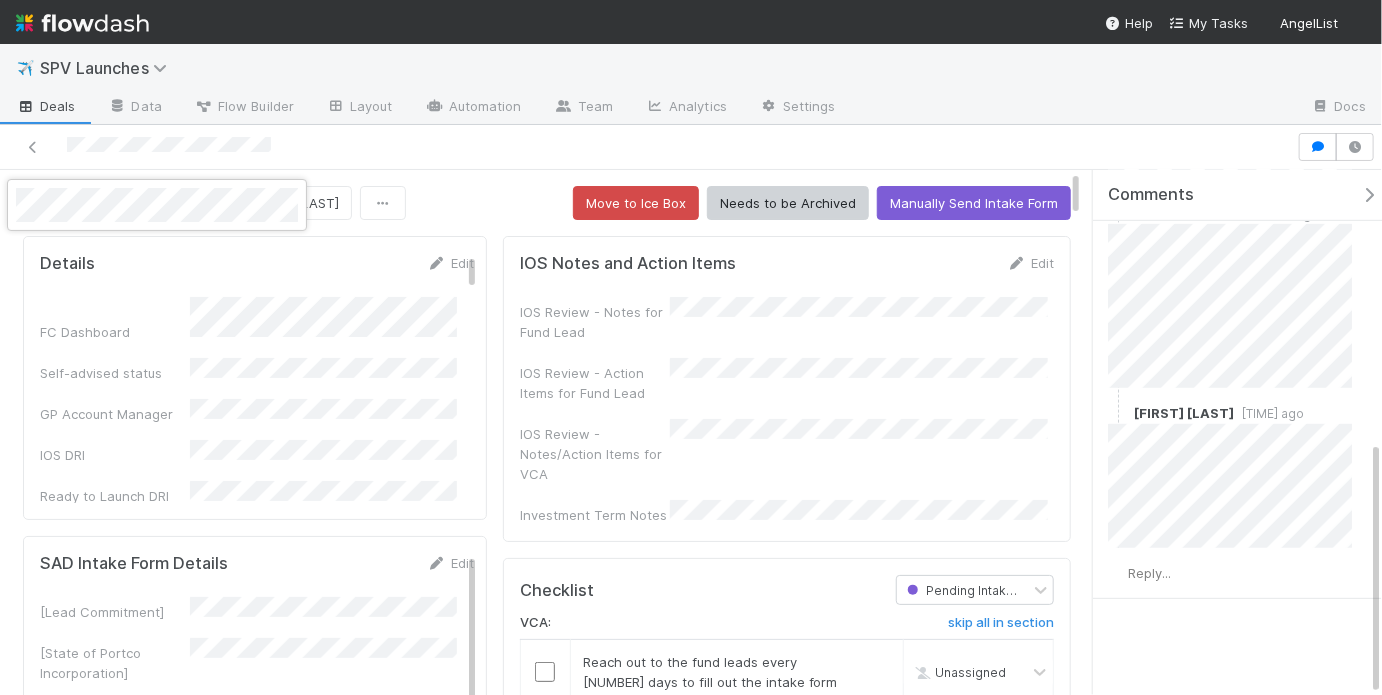 click at bounding box center [691, 347] 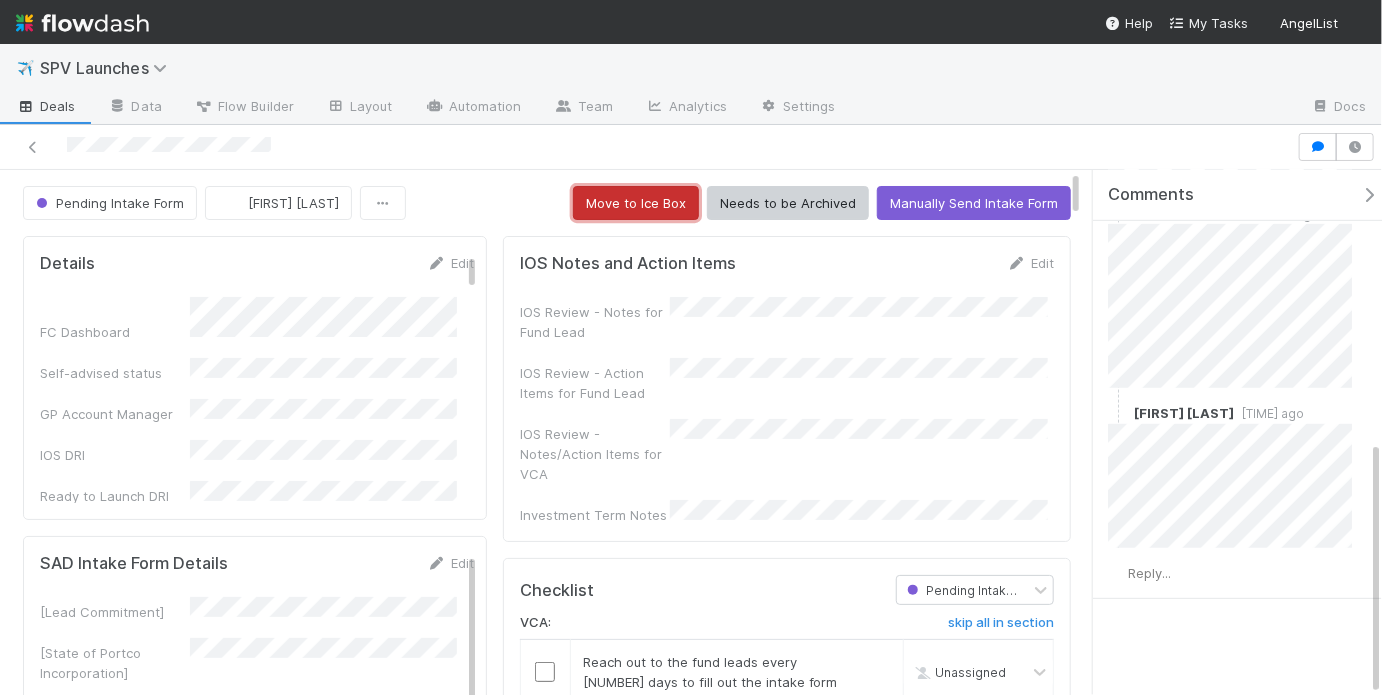 click on "Move to Ice Box" at bounding box center [636, 203] 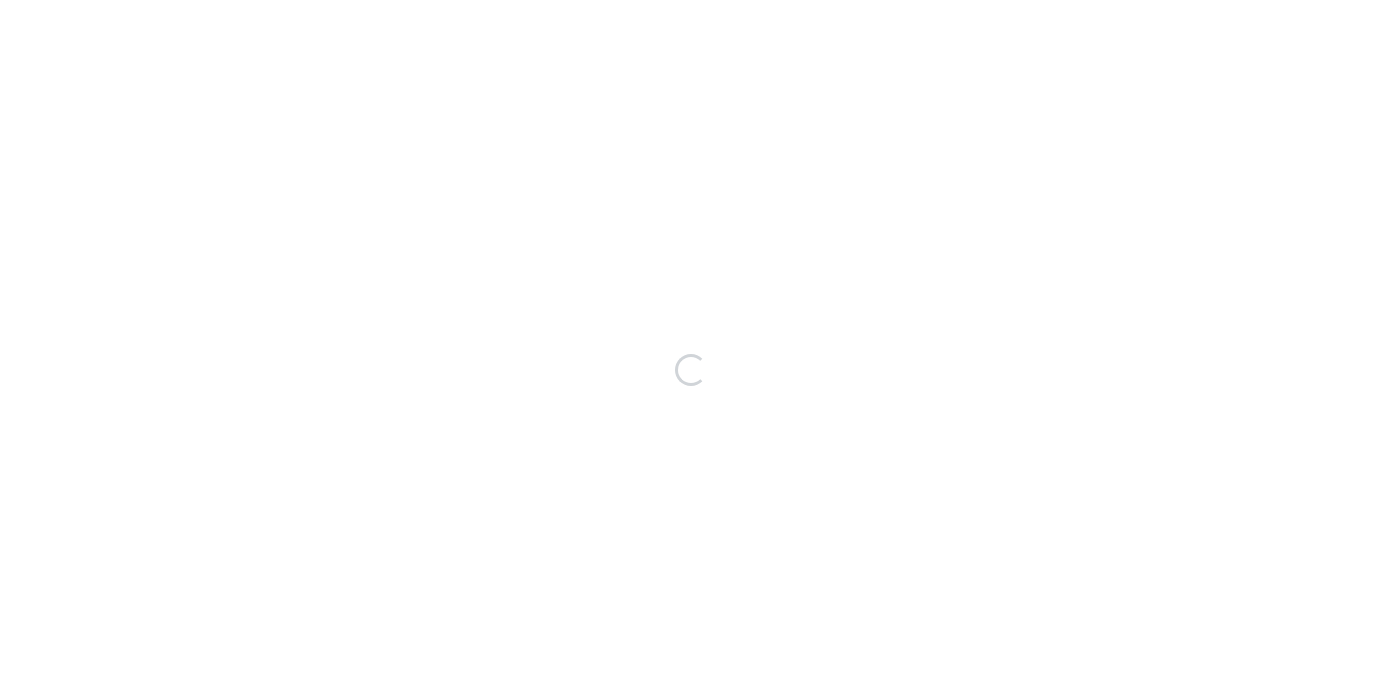 scroll, scrollTop: 0, scrollLeft: 0, axis: both 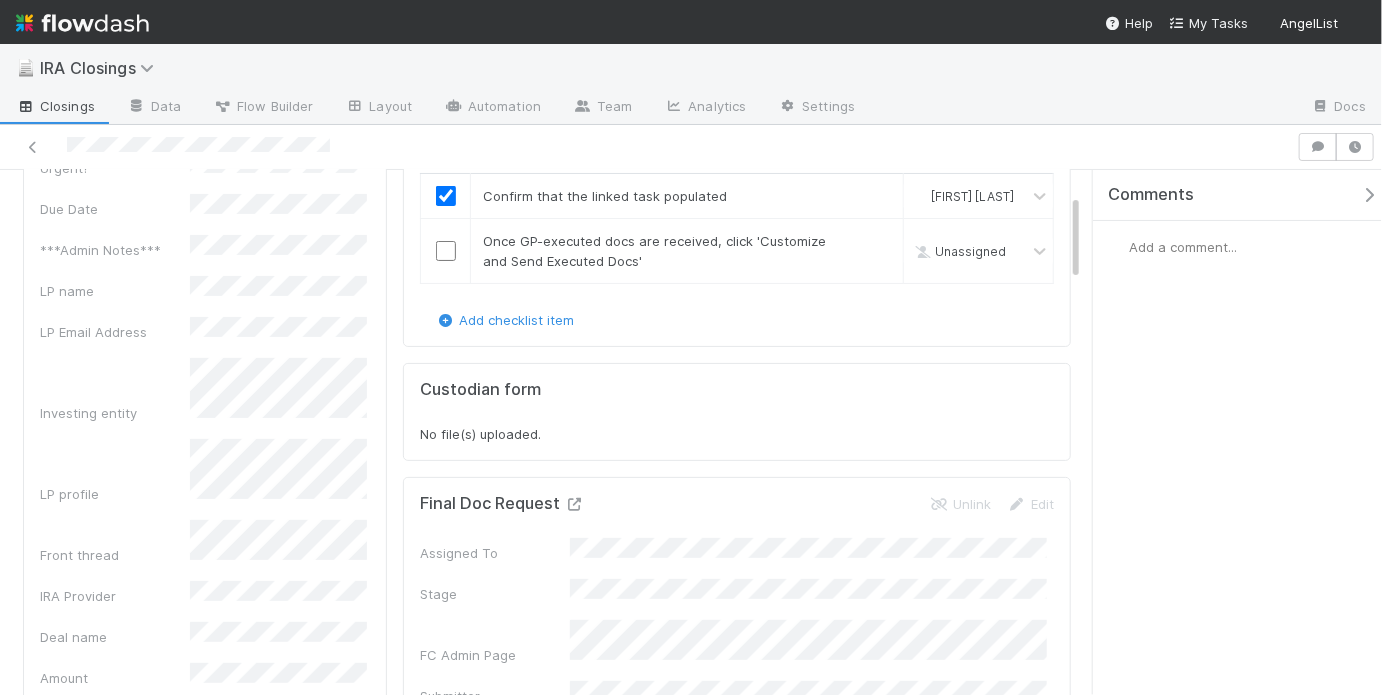 click at bounding box center (574, 504) 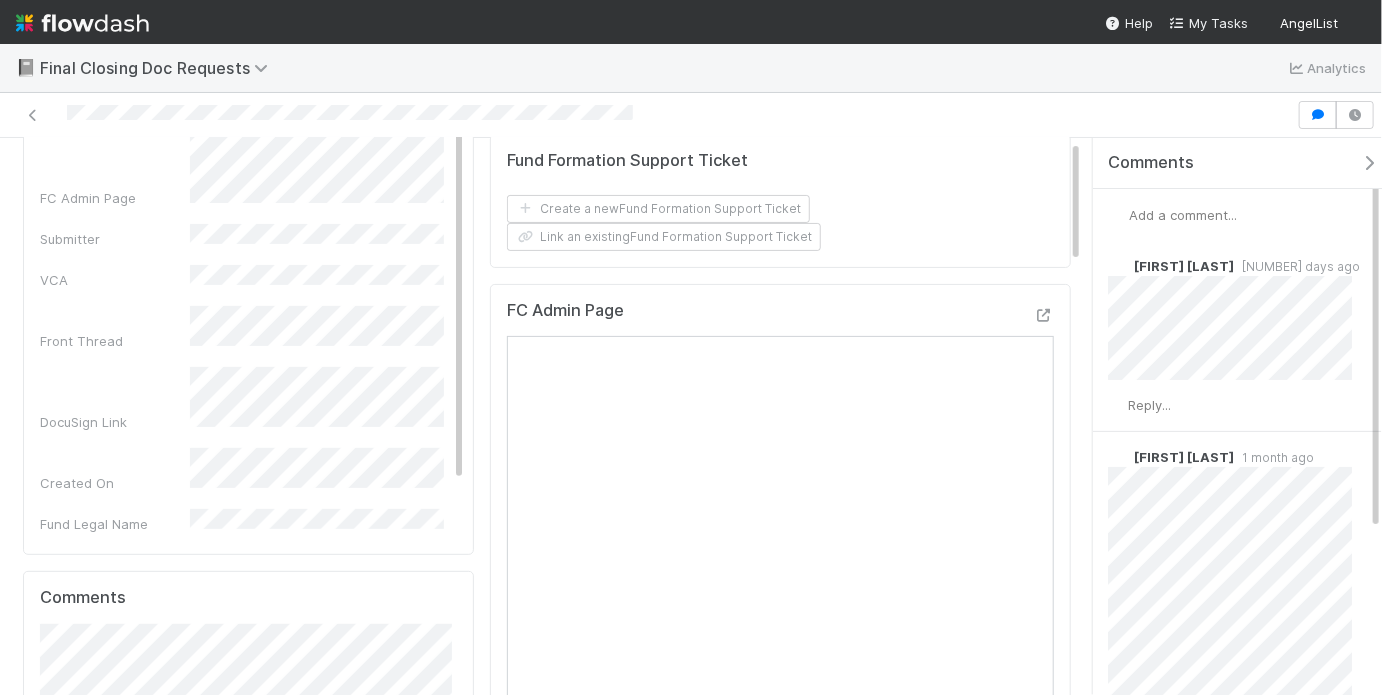 scroll, scrollTop: 188, scrollLeft: 0, axis: vertical 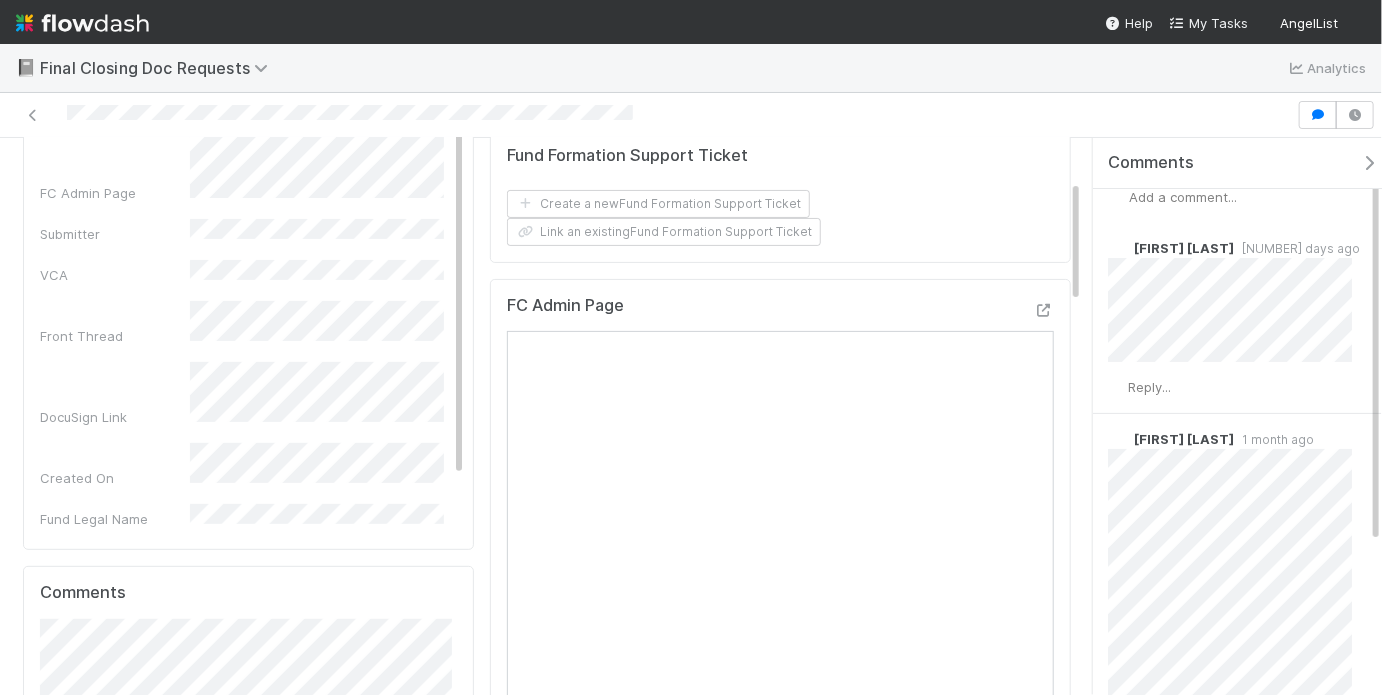 click on "Add a comment..." at bounding box center [1243, 197] 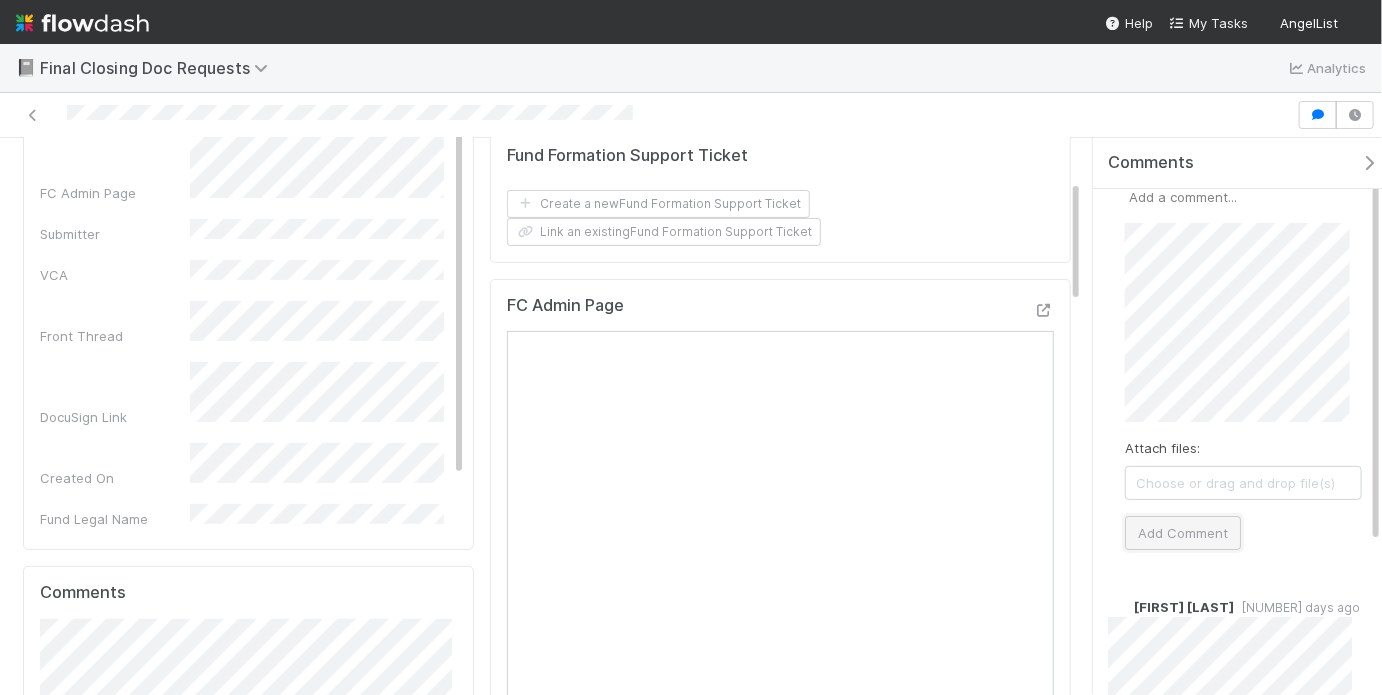 click on "Add Comment" at bounding box center [1183, 533] 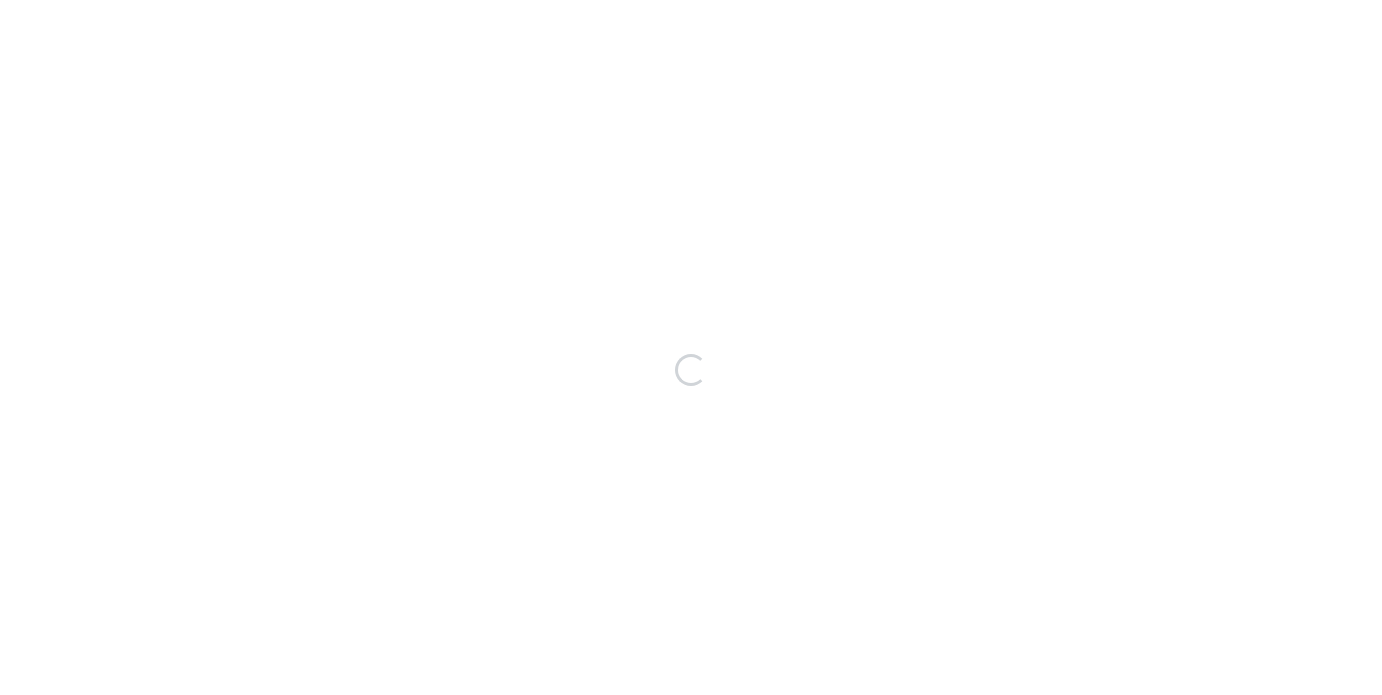 scroll, scrollTop: 0, scrollLeft: 0, axis: both 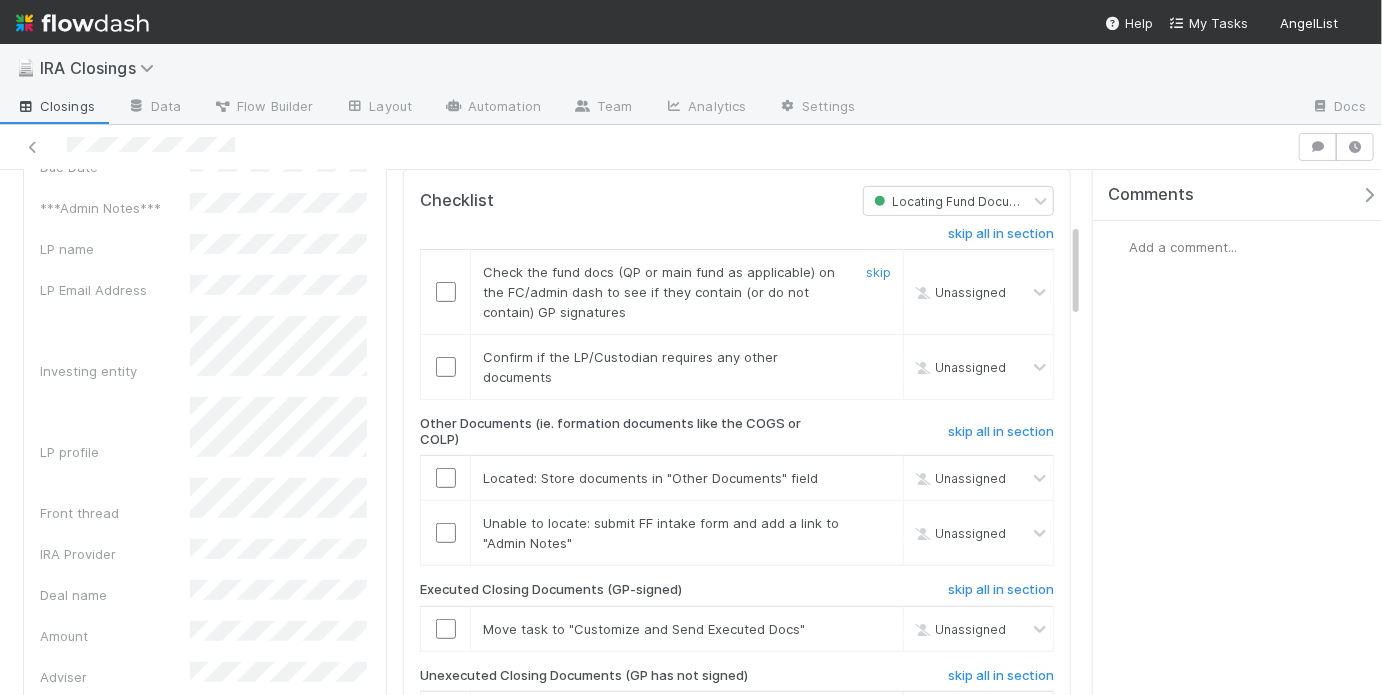 click at bounding box center (446, 292) 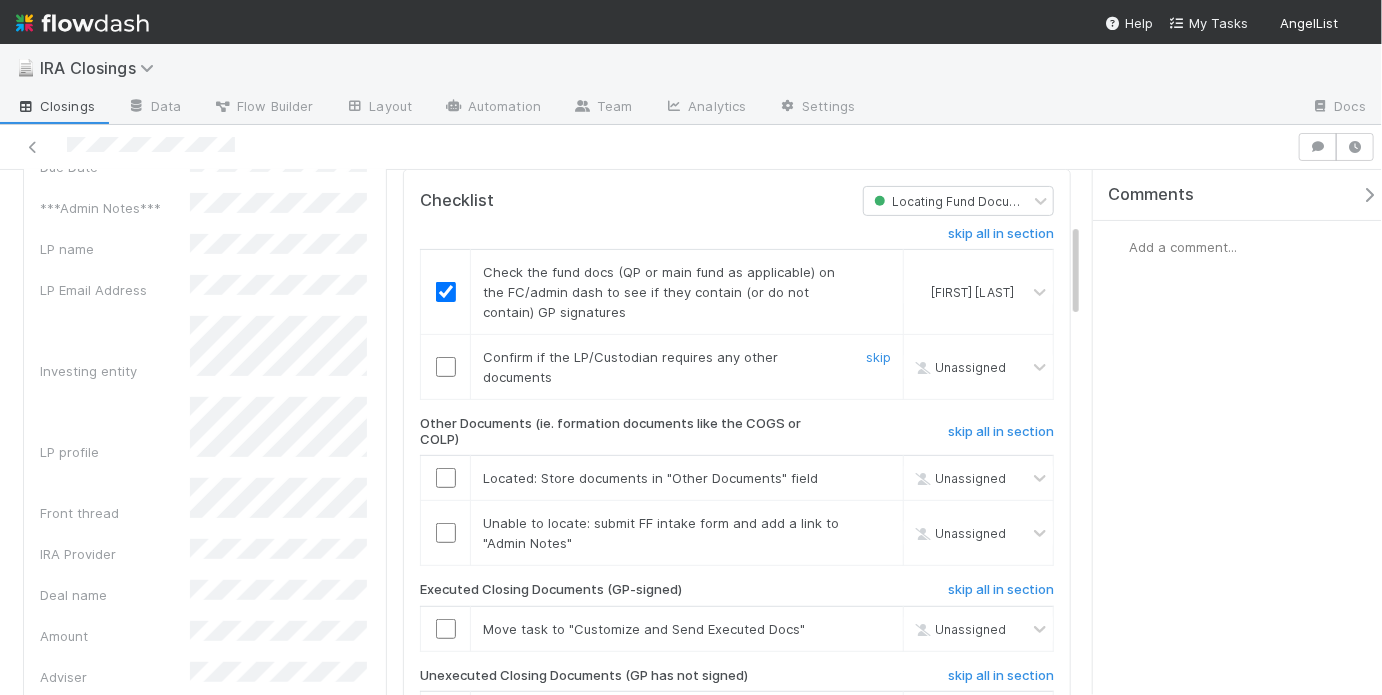 click at bounding box center [446, 367] 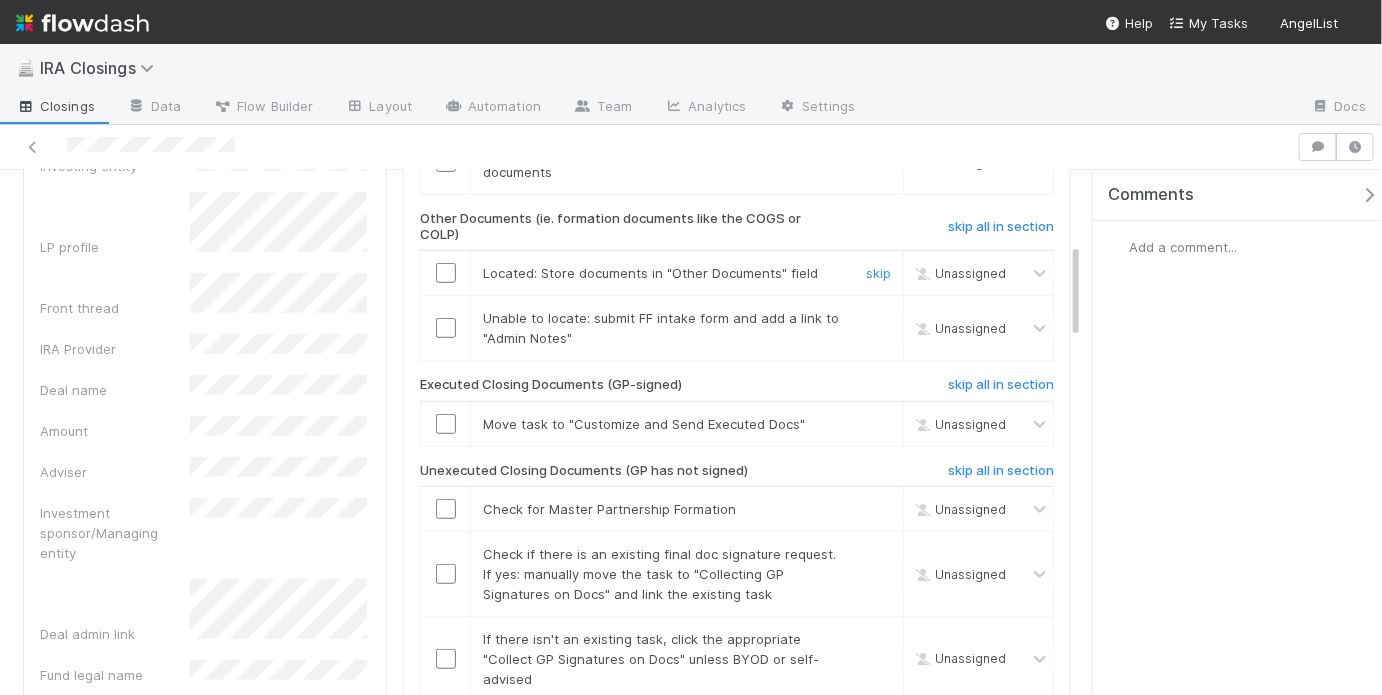 scroll, scrollTop: 510, scrollLeft: 0, axis: vertical 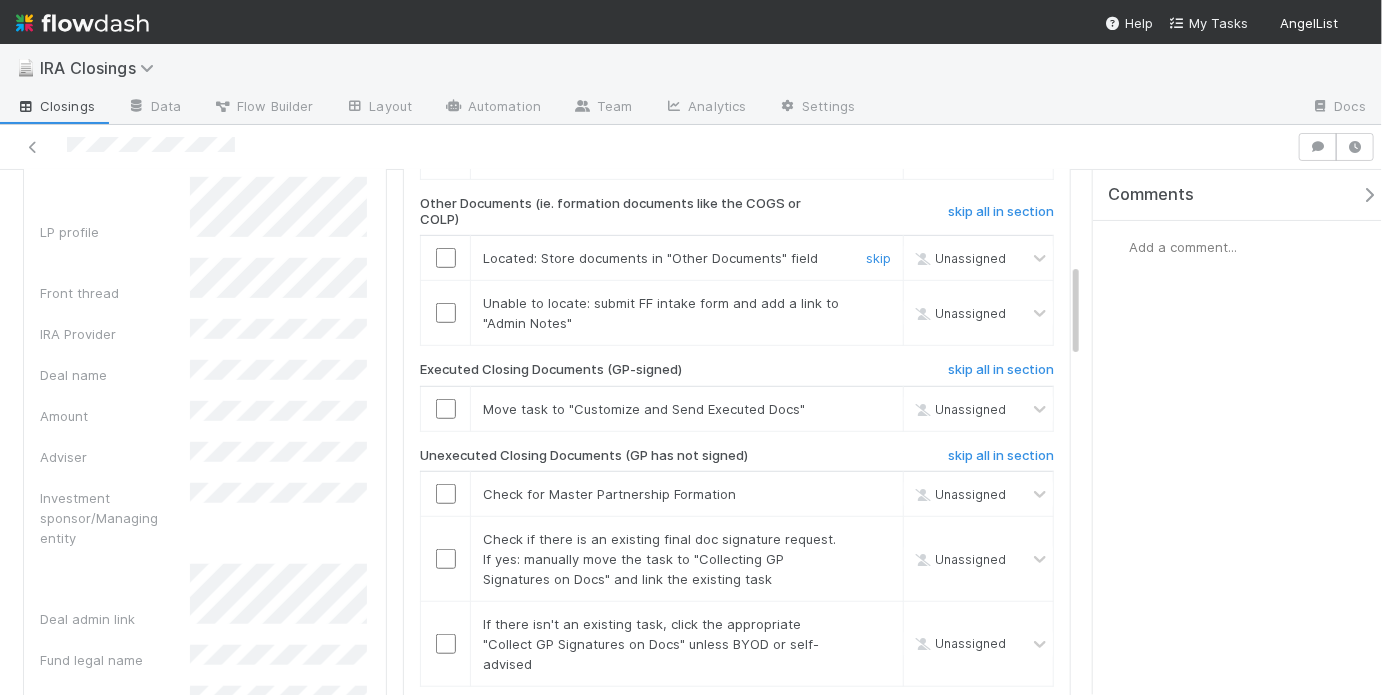 checkbox on "true" 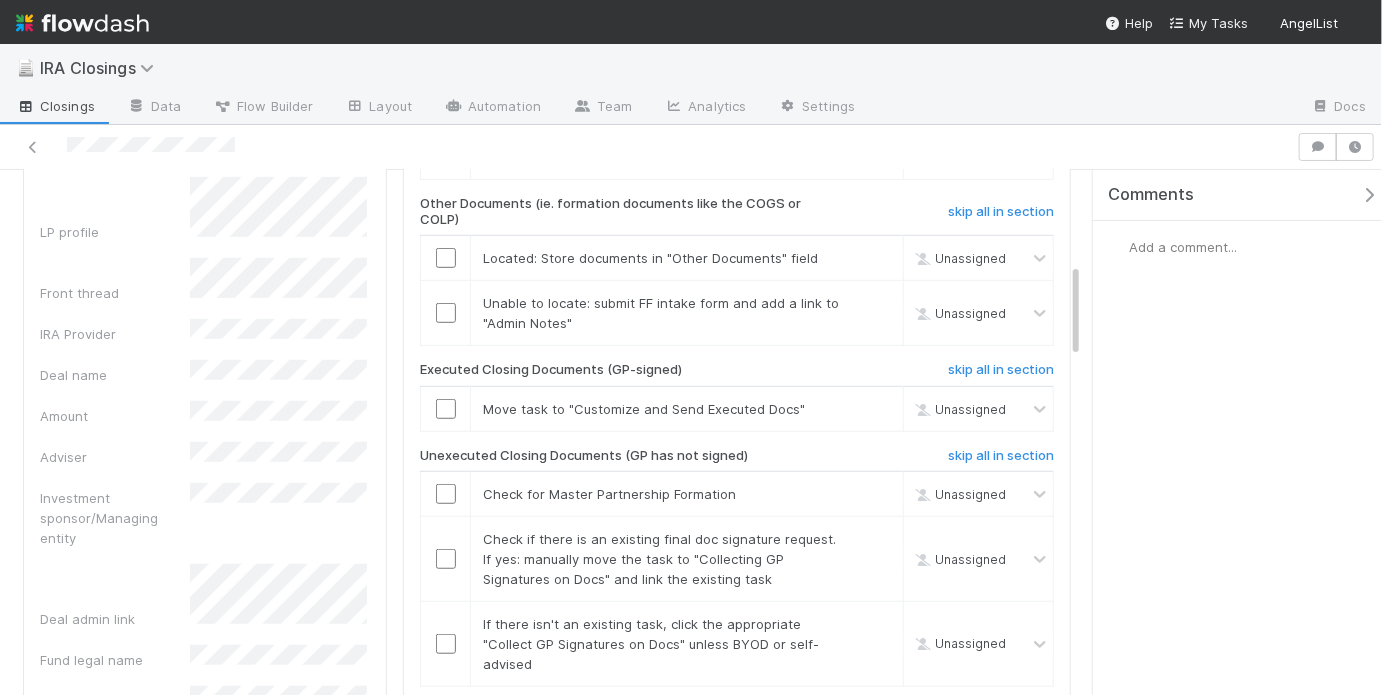 drag, startPoint x: 996, startPoint y: 249, endPoint x: 887, endPoint y: 490, distance: 264.5033 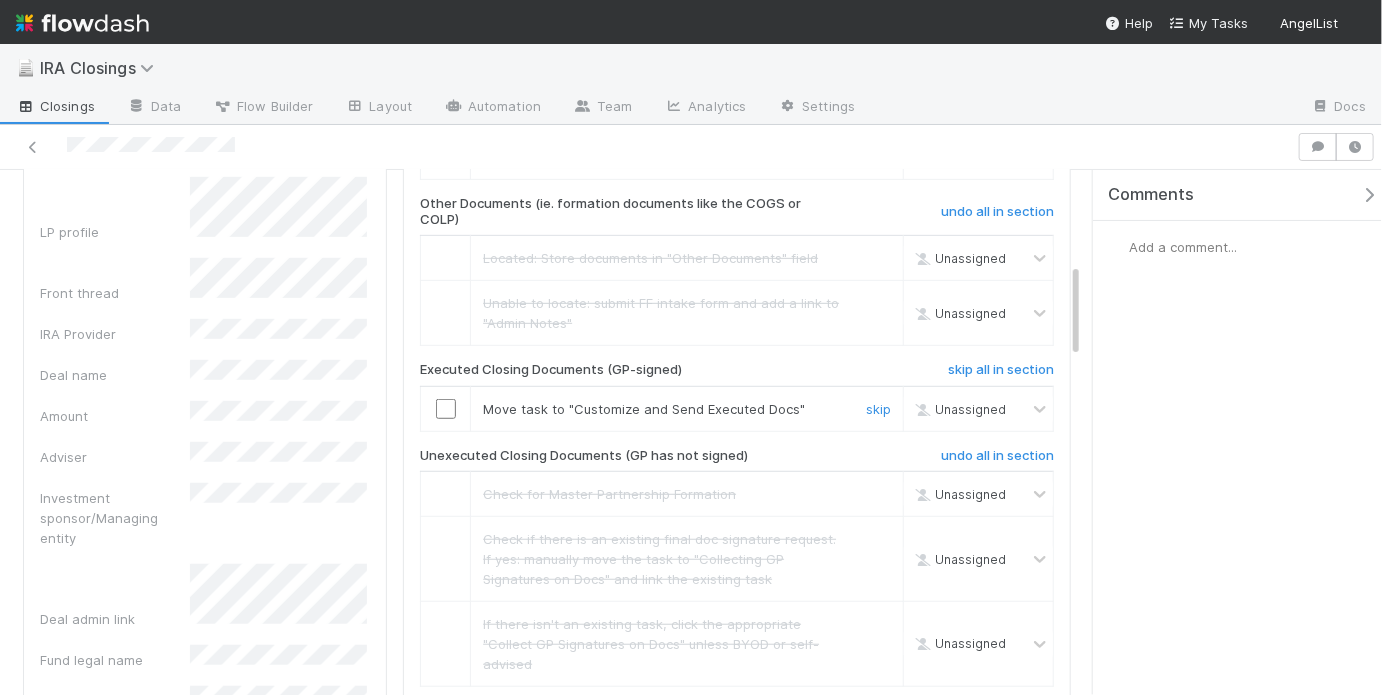 click at bounding box center (446, 409) 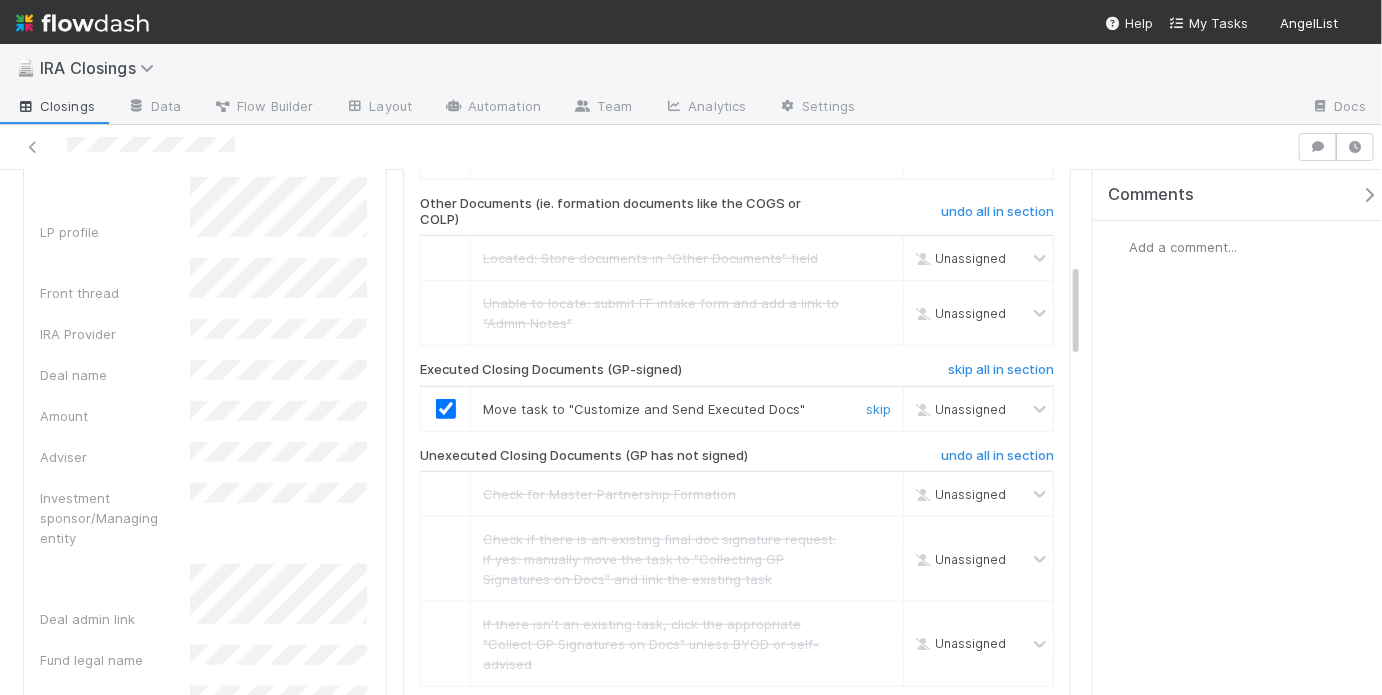 checkbox on "true" 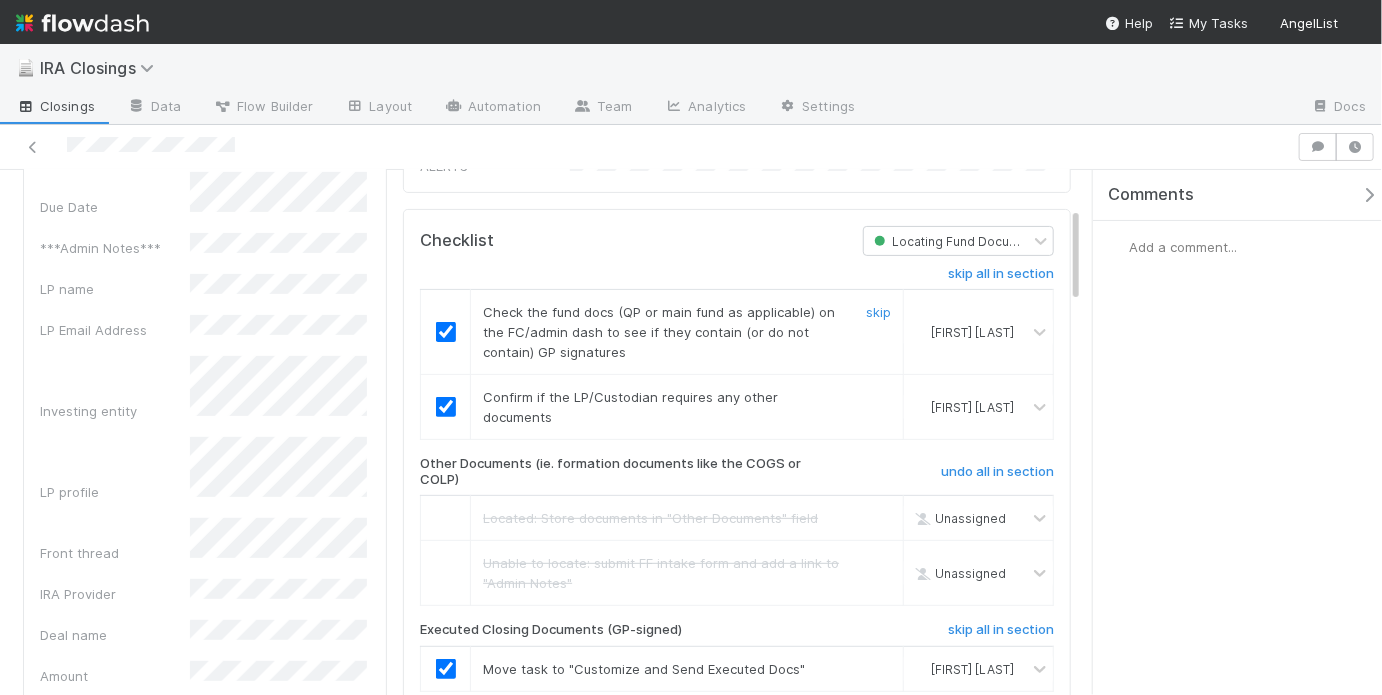 scroll, scrollTop: 0, scrollLeft: 0, axis: both 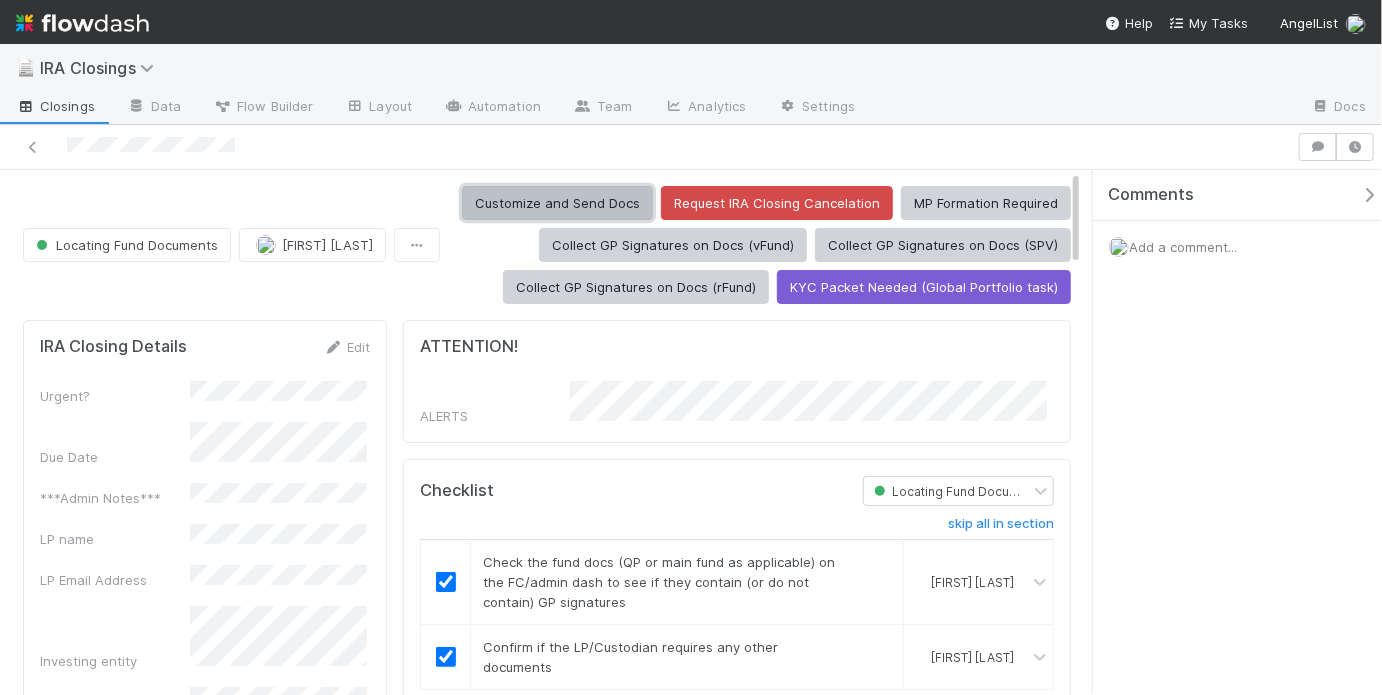 click on "Customize and Send Docs" at bounding box center [557, 203] 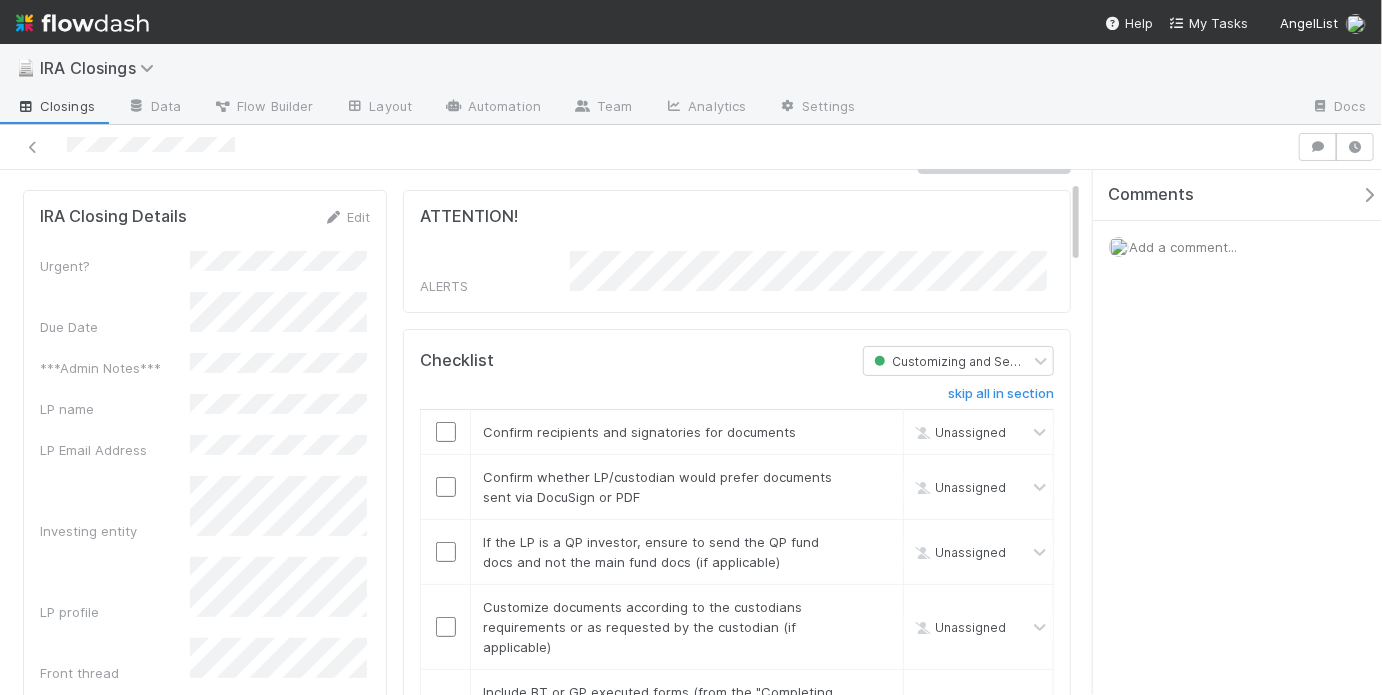 scroll, scrollTop: 118, scrollLeft: 0, axis: vertical 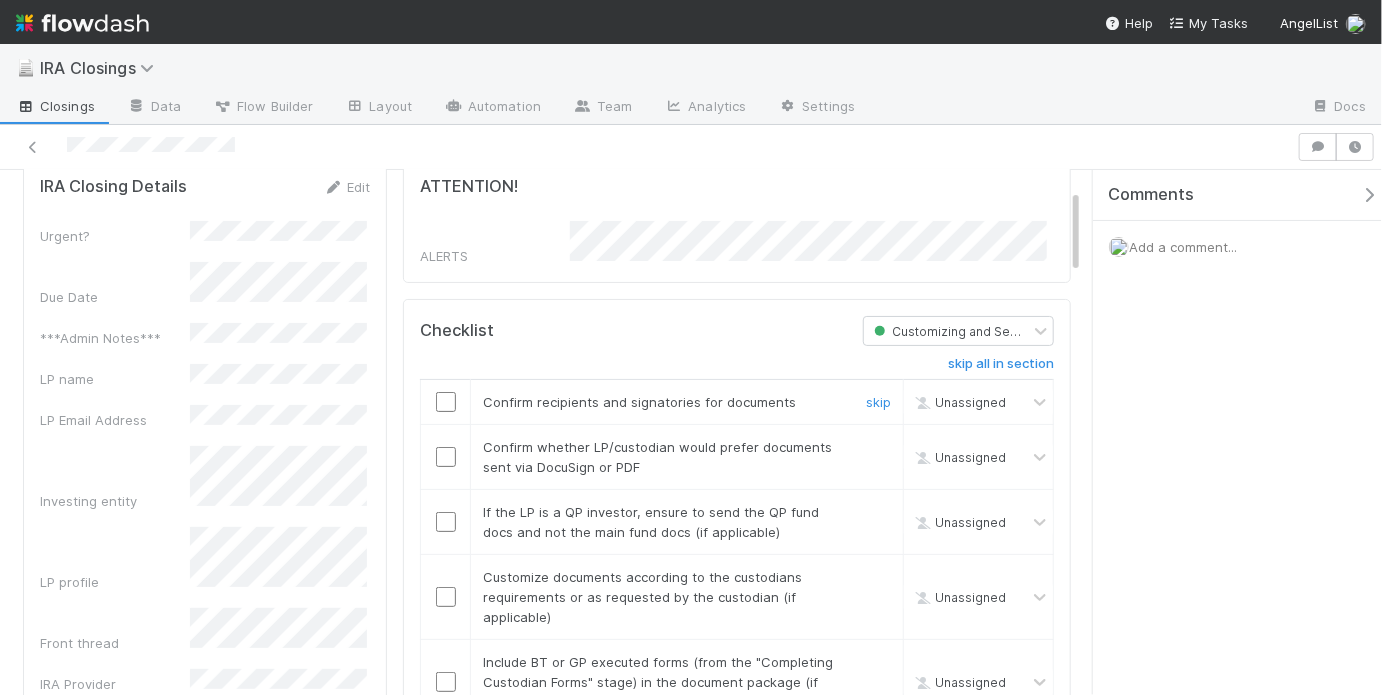 click at bounding box center [446, 402] 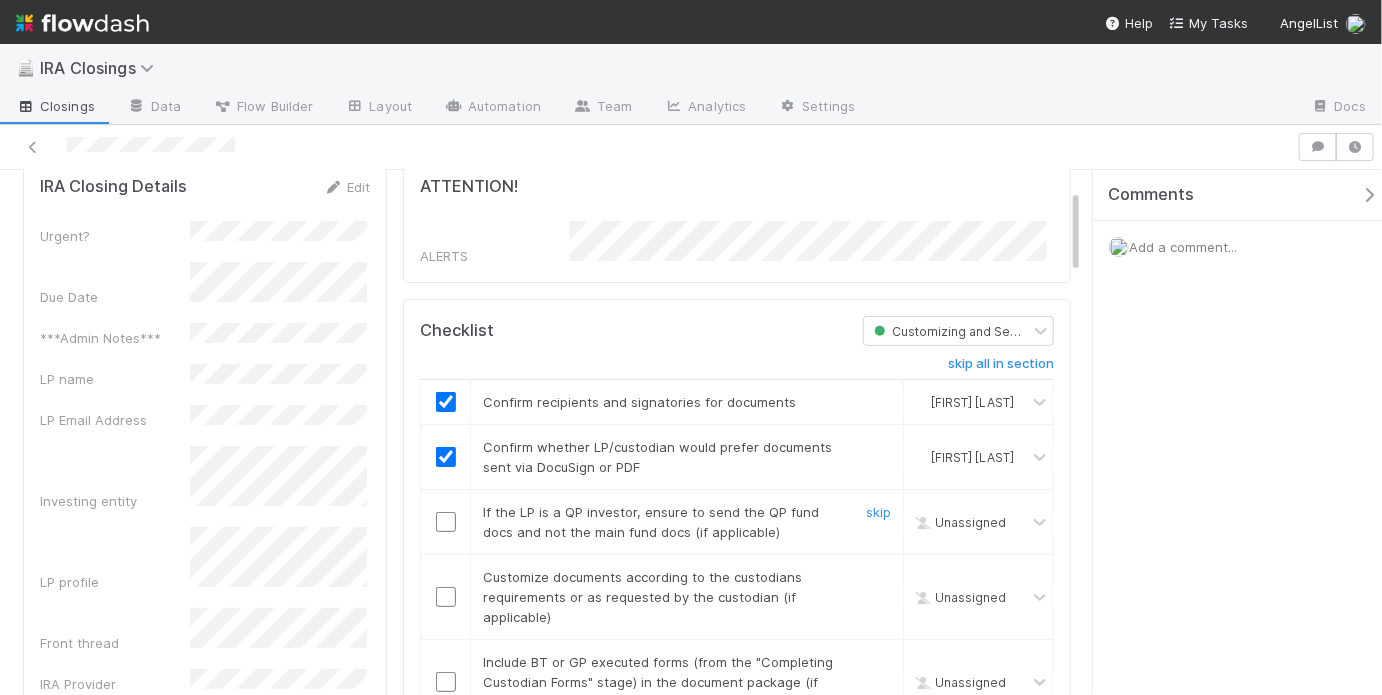 click on "skip" at bounding box center (878, 512) 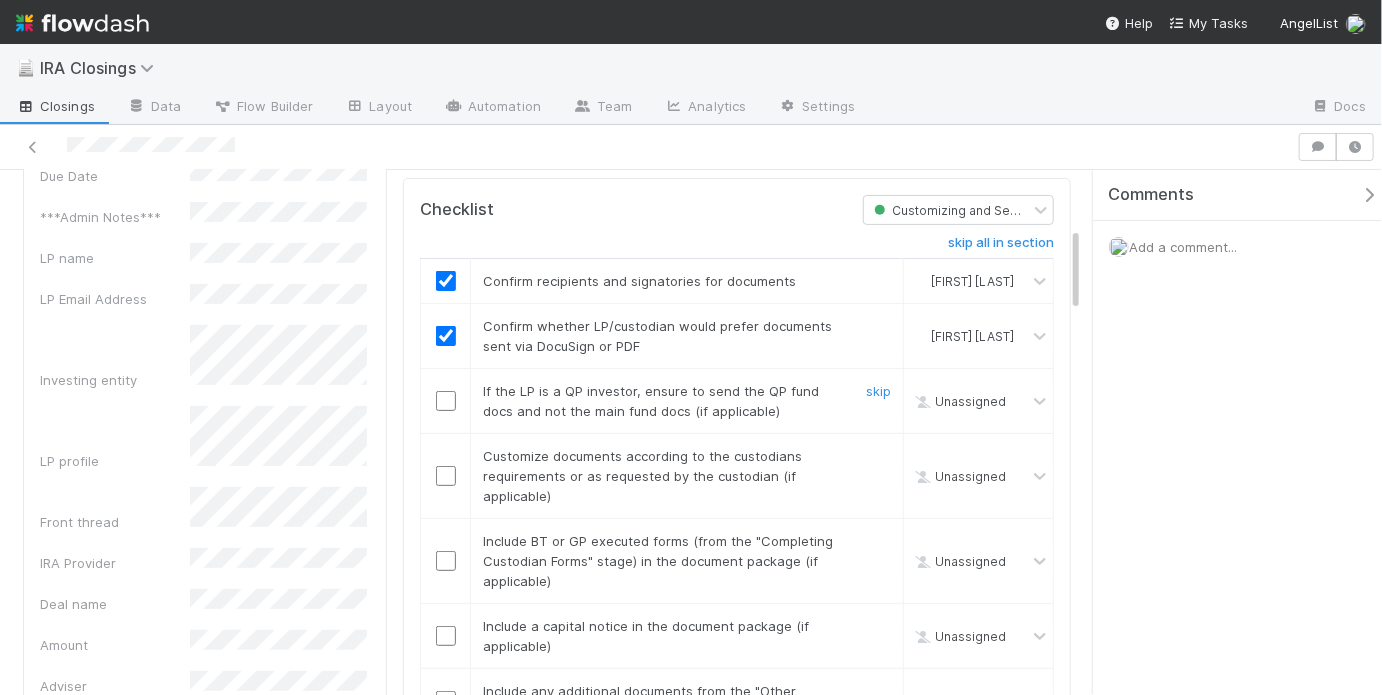 scroll, scrollTop: 351, scrollLeft: 0, axis: vertical 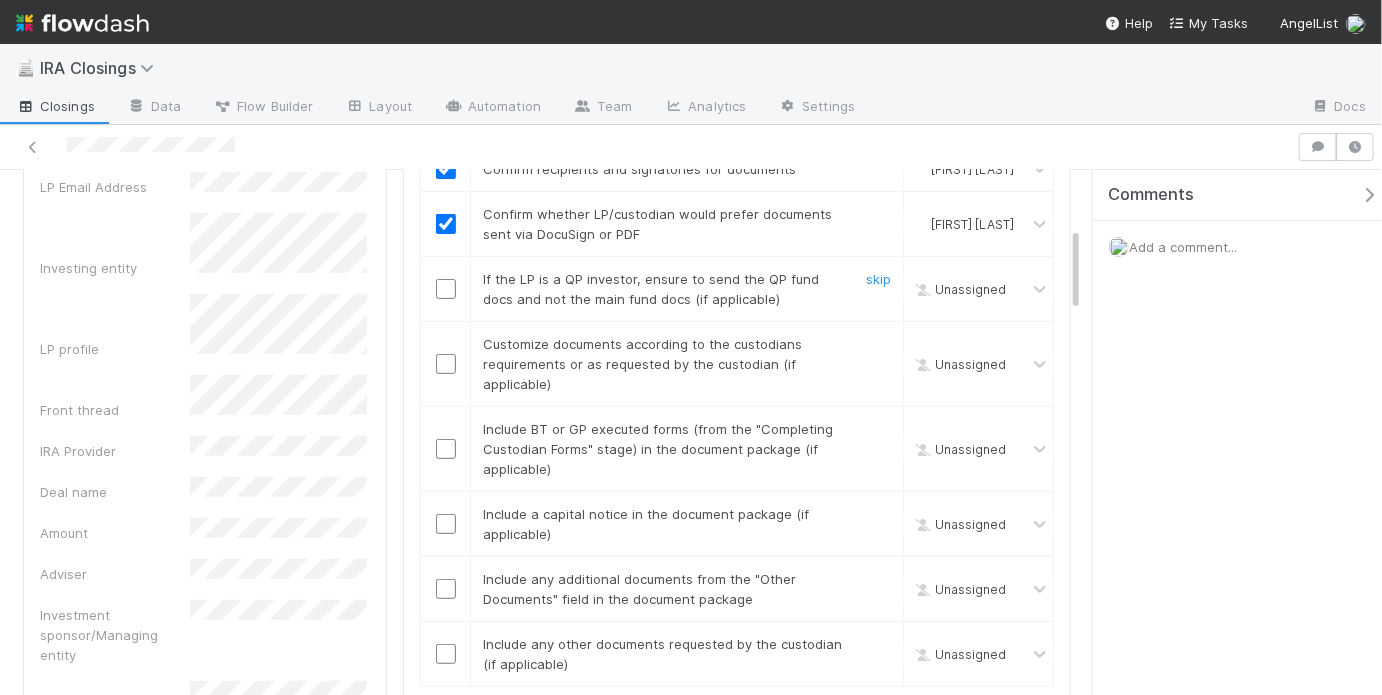 click on "skip" at bounding box center (878, 279) 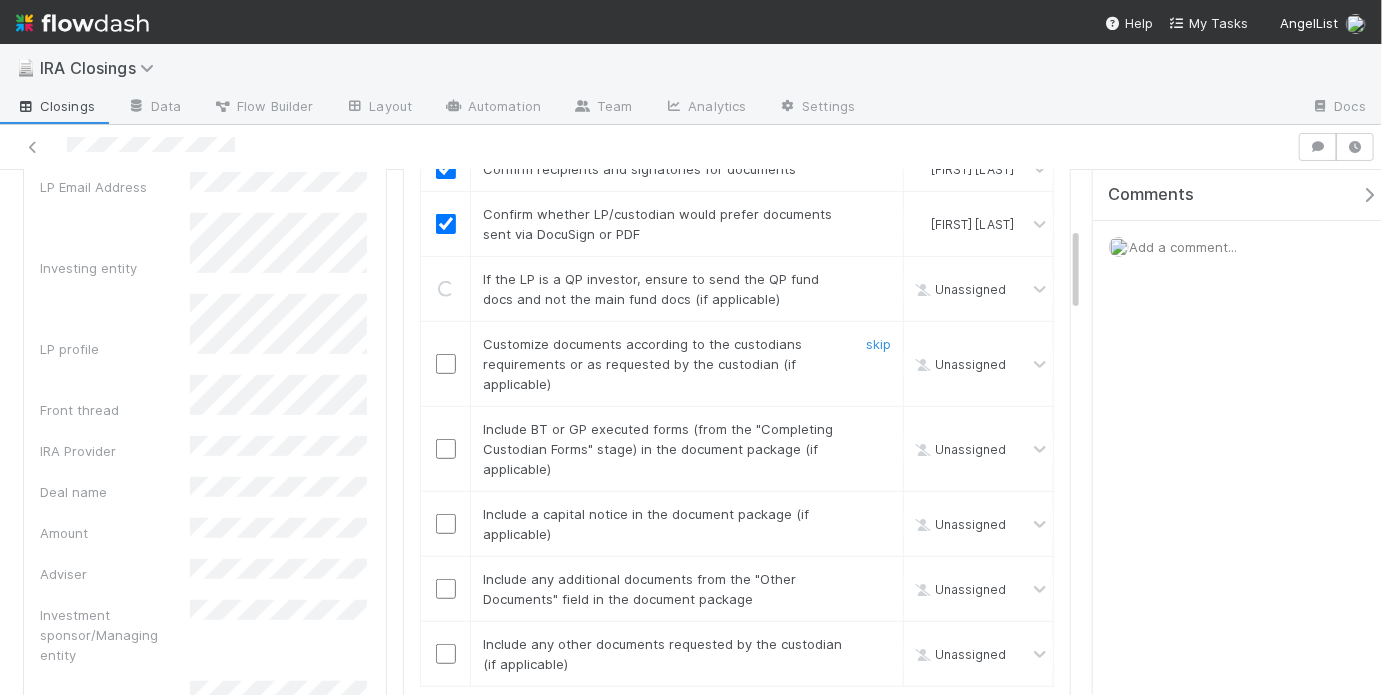 drag, startPoint x: 436, startPoint y: 358, endPoint x: 859, endPoint y: 413, distance: 426.56067 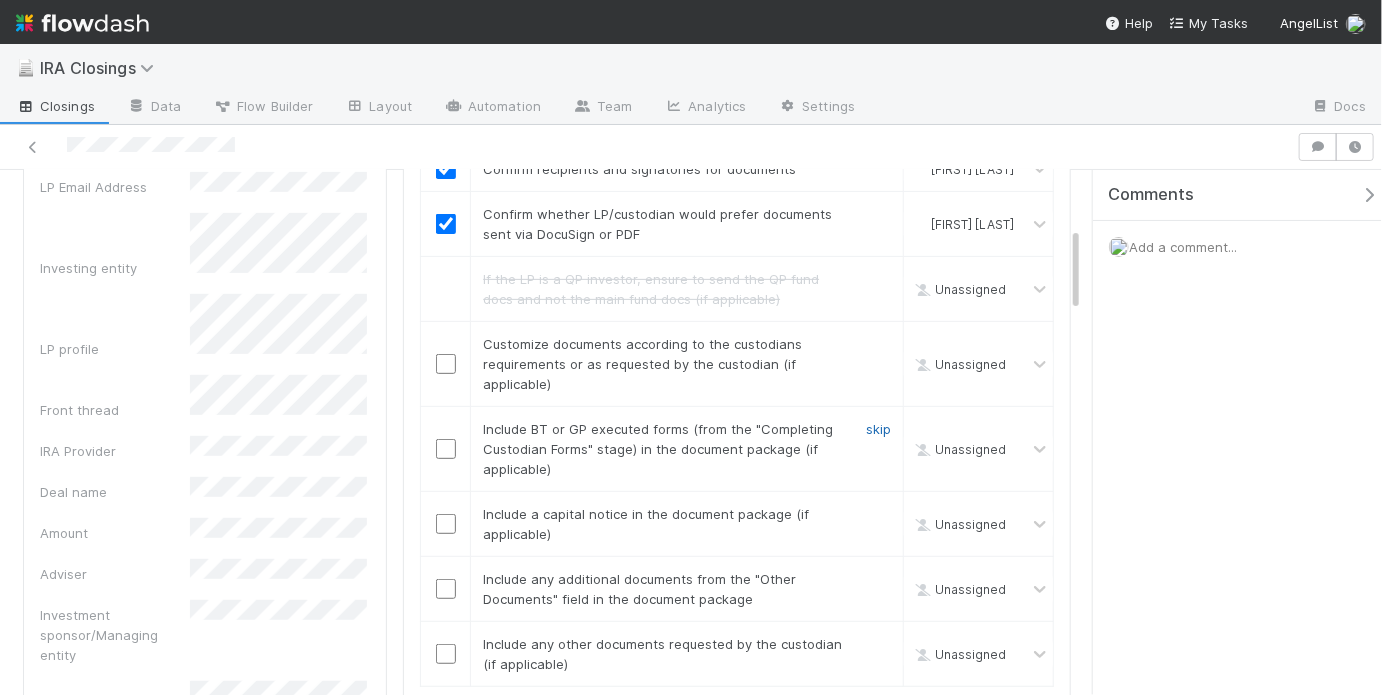 click on "skip" at bounding box center (878, 429) 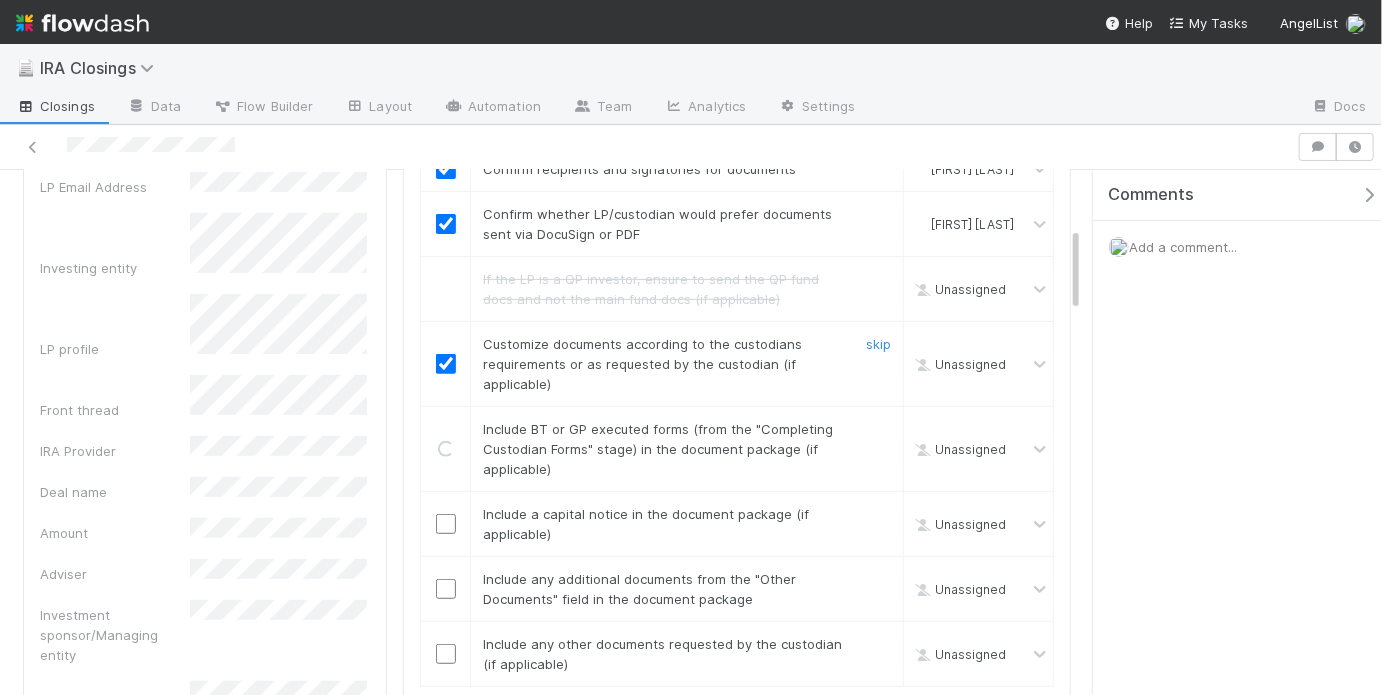 checkbox on "true" 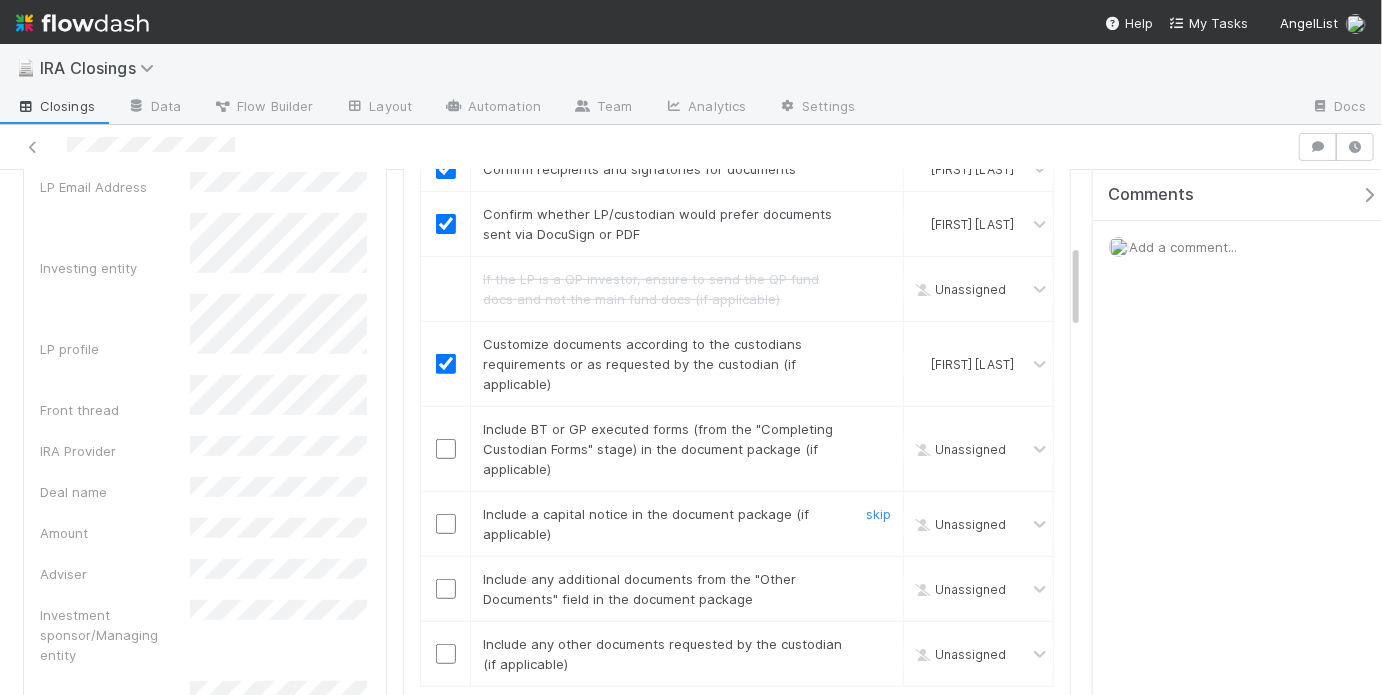 scroll, scrollTop: 461, scrollLeft: 0, axis: vertical 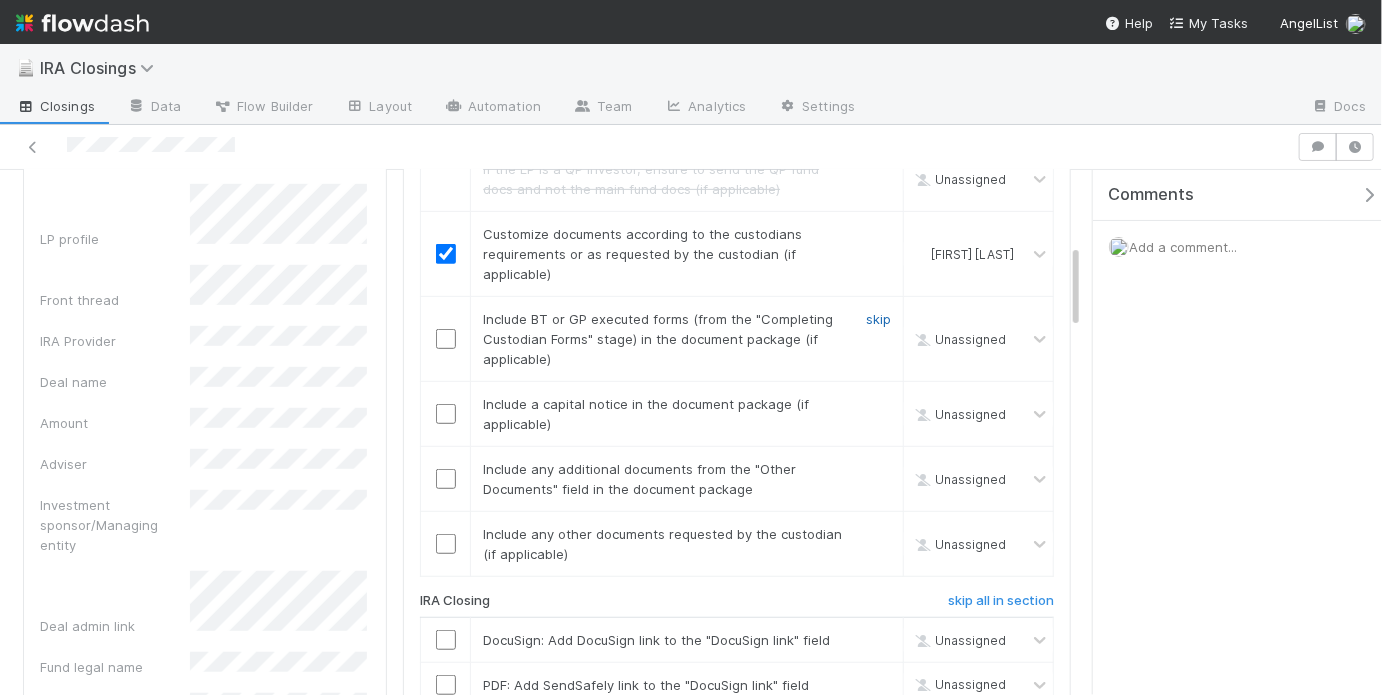 click on "skip" at bounding box center (878, 319) 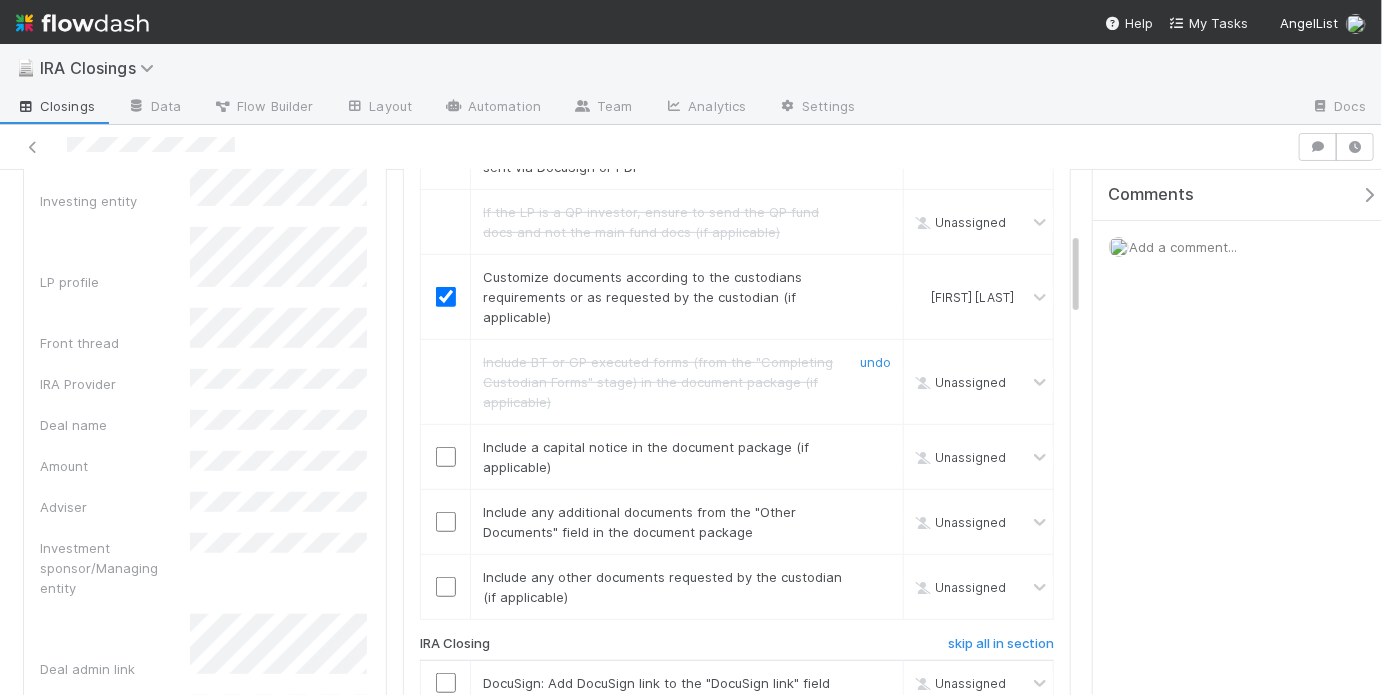 scroll, scrollTop: 478, scrollLeft: 0, axis: vertical 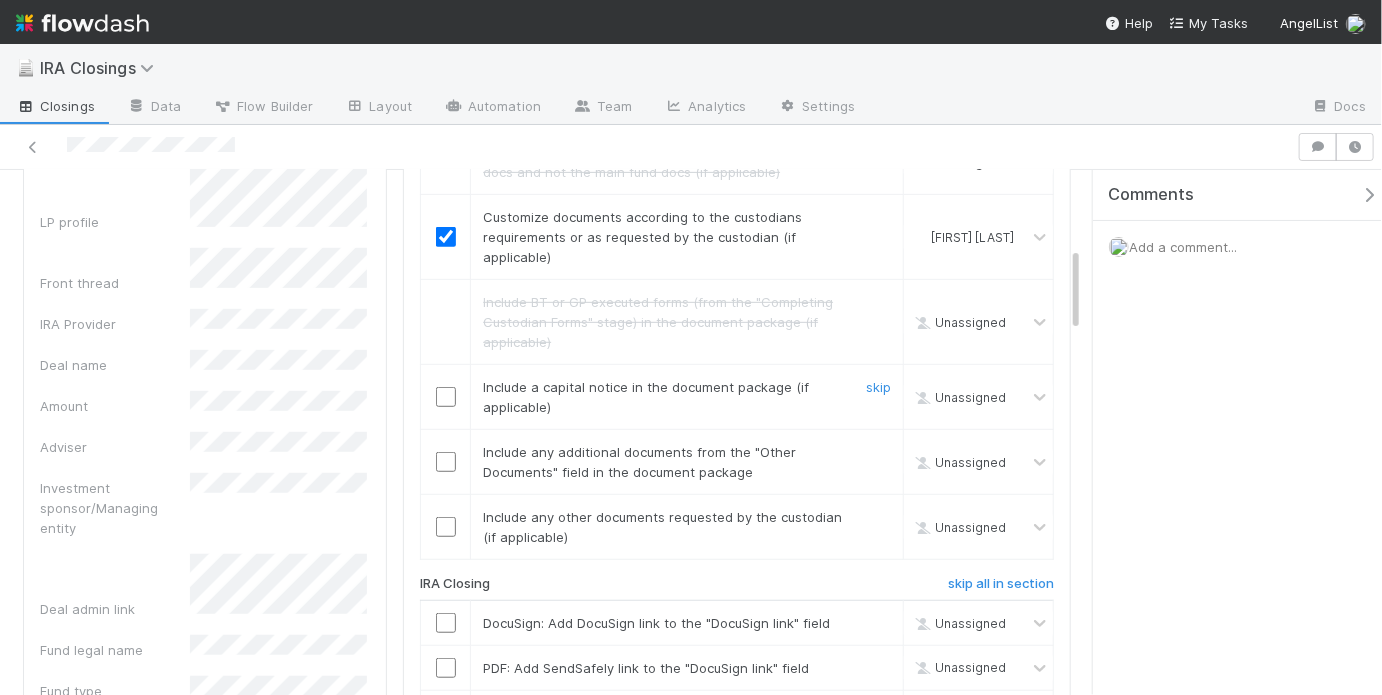 click on "Include a capital notice in the document package (if applicable)" at bounding box center (657, 397) 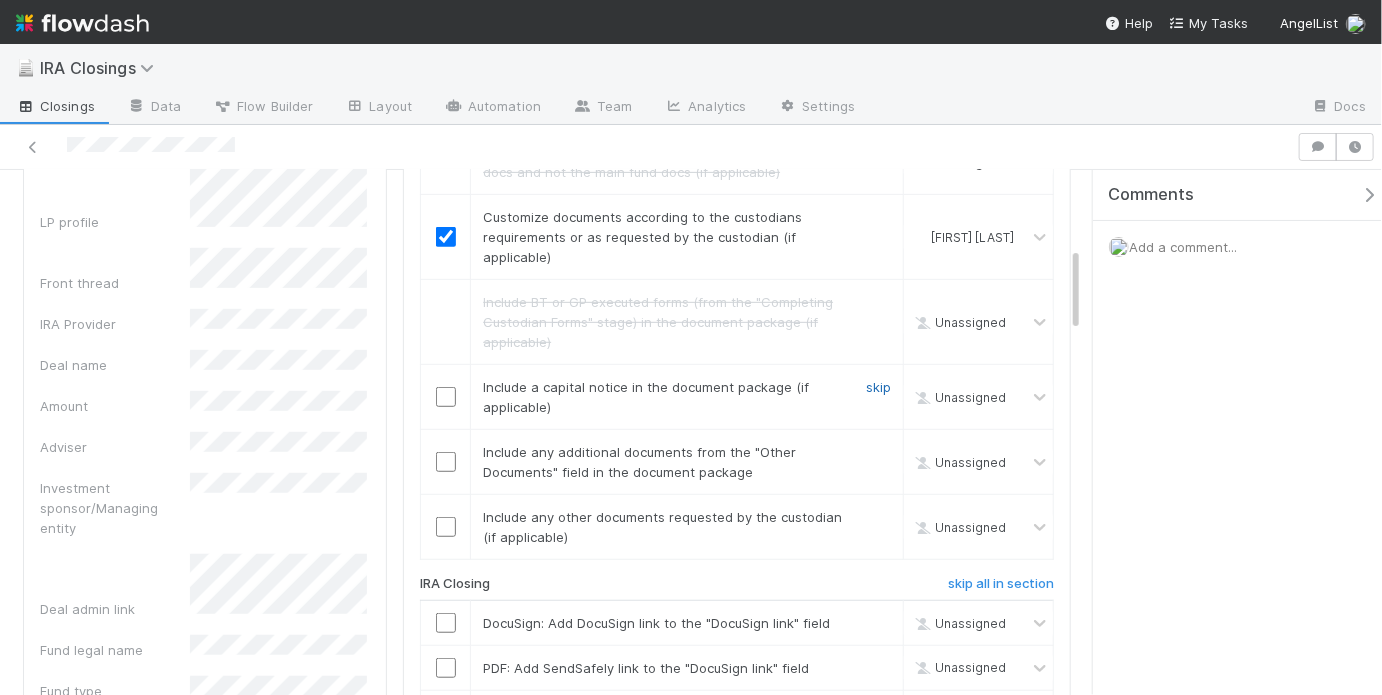 click on "skip" at bounding box center [878, 387] 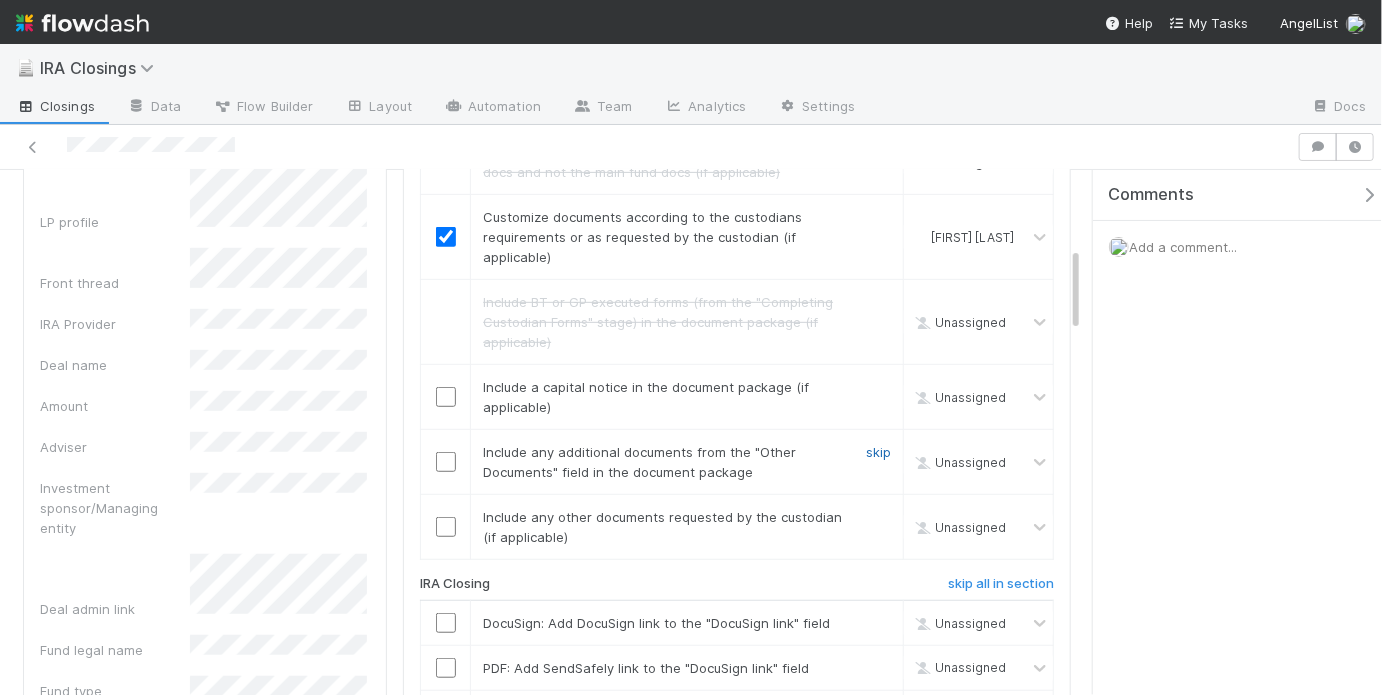 click on "skip" at bounding box center (878, 452) 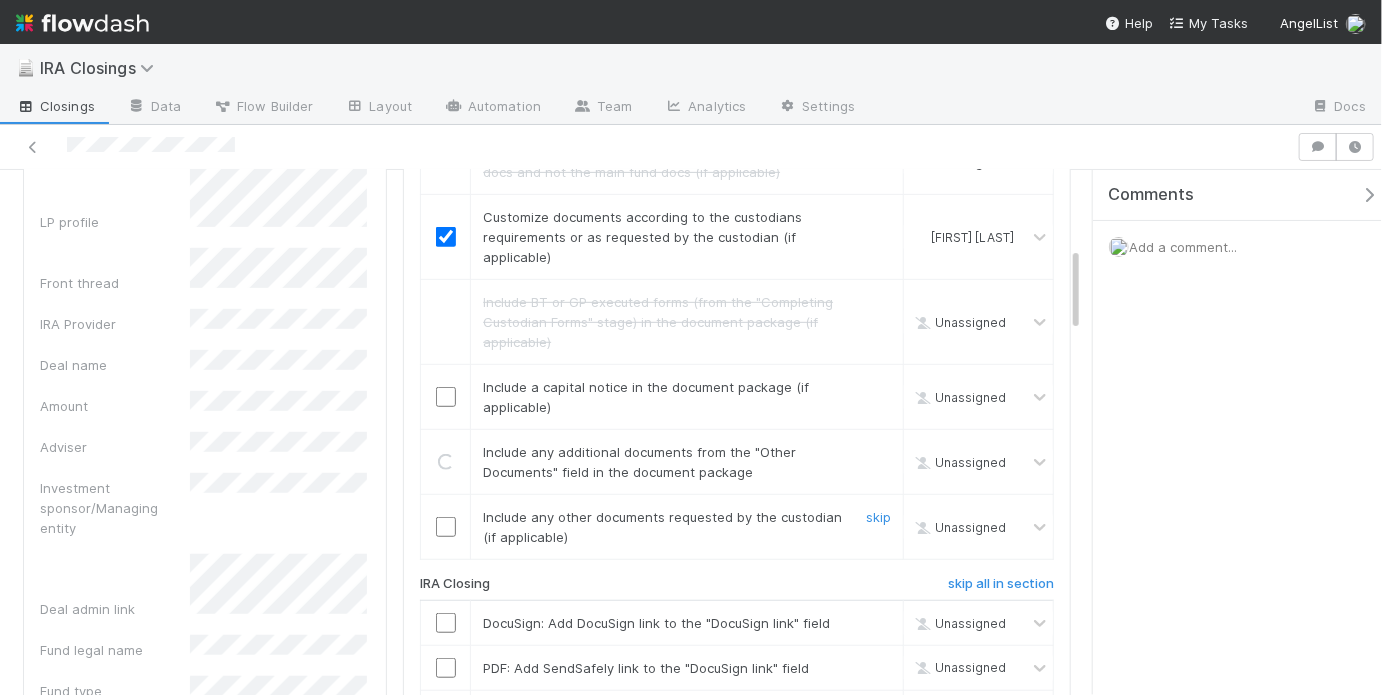 click on "skip" at bounding box center [878, 517] 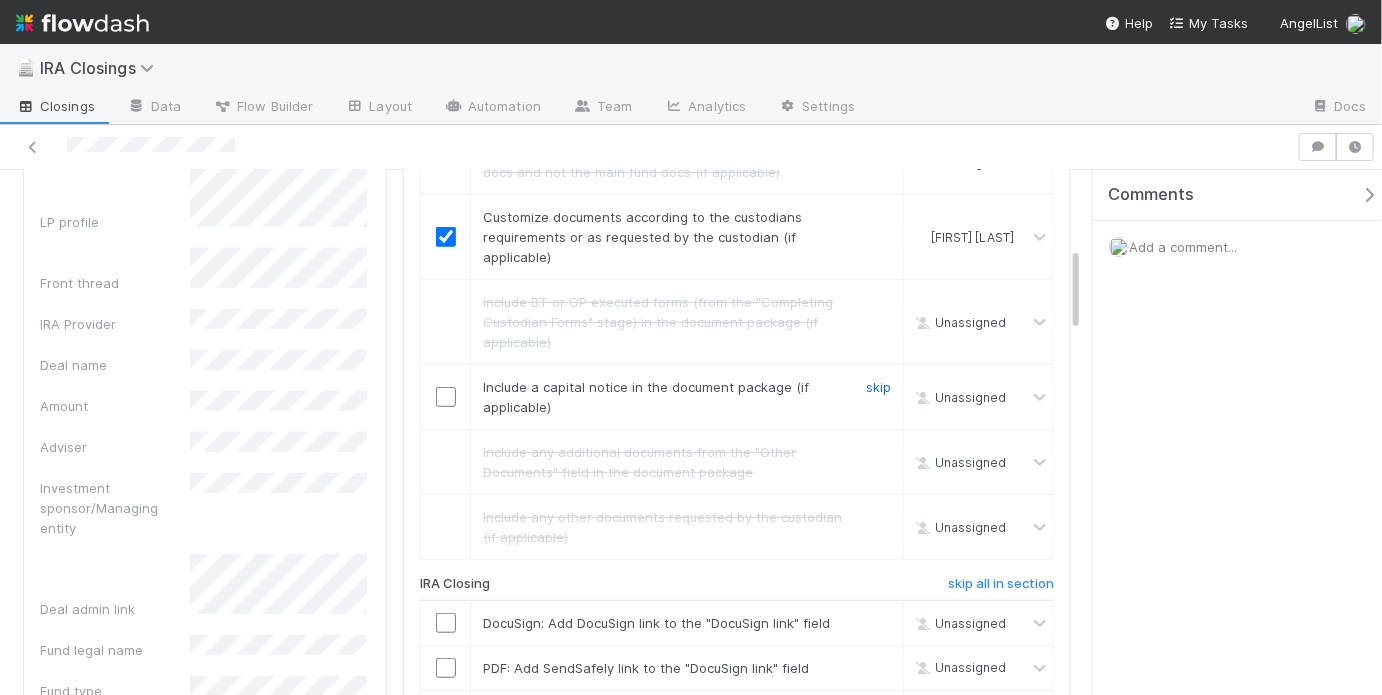 click on "skip" at bounding box center (878, 387) 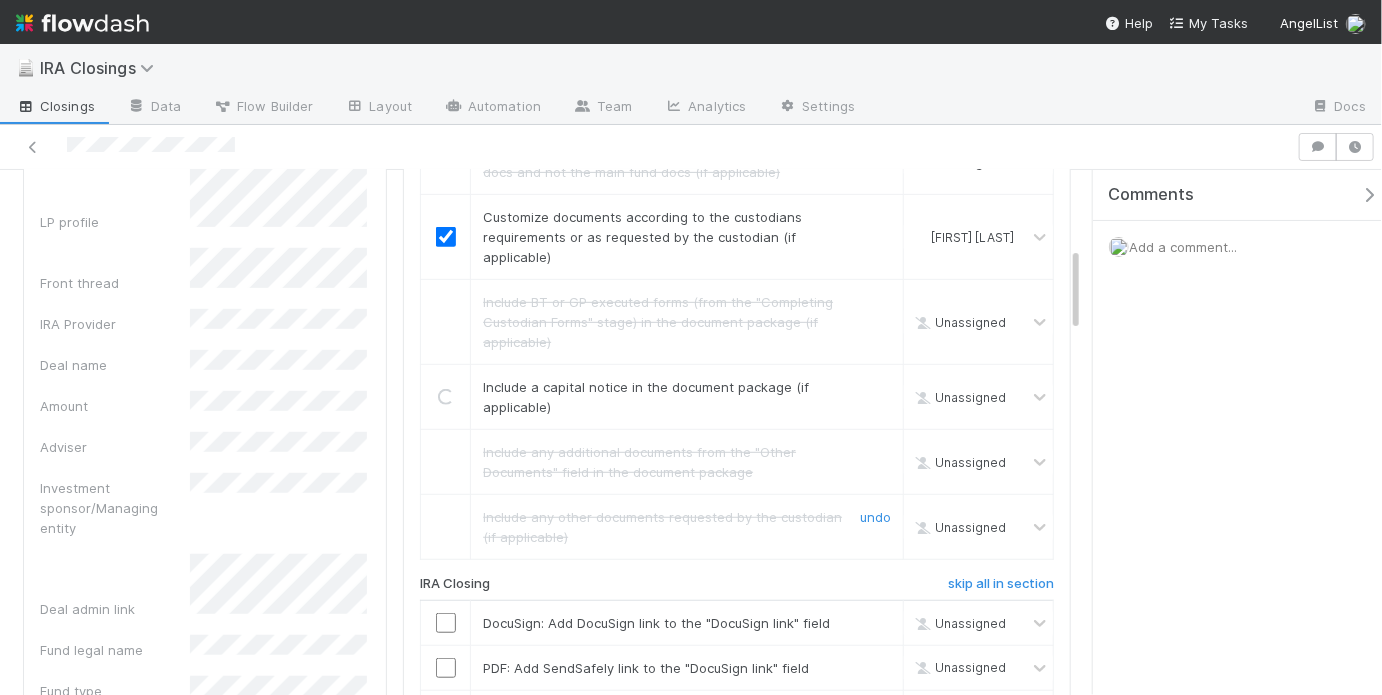 scroll, scrollTop: 612, scrollLeft: 0, axis: vertical 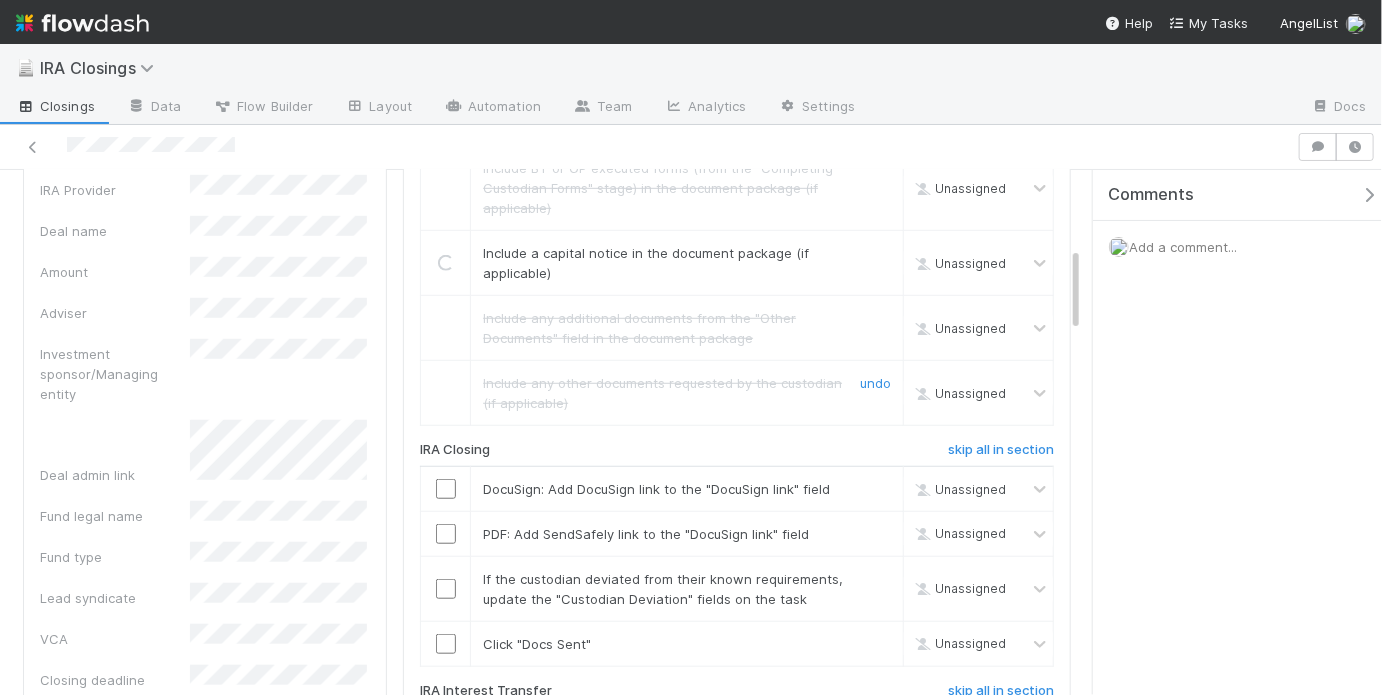 click at bounding box center (446, 489) 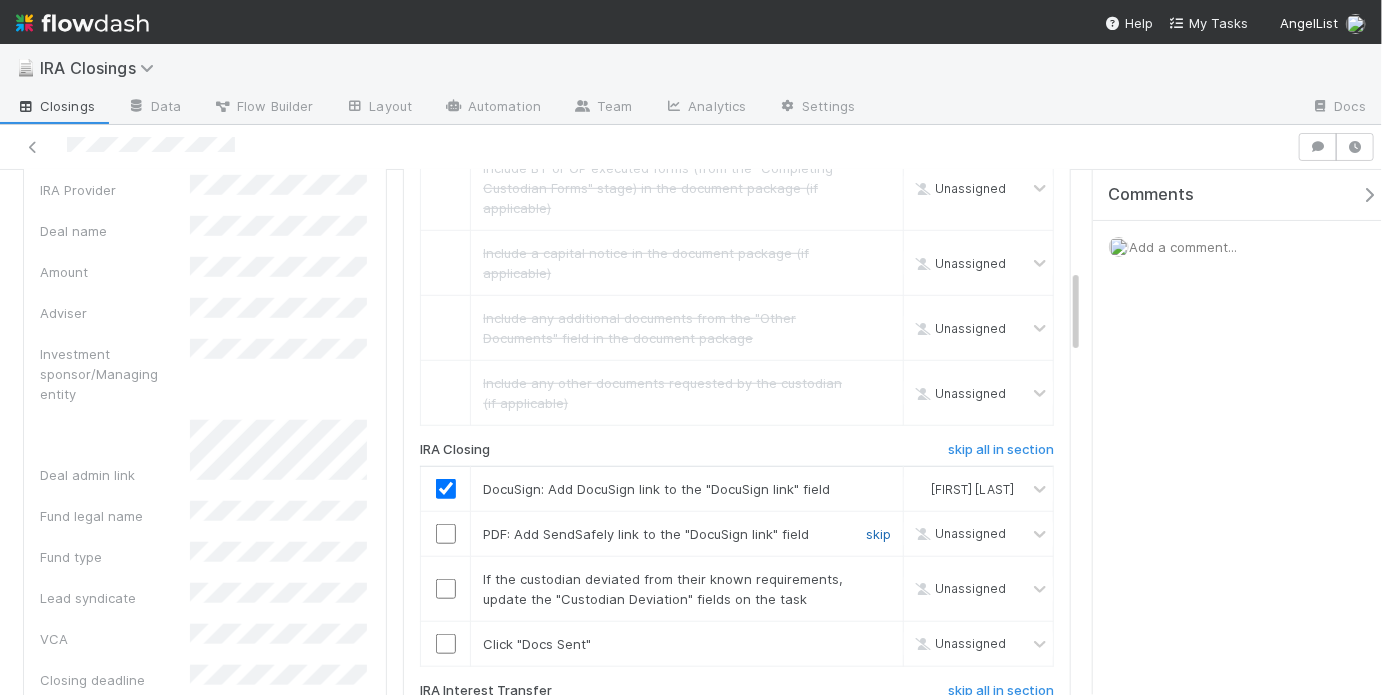click on "skip" at bounding box center [878, 534] 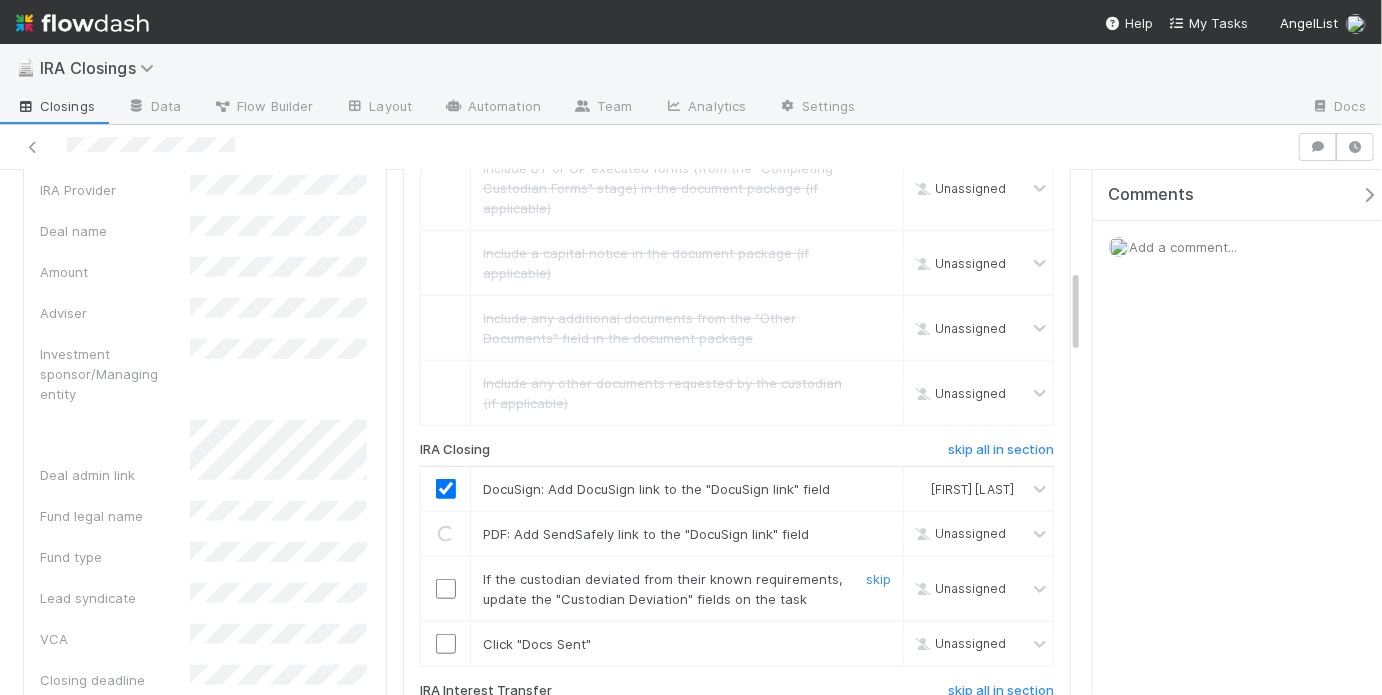 click on "skip" at bounding box center (878, 579) 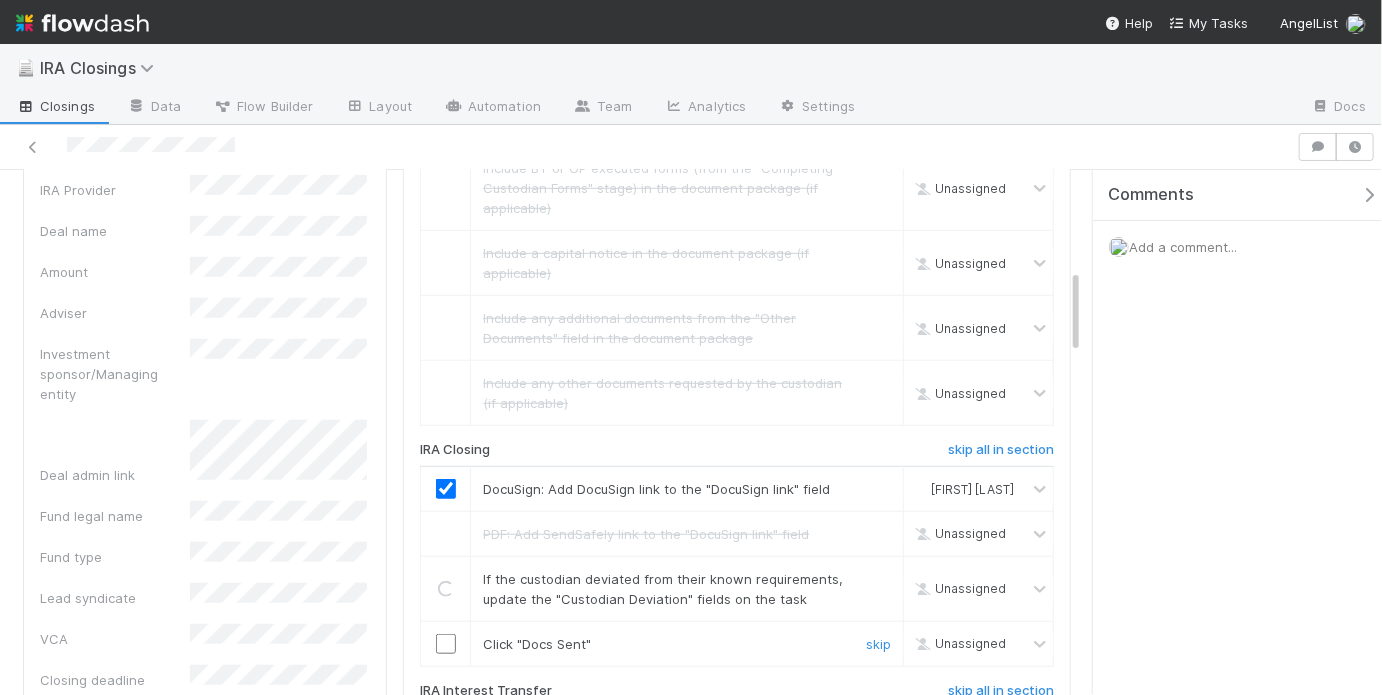click at bounding box center (446, 644) 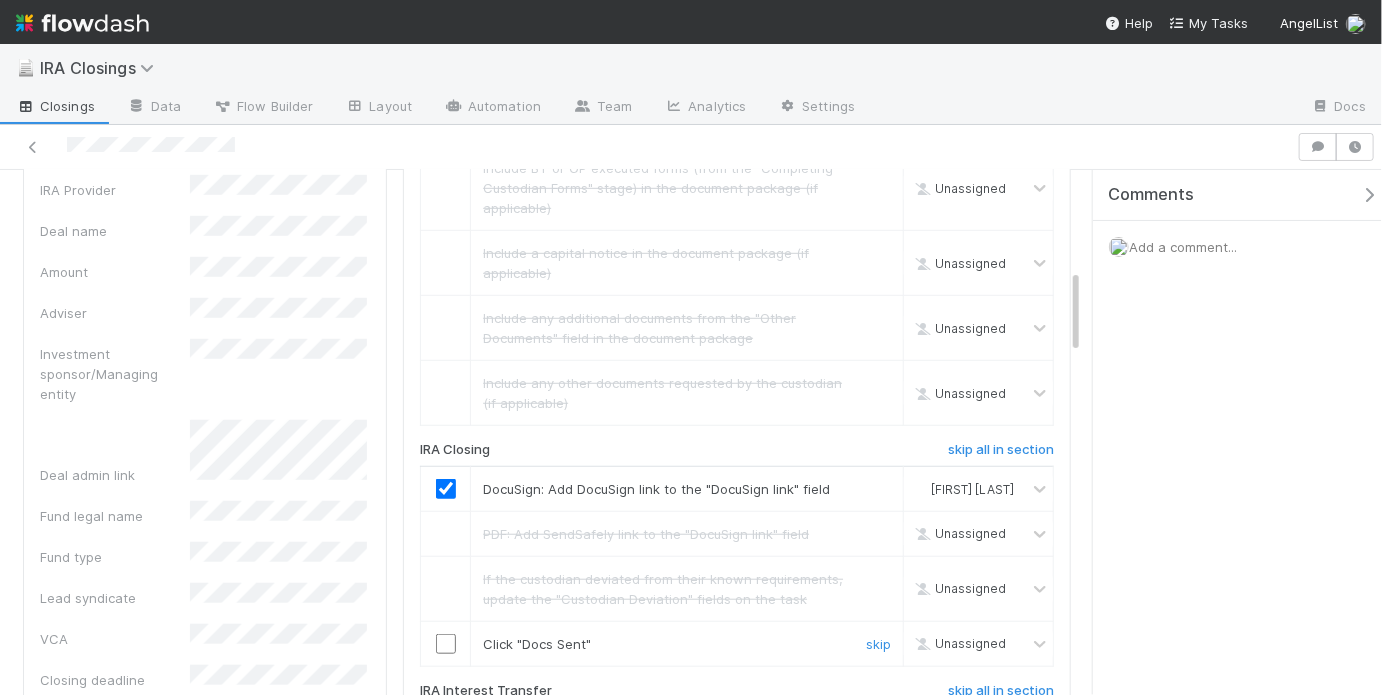 click at bounding box center [446, 644] 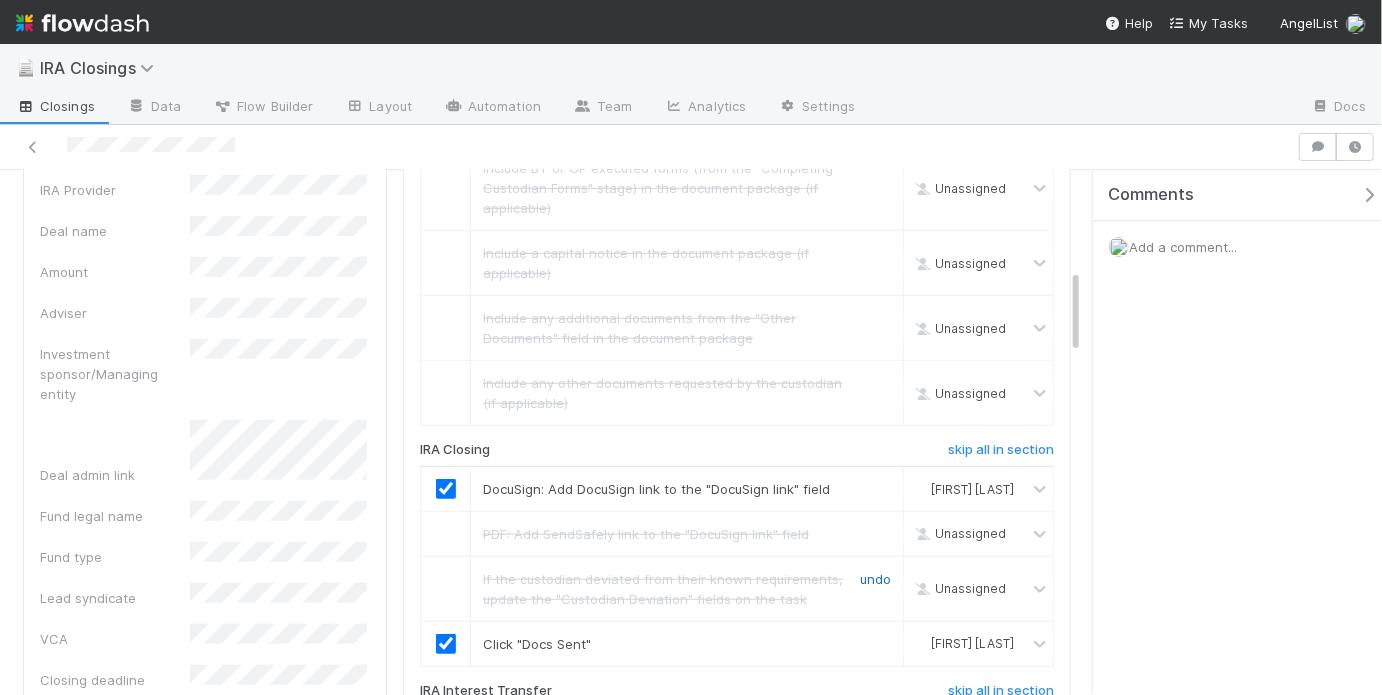 click on "undo" at bounding box center [875, 579] 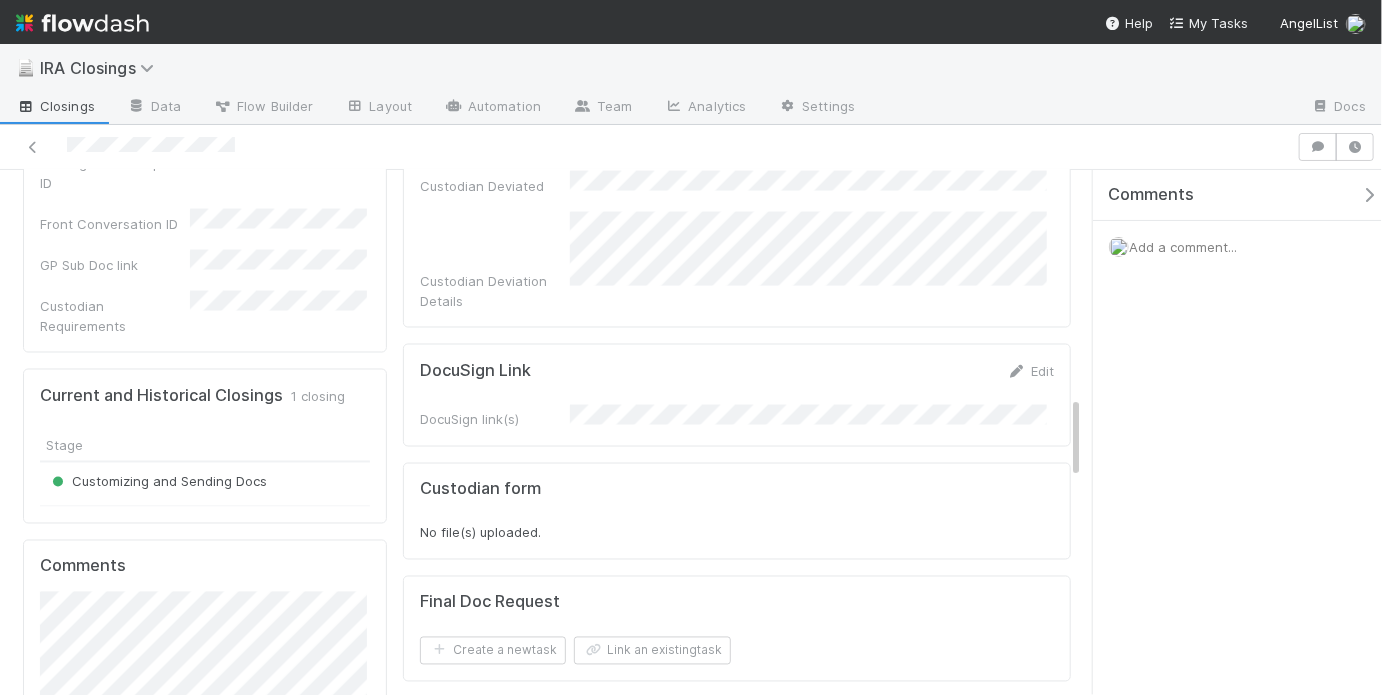 scroll, scrollTop: 1126, scrollLeft: 0, axis: vertical 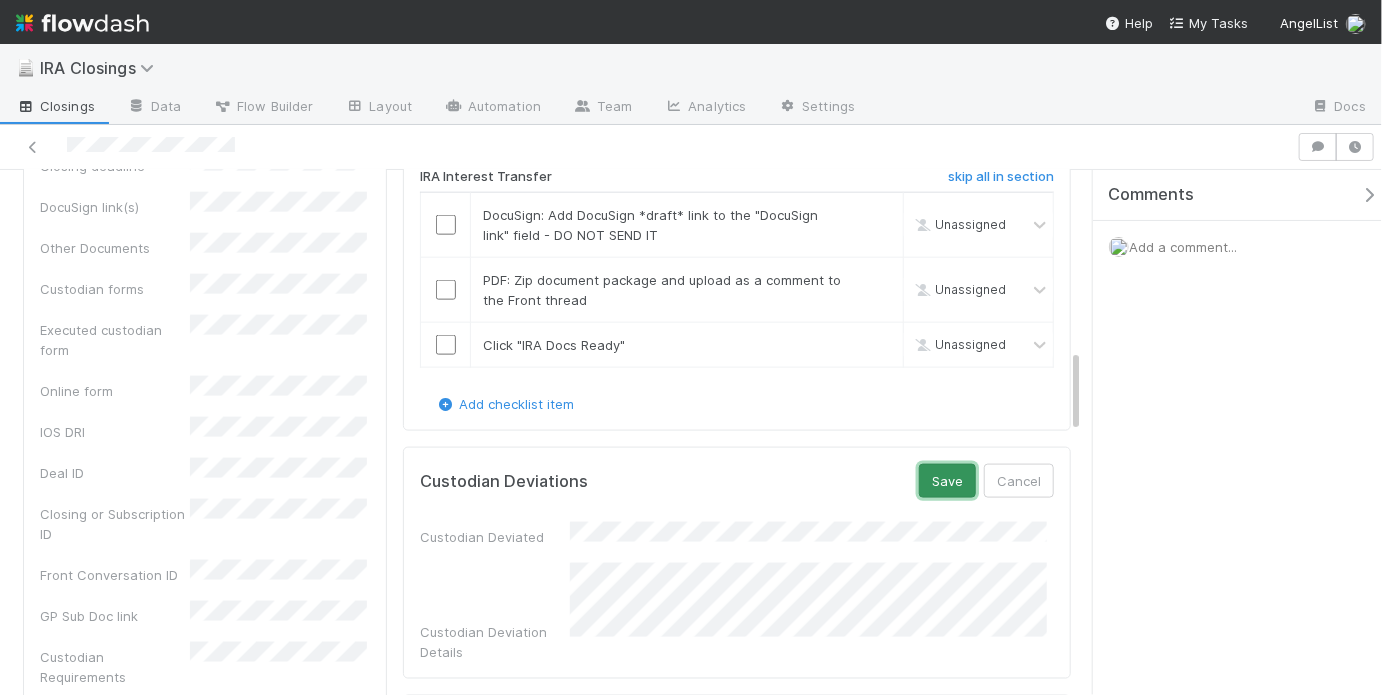 click on "Save" at bounding box center [947, 481] 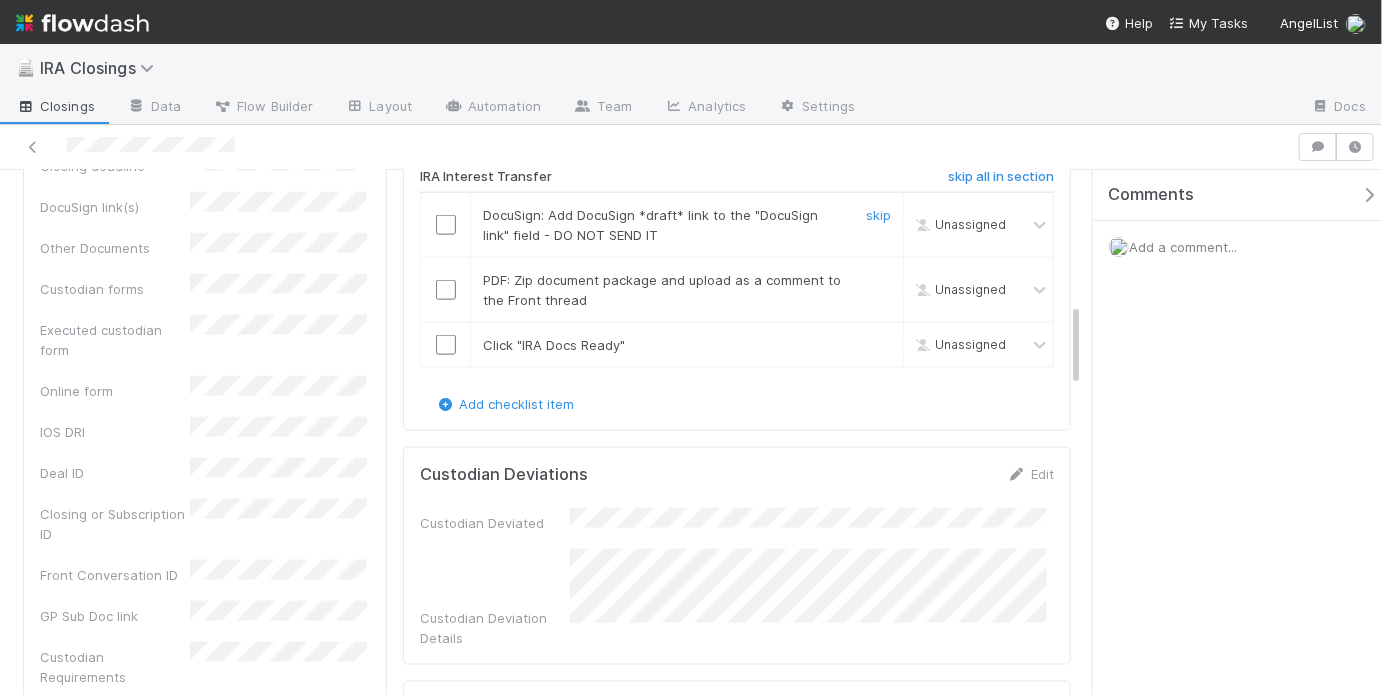 scroll, scrollTop: 838, scrollLeft: 0, axis: vertical 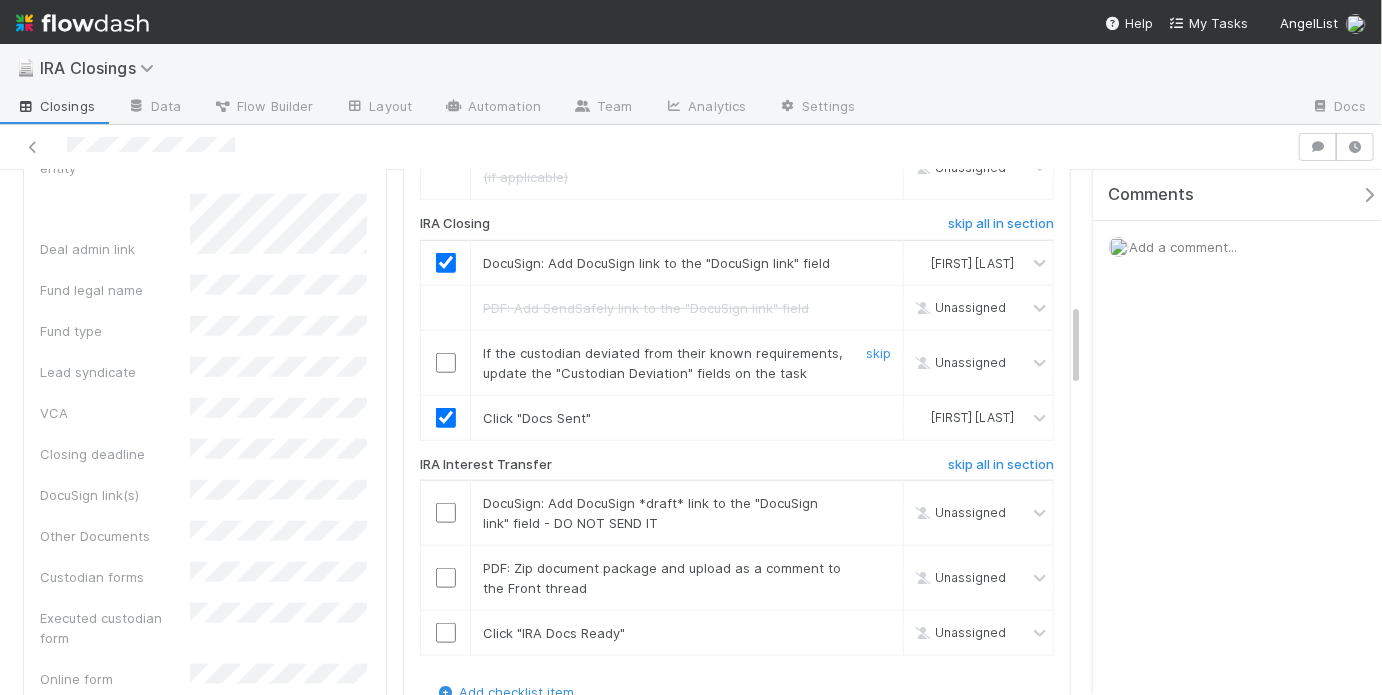 click at bounding box center (446, 363) 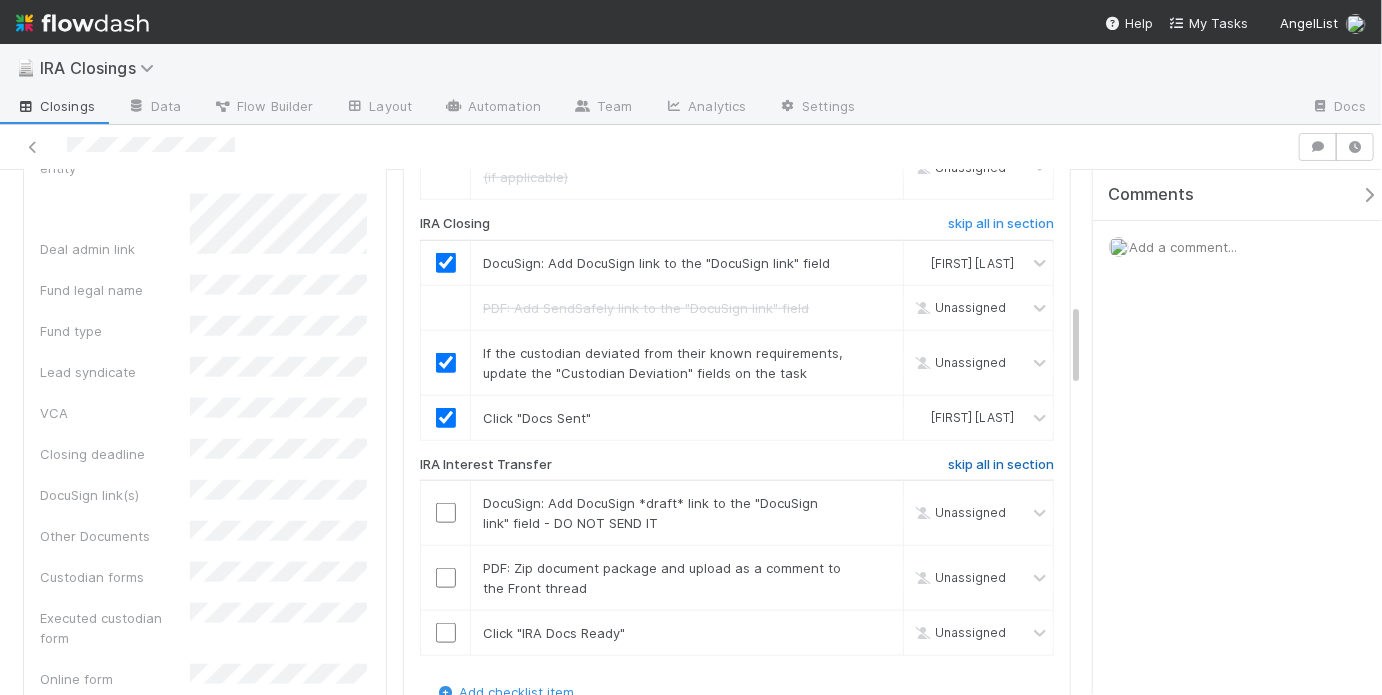click on "skip all in section" at bounding box center [1001, 465] 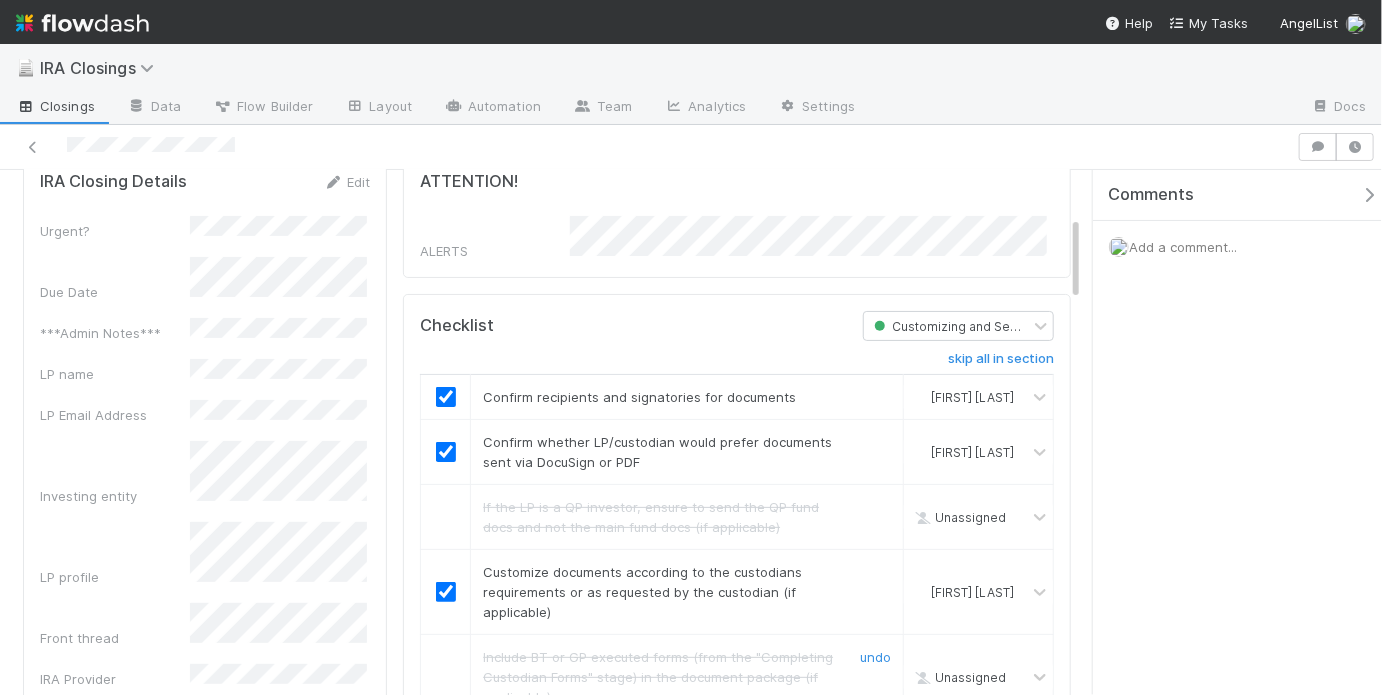 scroll, scrollTop: 0, scrollLeft: 0, axis: both 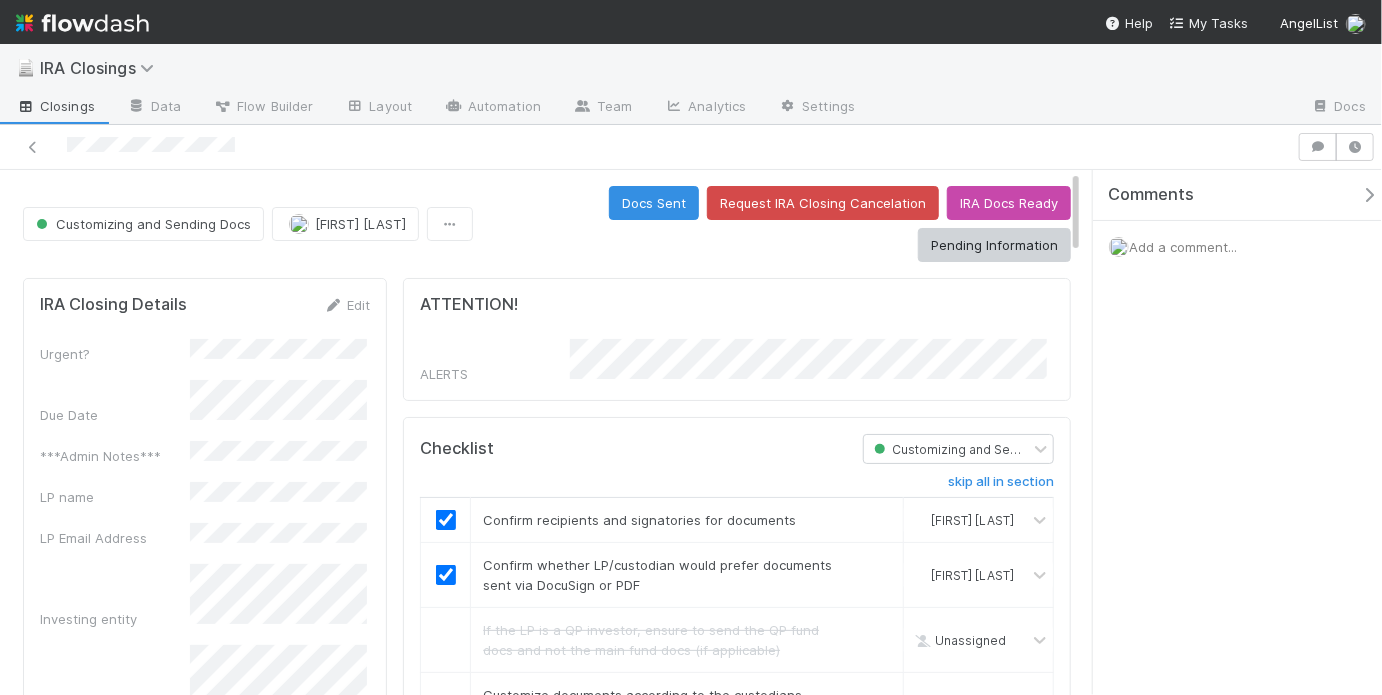 click on "Customizing and Sending Docs Chelsea Nazareth Docs Sent Request IRA Closing Cancelation IRA Docs Ready Pending Information  IRA Closing Details Edit Urgent?  Due Date  ***Admin Notes***  LP name  LP Email Address  Investing entity  LP profile  Front thread  IRA Provider  Deal name  Amount  Adviser  Investment sponsor/Managing entity  Deal admin link  Fund legal name  Fund type  Lead syndicate  VCA  Closing deadline  DocuSign link(s)  Other Documents   Custodian forms  Executed custodian form  Online form  IOS DRI  Deal ID  Closing or Subscription ID  Front Conversation ID  GP Sub Doc link  Custodian Requirements  Current and Historical Closings 1 closing Stage Assigned To LP name Investing entity Fund legal name IOS DRI   Customizing and Sending Docs Chelsea Nazareth Comments Attach files: Choose or drag and drop file(s) Add Comment Activity Log Undo Last Action Export as CSV 8/1/25, 9:53:30 AM MDT May Chang   skipped  a todo item: 8/1/25, 9:53:29 AM MDT May Chang   skipped  a todo item: May Chang   skipped" at bounding box center (547, 1843) 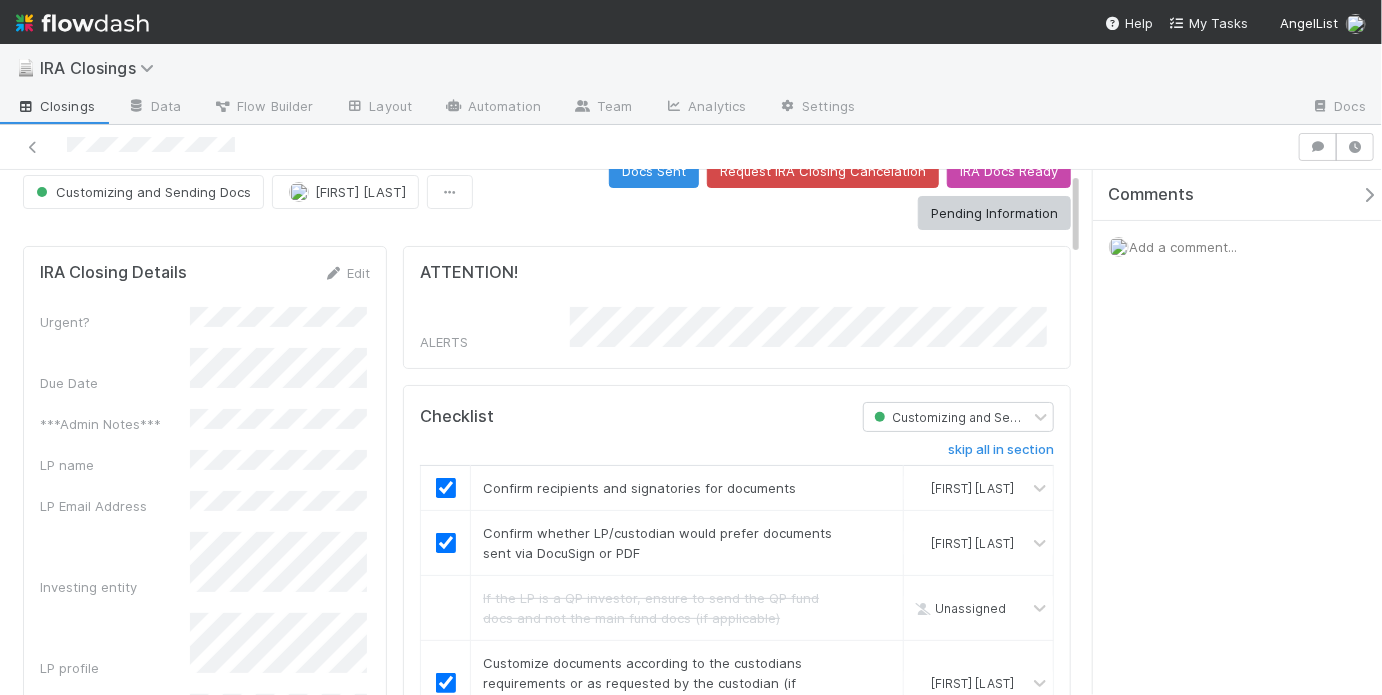 scroll, scrollTop: 32, scrollLeft: 0, axis: vertical 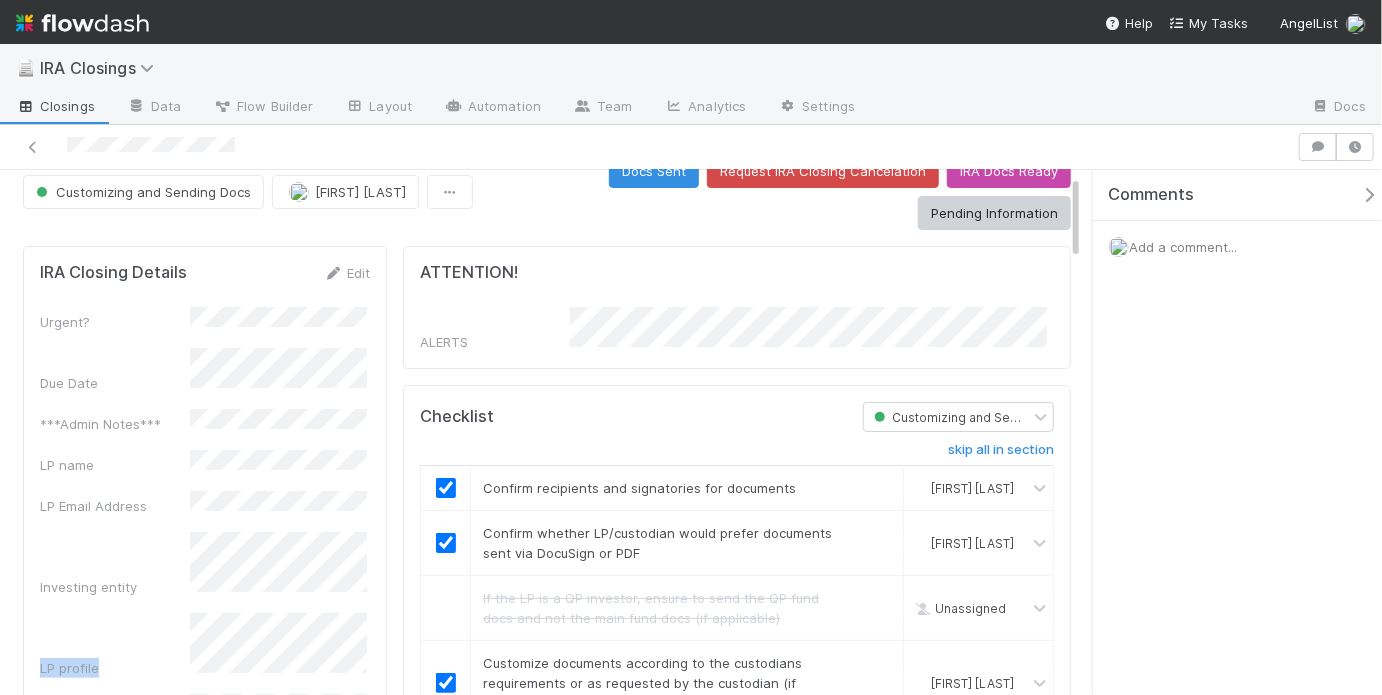 click on "Urgent?  Due Date  ***Admin Notes***  LP name  LP Email Address  Investing entity  LP profile  Front thread  IRA Provider  Deal name  Amount  Adviser  Investment sponsor/Managing entity  Deal admin link  Fund legal name  Fund type  Lead syndicate  VCA  Closing deadline  DocuSign link(s)  Other Documents   Custodian forms  Executed custodian form  Online form  IOS DRI  Deal ID  Closing or Subscription ID  Front Conversation ID  GP Sub Doc link  Custodian Requirements" at bounding box center (205, 1044) 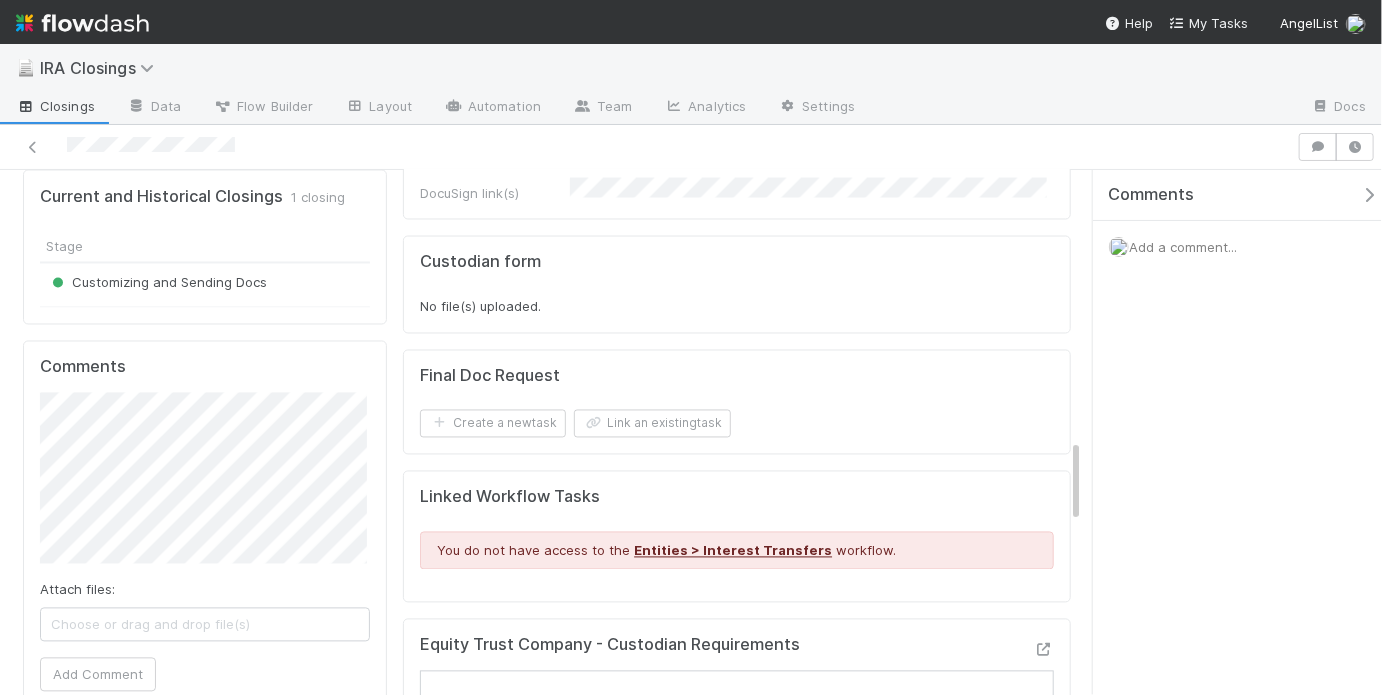 scroll, scrollTop: 2025, scrollLeft: 0, axis: vertical 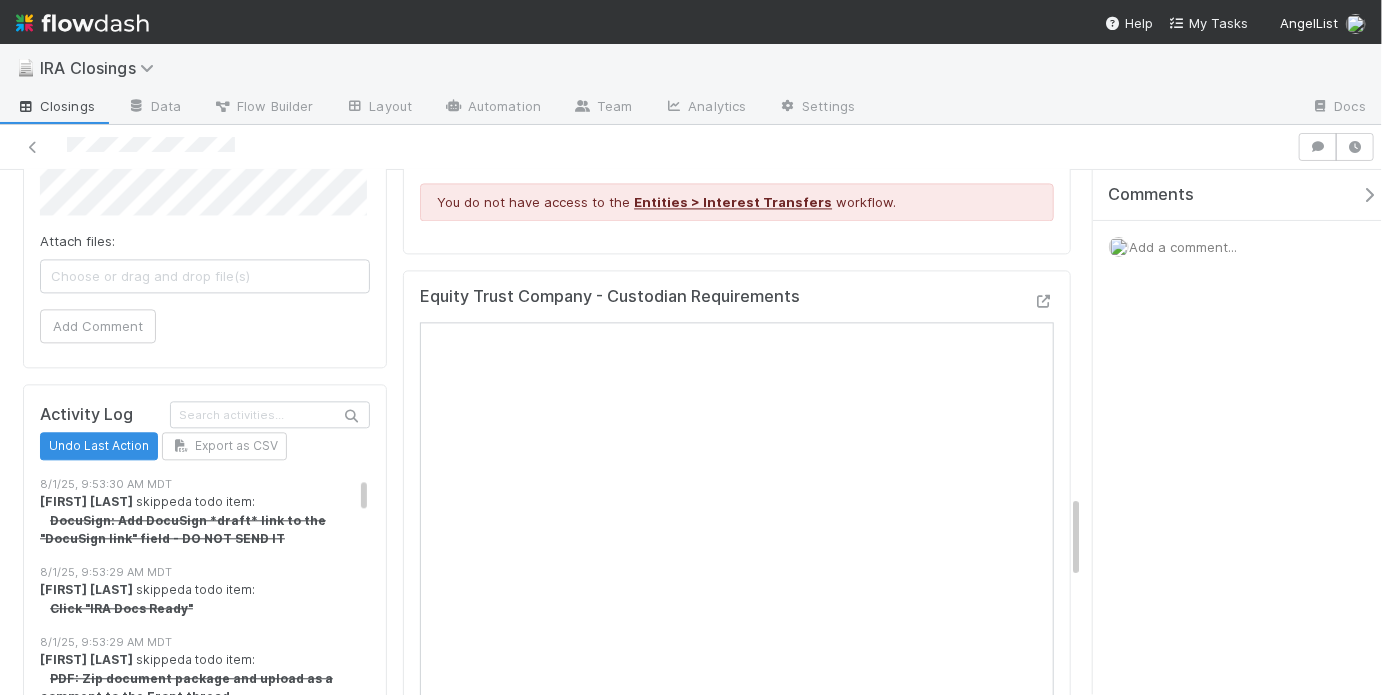 click on "Equity Trust Company - Custodian Requirements Open in New Tab" at bounding box center (737, 557) 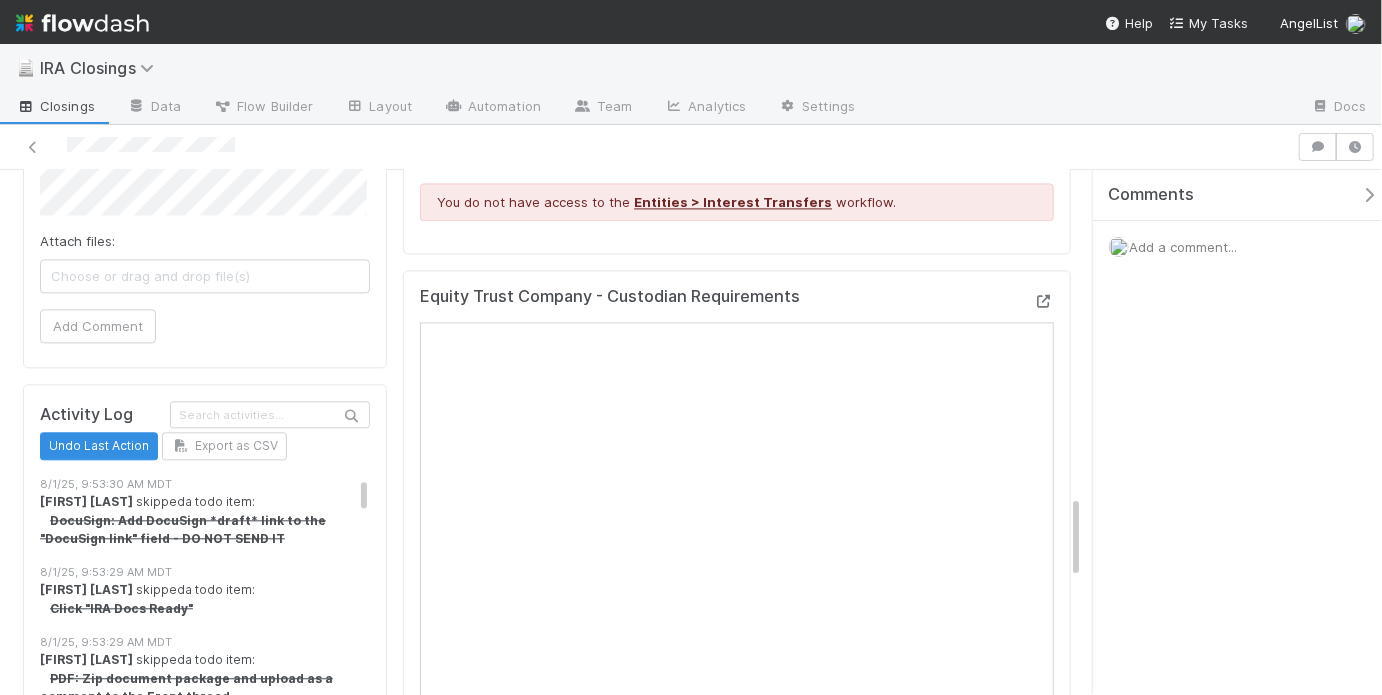 click at bounding box center [1044, 301] 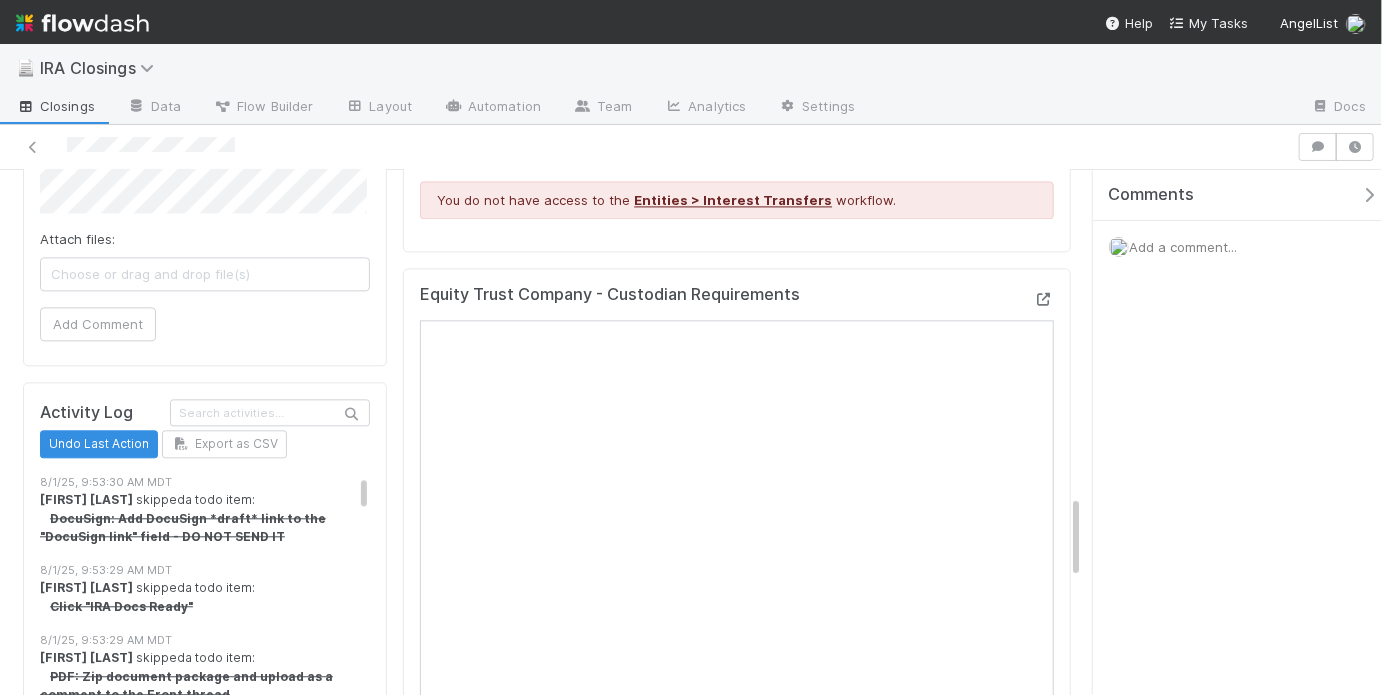 scroll, scrollTop: 2028, scrollLeft: 0, axis: vertical 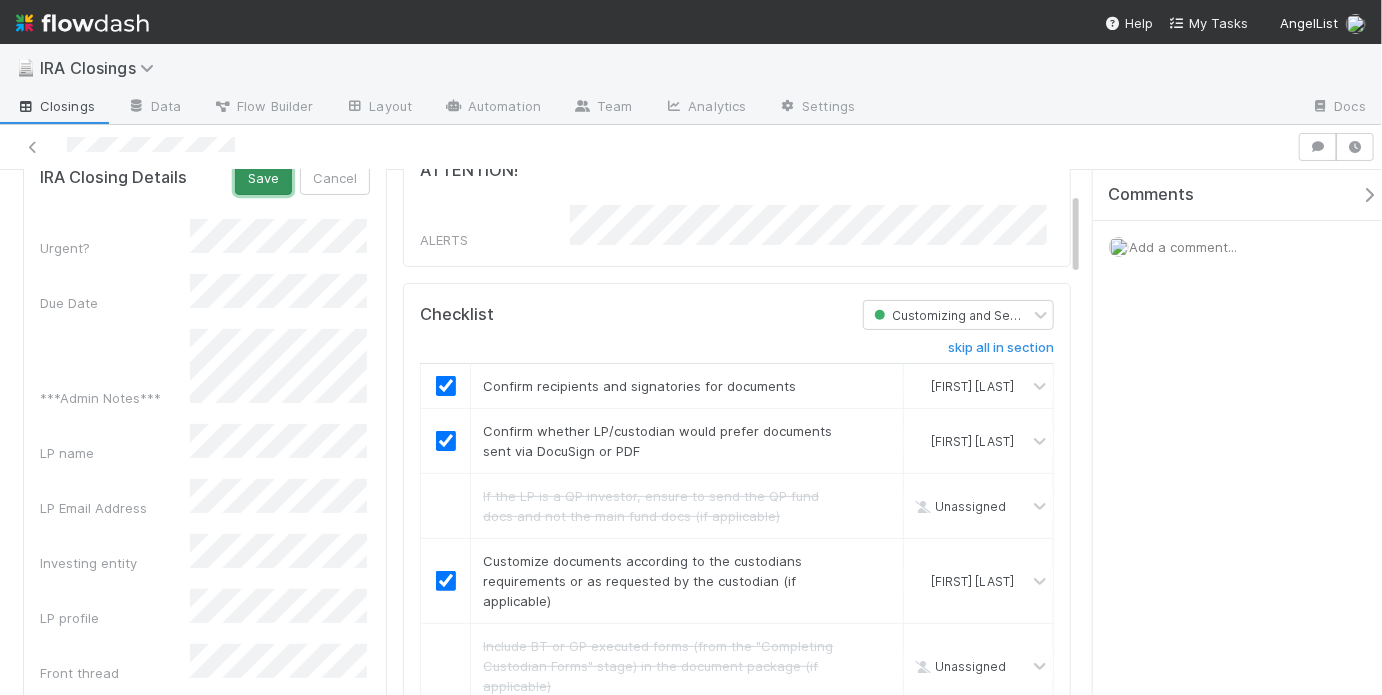click on "Save" at bounding box center (263, 178) 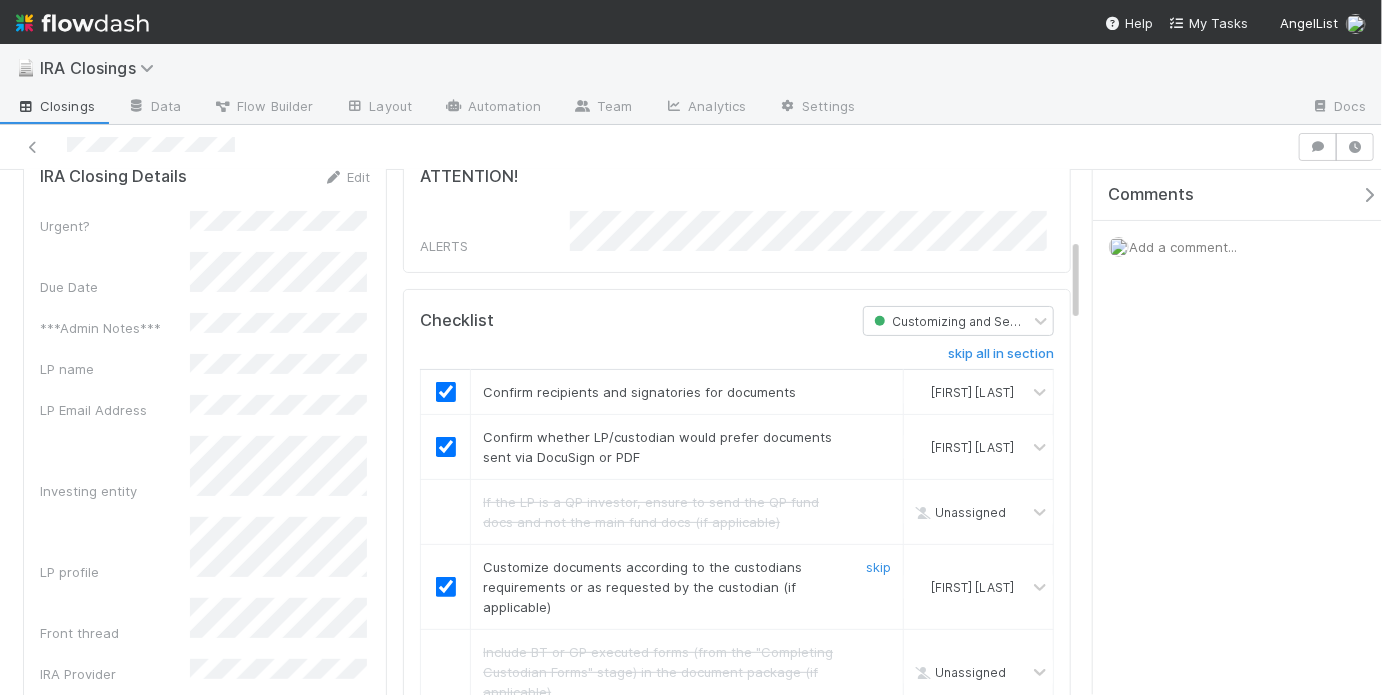 scroll, scrollTop: 0, scrollLeft: 0, axis: both 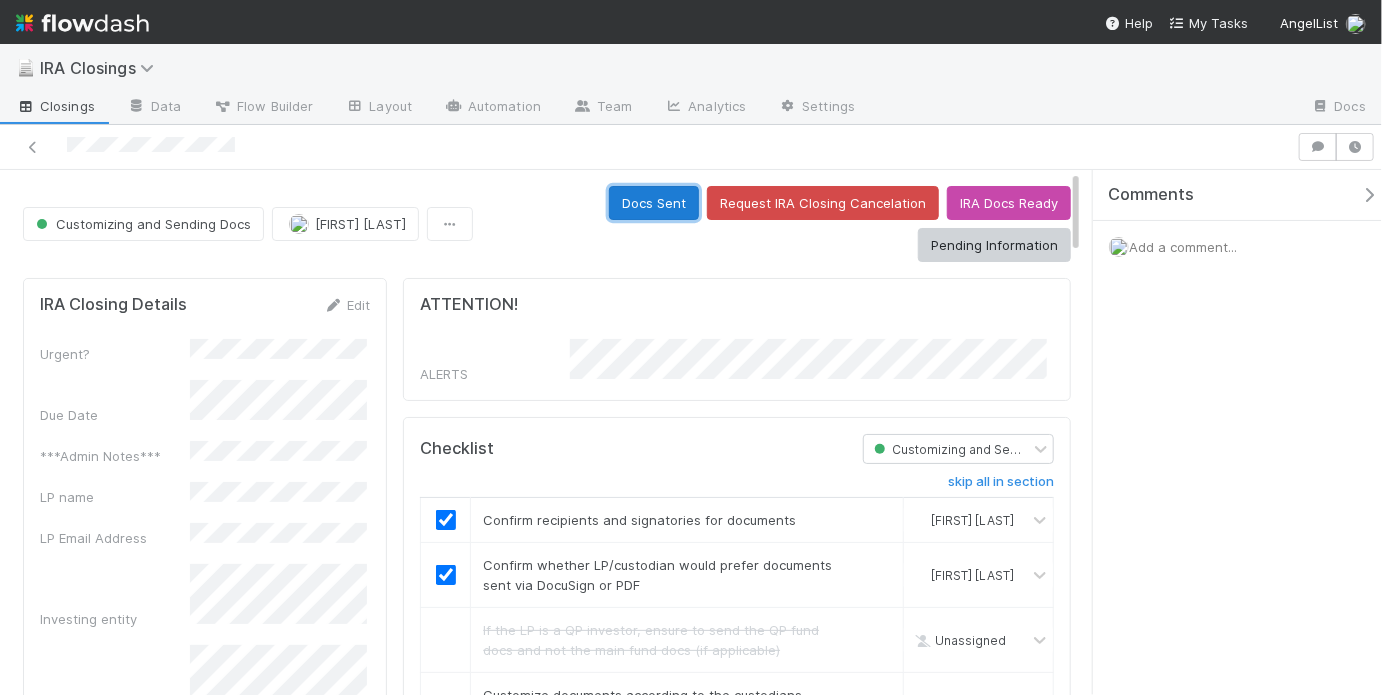 click on "Docs Sent" at bounding box center [654, 203] 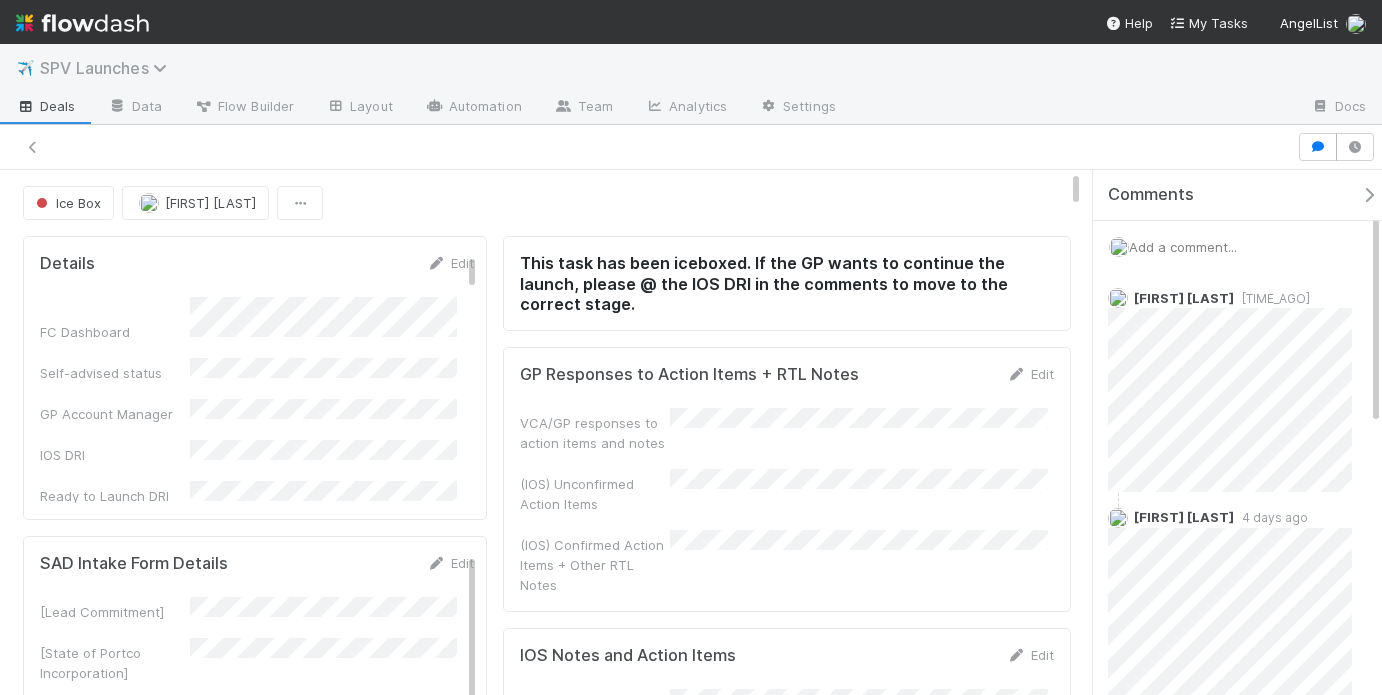 scroll, scrollTop: 0, scrollLeft: 0, axis: both 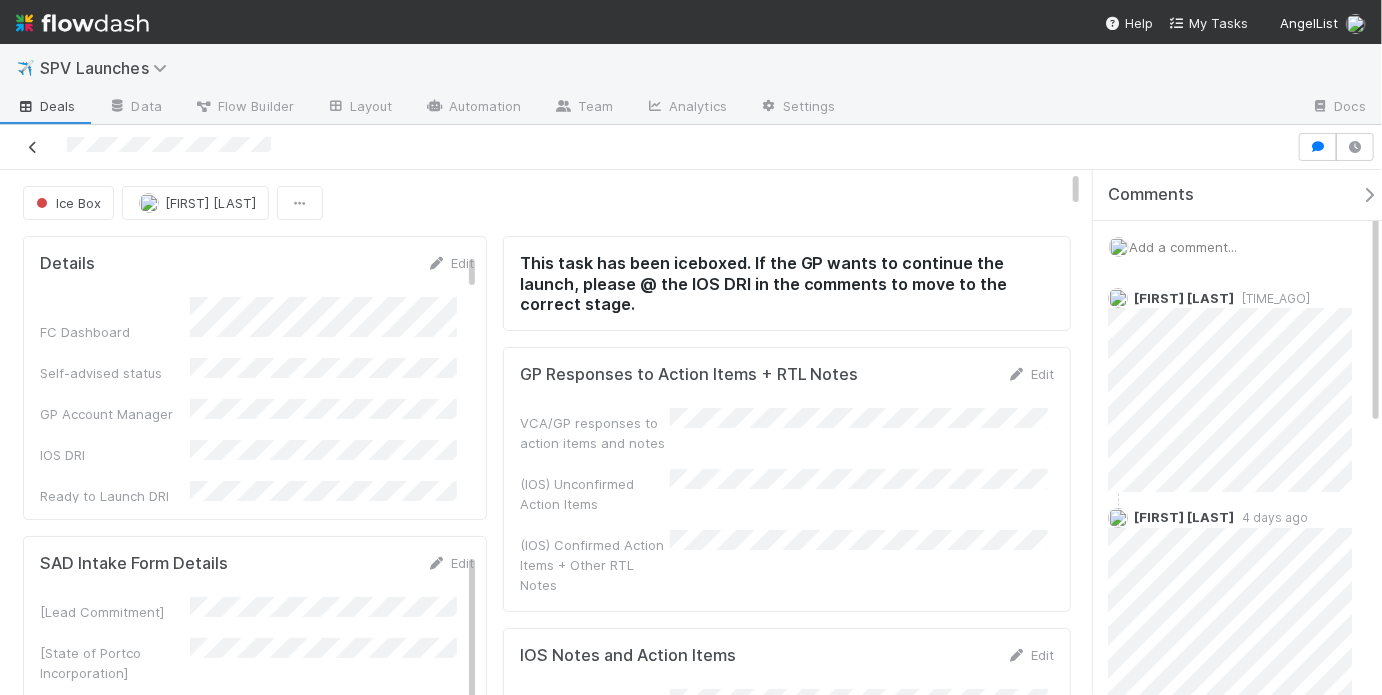 click at bounding box center [33, 147] 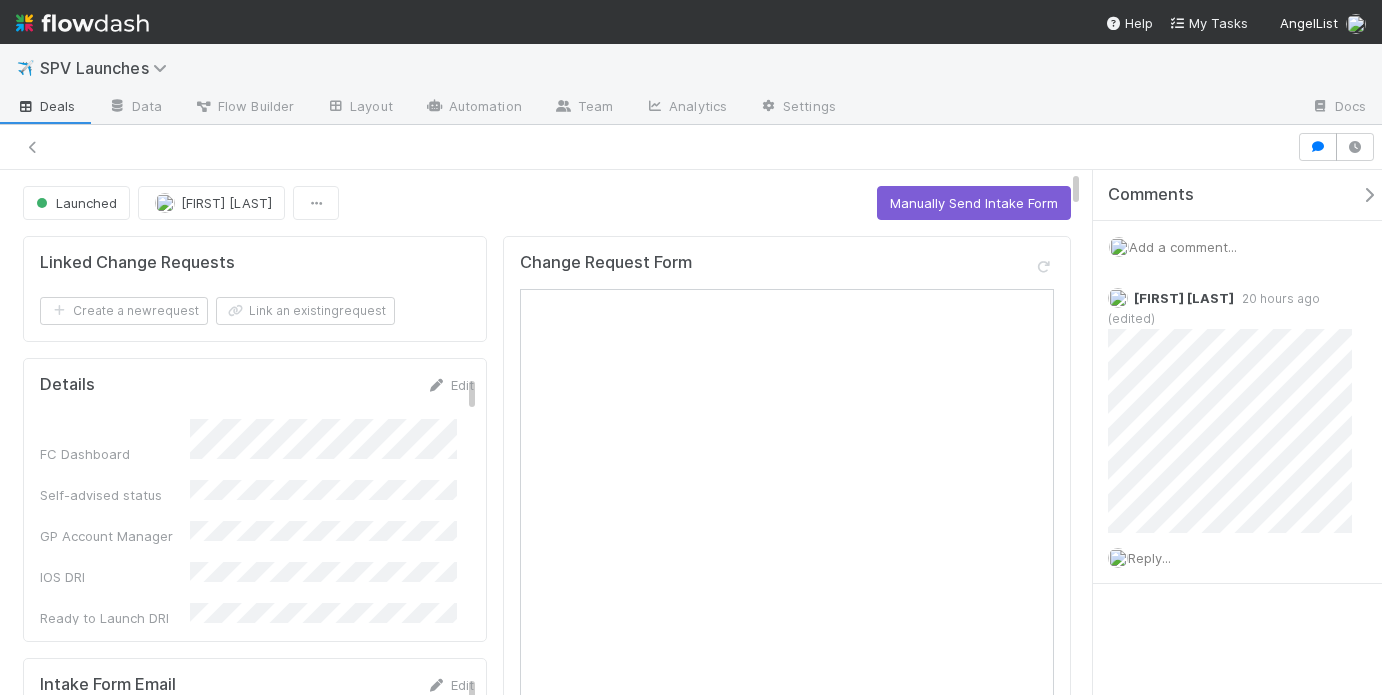 scroll, scrollTop: 0, scrollLeft: 0, axis: both 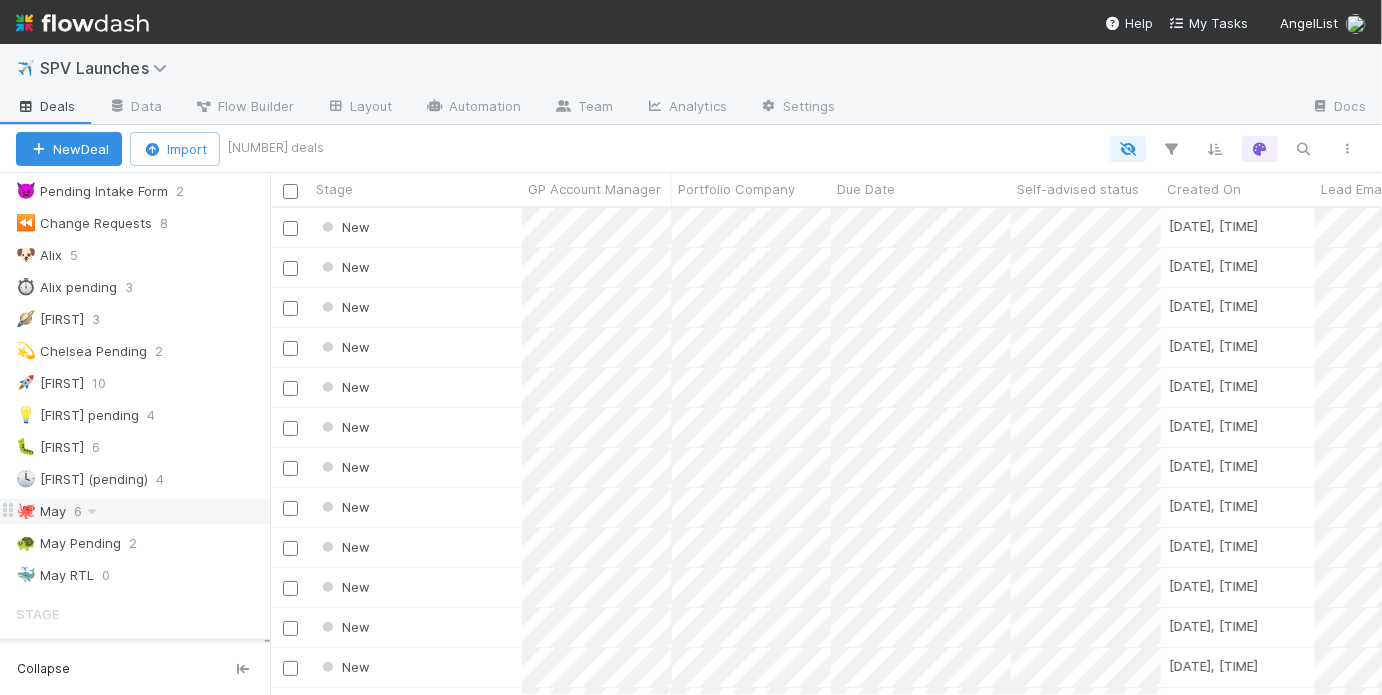 click on "🐙 May 6" at bounding box center [143, 511] 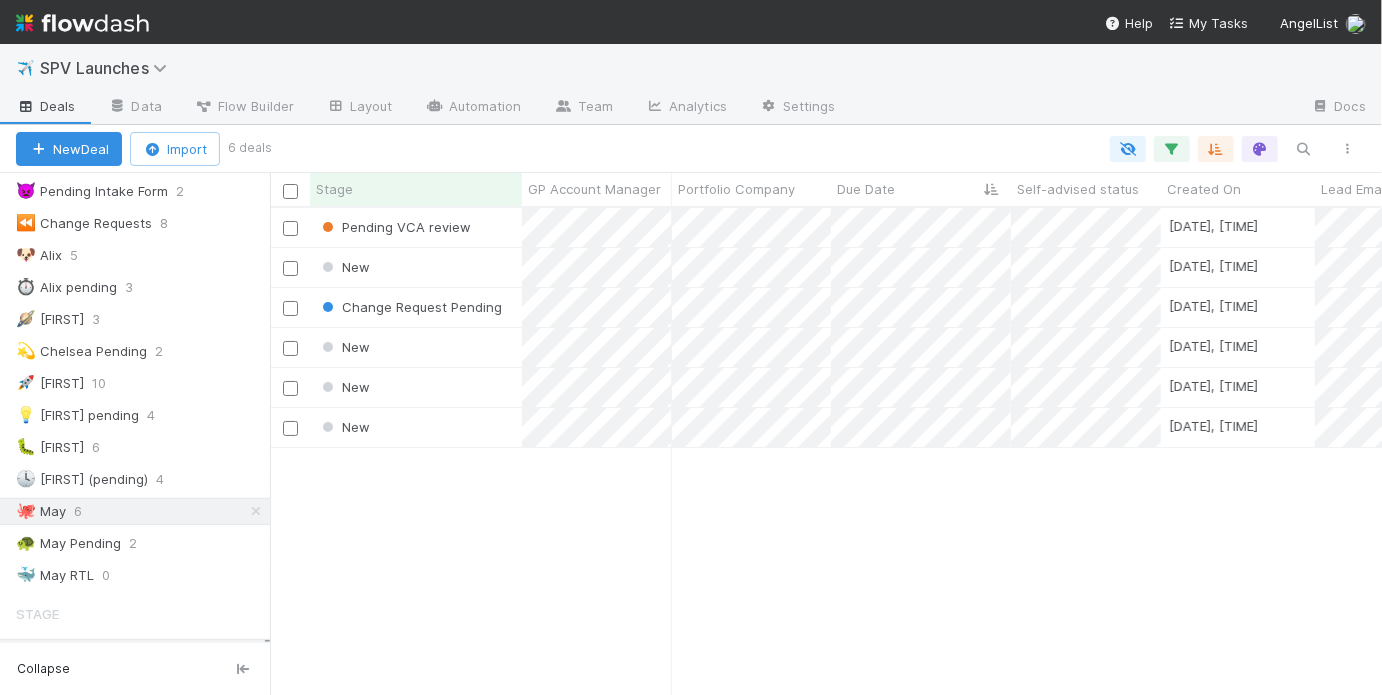 scroll, scrollTop: 13, scrollLeft: 12, axis: both 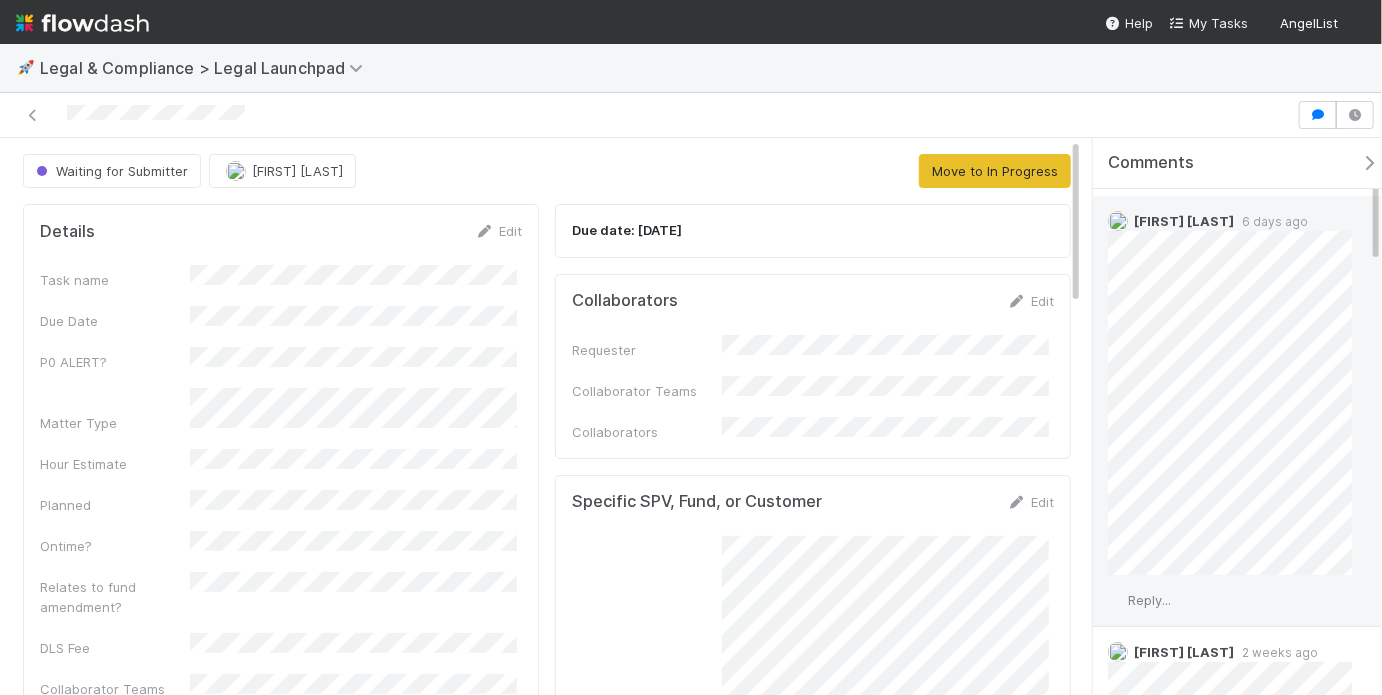 click on "Reply..." at bounding box center (1149, 600) 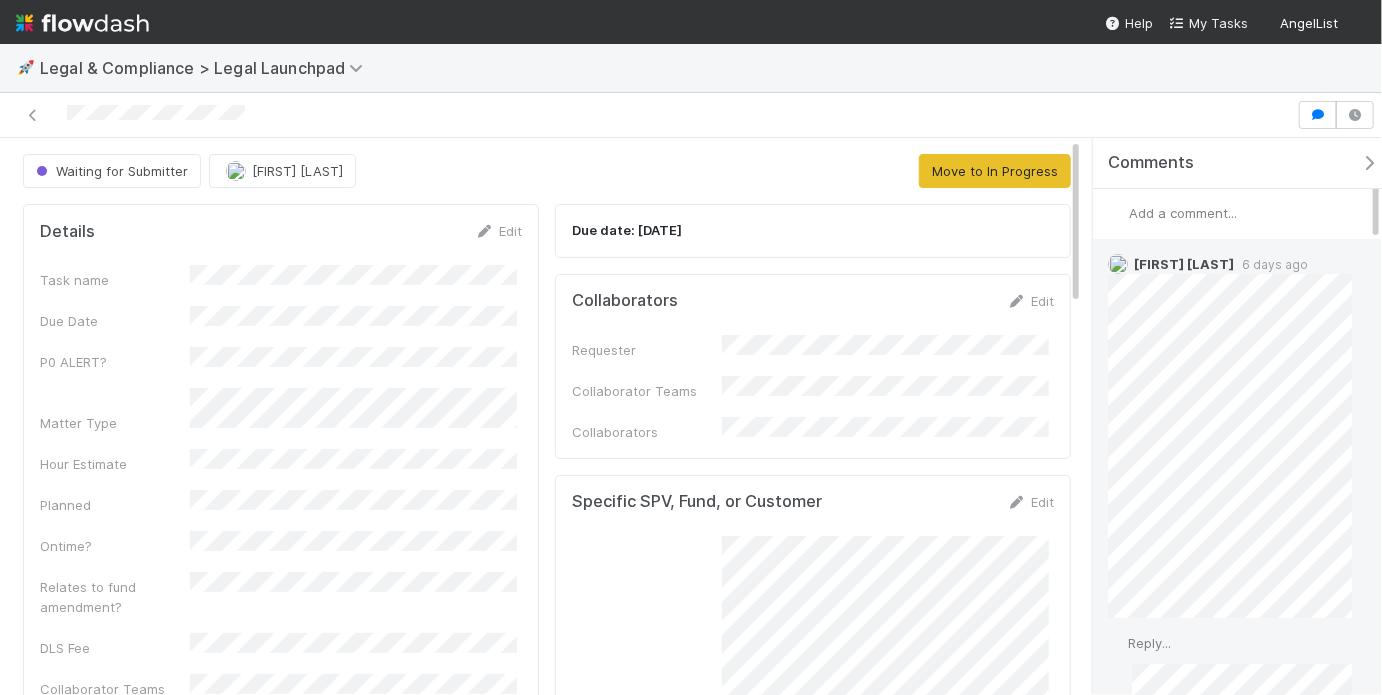 scroll, scrollTop: 0, scrollLeft: 0, axis: both 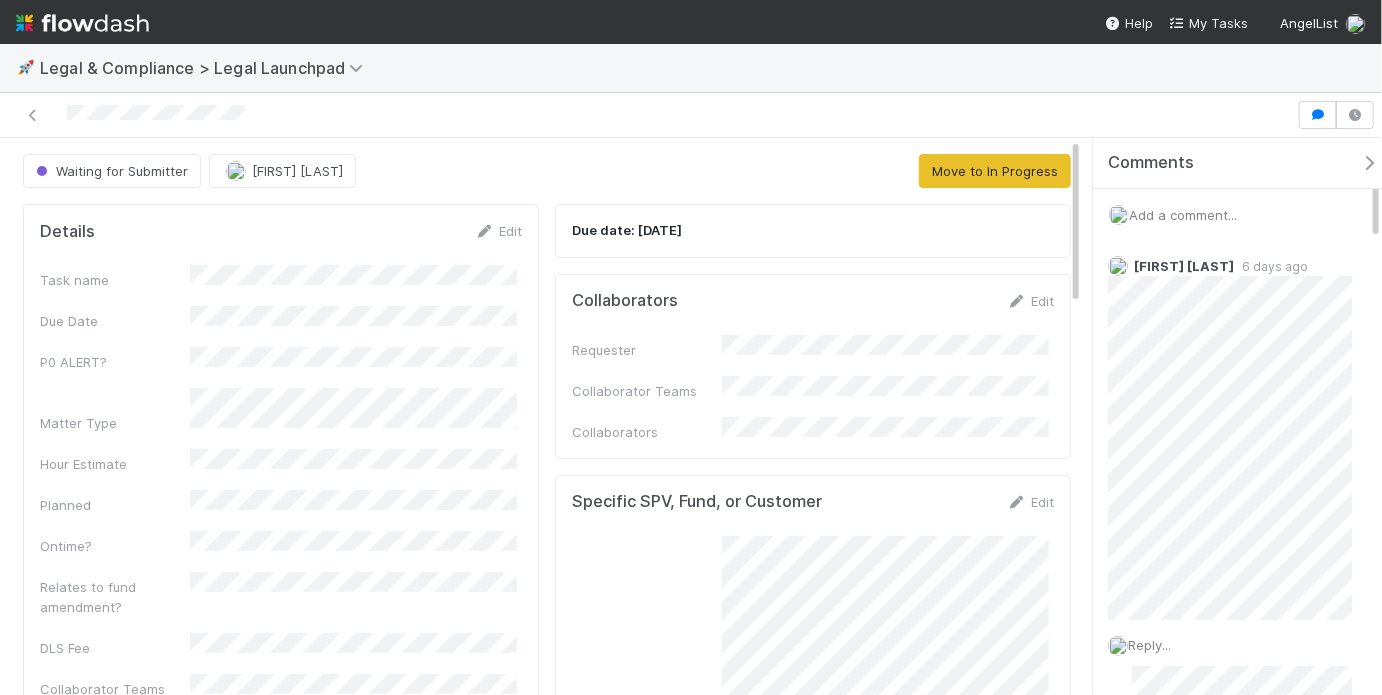 click on "Add a comment..." at bounding box center (1243, 215) 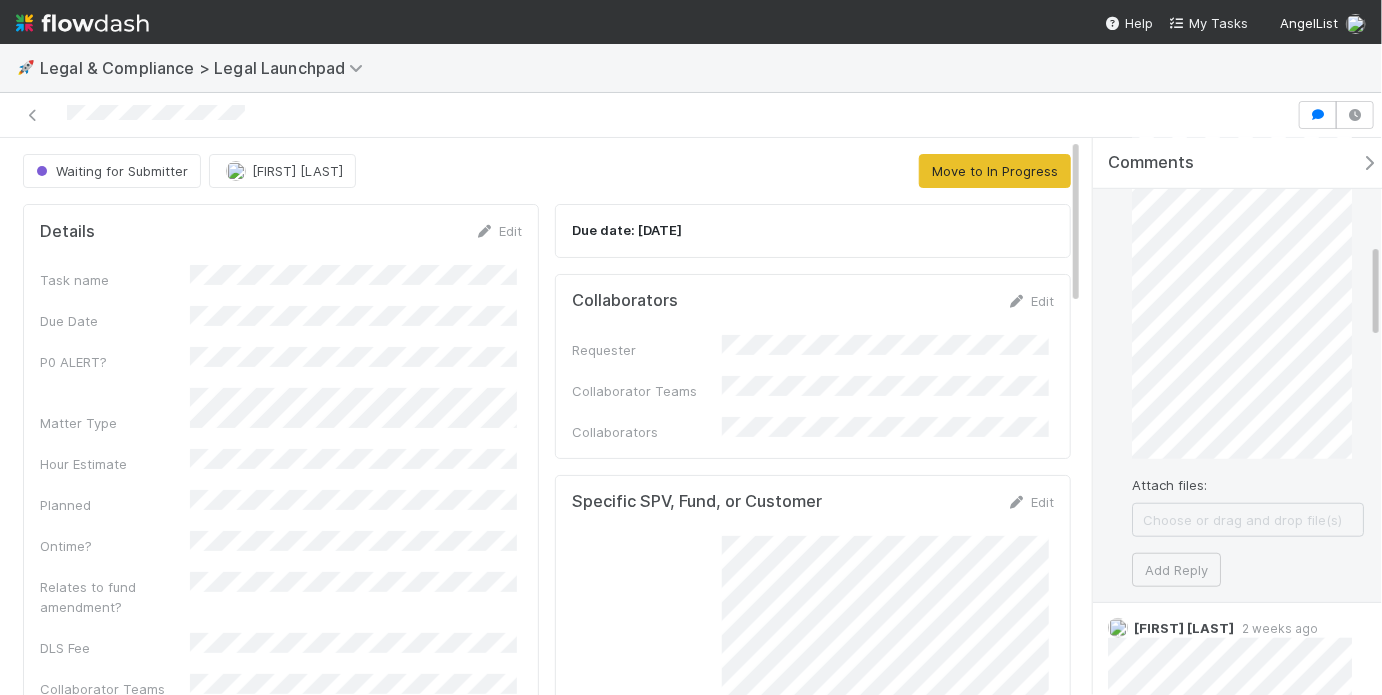 scroll, scrollTop: 607, scrollLeft: 0, axis: vertical 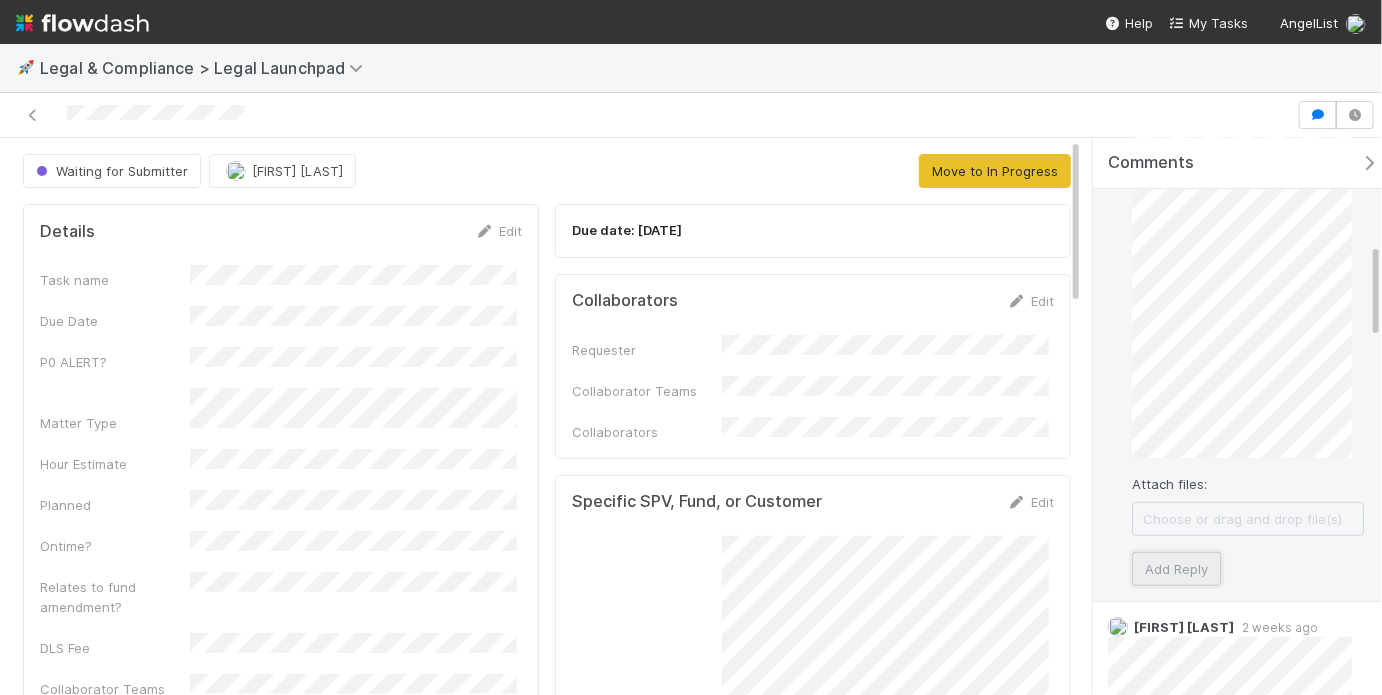 click on "Add Reply" at bounding box center [1176, 569] 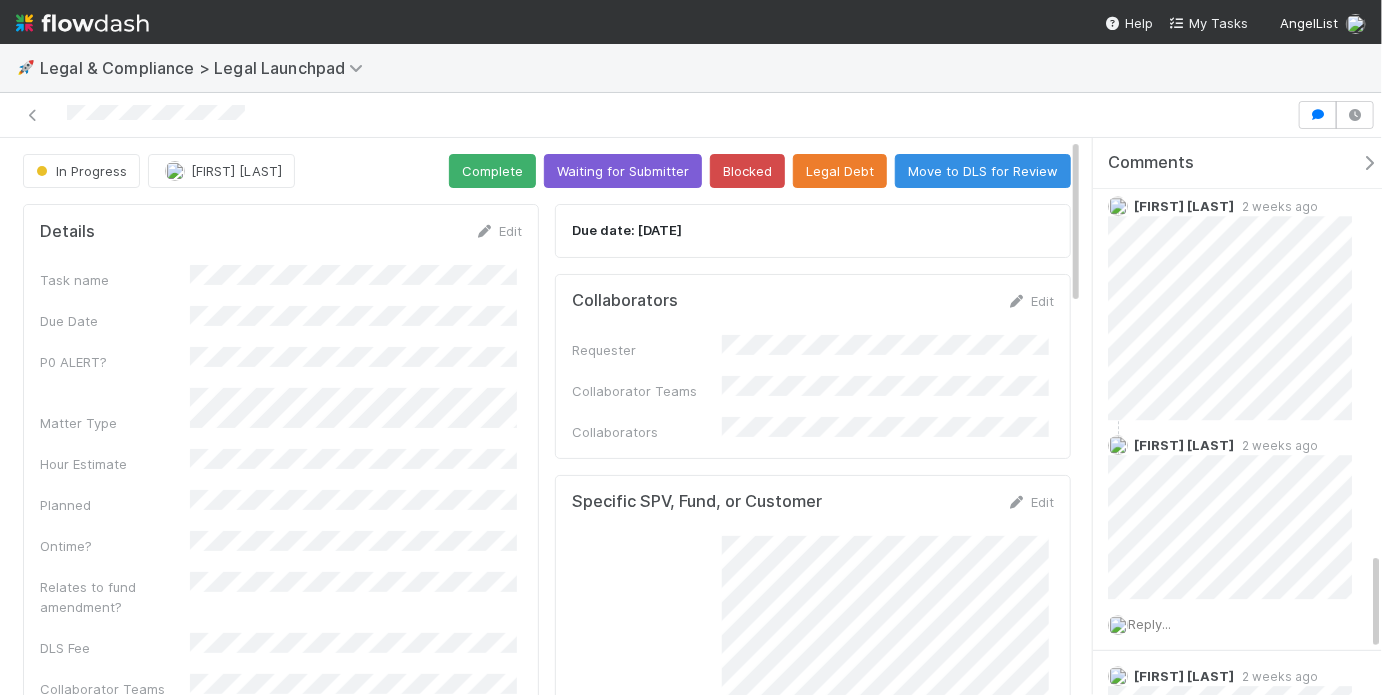 scroll, scrollTop: 2386, scrollLeft: 0, axis: vertical 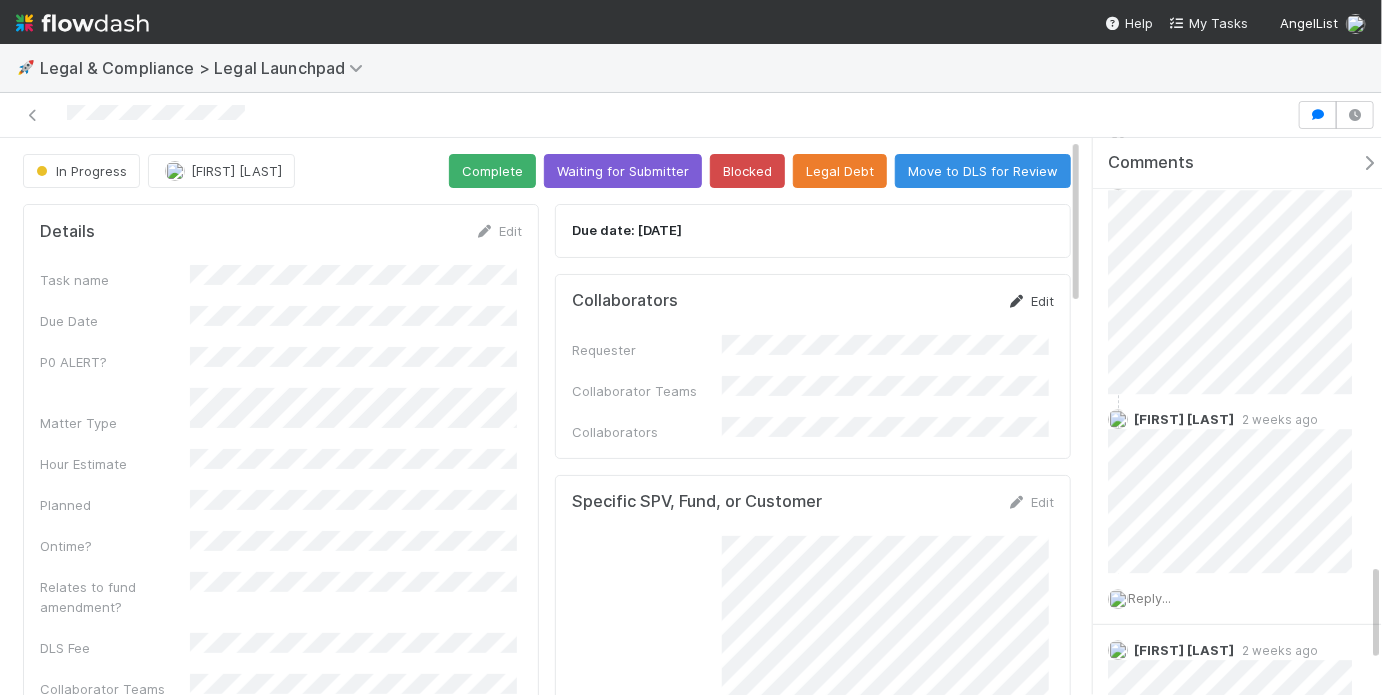click on "Edit" at bounding box center [1030, 301] 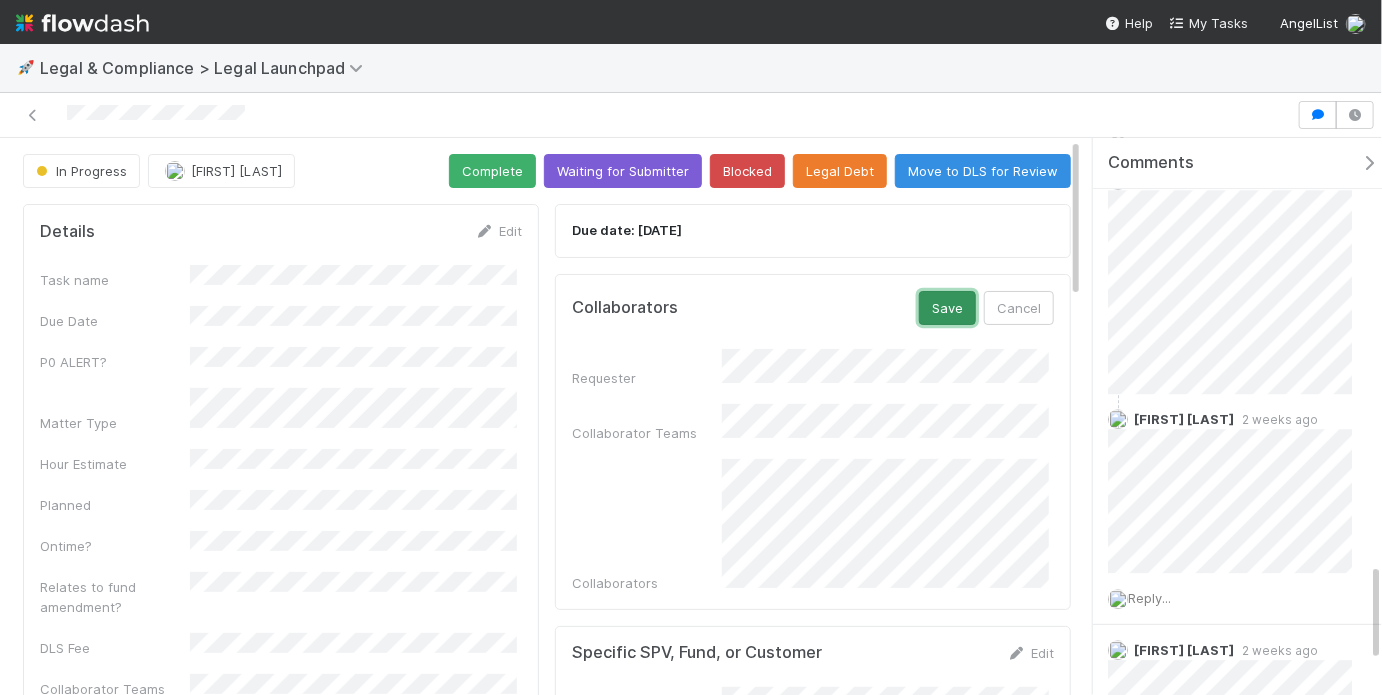 click on "Save" at bounding box center (947, 308) 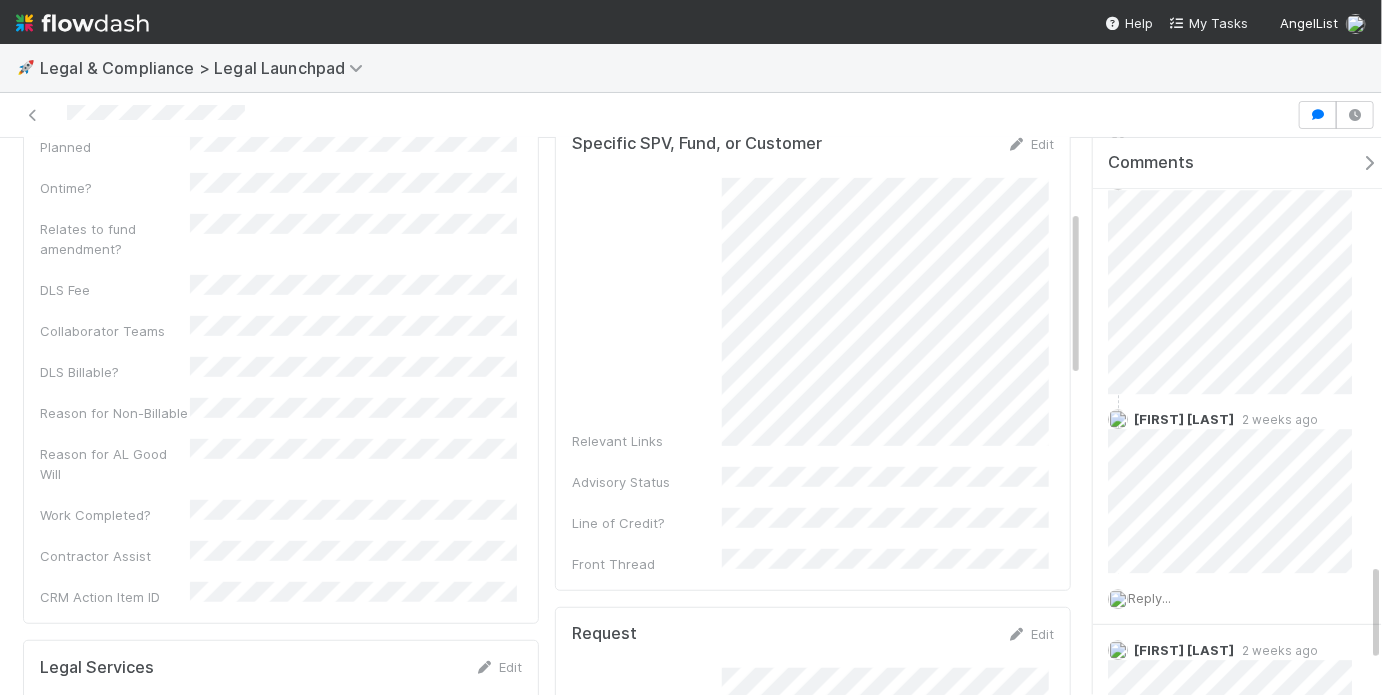 scroll, scrollTop: 242, scrollLeft: 0, axis: vertical 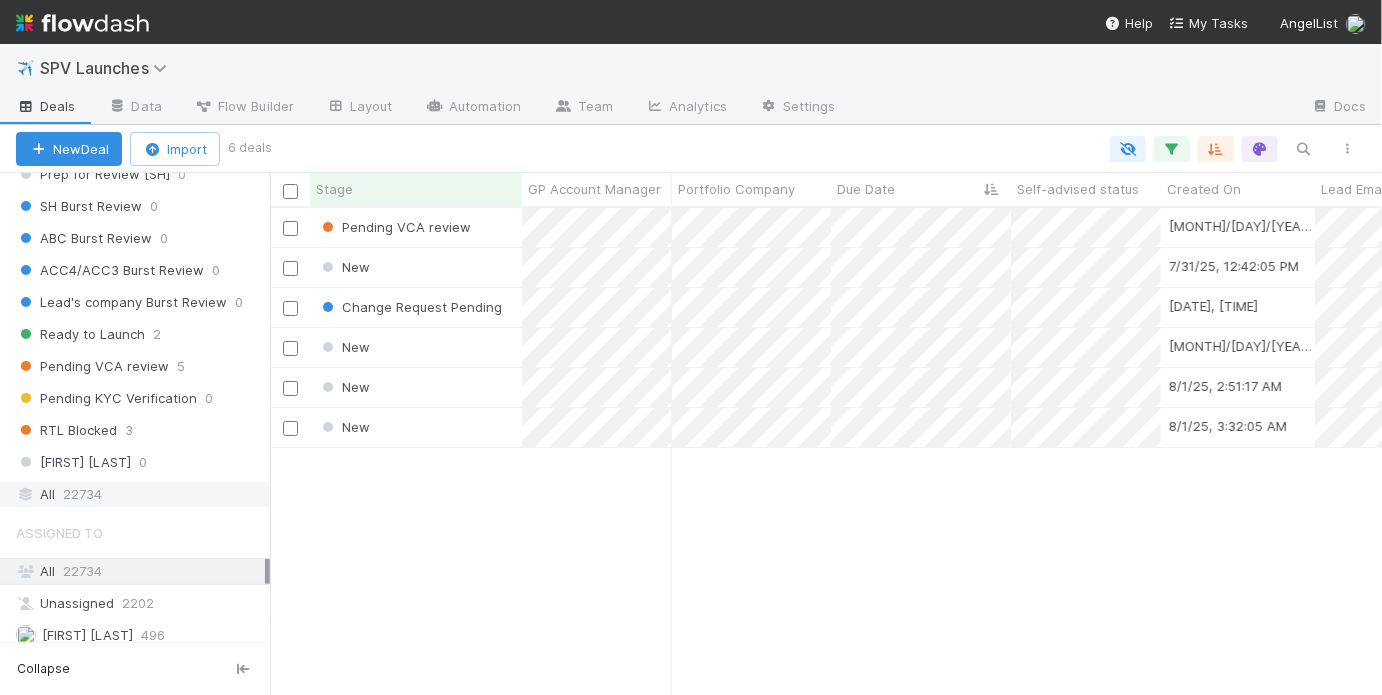 click on "All 22734" at bounding box center [140, 494] 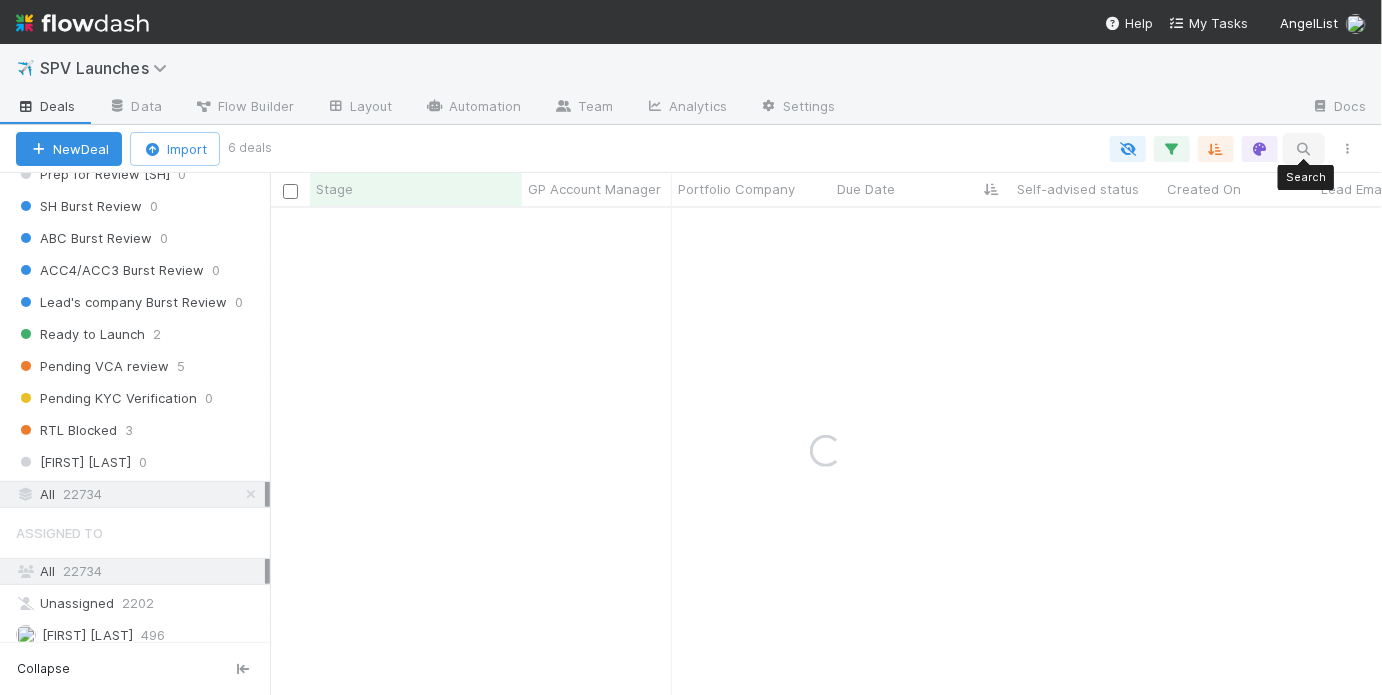 click at bounding box center [1304, 149] 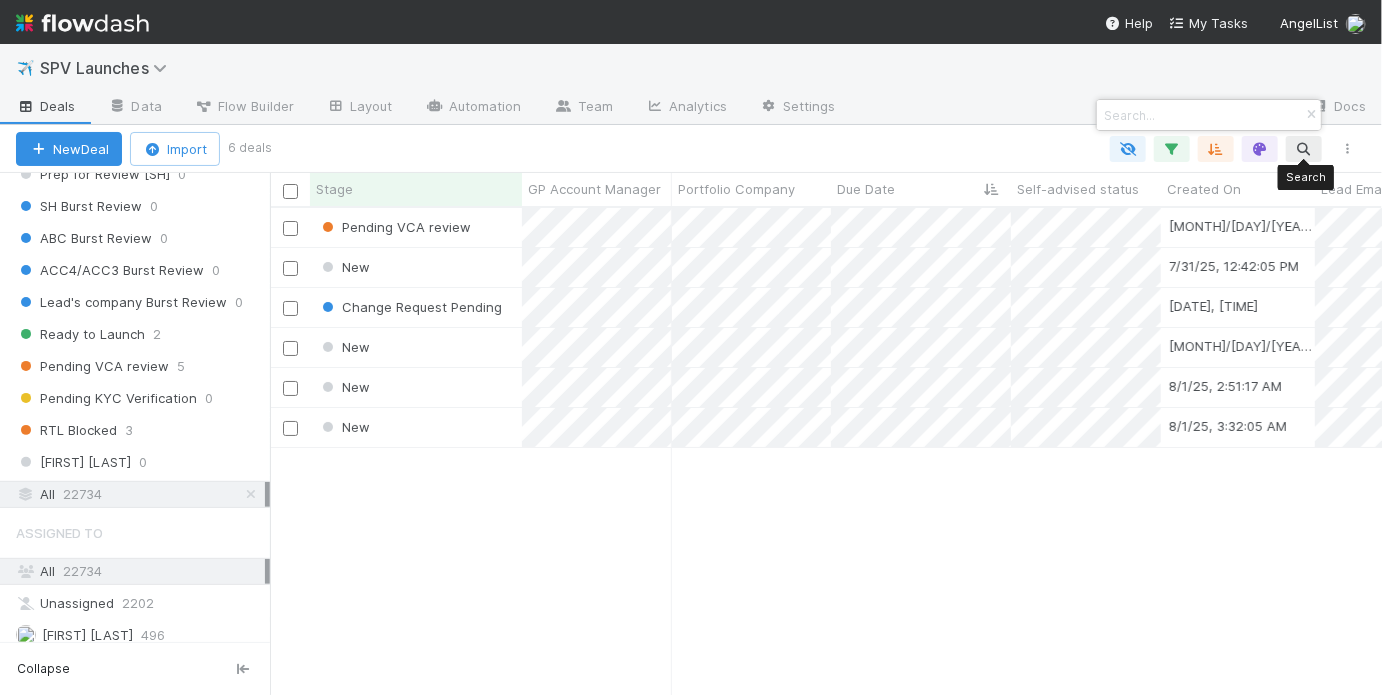 scroll, scrollTop: 13, scrollLeft: 12, axis: both 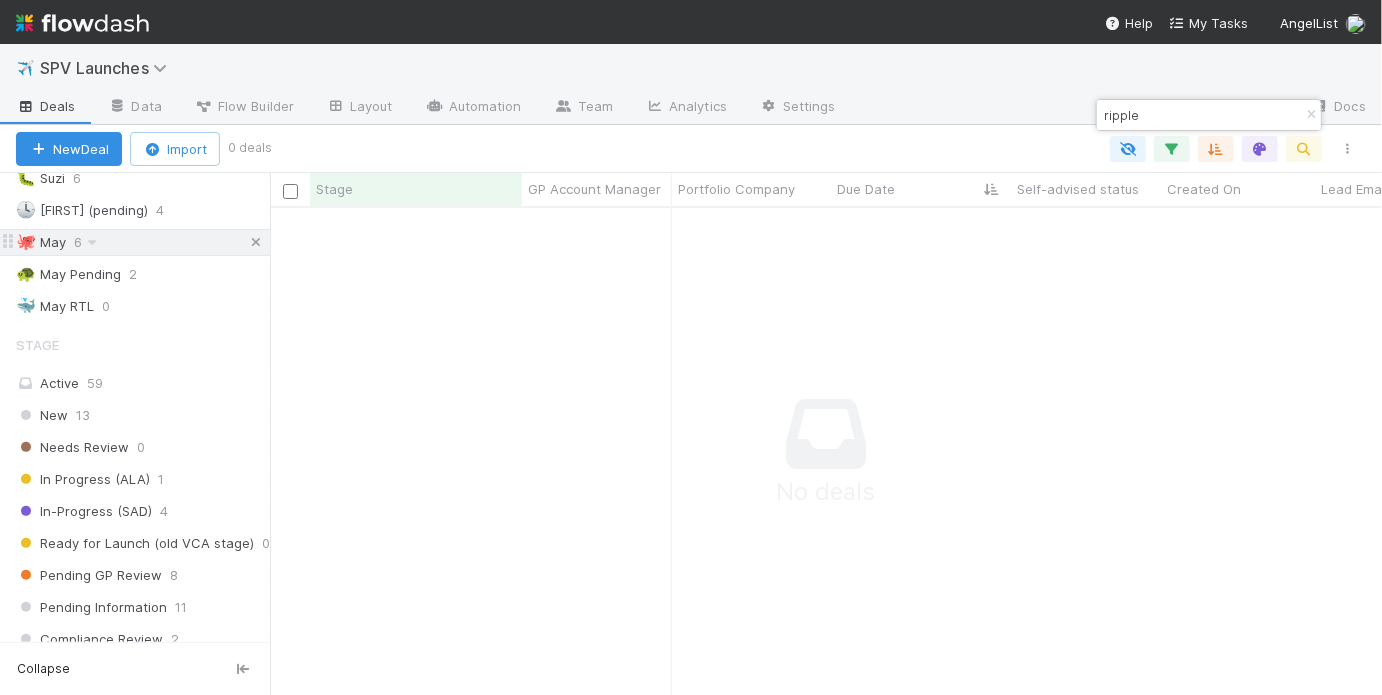 type on "ripple" 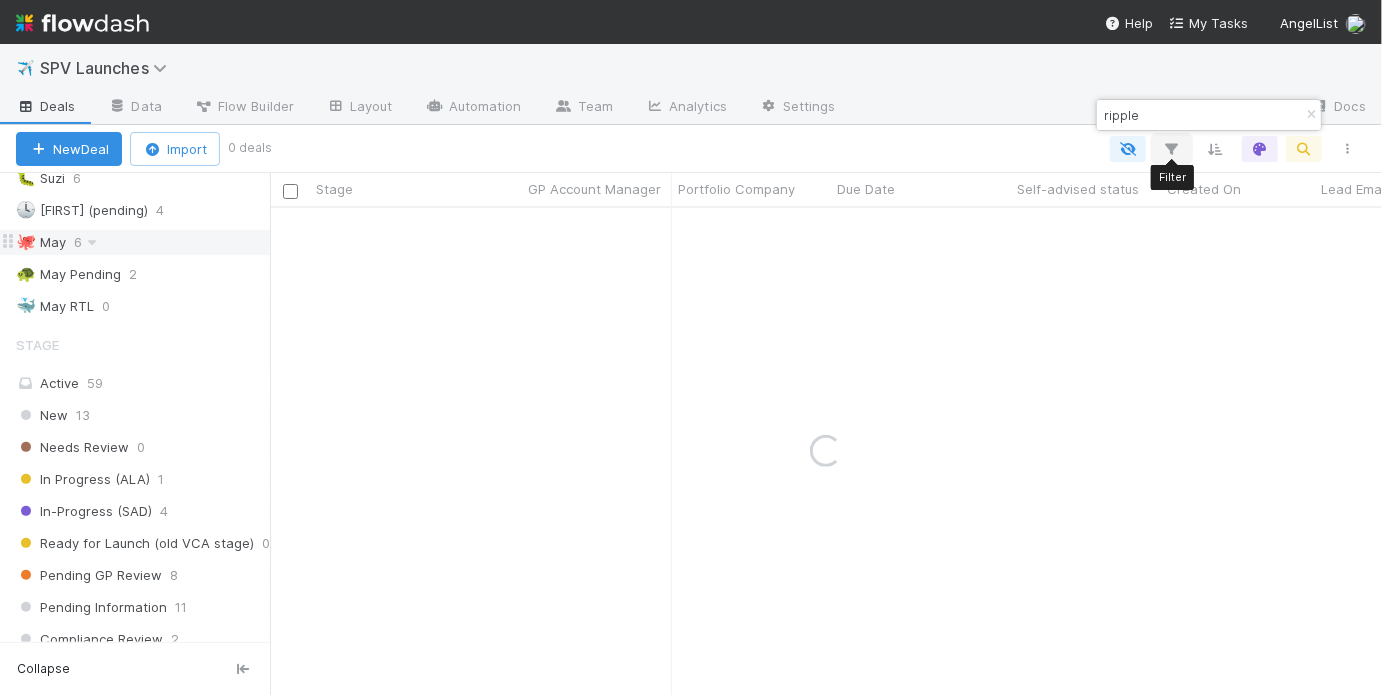 click at bounding box center [1172, 149] 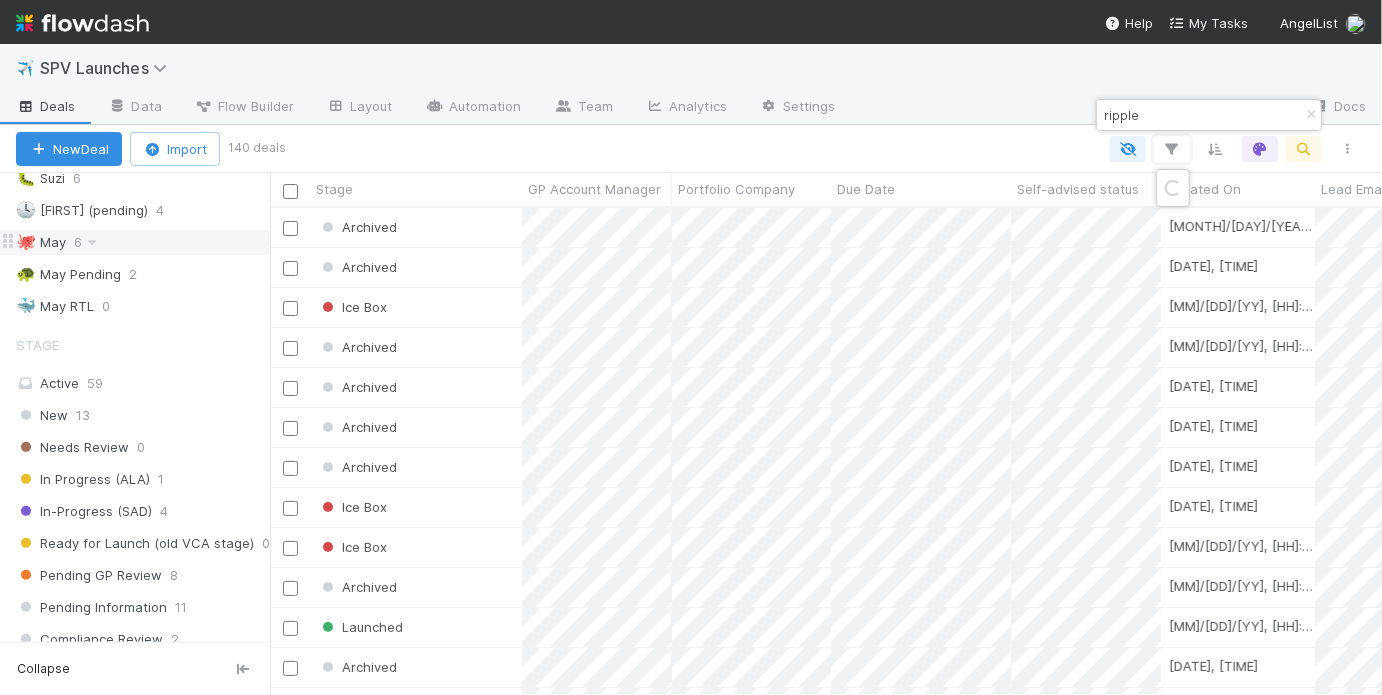 scroll, scrollTop: 13, scrollLeft: 12, axis: both 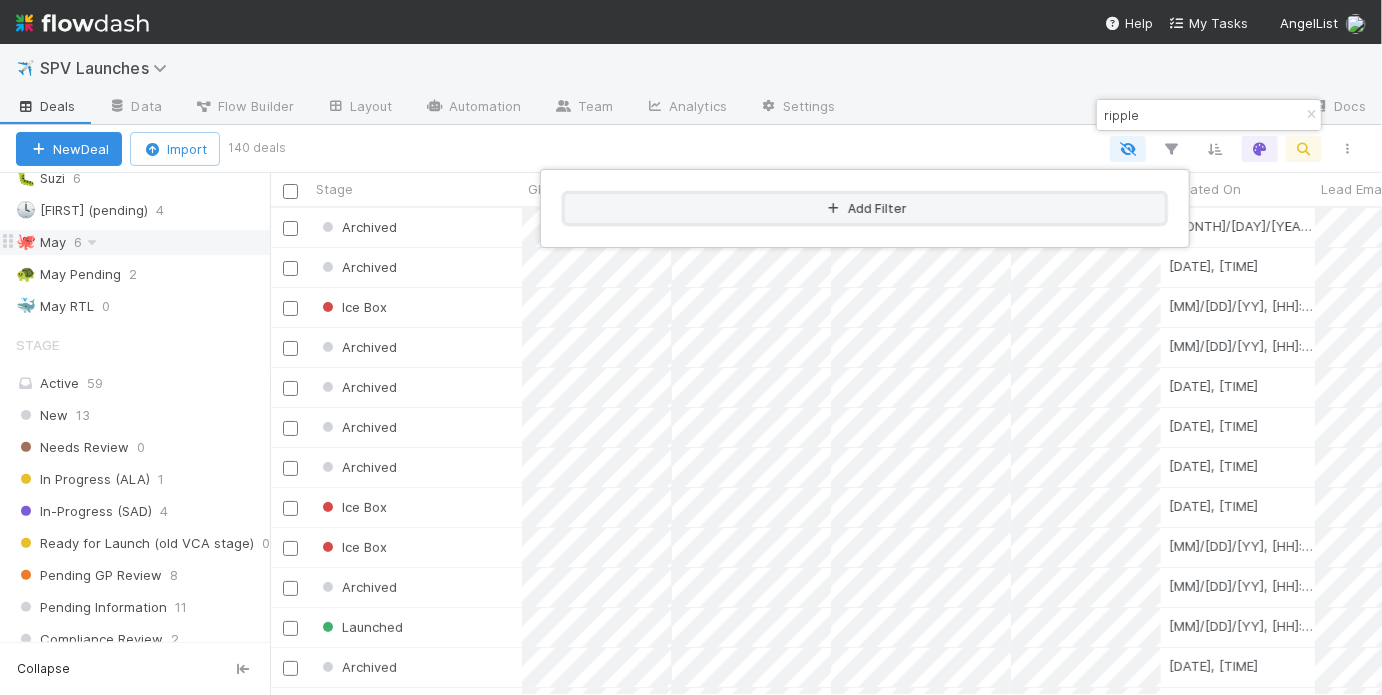 click on "Add Filter" at bounding box center [865, 208] 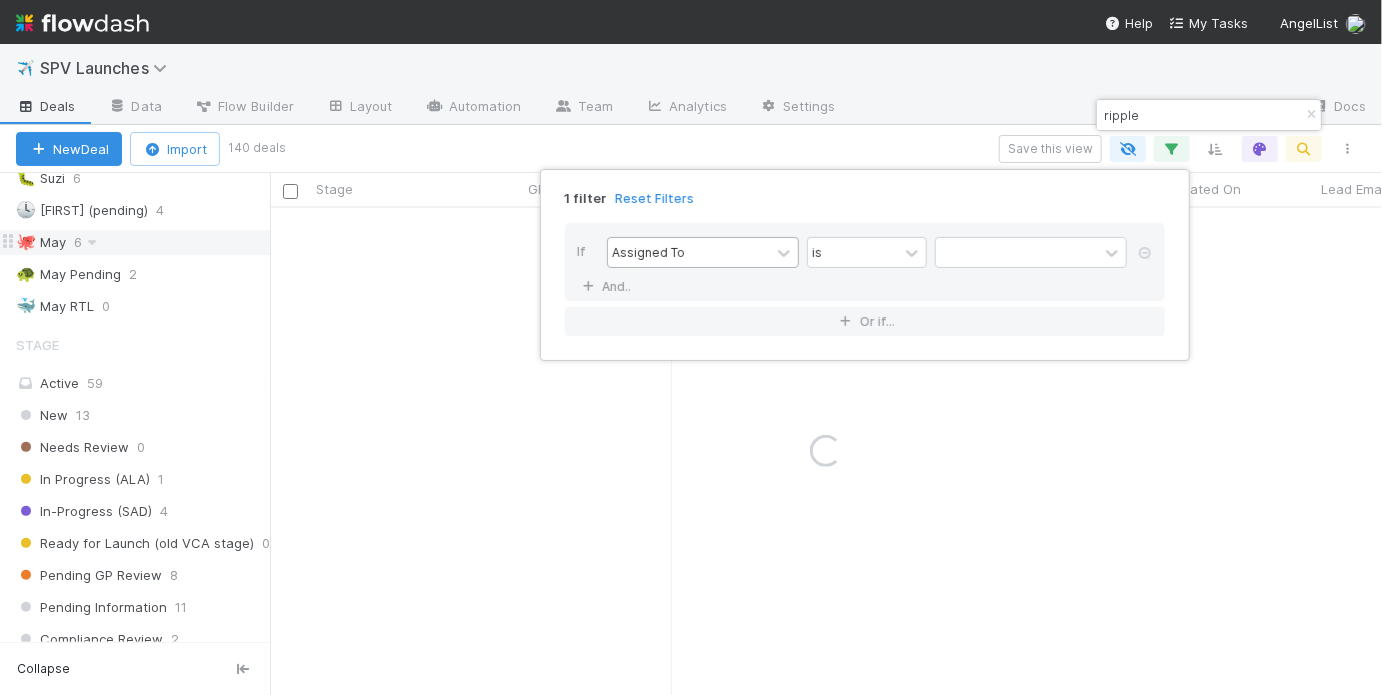click on "Assigned To" at bounding box center (689, 252) 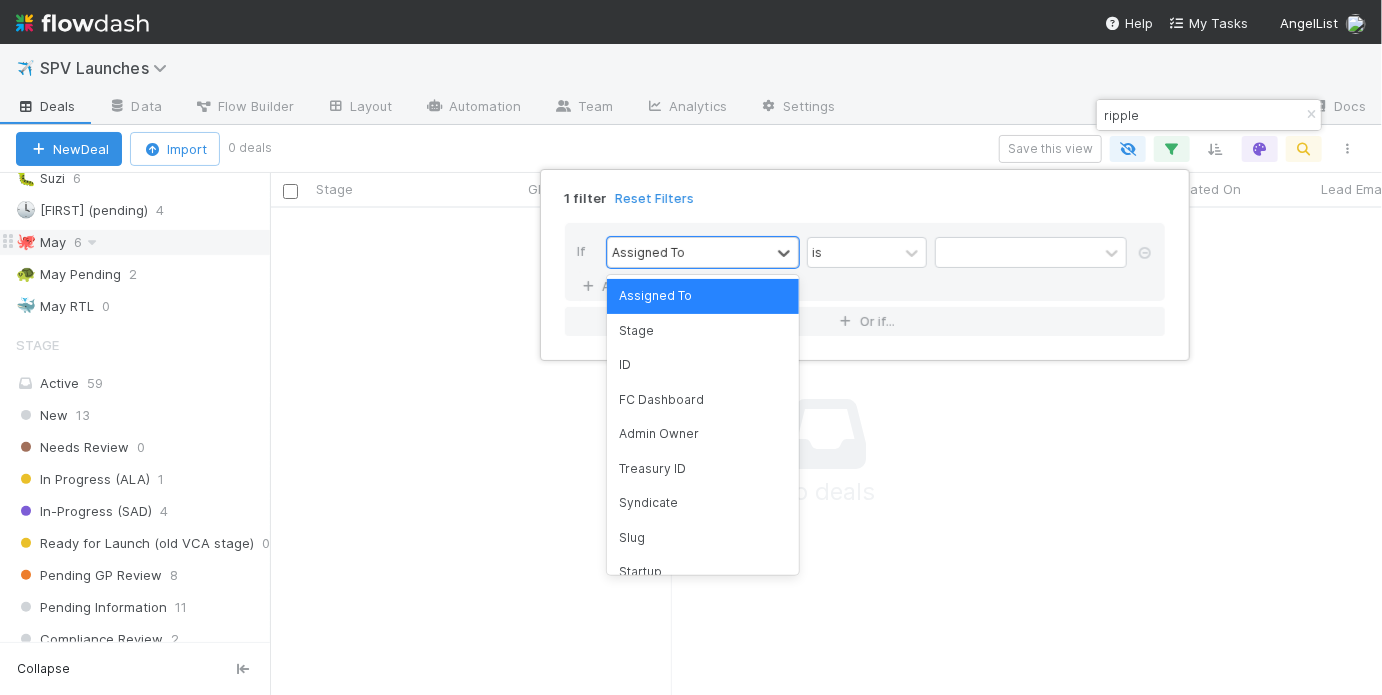scroll, scrollTop: 13, scrollLeft: 12, axis: both 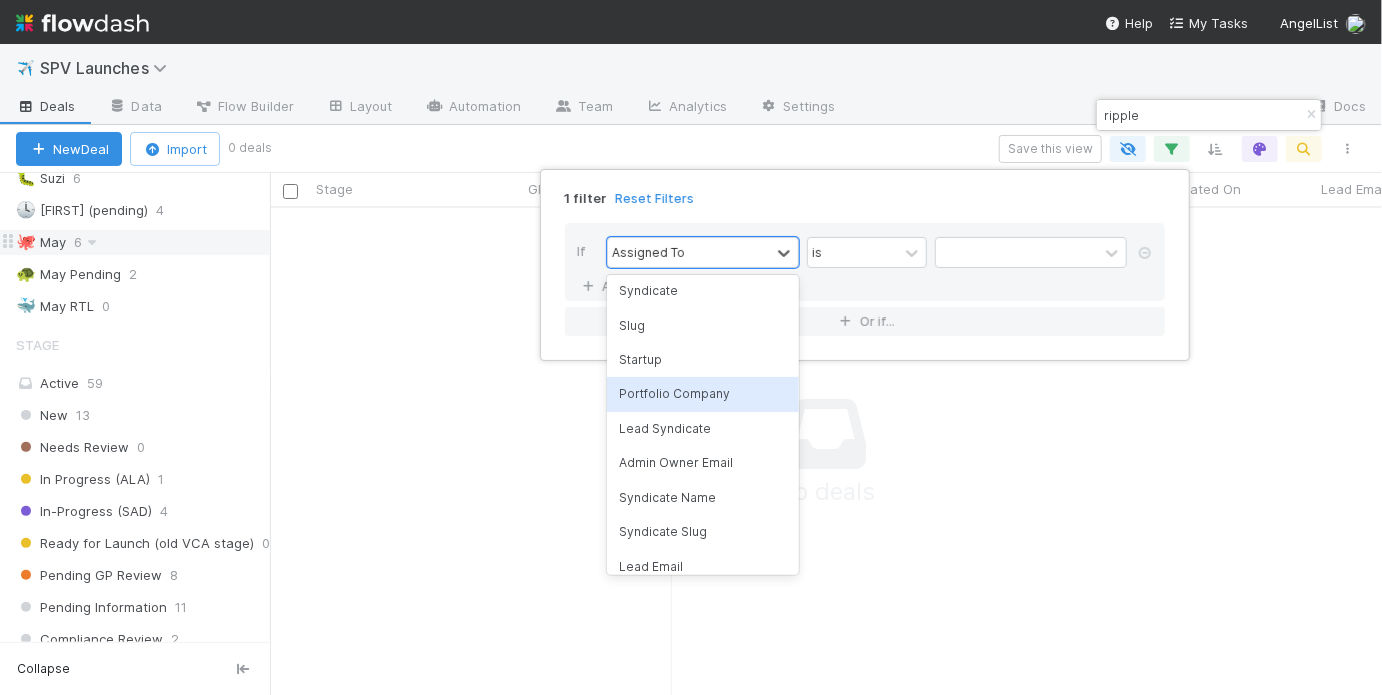 click on "Portfolio Company" at bounding box center (703, 394) 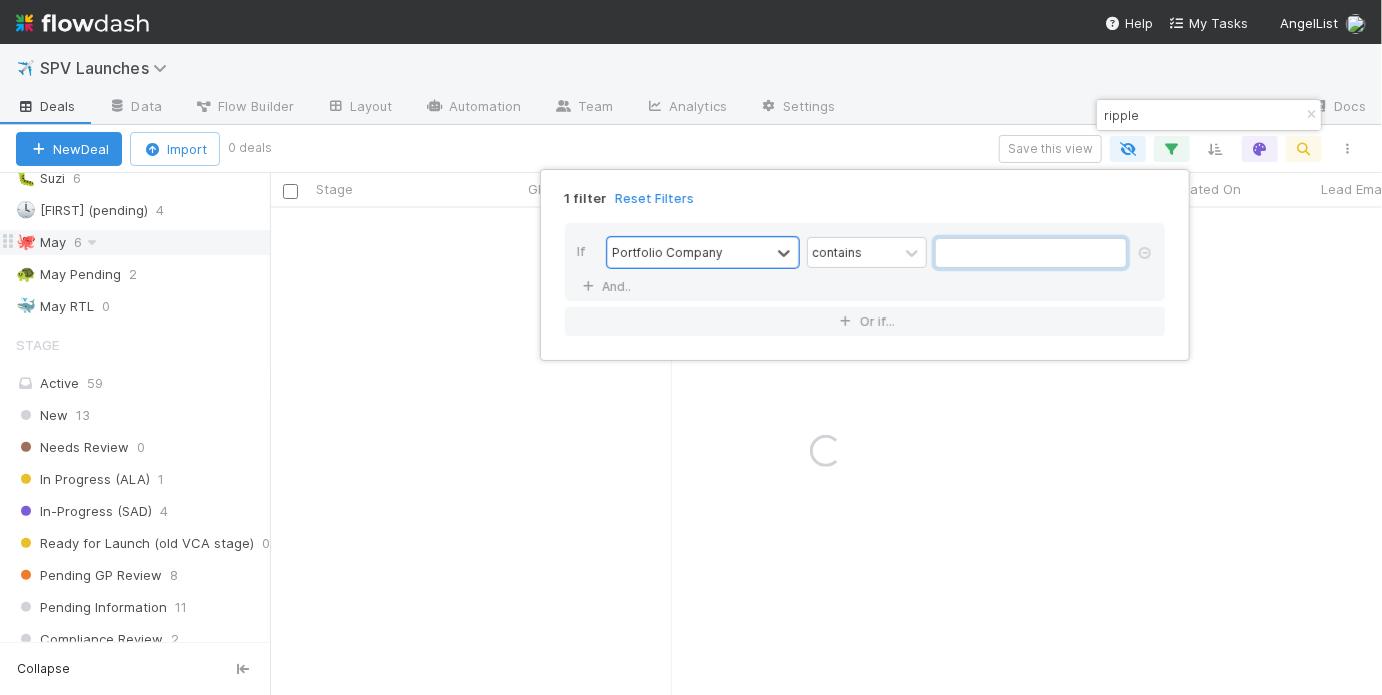 click at bounding box center (1031, 253) 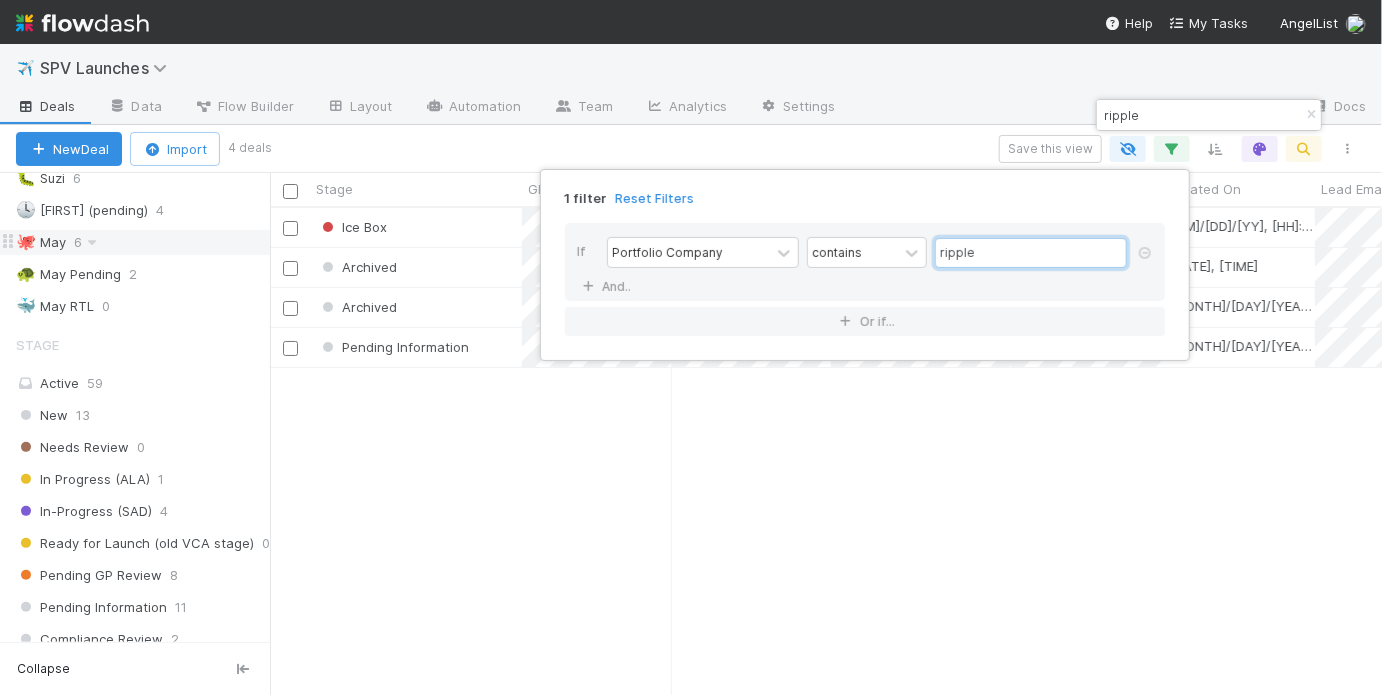 scroll, scrollTop: 13, scrollLeft: 12, axis: both 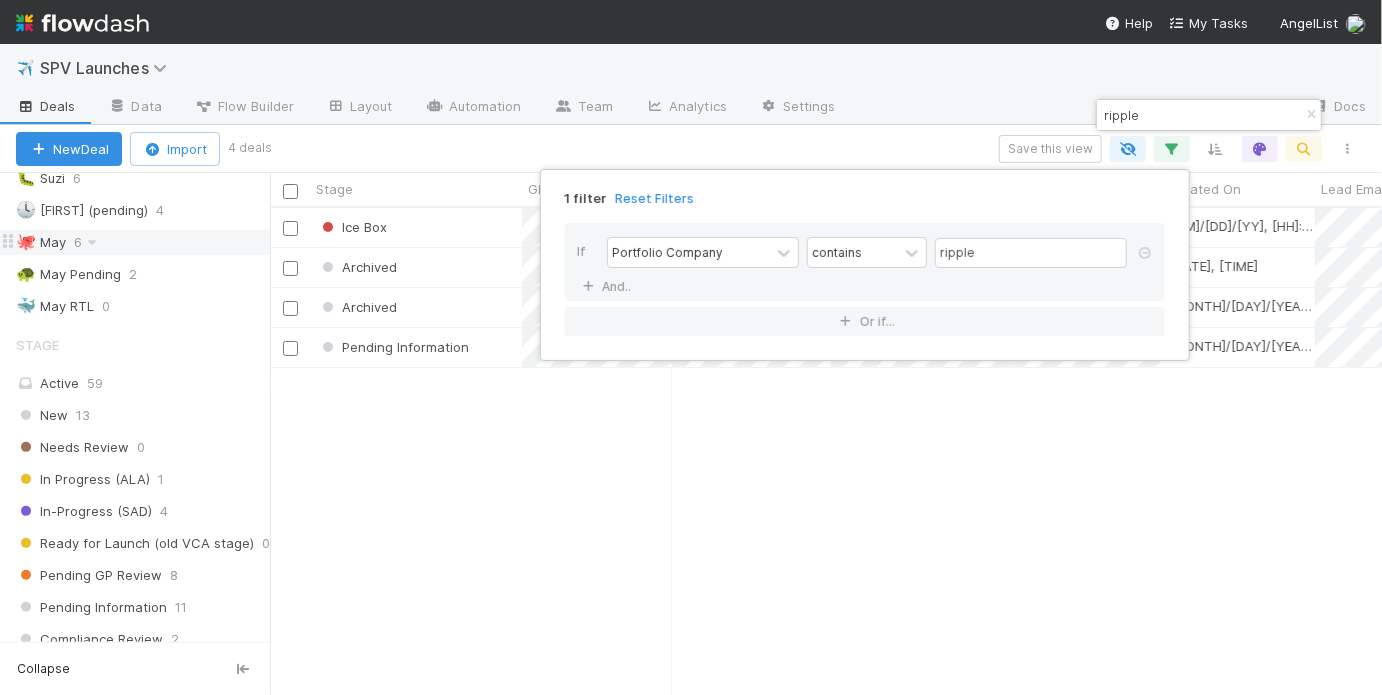 click on "1 filter Reset Filters If Portfolio Company contains ripple And.. Or if..." at bounding box center [691, 347] 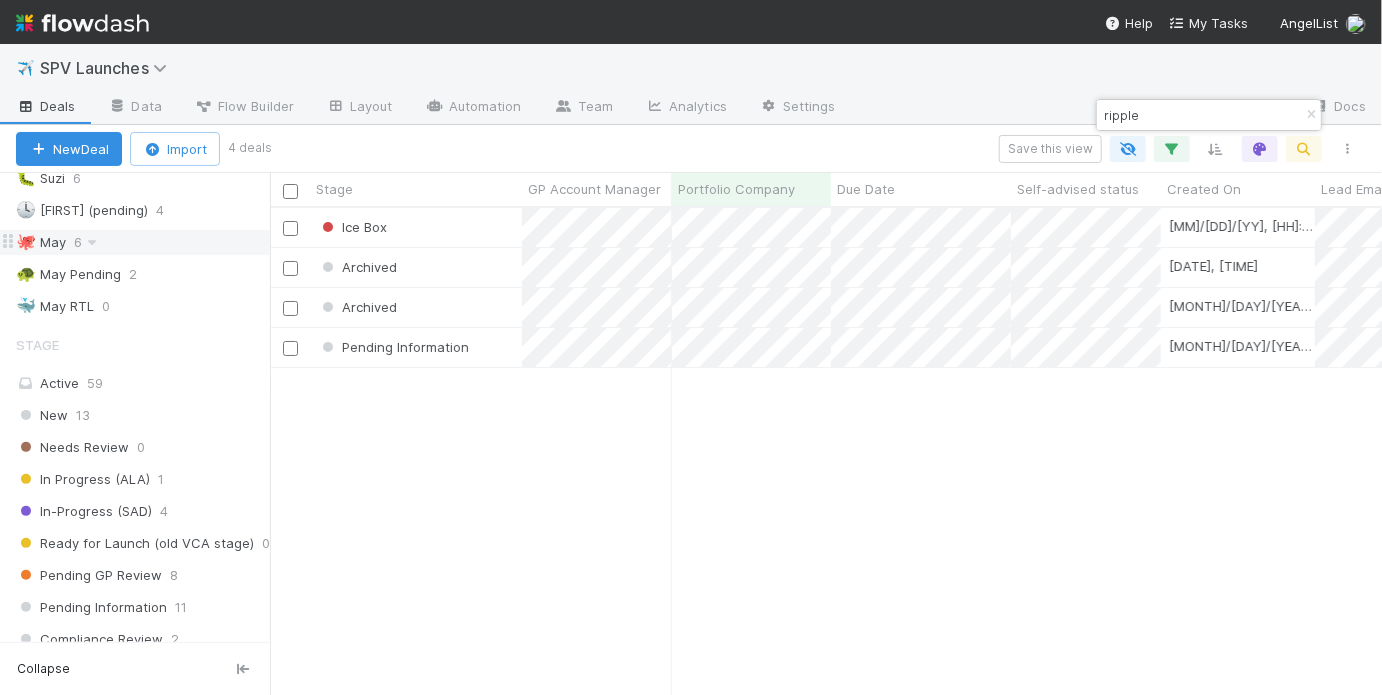 scroll, scrollTop: 0, scrollLeft: 48, axis: horizontal 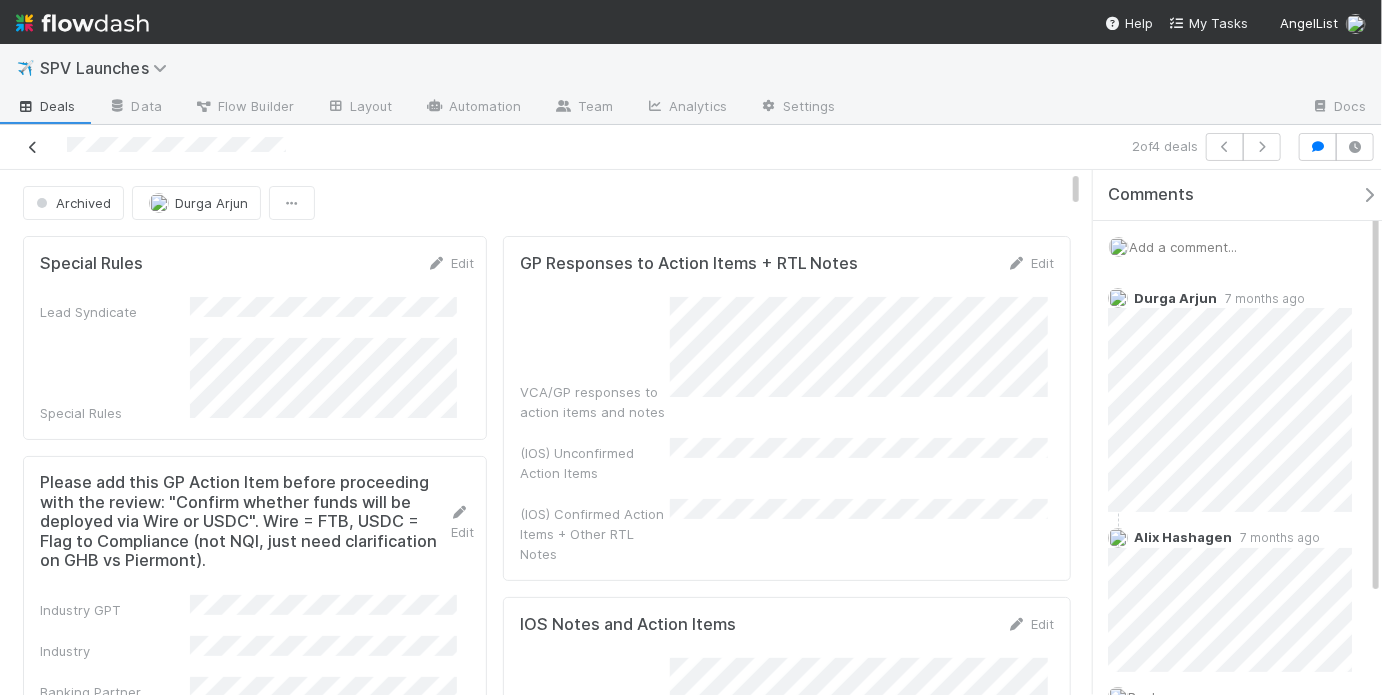 click at bounding box center [33, 147] 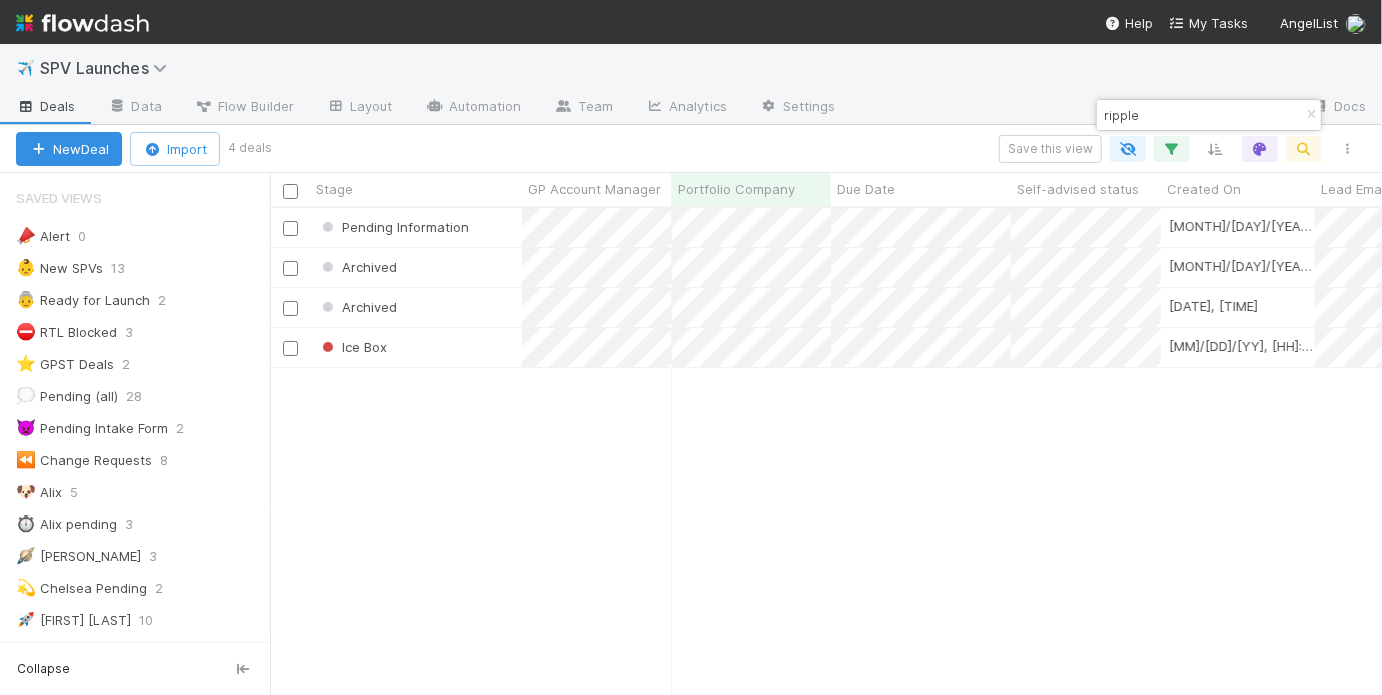 scroll, scrollTop: 474, scrollLeft: 1100, axis: both 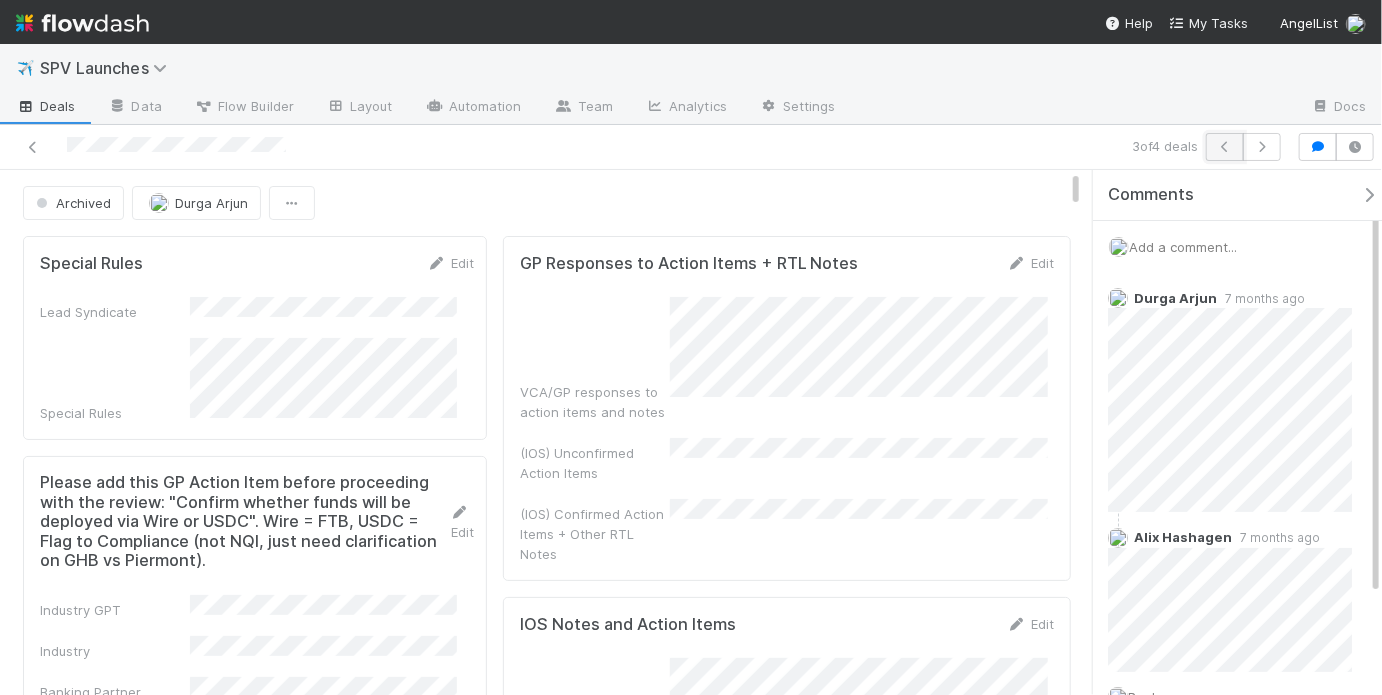 click at bounding box center [1225, 147] 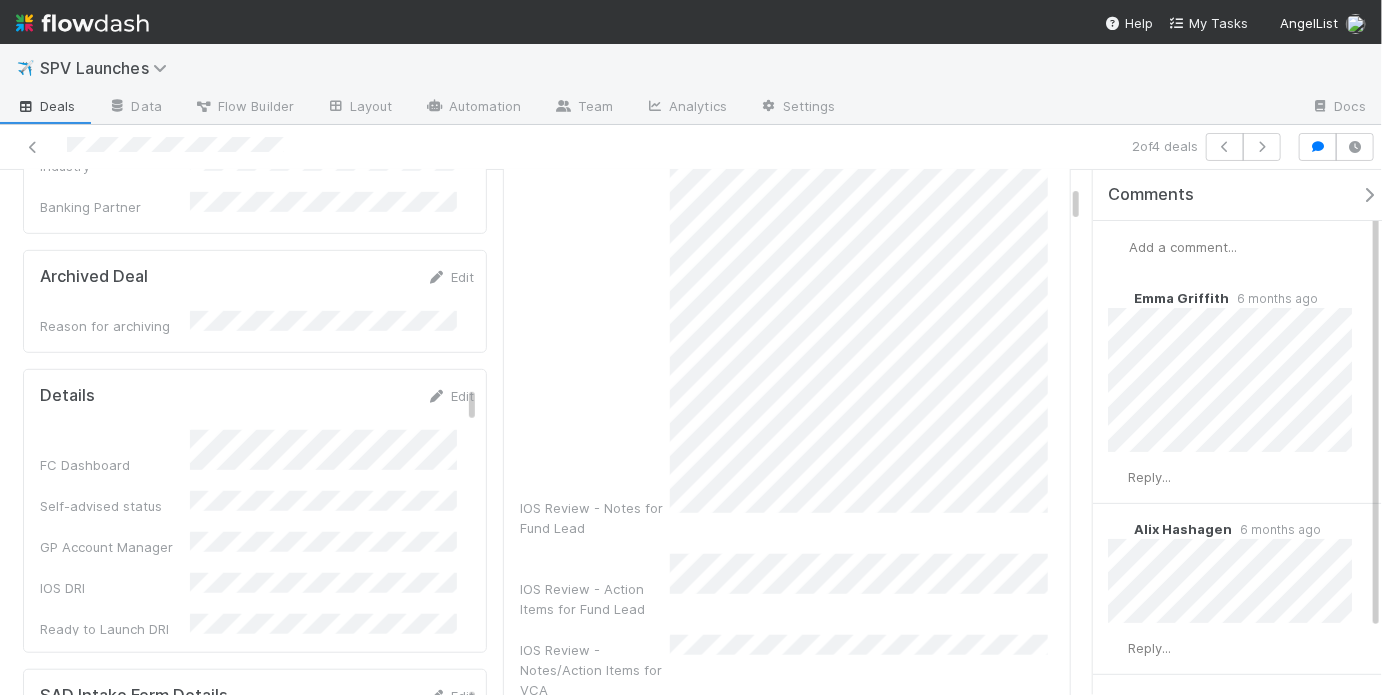scroll, scrollTop: 640, scrollLeft: 0, axis: vertical 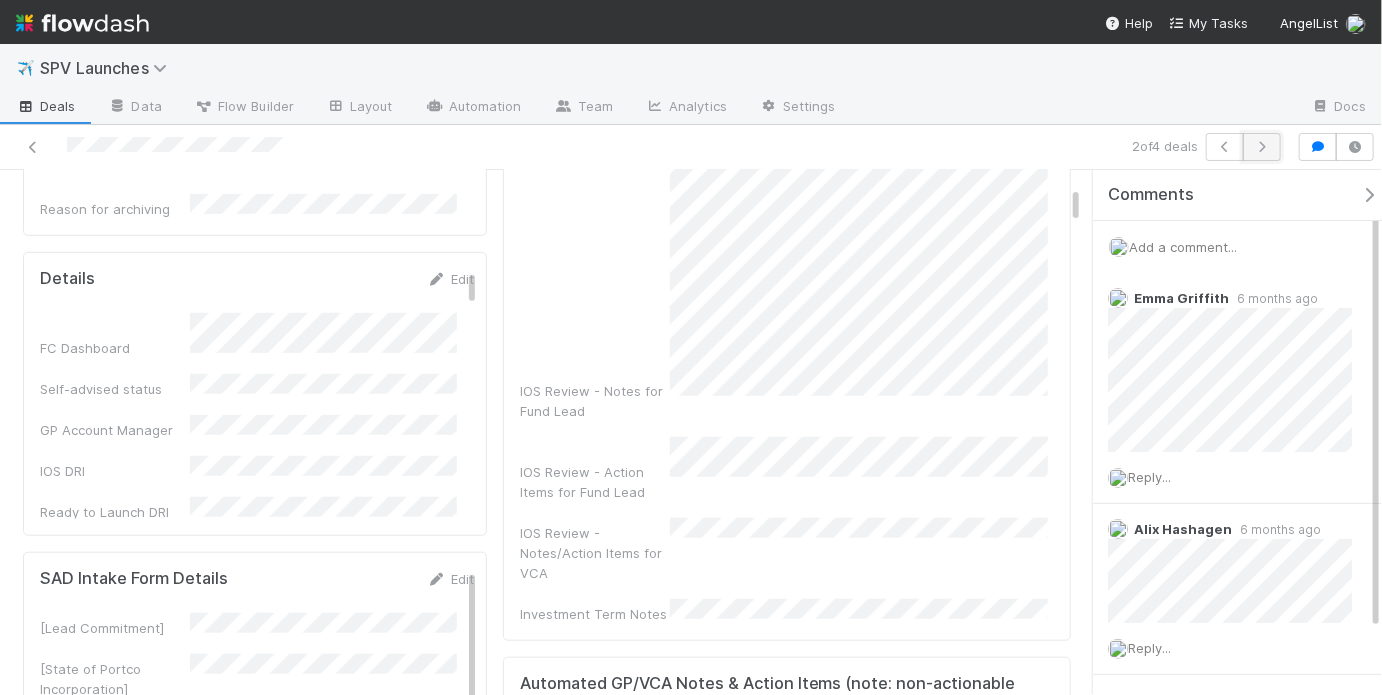 click at bounding box center [1262, 147] 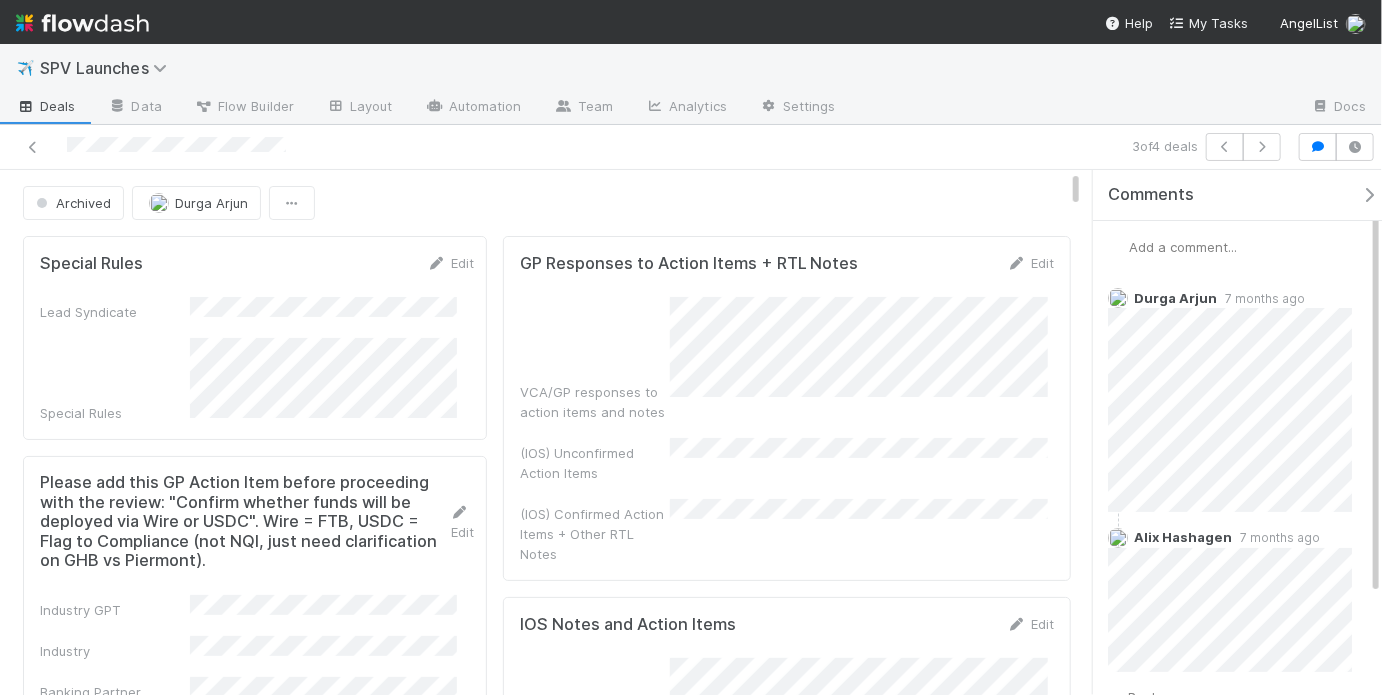 scroll, scrollTop: 331, scrollLeft: 0, axis: vertical 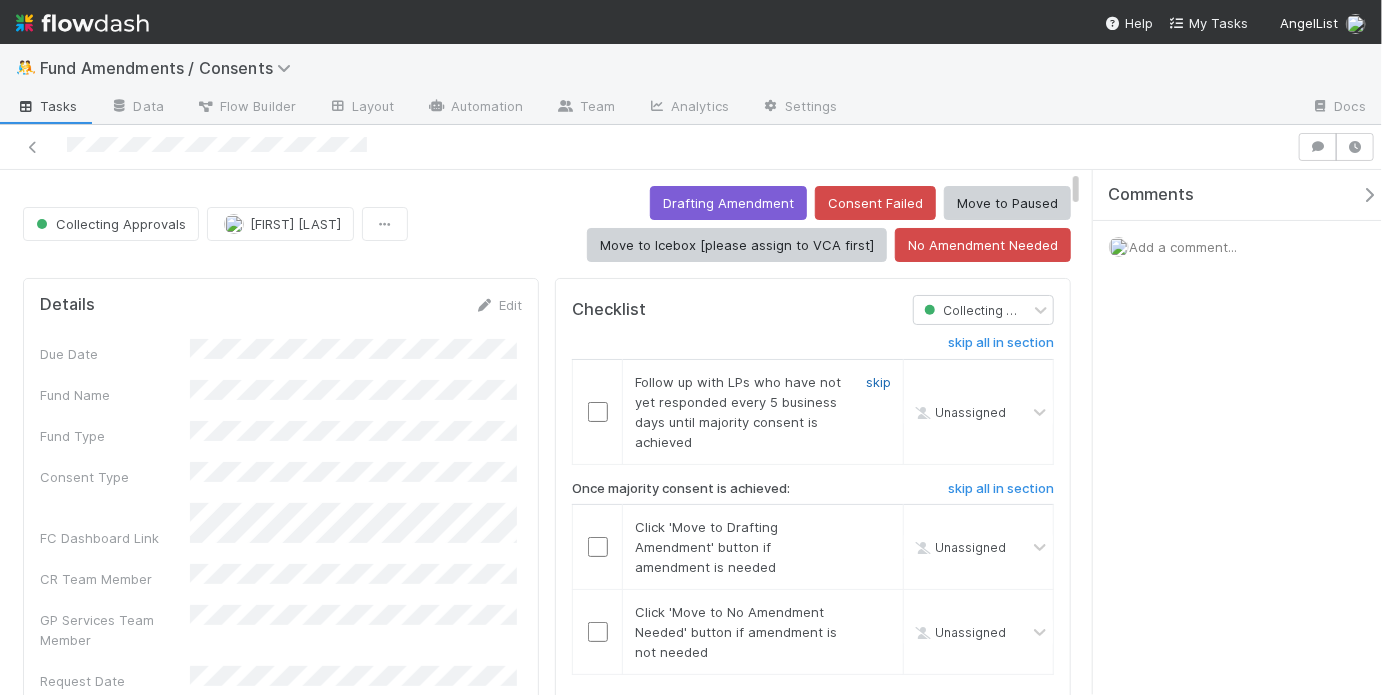 click on "skip" at bounding box center [878, 382] 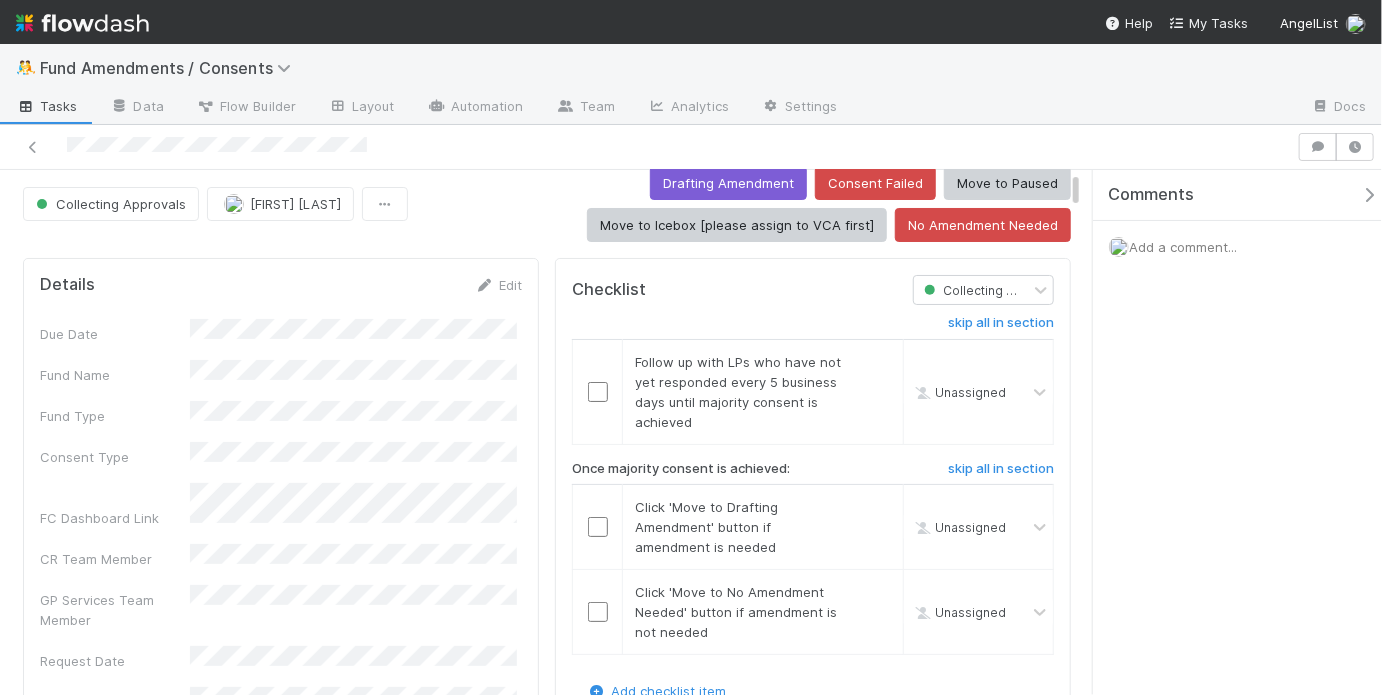 scroll, scrollTop: 30, scrollLeft: 0, axis: vertical 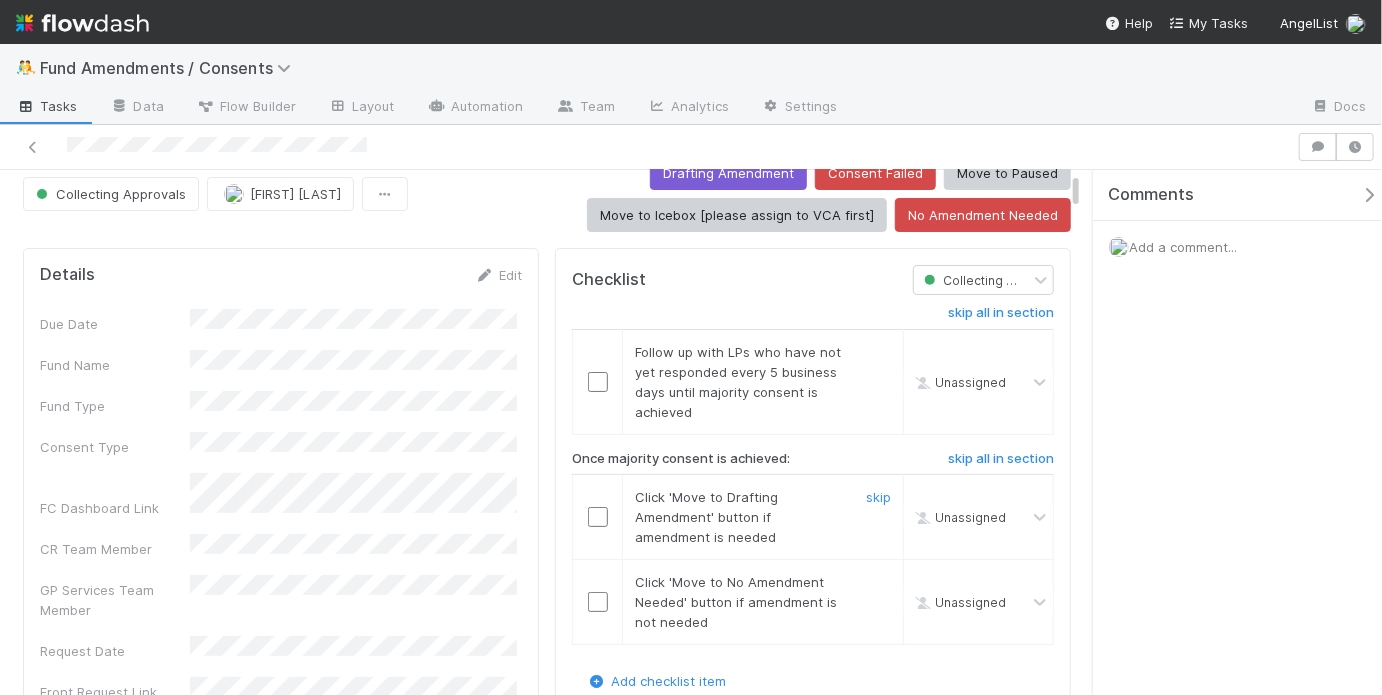 click at bounding box center [598, 517] 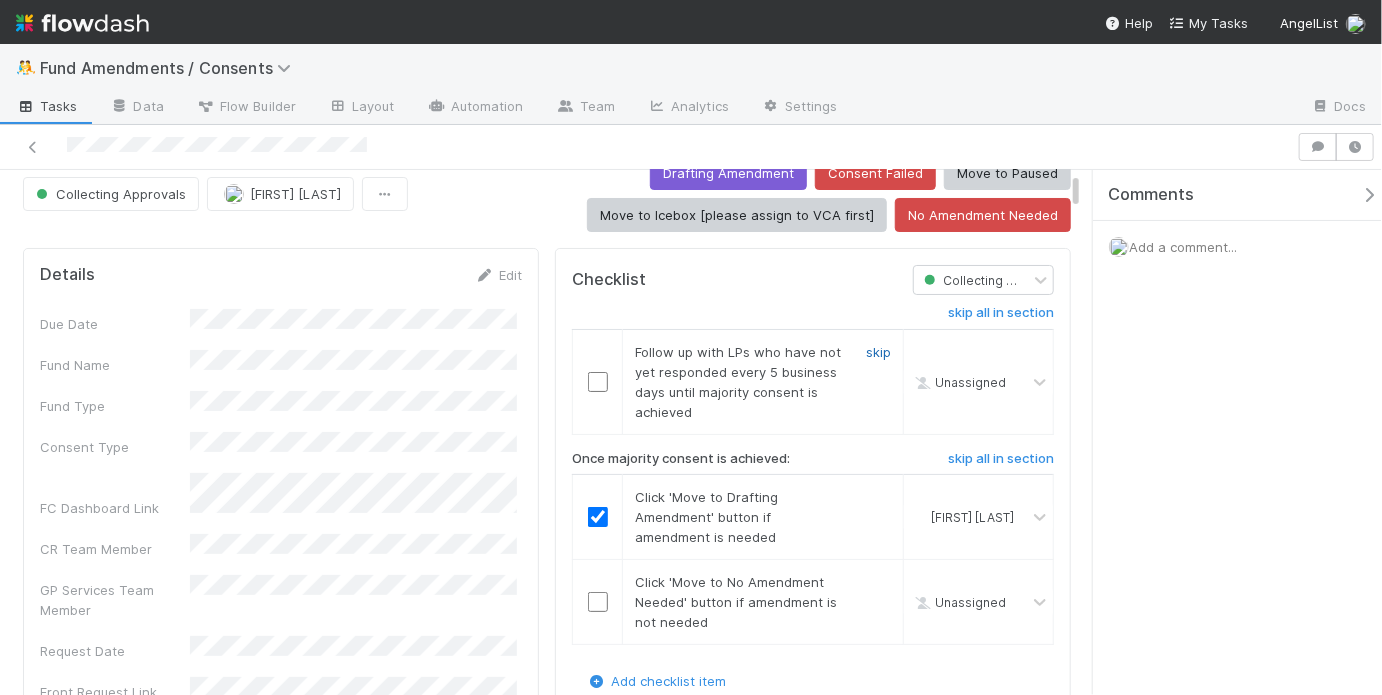 click on "skip" at bounding box center [878, 352] 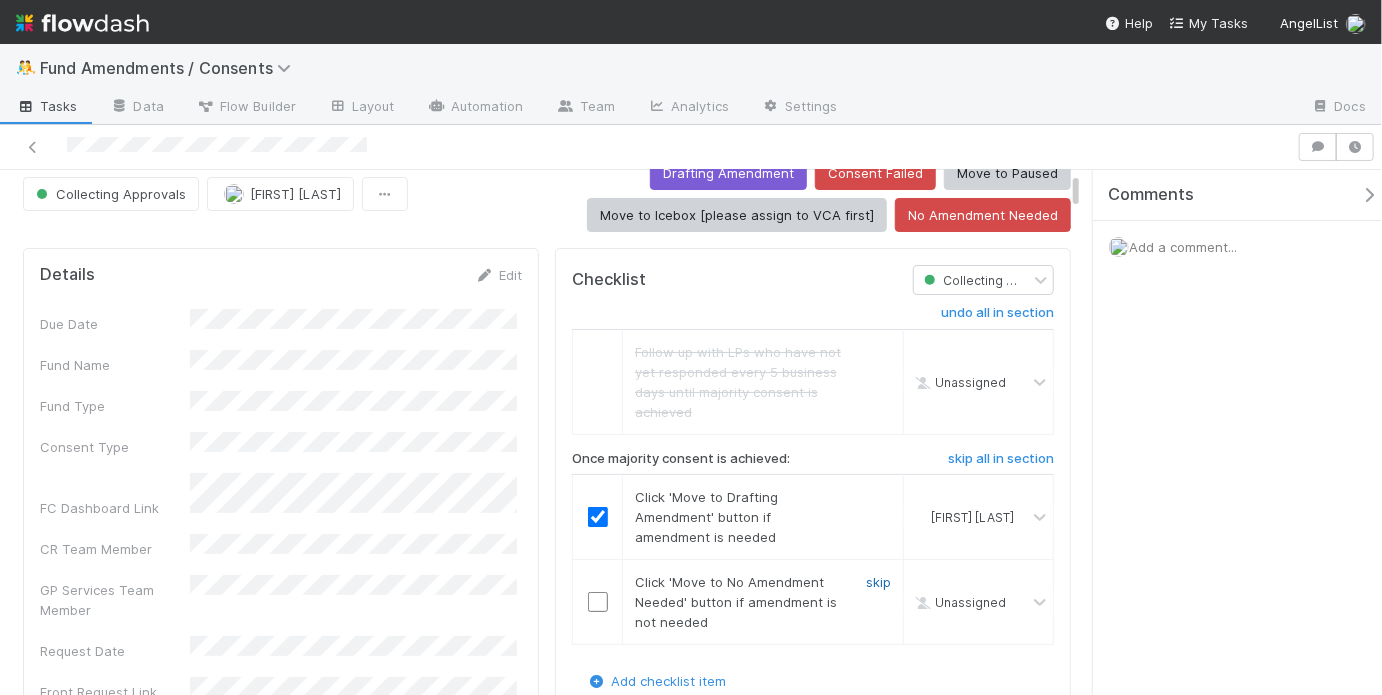 click on "skip" at bounding box center (878, 582) 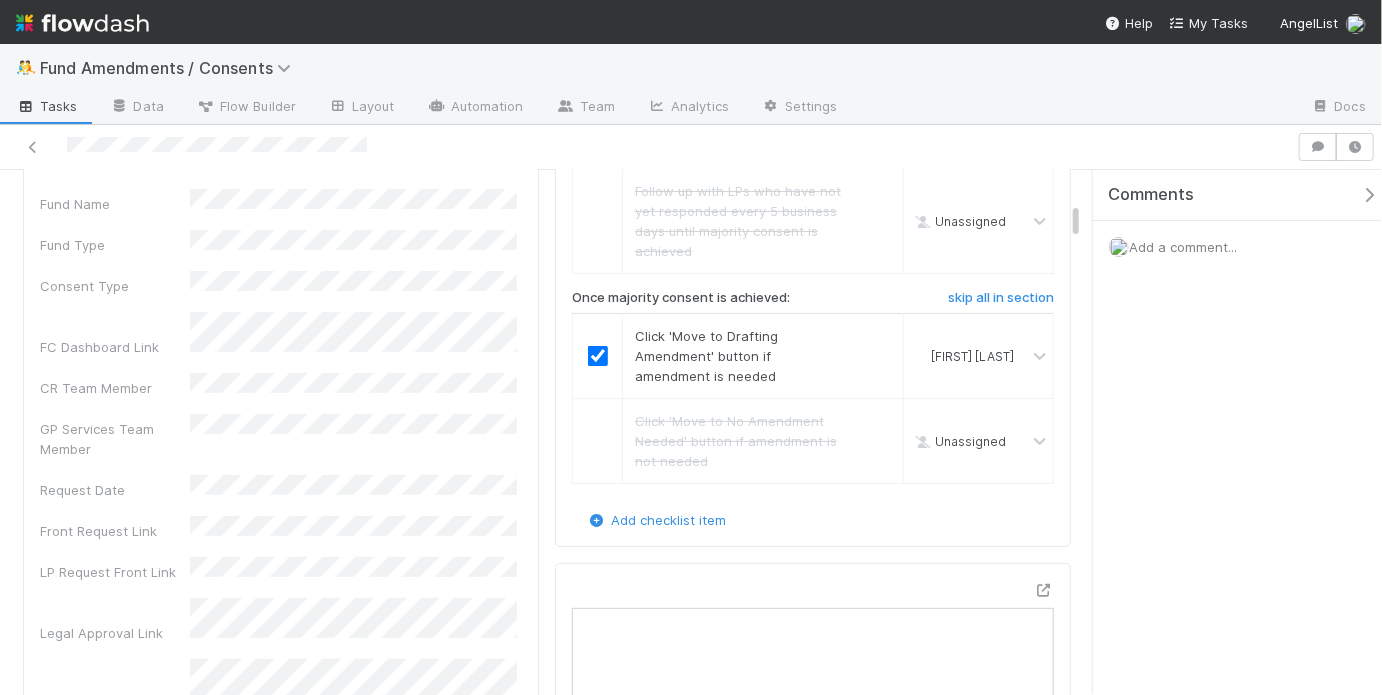 scroll, scrollTop: 0, scrollLeft: 0, axis: both 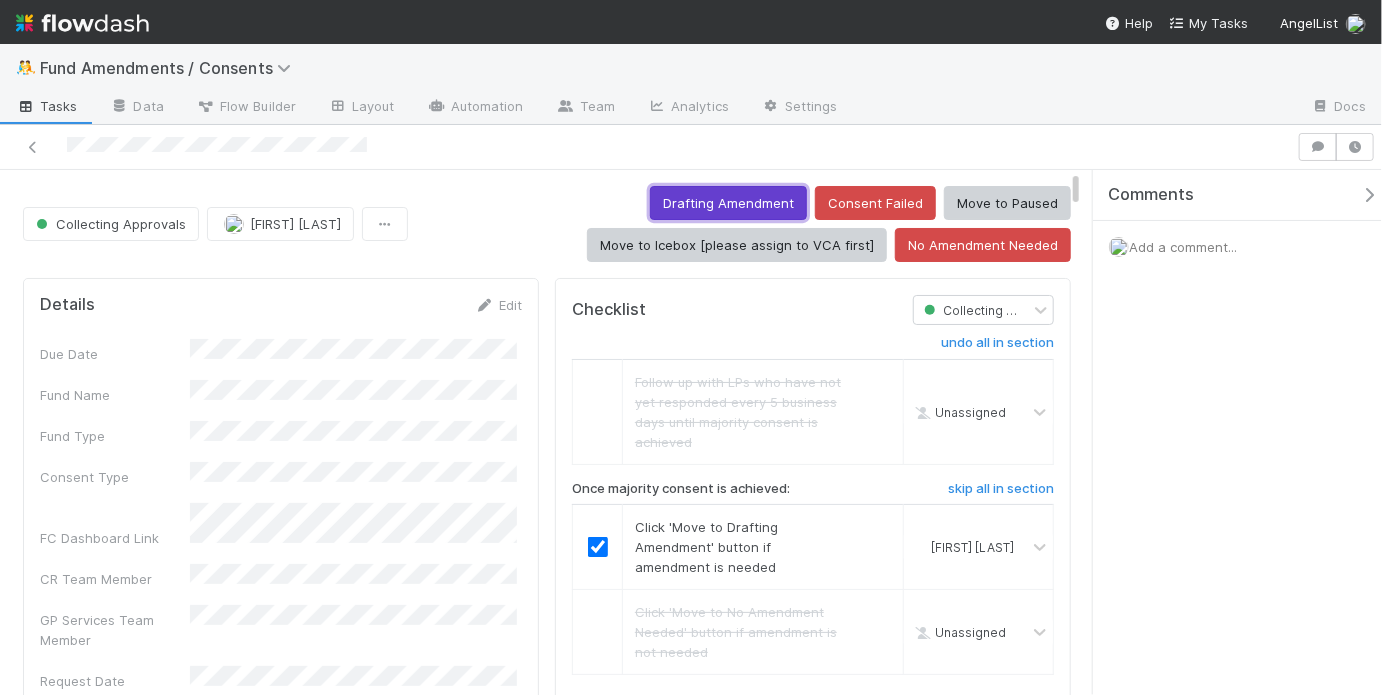 click on "Drafting Amendment" at bounding box center [728, 203] 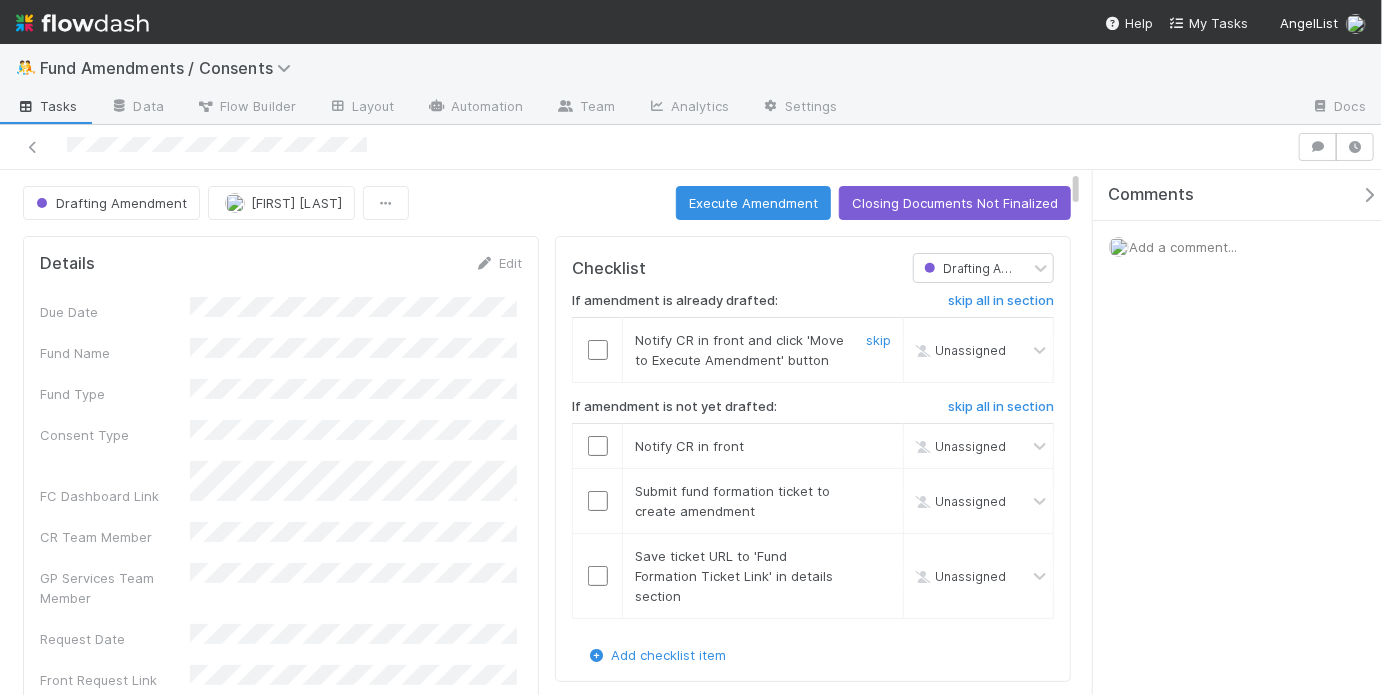 click at bounding box center (598, 350) 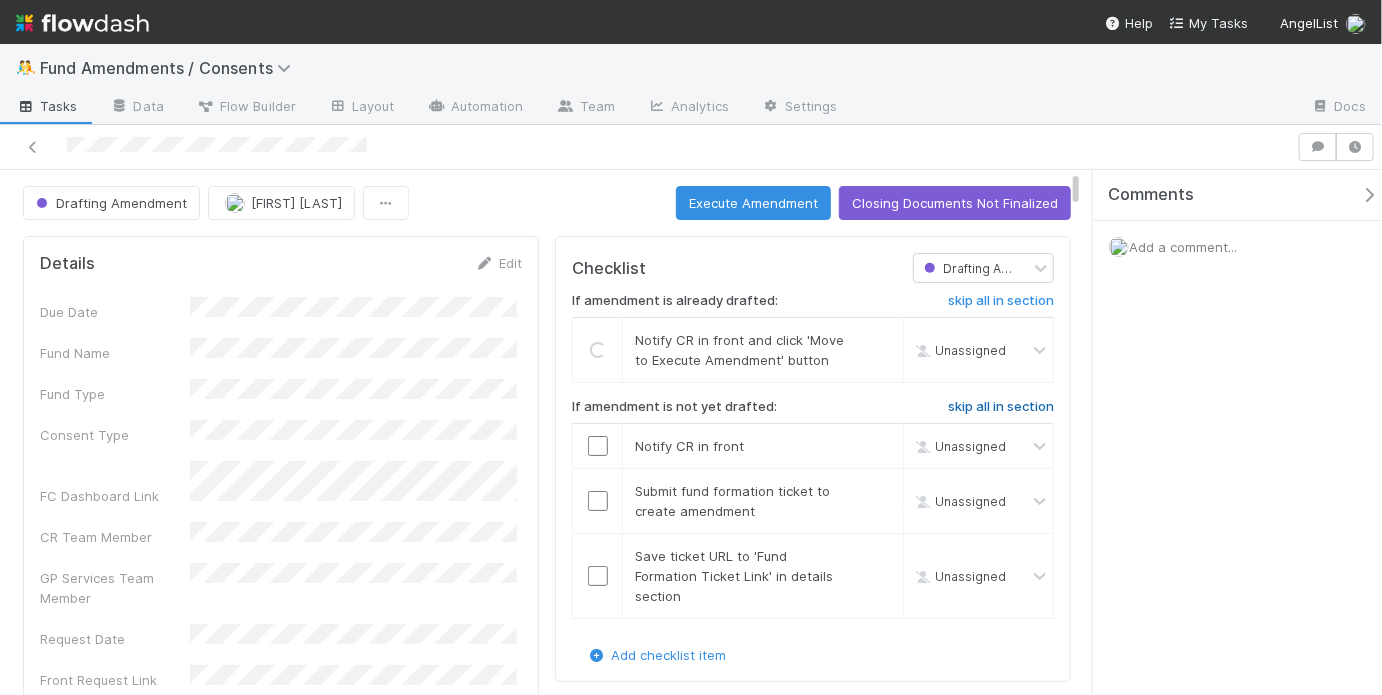 click on "skip all in section" at bounding box center [1001, 407] 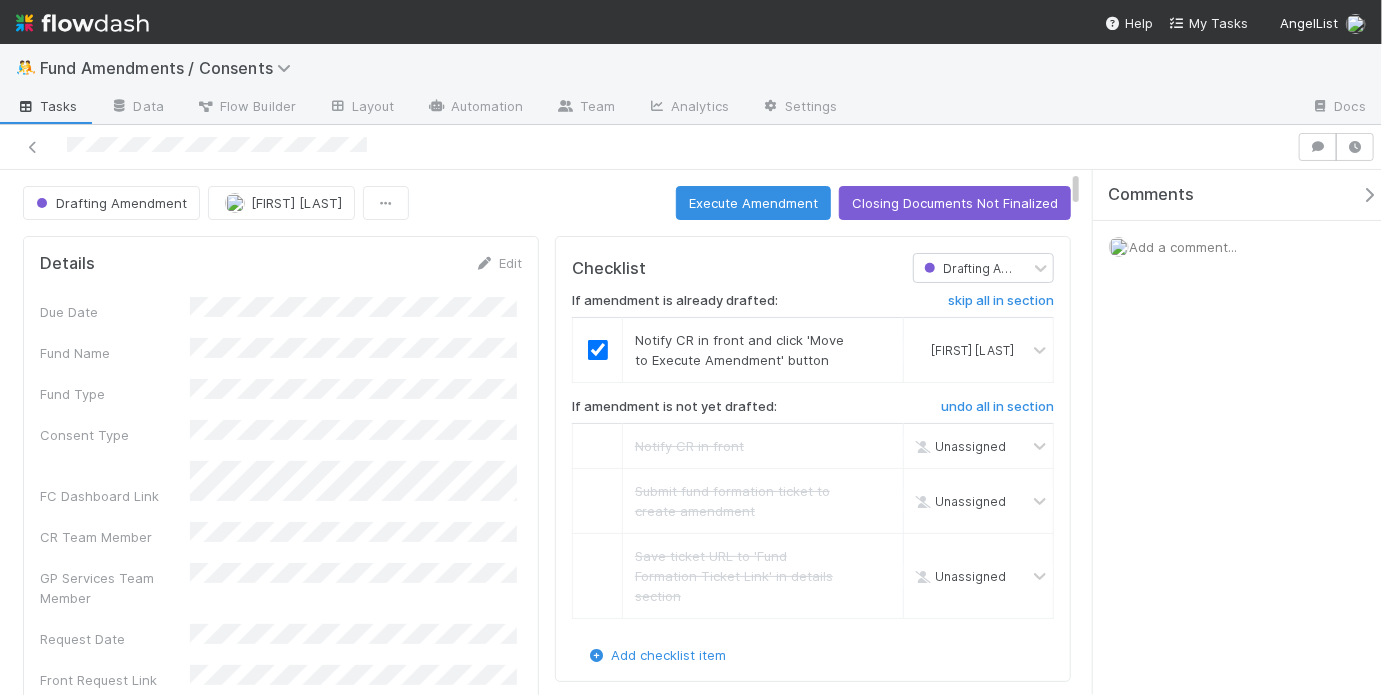 click on "Drafting Amendment May Chang Execute Amendment Closing Documents Not Finalized" at bounding box center (547, 203) 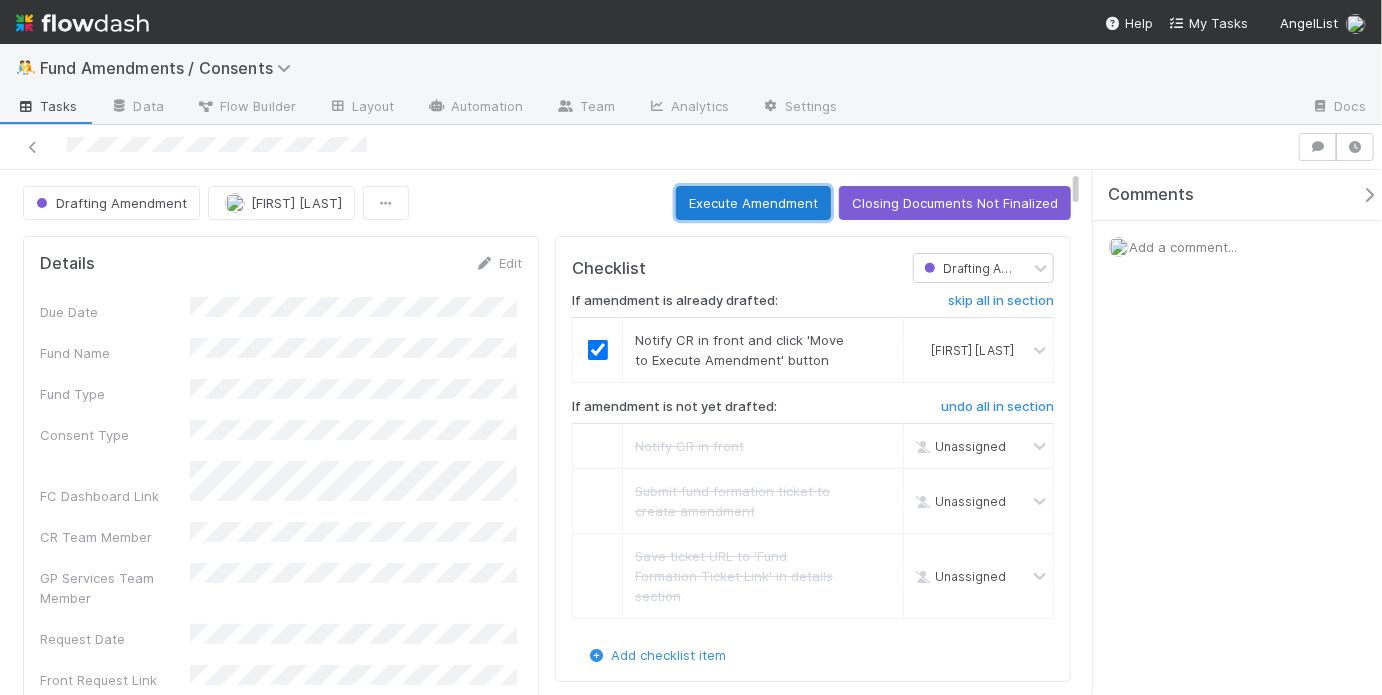 click on "Execute Amendment" at bounding box center (753, 203) 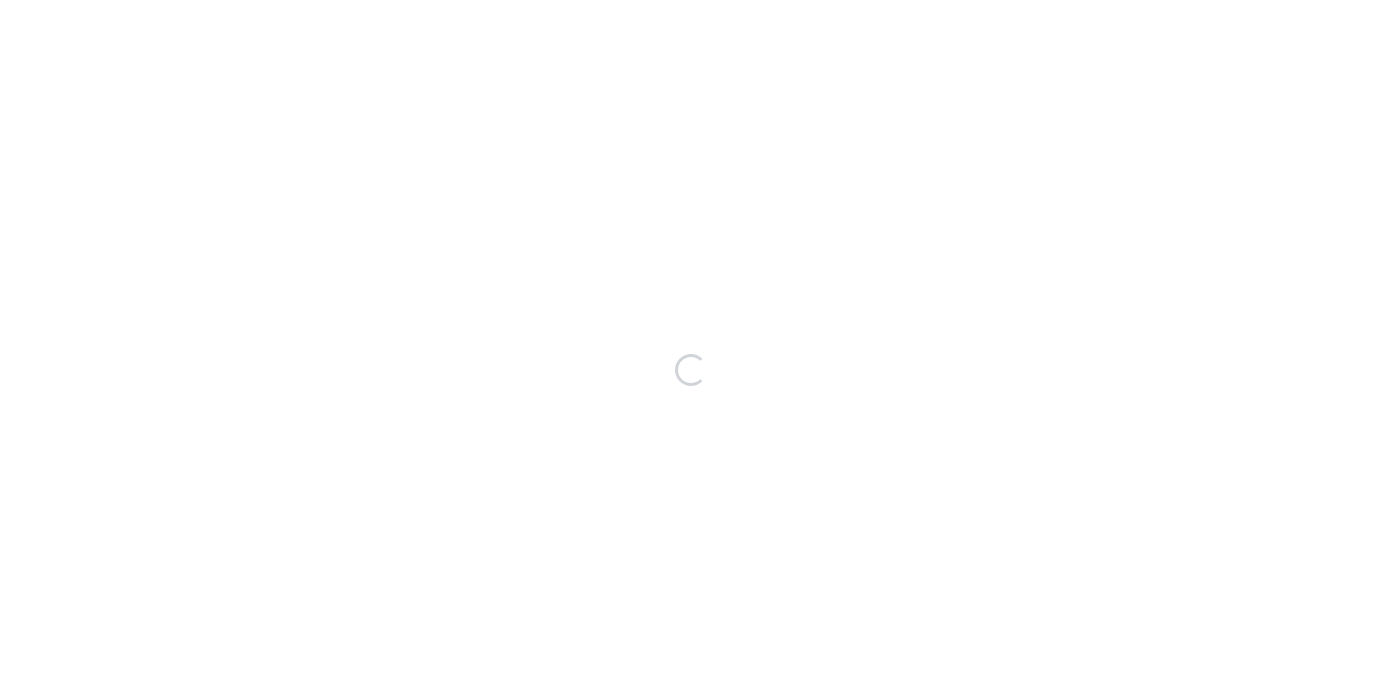scroll, scrollTop: 0, scrollLeft: 0, axis: both 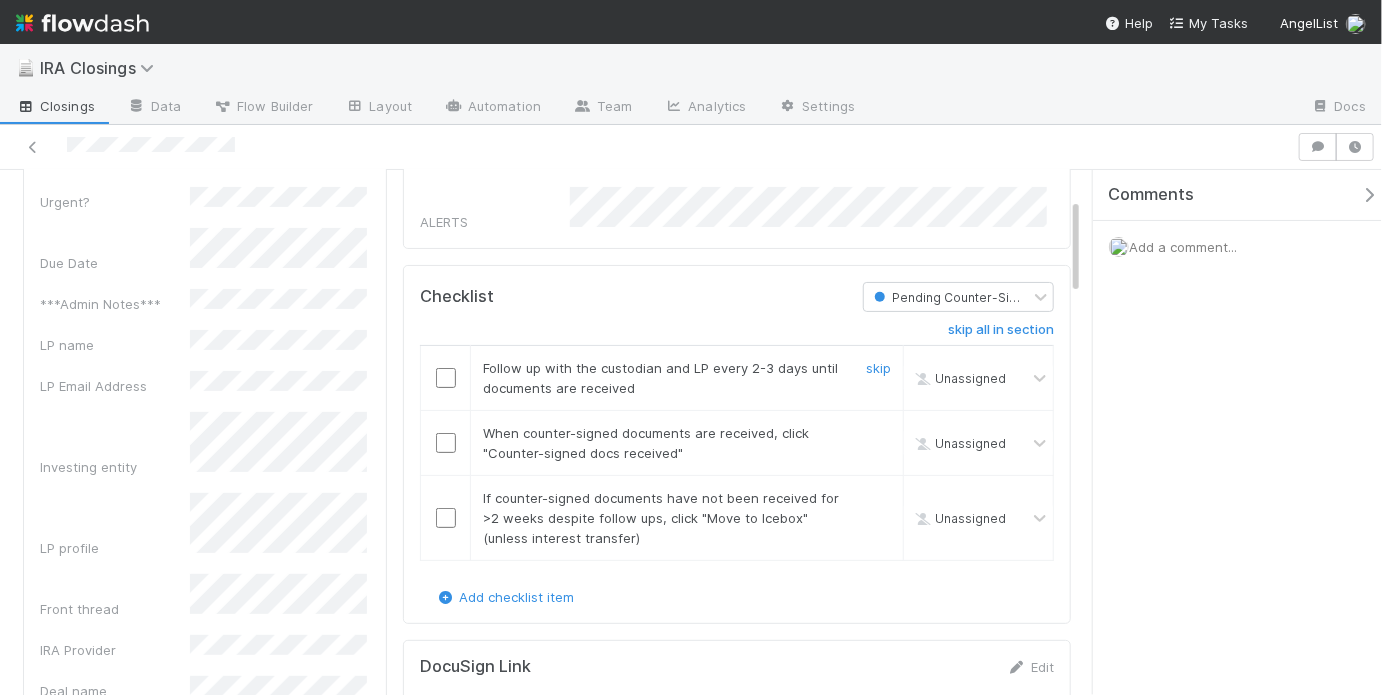 click at bounding box center [446, 378] 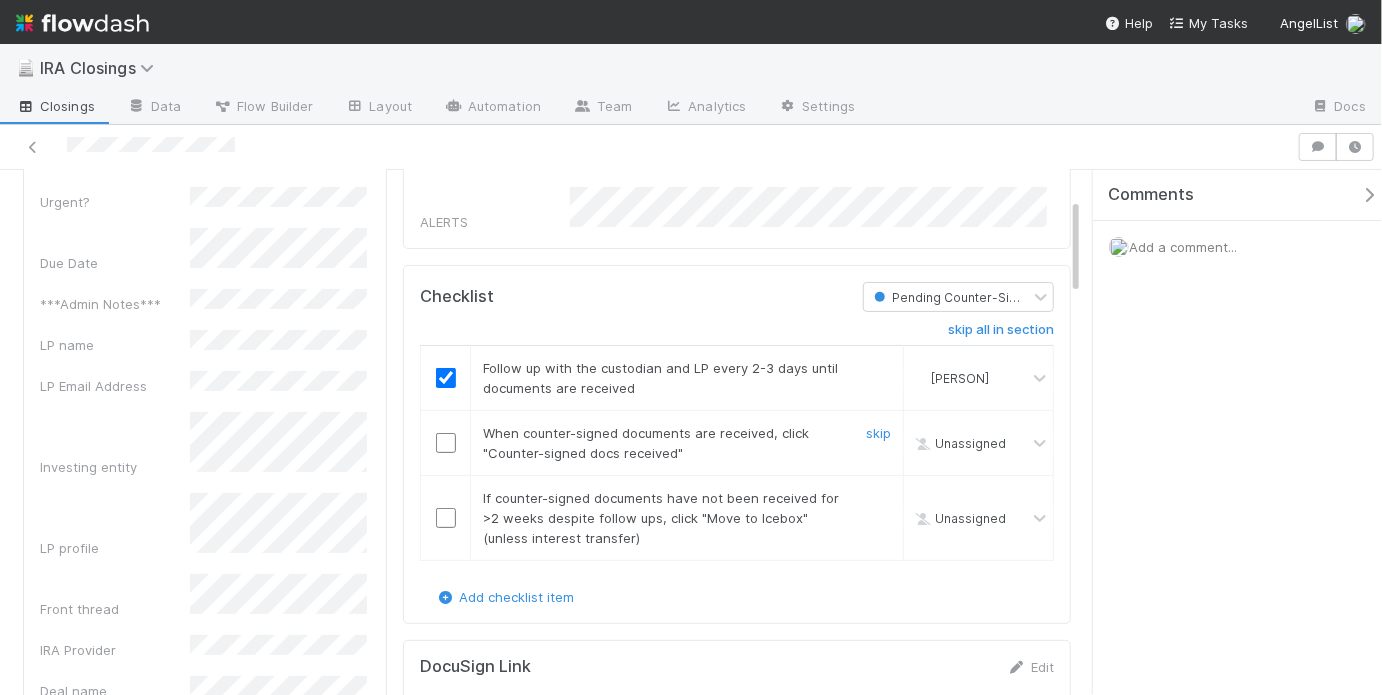 click at bounding box center (446, 443) 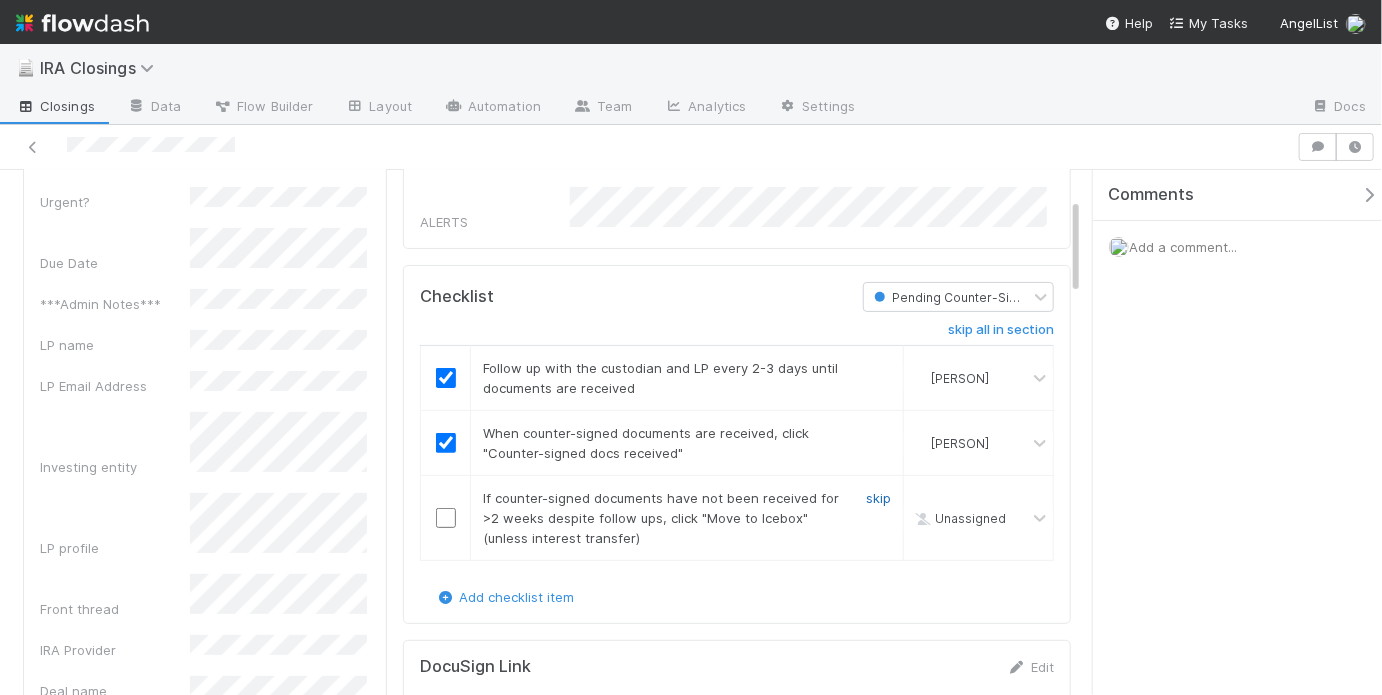 click on "skip" at bounding box center [878, 498] 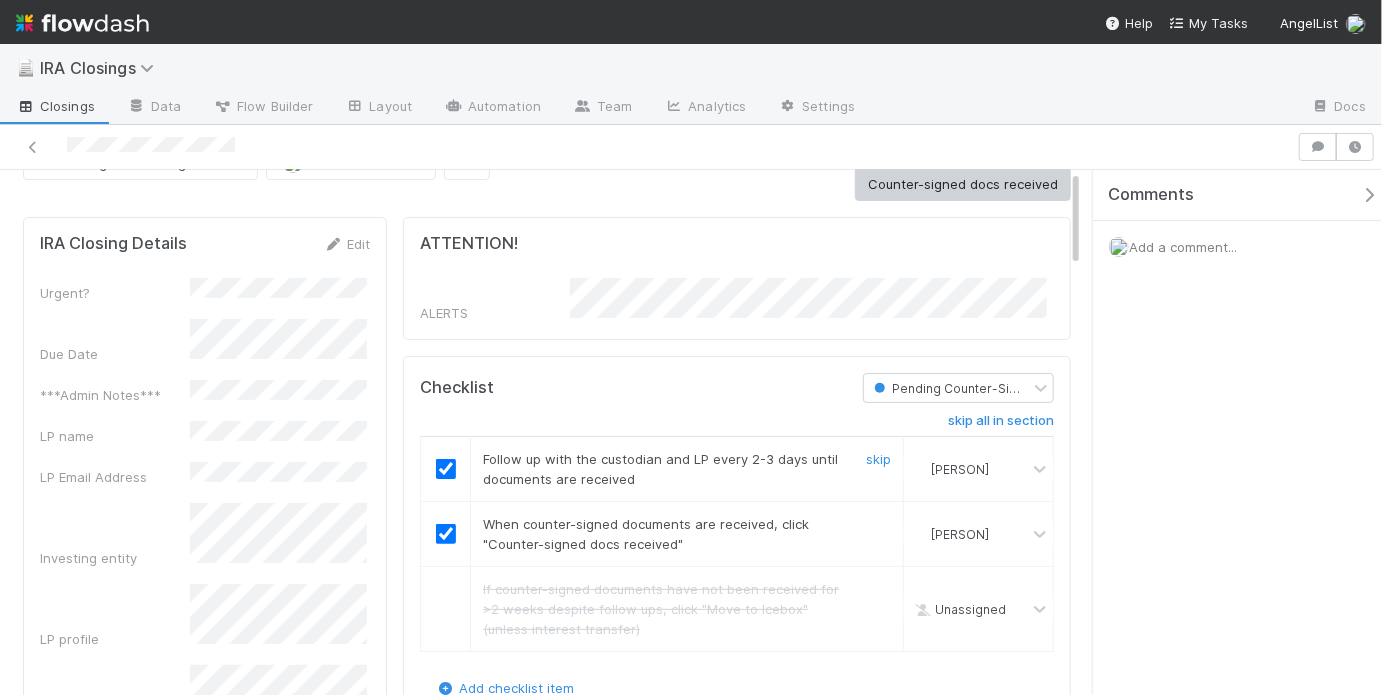 scroll, scrollTop: 0, scrollLeft: 0, axis: both 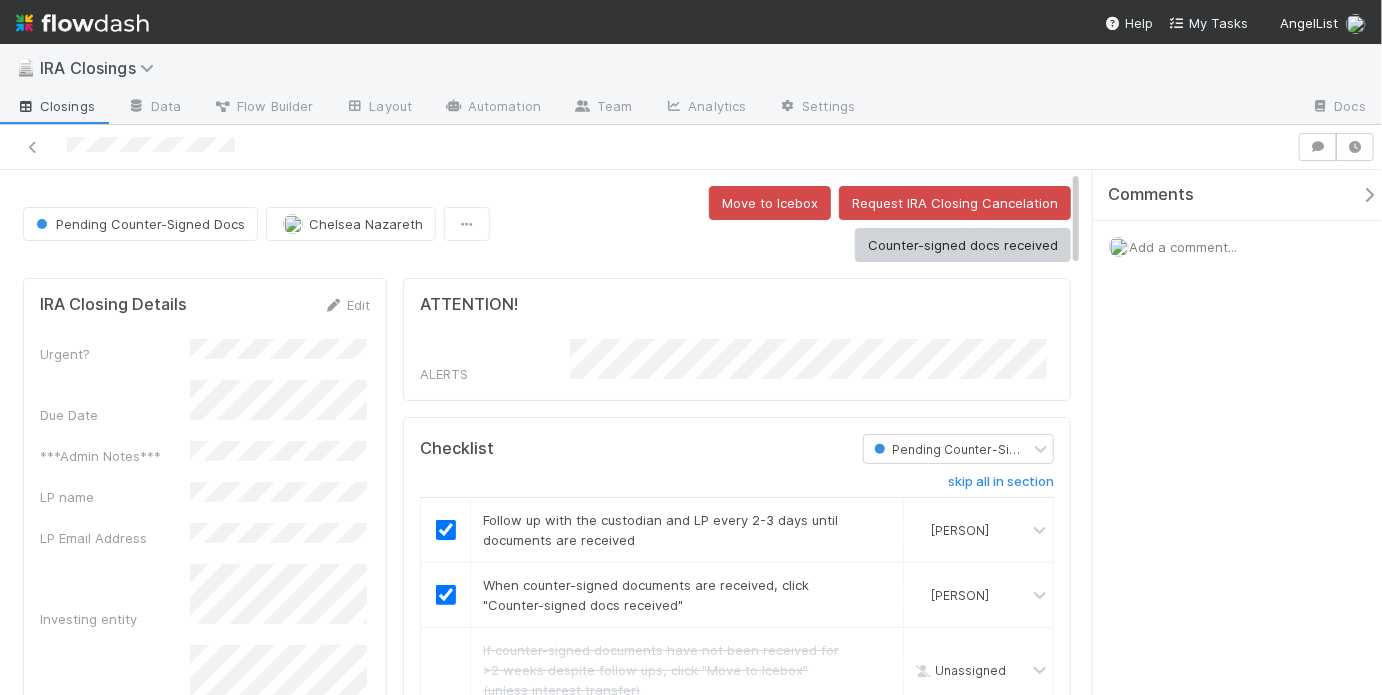 click on "Pending Counter-Signed Docs [PERSON] Move to Icebox Request IRA Closing Cancelation Counter-signed docs received IRA Closing Details Edit Urgent?  Due Date  ***Admin Notes***  LP name  LP Email Address  Investing entity  LP profile  Front thread  IRA Provider  Deal name  Amount  Adviser  Investment sponsor/Managing entity  Deal admin link  Fund legal name  Fund type  Lead syndicate  VCA  Closing deadline  DocuSign link(s)  Other Documents   Custodian forms  Executed custodian form  Online form  IOS DRI  Deal ID  Closing or Subscription ID  Front Conversation ID  GP Sub Doc link  Custodian Requirements  Current and Historical Closings 1 closing Stage Assigned To LP name Investing entity Fund legal name IOS DRI   Pending Counter-Signed Docs [PERSON] Comments Attach files: Choose or drag and drop file(s) Add Comment Activity Log Undo Last Action Export as CSV [DATE], [TIME] [TIMEZONE] [PERSON]   skipped  a todo item: [DATE], [TIME] [TIMEZONE] [PERSON]   completed  a todo item: ☑  [PERSON]" at bounding box center (547, 1677) 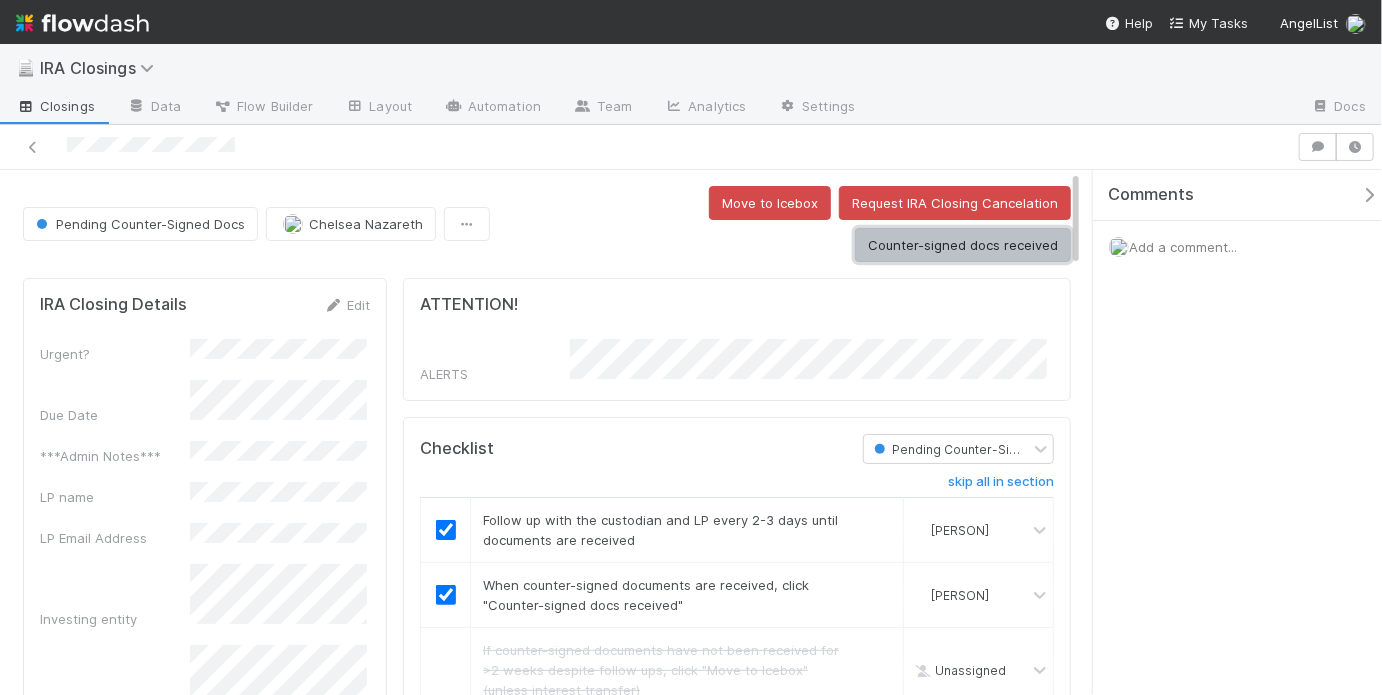 click on "Counter-signed docs received" at bounding box center (963, 245) 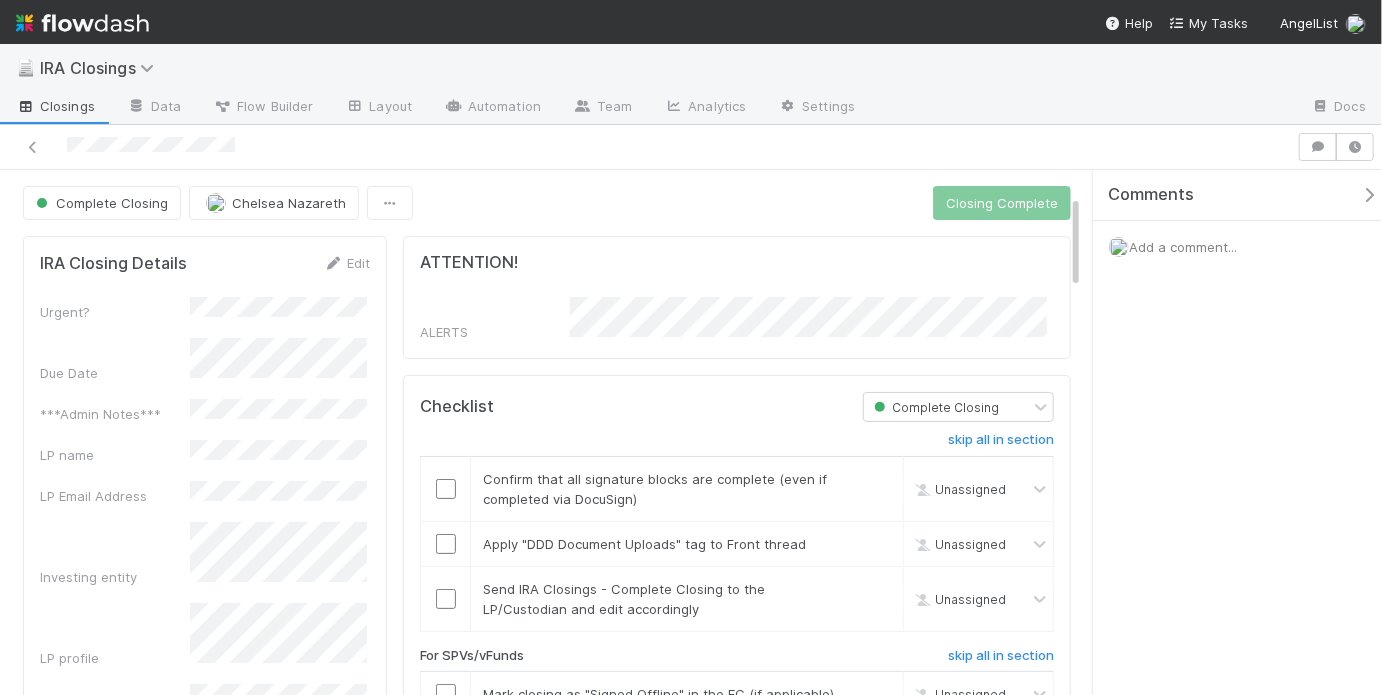 scroll, scrollTop: 136, scrollLeft: 0, axis: vertical 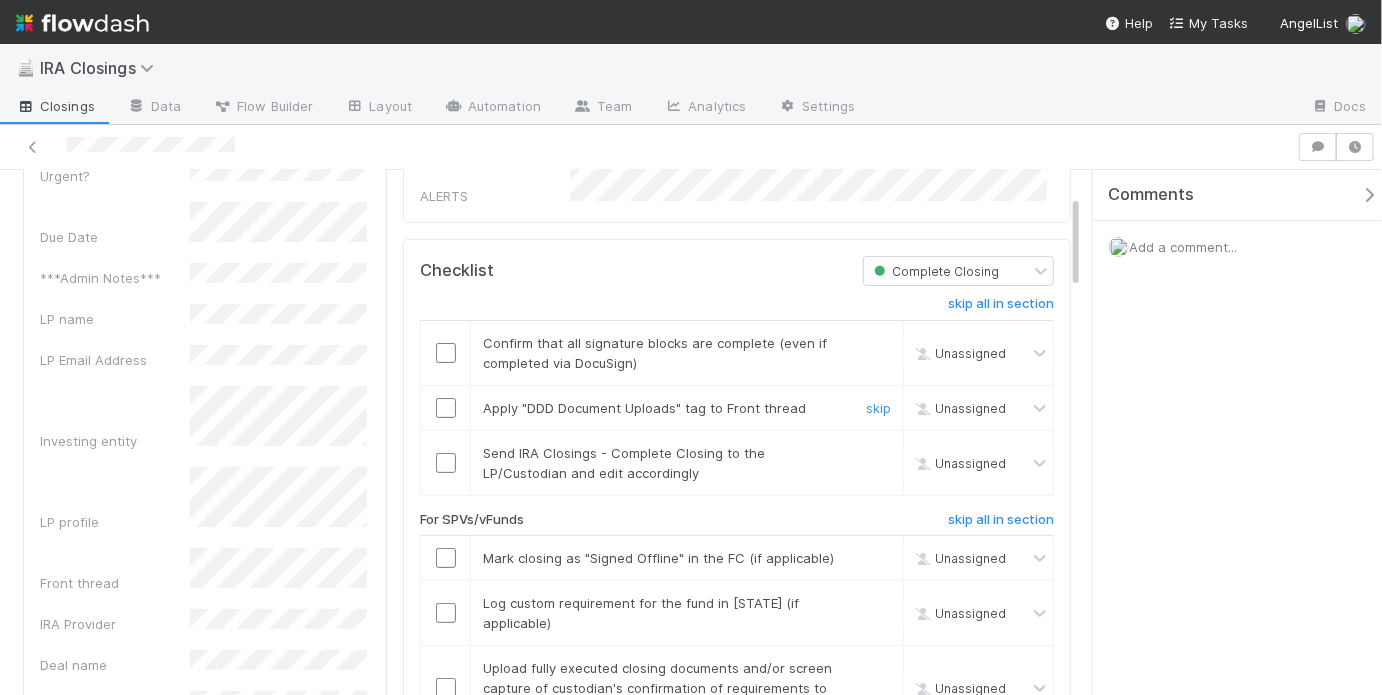 click at bounding box center [446, 408] 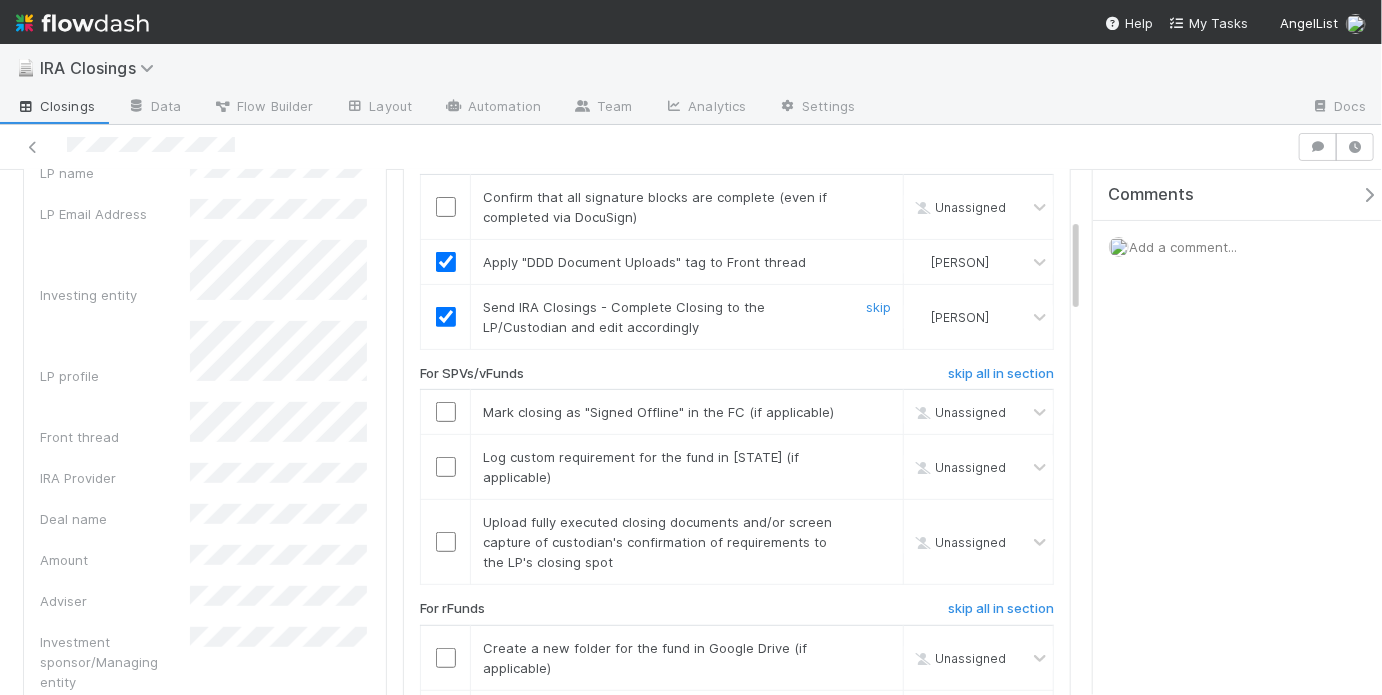 scroll, scrollTop: 283, scrollLeft: 0, axis: vertical 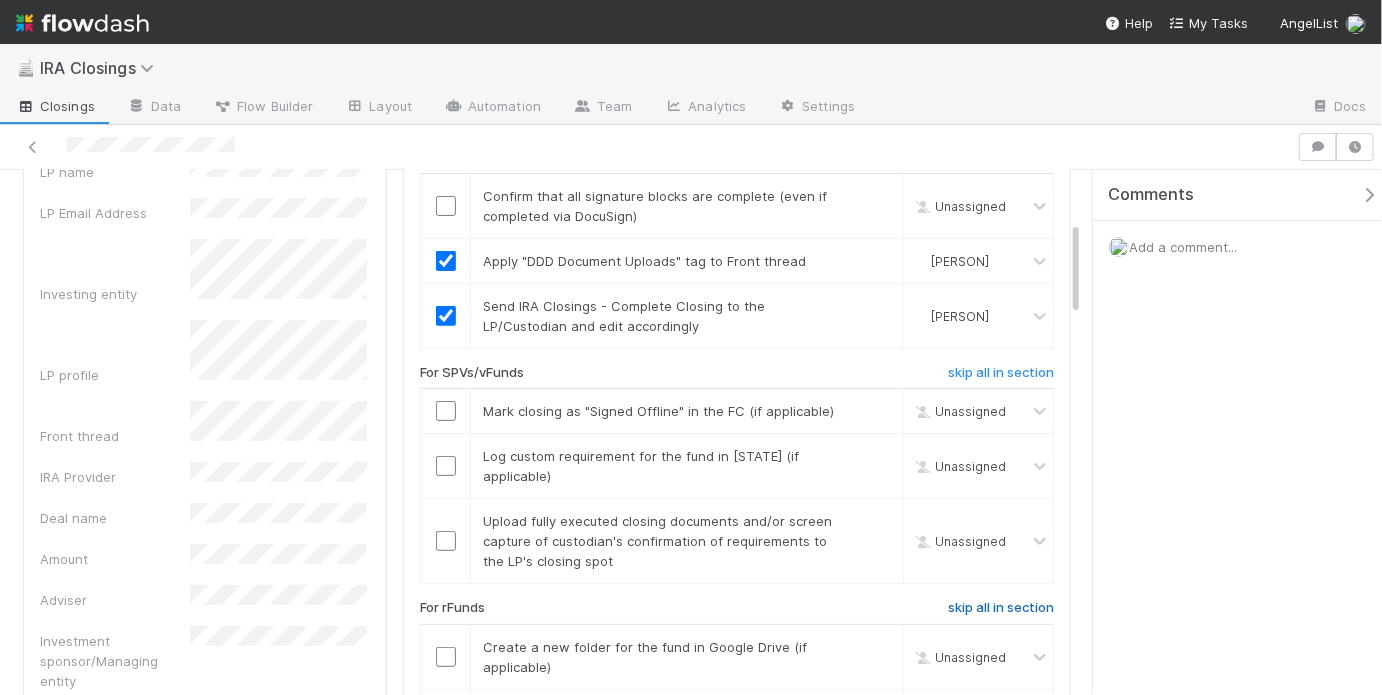 click on "skip all in section" at bounding box center [1001, 608] 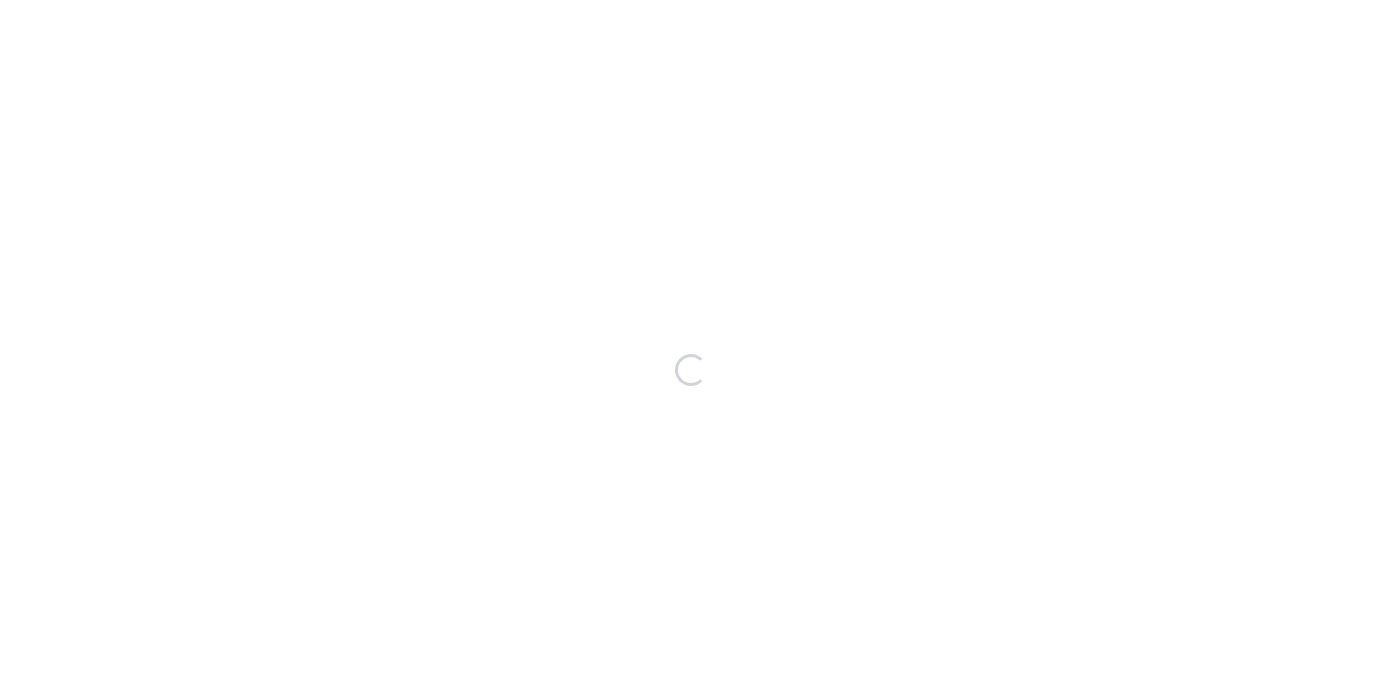 scroll, scrollTop: 0, scrollLeft: 0, axis: both 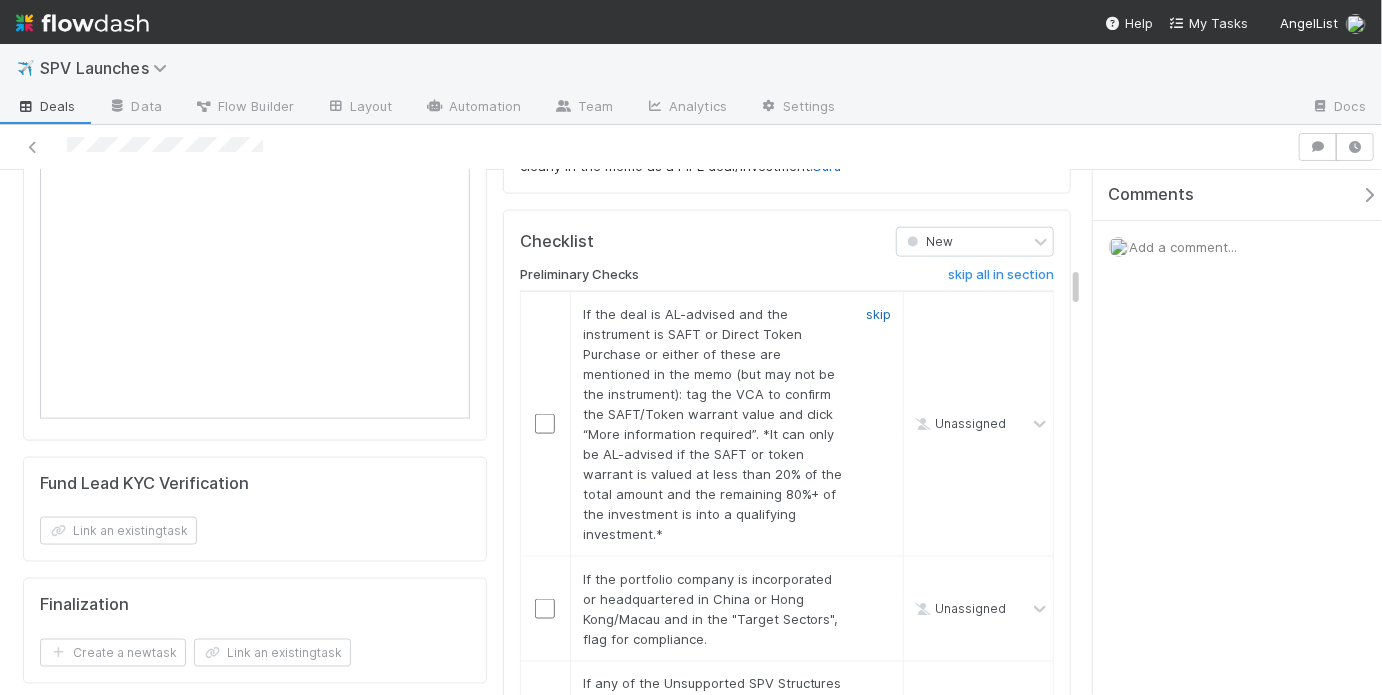 click on "skip" at bounding box center (878, 314) 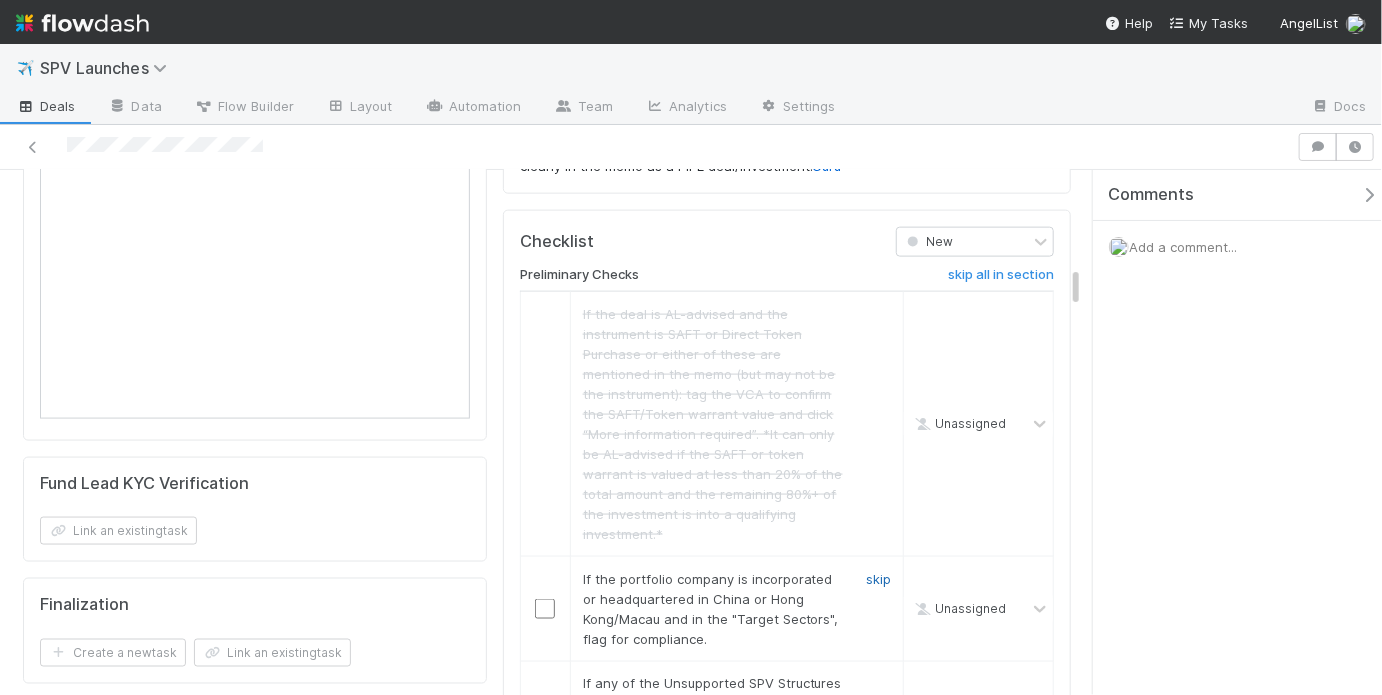 click on "skip" at bounding box center (878, 579) 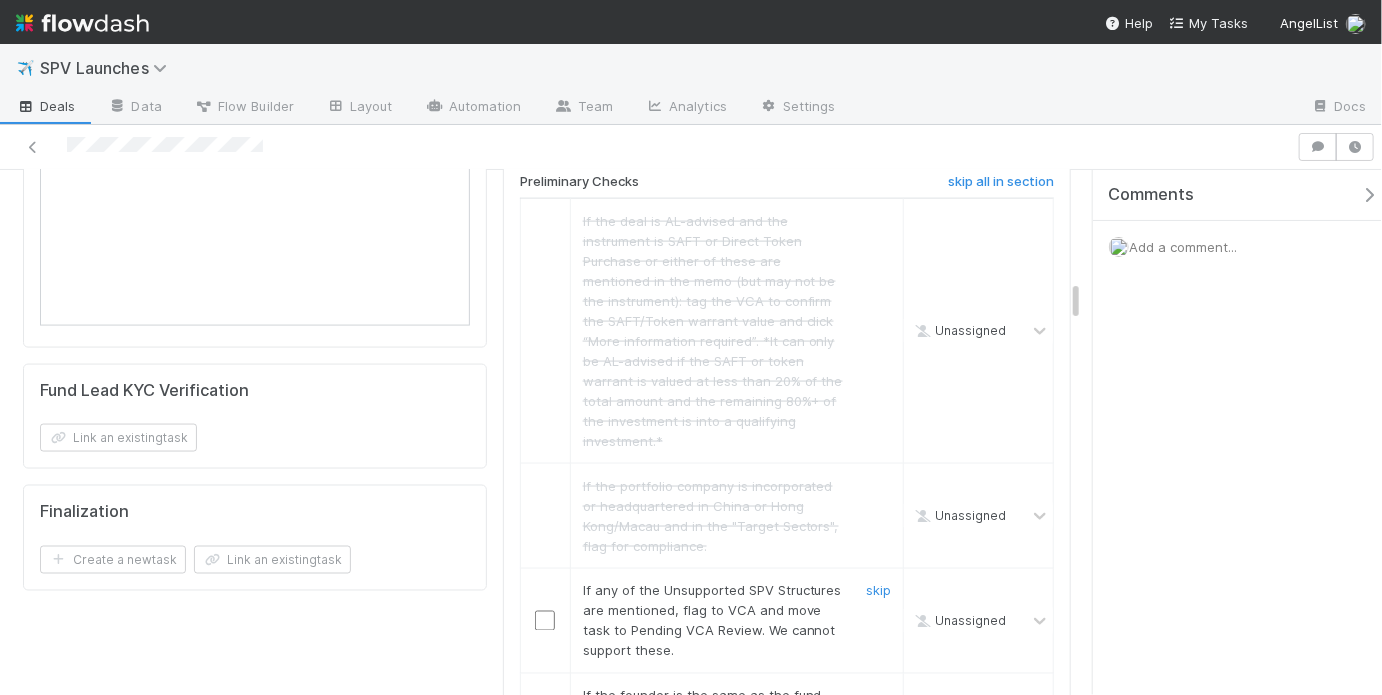 scroll, scrollTop: 1442, scrollLeft: 0, axis: vertical 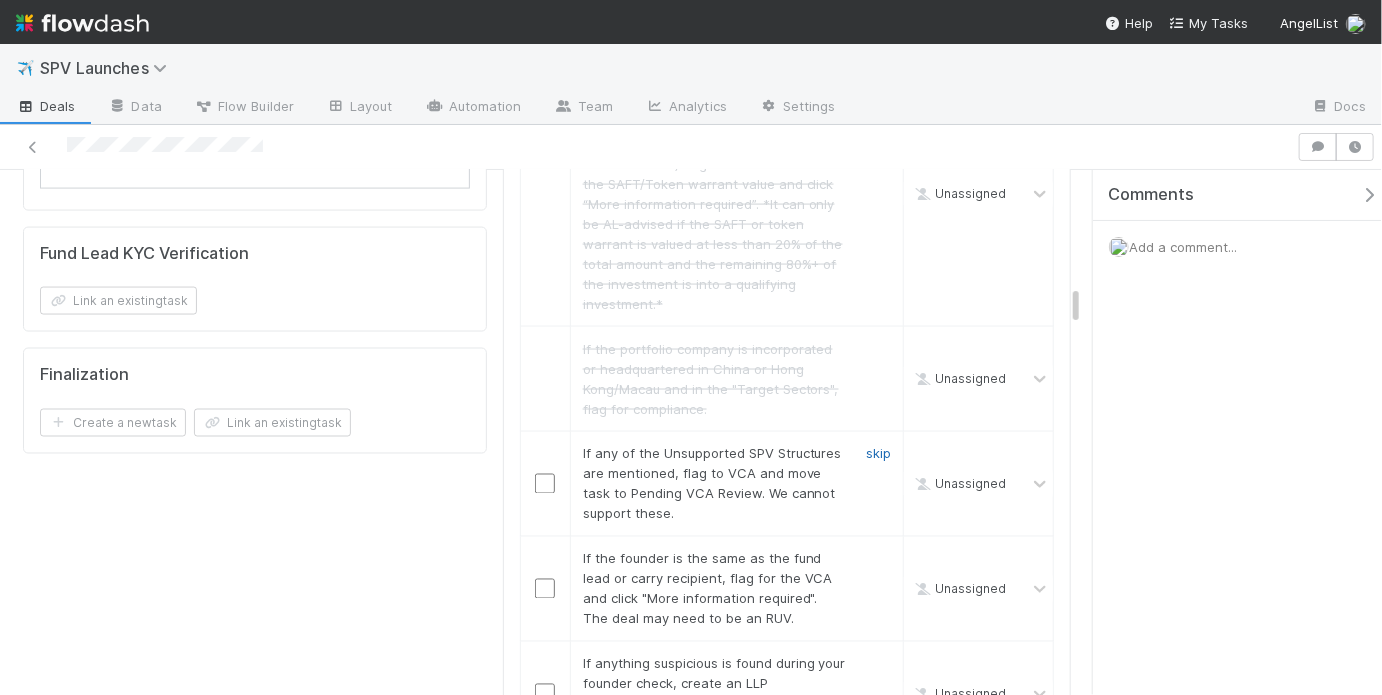 click on "skip" at bounding box center [878, 454] 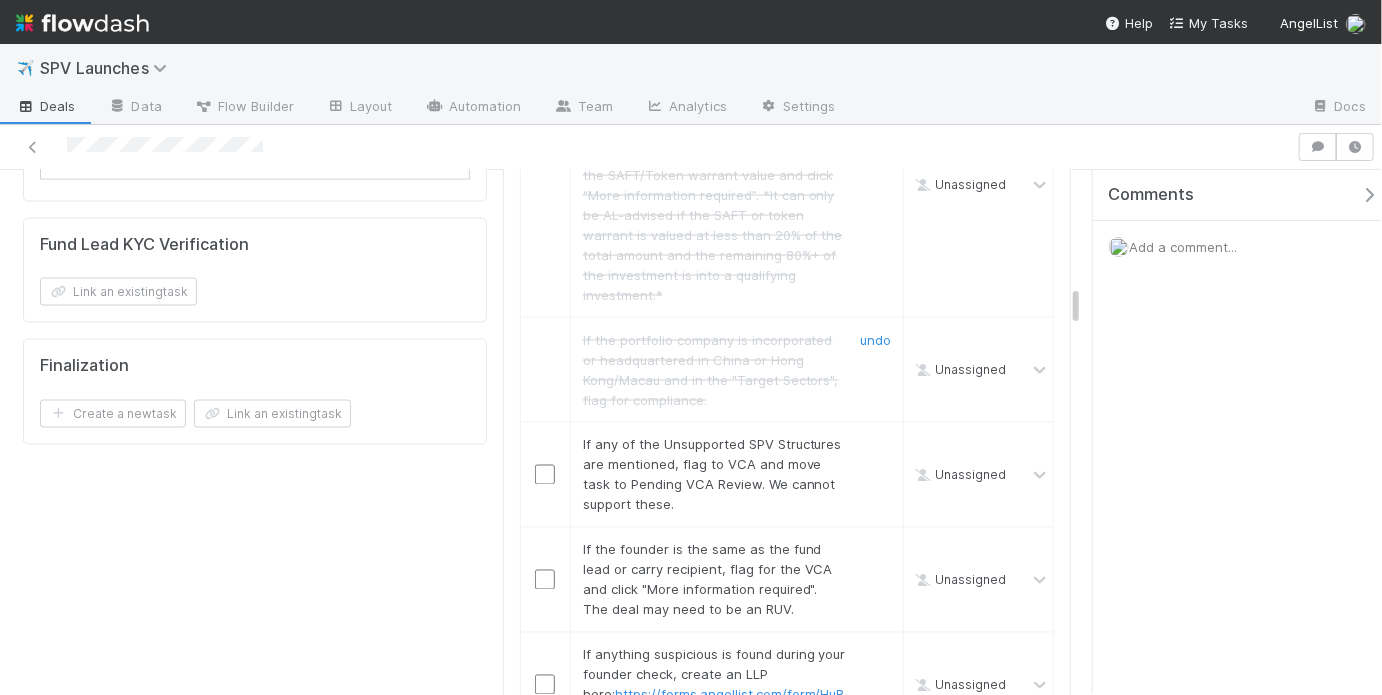 scroll, scrollTop: 1467, scrollLeft: 0, axis: vertical 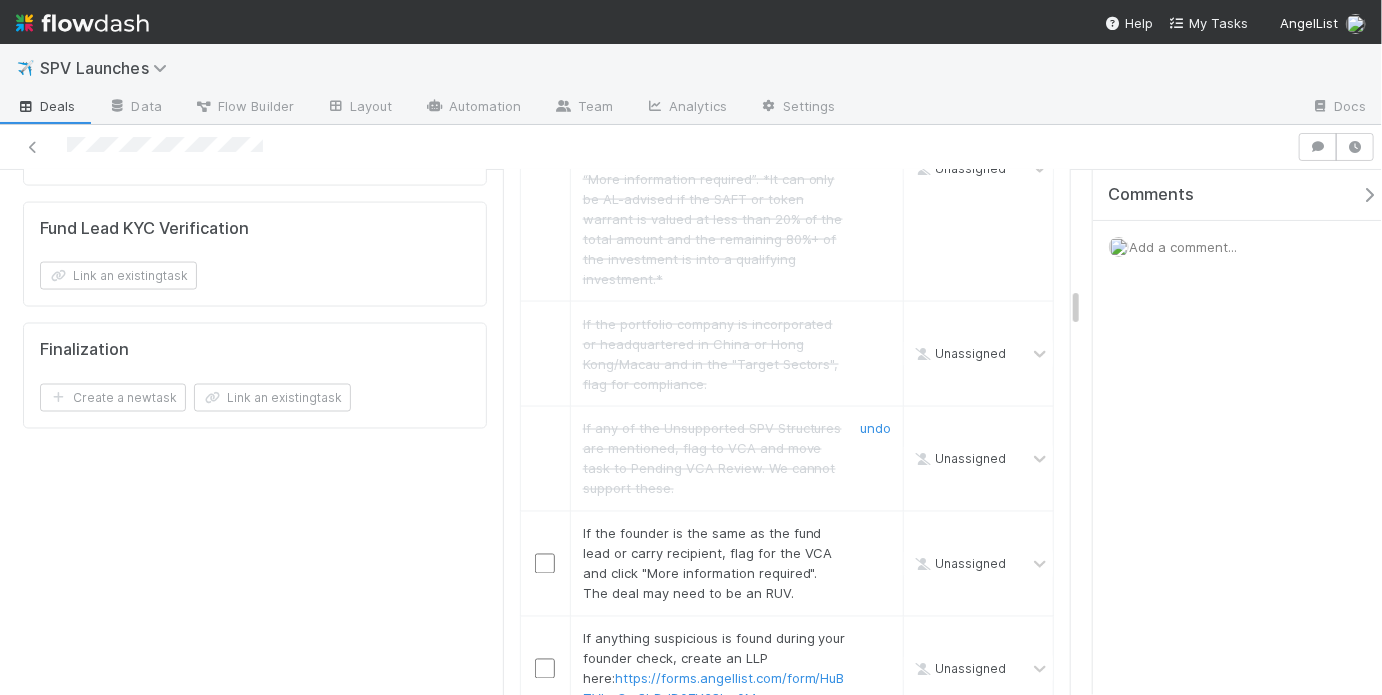 click on "undo" at bounding box center (875, 429) 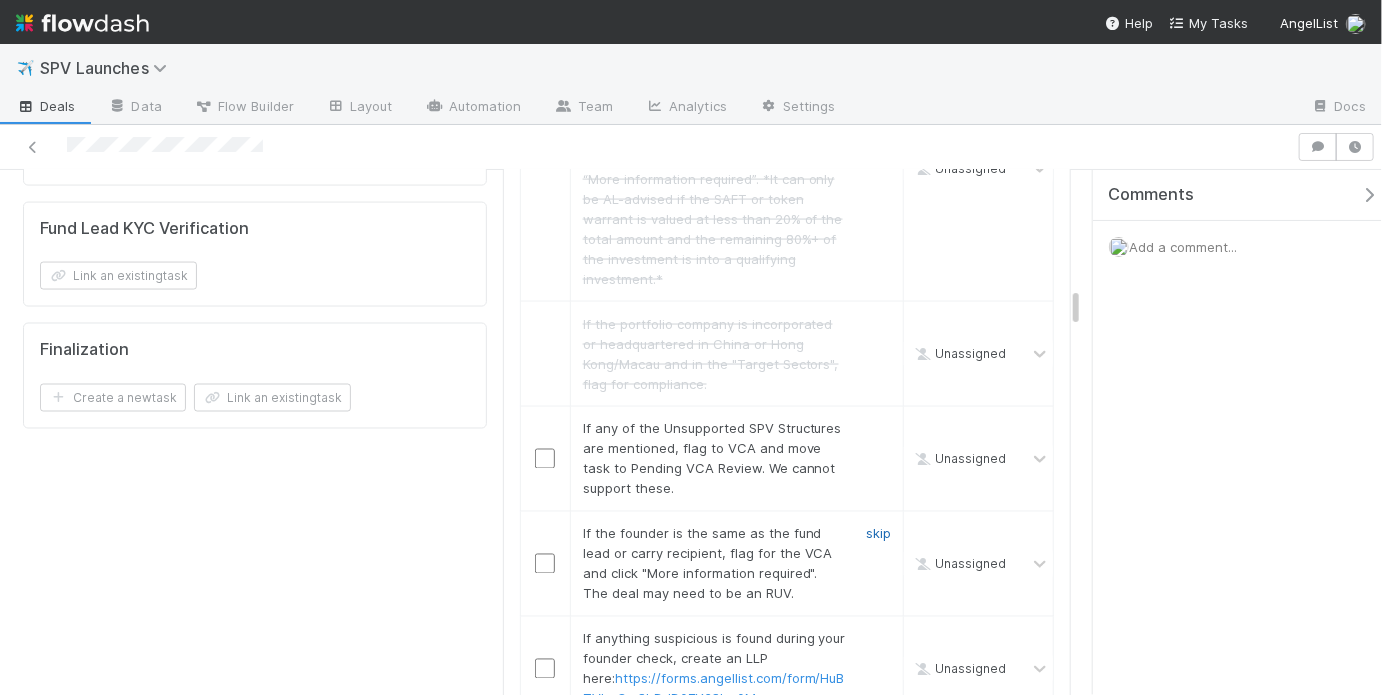 click on "skip" at bounding box center (878, 534) 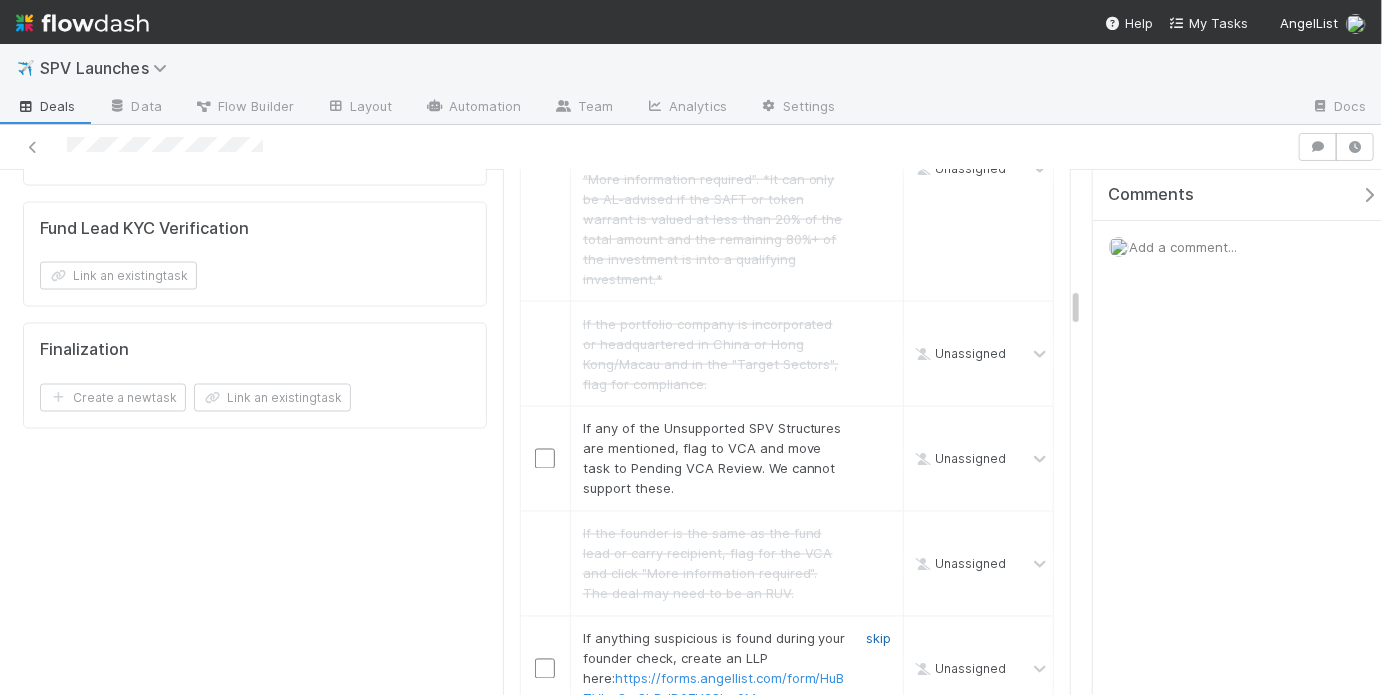 click on "skip" at bounding box center [878, 639] 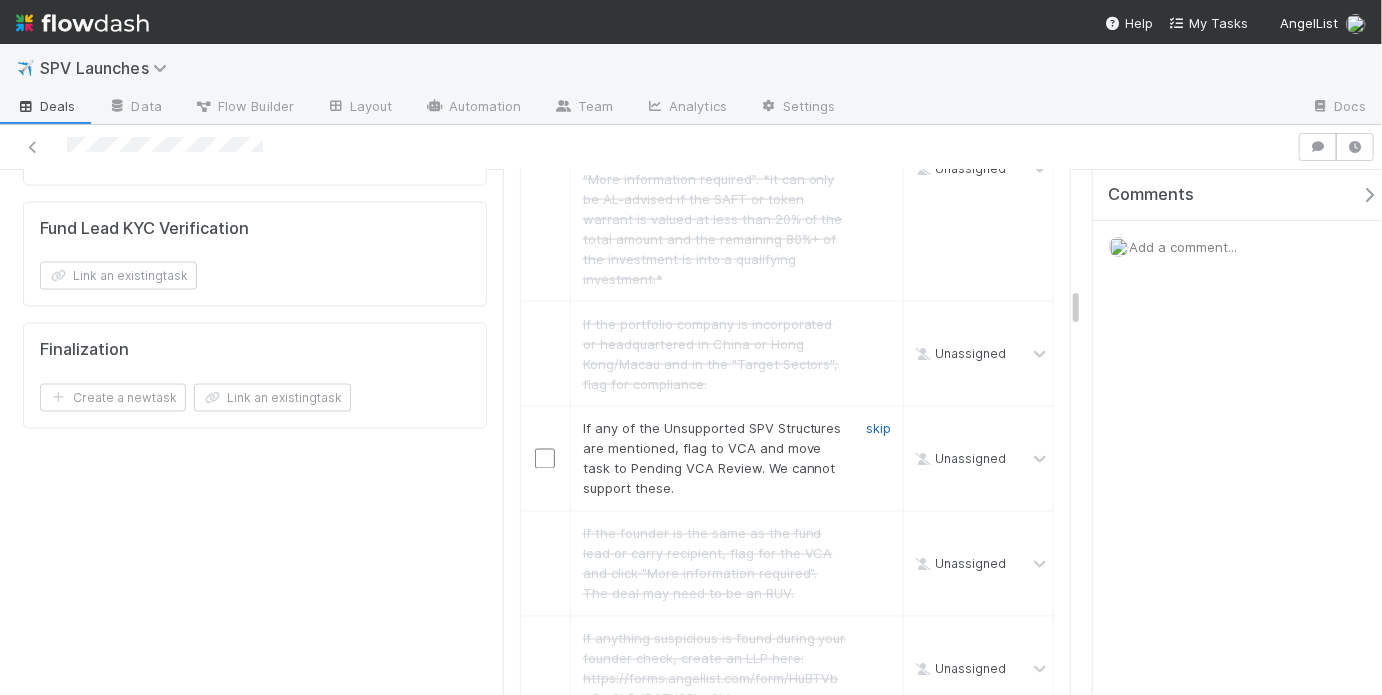 click on "skip" at bounding box center (878, 429) 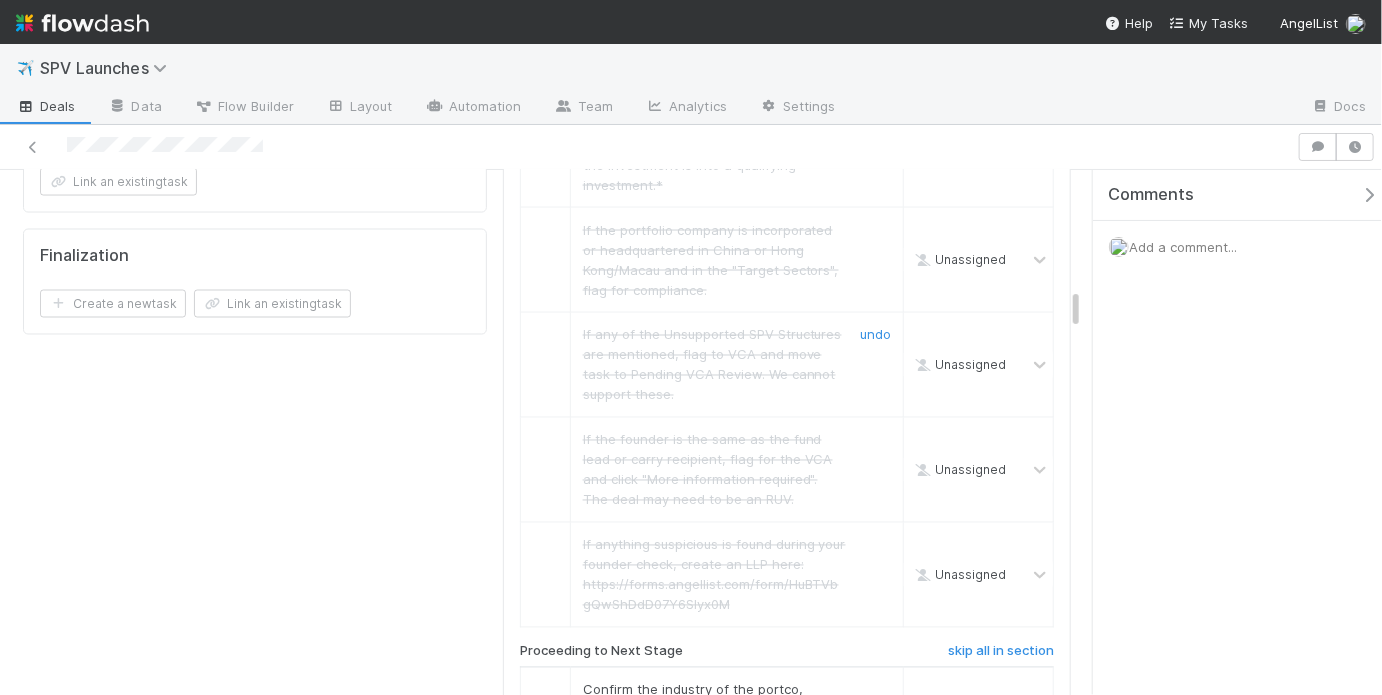scroll, scrollTop: 1799, scrollLeft: 0, axis: vertical 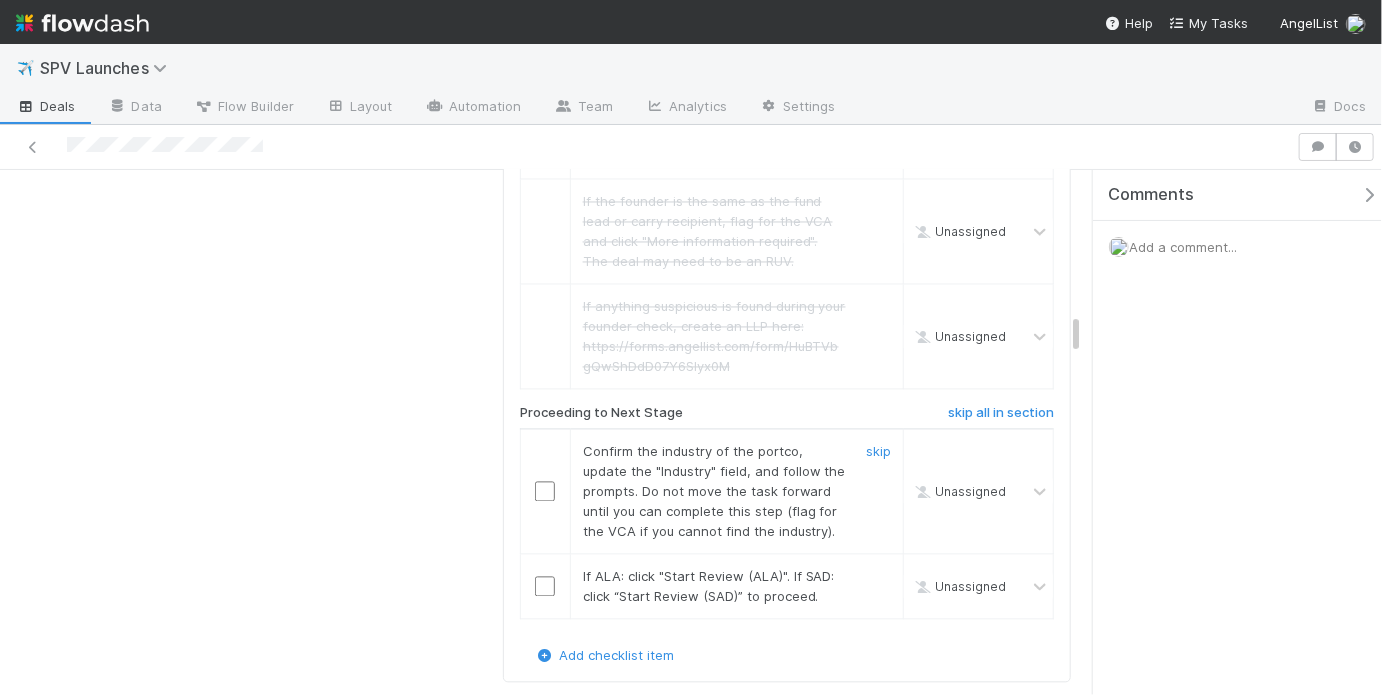 click at bounding box center [545, 492] 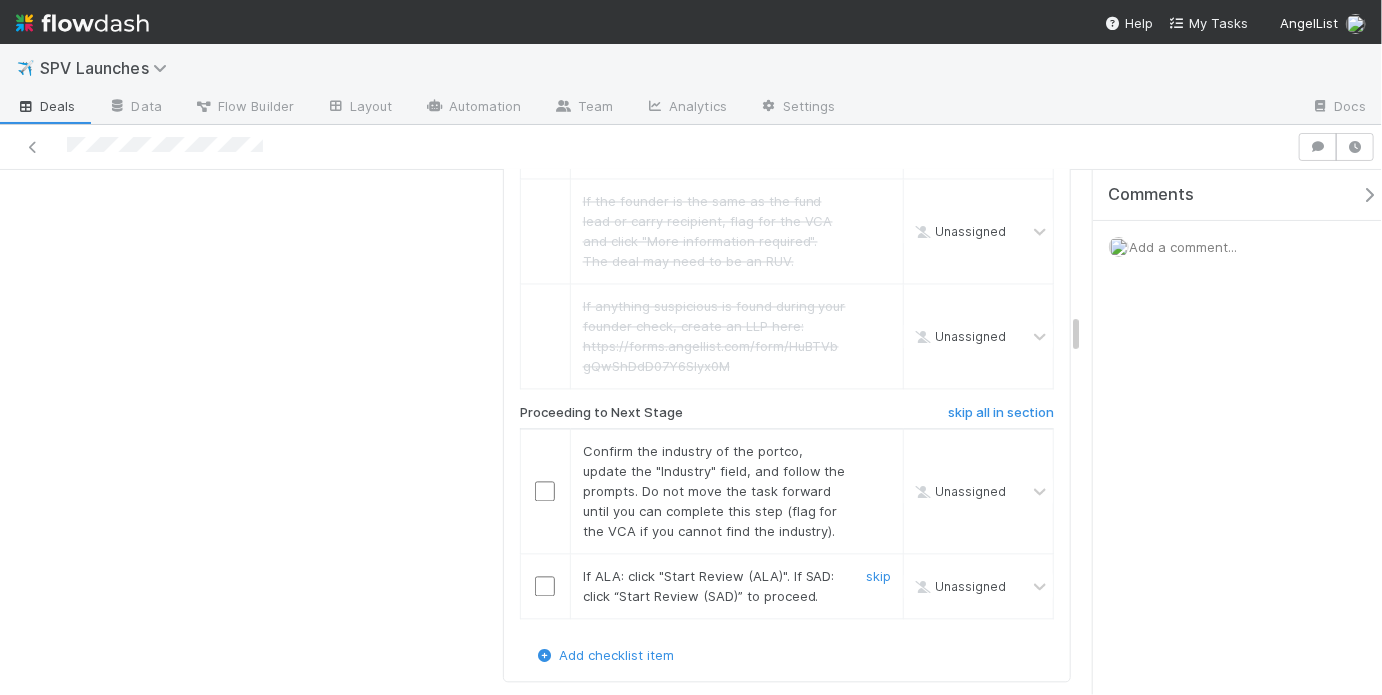 click at bounding box center [545, 587] 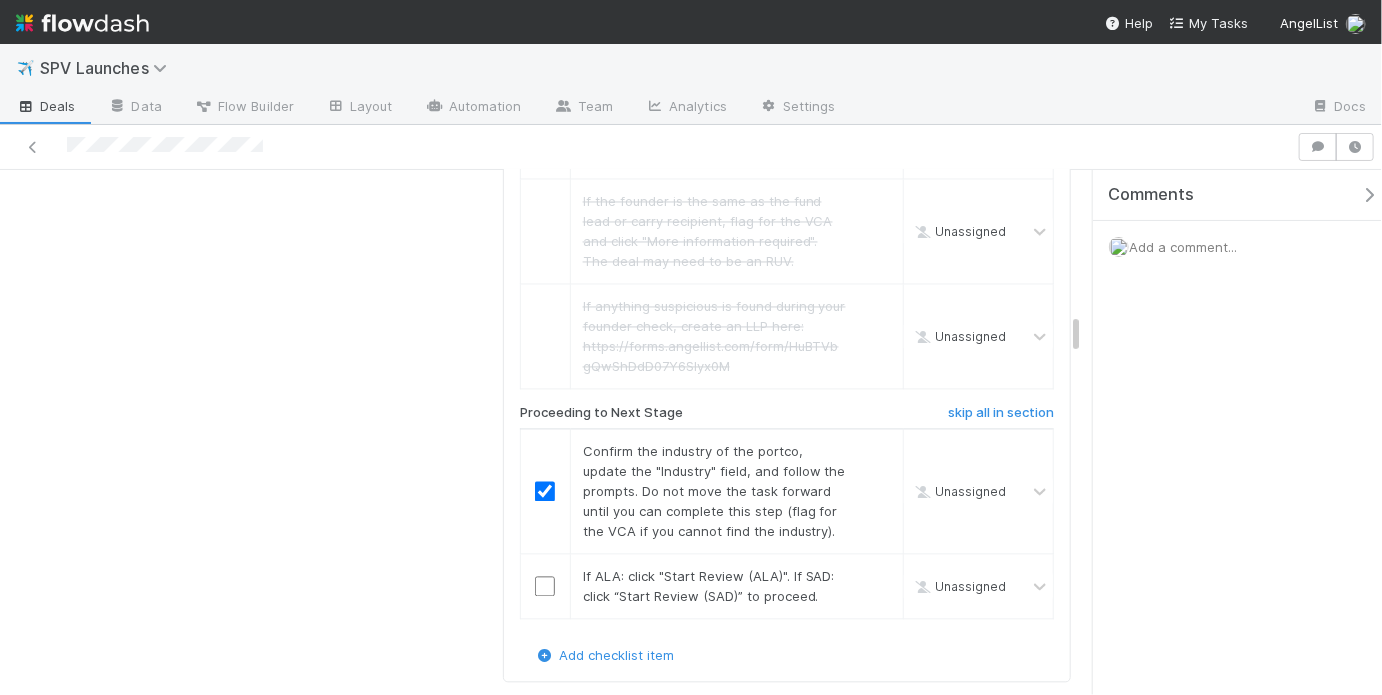 checkbox on "true" 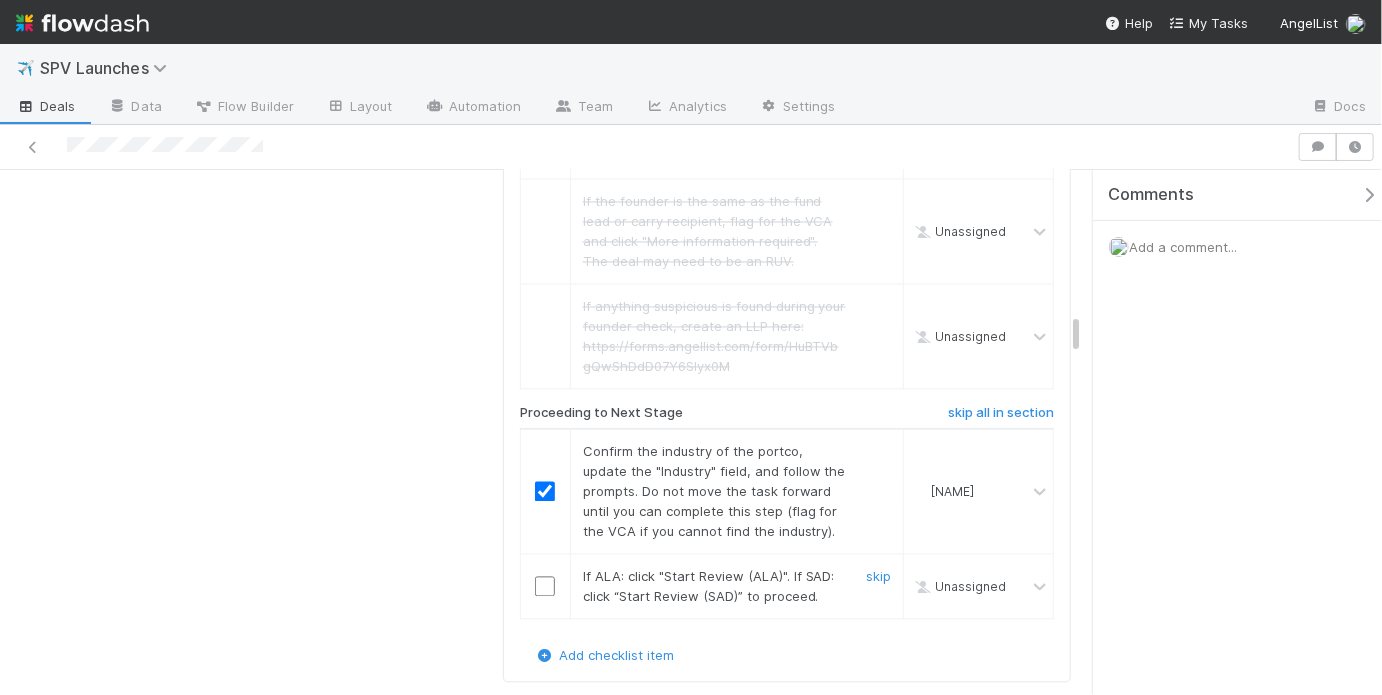 click at bounding box center [545, 587] 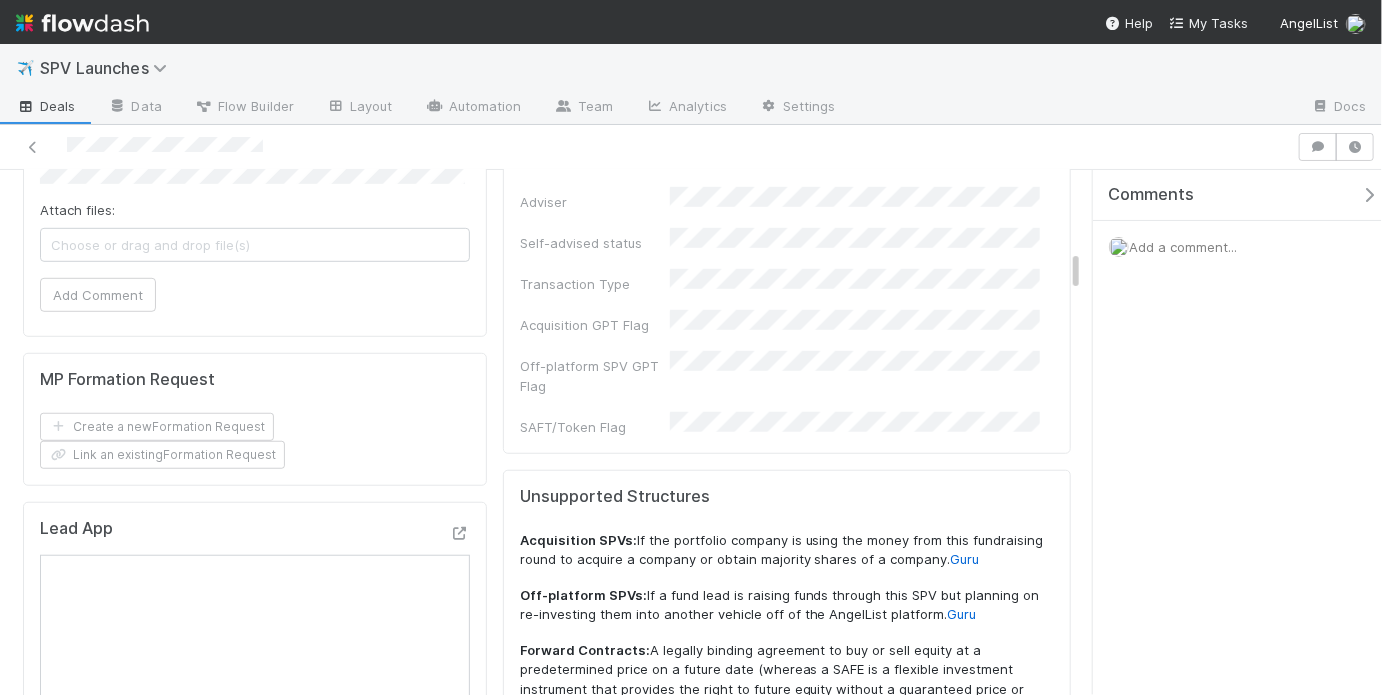 scroll, scrollTop: 0, scrollLeft: 0, axis: both 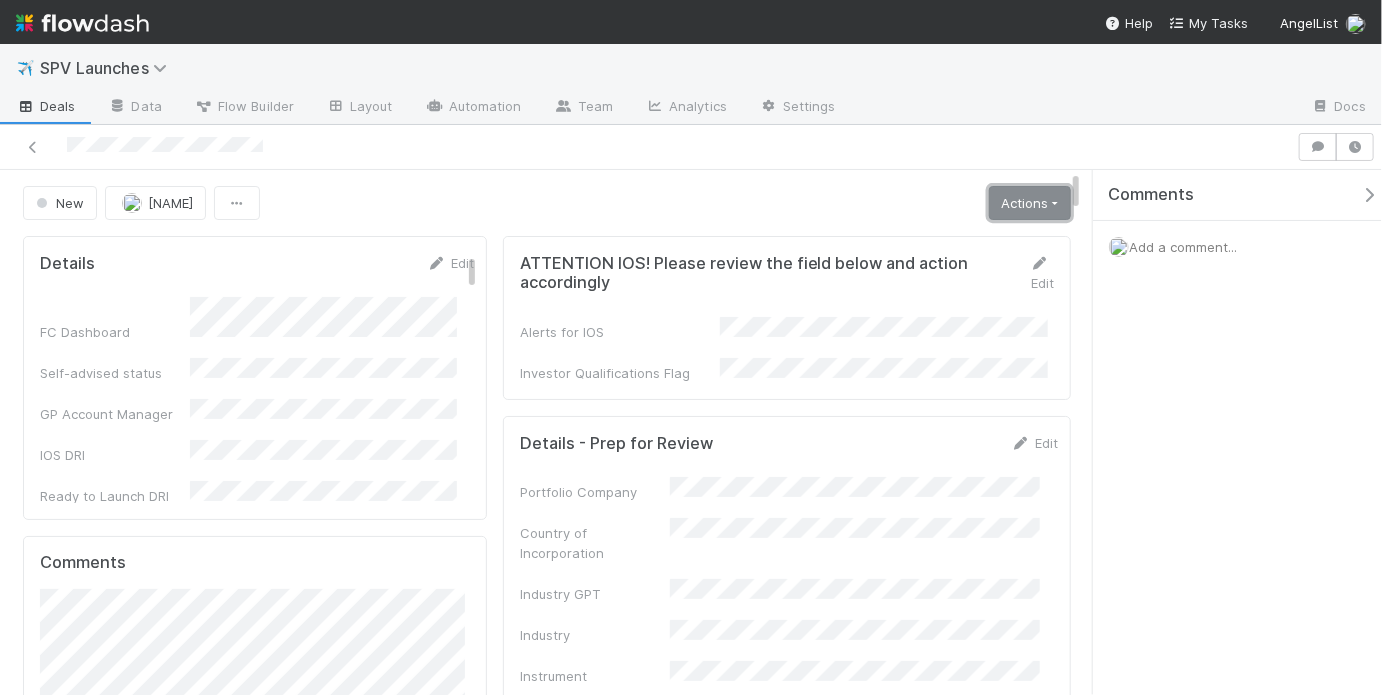 click on "Actions" at bounding box center (1030, 203) 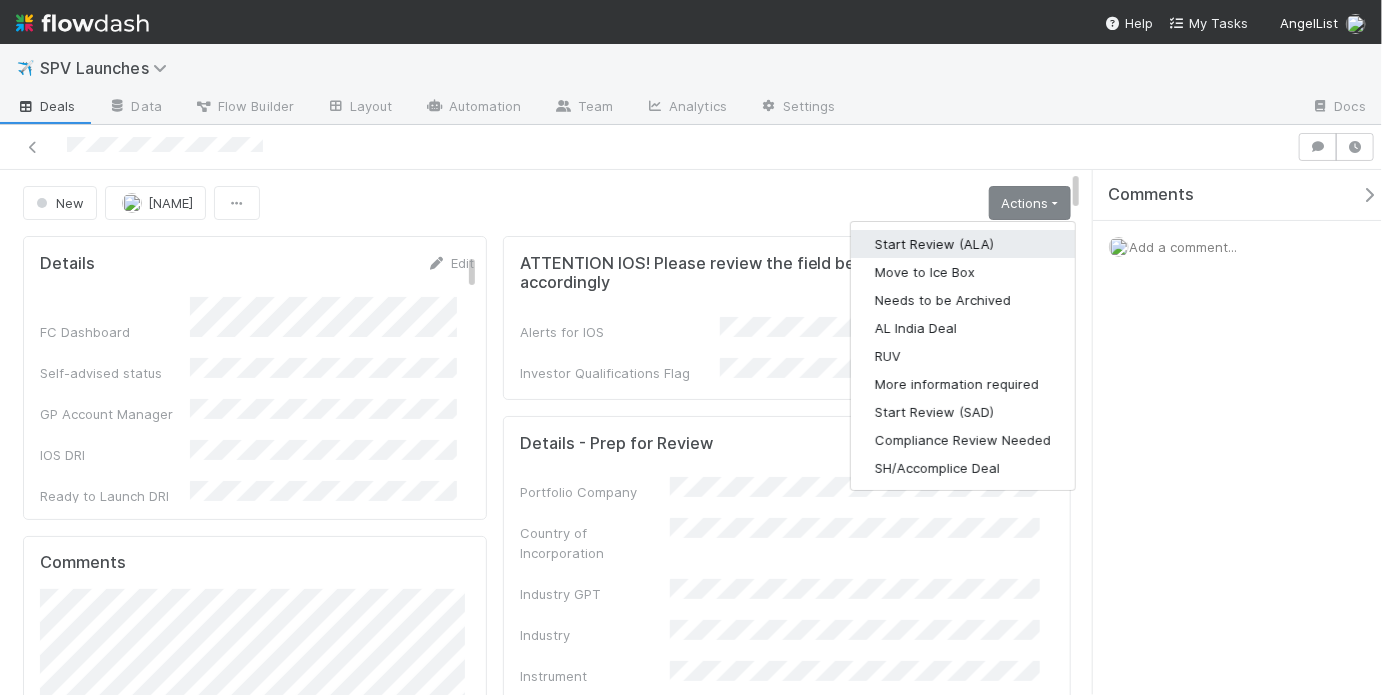 click on "Start Review (ALA)" at bounding box center [963, 244] 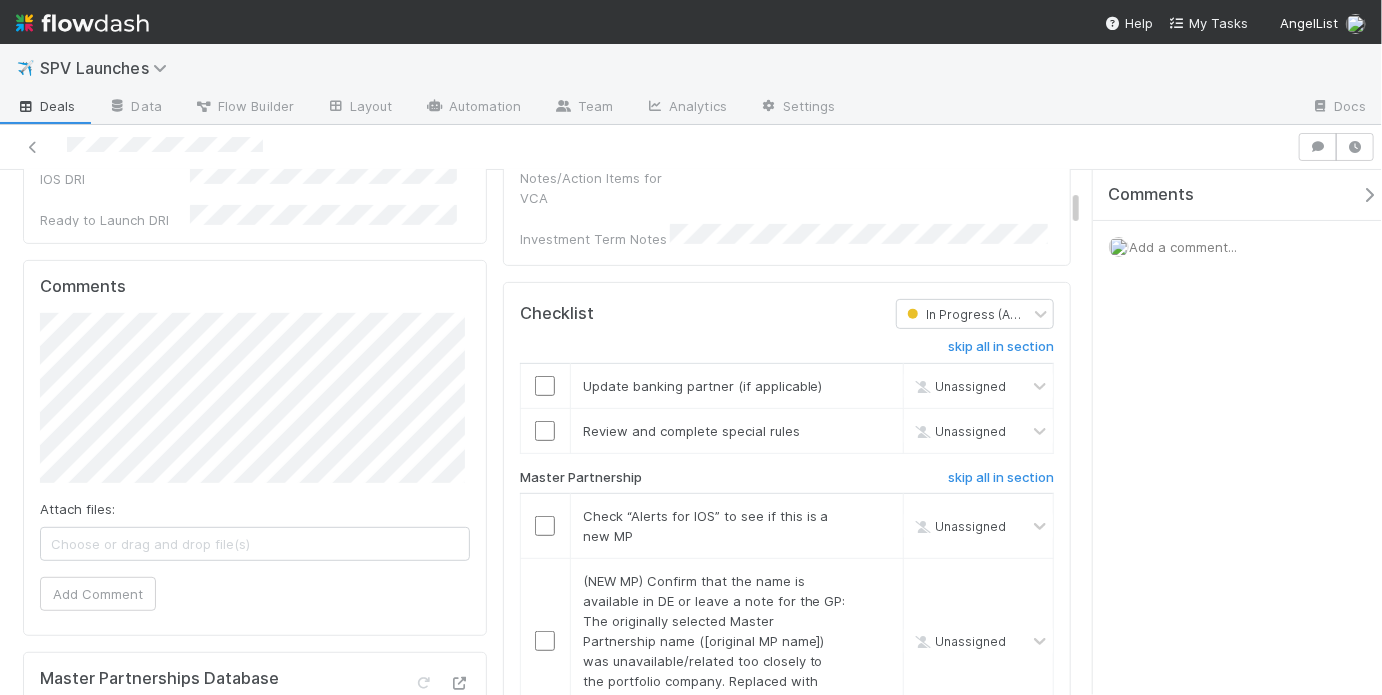 scroll, scrollTop: 430, scrollLeft: 0, axis: vertical 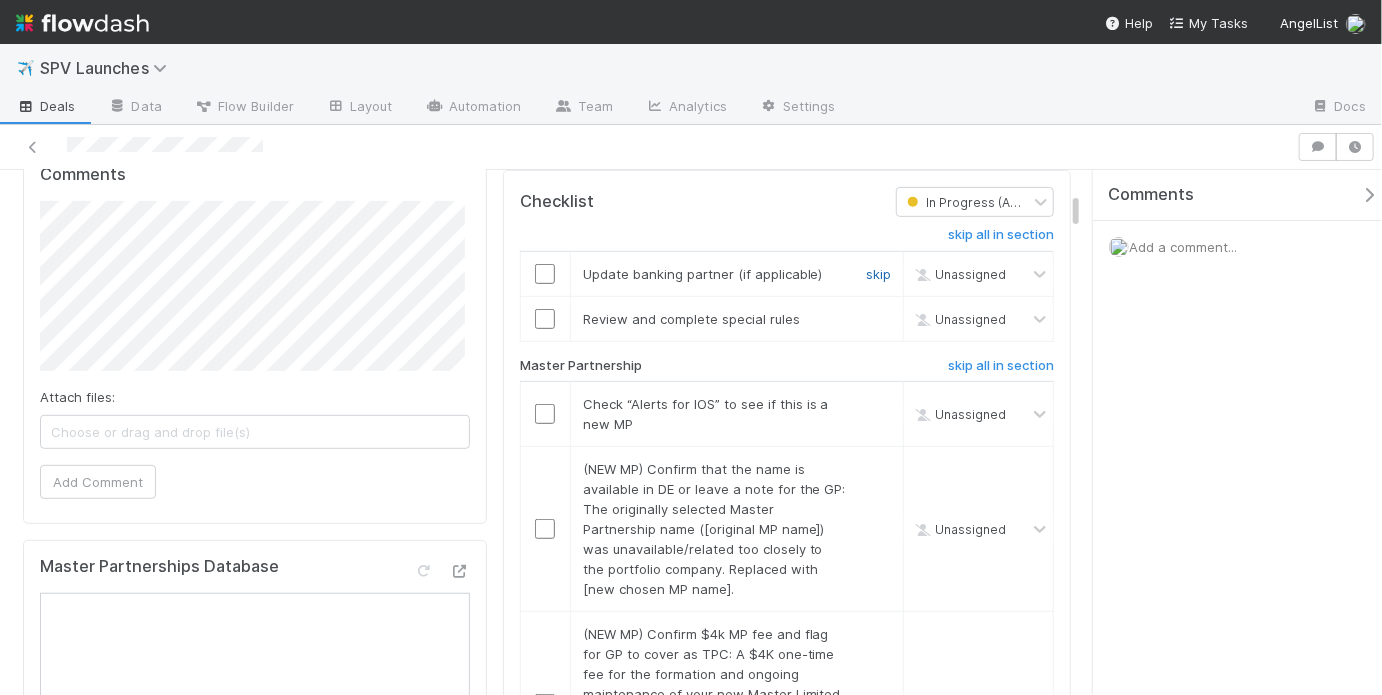 click on "skip" at bounding box center (878, 274) 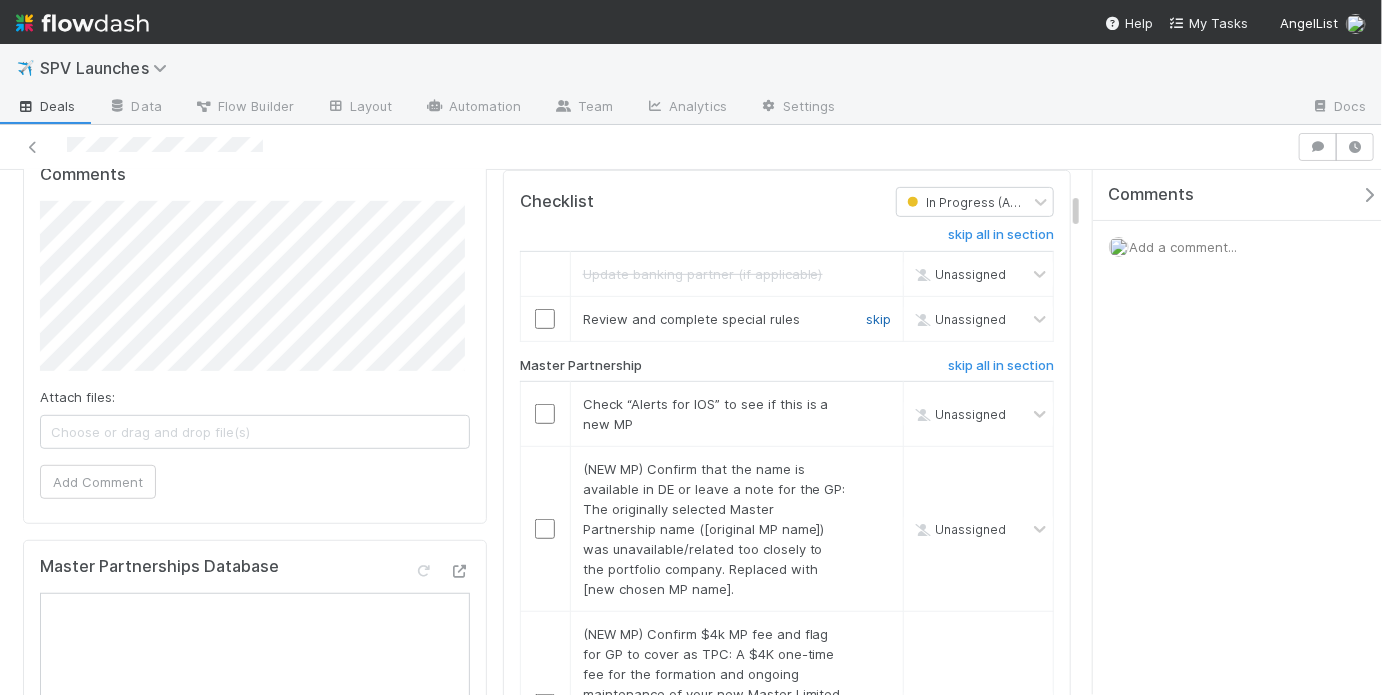 click on "skip" at bounding box center (878, 319) 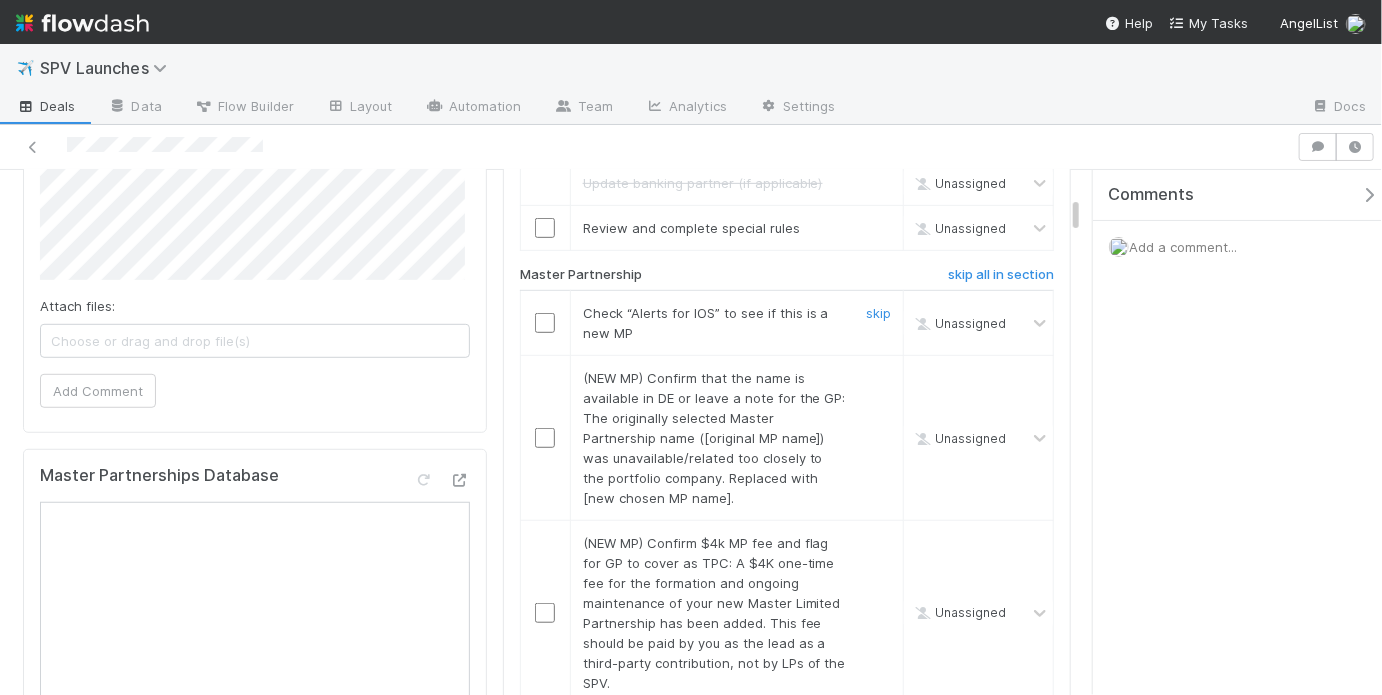 scroll, scrollTop: 528, scrollLeft: 0, axis: vertical 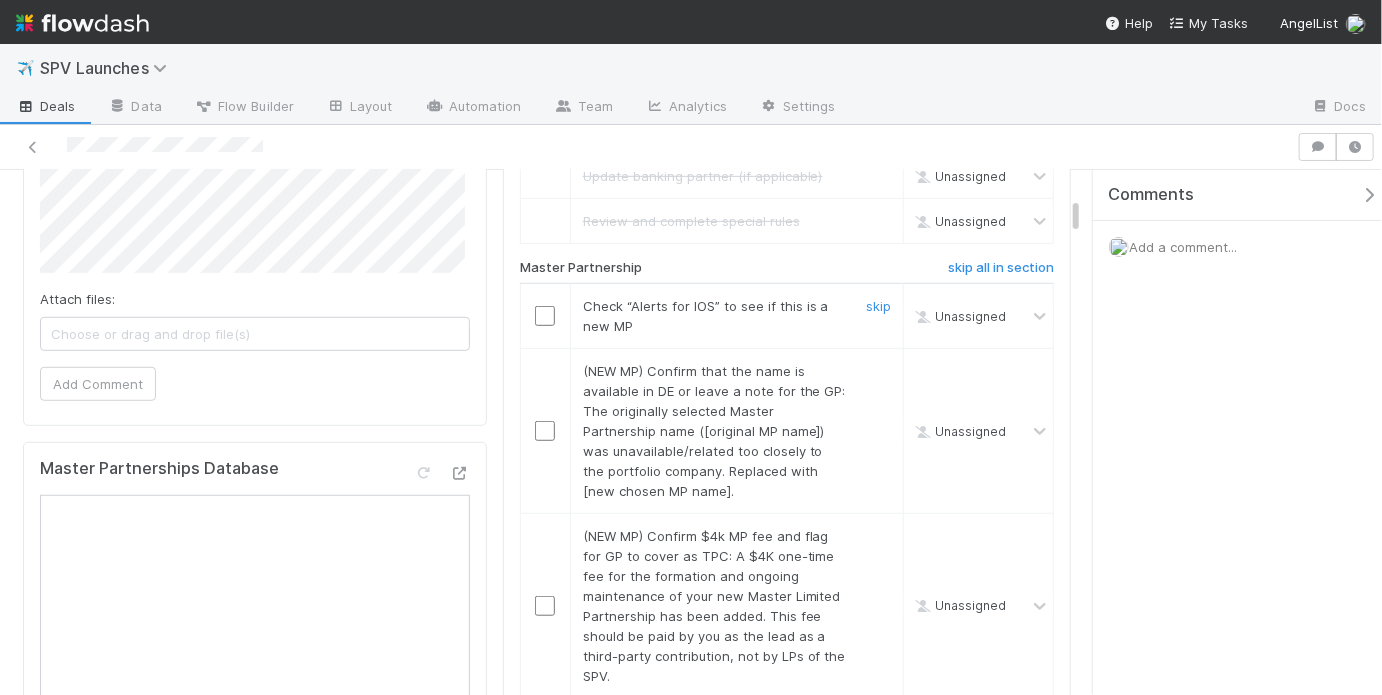 click at bounding box center (545, 316) 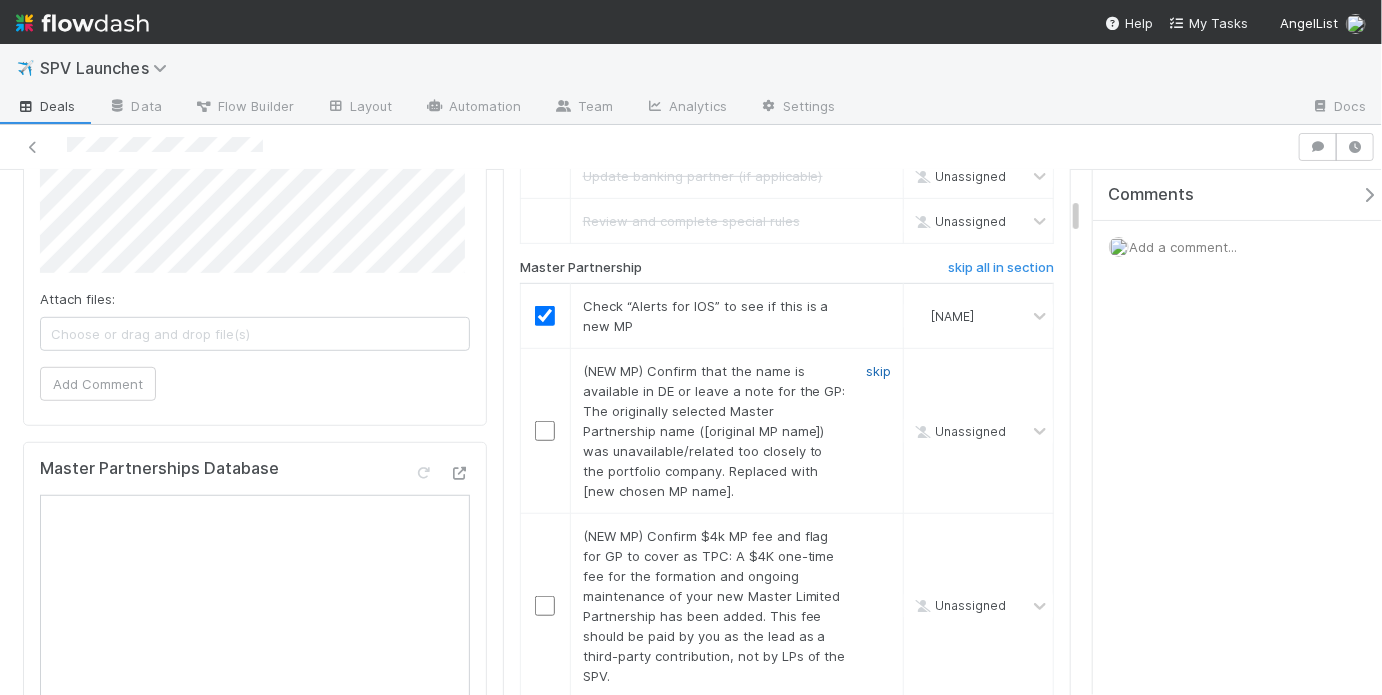 click on "skip" at bounding box center [878, 371] 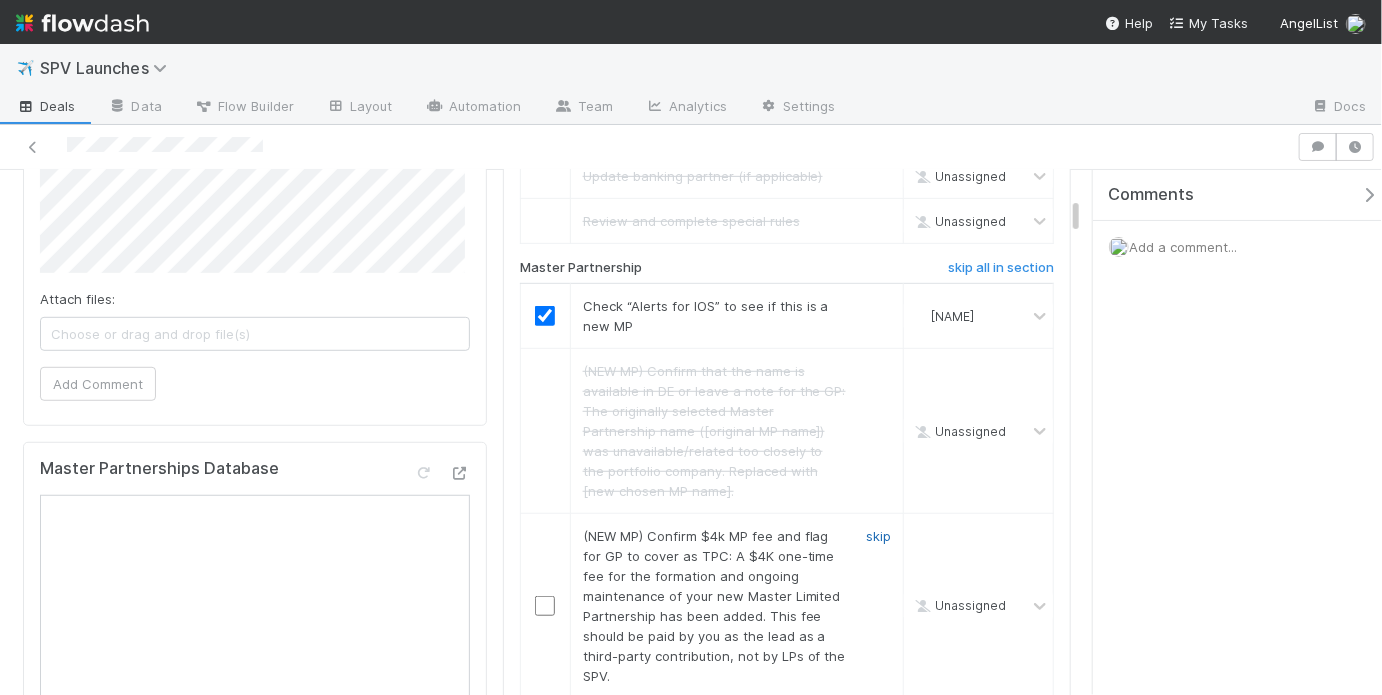 click on "skip" at bounding box center (878, 536) 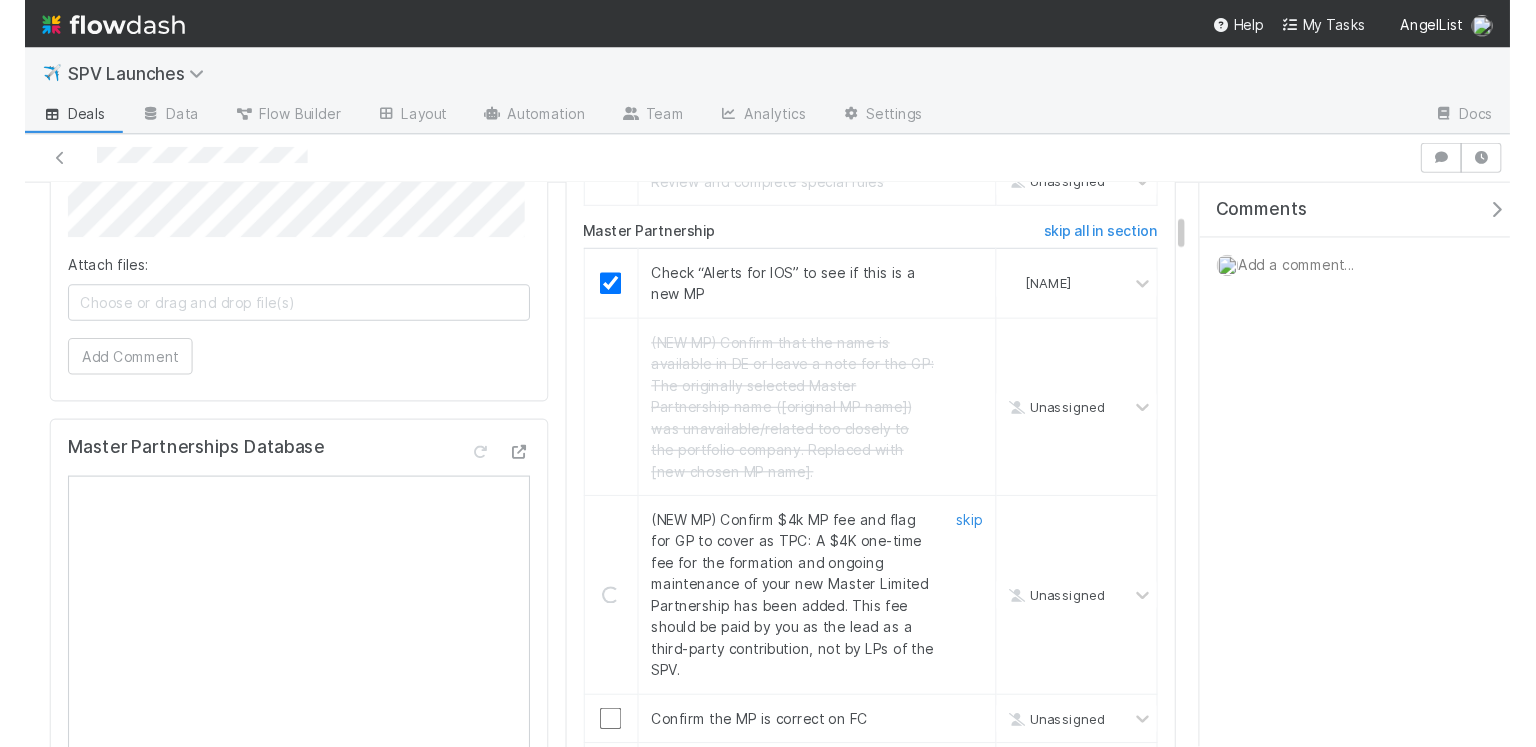 scroll, scrollTop: 806, scrollLeft: 0, axis: vertical 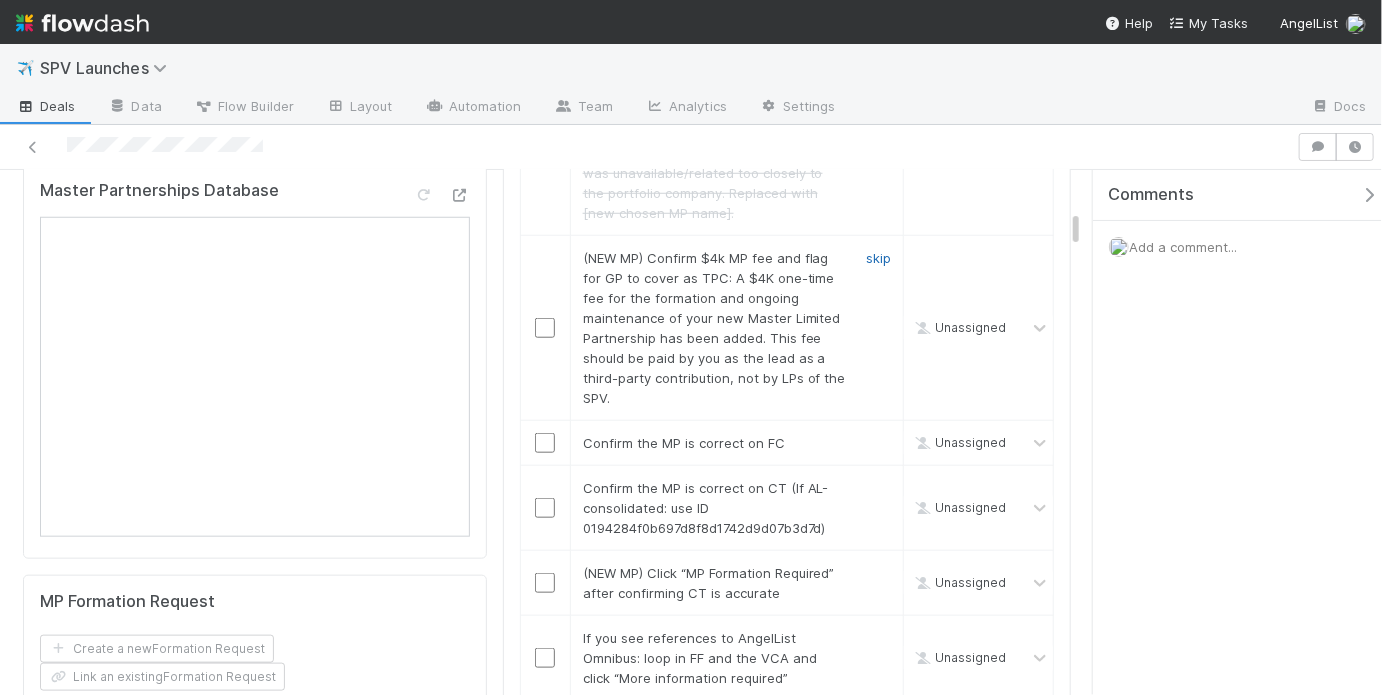 click on "skip" at bounding box center [878, 258] 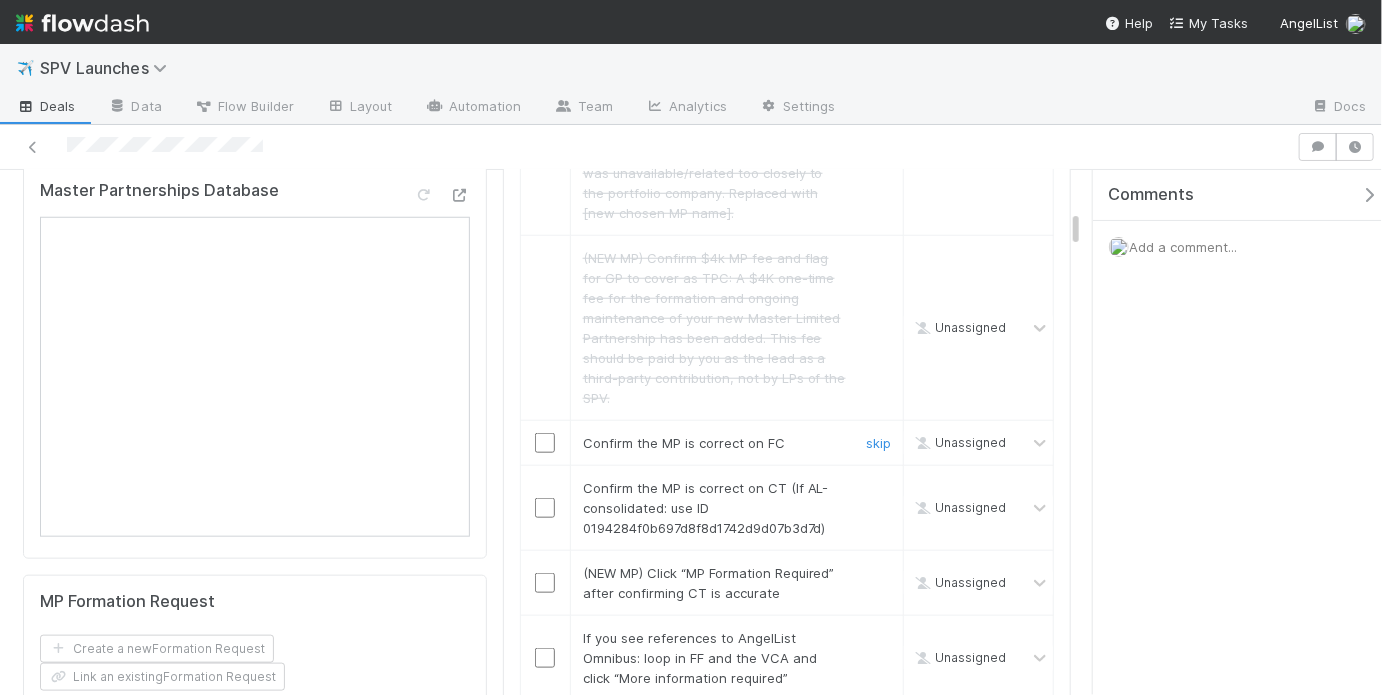click at bounding box center (545, 443) 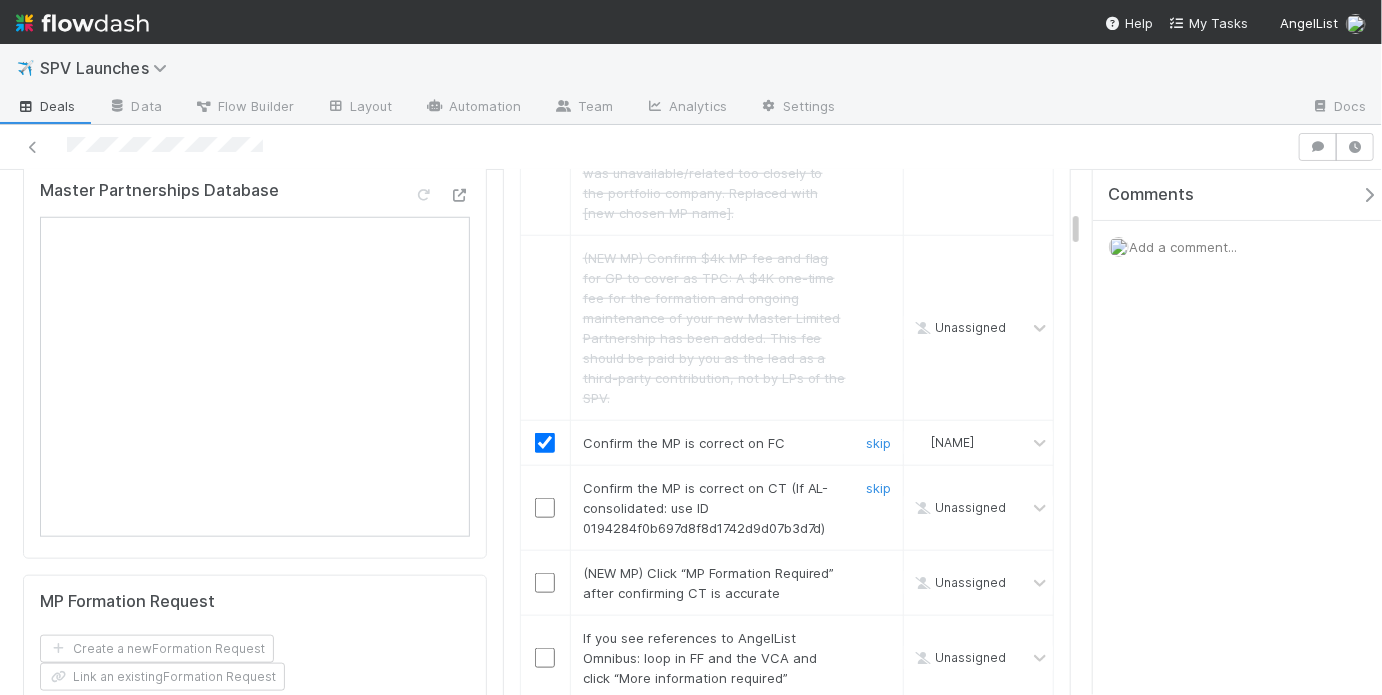click at bounding box center (545, 508) 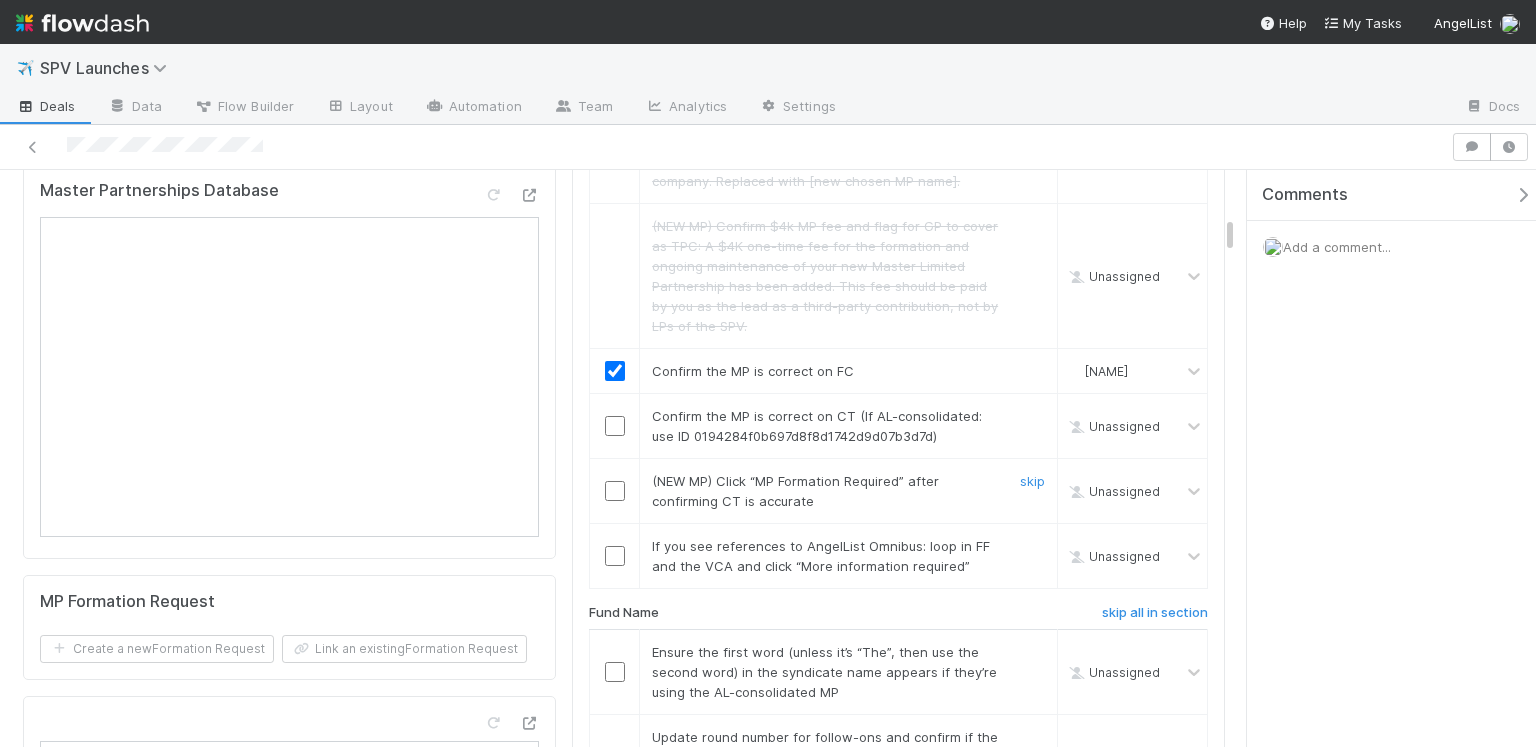 scroll, scrollTop: 781, scrollLeft: 0, axis: vertical 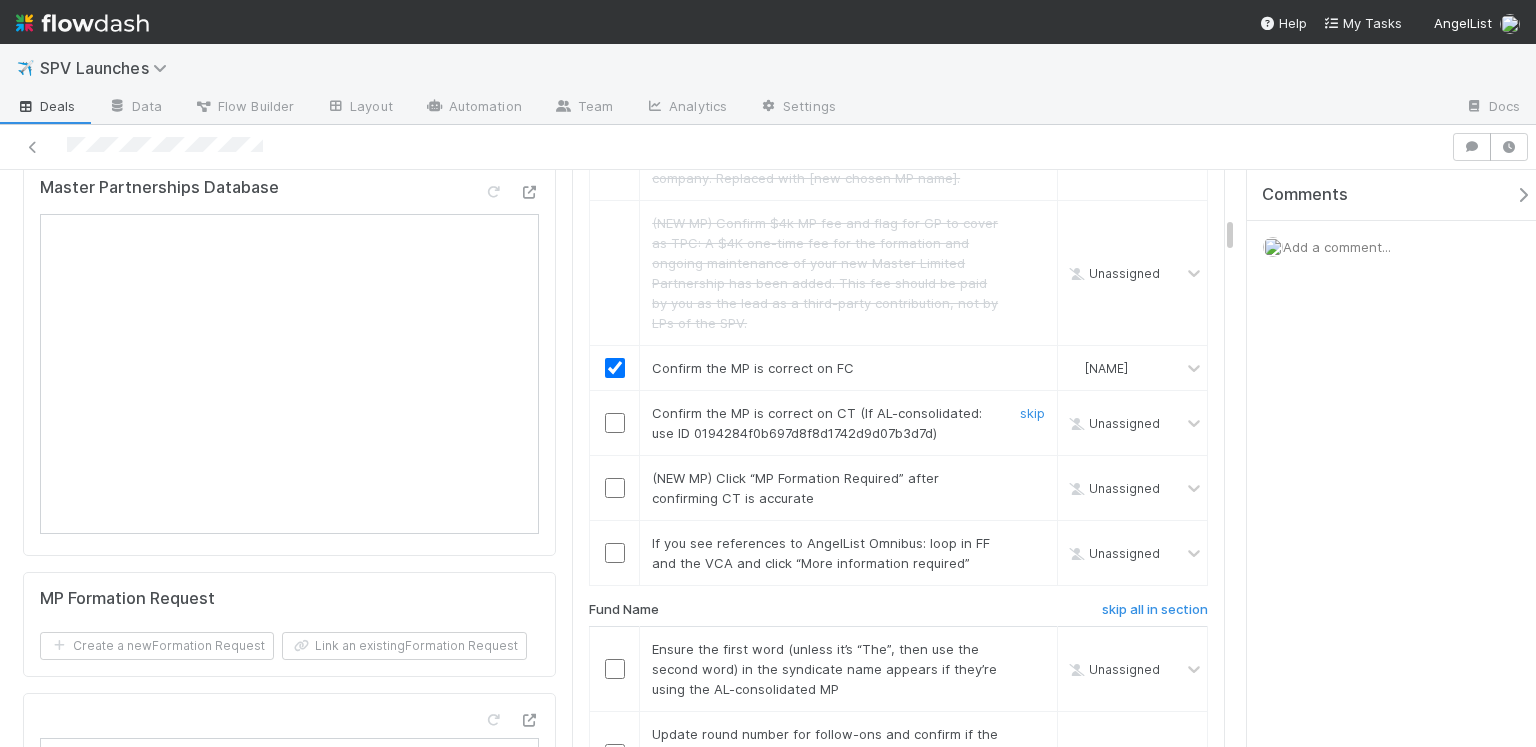 click at bounding box center [615, 423] 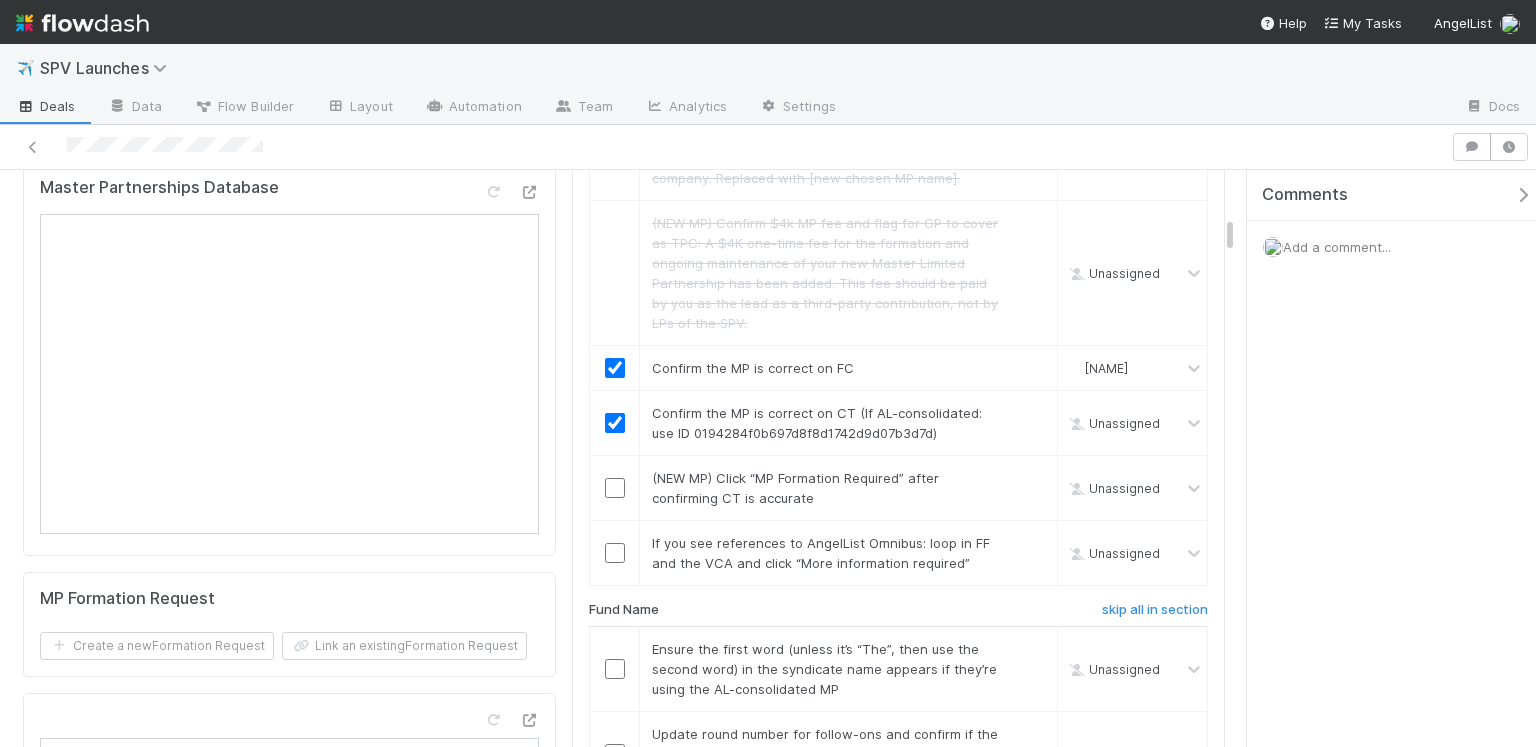 checkbox on "true" 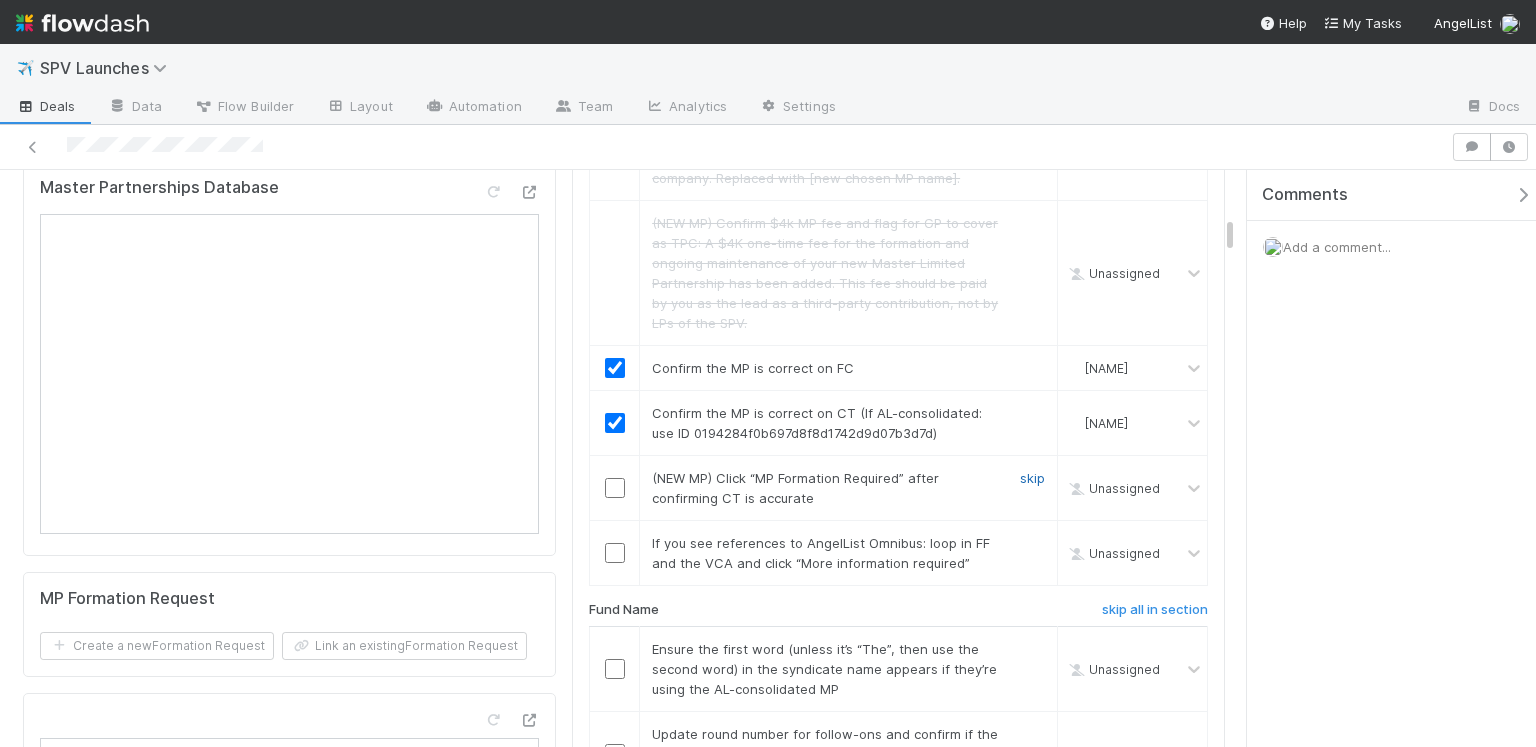 click on "skip" at bounding box center [1032, 478] 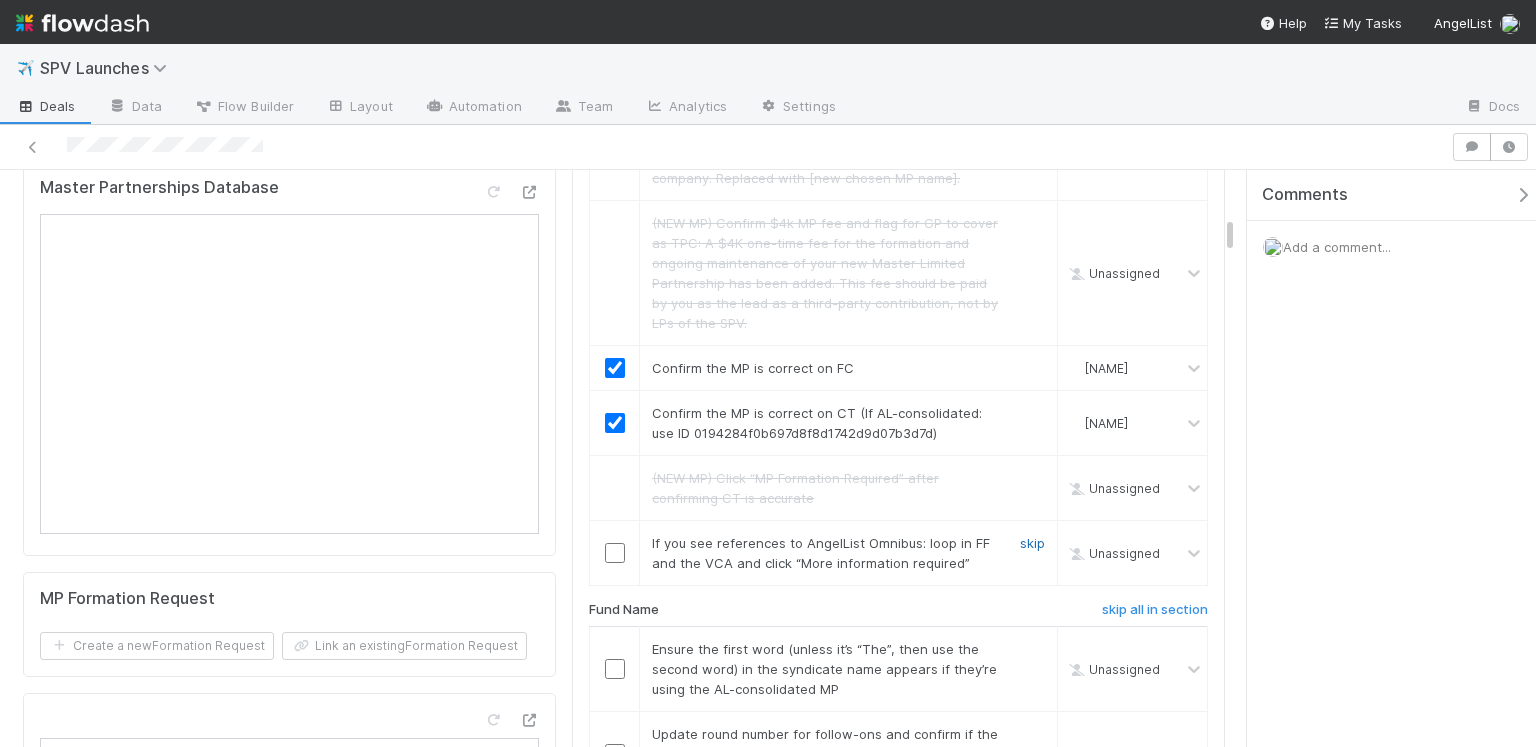 click on "skip" at bounding box center (1032, 543) 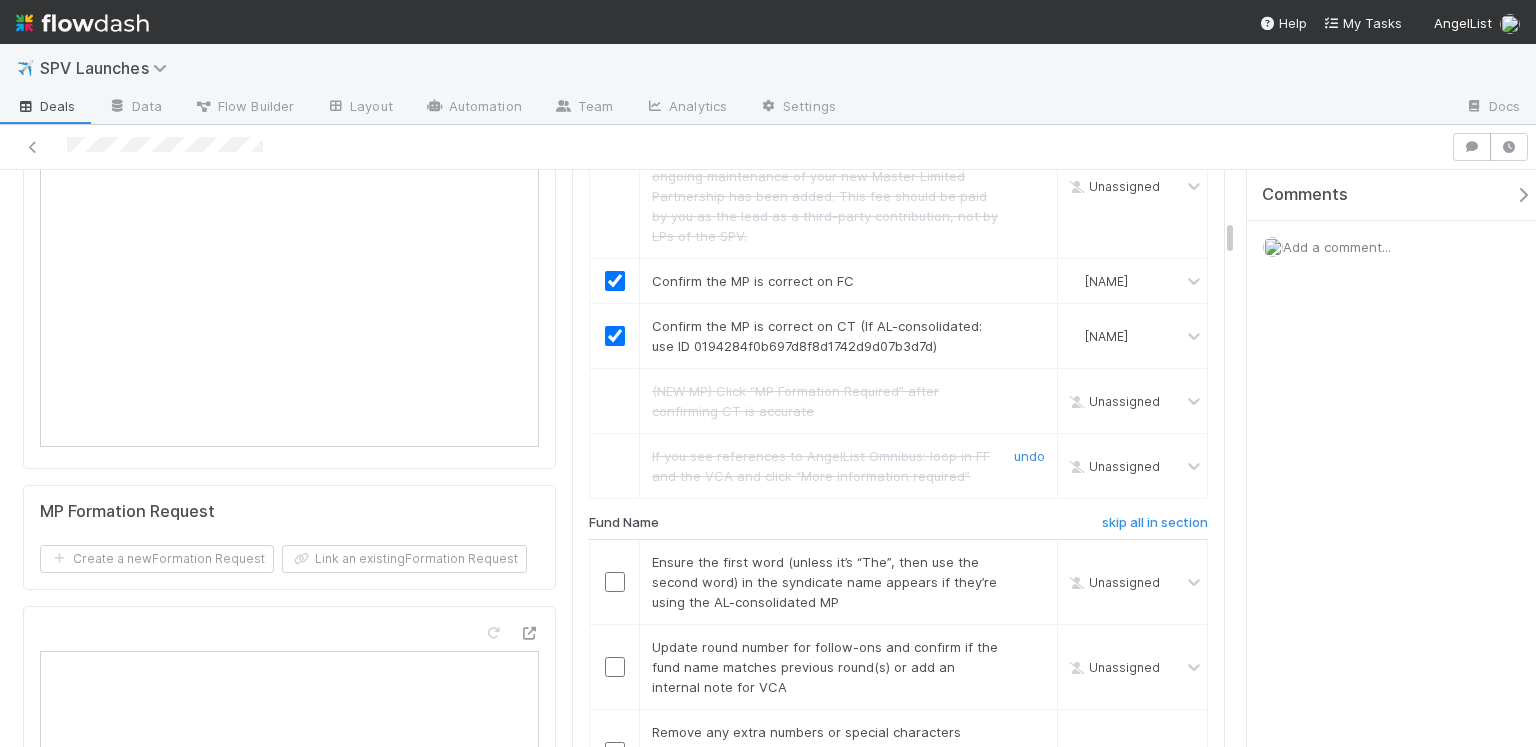 scroll, scrollTop: 940, scrollLeft: 0, axis: vertical 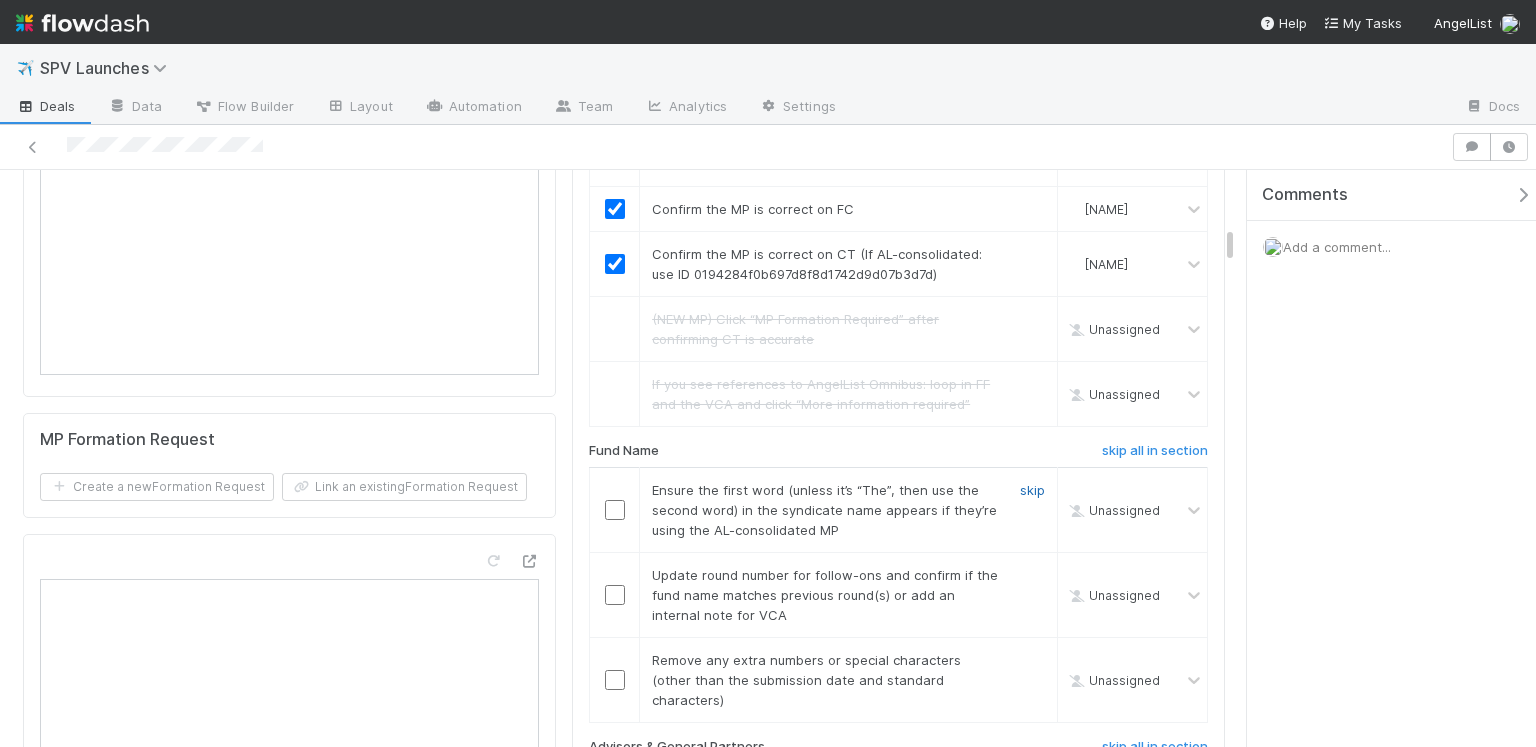 click on "skip" at bounding box center (1032, 490) 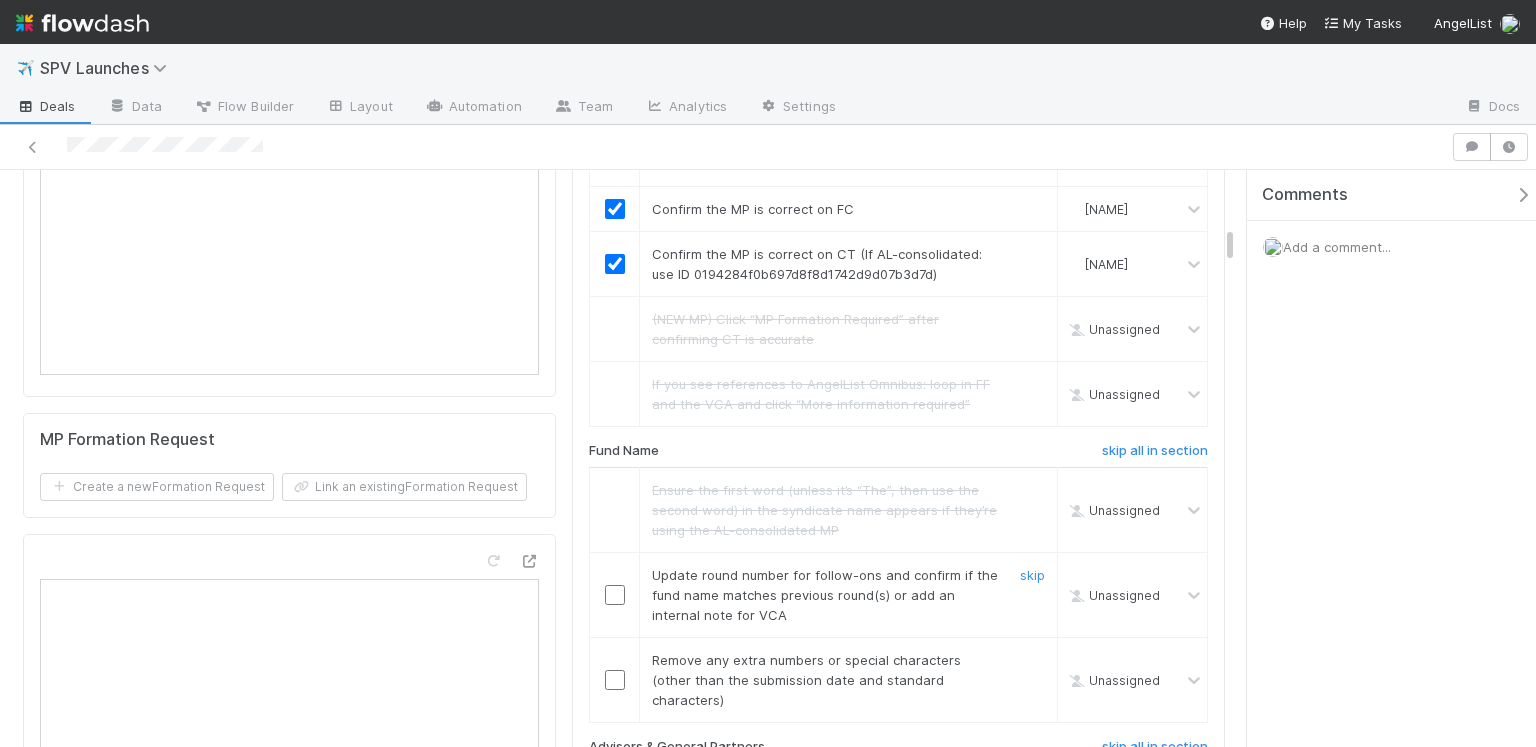 drag, startPoint x: 604, startPoint y: 566, endPoint x: 647, endPoint y: 587, distance: 47.853943 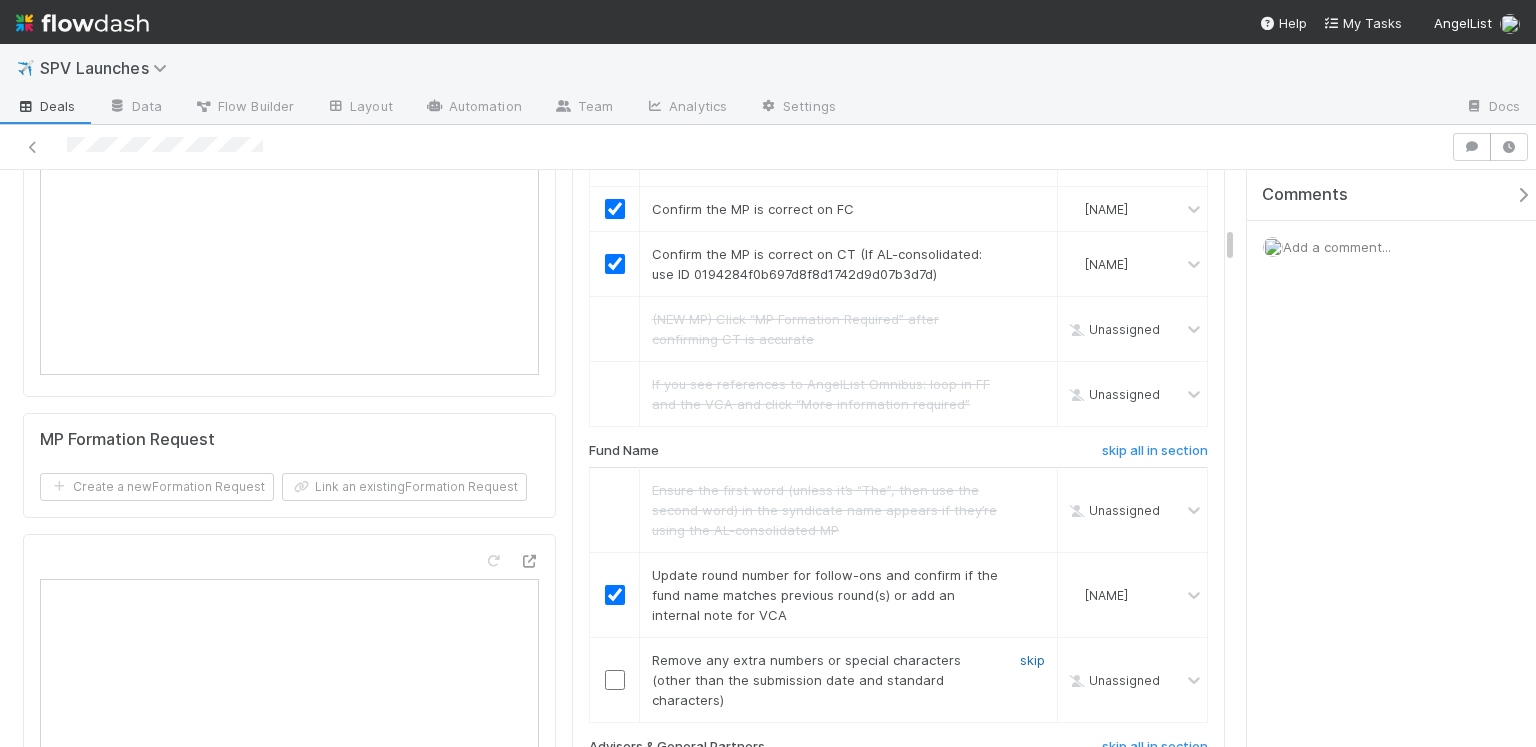 click on "skip" at bounding box center (1032, 660) 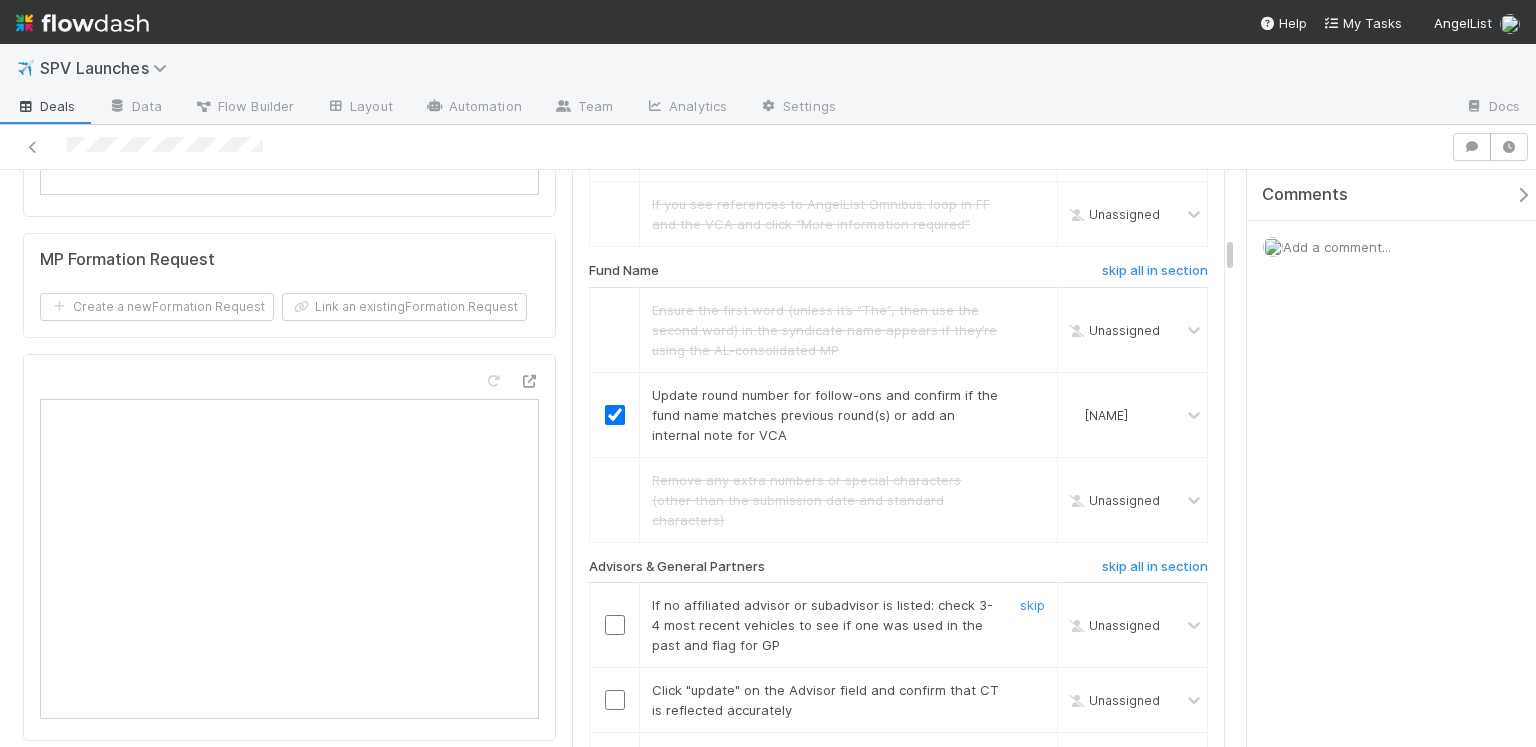 scroll, scrollTop: 1123, scrollLeft: 0, axis: vertical 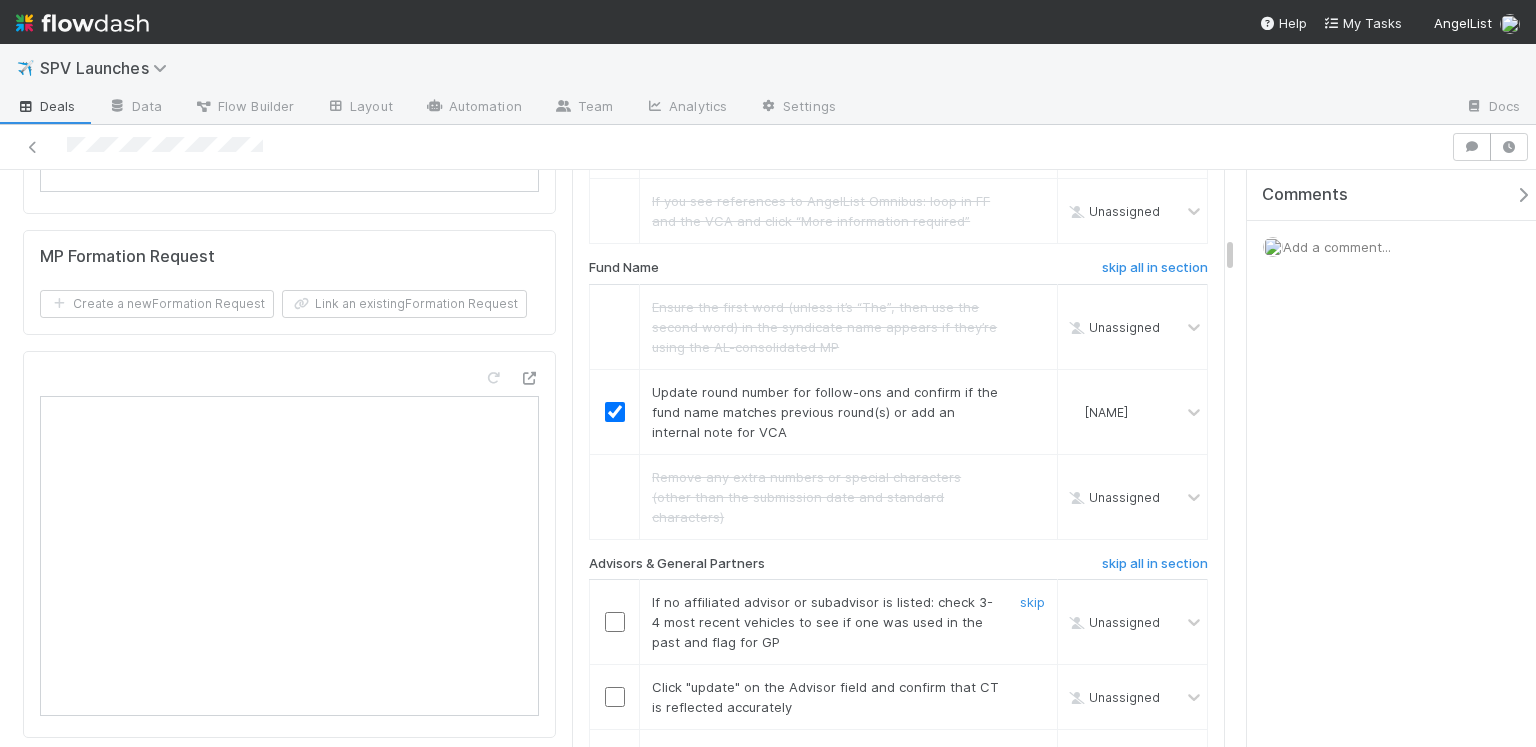 click at bounding box center [615, 622] 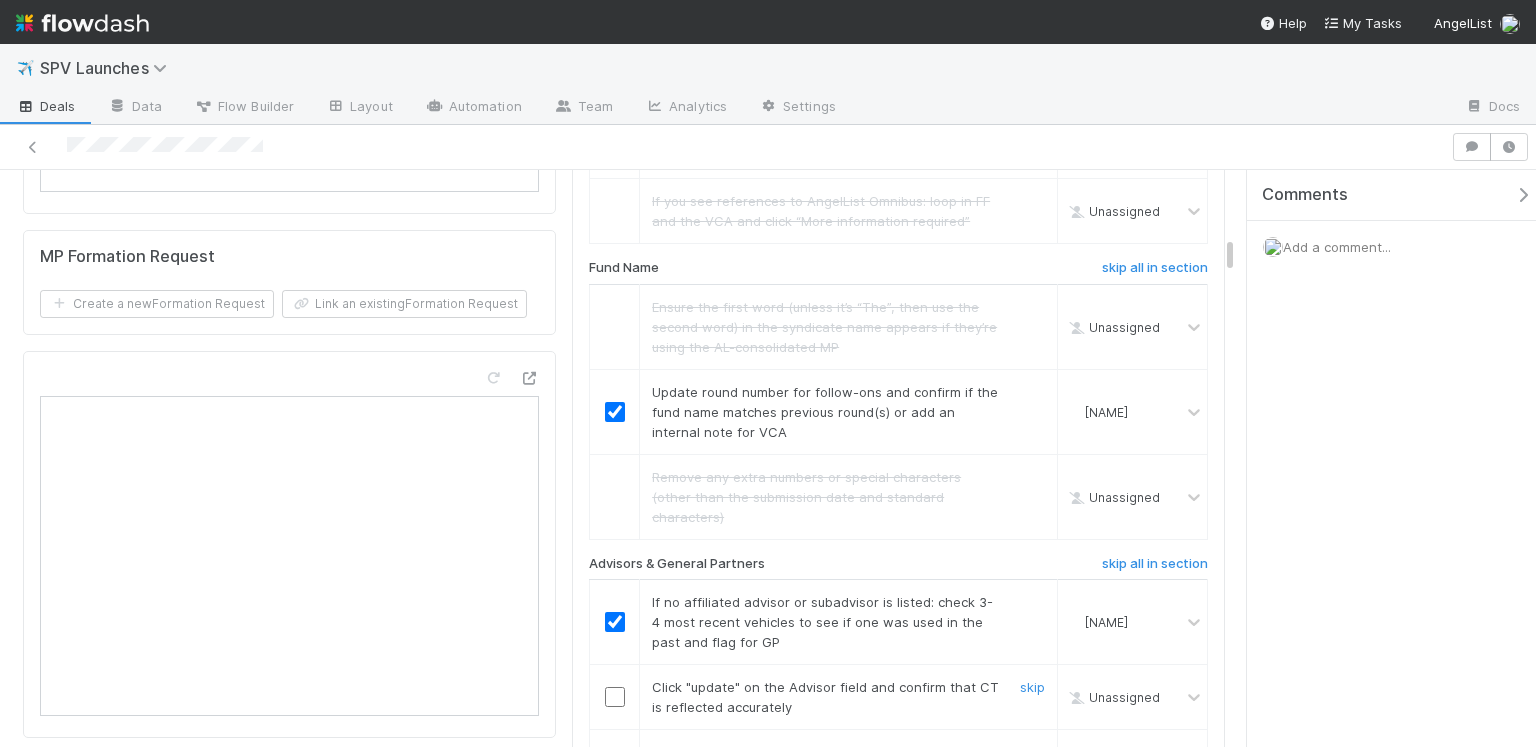 click at bounding box center [615, 697] 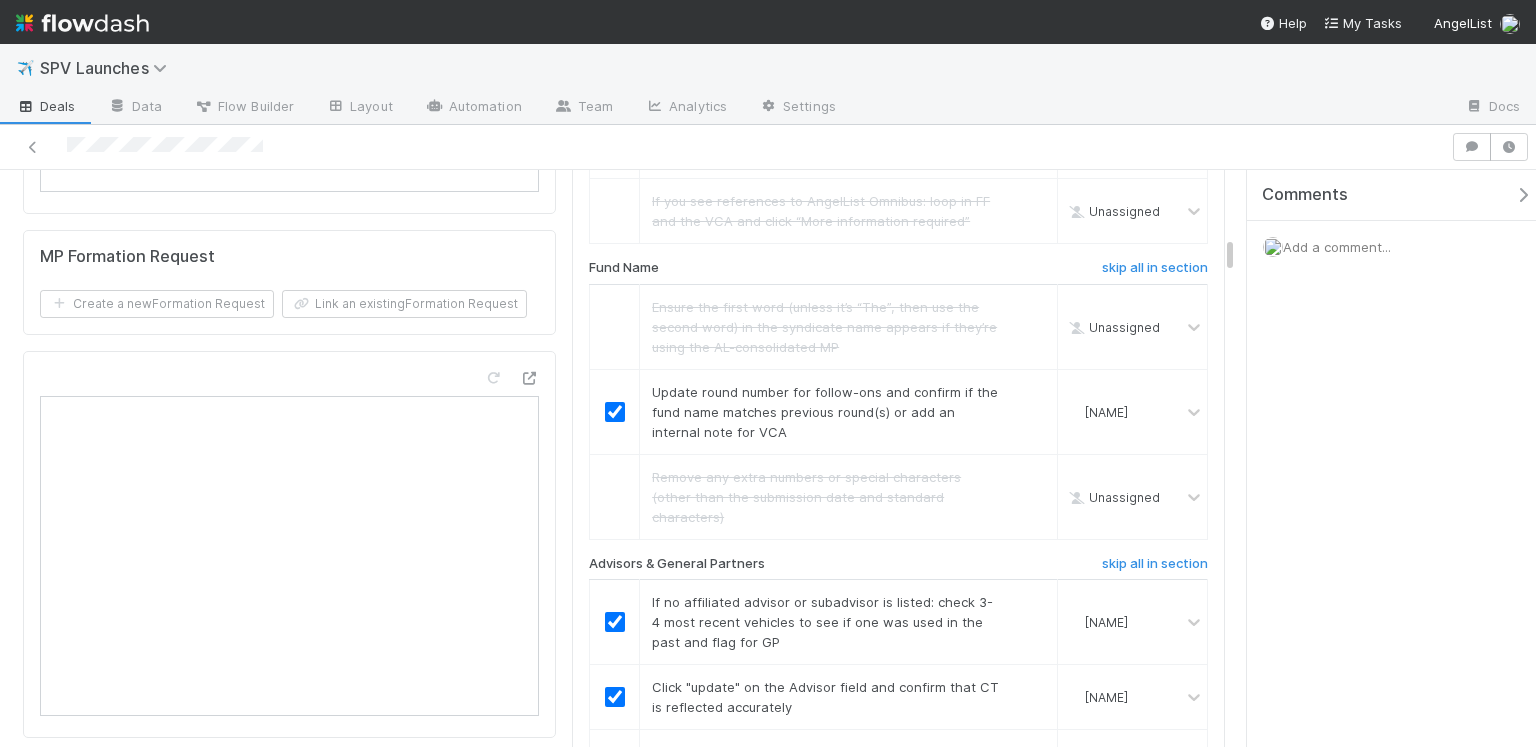 click at bounding box center [615, 762] 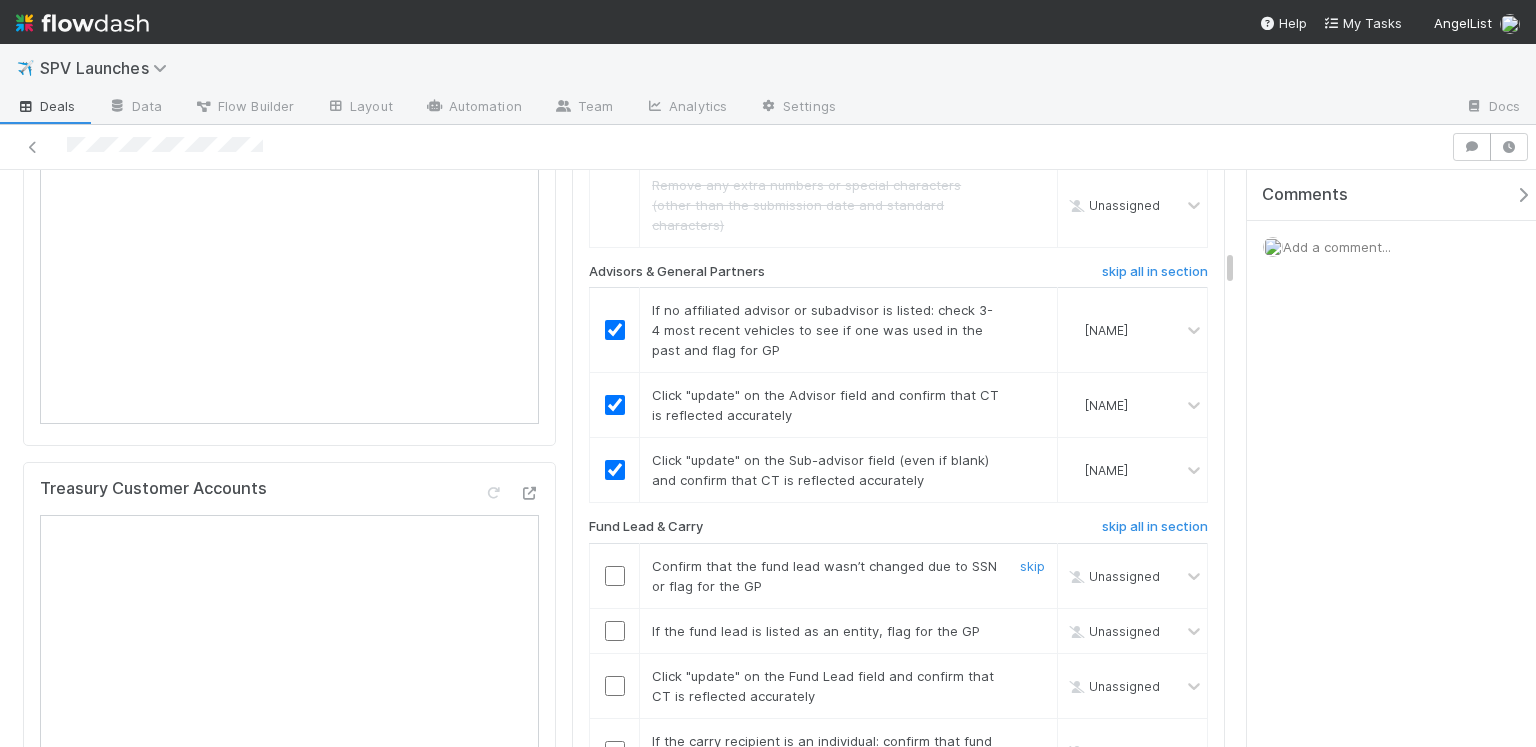 scroll, scrollTop: 1443, scrollLeft: 0, axis: vertical 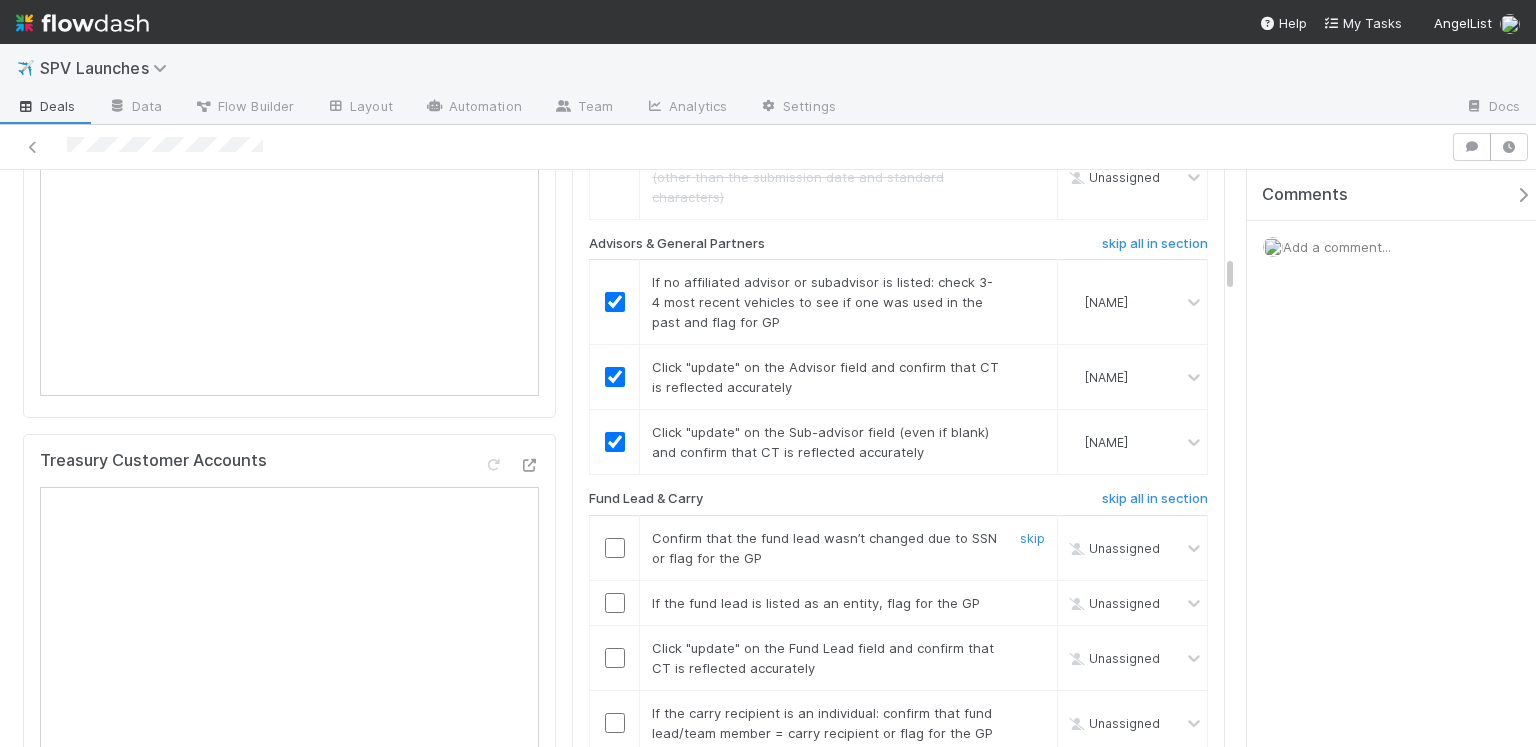 click at bounding box center (615, 548) 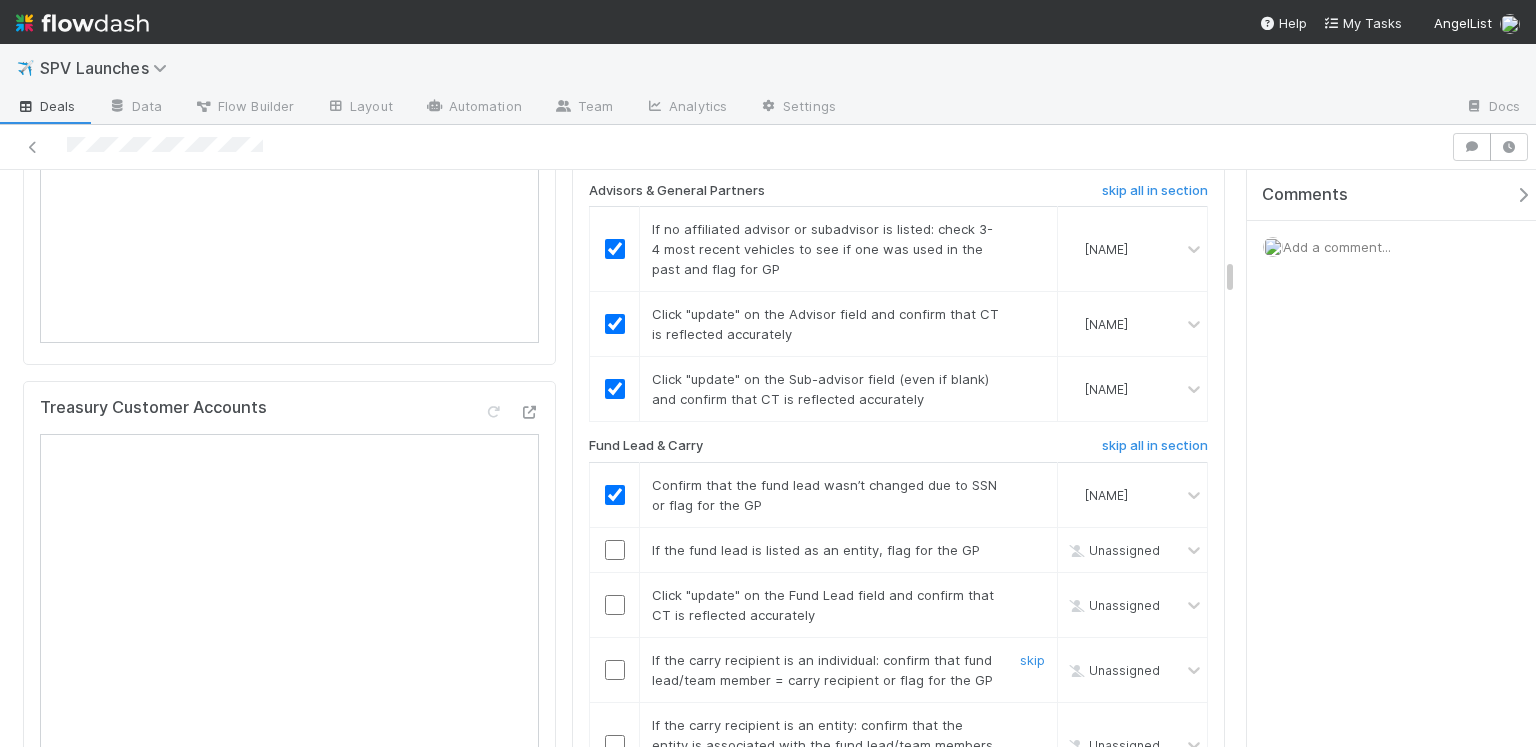 scroll, scrollTop: 1504, scrollLeft: 0, axis: vertical 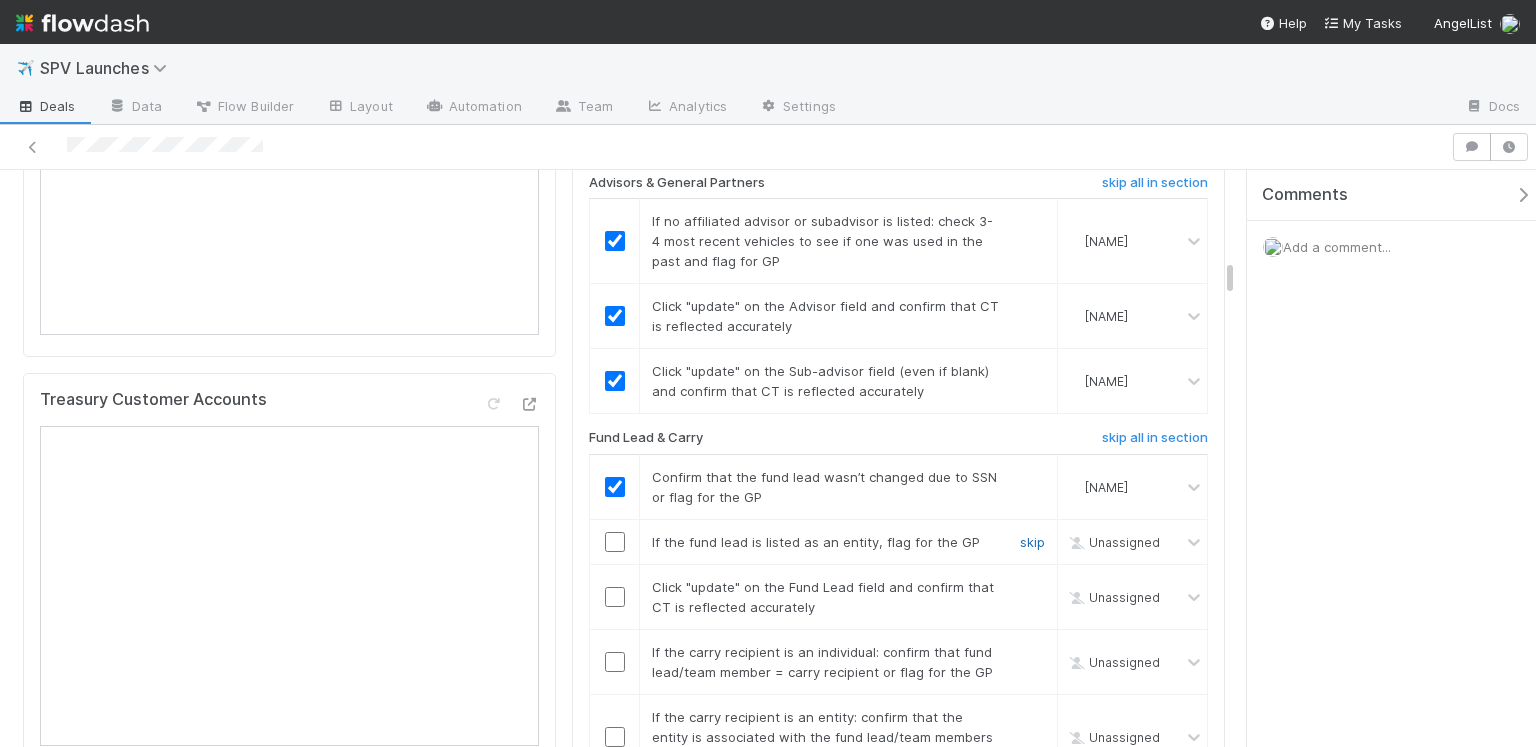 click on "skip" at bounding box center [1032, 542] 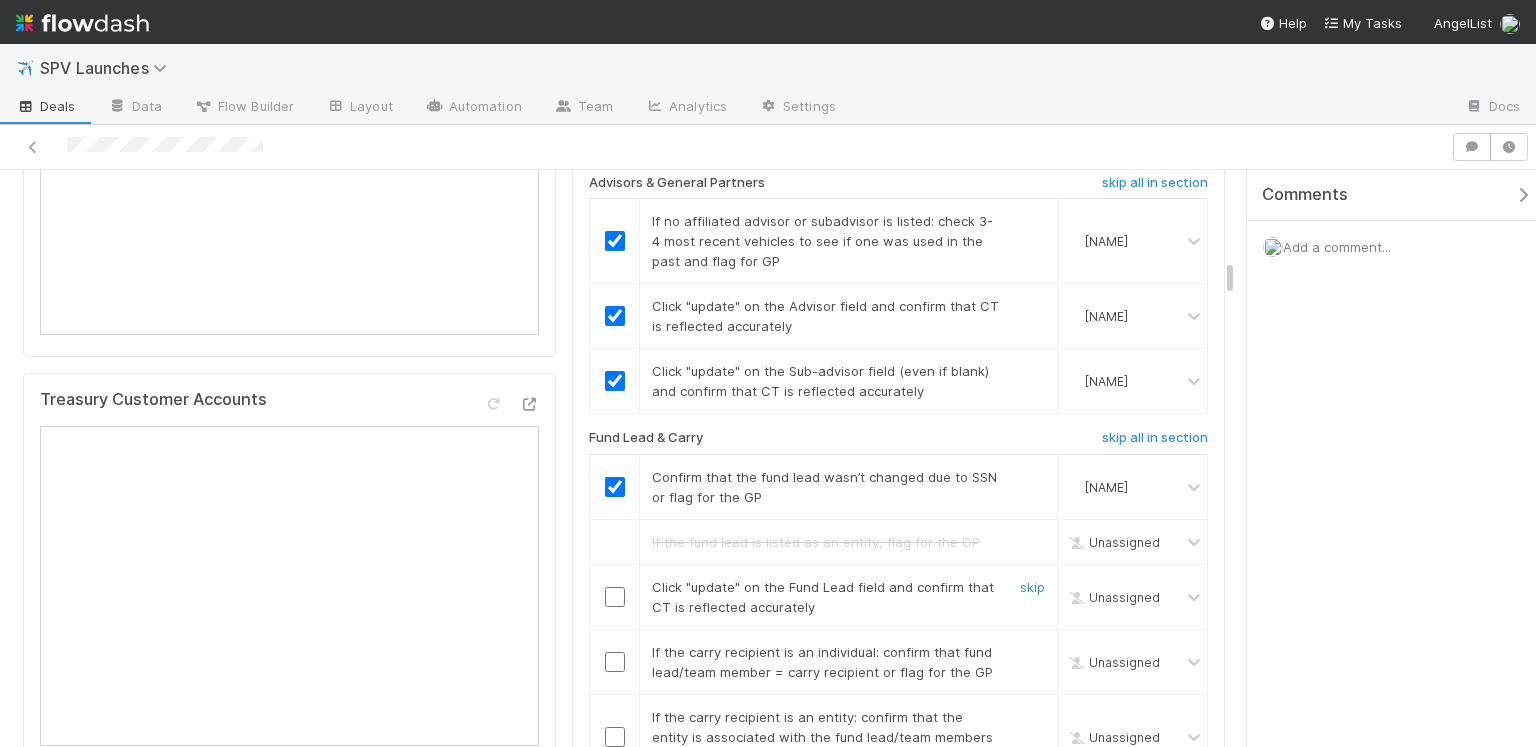 click at bounding box center (615, 597) 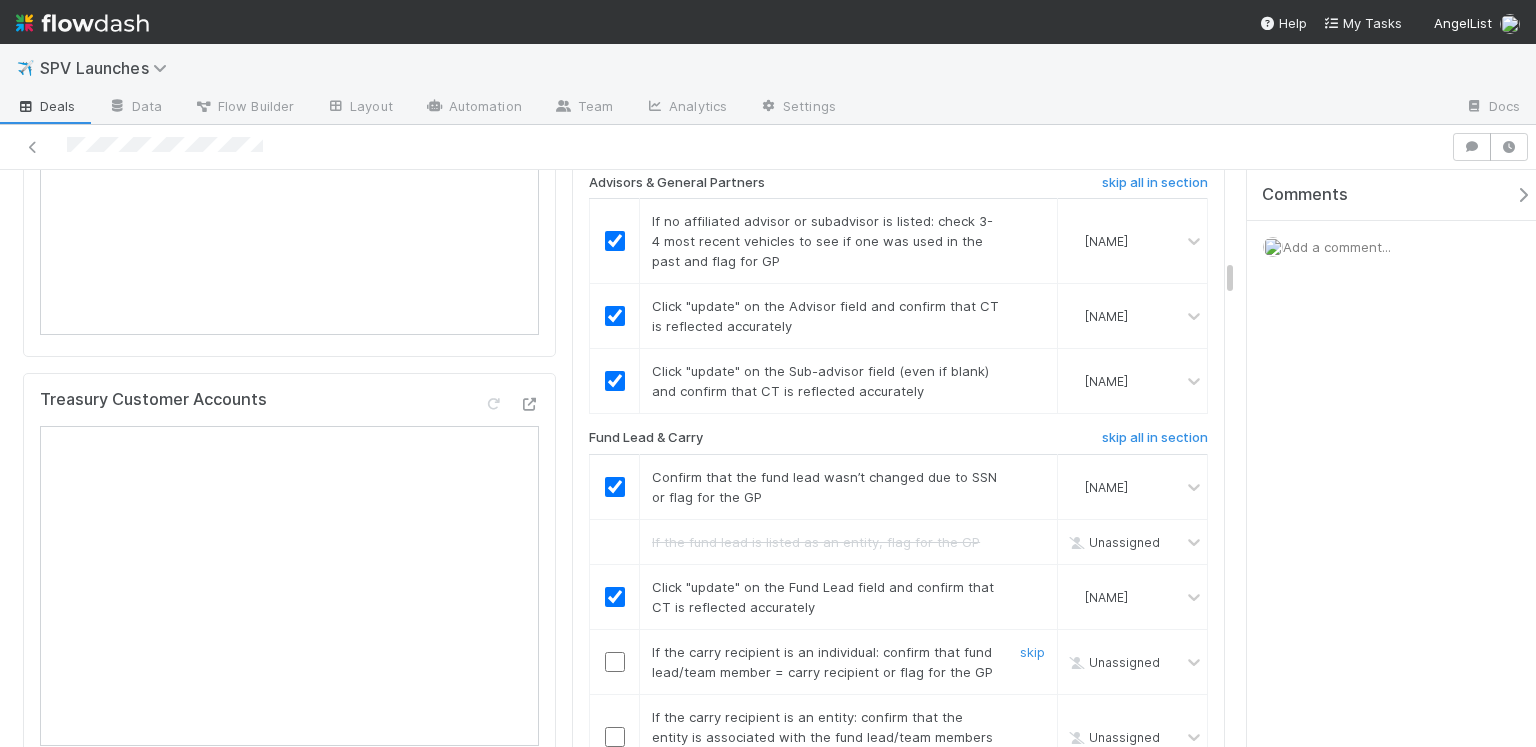 click at bounding box center [615, 662] 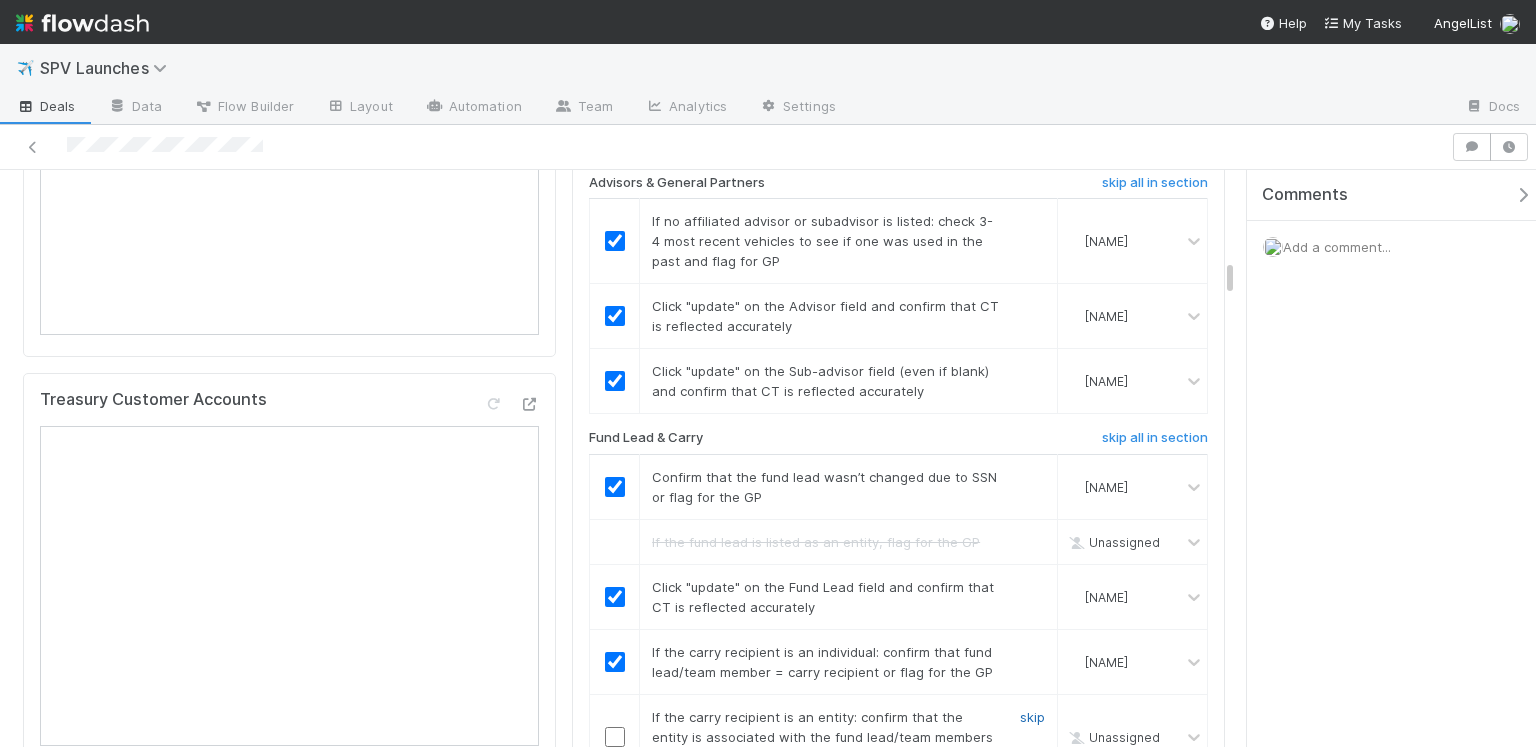 click on "skip" at bounding box center (1032, 717) 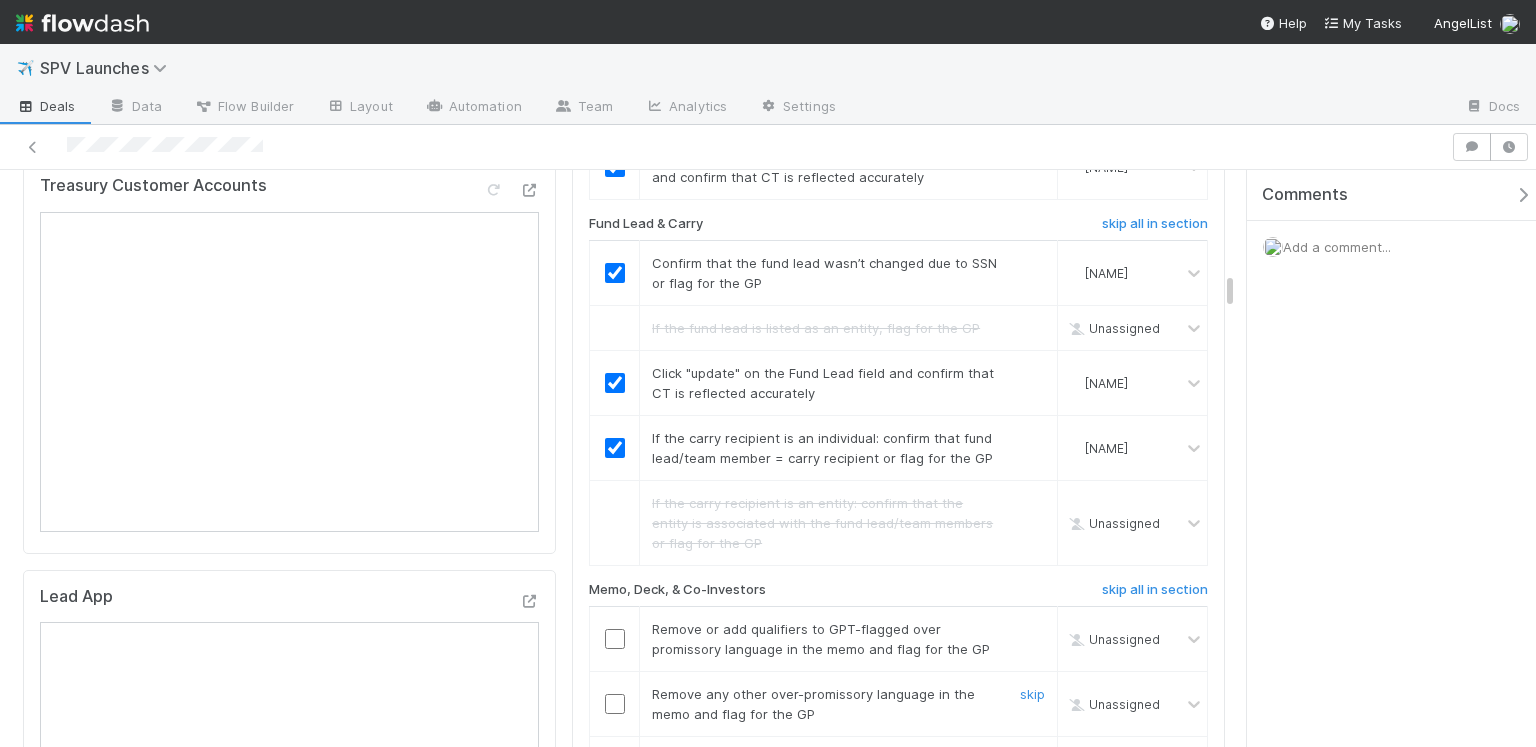 scroll, scrollTop: 1790, scrollLeft: 0, axis: vertical 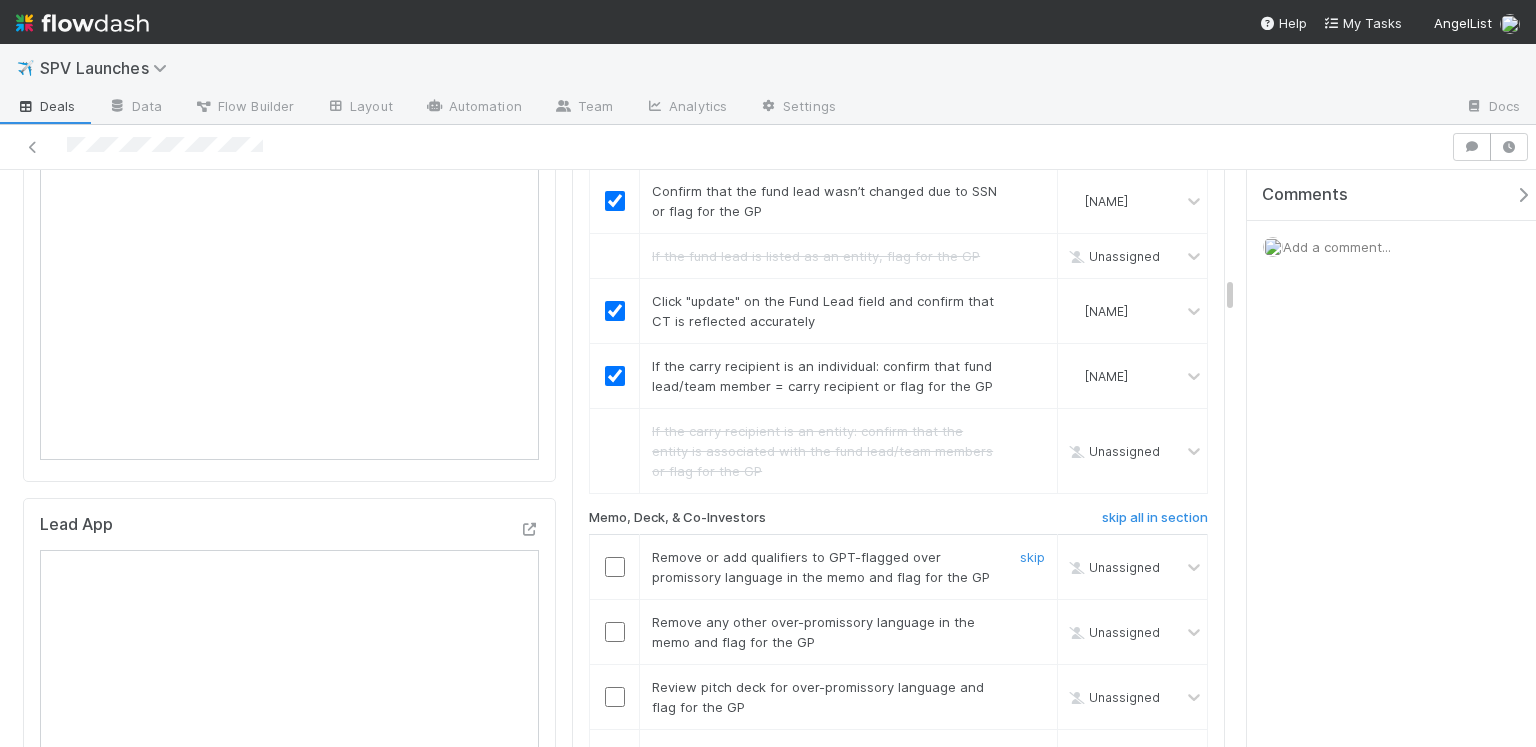 click at bounding box center (615, 567) 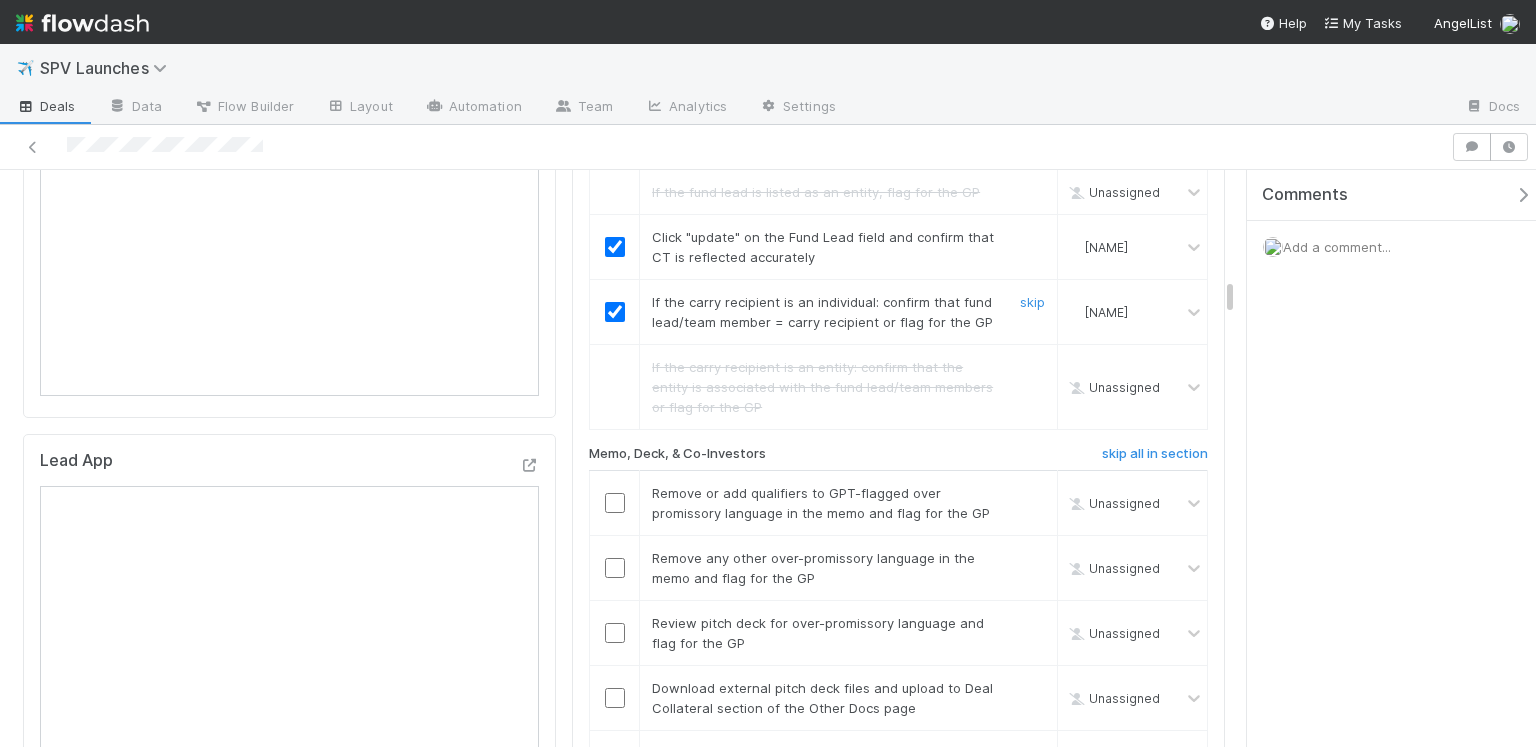 scroll, scrollTop: 1864, scrollLeft: 0, axis: vertical 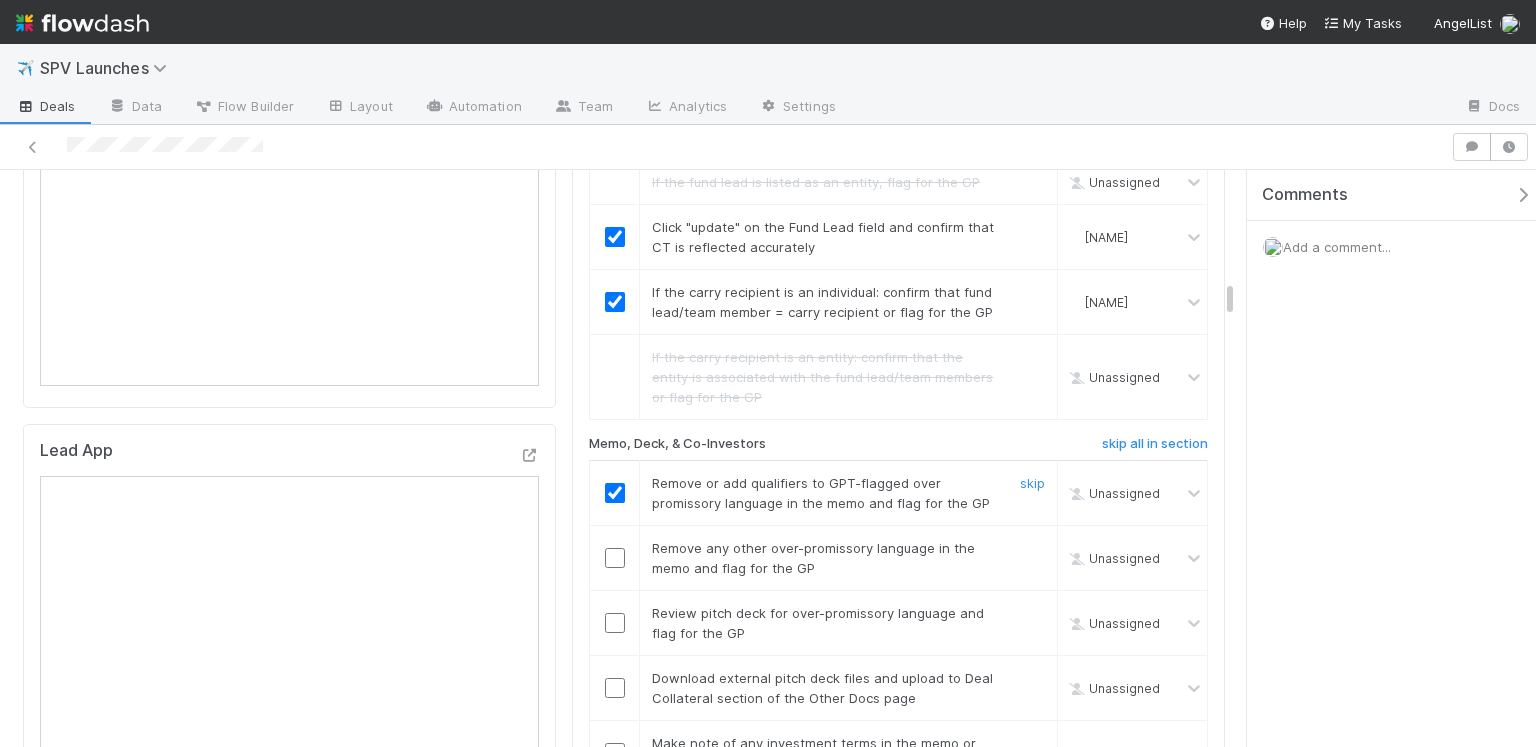 checkbox on "true" 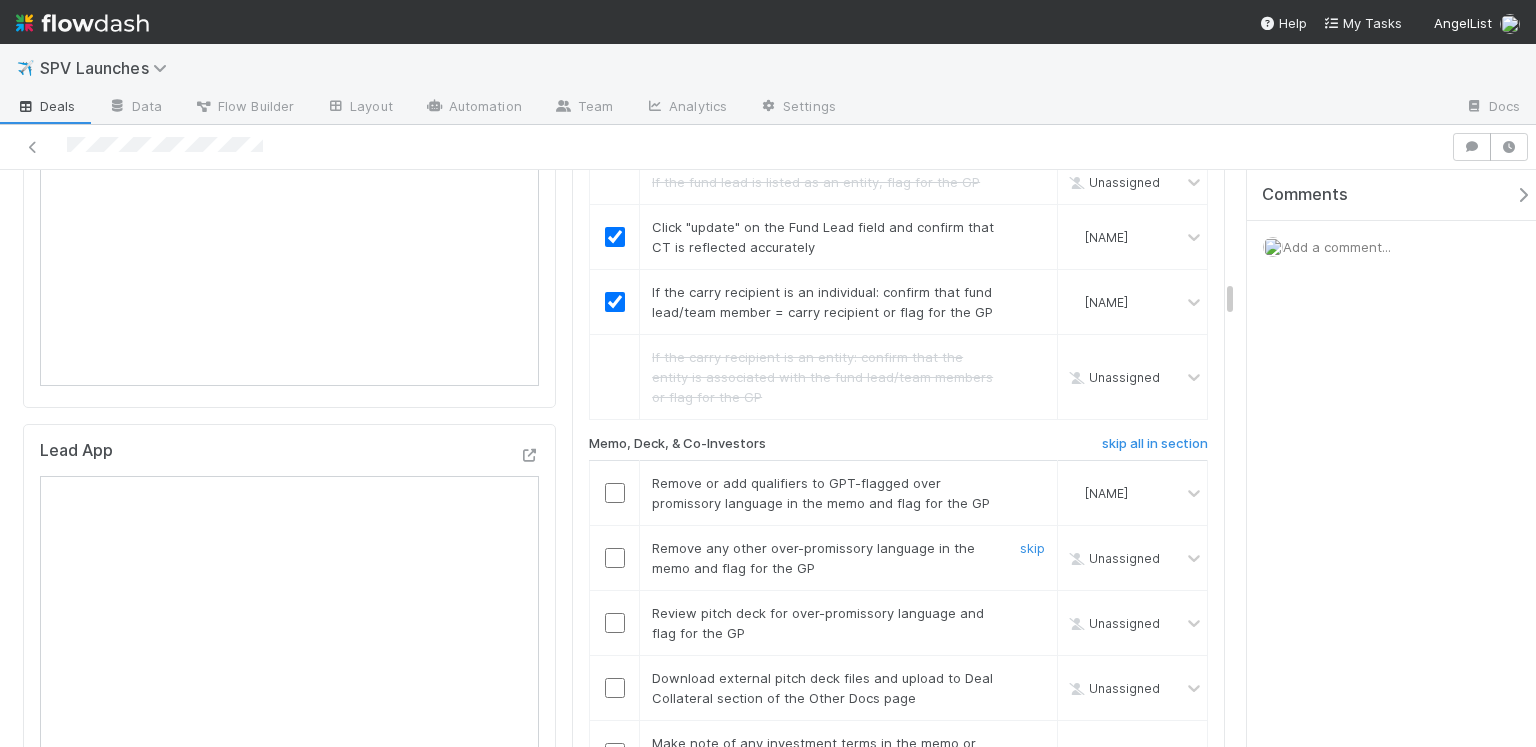 click at bounding box center (615, 558) 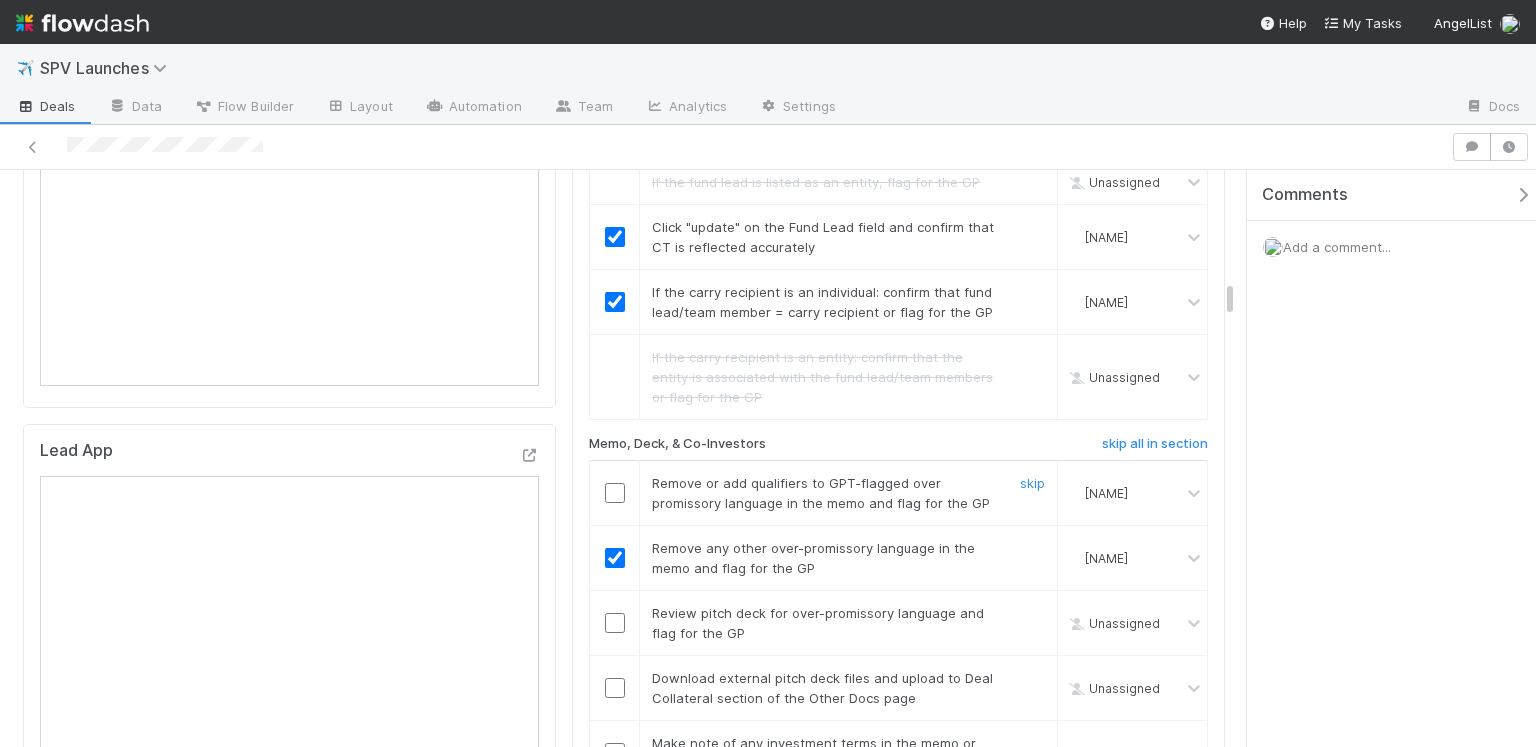 click at bounding box center [615, 493] 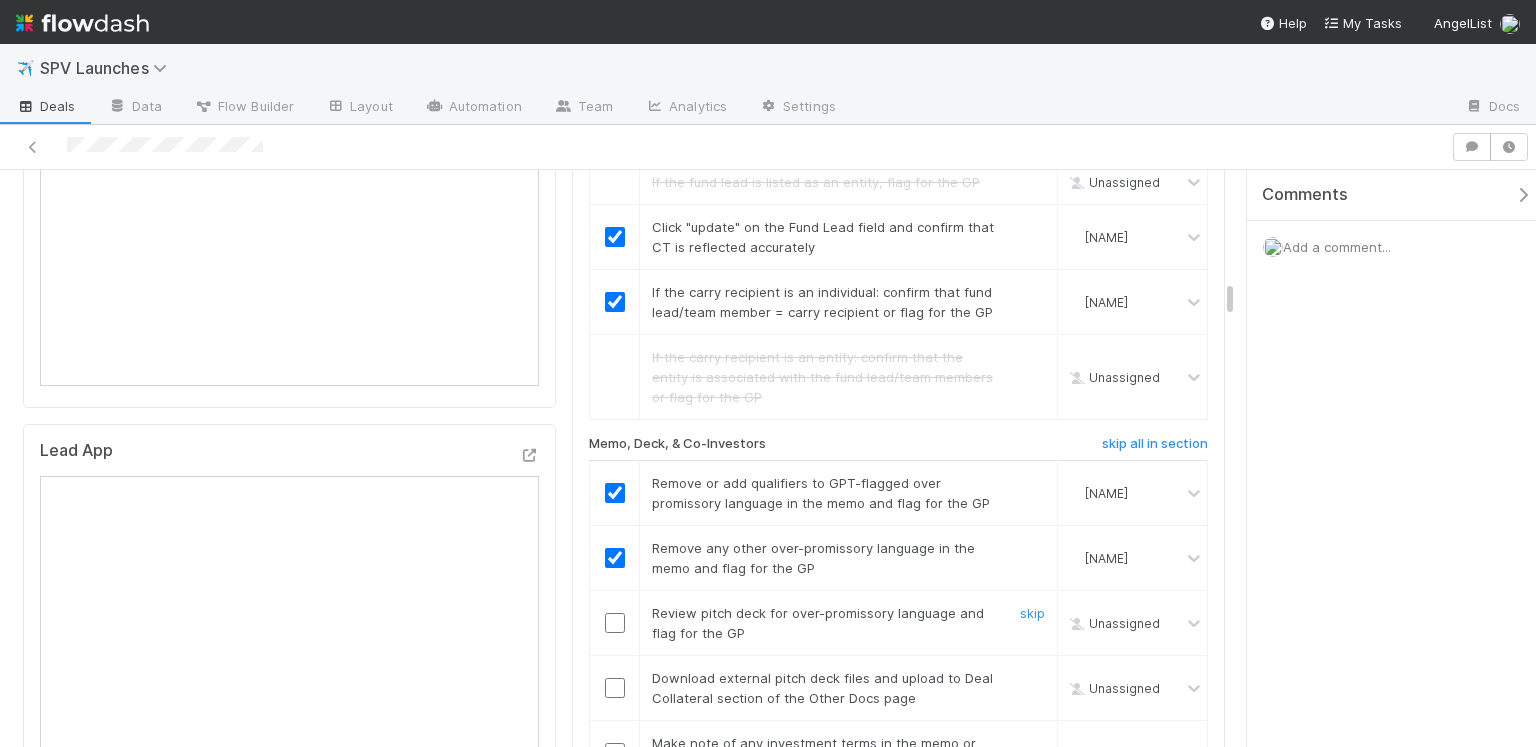 click at bounding box center [615, 623] 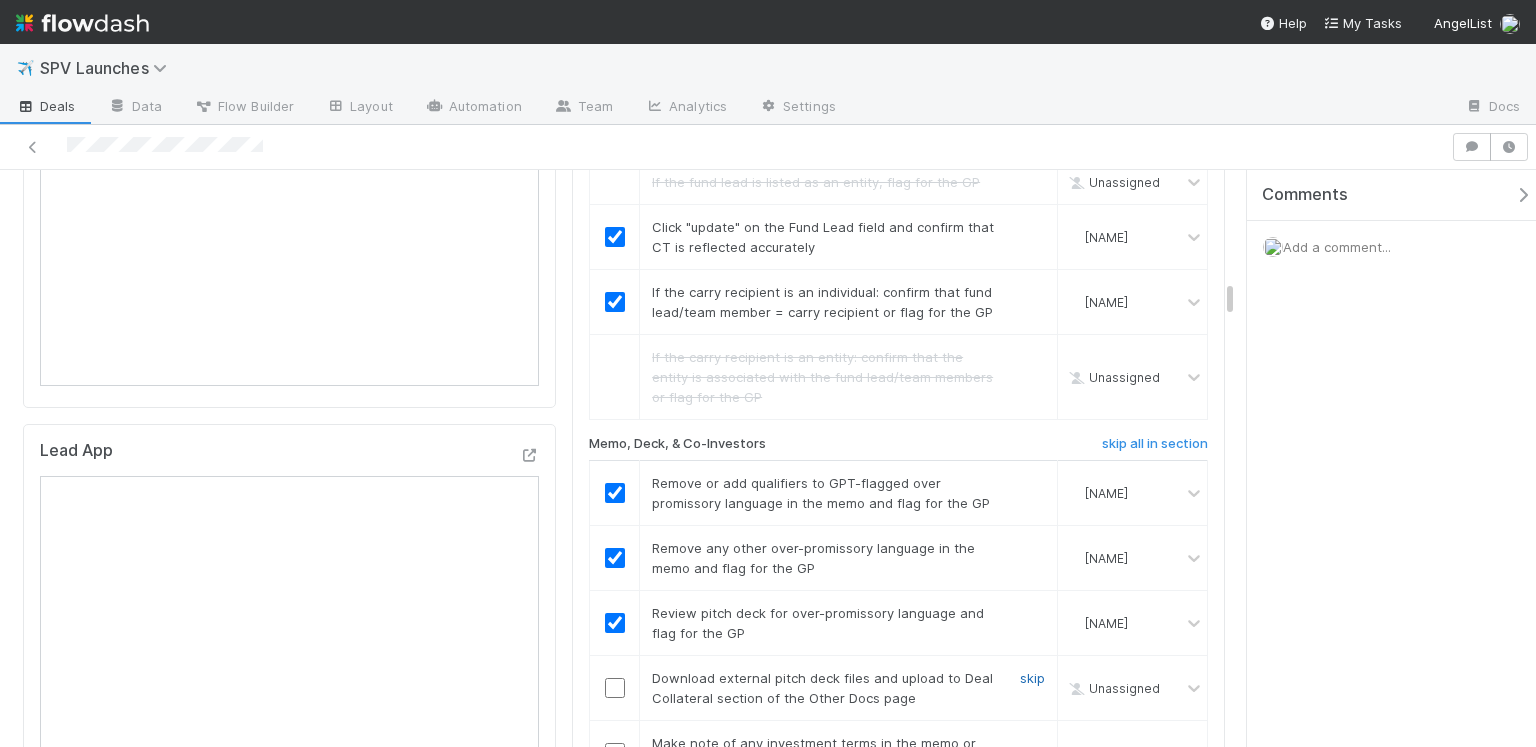 click on "skip" at bounding box center (1032, 678) 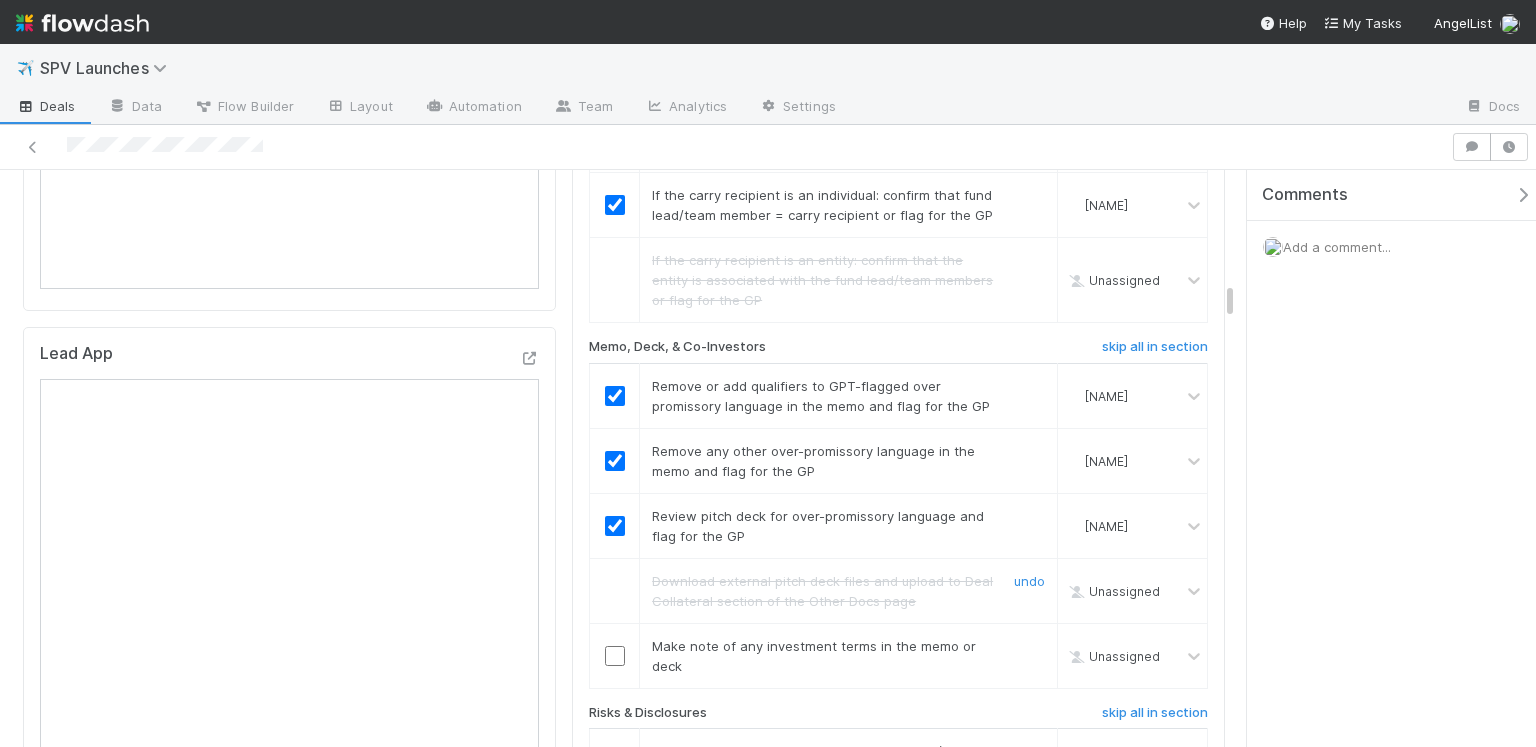 scroll, scrollTop: 1964, scrollLeft: 0, axis: vertical 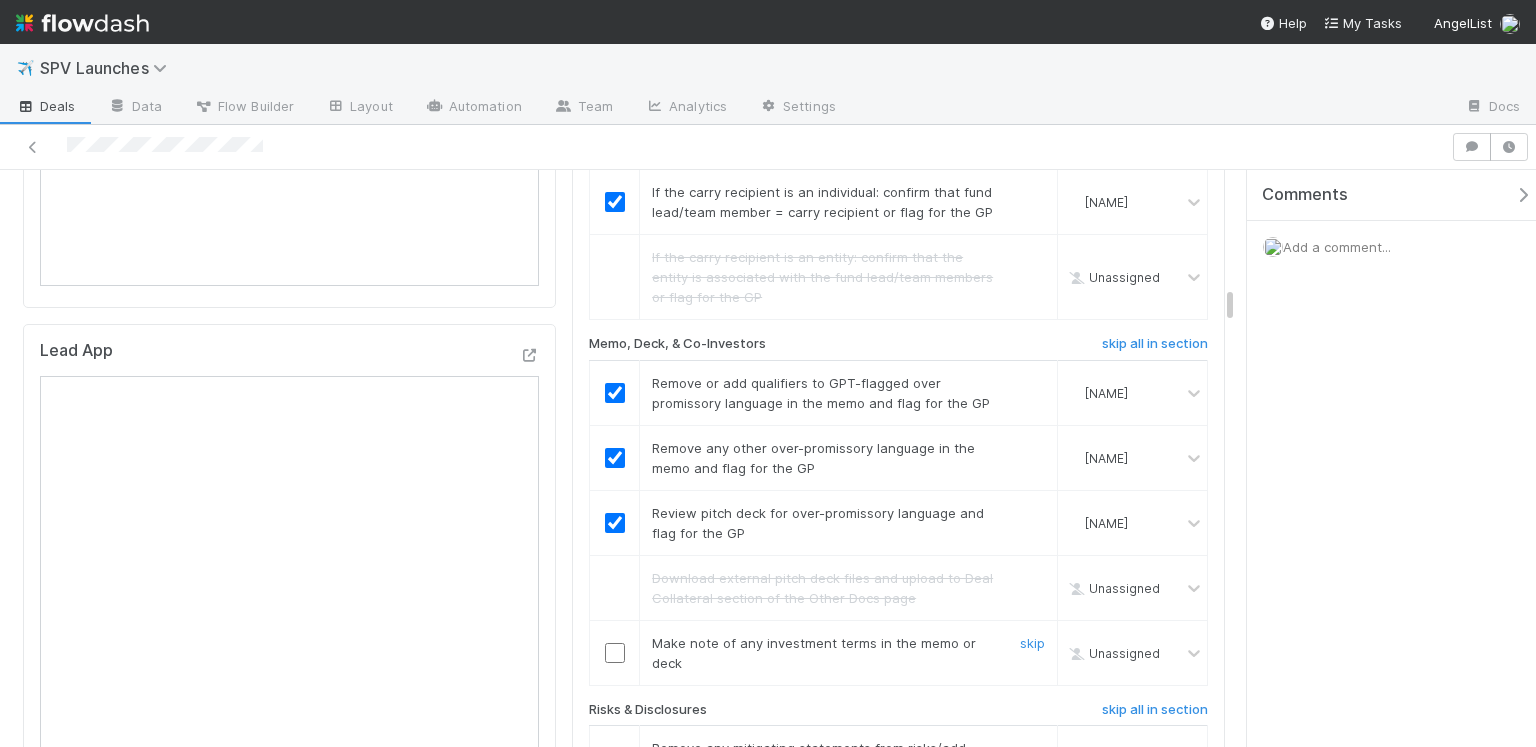 click at bounding box center [615, 653] 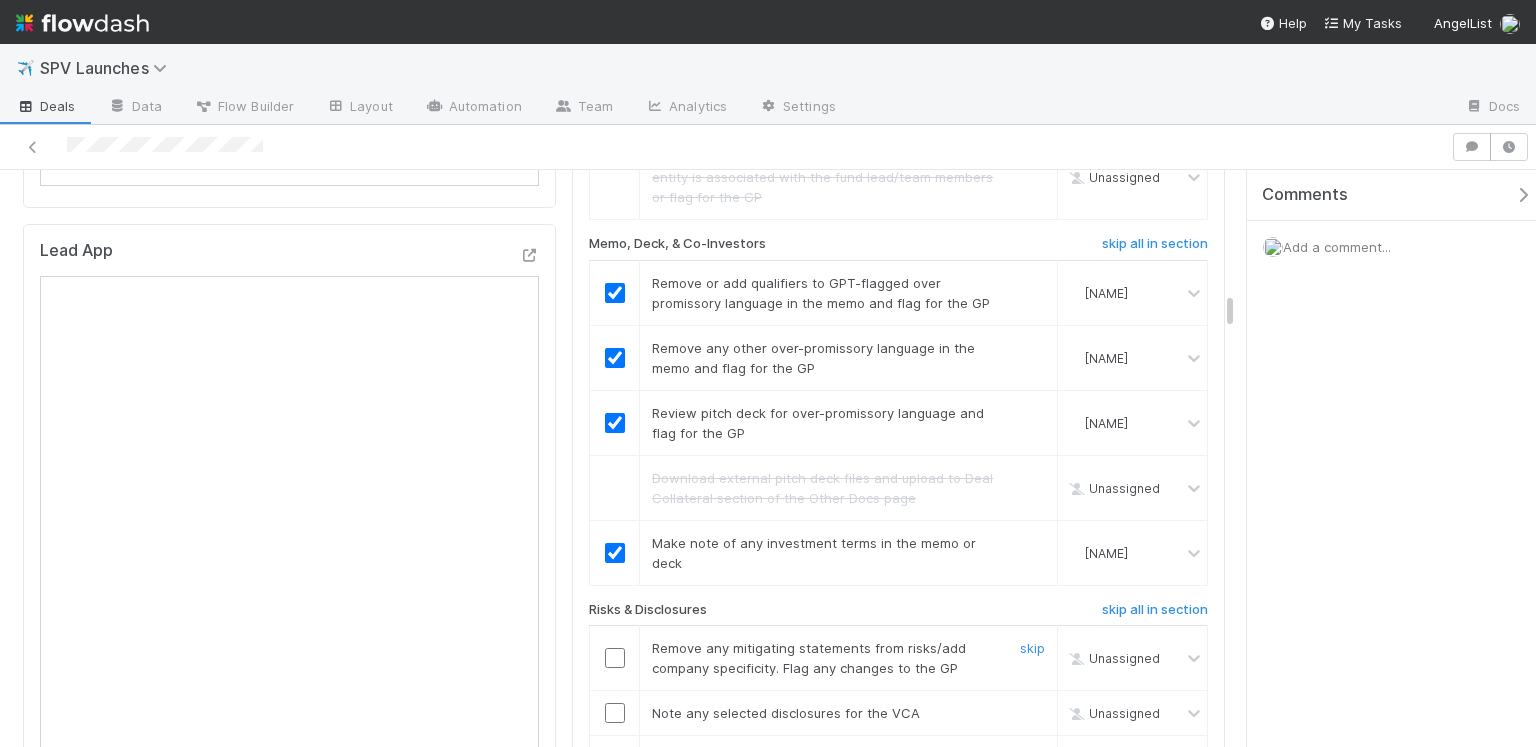 scroll, scrollTop: 2200, scrollLeft: 0, axis: vertical 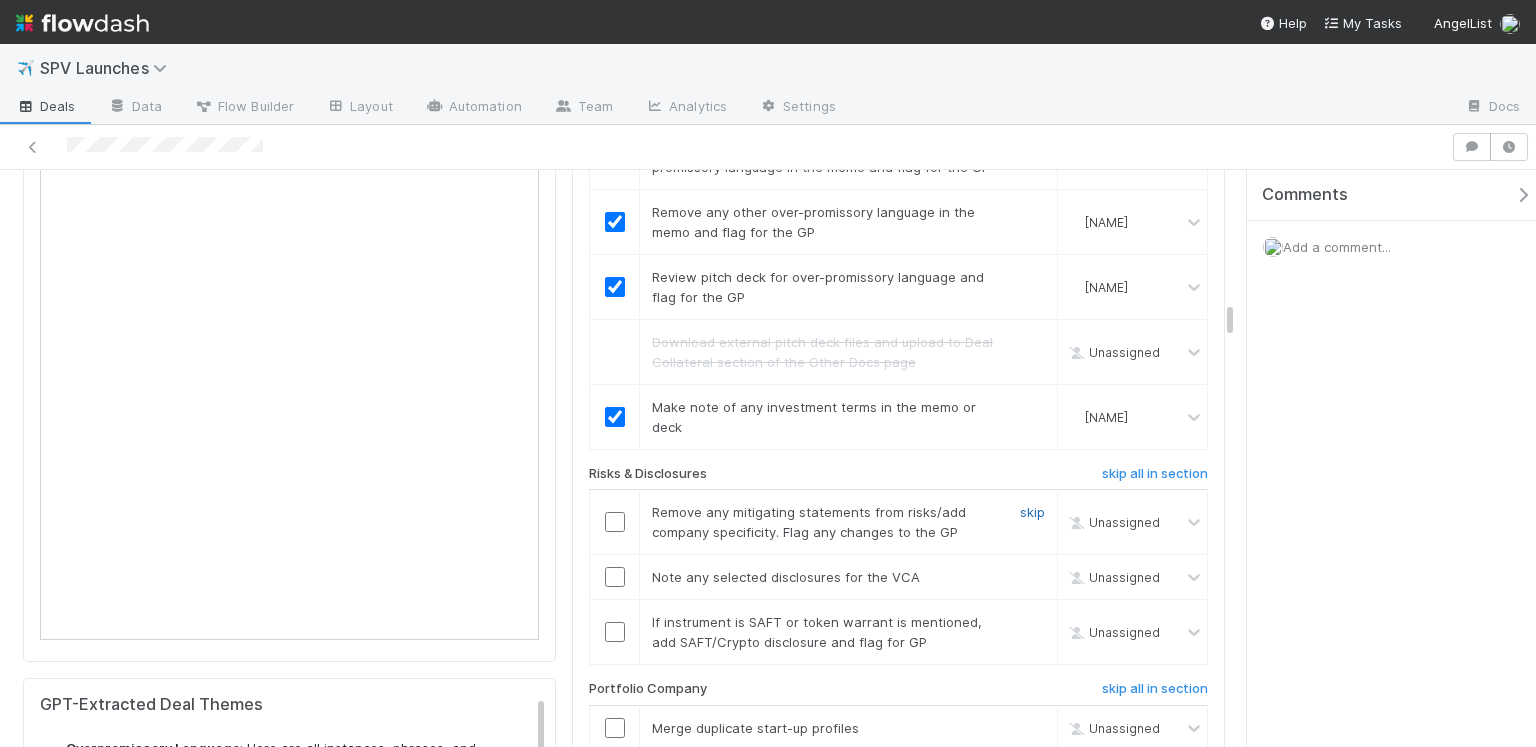drag, startPoint x: 1021, startPoint y: 464, endPoint x: 828, endPoint y: 492, distance: 195.02051 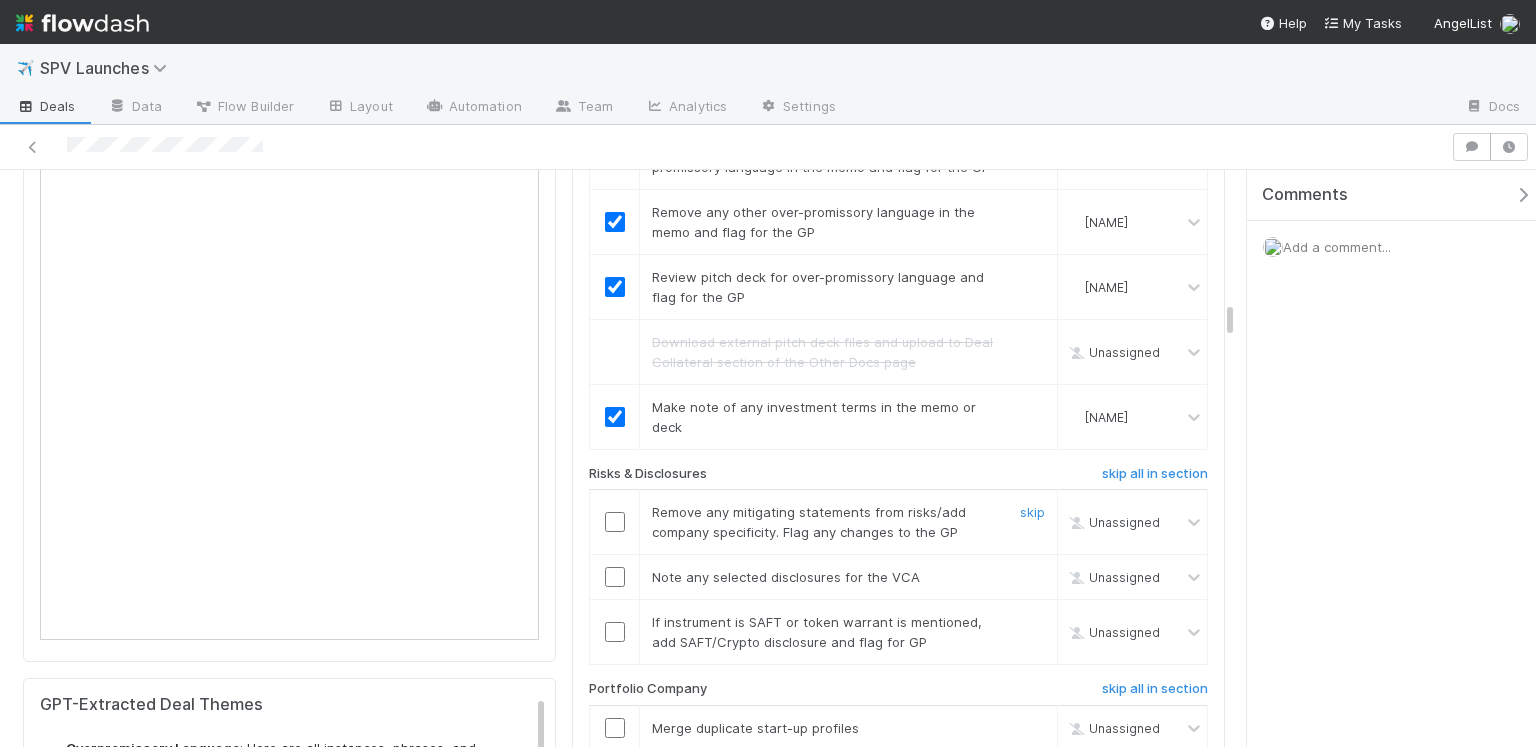 click on "skip" at bounding box center [1032, 512] 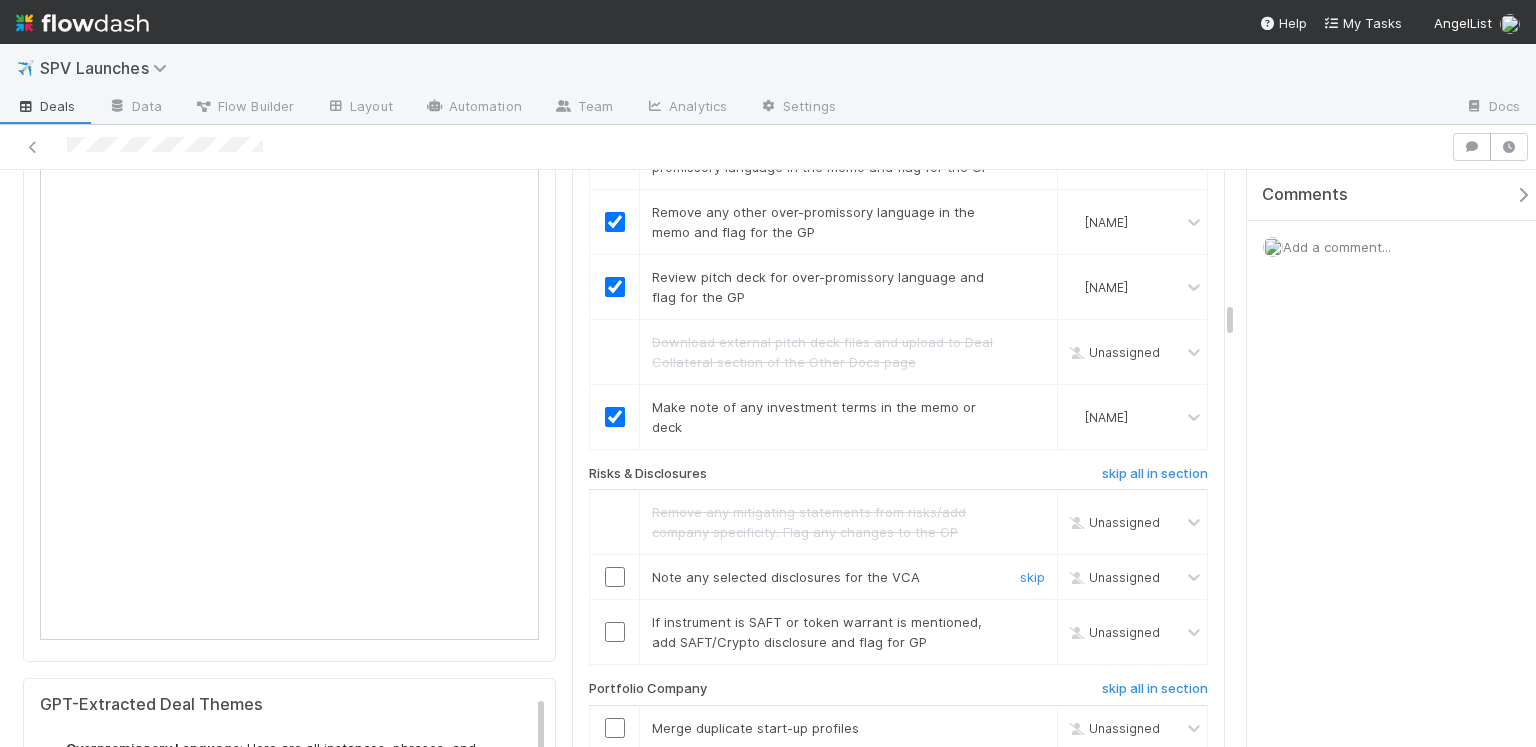 click at bounding box center (615, 577) 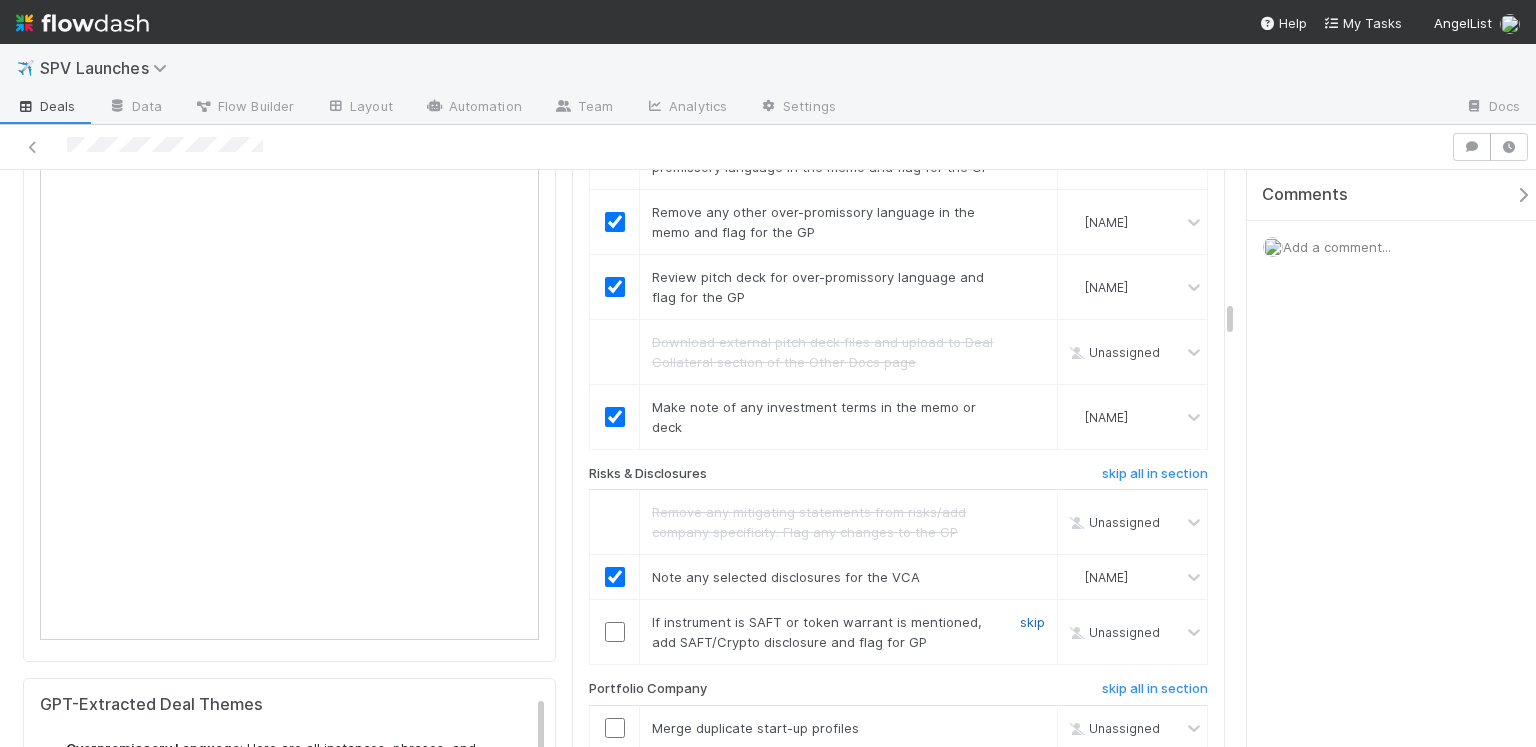 click on "skip" at bounding box center [1032, 622] 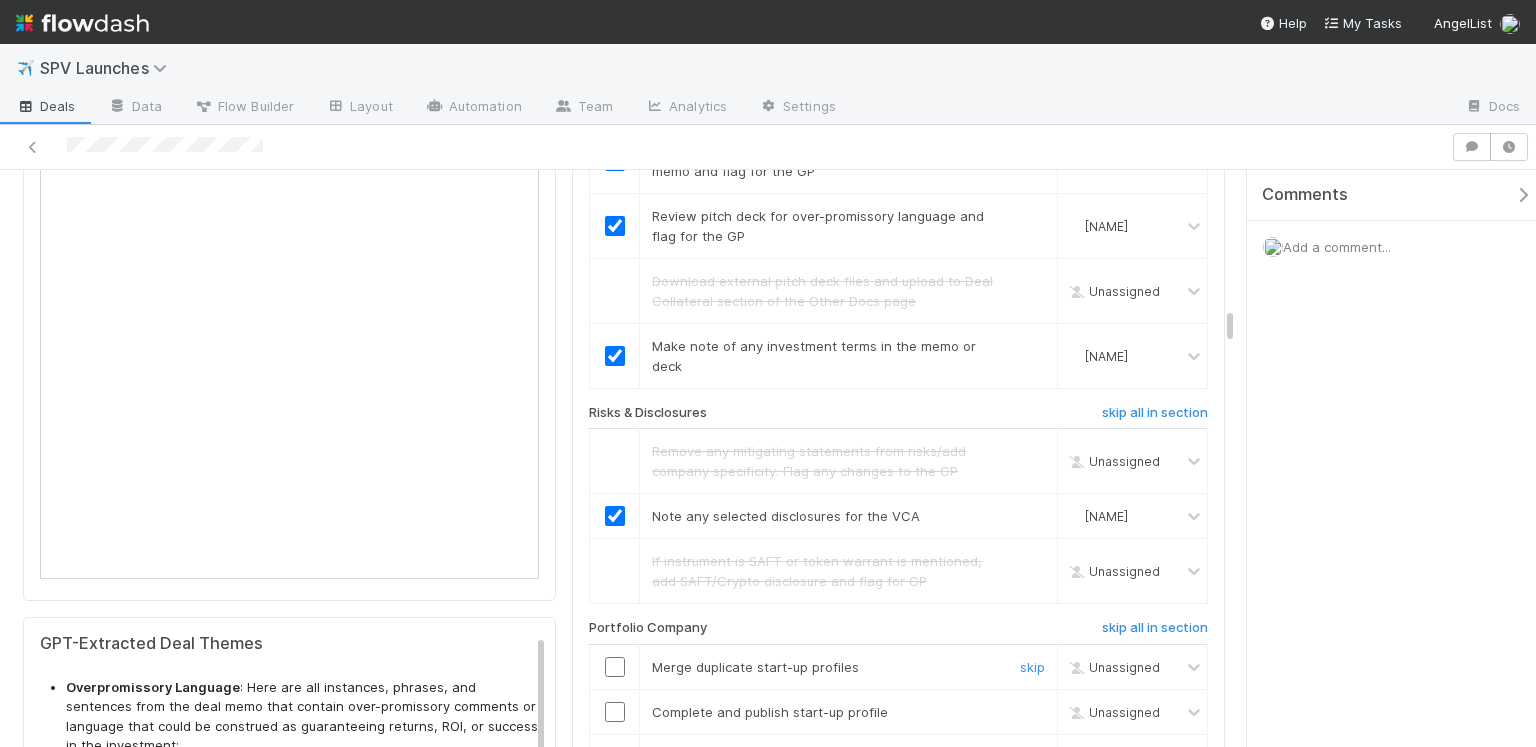 scroll, scrollTop: 2468, scrollLeft: 0, axis: vertical 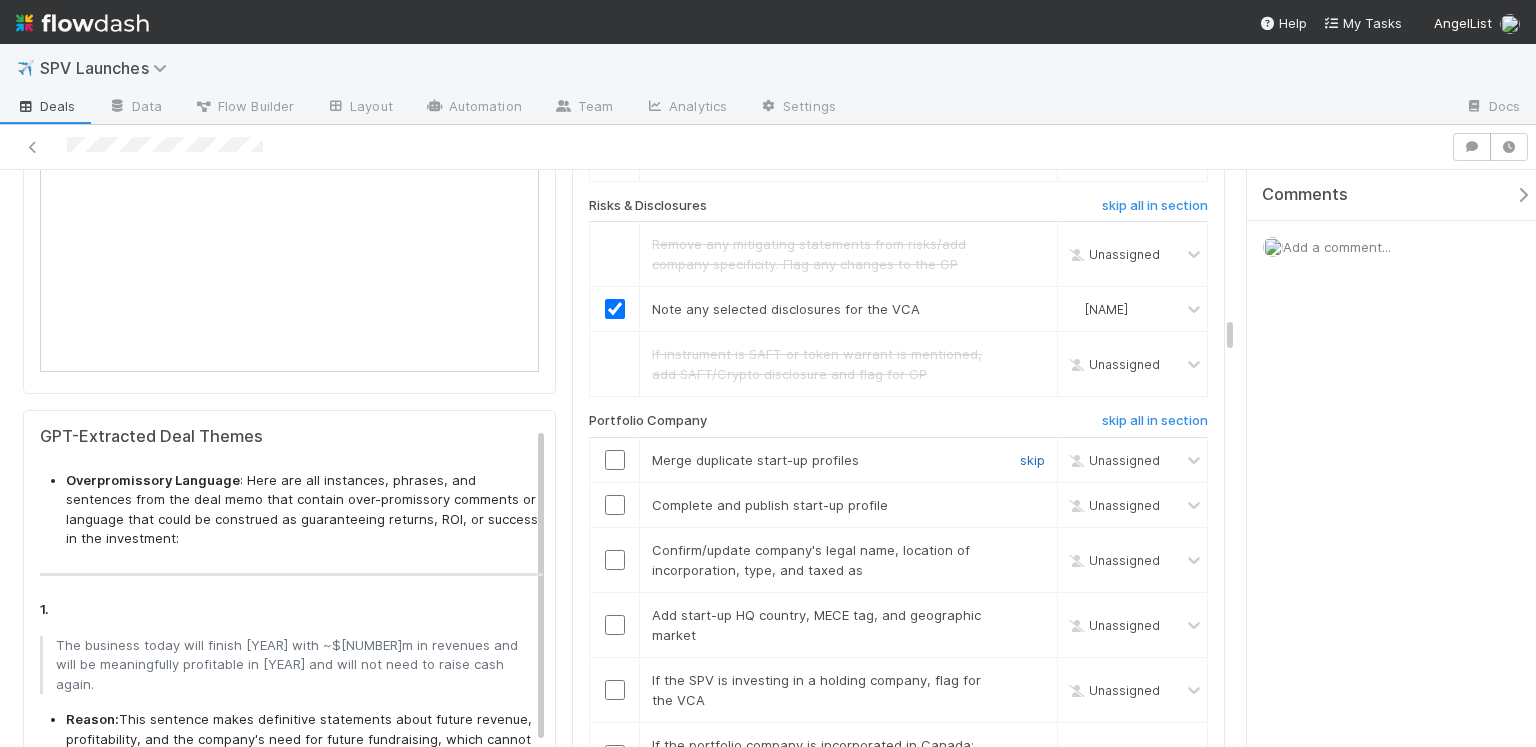 click on "skip" at bounding box center [1032, 460] 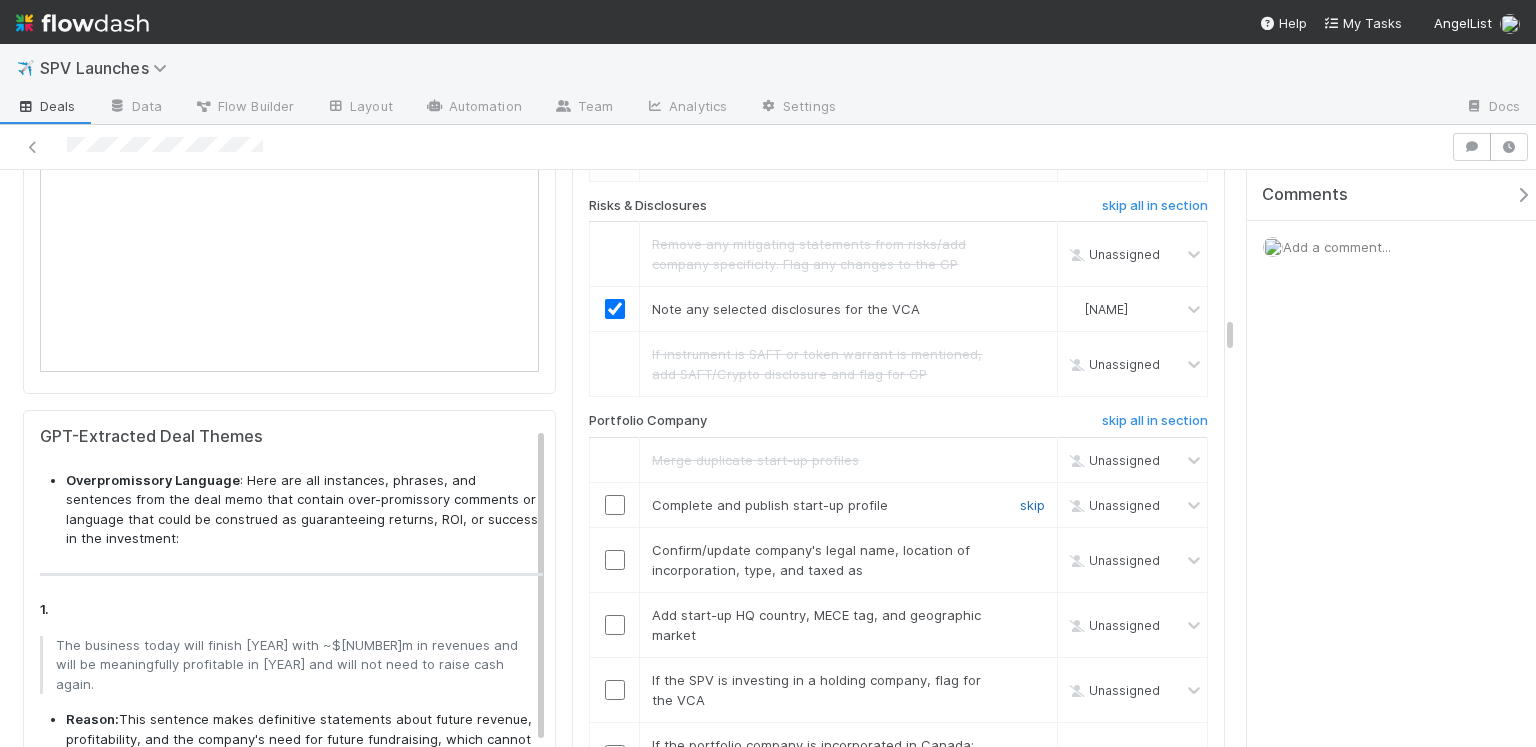 click on "skip" at bounding box center (1032, 505) 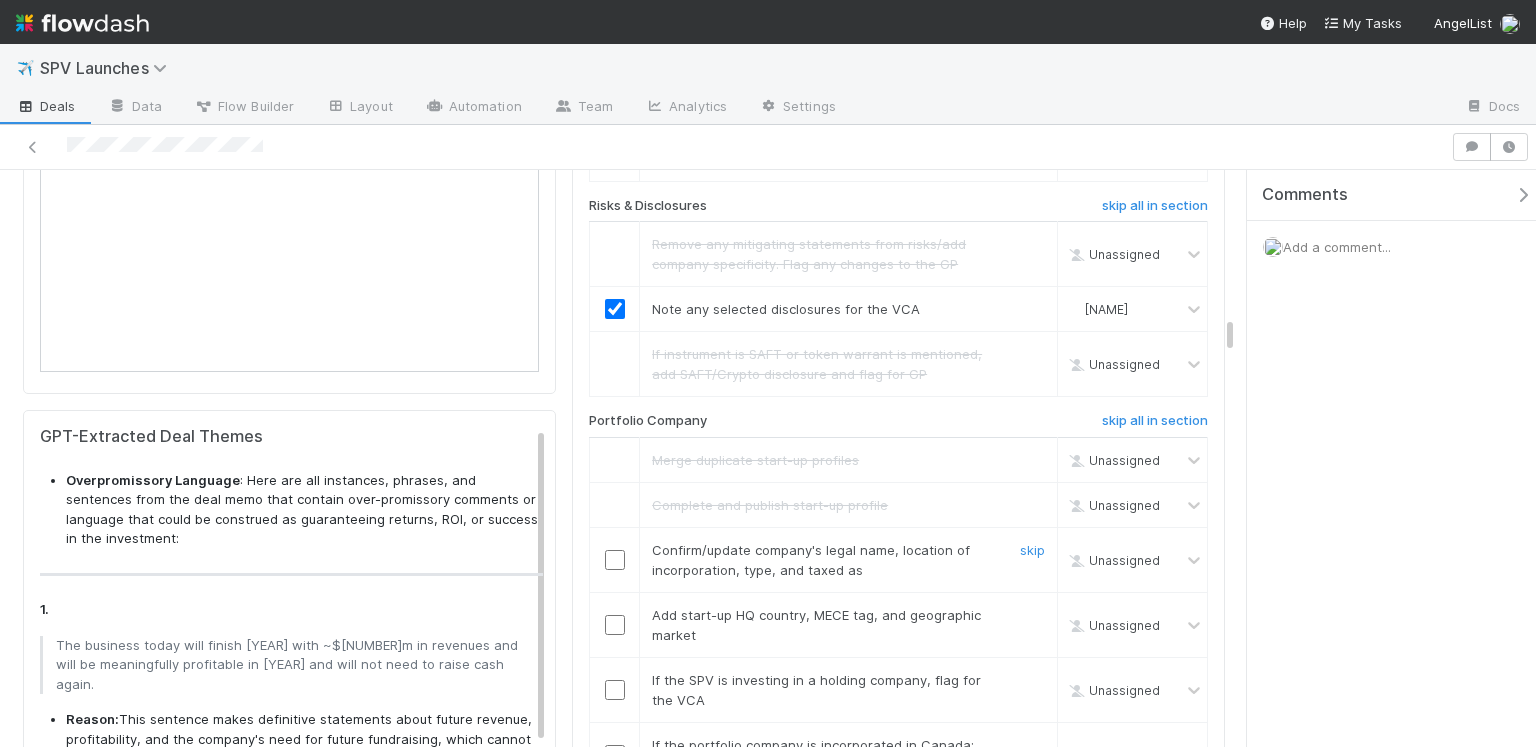 click at bounding box center (615, 560) 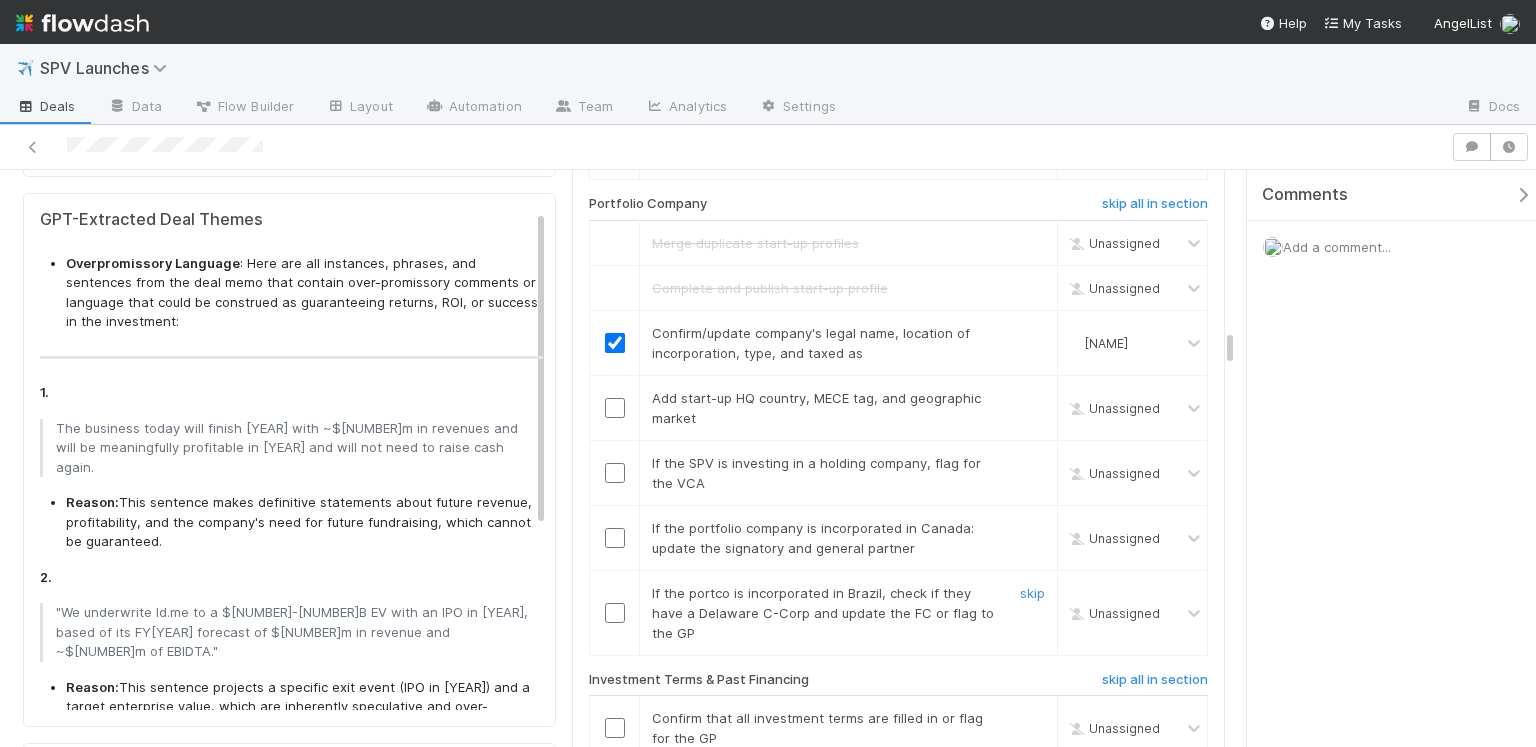 scroll, scrollTop: 2686, scrollLeft: 0, axis: vertical 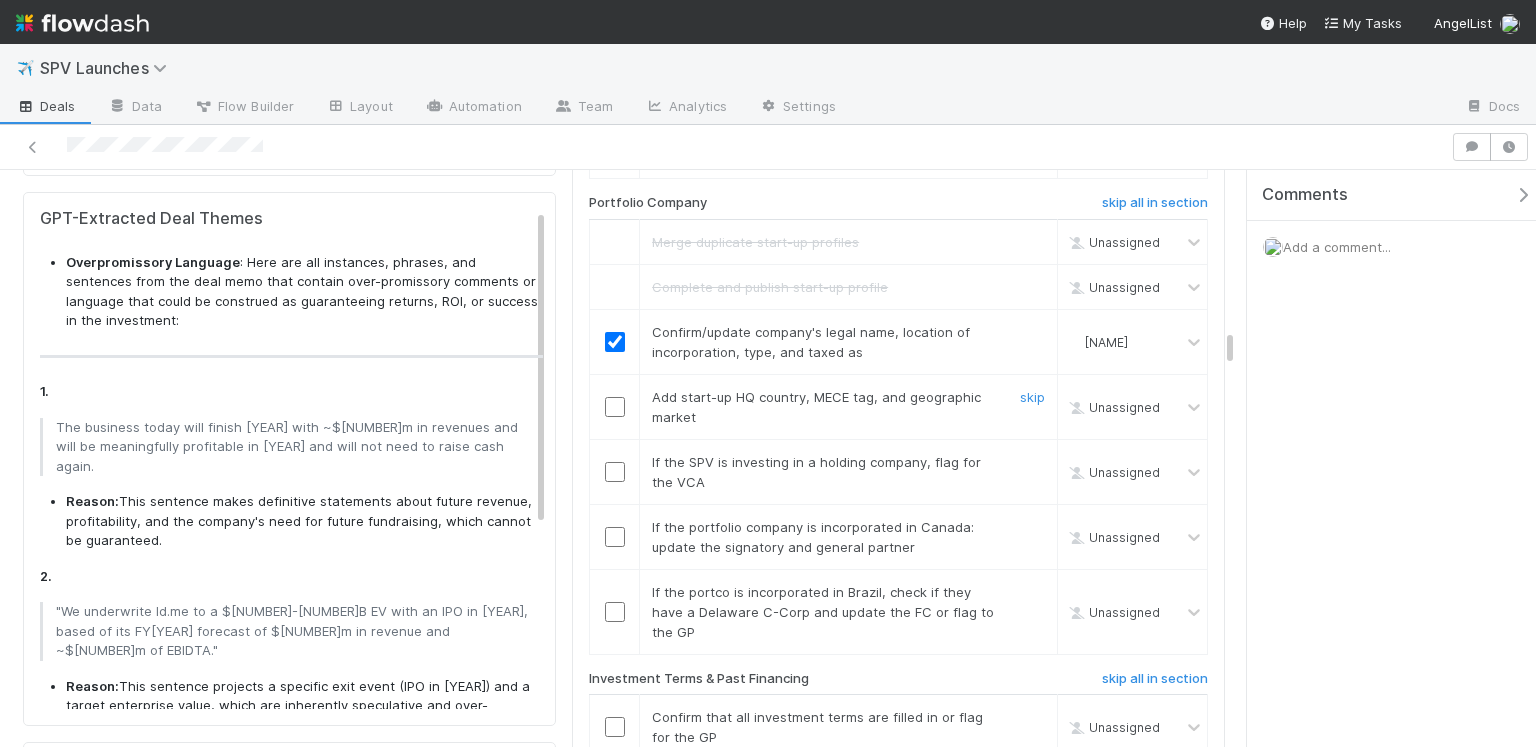 click at bounding box center (615, 407) 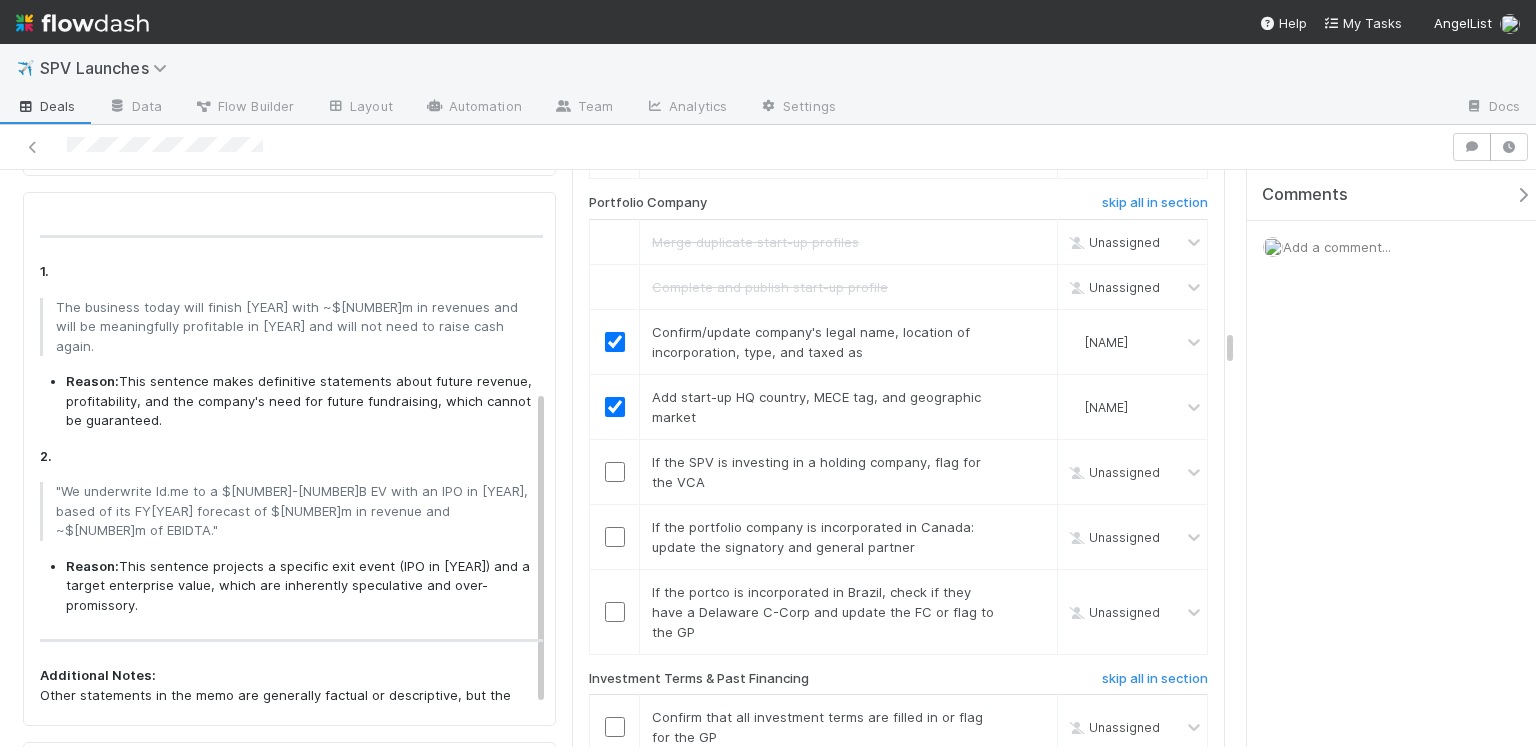 scroll, scrollTop: 290, scrollLeft: 0, axis: vertical 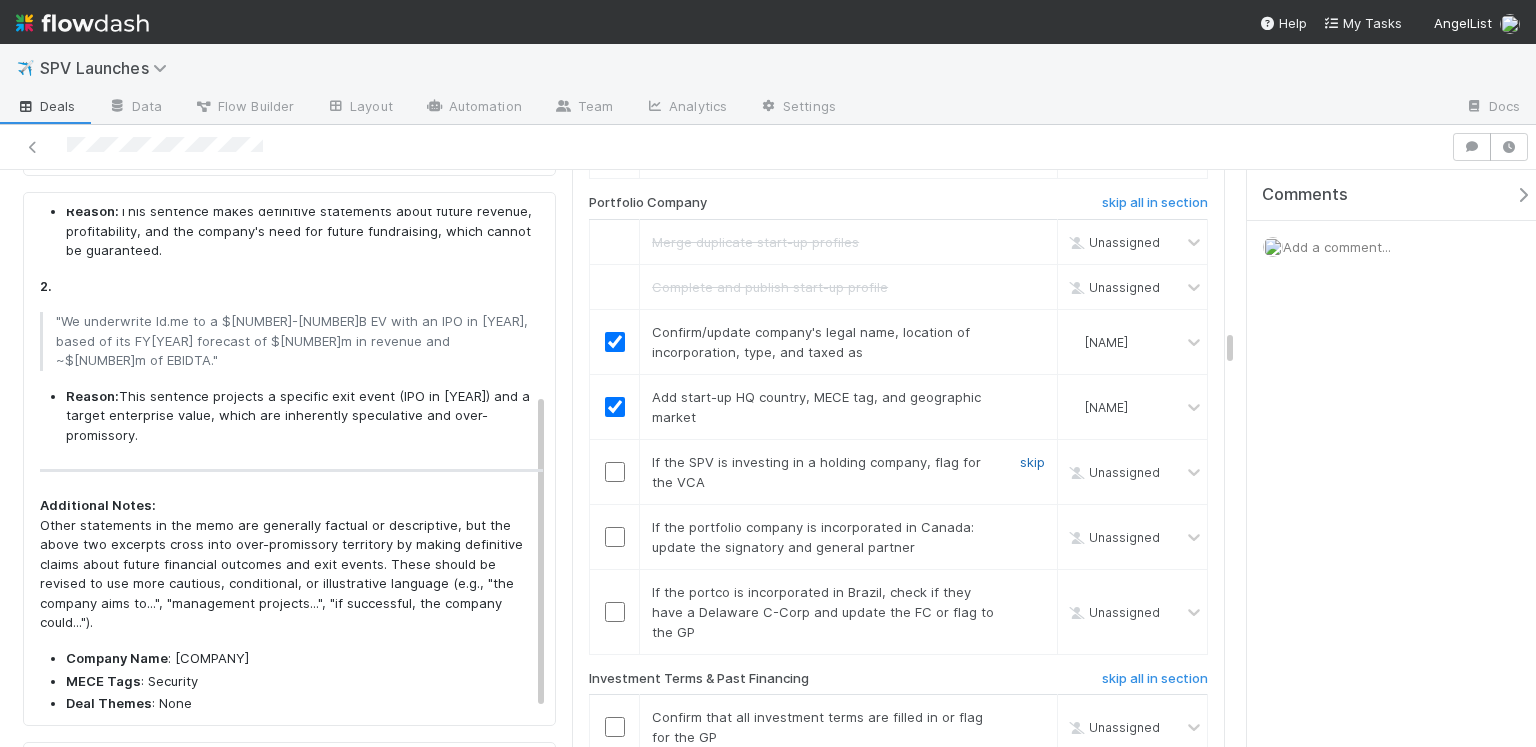 click on "skip" at bounding box center [1032, 462] 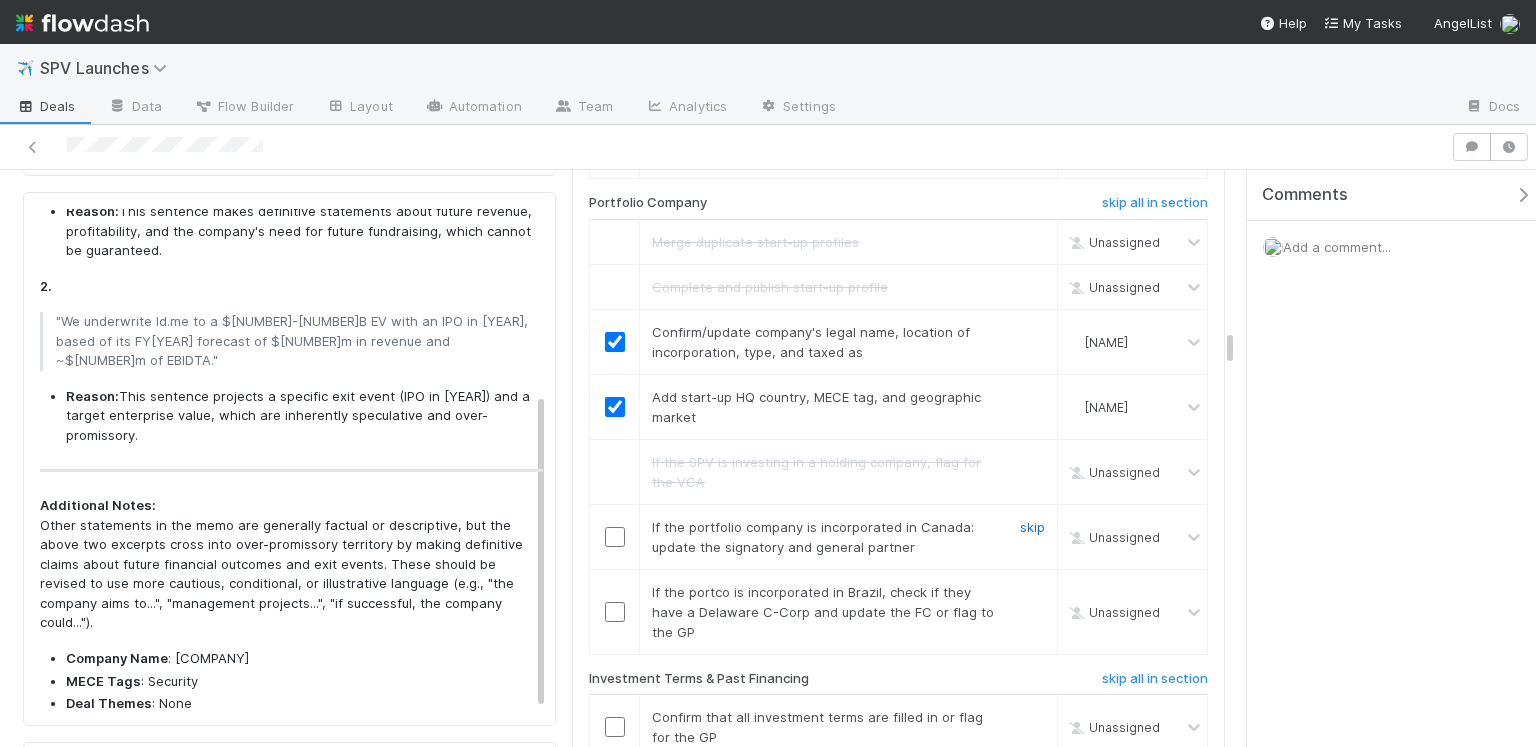 click on "skip" at bounding box center (1032, 527) 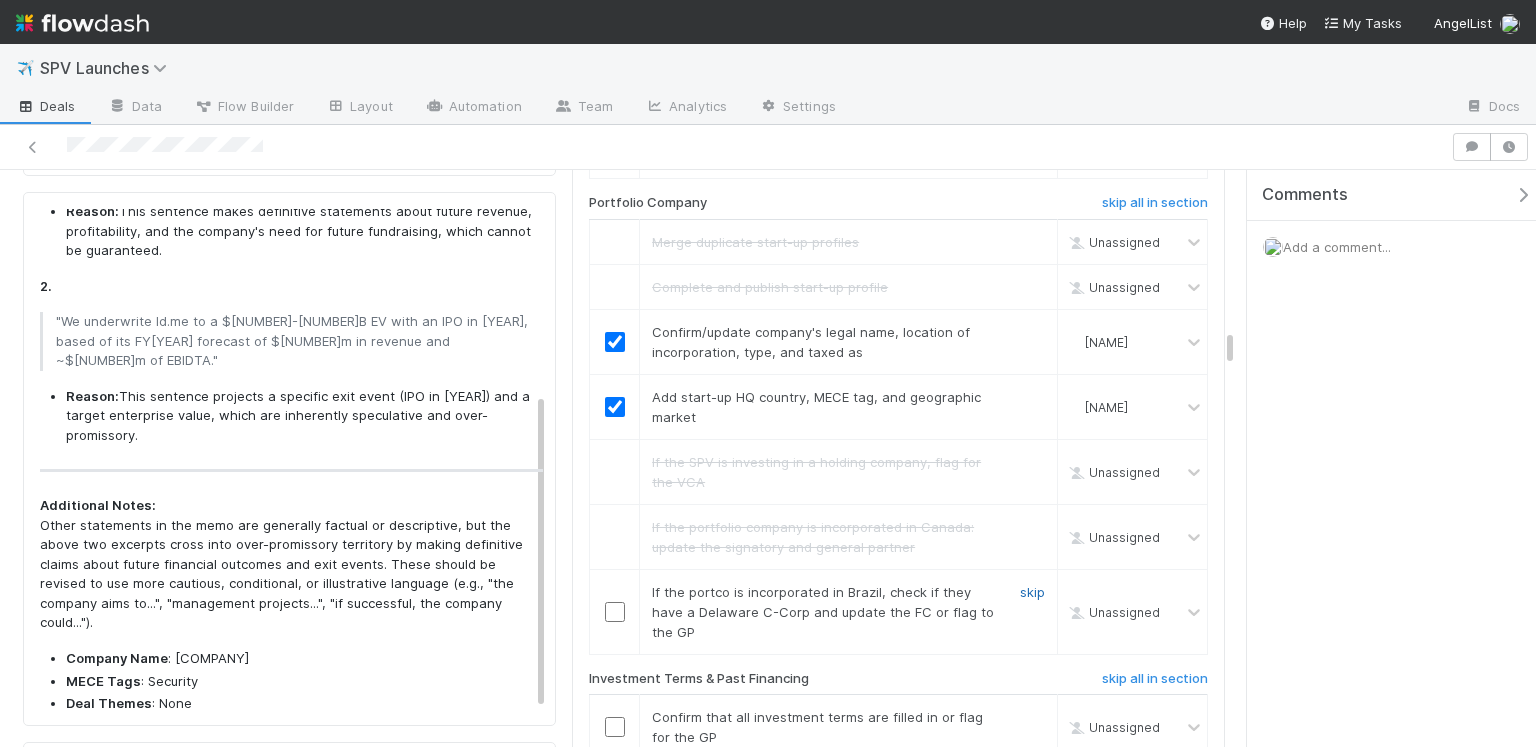 click on "skip" at bounding box center [1032, 592] 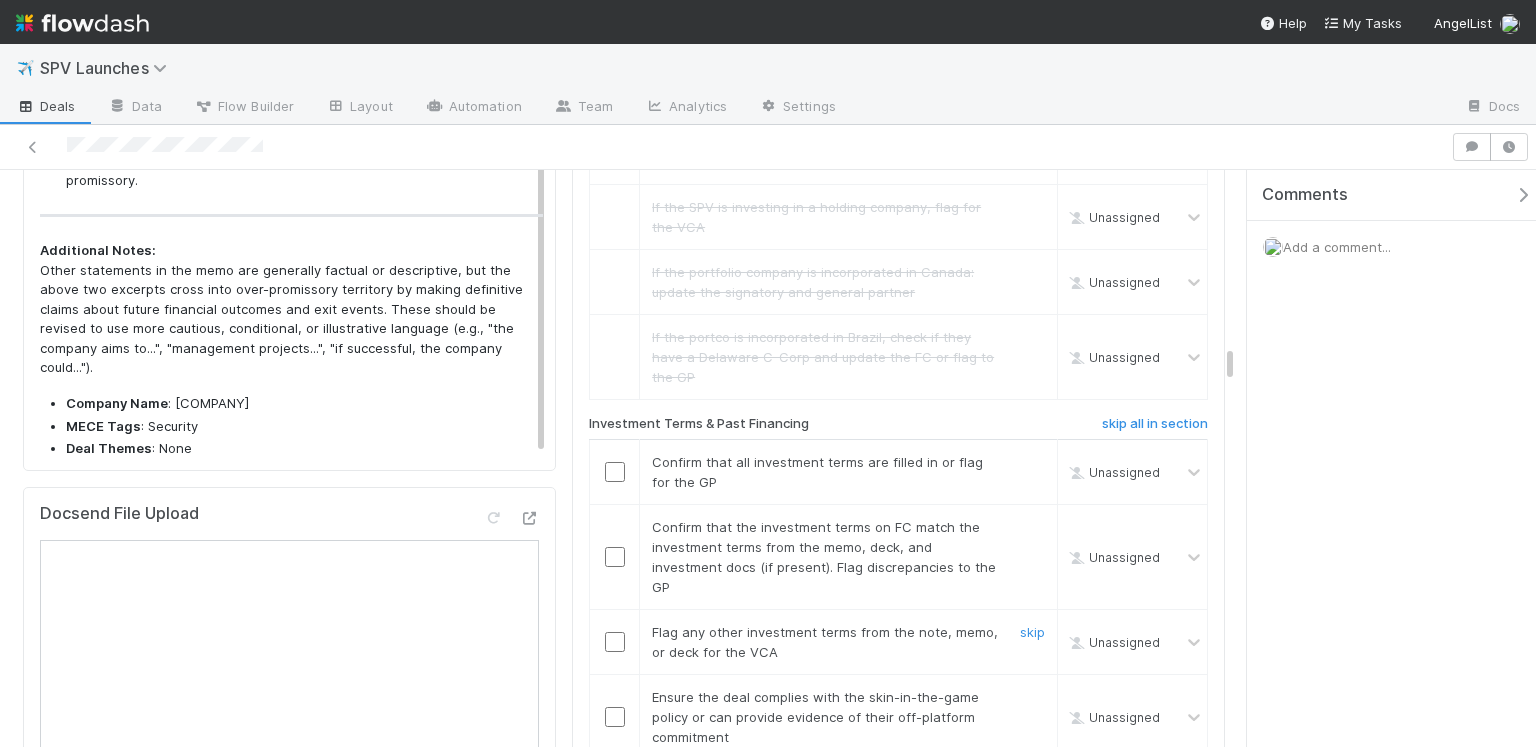 scroll, scrollTop: 2957, scrollLeft: 0, axis: vertical 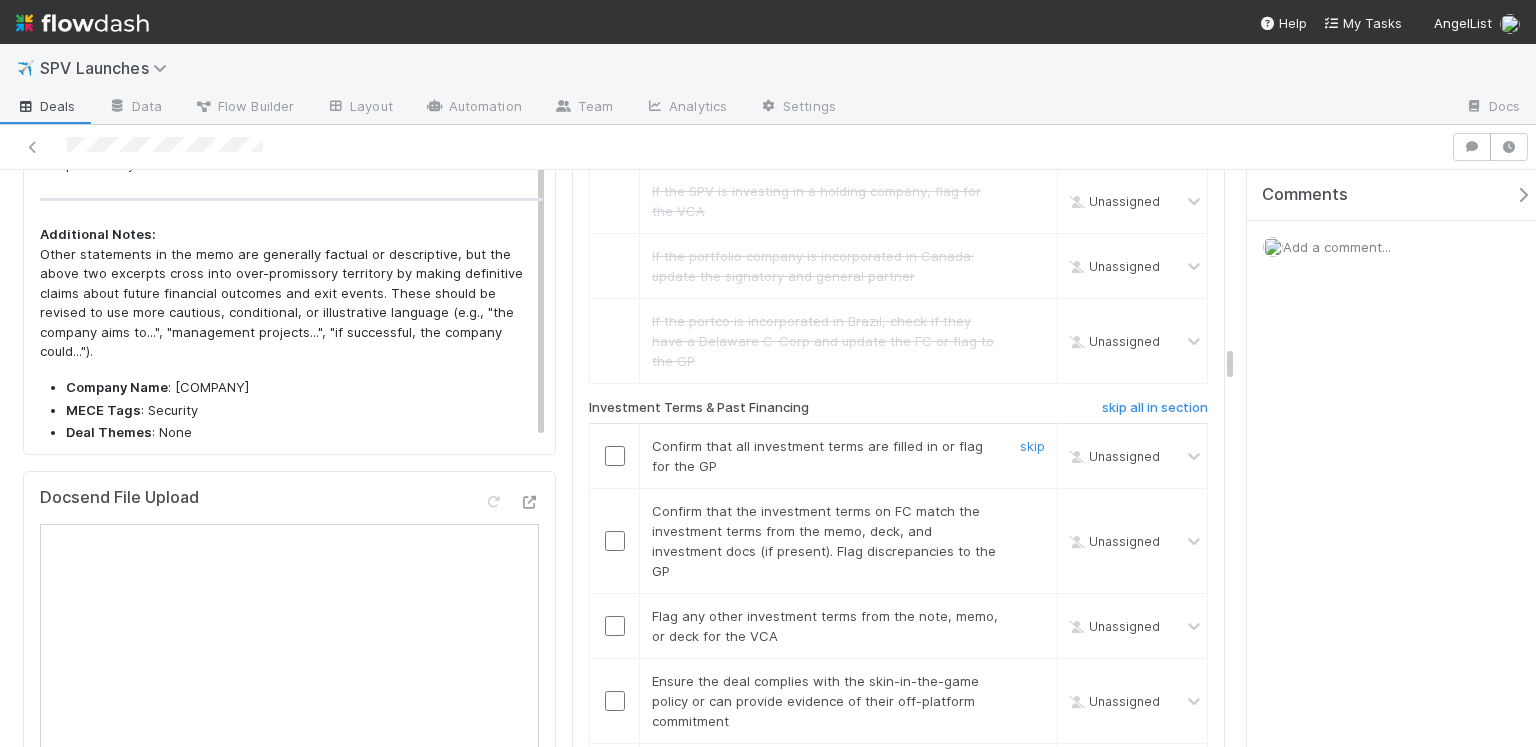 click at bounding box center (615, 456) 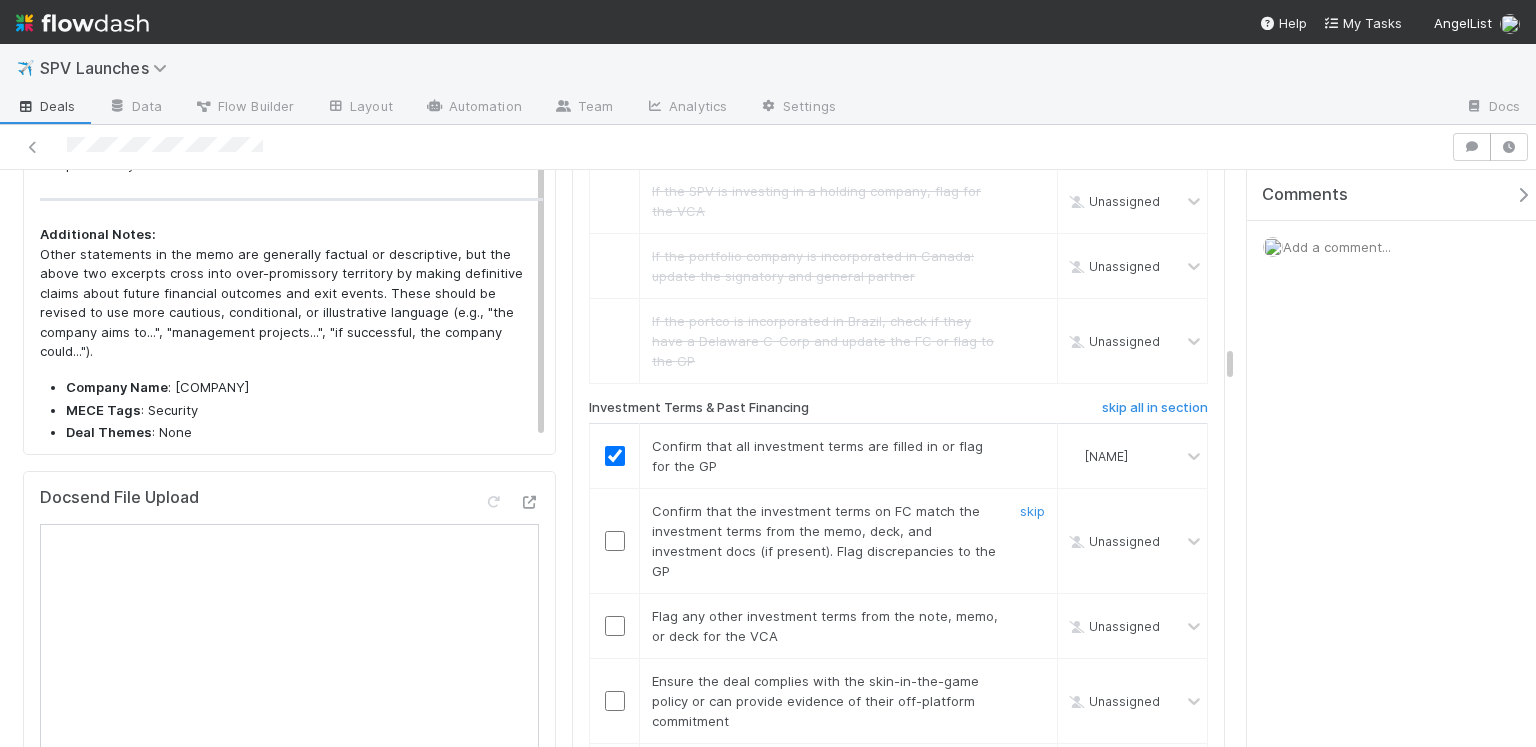 click at bounding box center (615, 541) 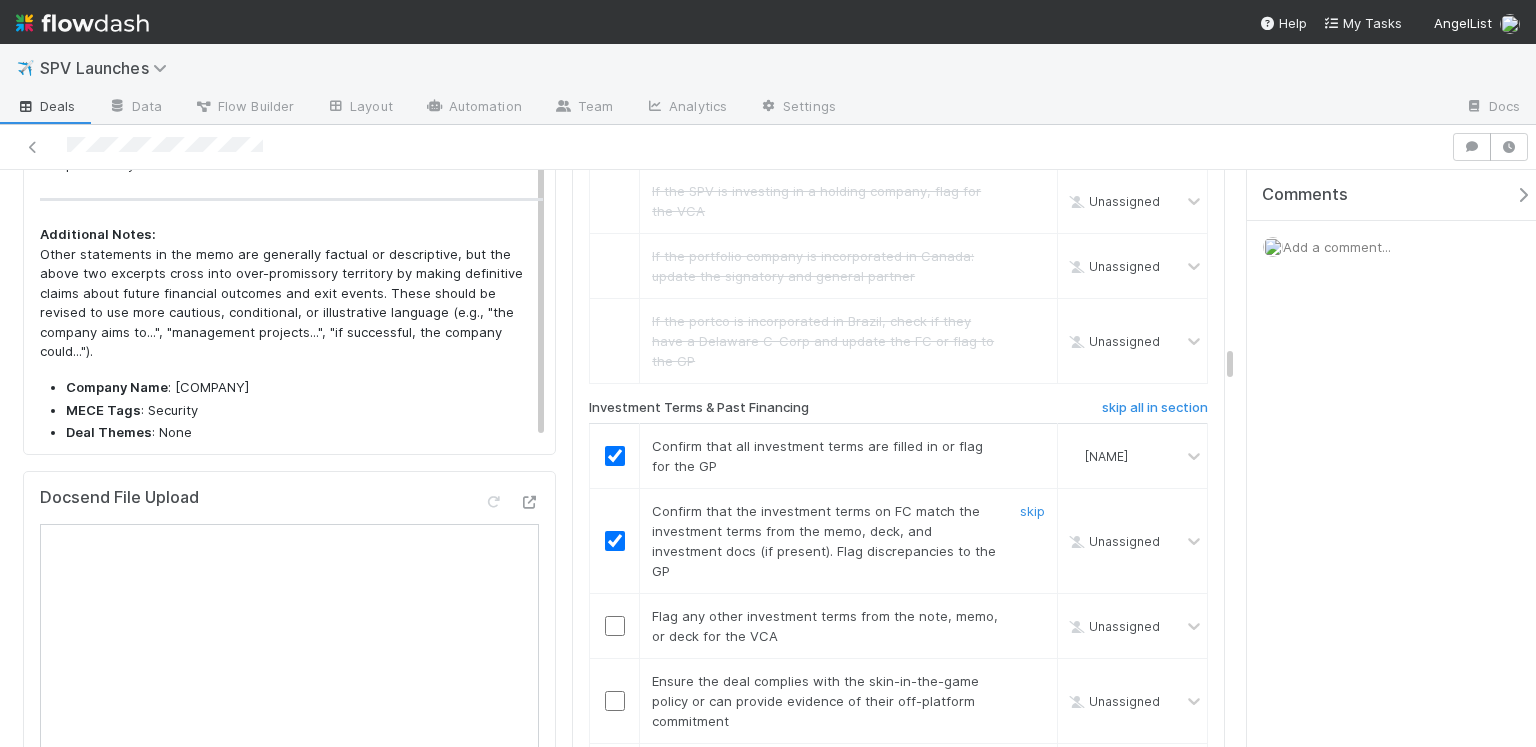 click at bounding box center [614, 541] 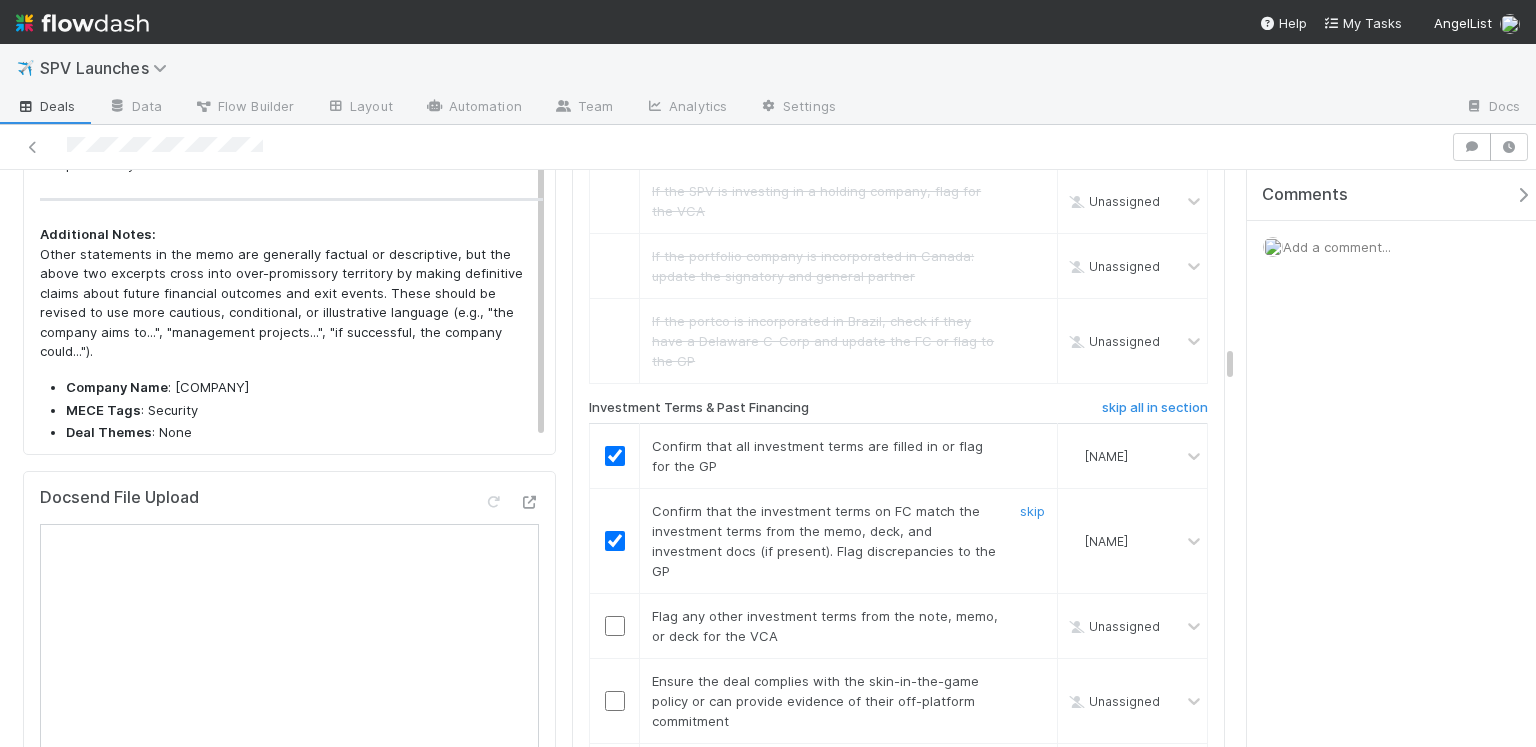 click at bounding box center (615, 541) 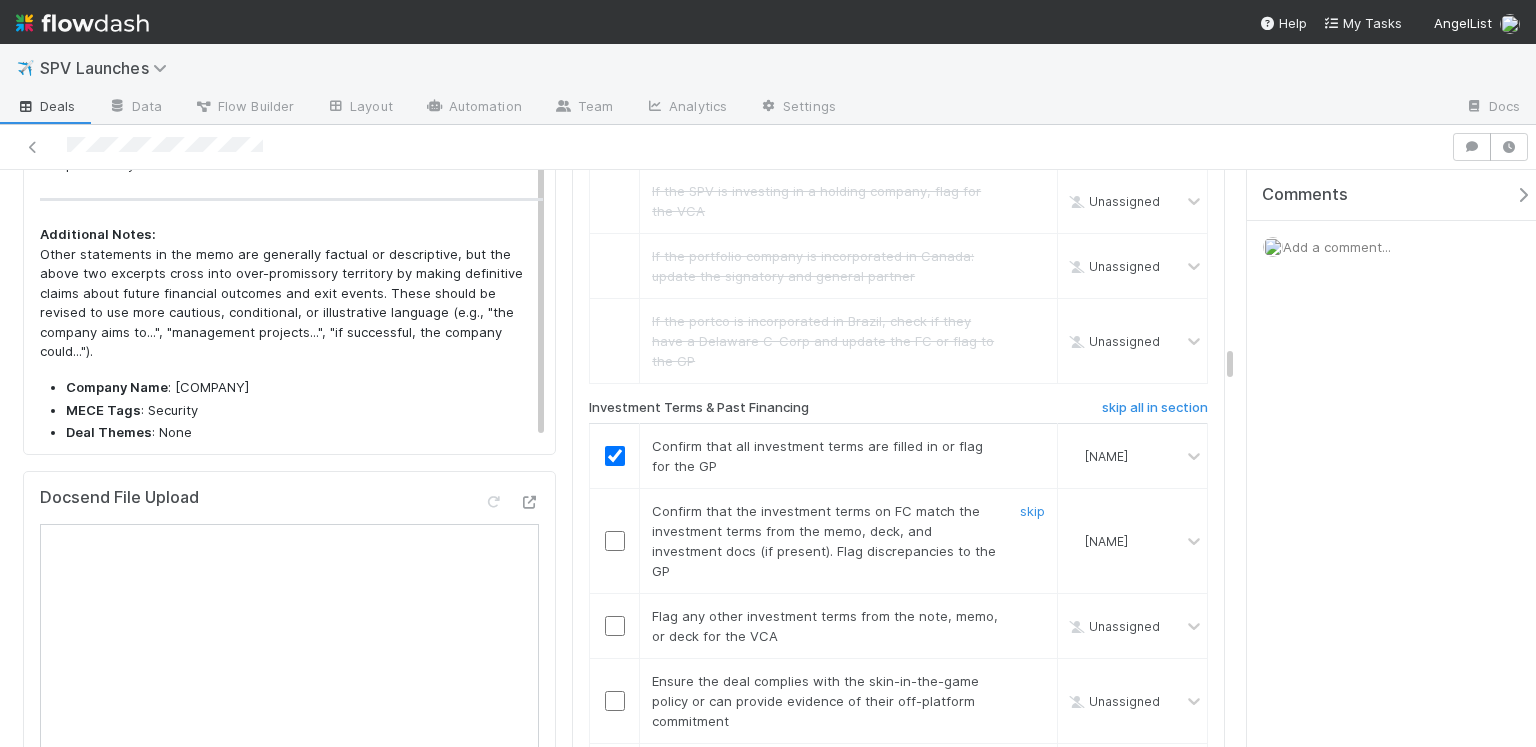 click at bounding box center [615, 541] 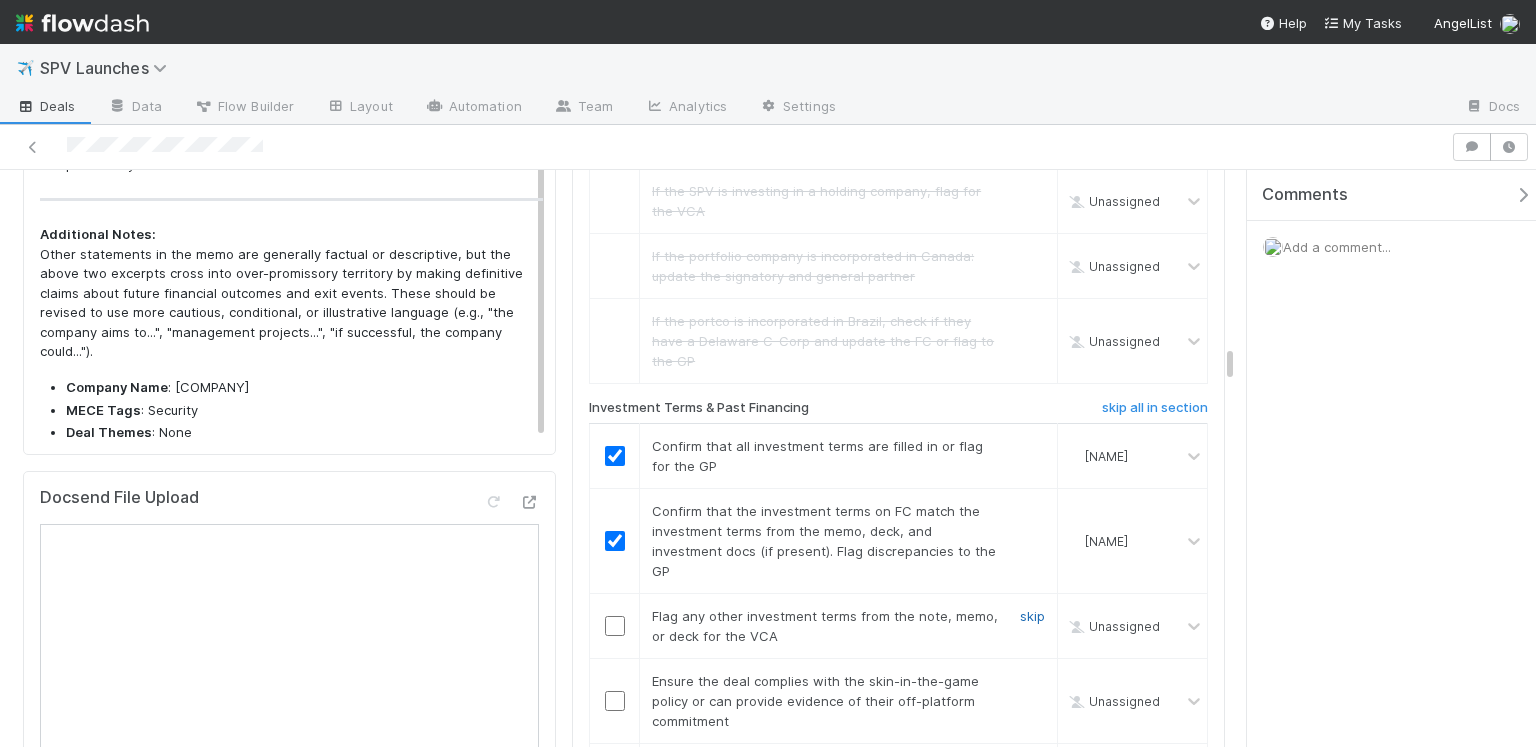 click on "skip" at bounding box center (1032, 616) 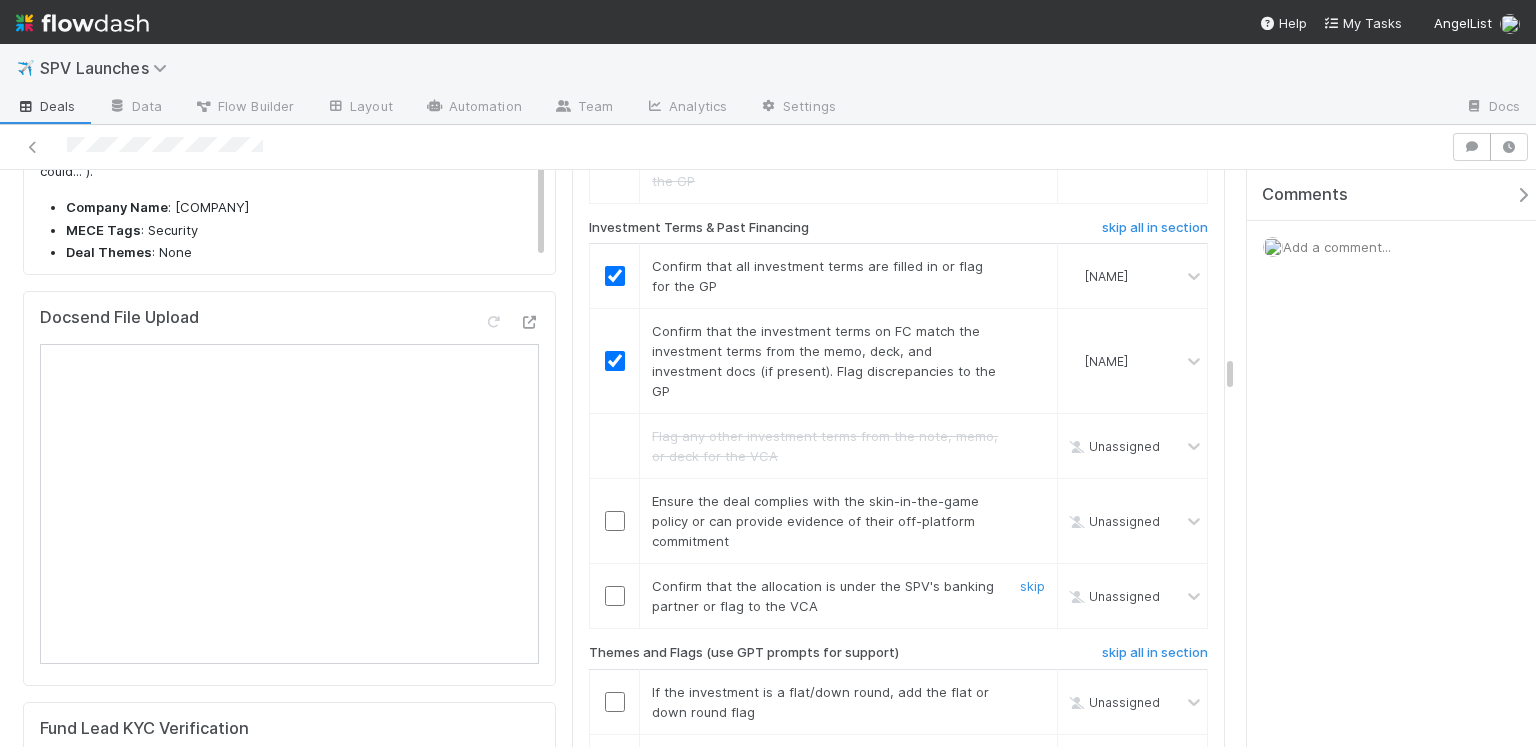 scroll, scrollTop: 3139, scrollLeft: 0, axis: vertical 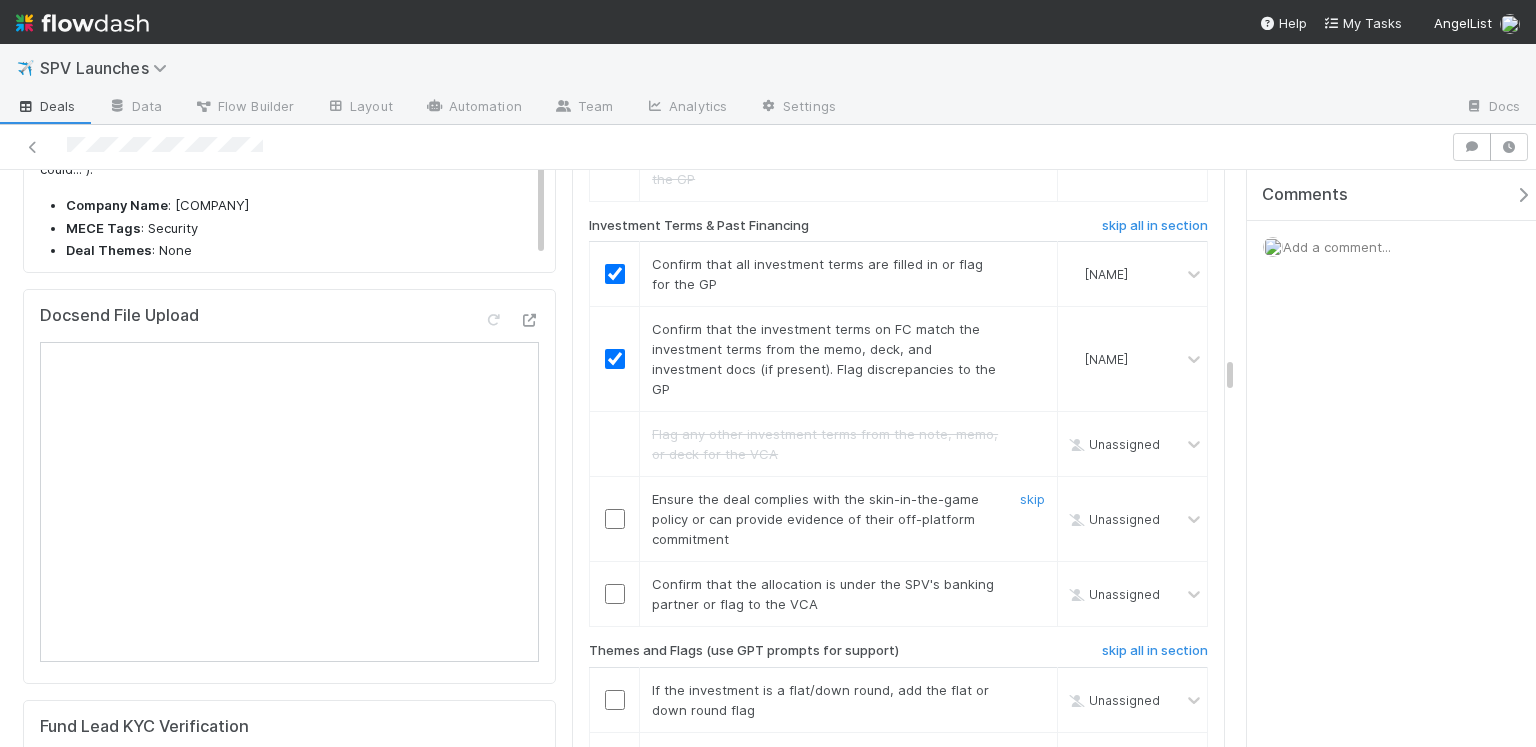 click at bounding box center (615, 519) 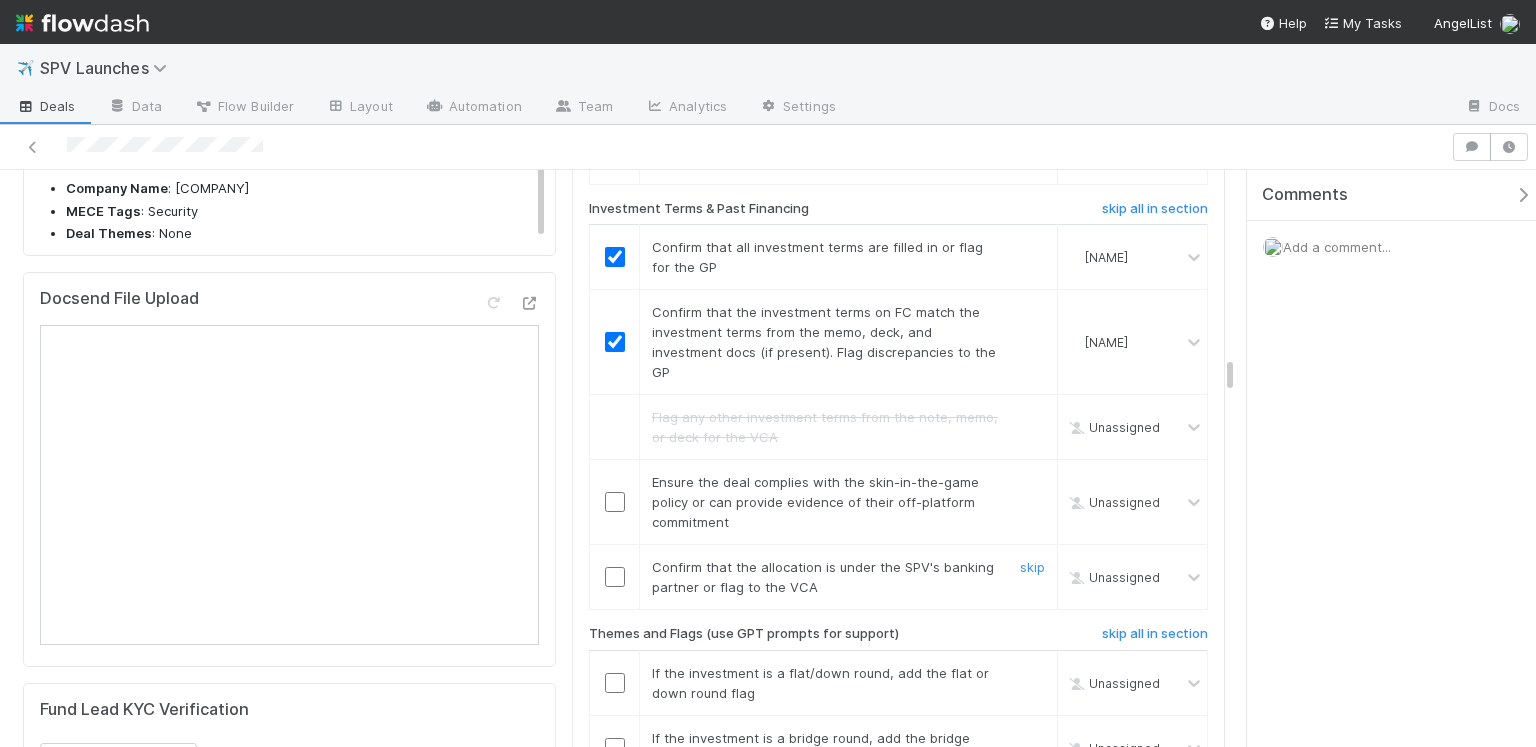 scroll, scrollTop: 3165, scrollLeft: 0, axis: vertical 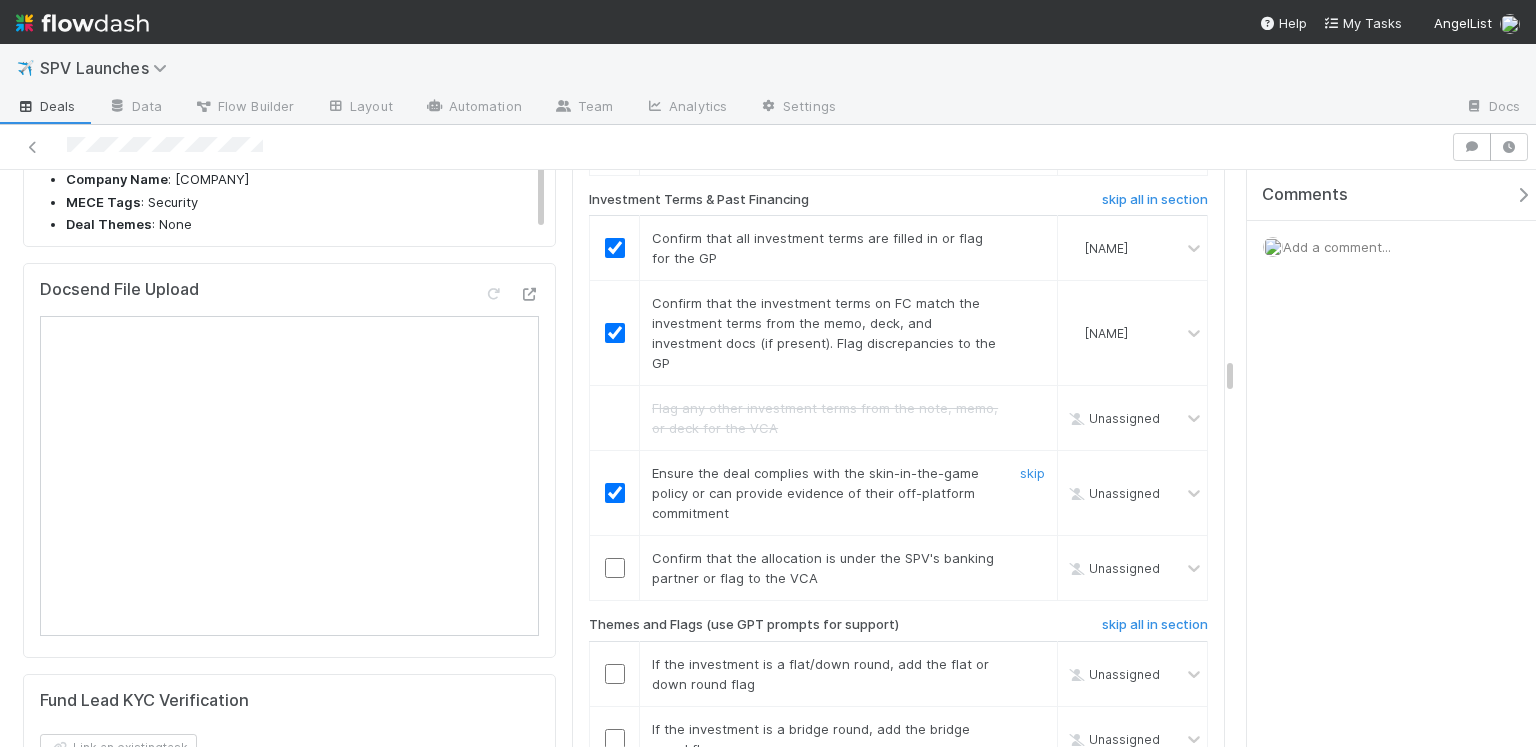 click at bounding box center (615, 493) 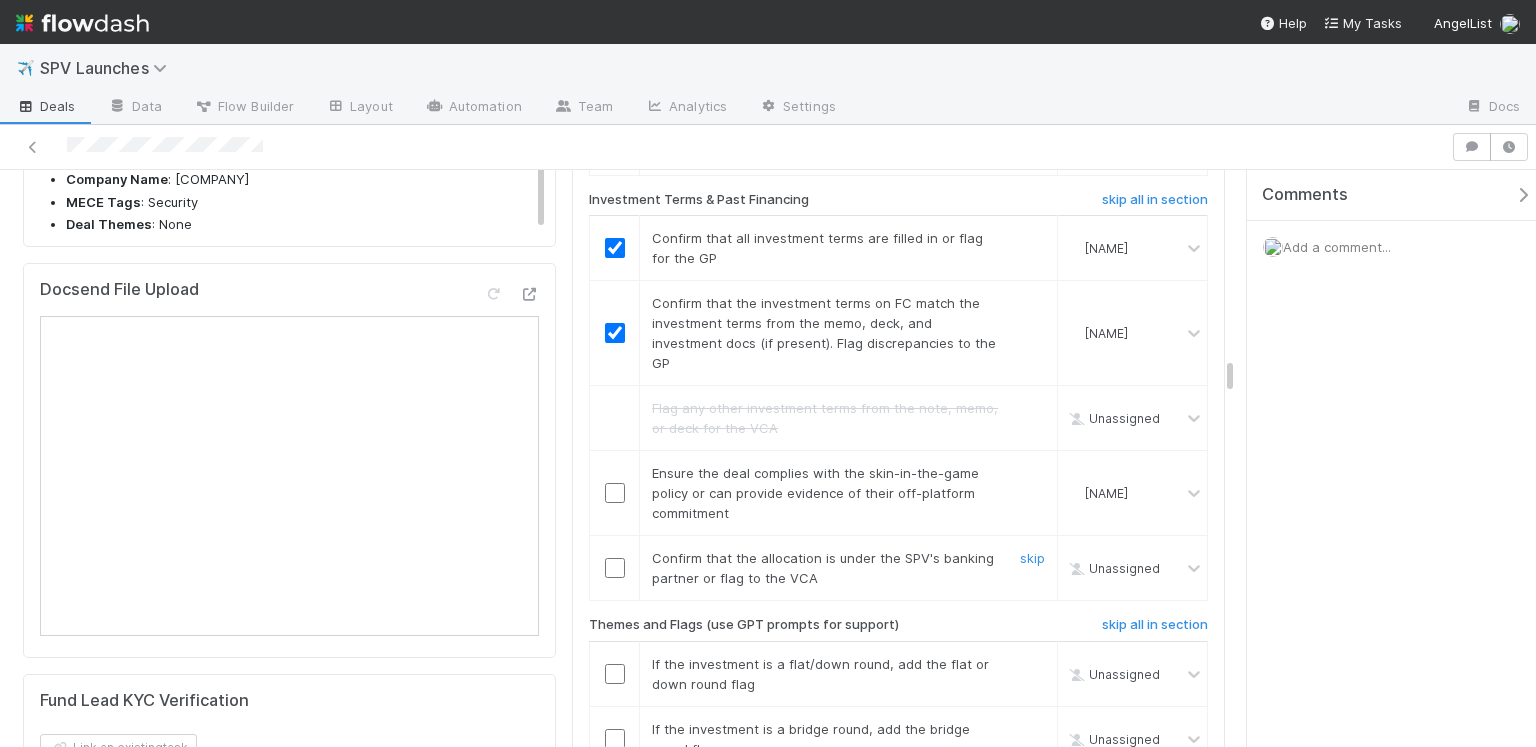 click at bounding box center [615, 568] 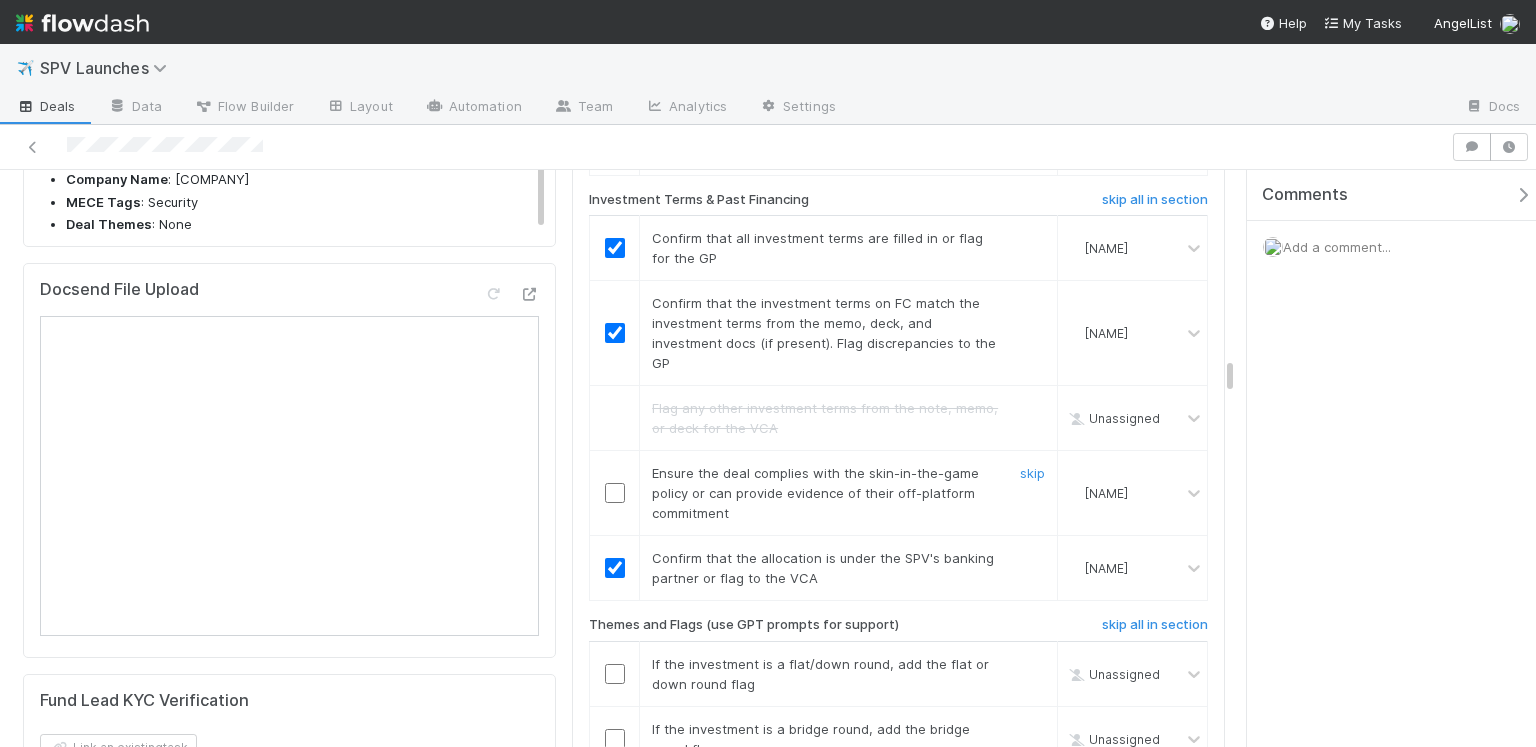 click at bounding box center (615, 493) 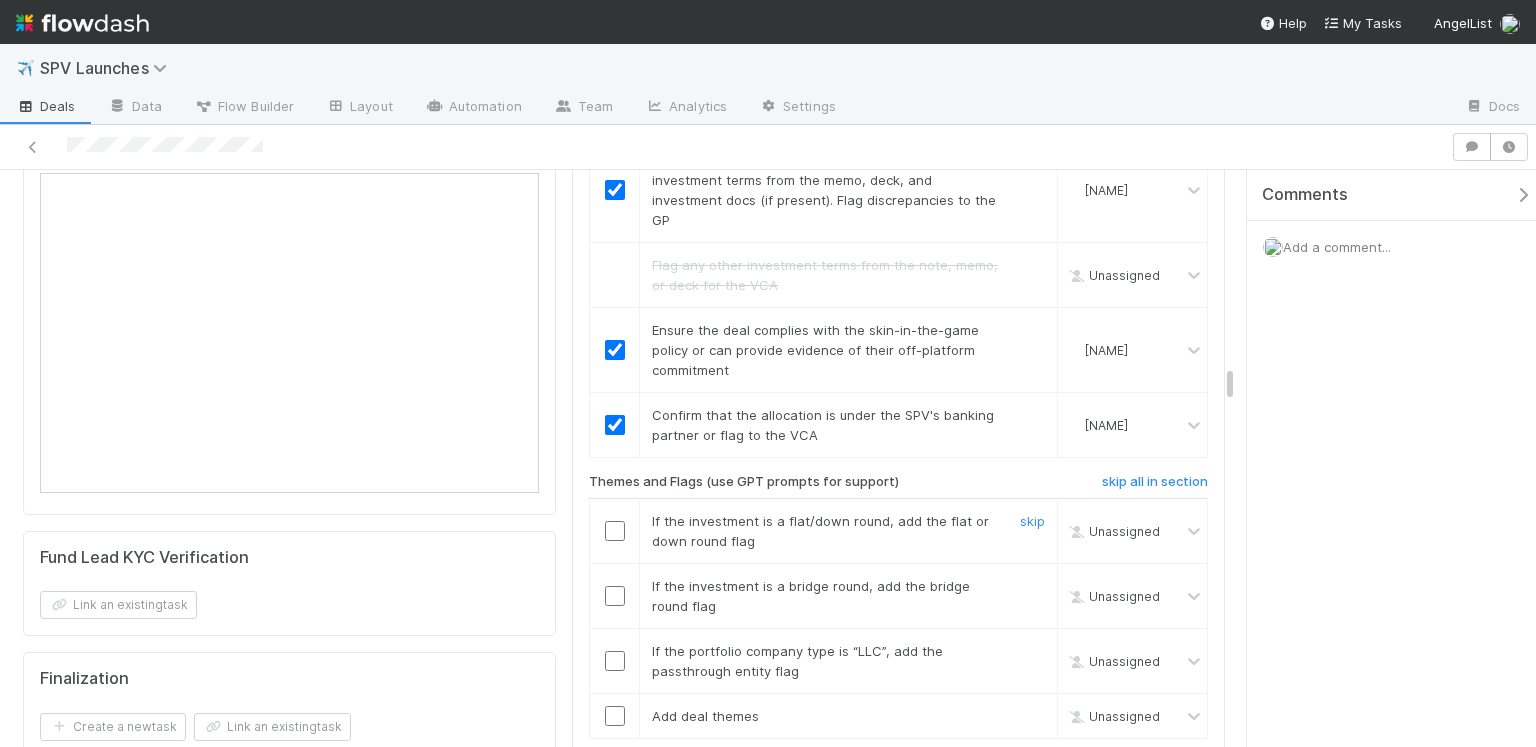 scroll, scrollTop: 3321, scrollLeft: 0, axis: vertical 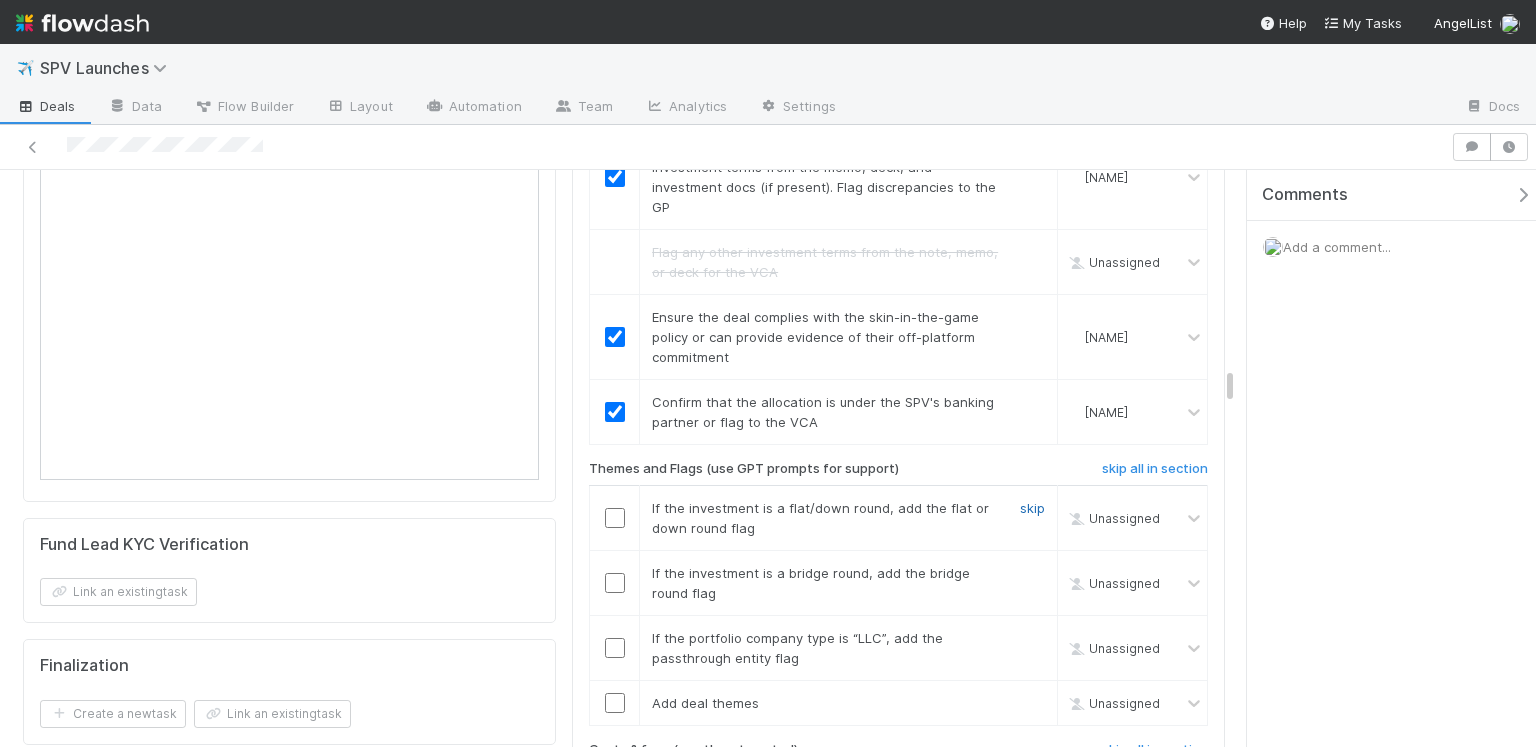 click on "skip" at bounding box center (1032, 508) 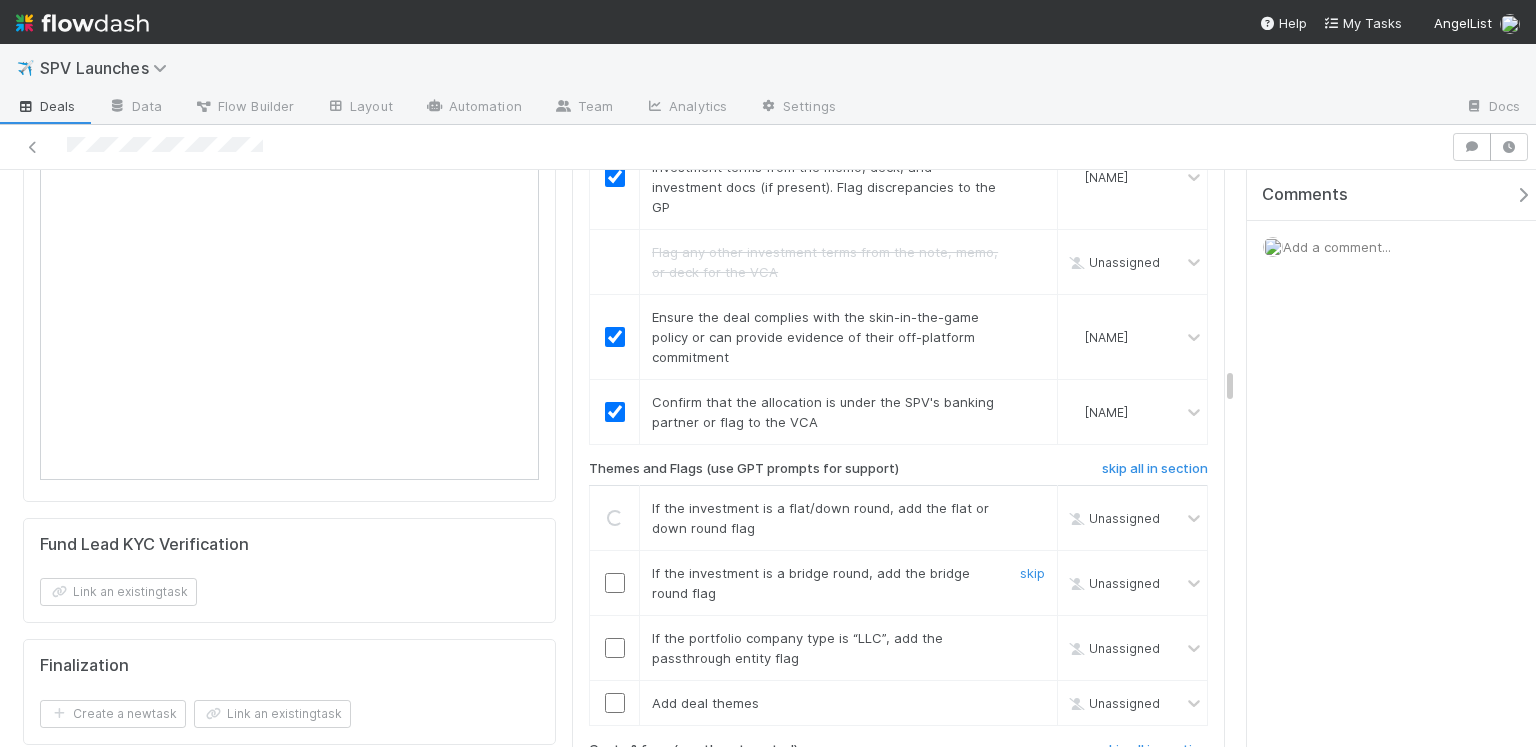 click on "skip" at bounding box center (1032, 573) 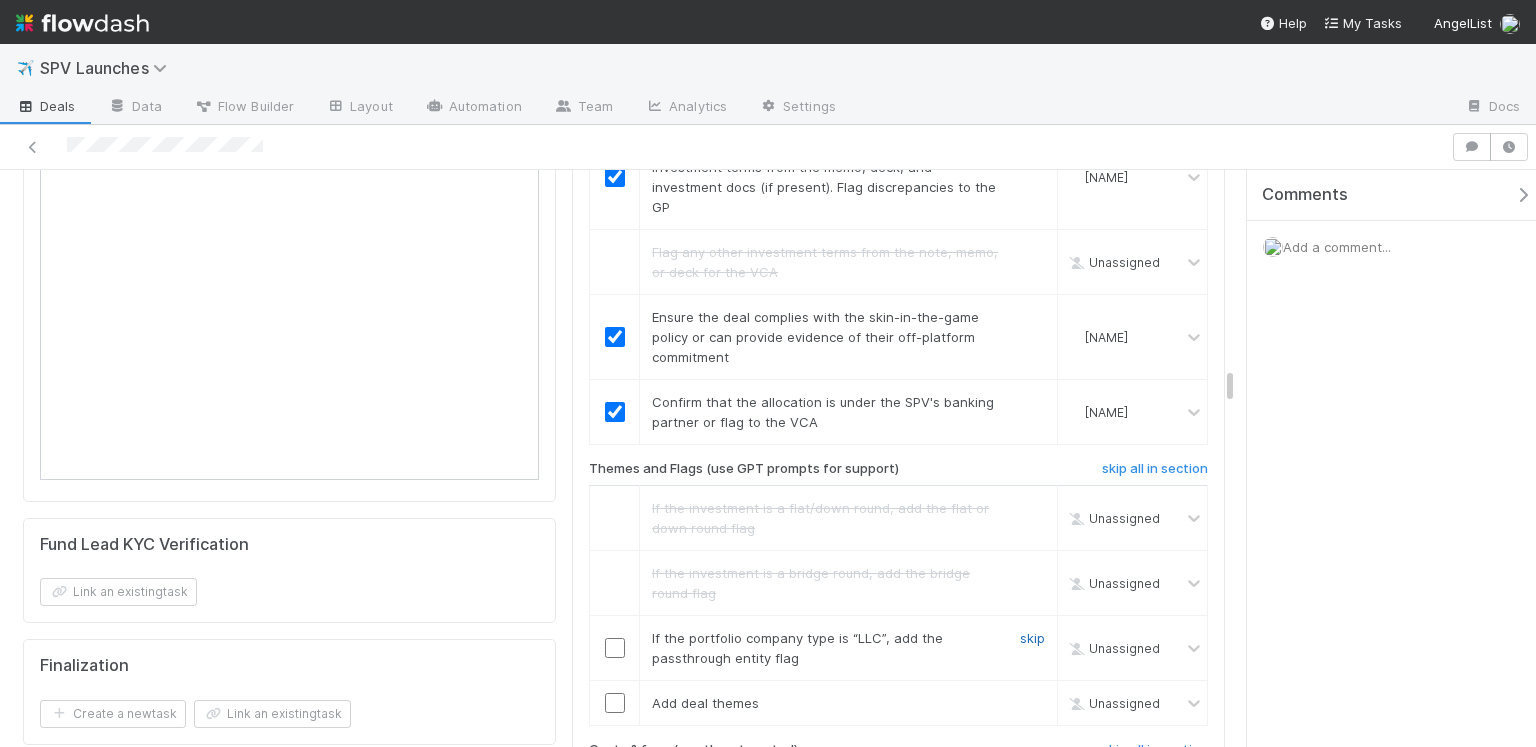 click on "skip" at bounding box center [1032, 638] 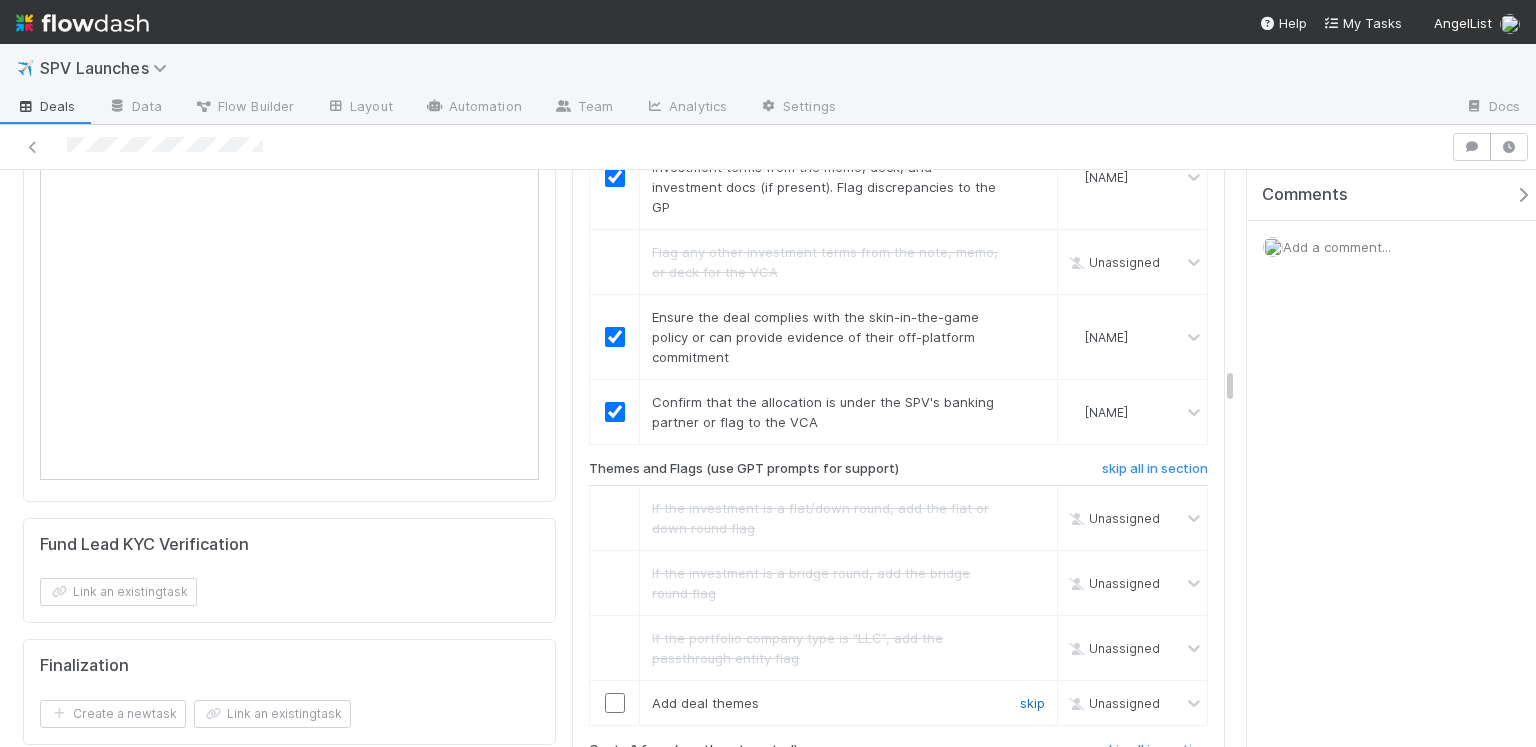 click on "skip" at bounding box center [1032, 703] 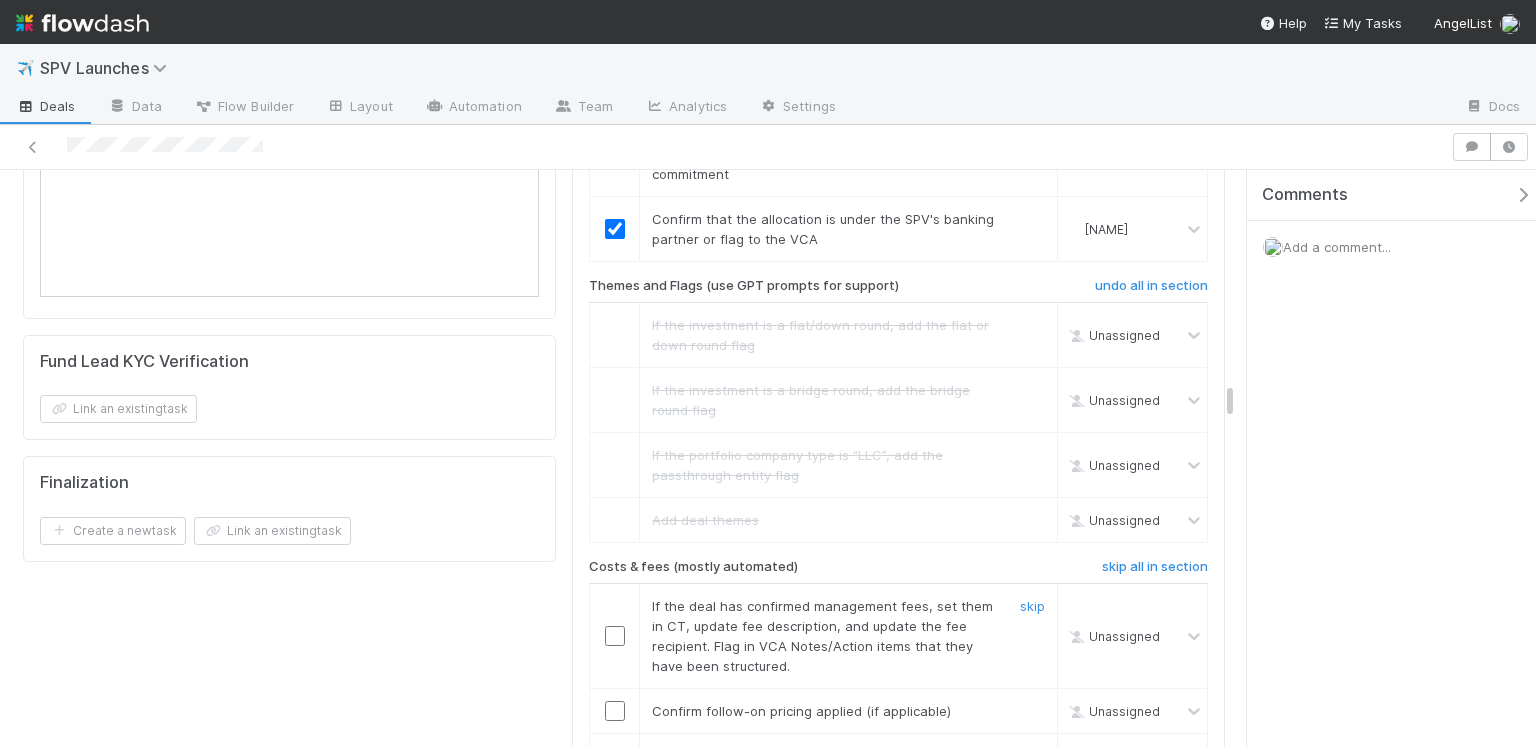scroll, scrollTop: 3580, scrollLeft: 0, axis: vertical 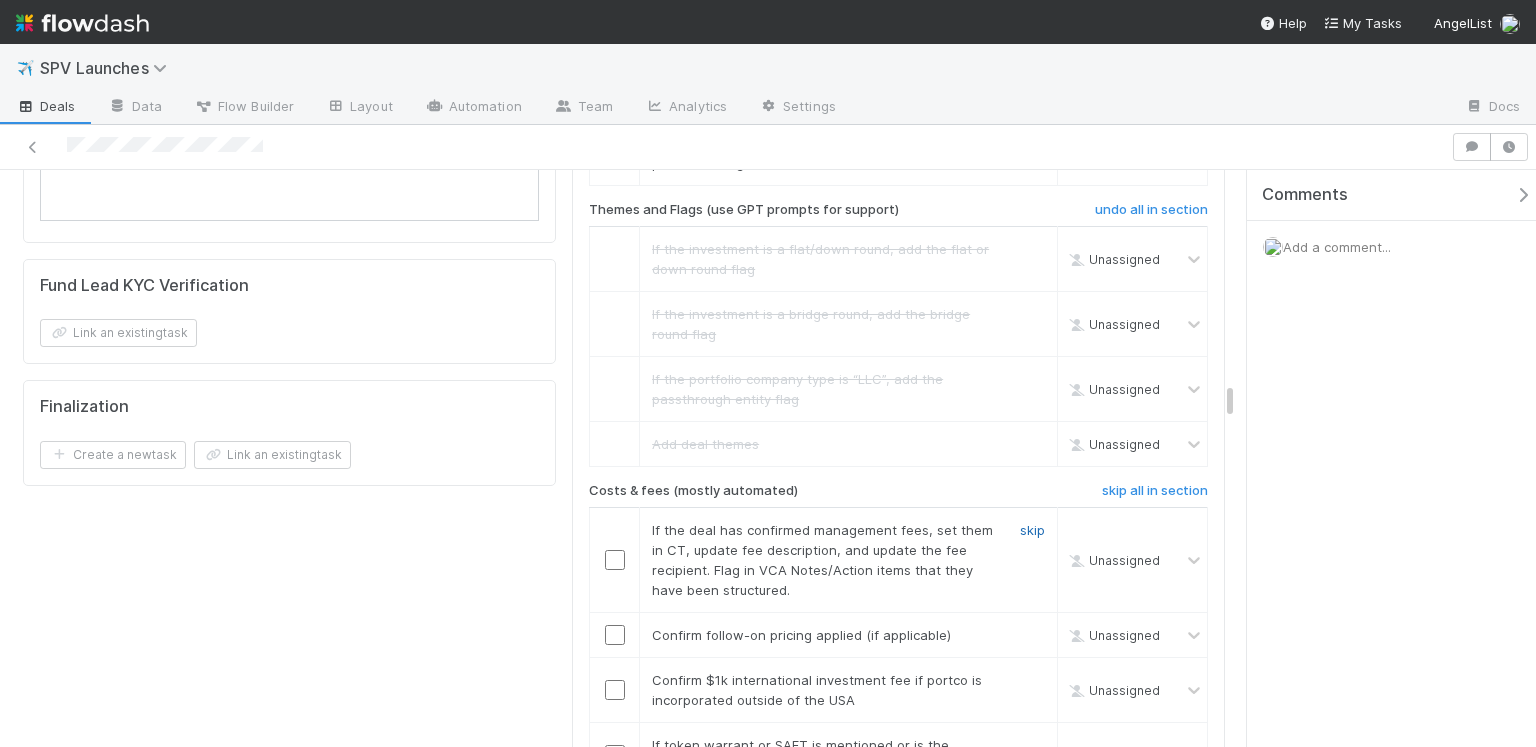 click on "skip" at bounding box center [1032, 530] 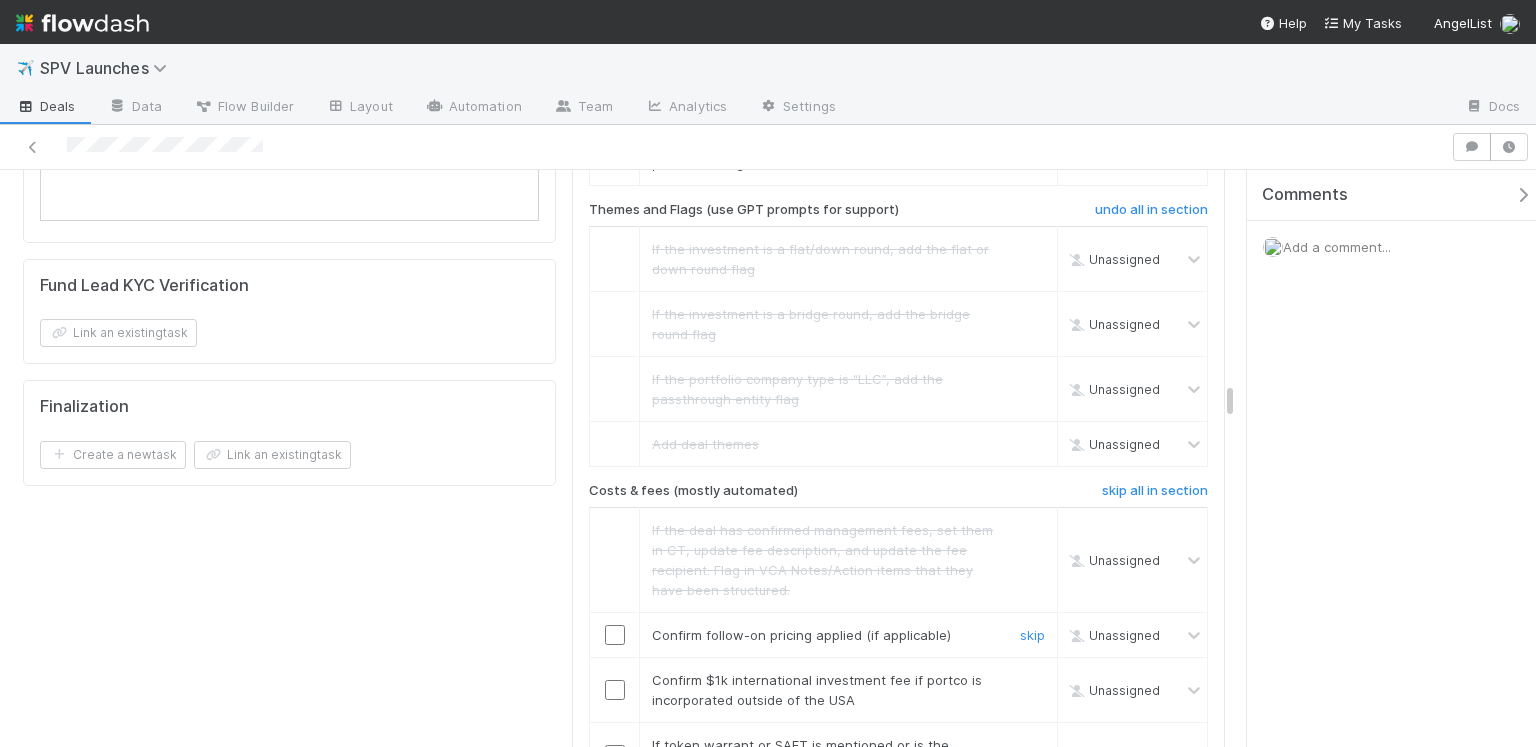 click at bounding box center (615, 635) 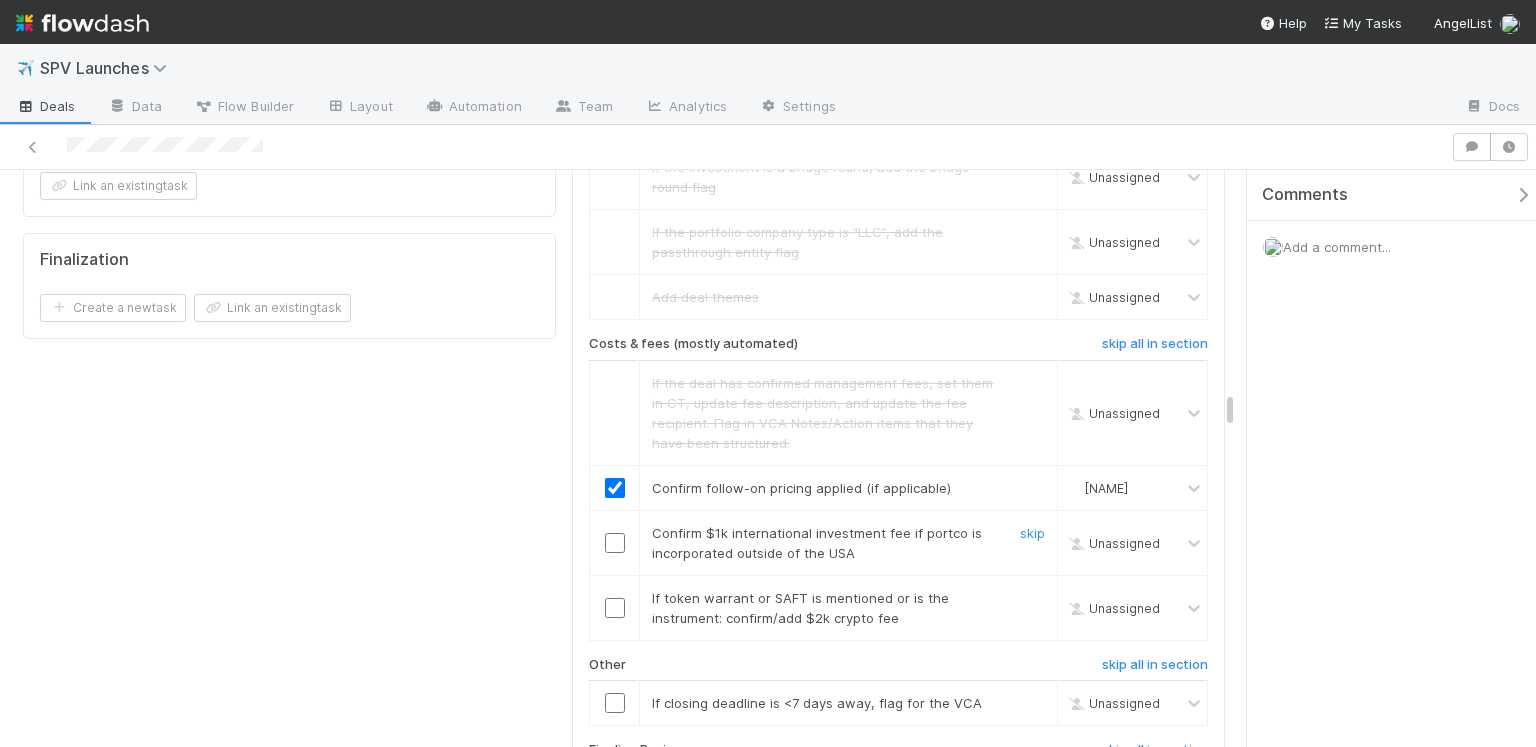 scroll, scrollTop: 3733, scrollLeft: 0, axis: vertical 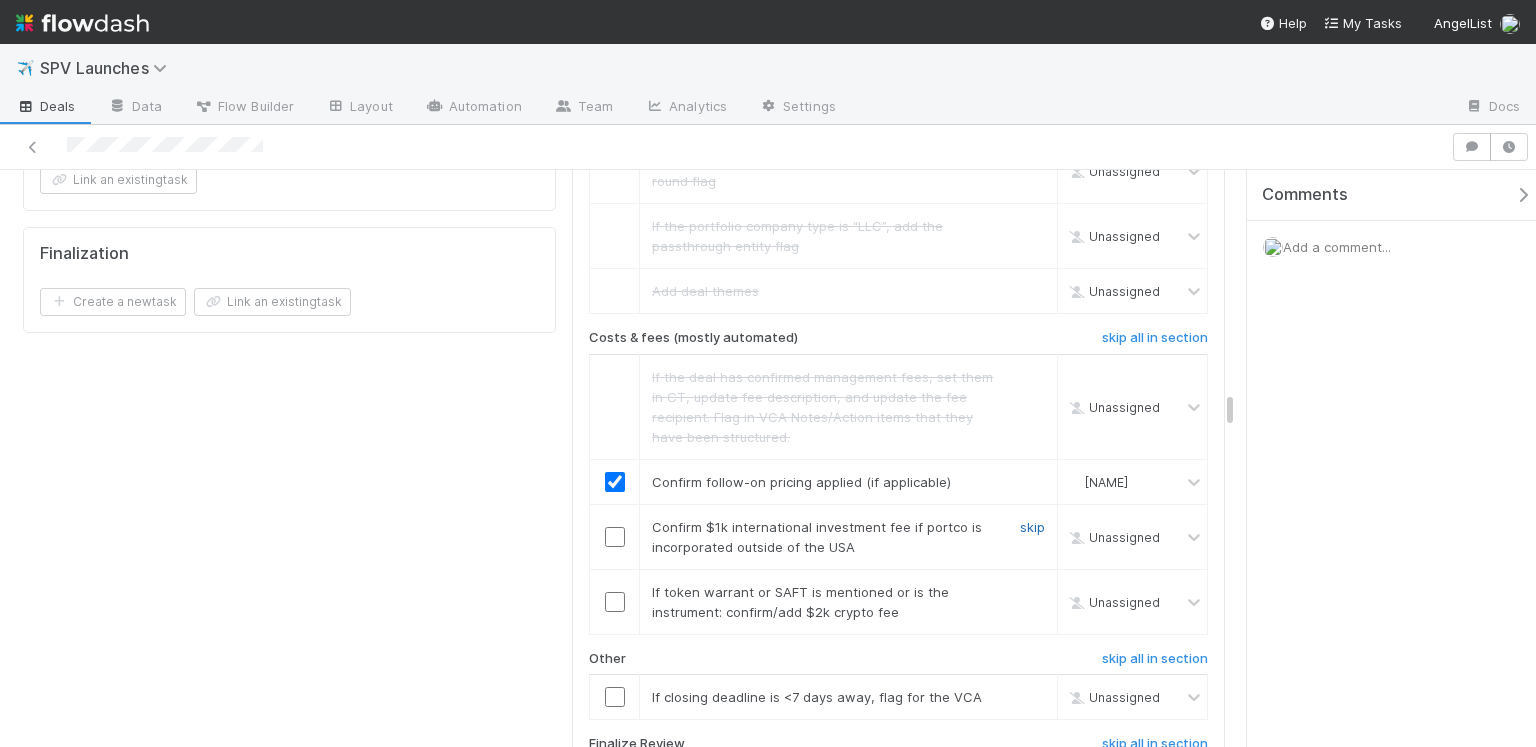 click on "skip" at bounding box center (1032, 527) 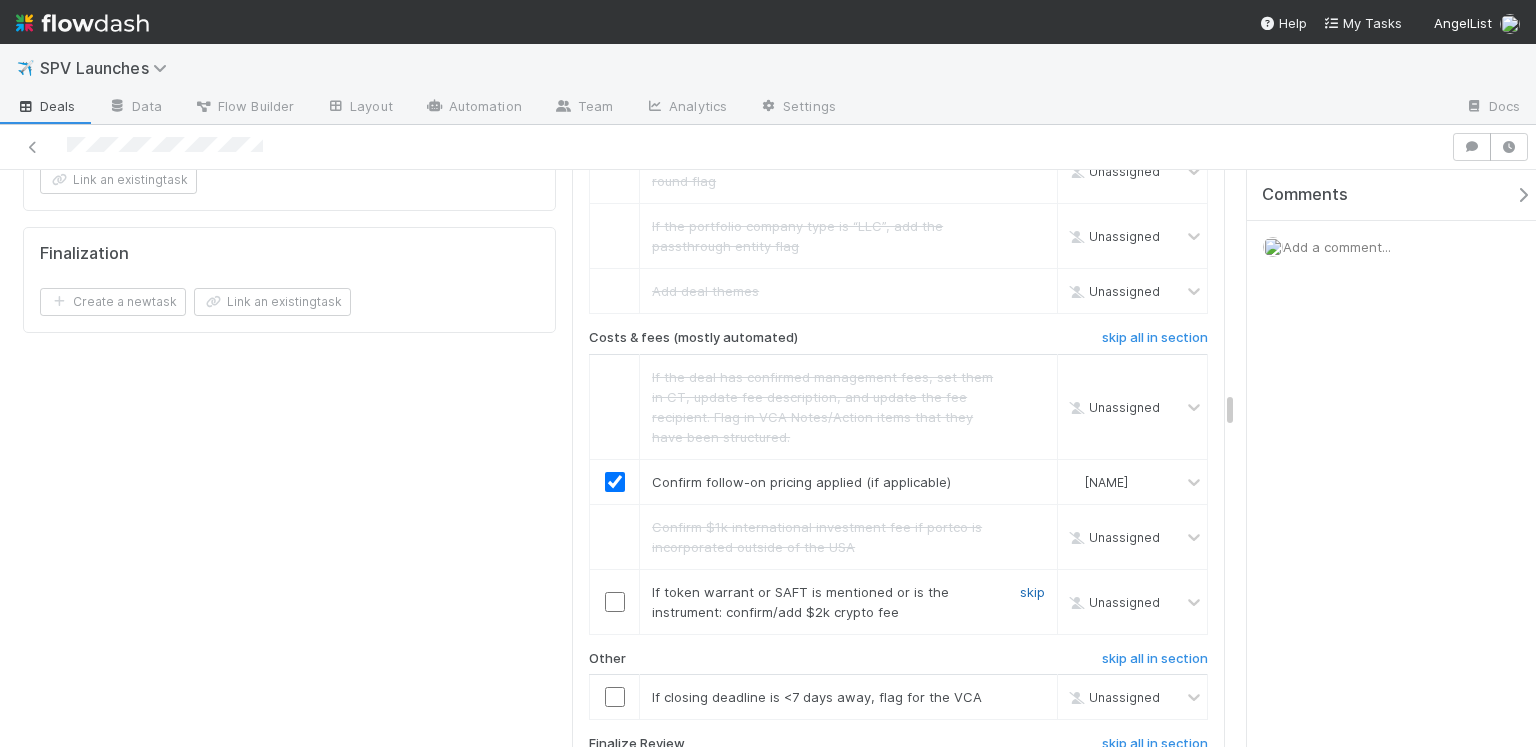 click on "skip" at bounding box center [1032, 592] 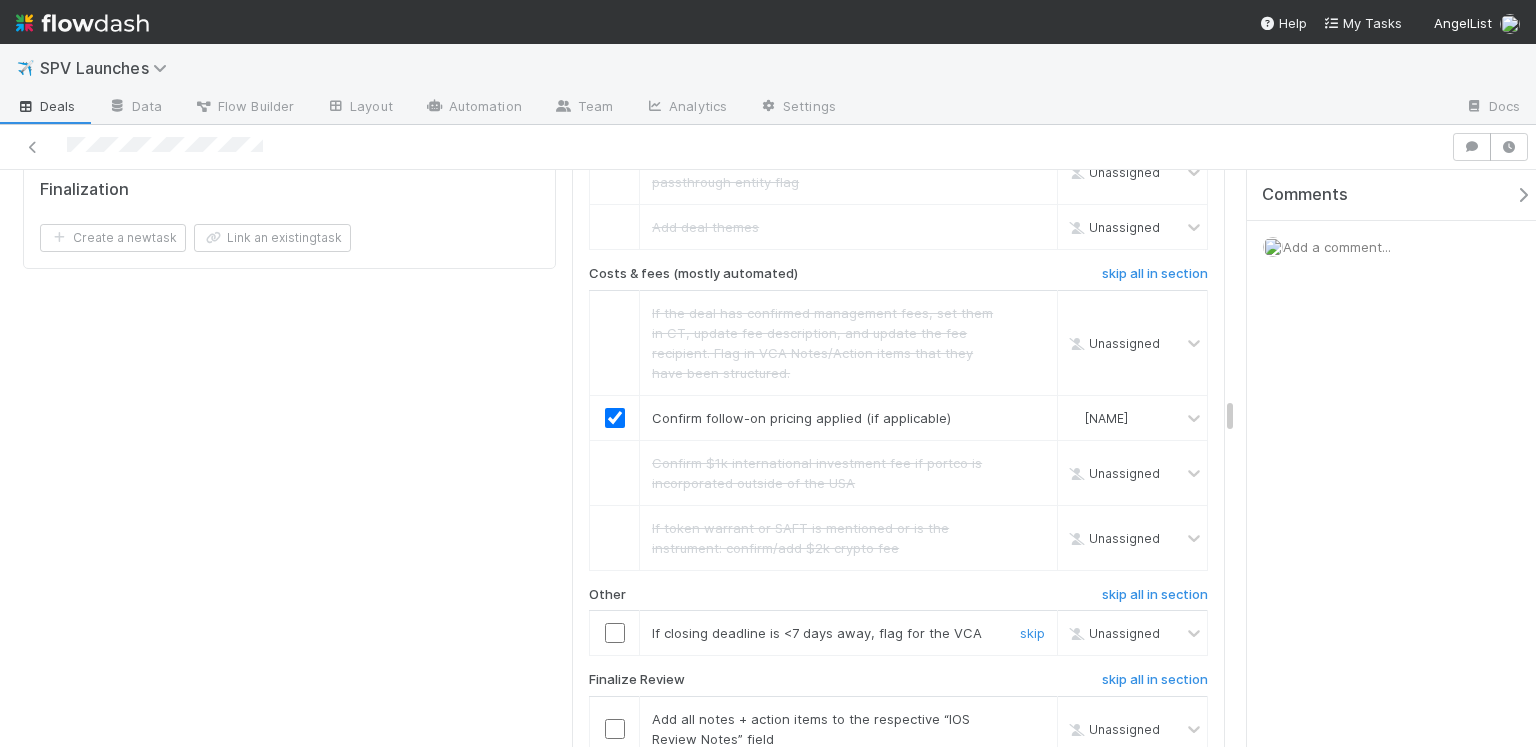 scroll, scrollTop: 3846, scrollLeft: 0, axis: vertical 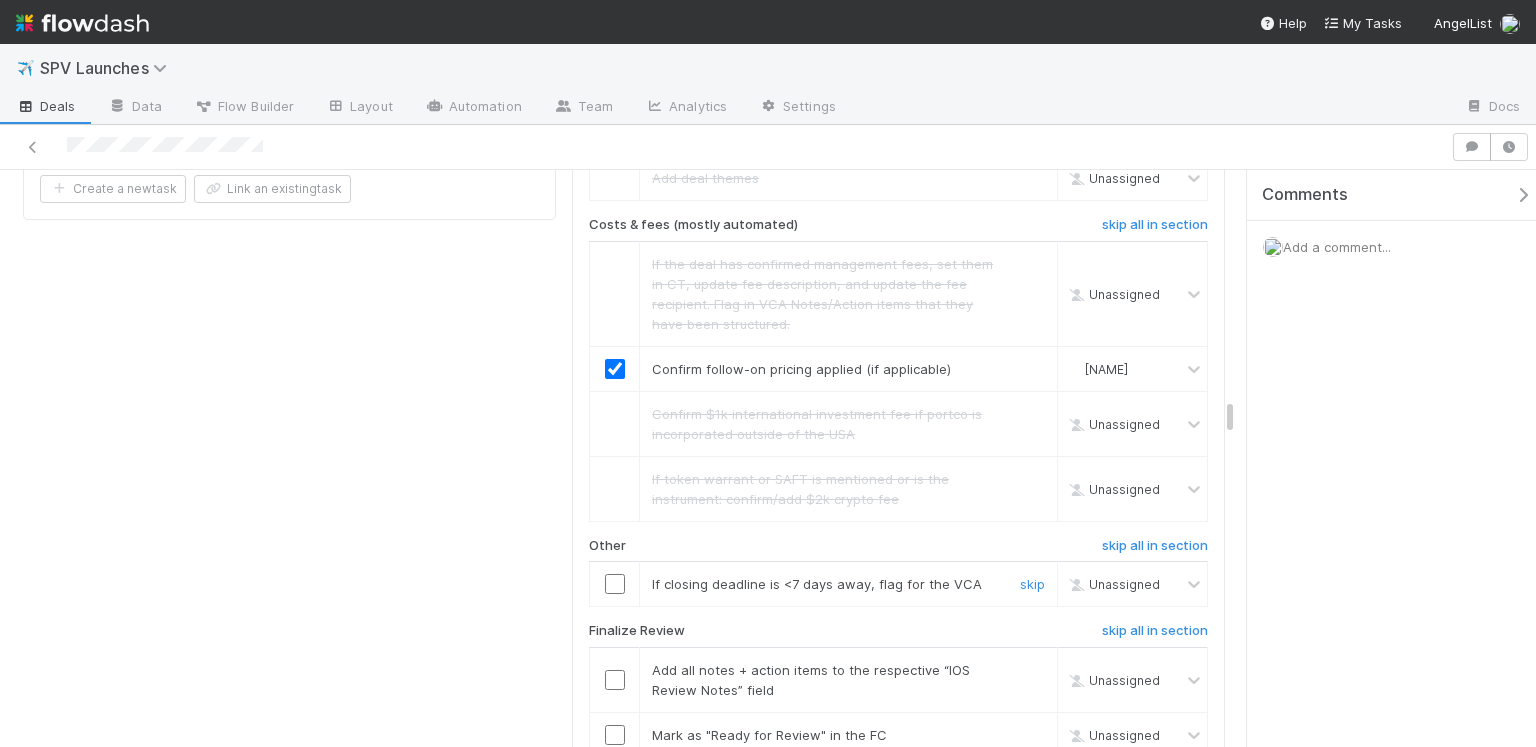 click at bounding box center [615, 584] 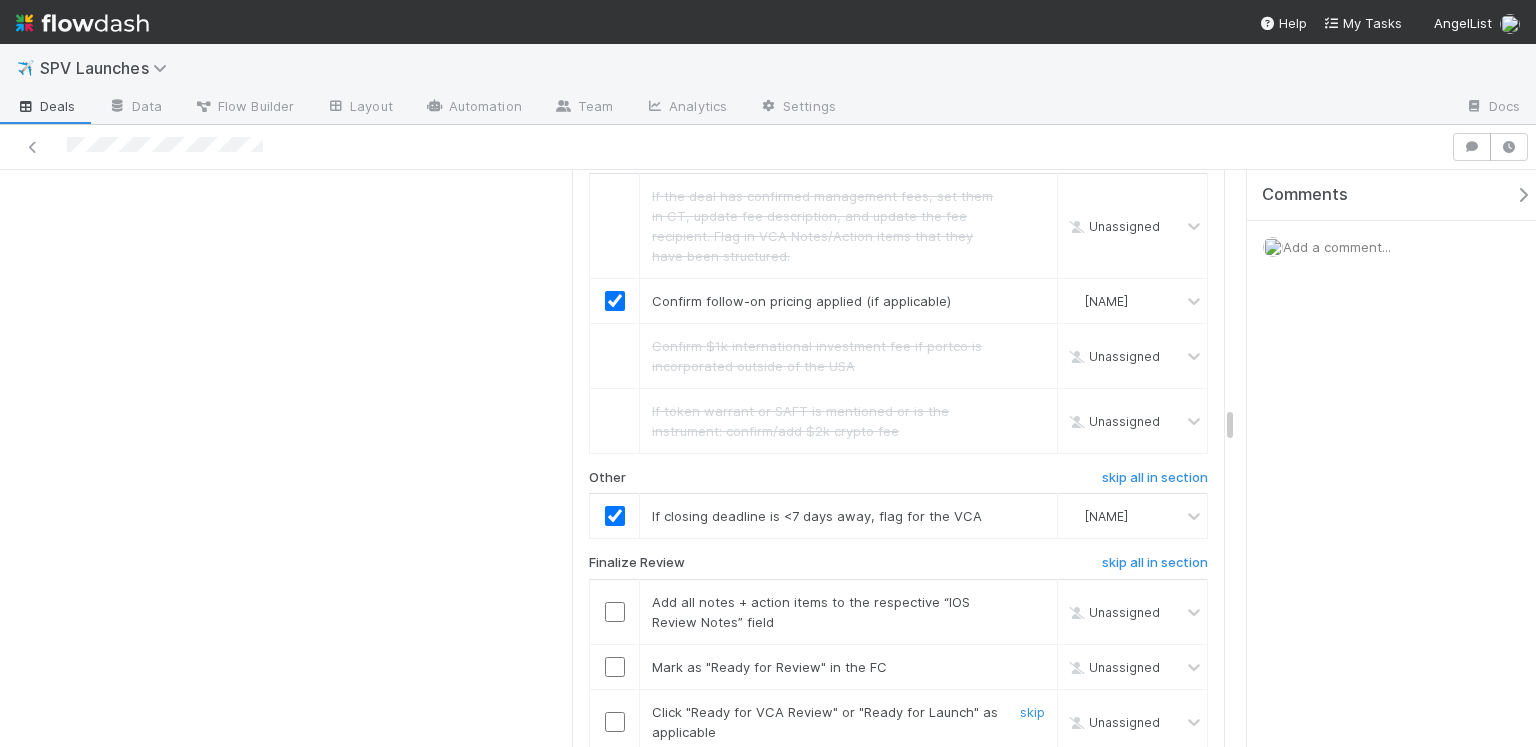scroll, scrollTop: 3985, scrollLeft: 0, axis: vertical 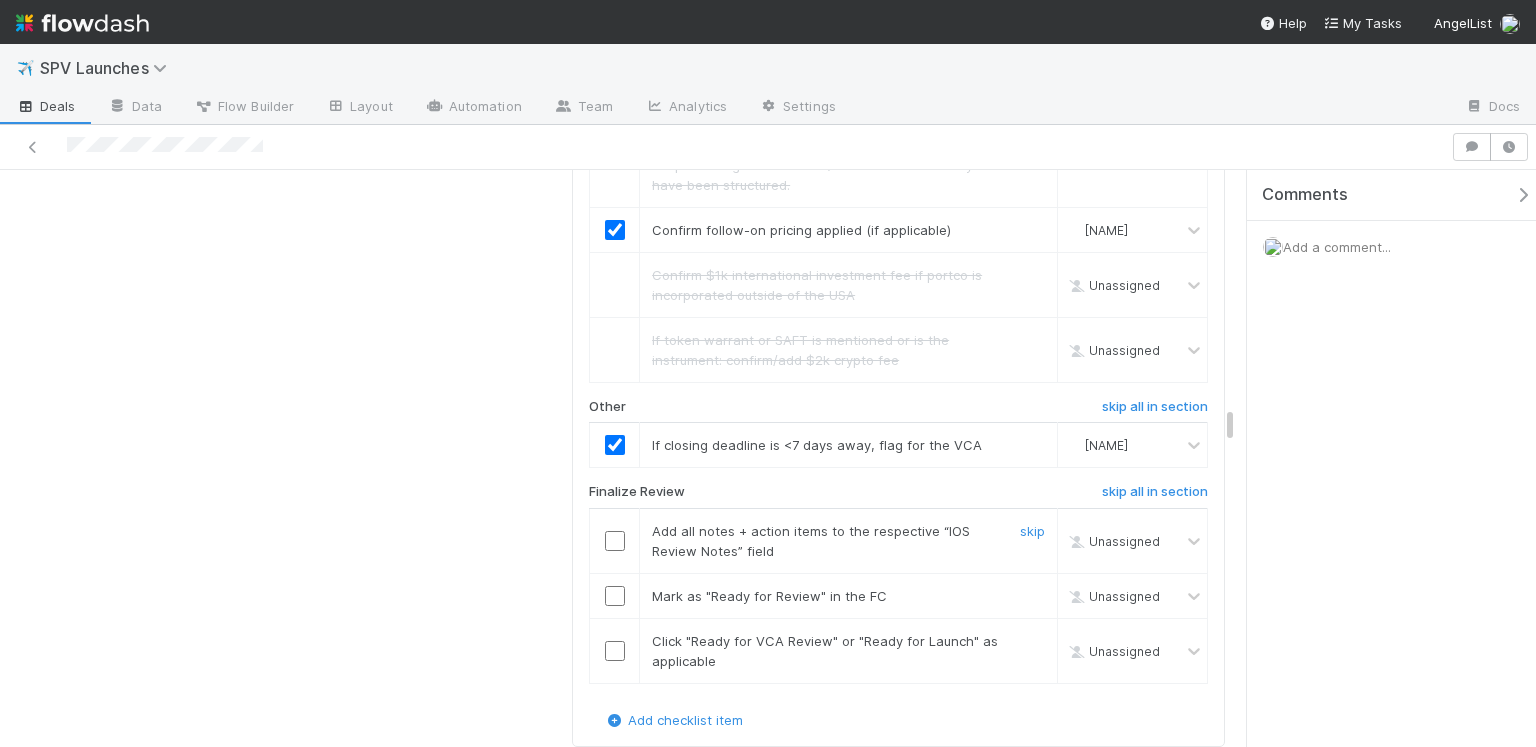 click at bounding box center [615, 541] 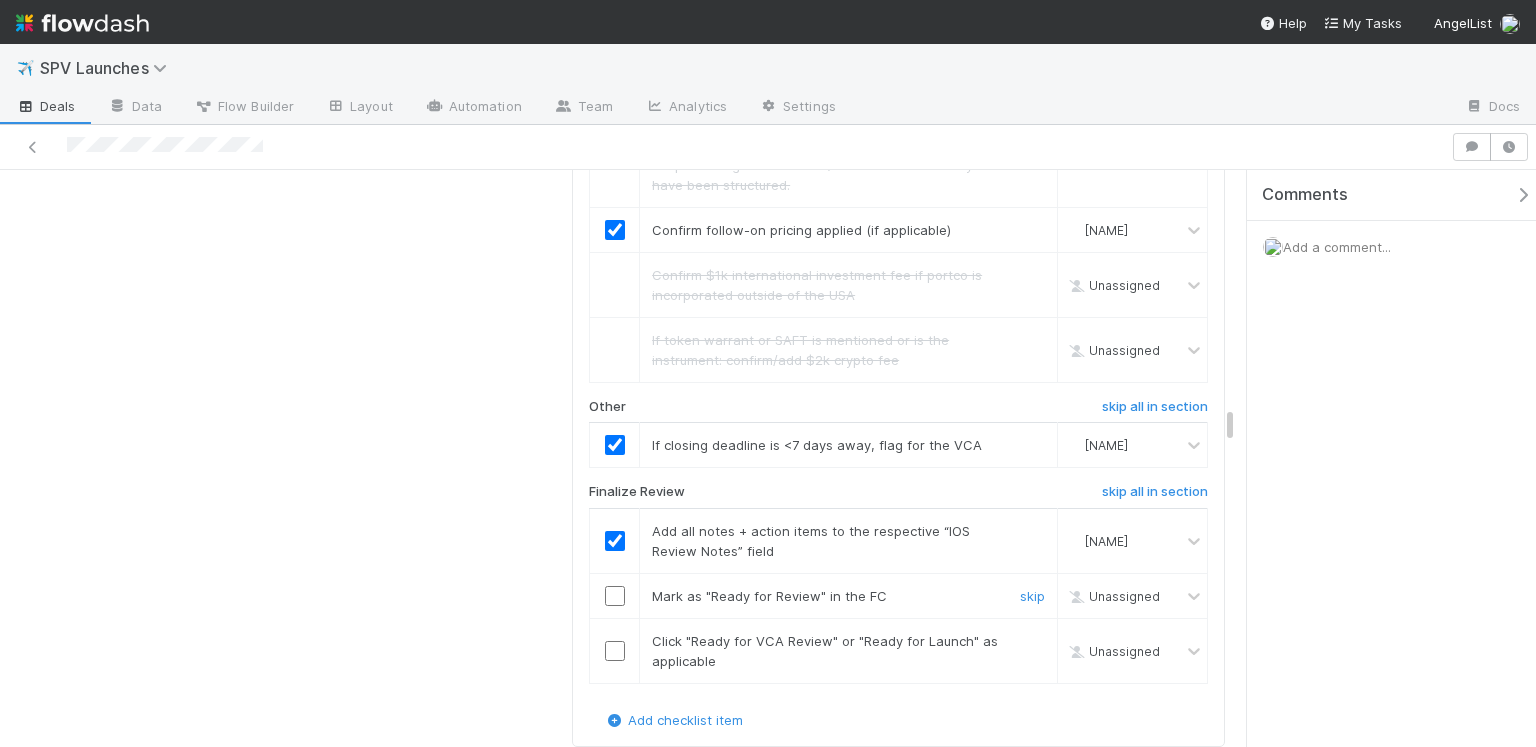 click at bounding box center (615, 596) 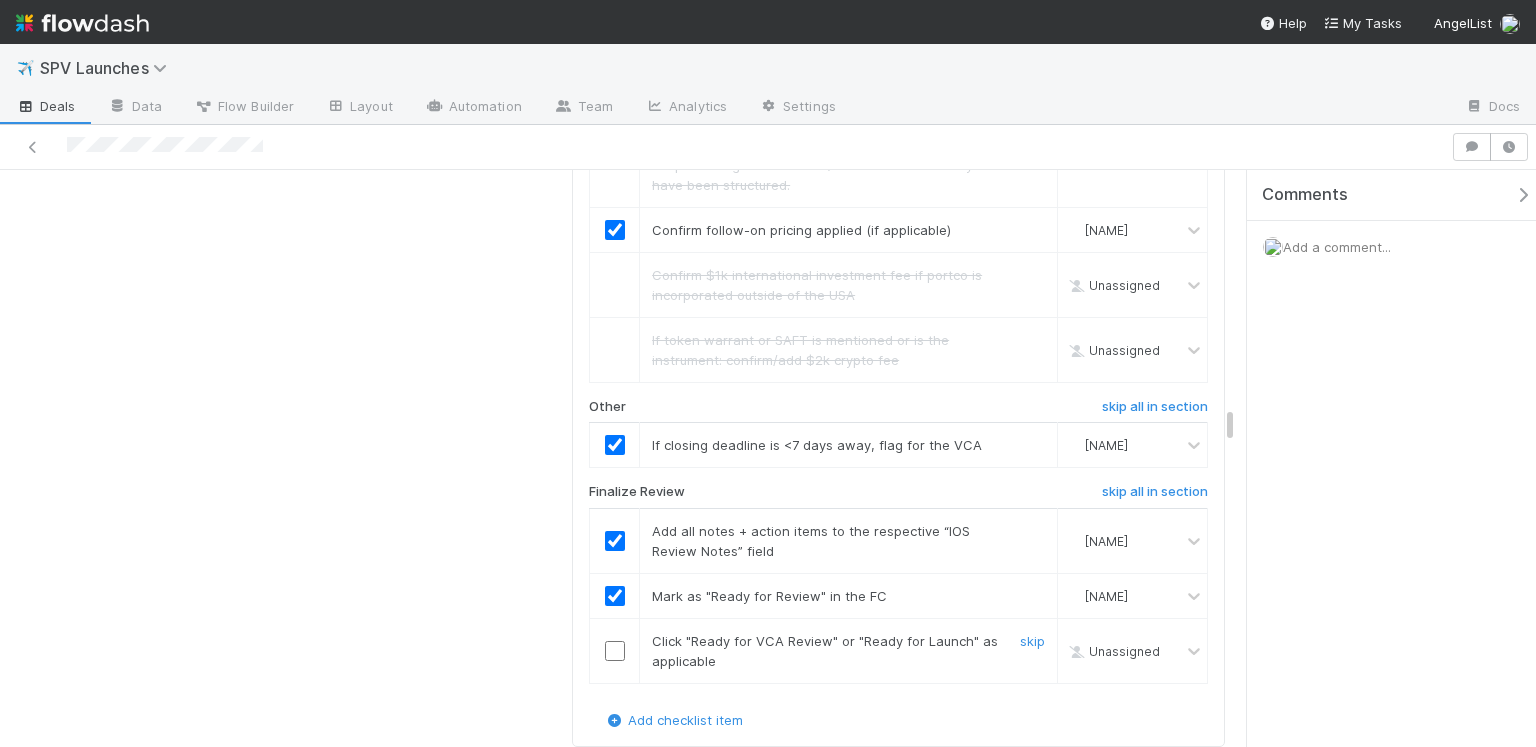 click at bounding box center [615, 651] 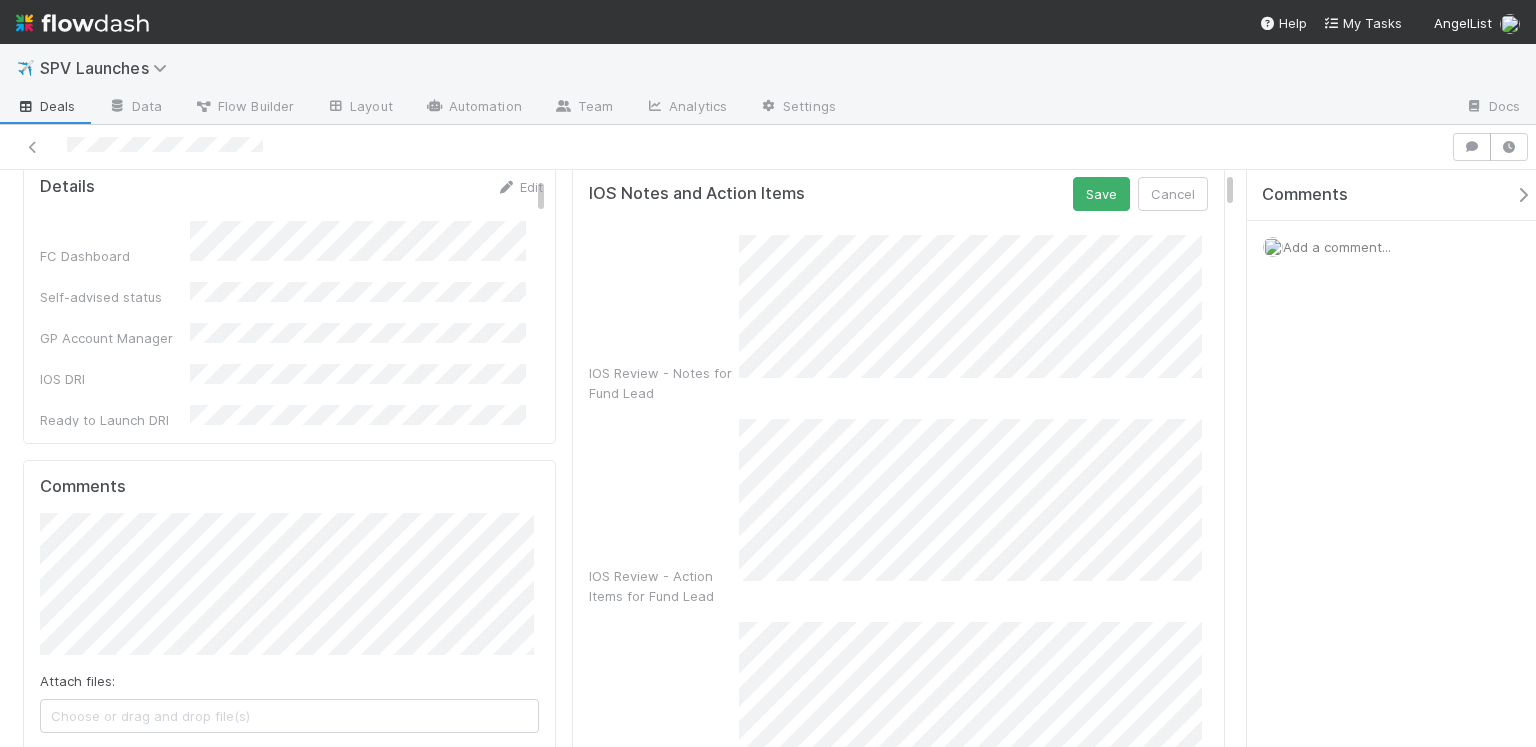 scroll, scrollTop: 0, scrollLeft: 0, axis: both 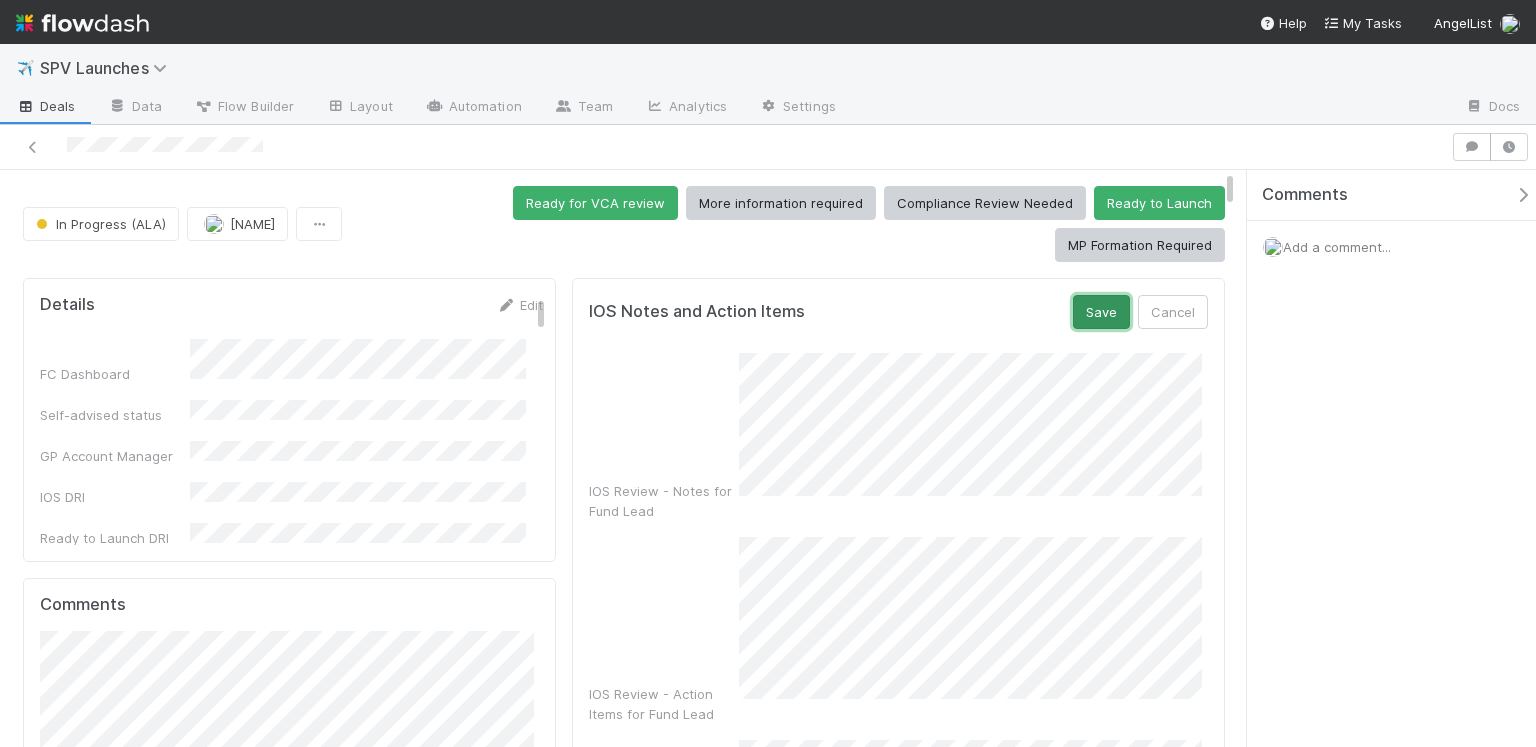 click on "Save" at bounding box center (1101, 312) 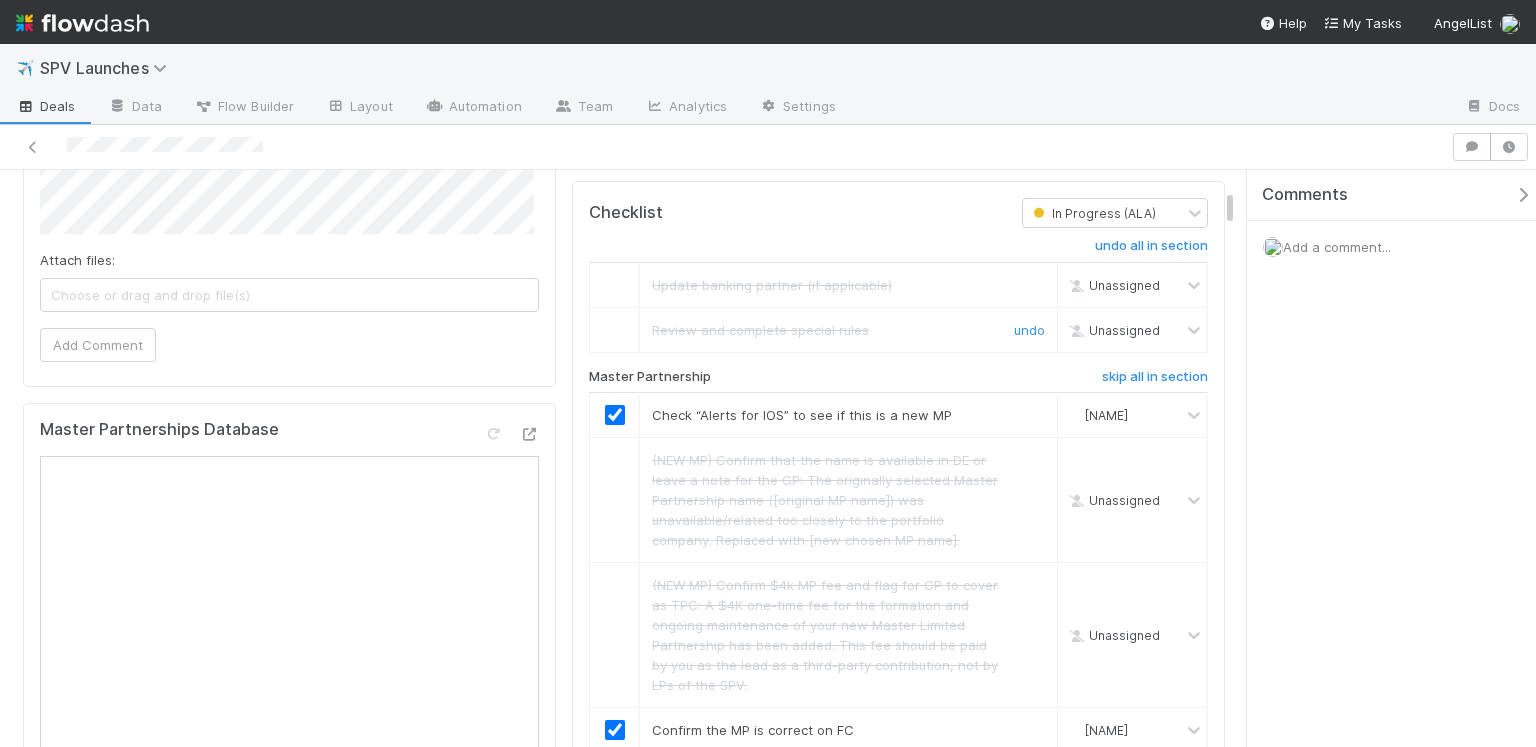 scroll, scrollTop: 0, scrollLeft: 0, axis: both 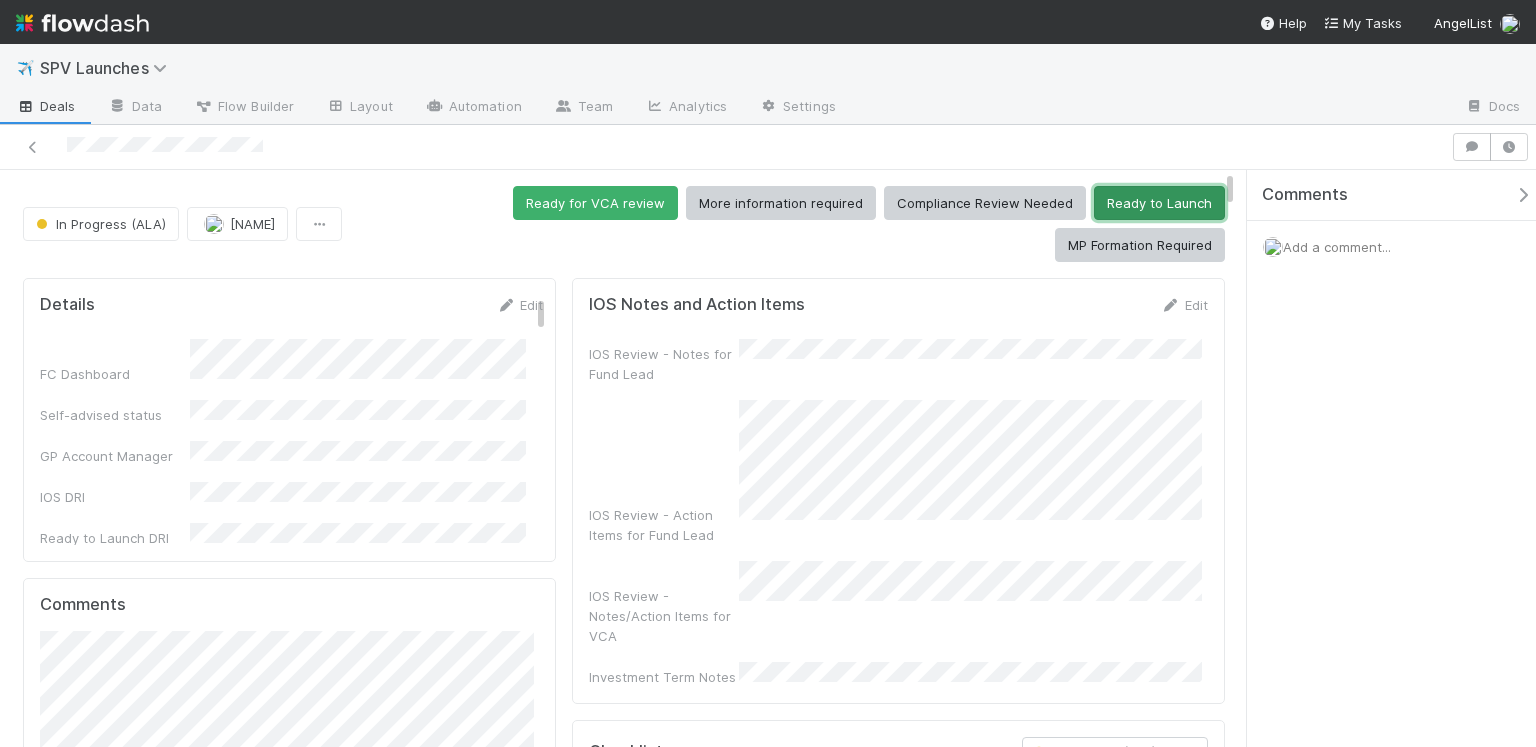 click on "Ready to Launch" at bounding box center (1159, 203) 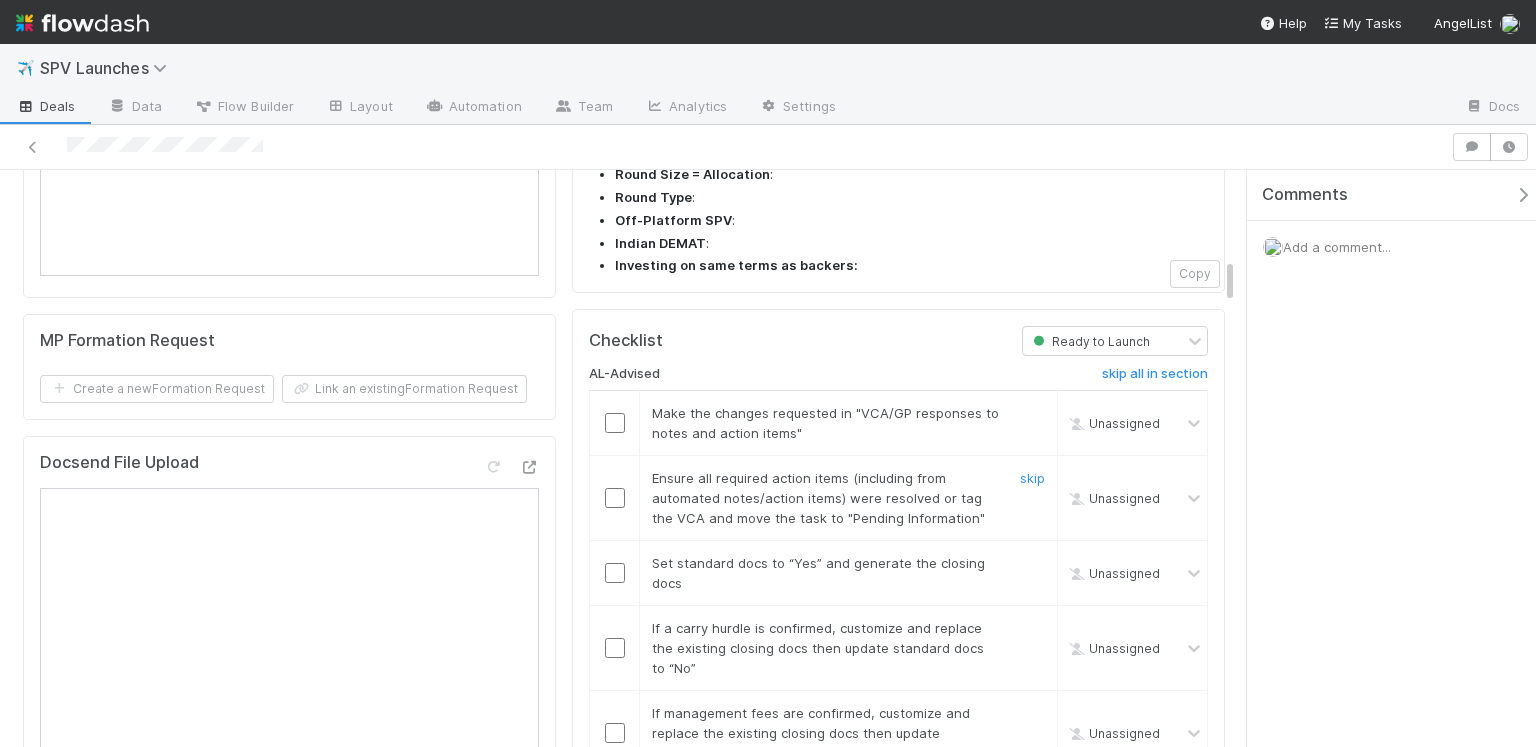 scroll, scrollTop: 1113, scrollLeft: 0, axis: vertical 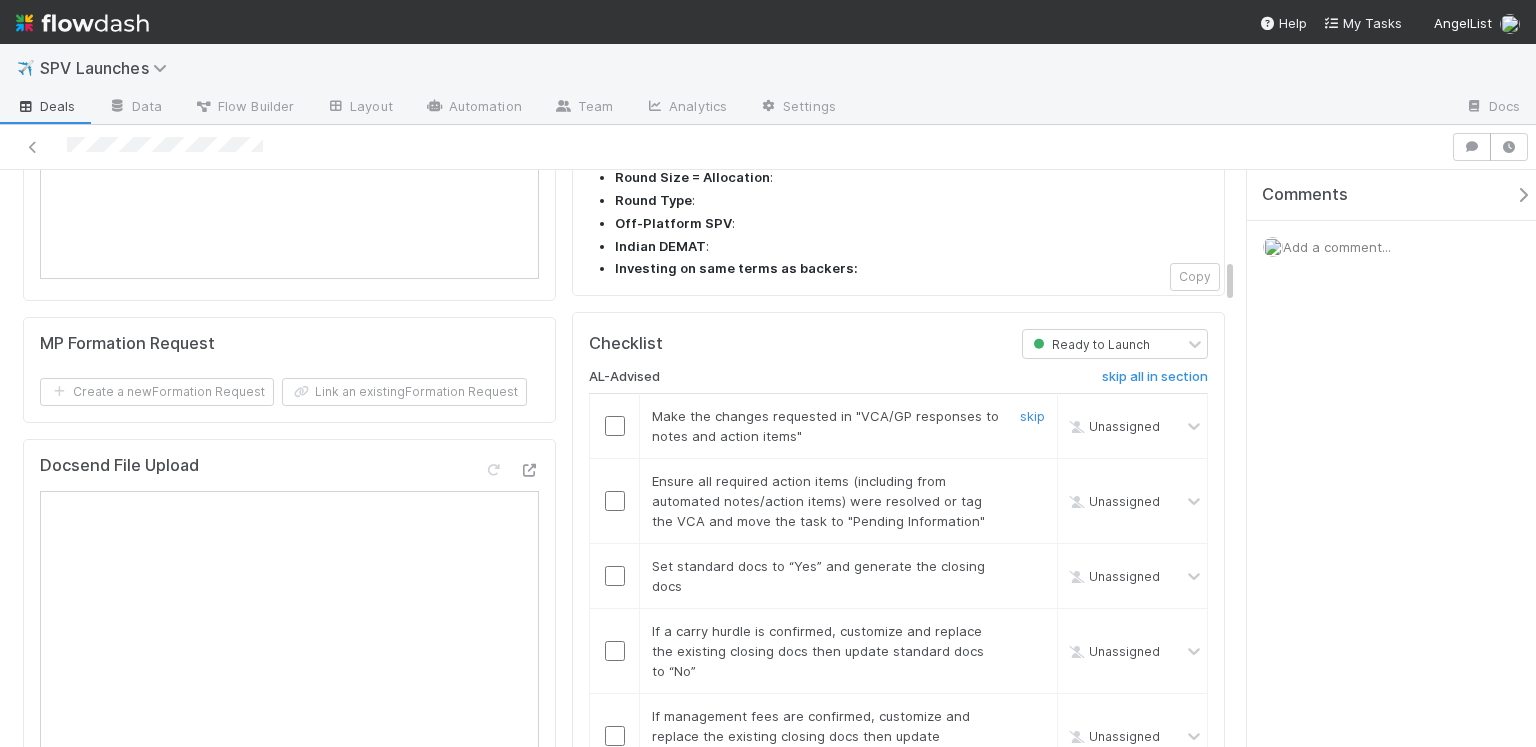 click at bounding box center (615, 426) 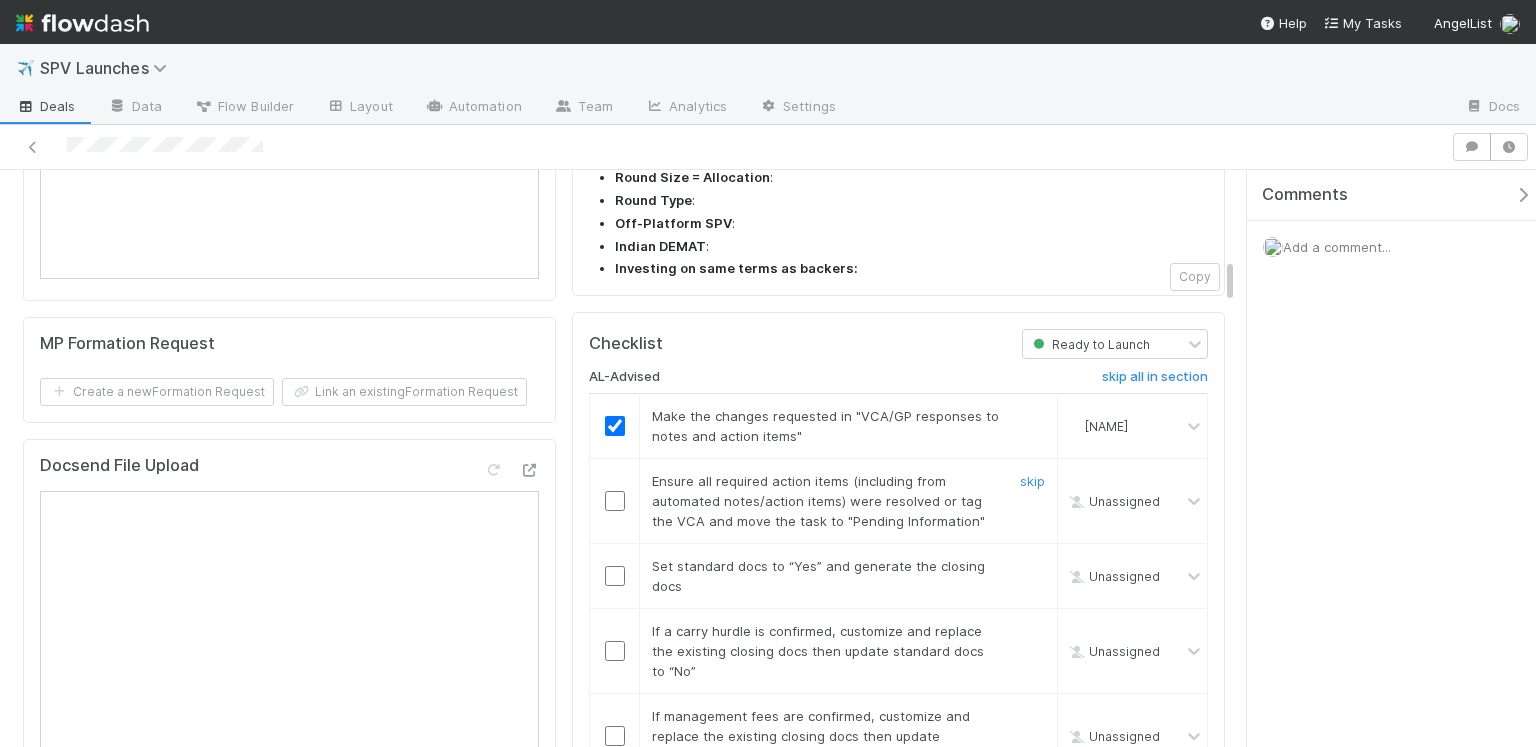 click at bounding box center (615, 501) 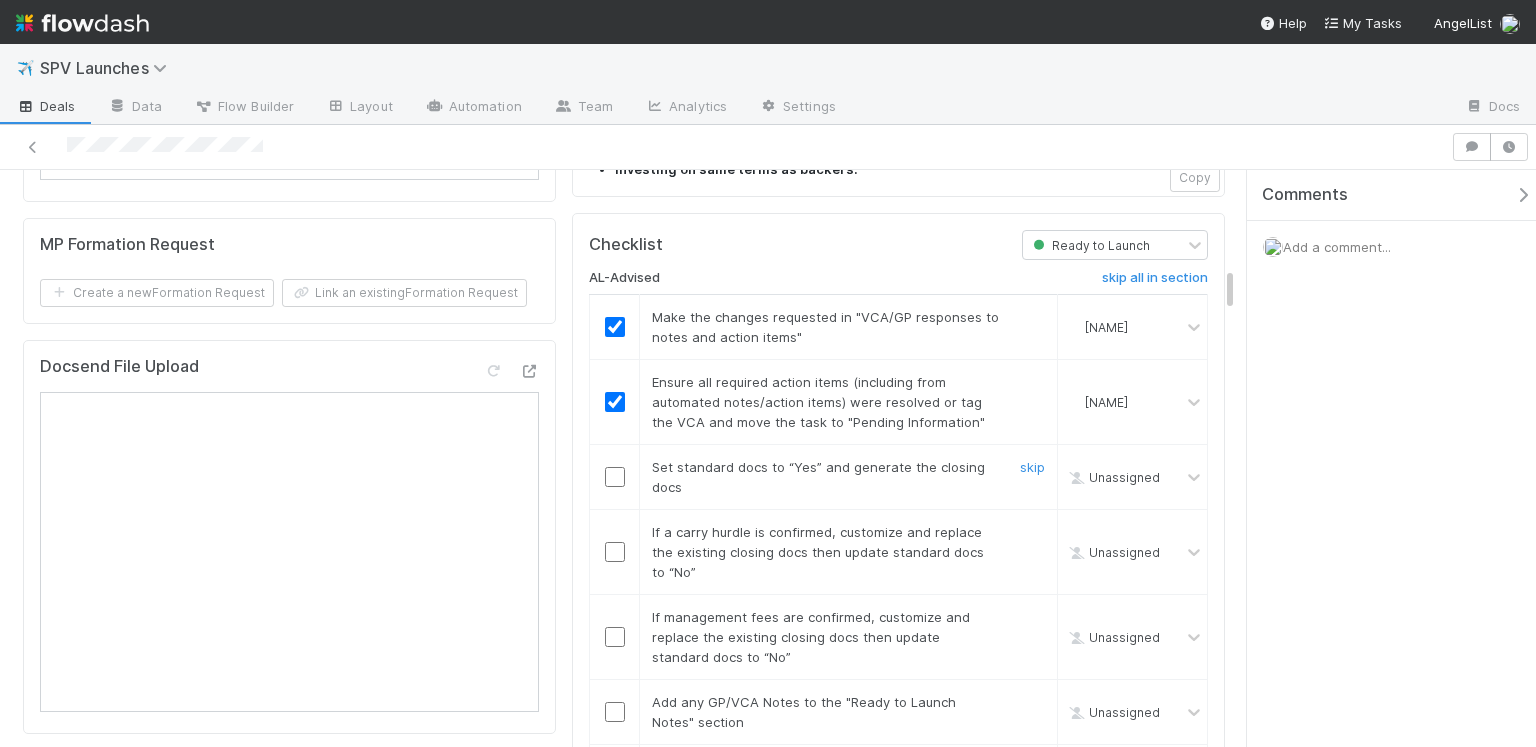 scroll, scrollTop: 1216, scrollLeft: 0, axis: vertical 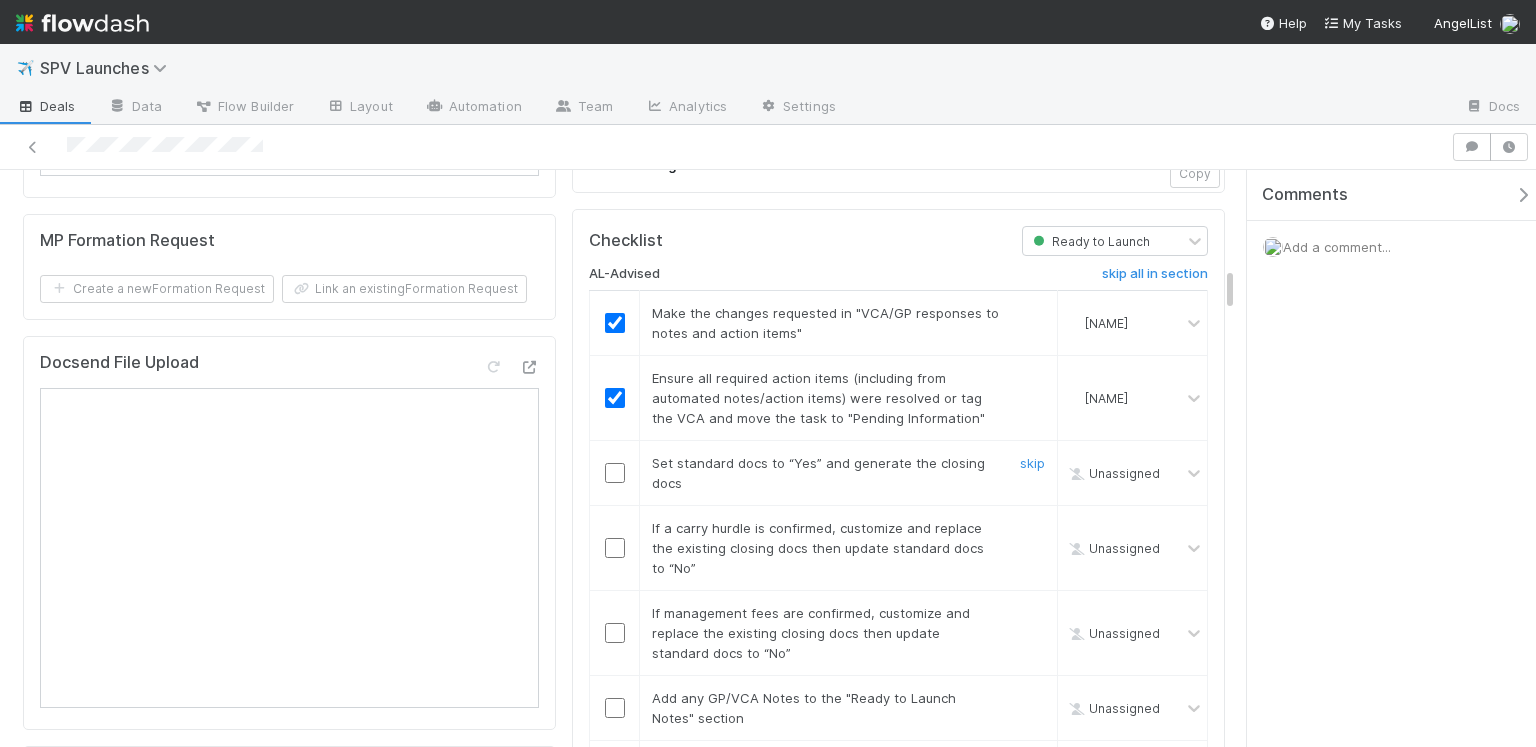 click at bounding box center (615, 473) 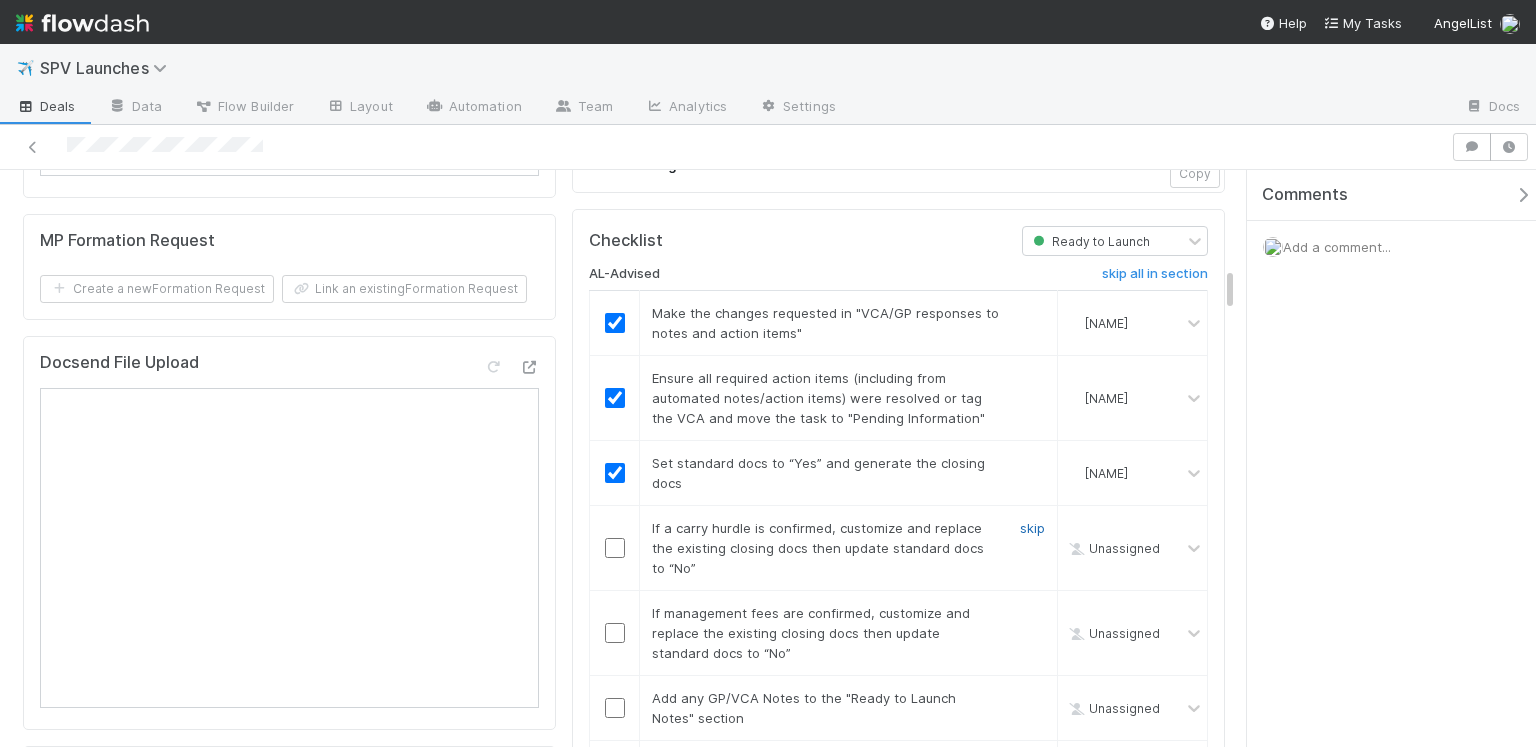 click on "skip" at bounding box center [1032, 528] 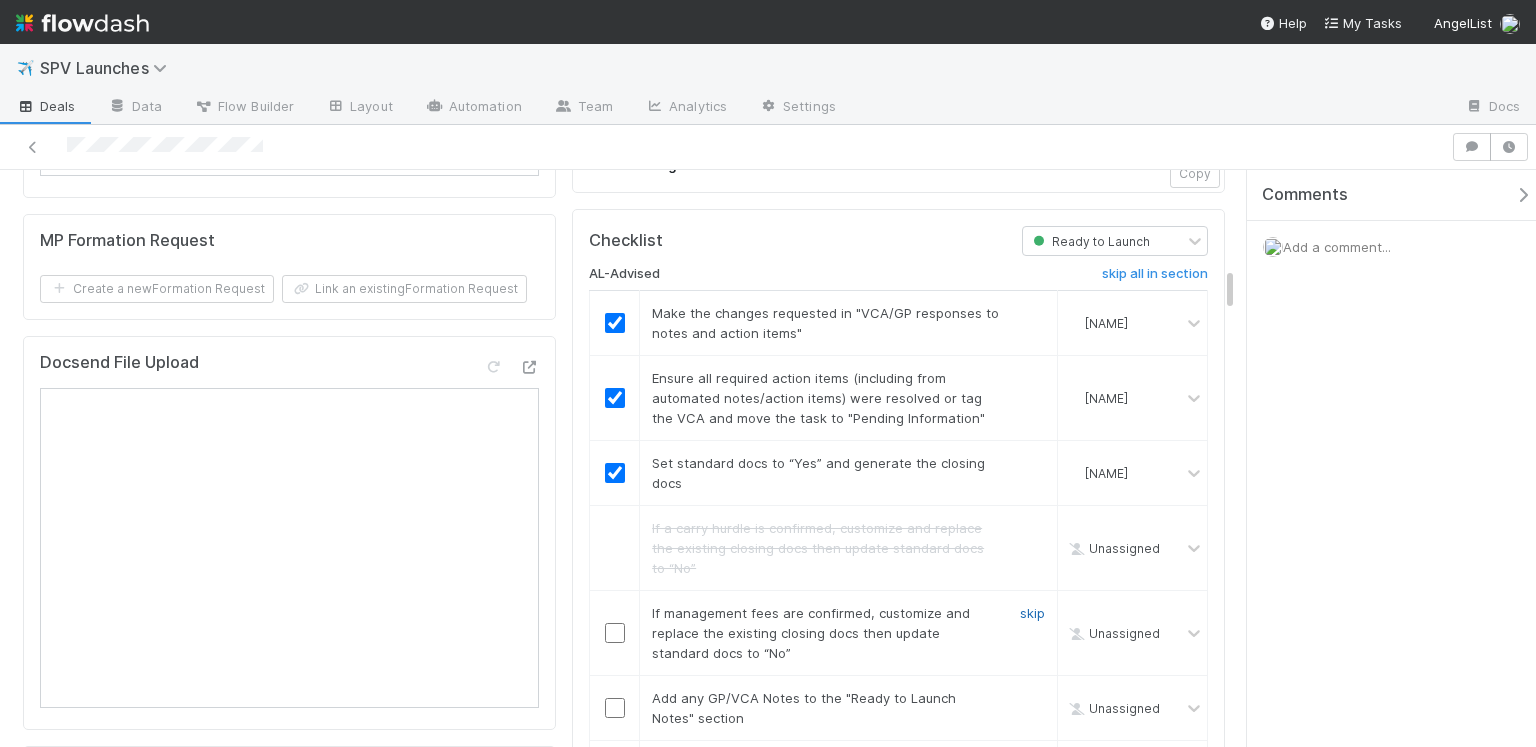 click on "skip" at bounding box center [1032, 613] 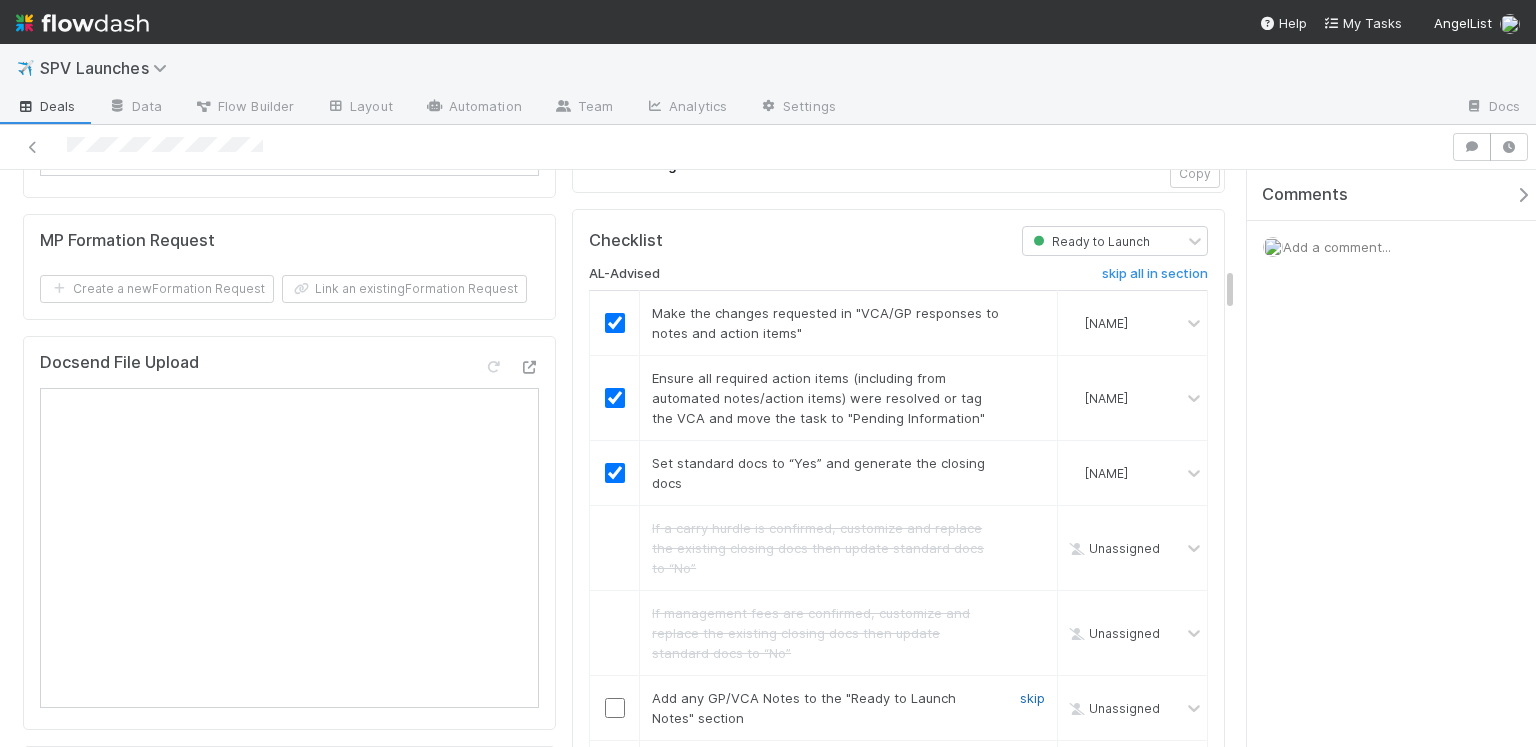 click on "skip" at bounding box center [1032, 698] 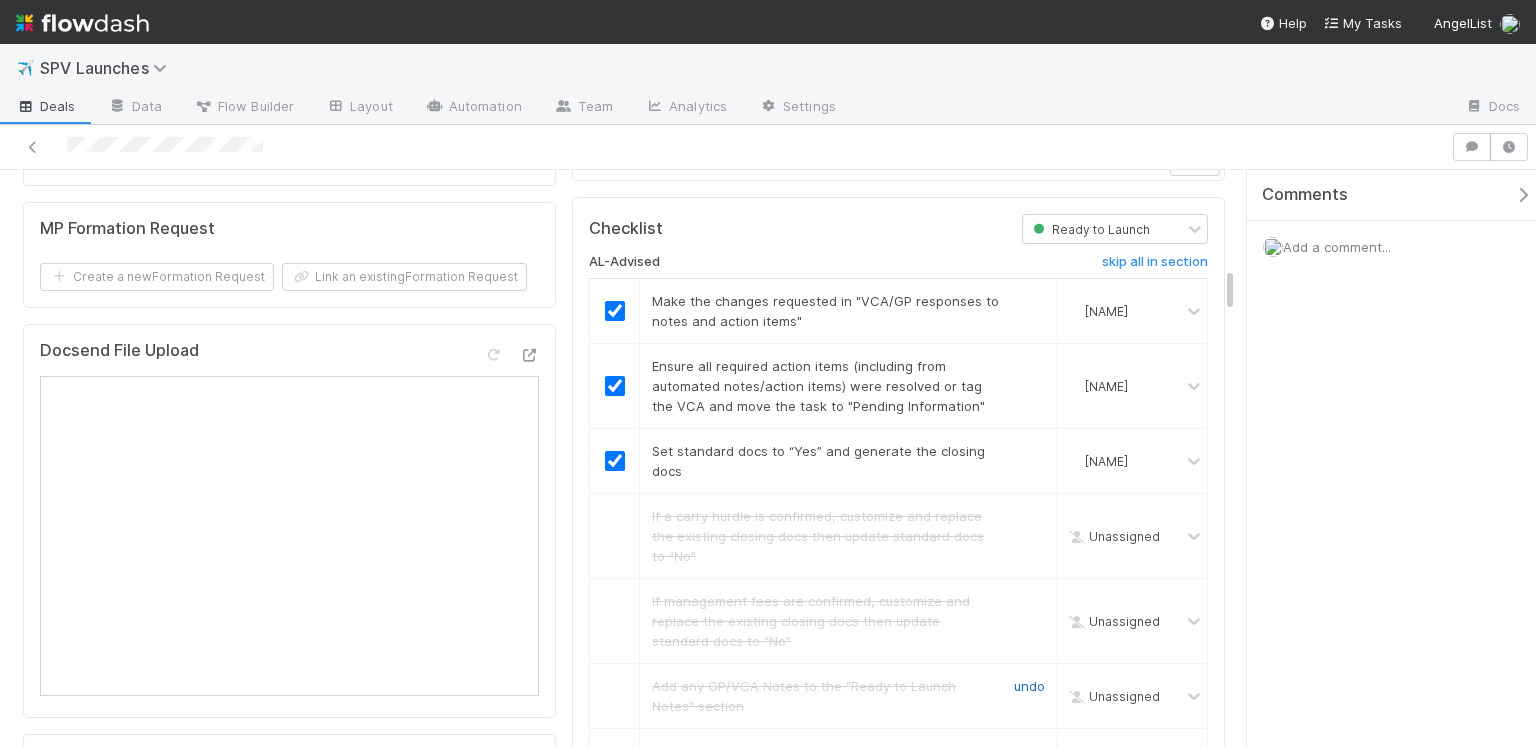scroll, scrollTop: 1229, scrollLeft: 0, axis: vertical 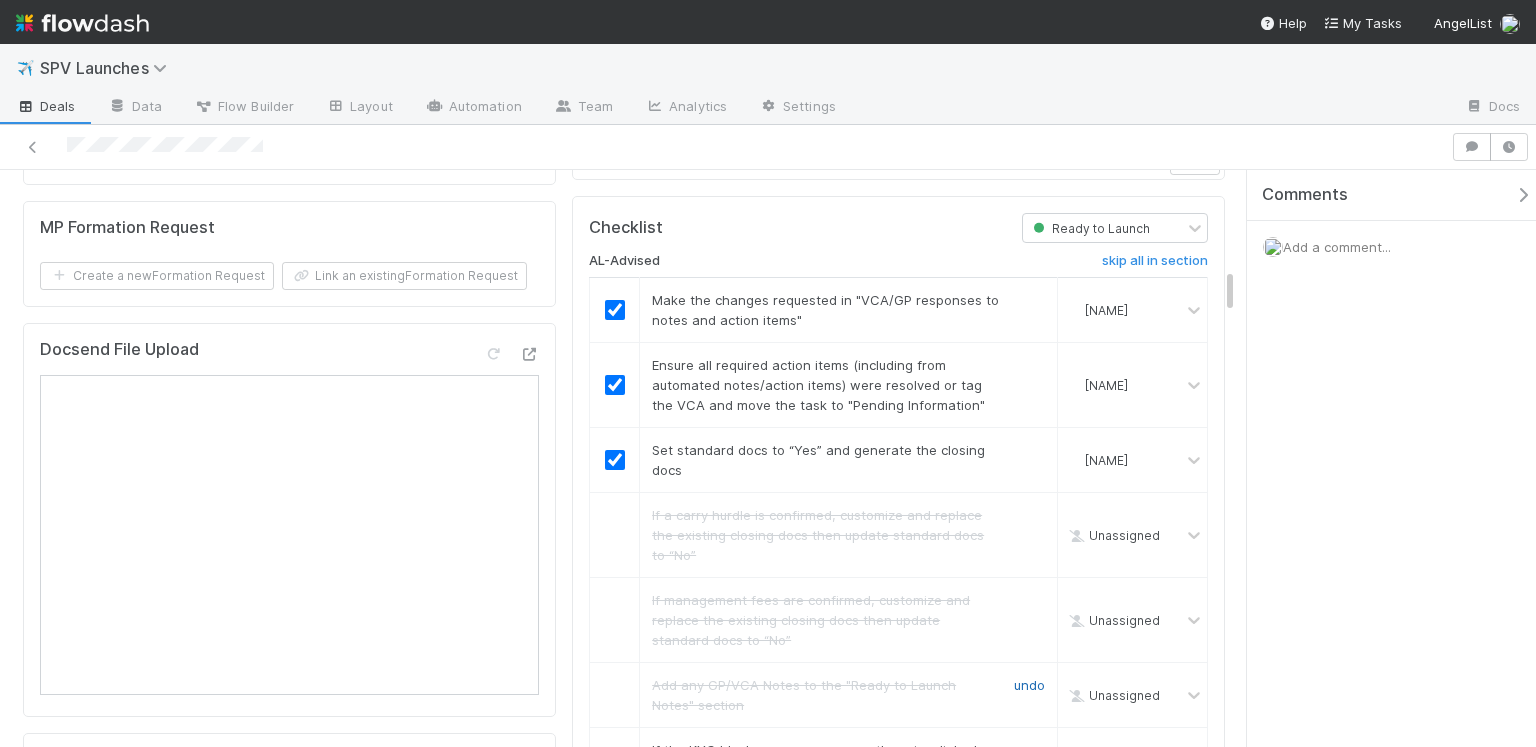 click on "undo" at bounding box center [1029, 685] 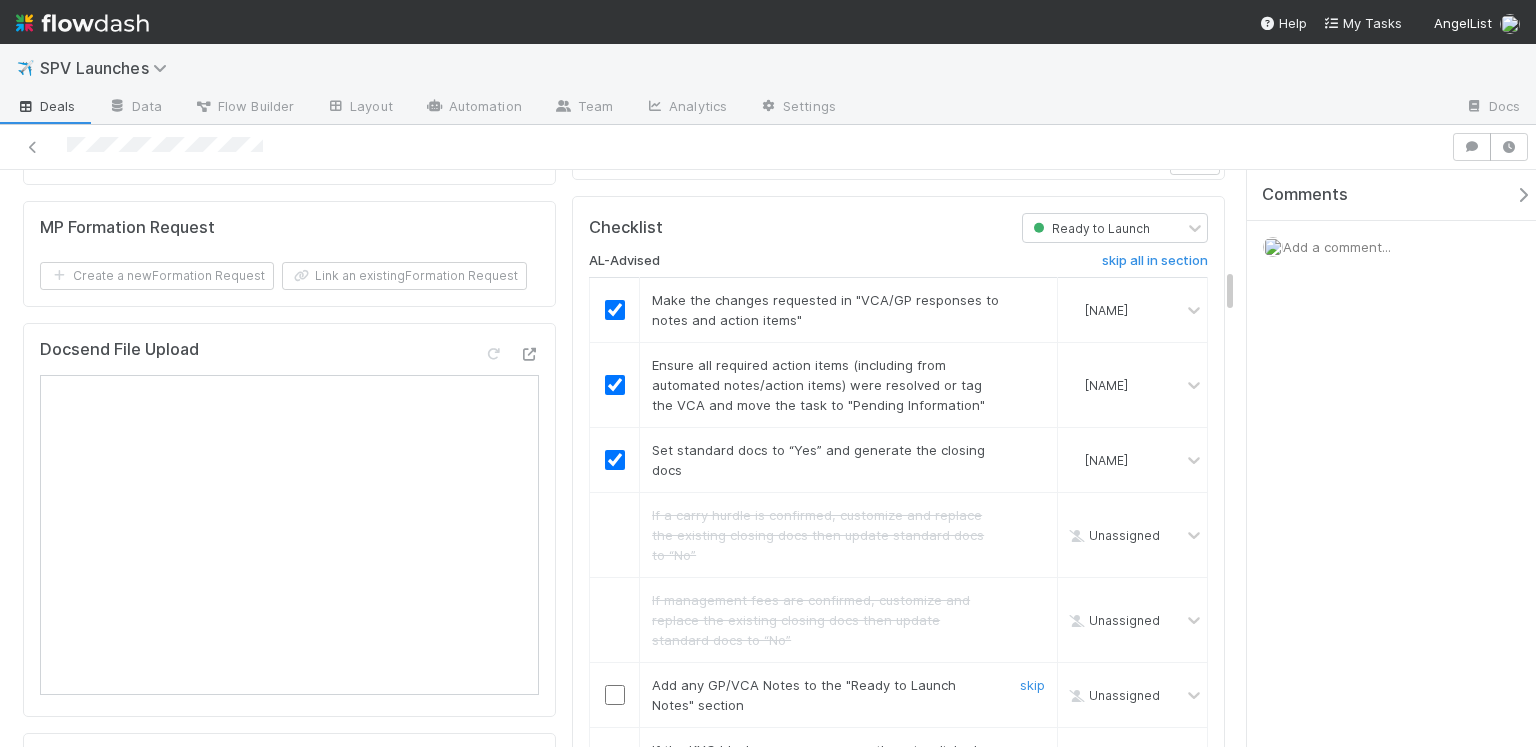 click at bounding box center (615, 695) 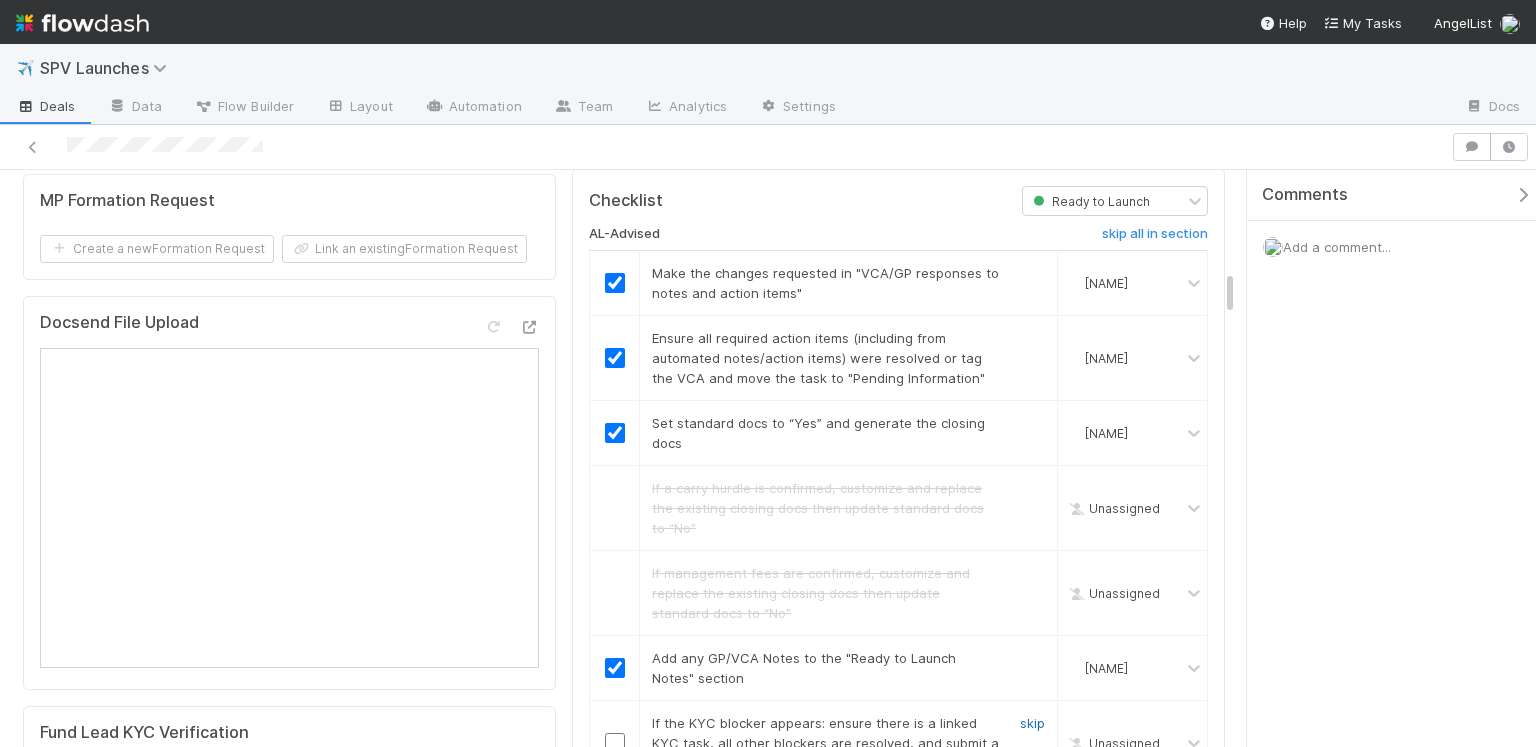 click on "skip" at bounding box center [1032, 723] 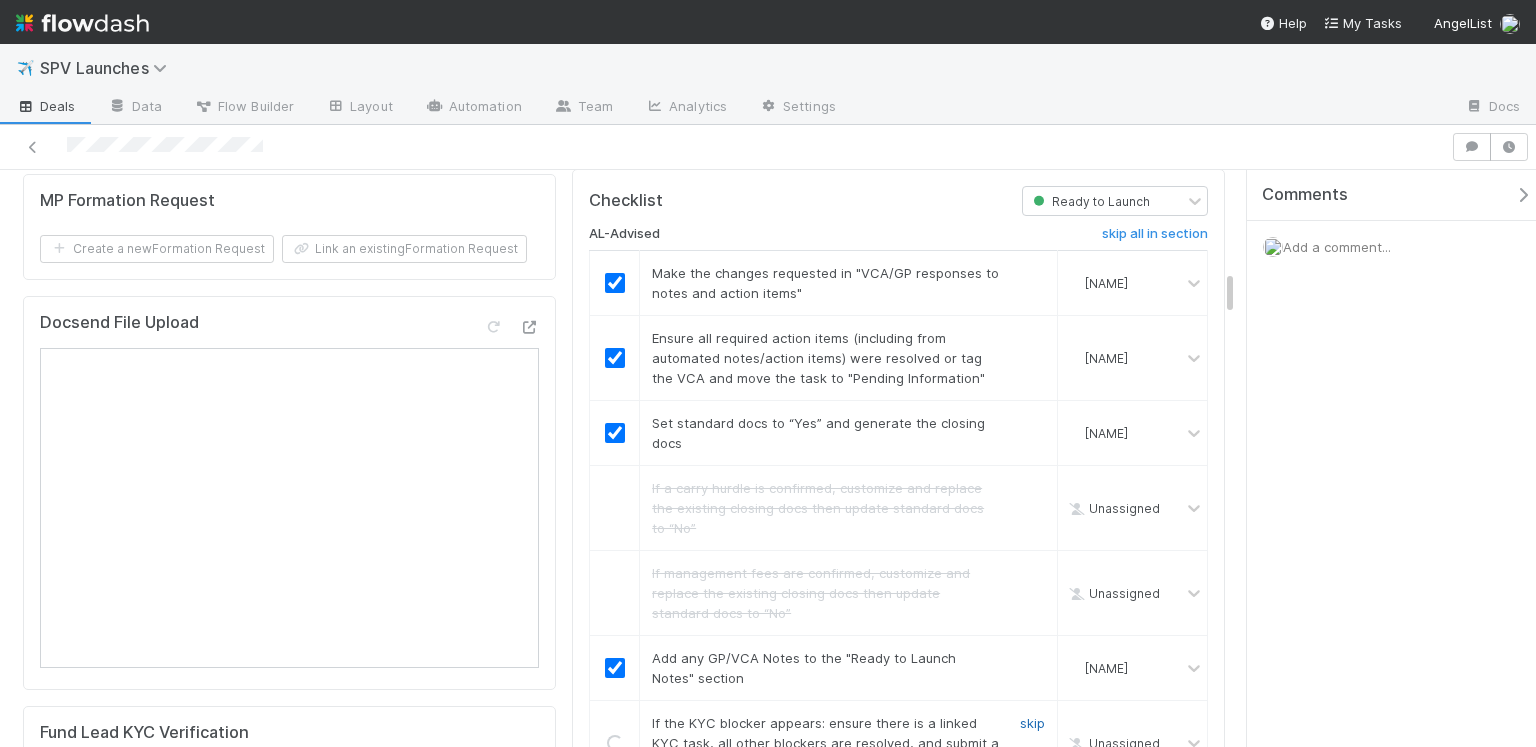 click on "skip" at bounding box center [1032, 723] 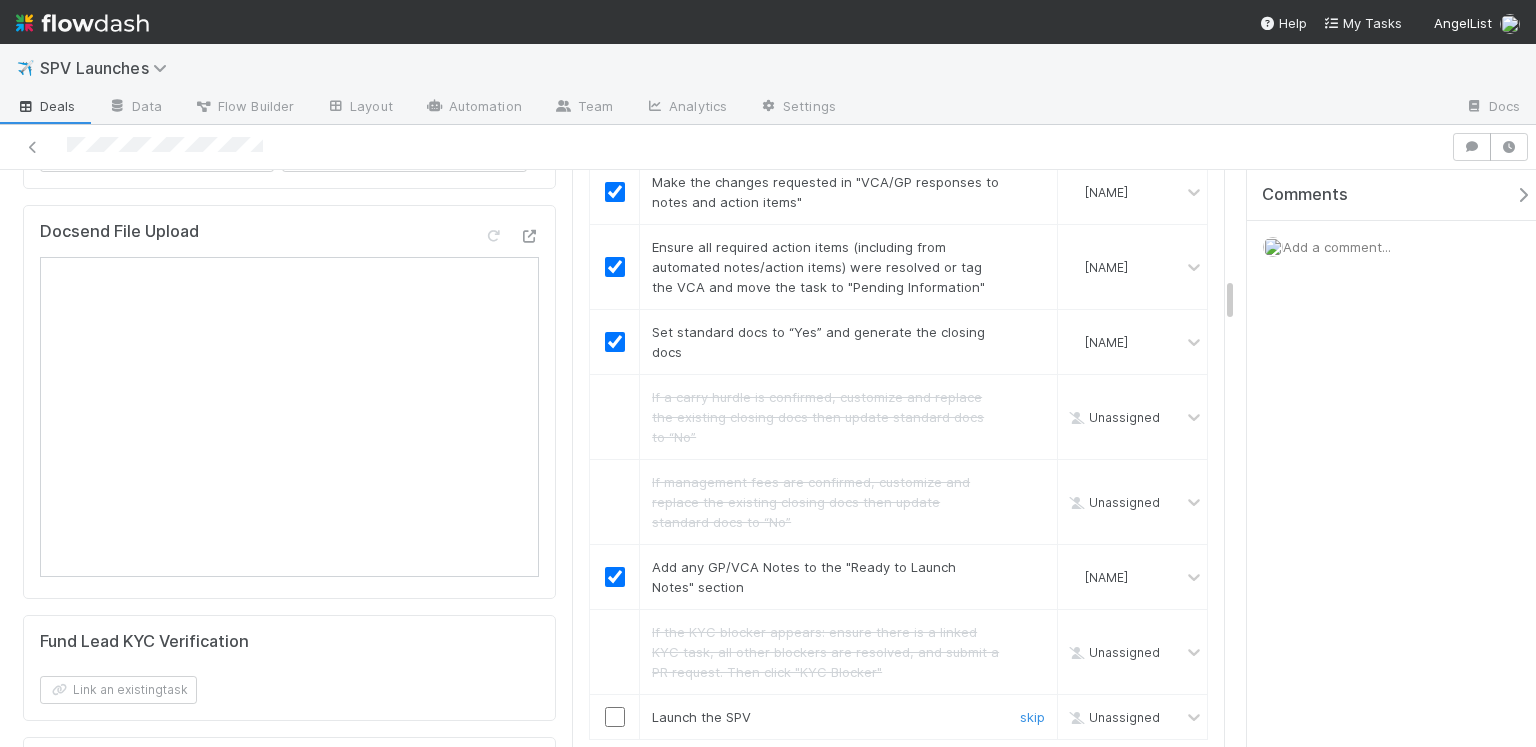 click at bounding box center [615, 717] 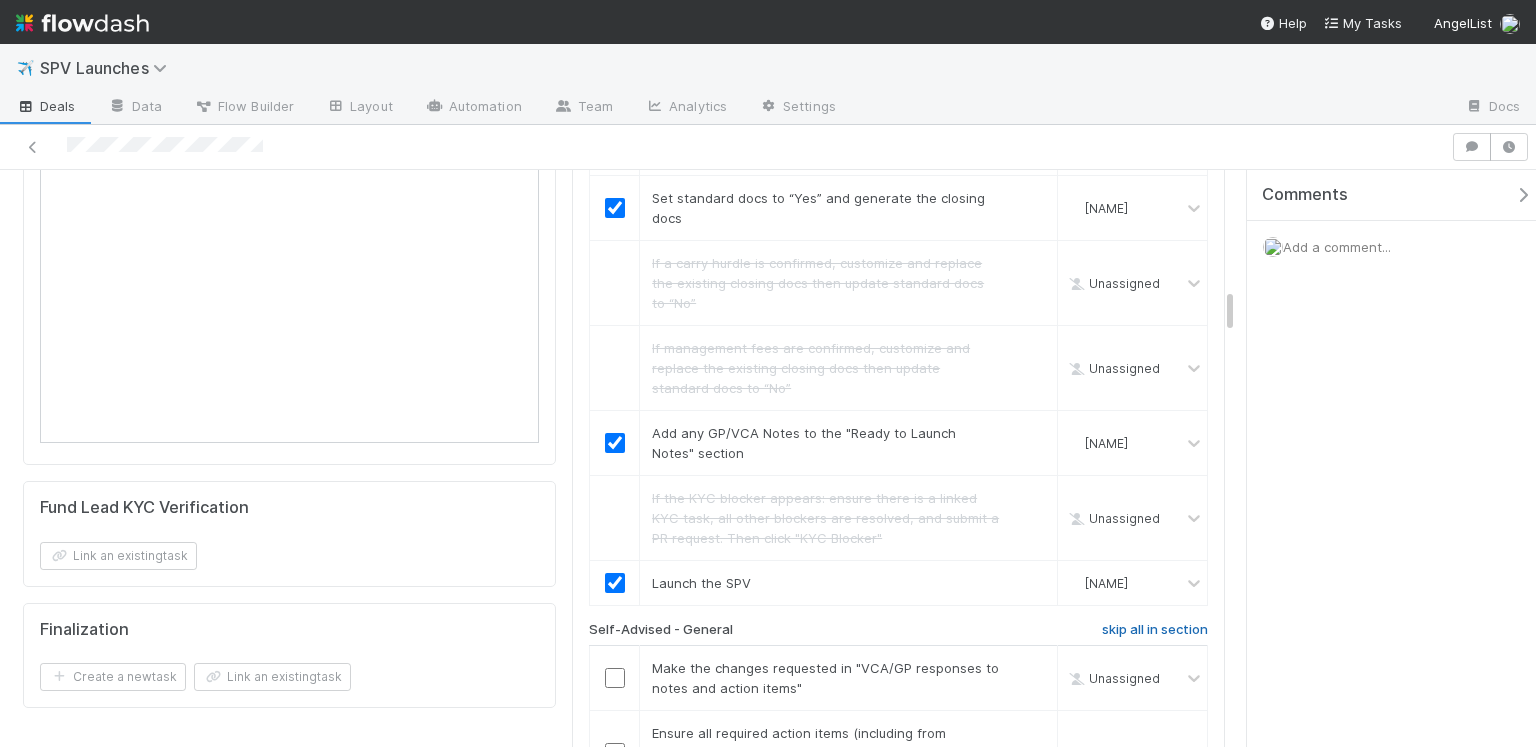 click on "skip all in section" at bounding box center (1155, 630) 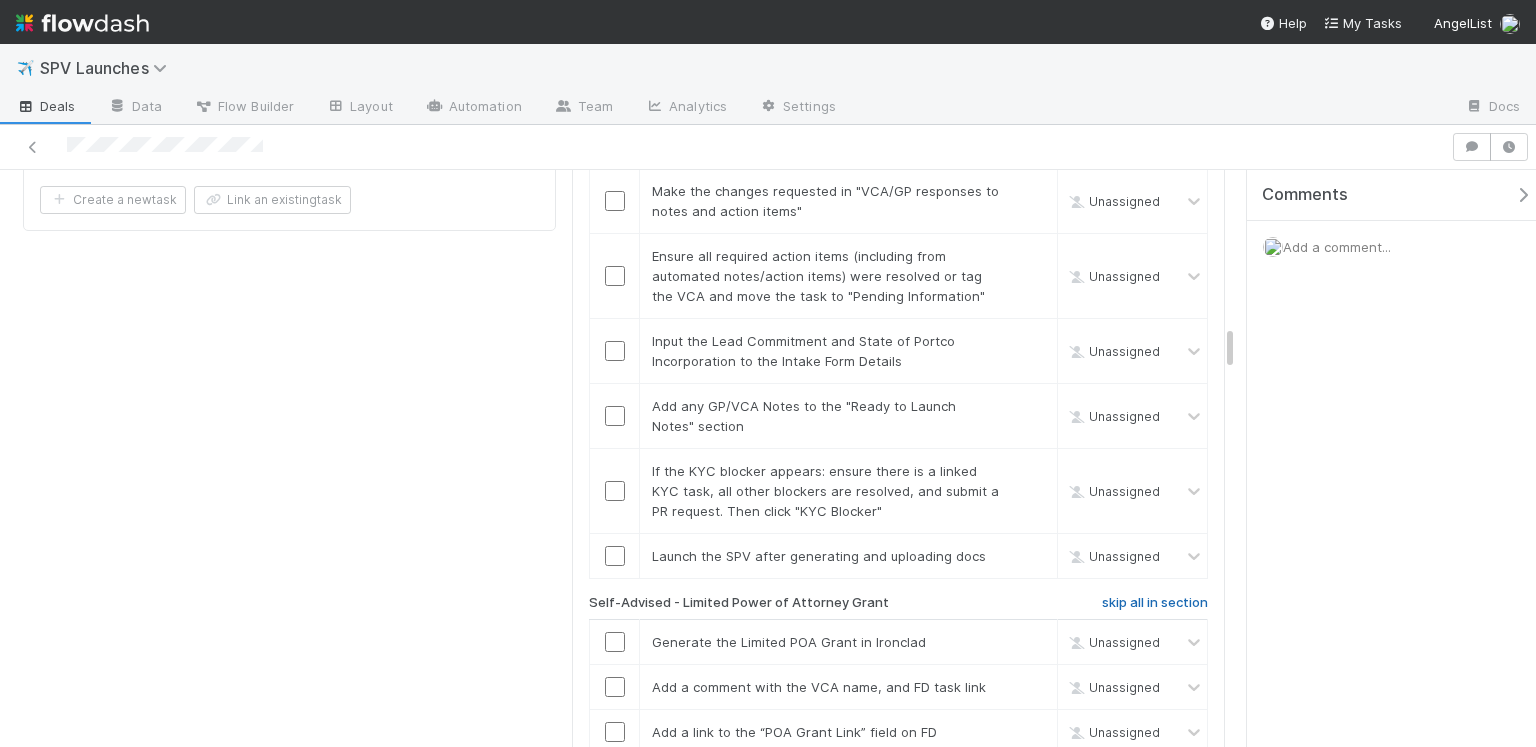 click on "skip all in section" at bounding box center [1155, 607] 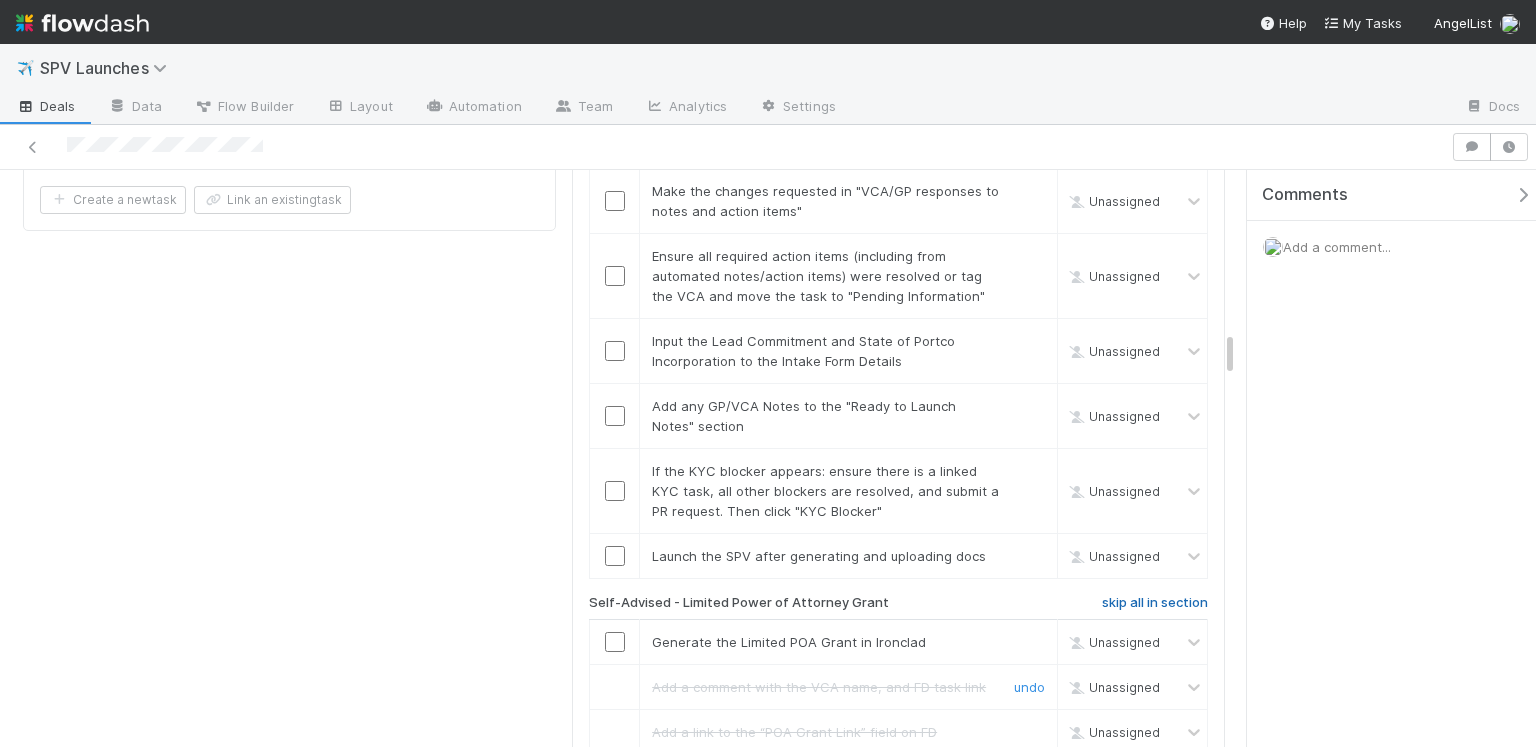scroll, scrollTop: 2100, scrollLeft: 0, axis: vertical 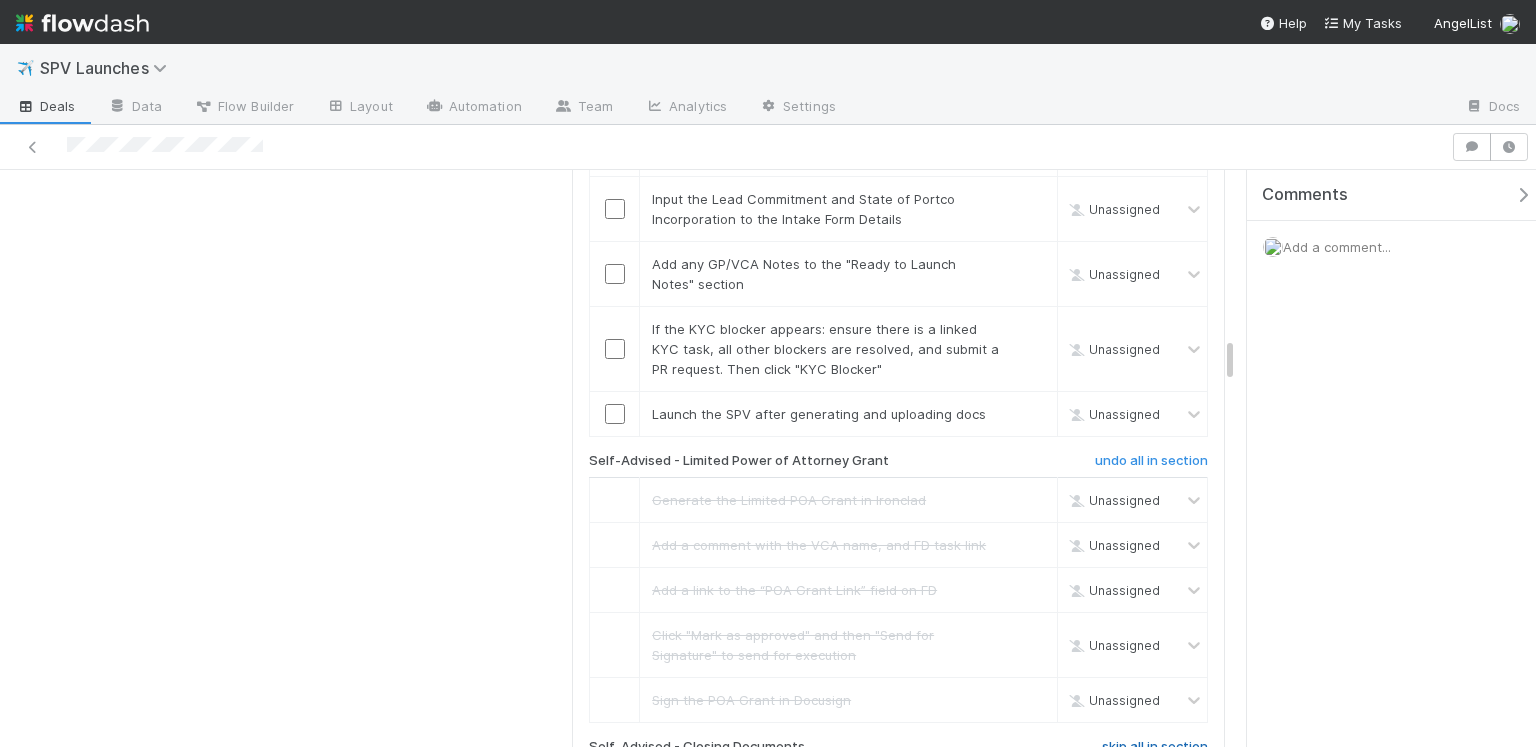 click on "skip all in section" at bounding box center (1155, 747) 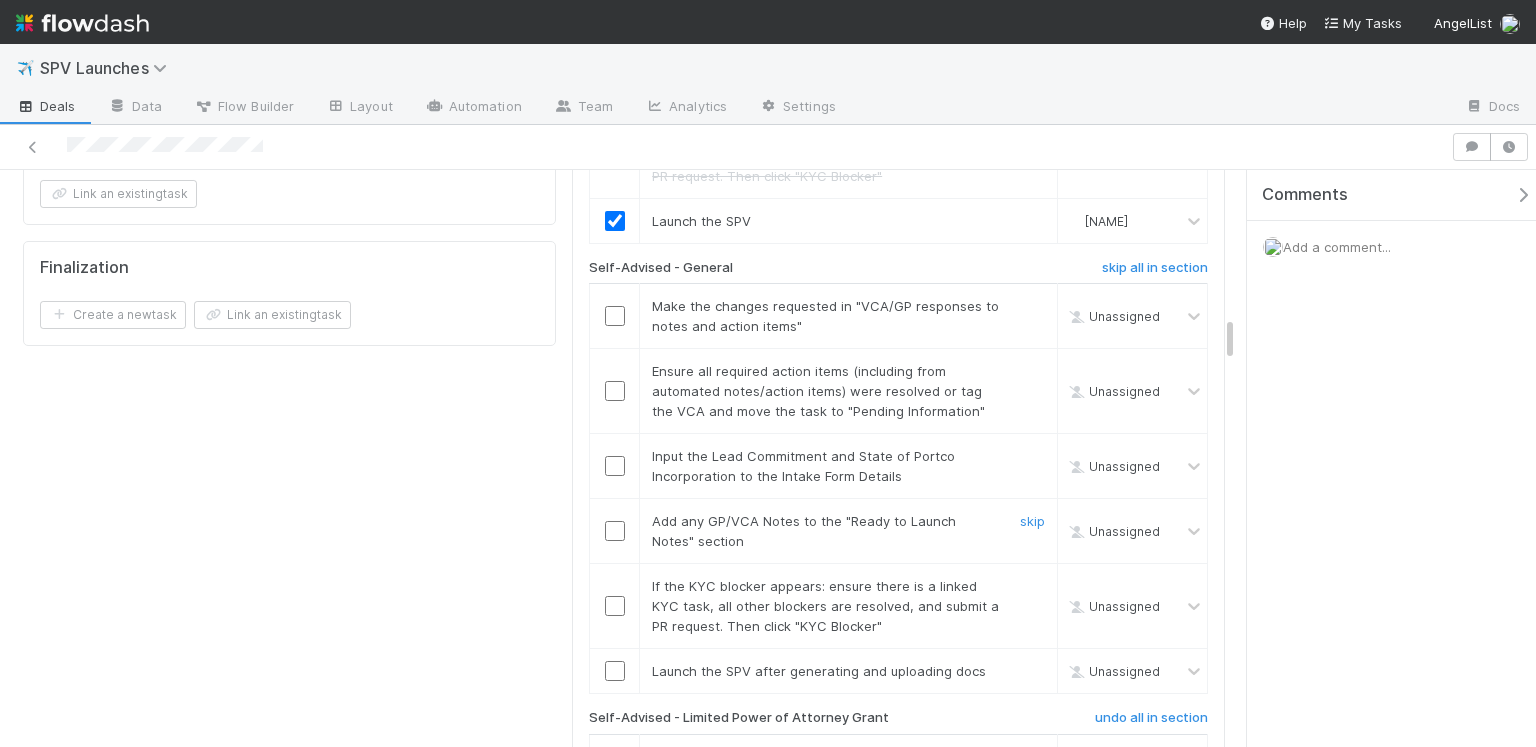 scroll, scrollTop: 1695, scrollLeft: 0, axis: vertical 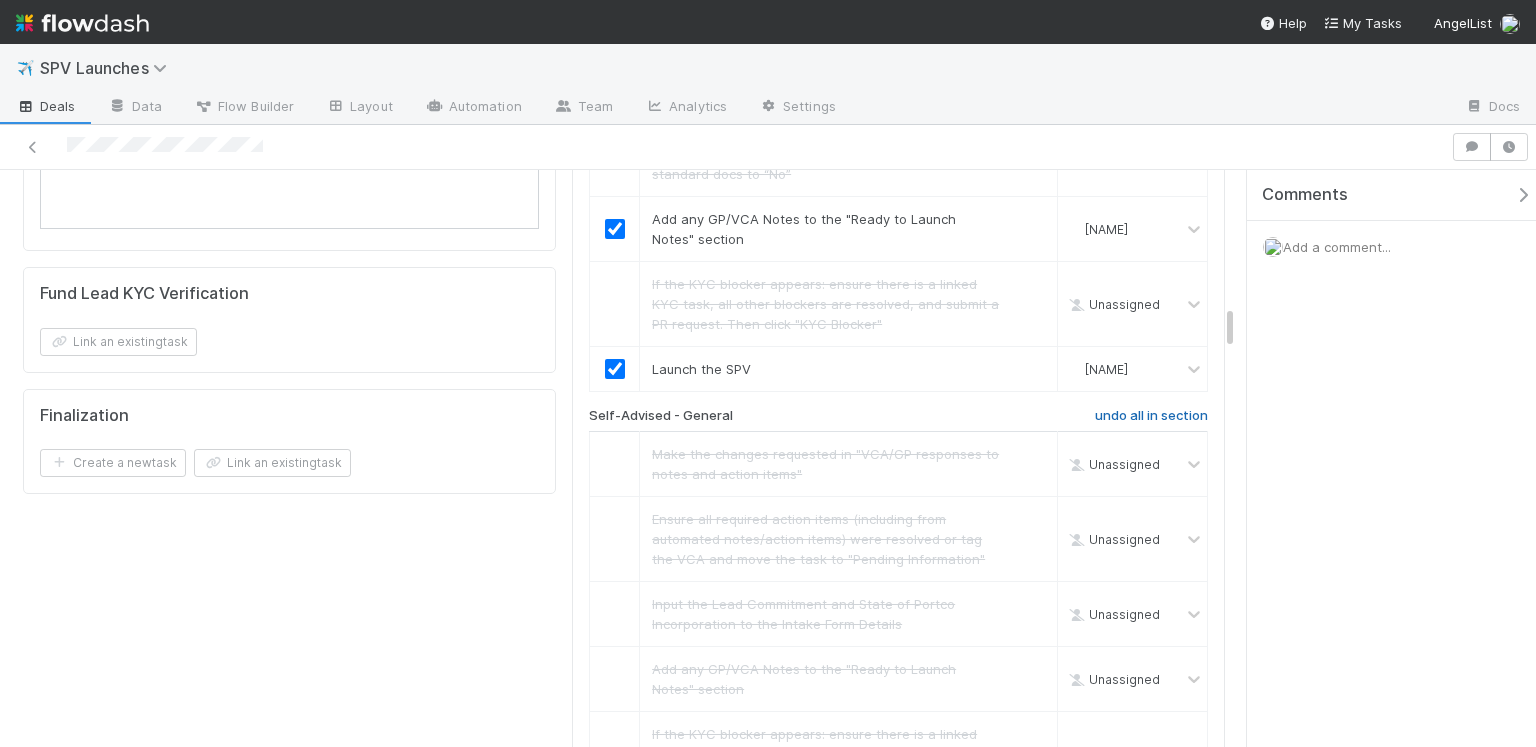 click on "undo all in section" at bounding box center [1151, 416] 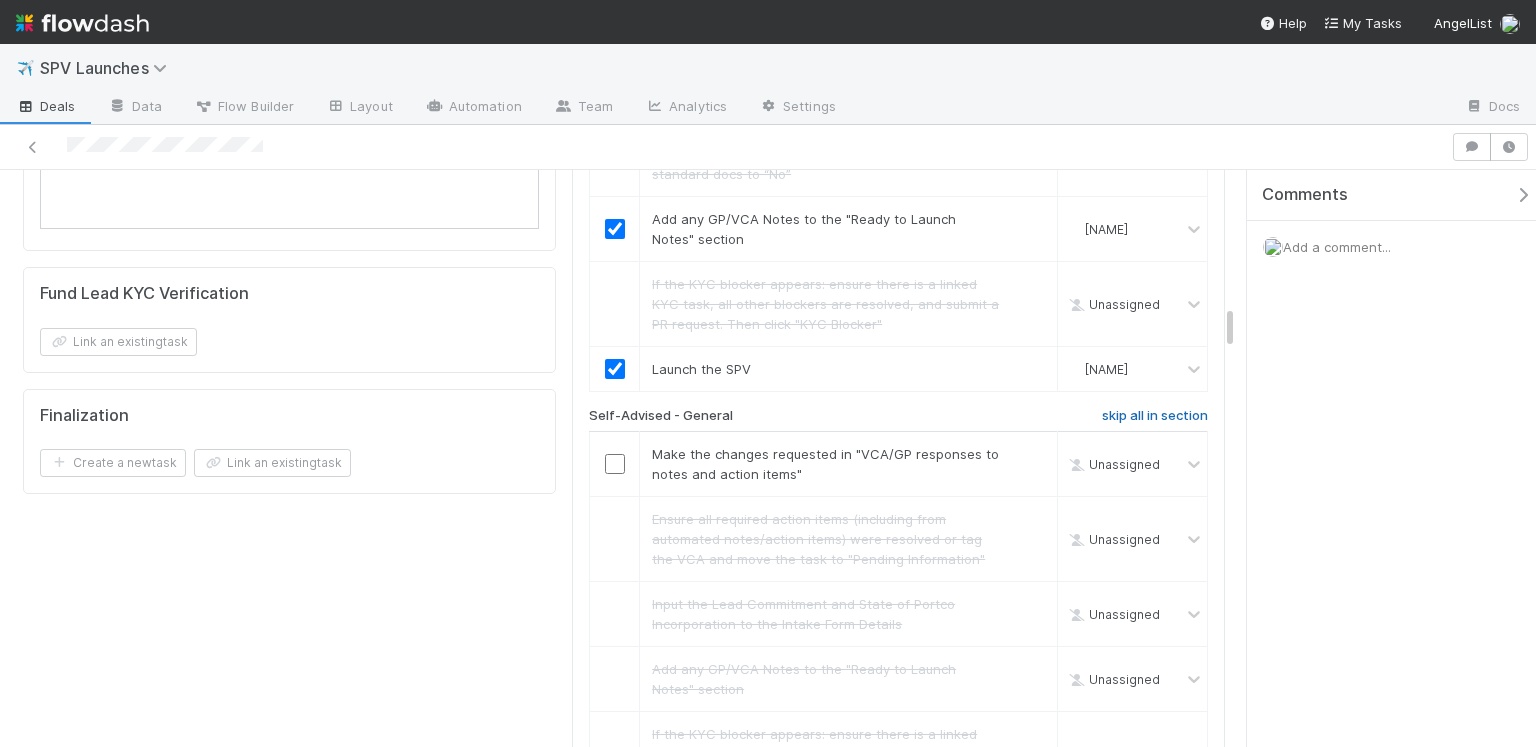 click on "skip all in section" at bounding box center (1155, 416) 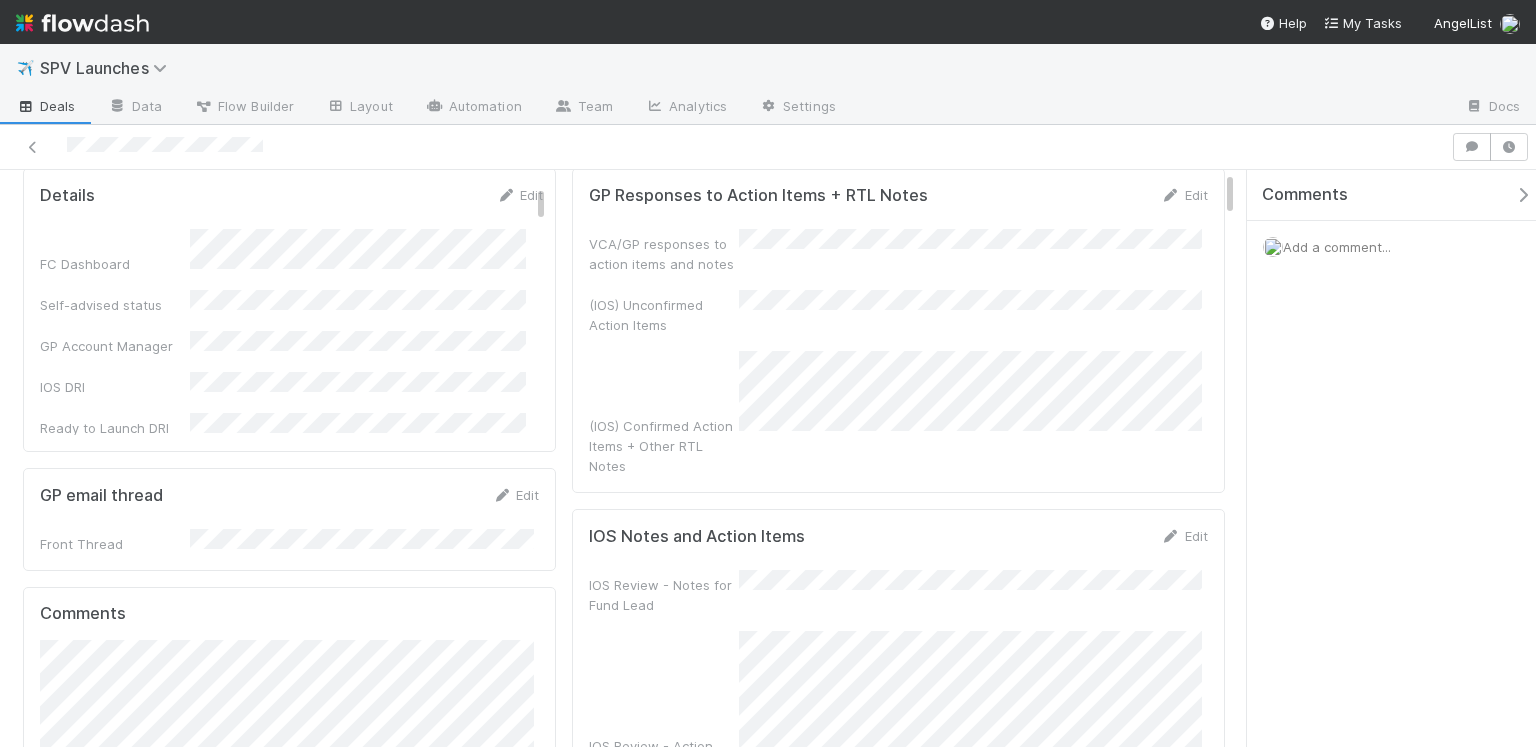 scroll, scrollTop: 0, scrollLeft: 0, axis: both 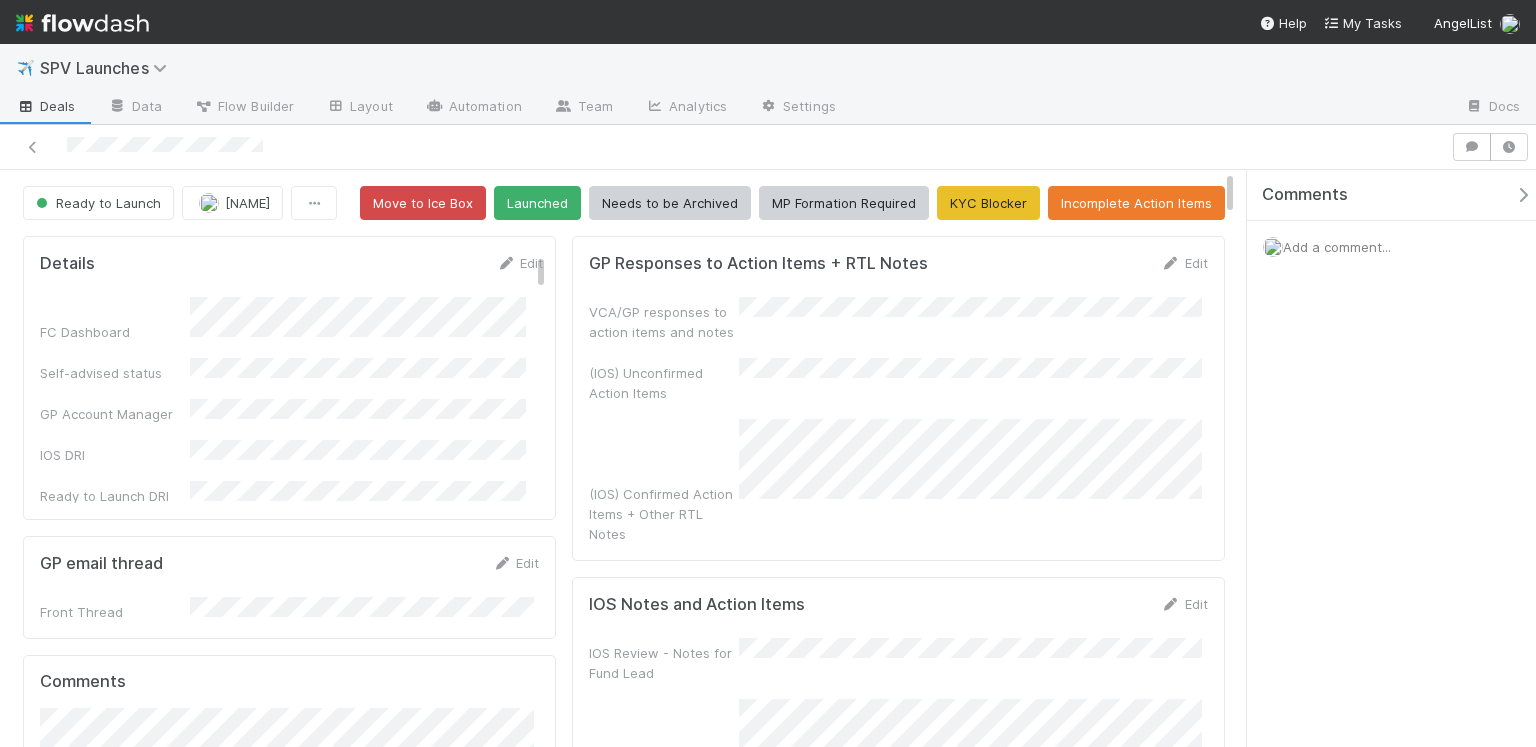 click on "Move to Ice Box Launched Needs to be Archived MP Formation Required KYC Blocker Incomplete Action Items" at bounding box center [792, 203] 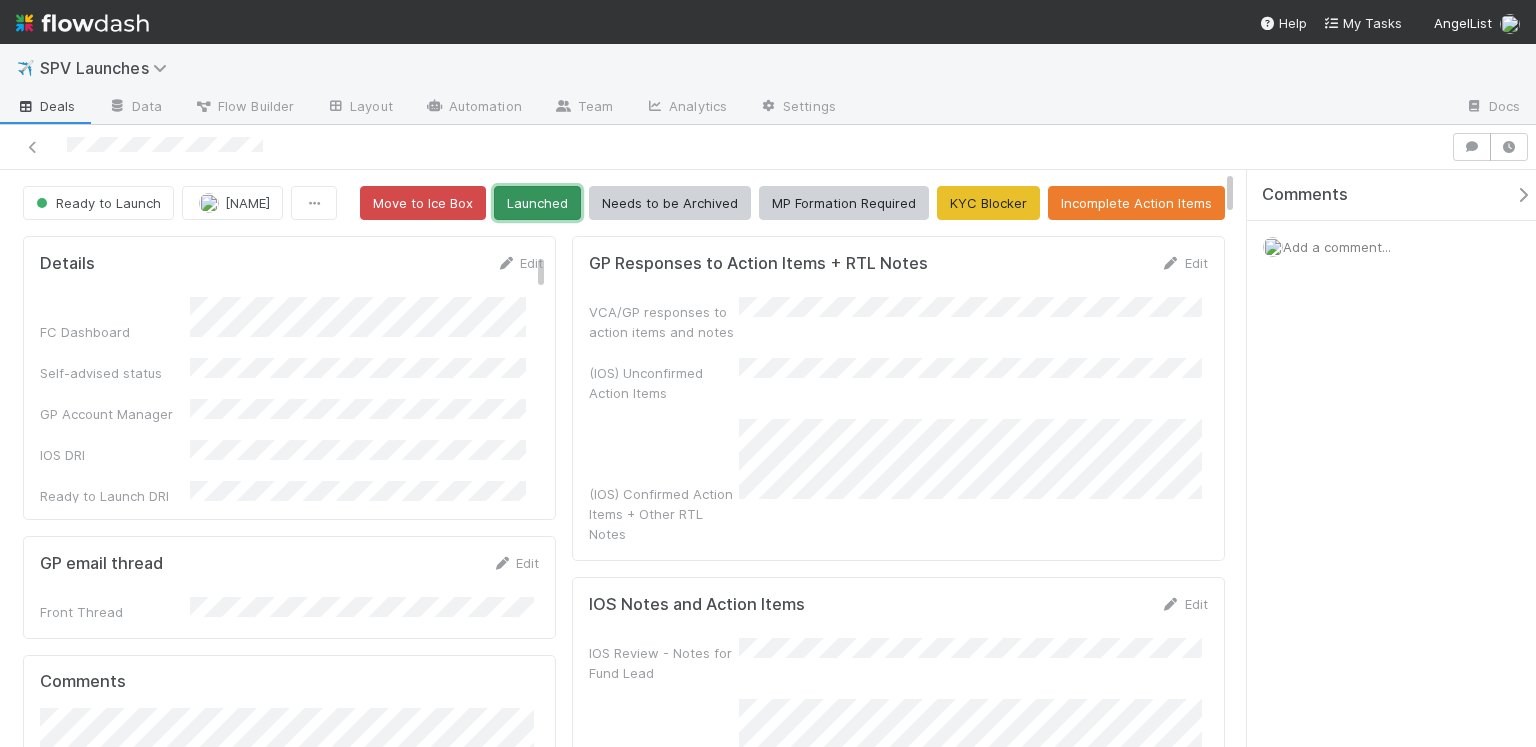 drag, startPoint x: 706, startPoint y: 210, endPoint x: 692, endPoint y: 197, distance: 19.104973 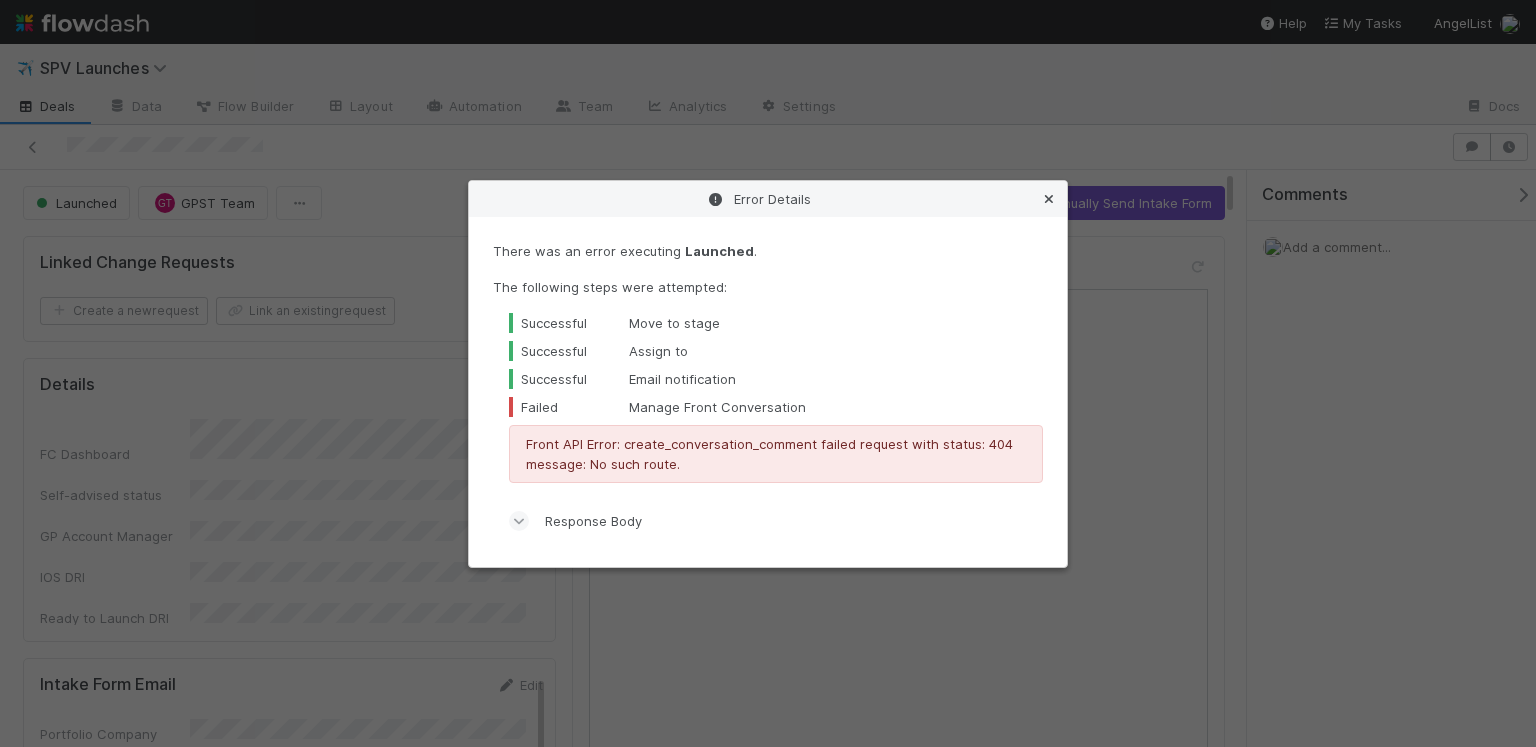 click at bounding box center [1049, 199] 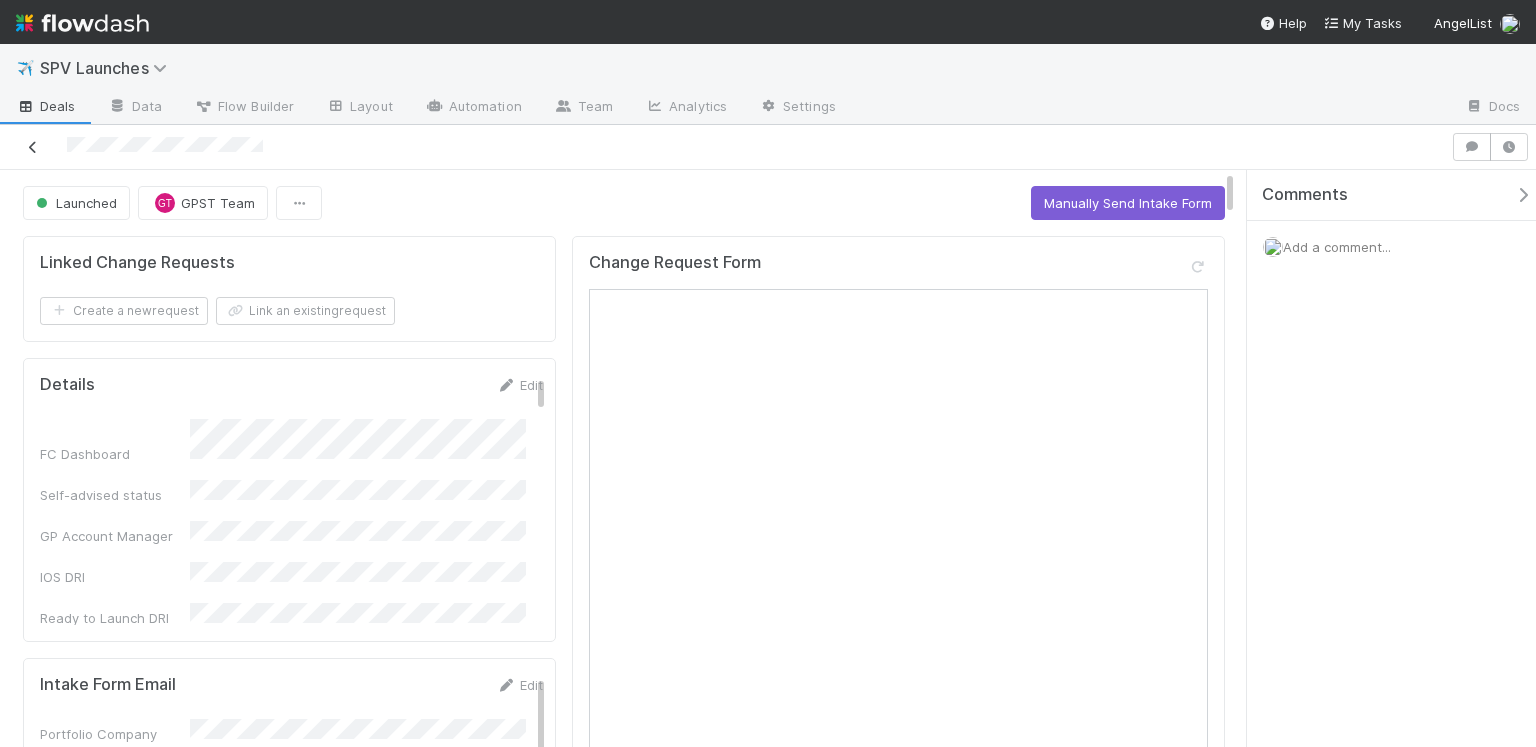 click at bounding box center (33, 147) 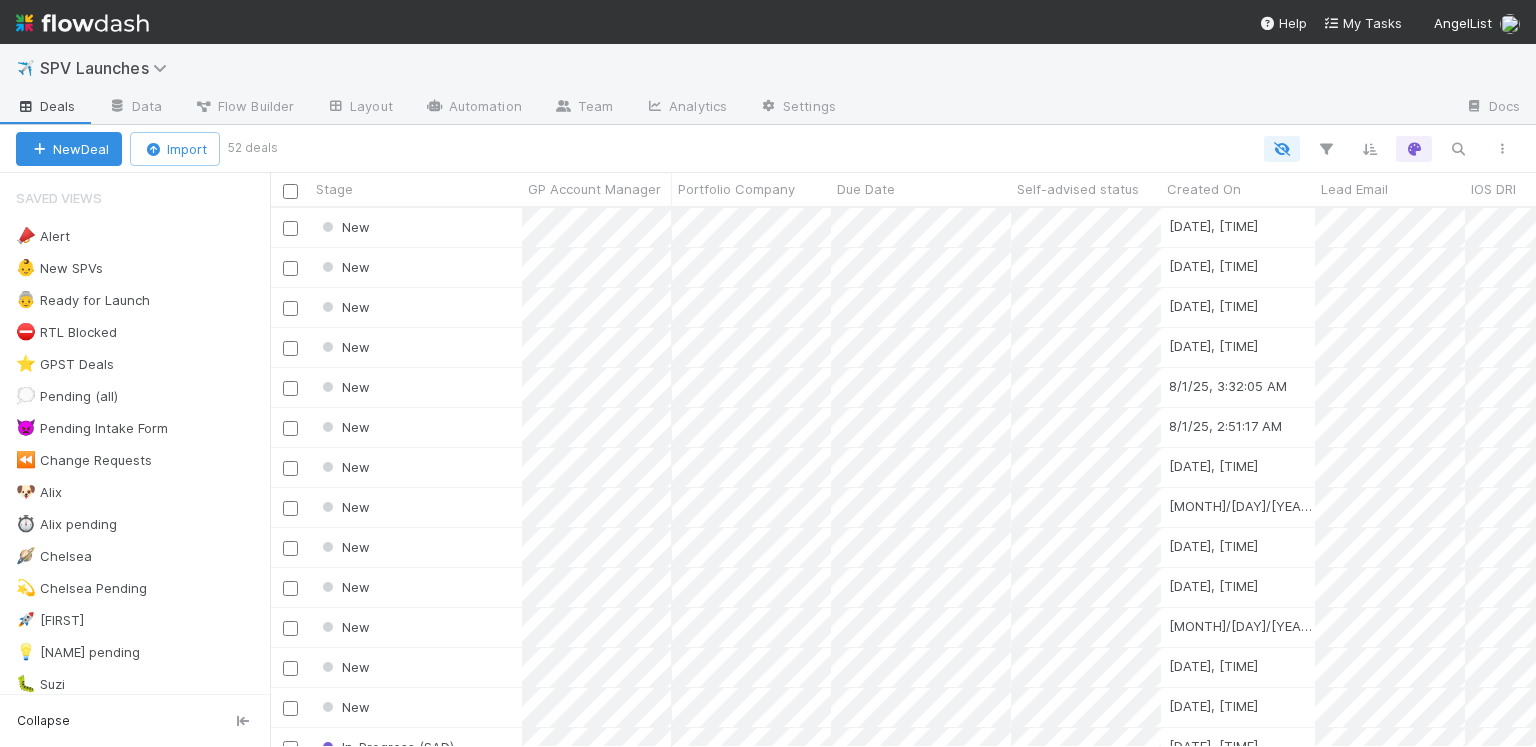 scroll, scrollTop: 12, scrollLeft: 12, axis: both 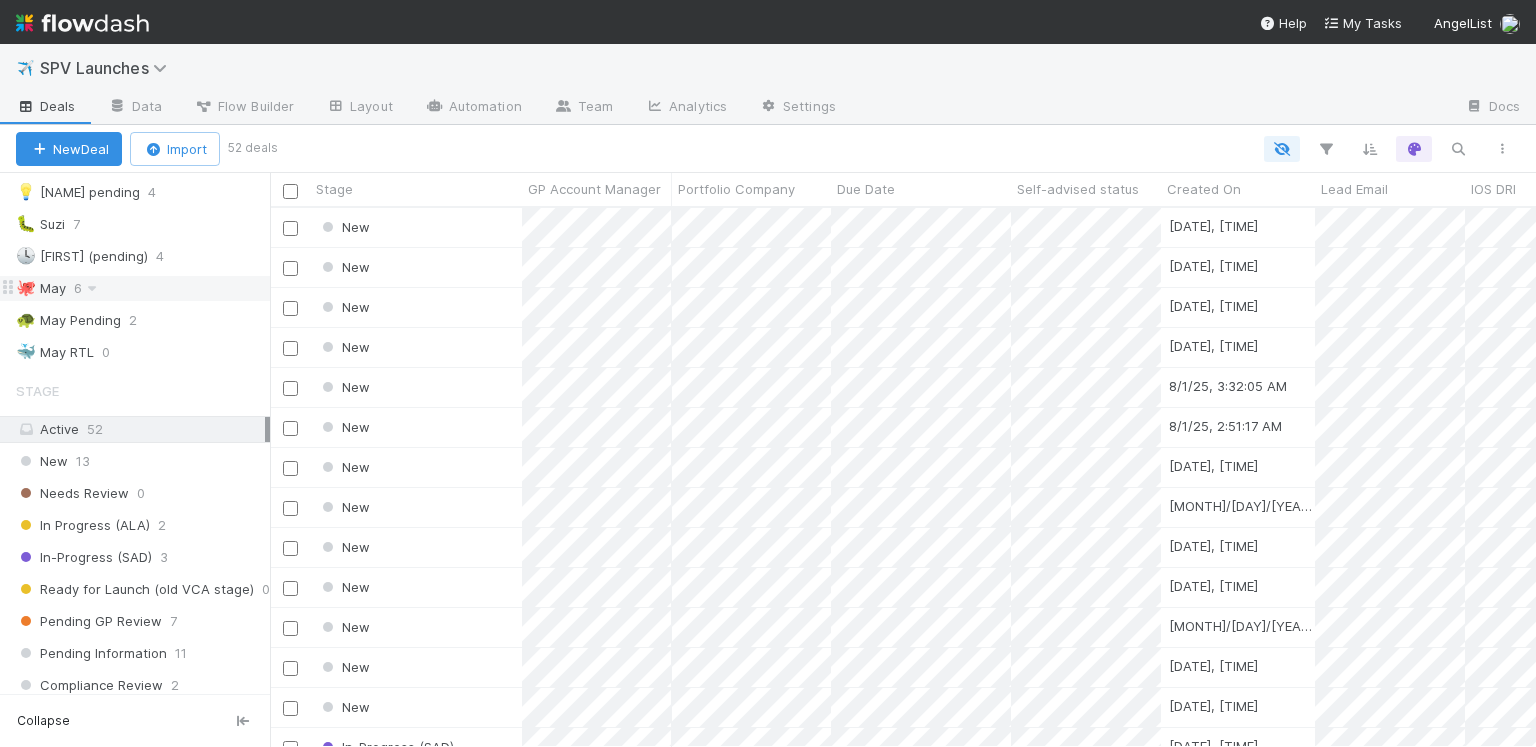 click on "🐙 May 6" at bounding box center (143, 288) 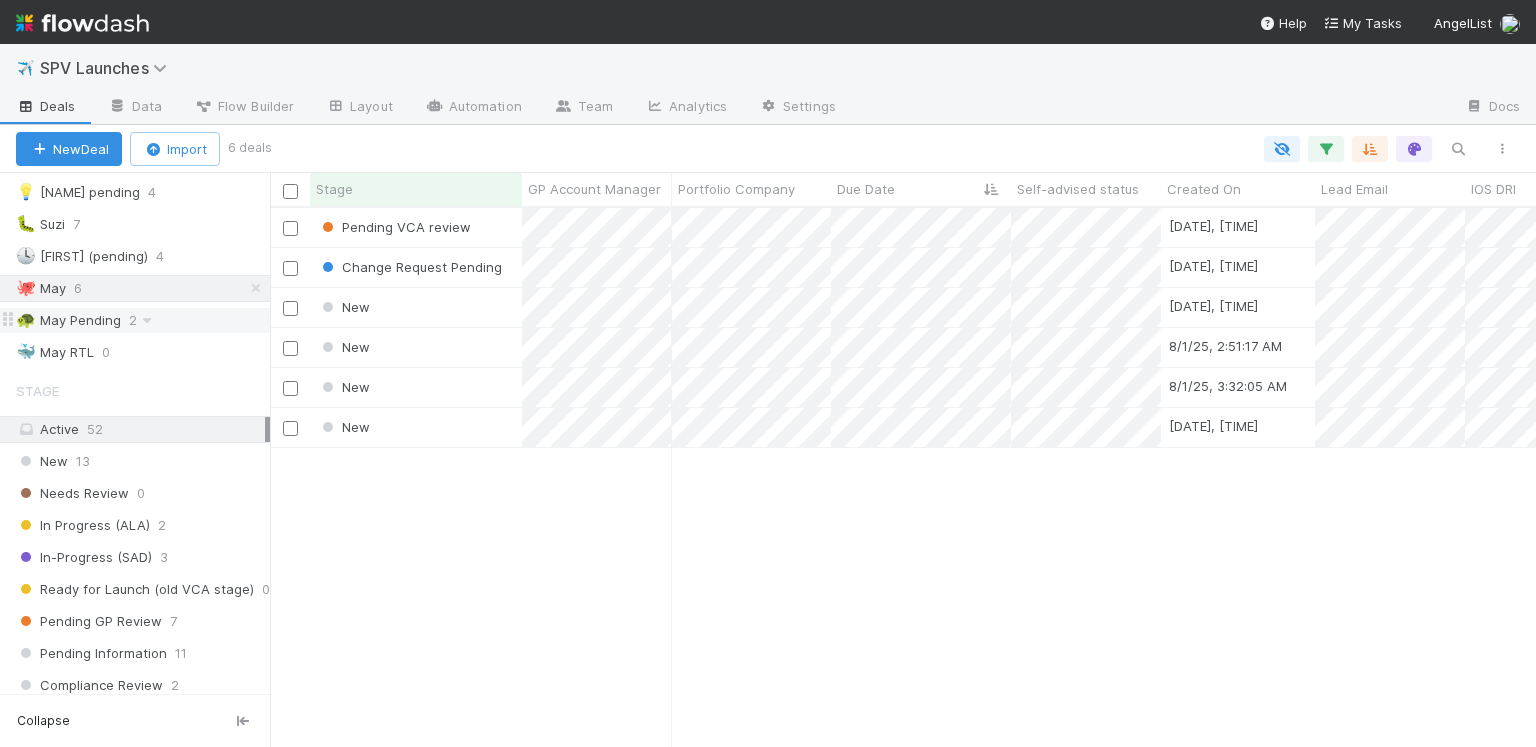 scroll, scrollTop: 12, scrollLeft: 12, axis: both 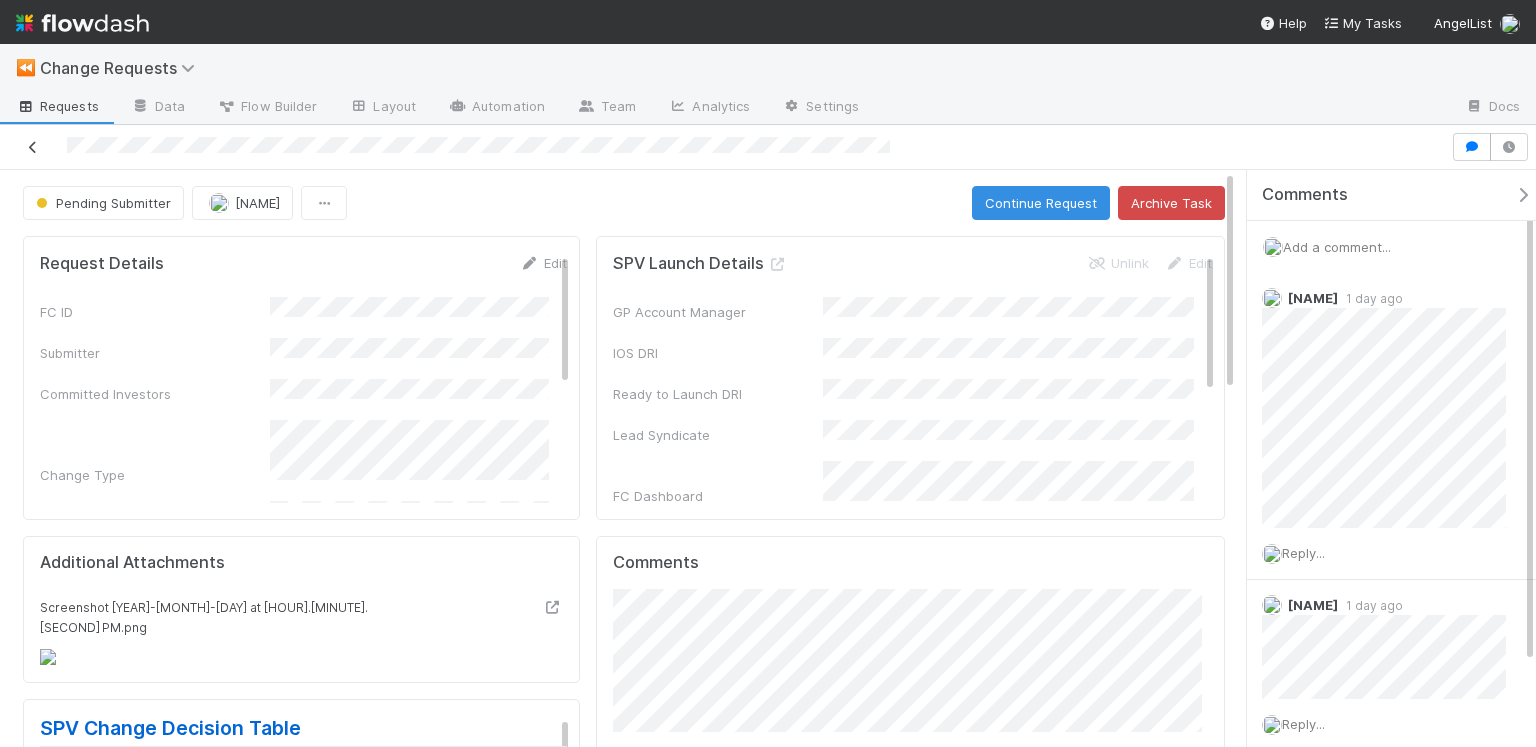 click at bounding box center [33, 147] 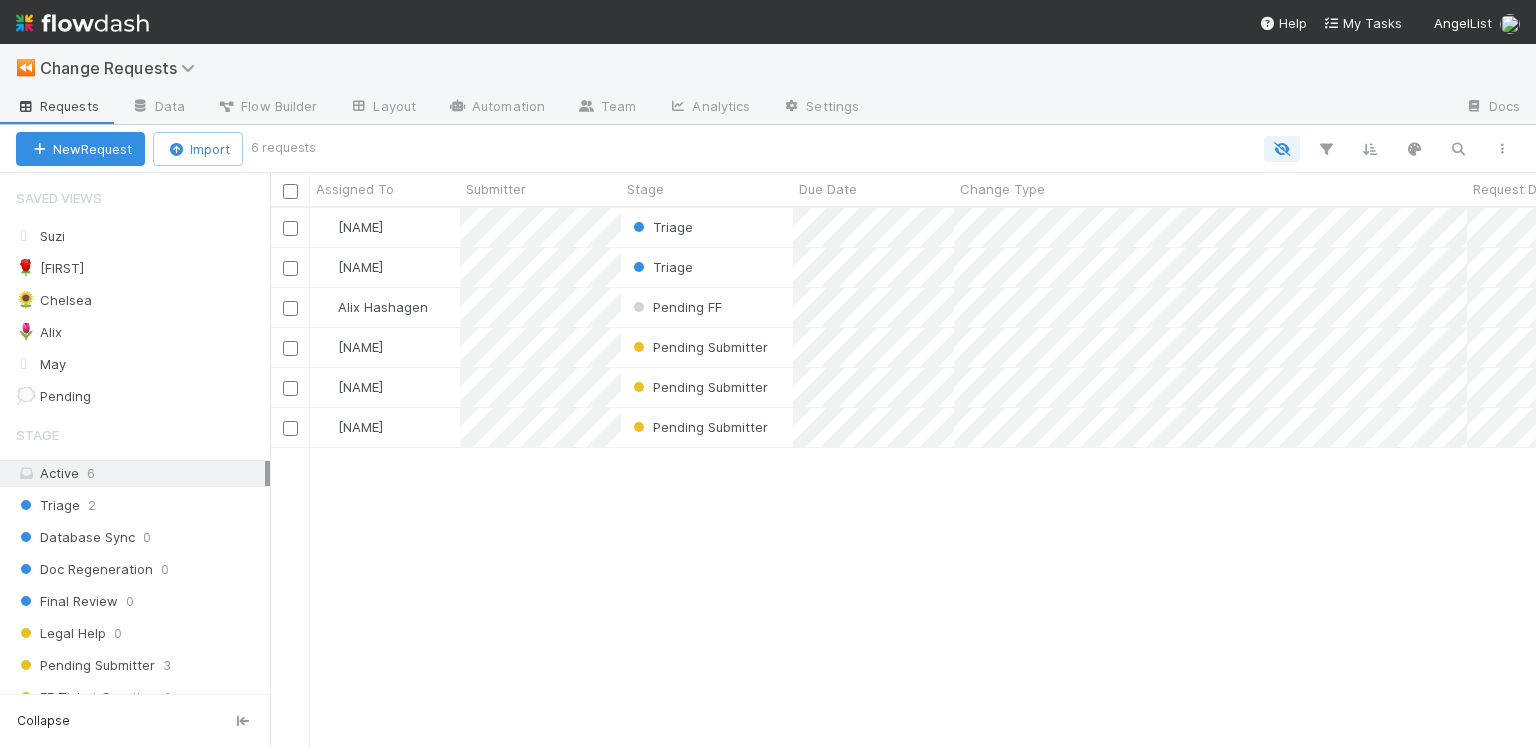 scroll, scrollTop: 12, scrollLeft: 12, axis: both 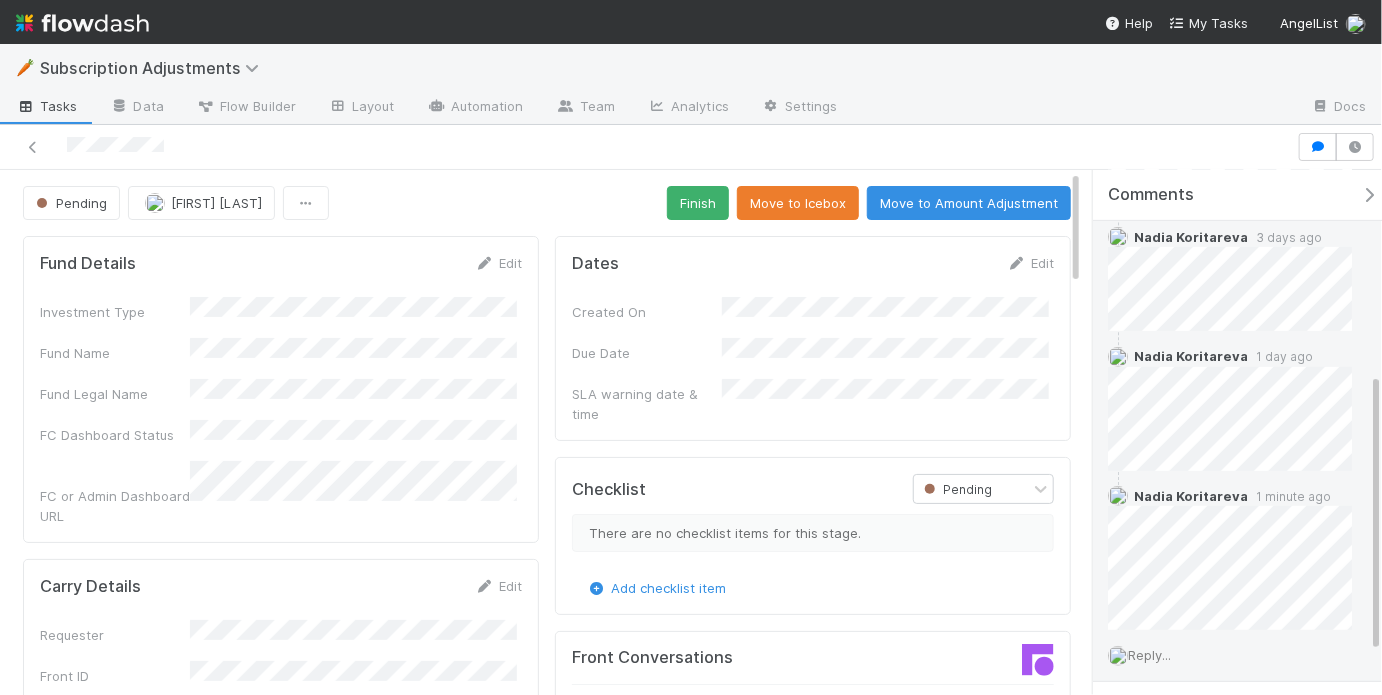 click on "Reply..." at bounding box center (1149, 655) 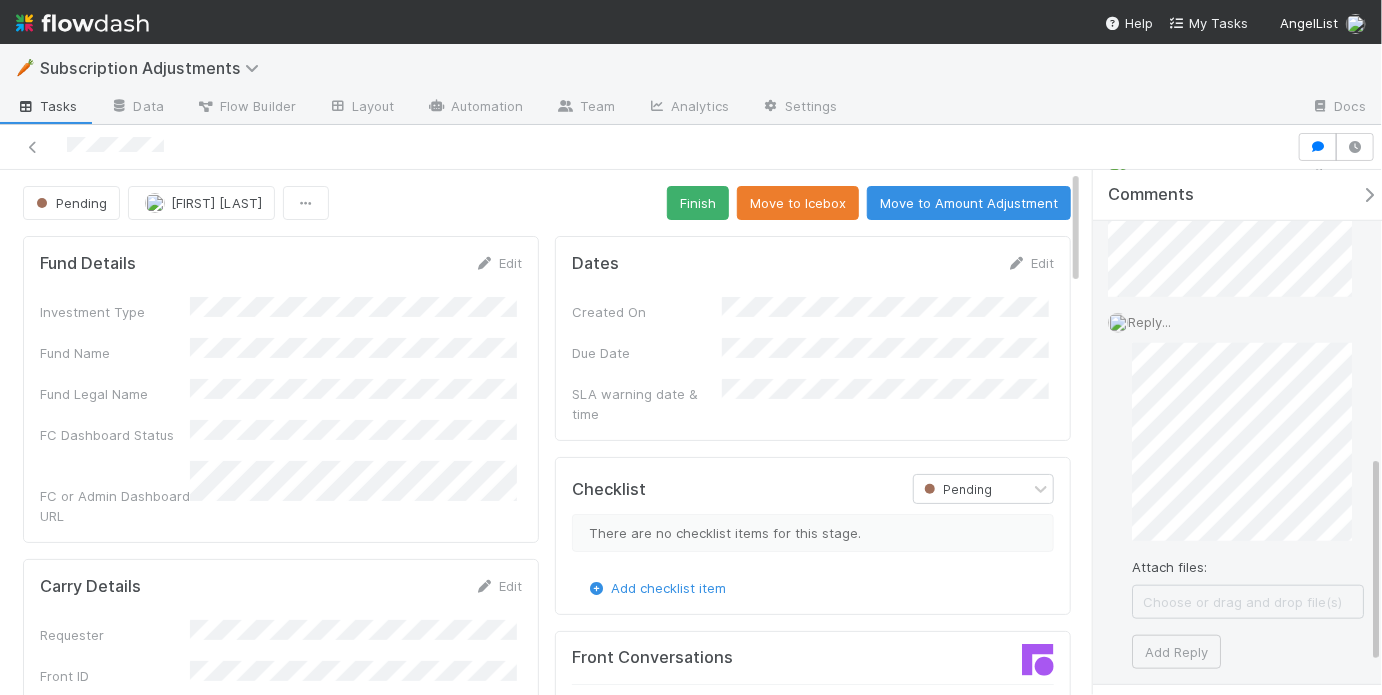 scroll, scrollTop: 720, scrollLeft: 0, axis: vertical 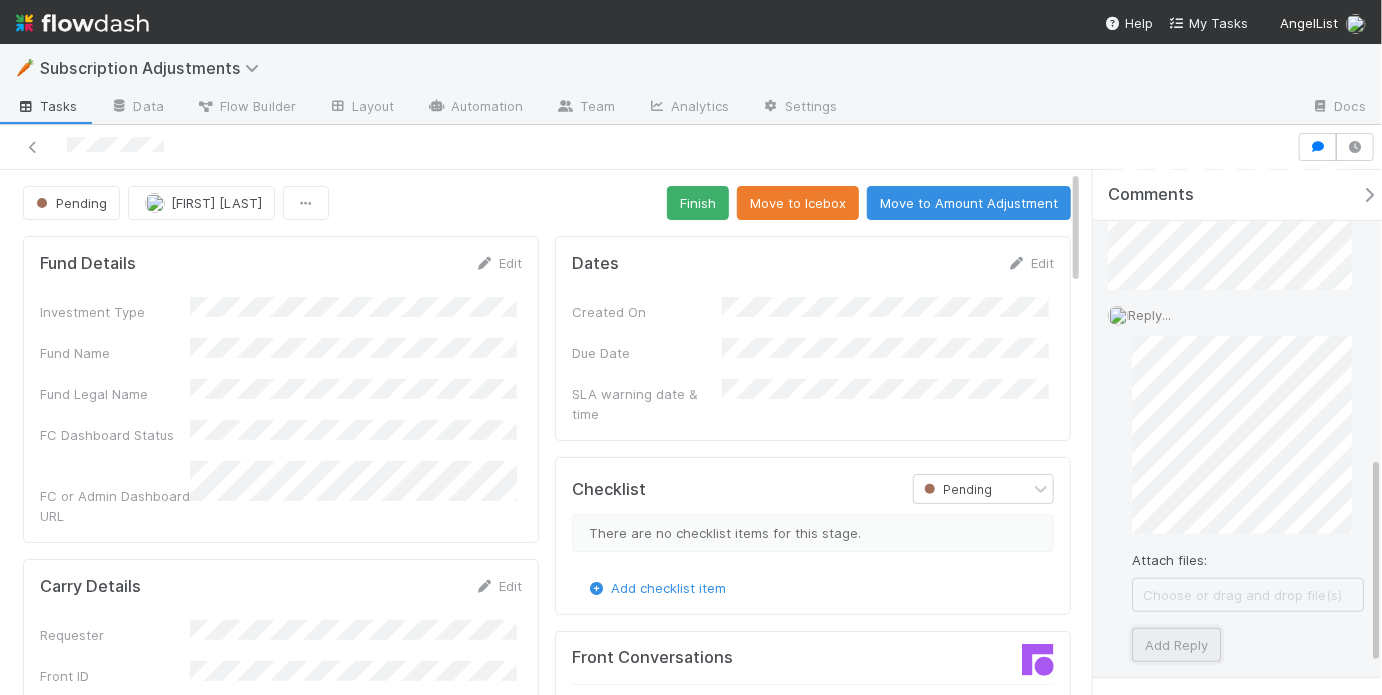 click on "Add Reply" at bounding box center (1176, 645) 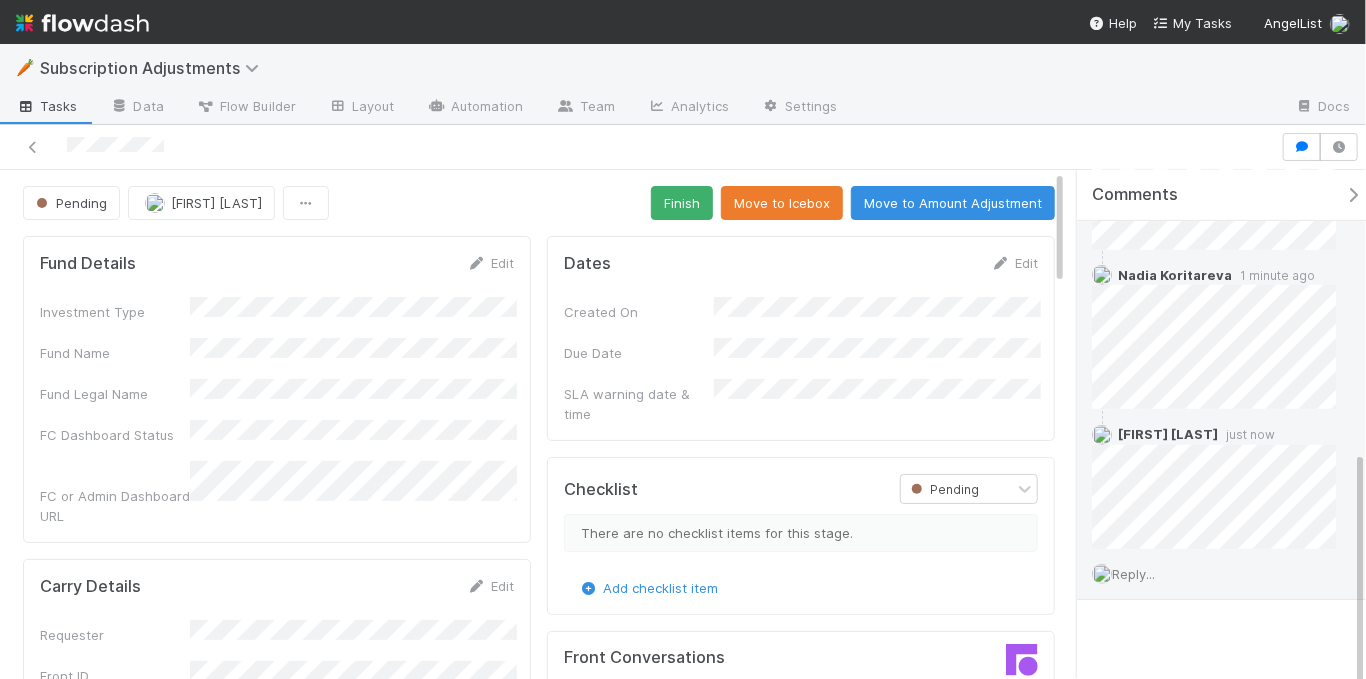 scroll, scrollTop: 617, scrollLeft: 0, axis: vertical 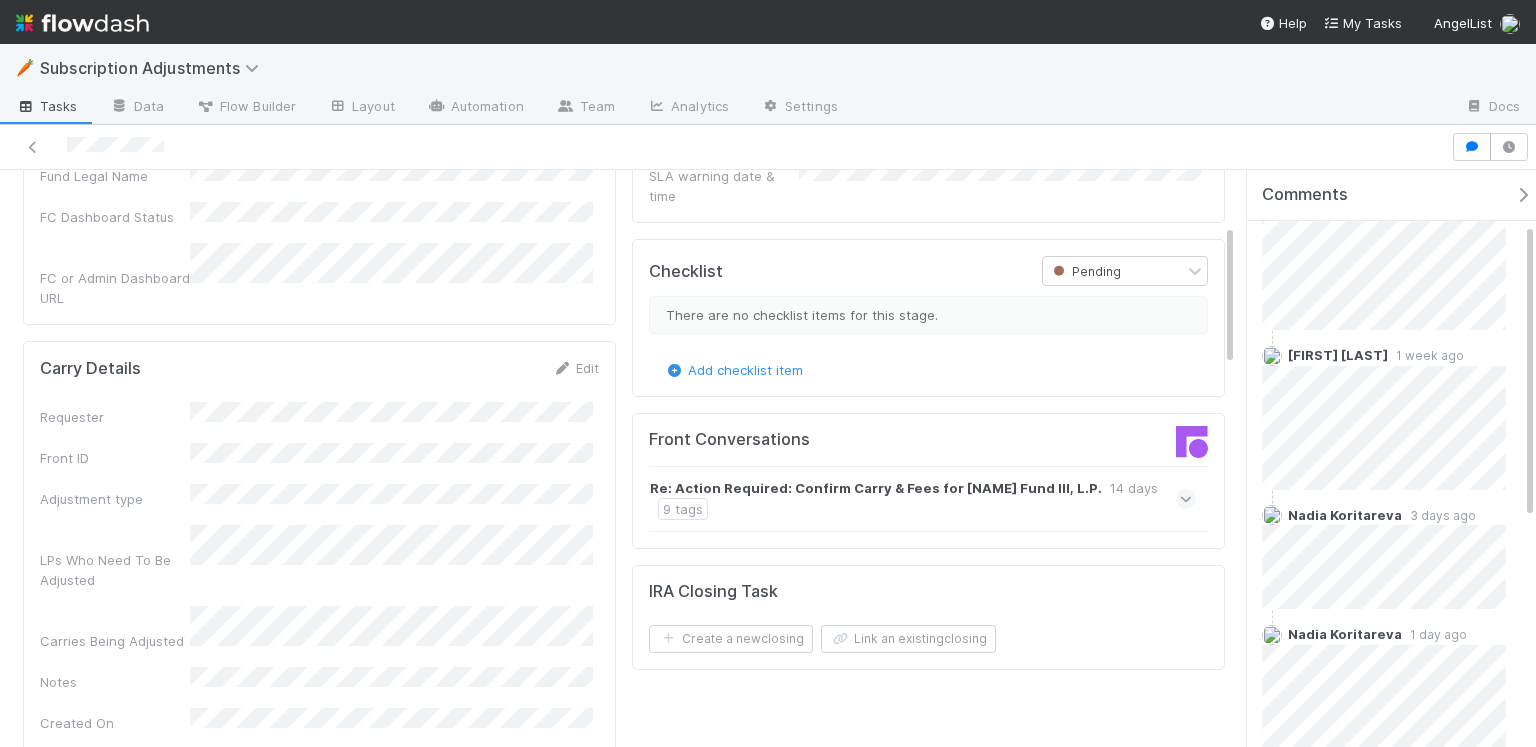 click on "Front ID" at bounding box center [319, 455] 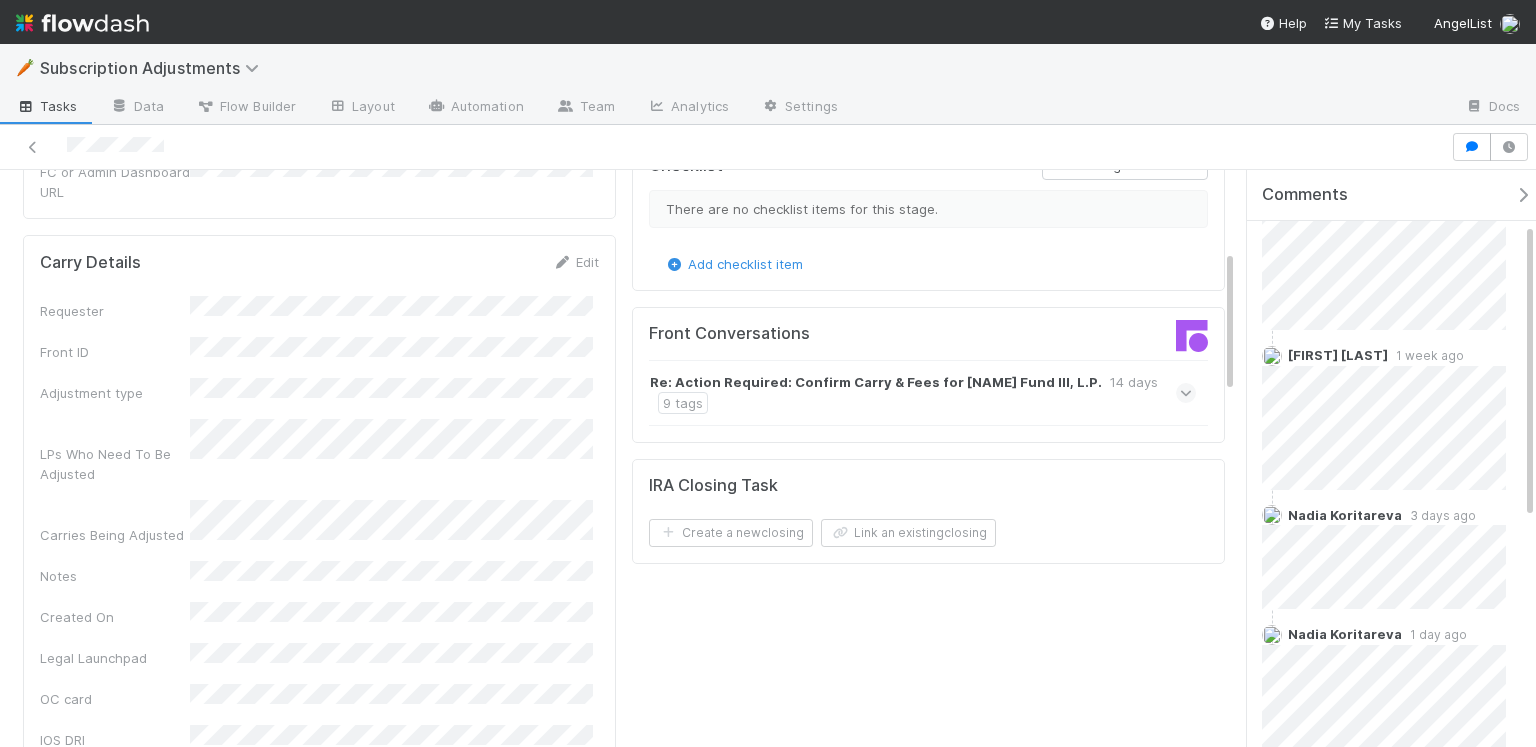 scroll, scrollTop: 325, scrollLeft: 0, axis: vertical 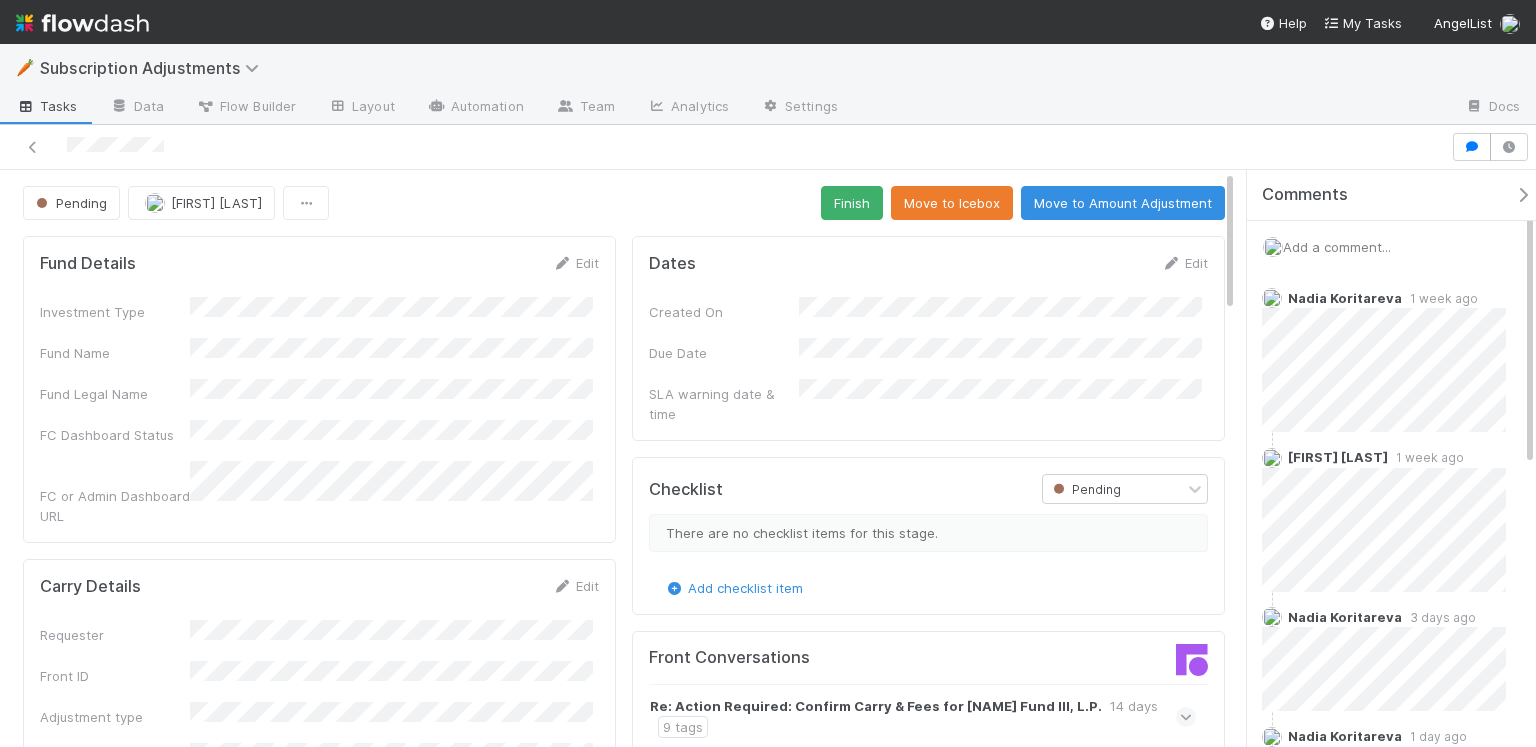 click on "Add a comment..." at bounding box center [1397, 247] 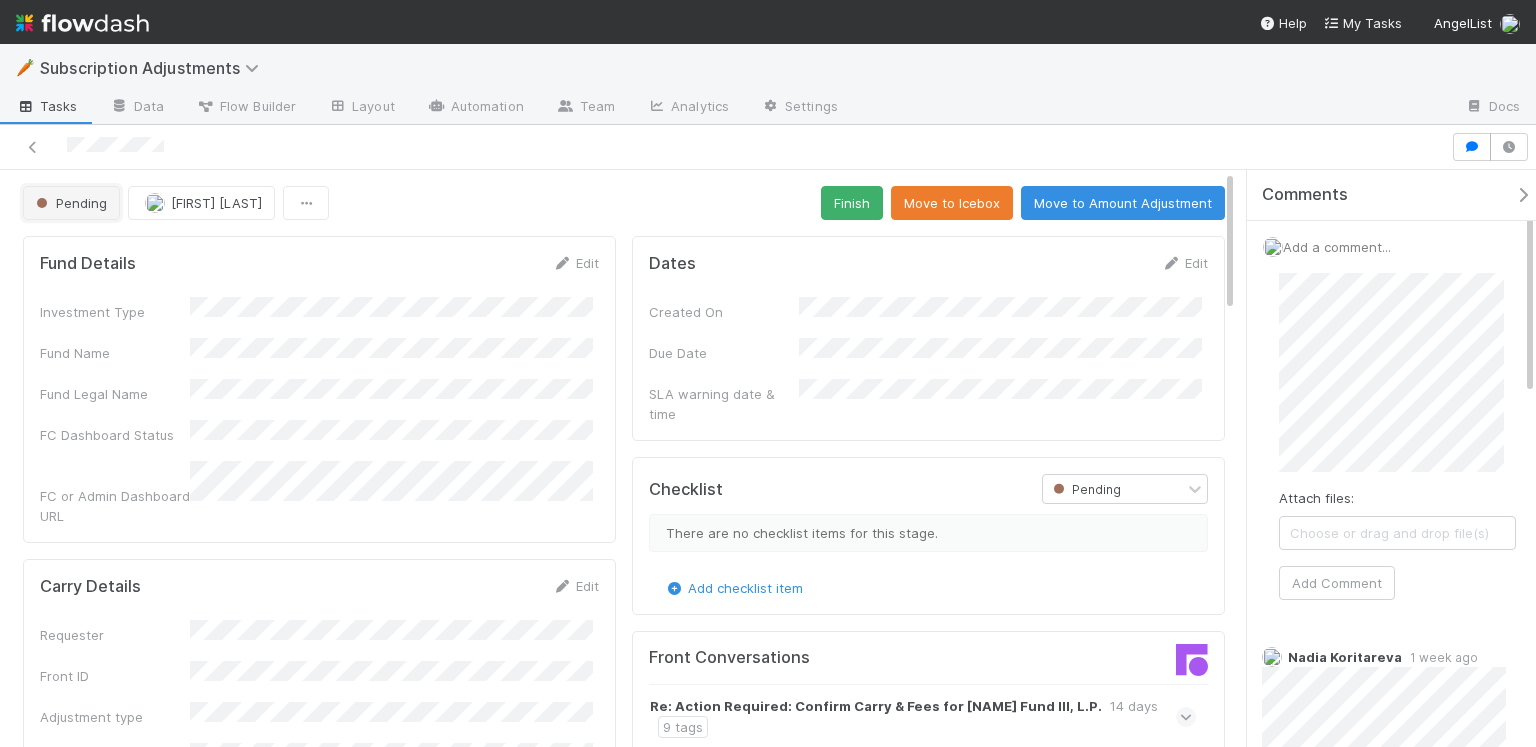 click on "Pending" at bounding box center [69, 203] 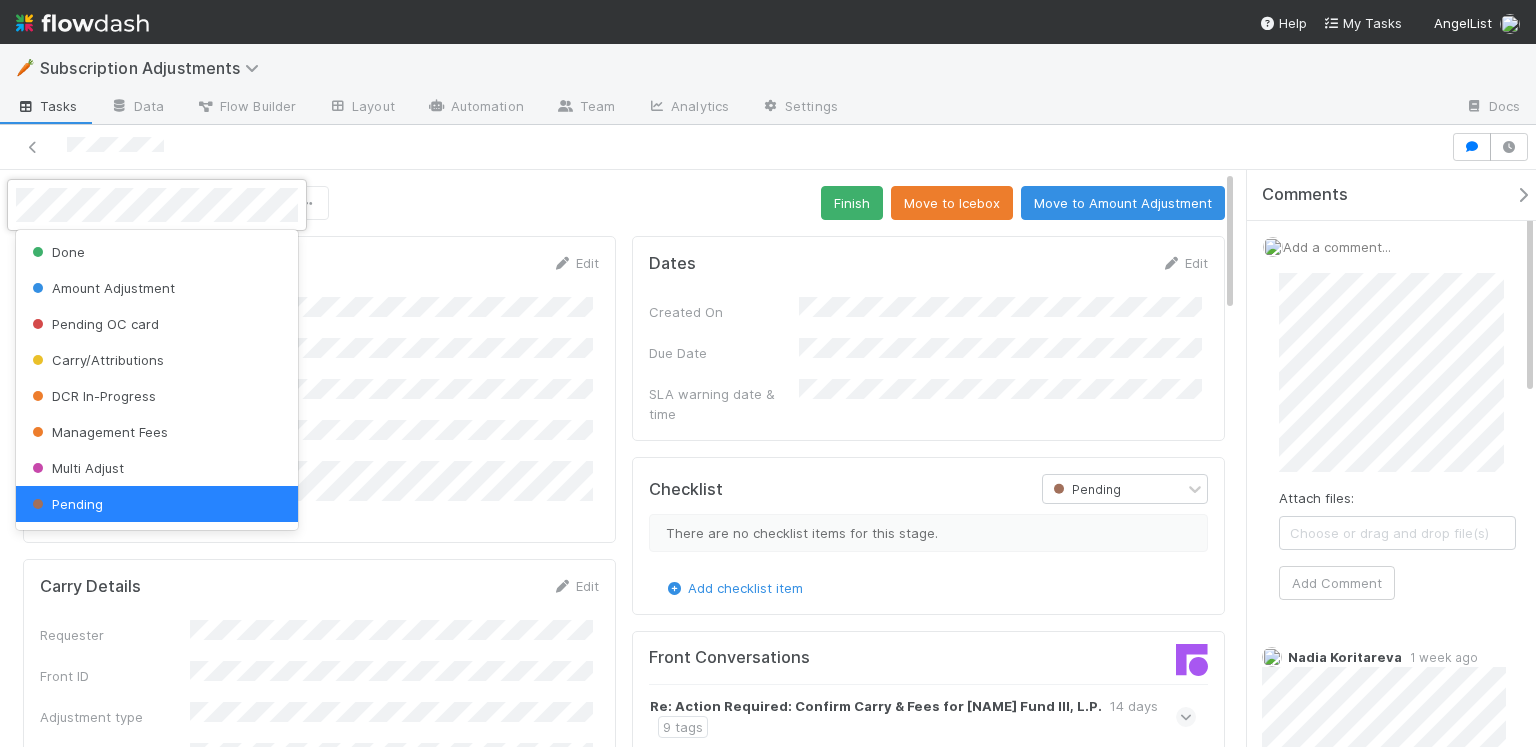 scroll, scrollTop: 4, scrollLeft: 0, axis: vertical 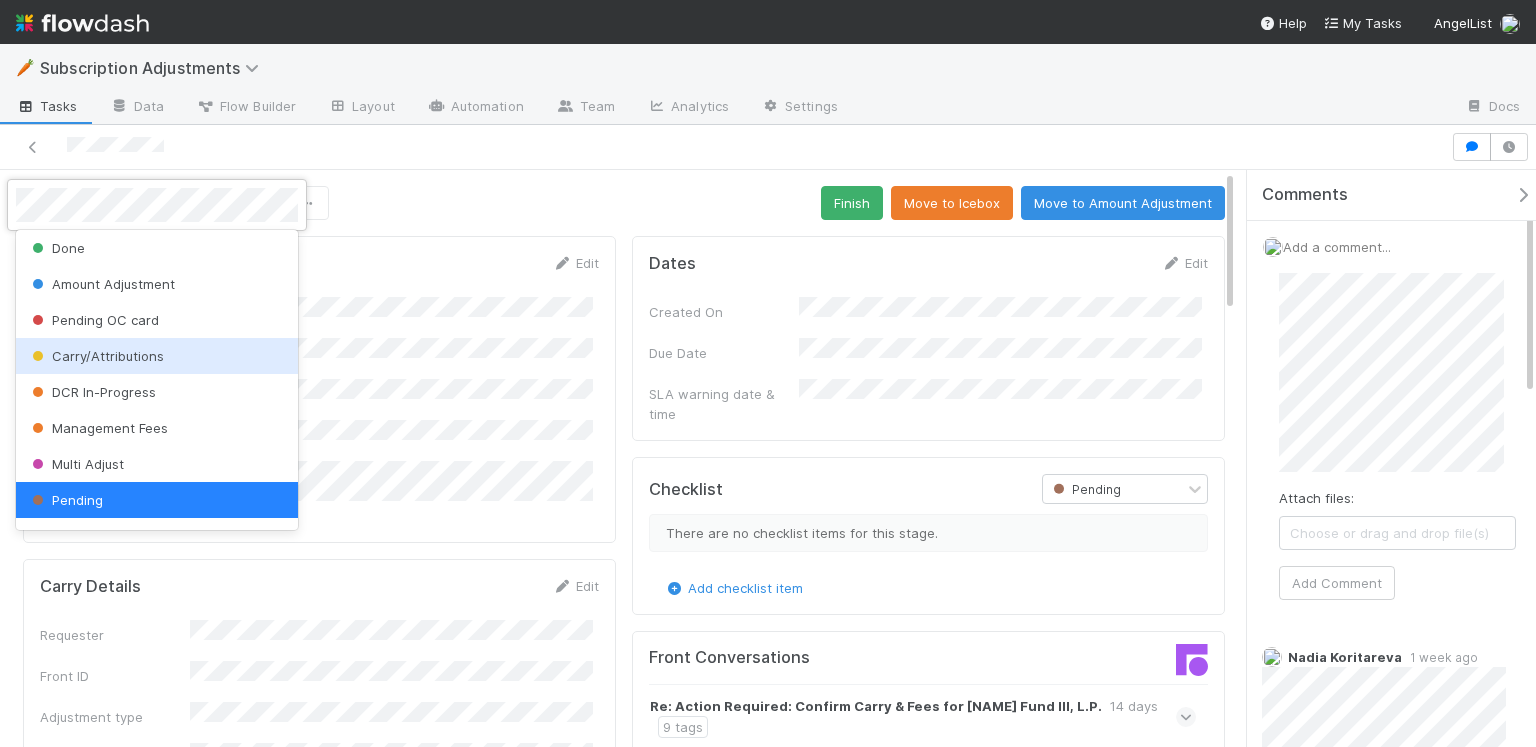 click on "Carry/Attributions" at bounding box center (157, 356) 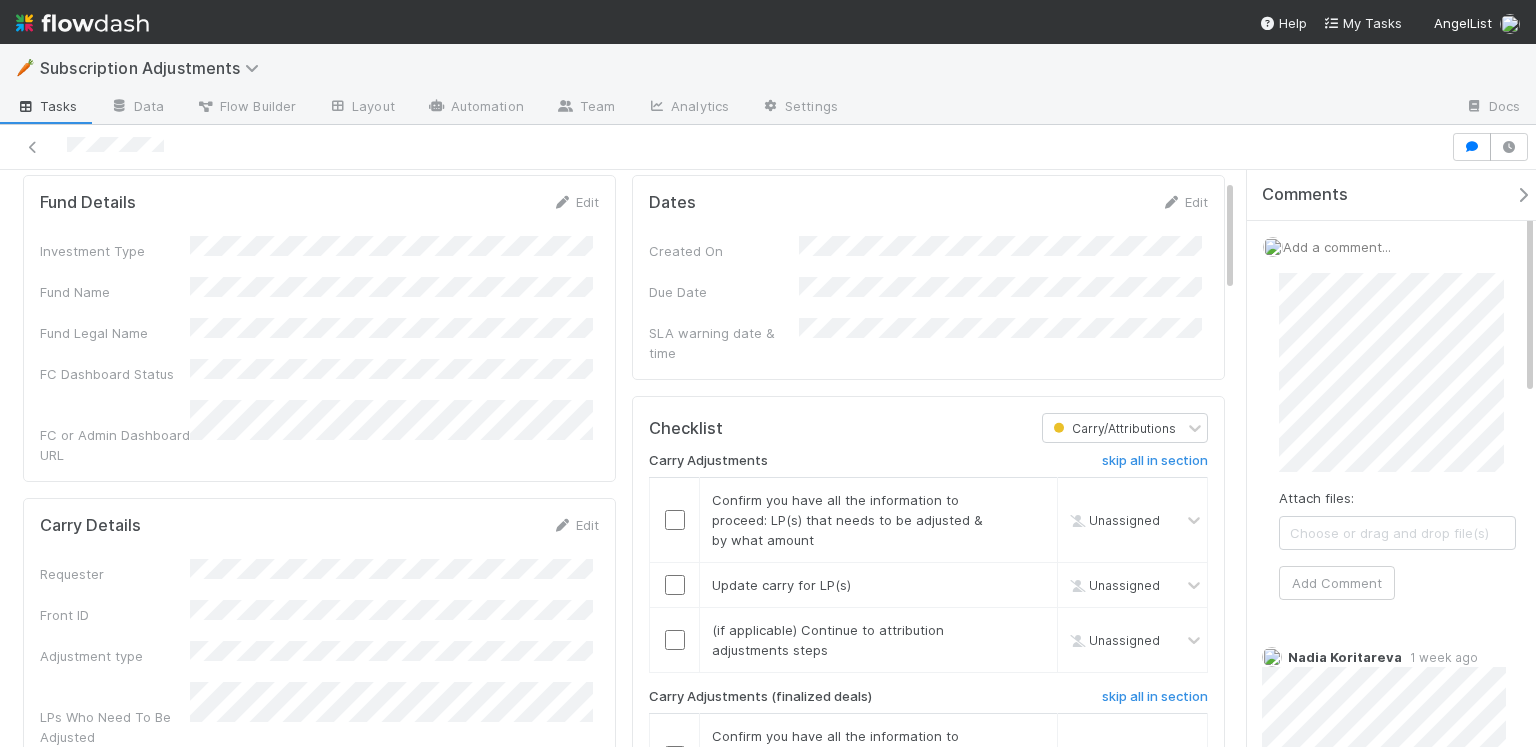 scroll, scrollTop: 132, scrollLeft: 0, axis: vertical 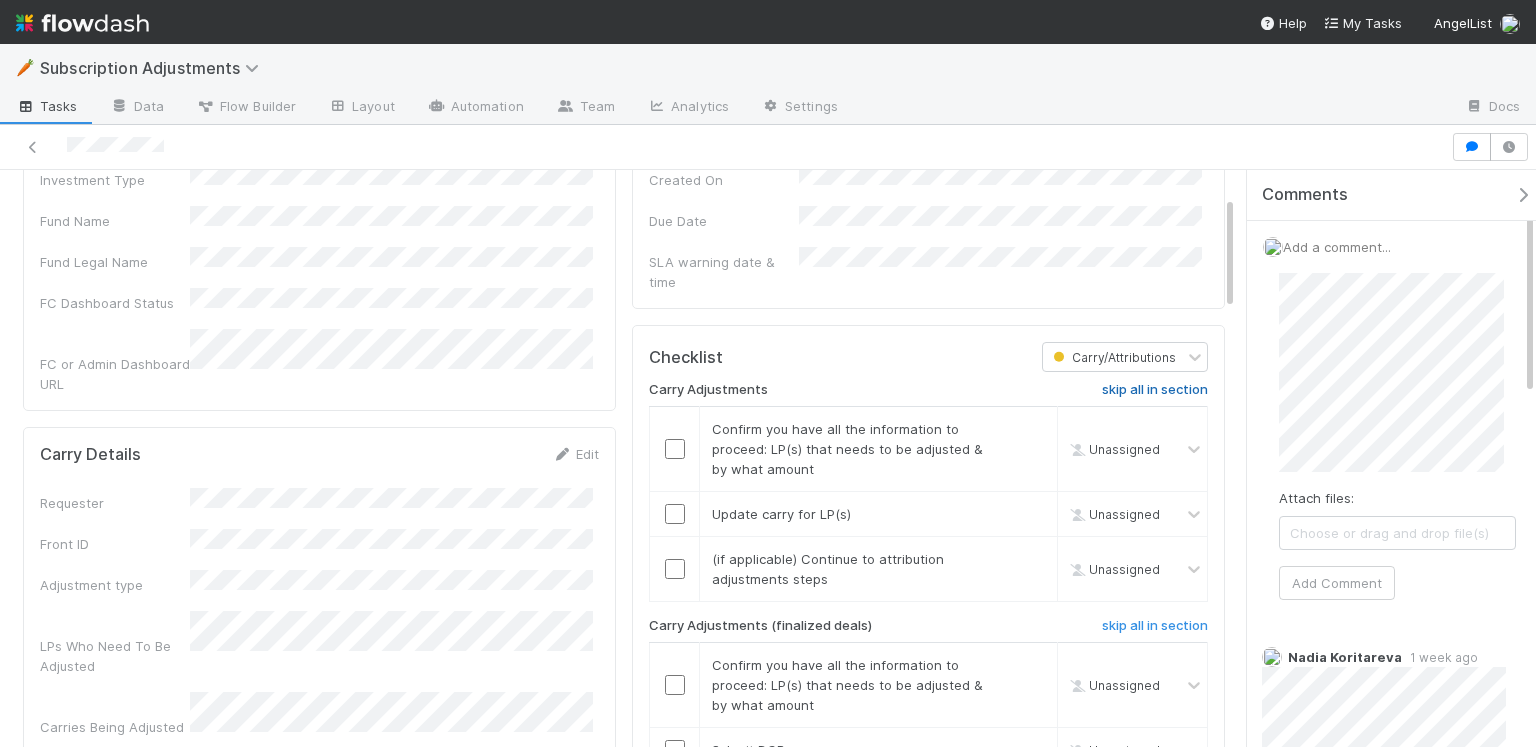 click on "skip all in section" at bounding box center [1155, 390] 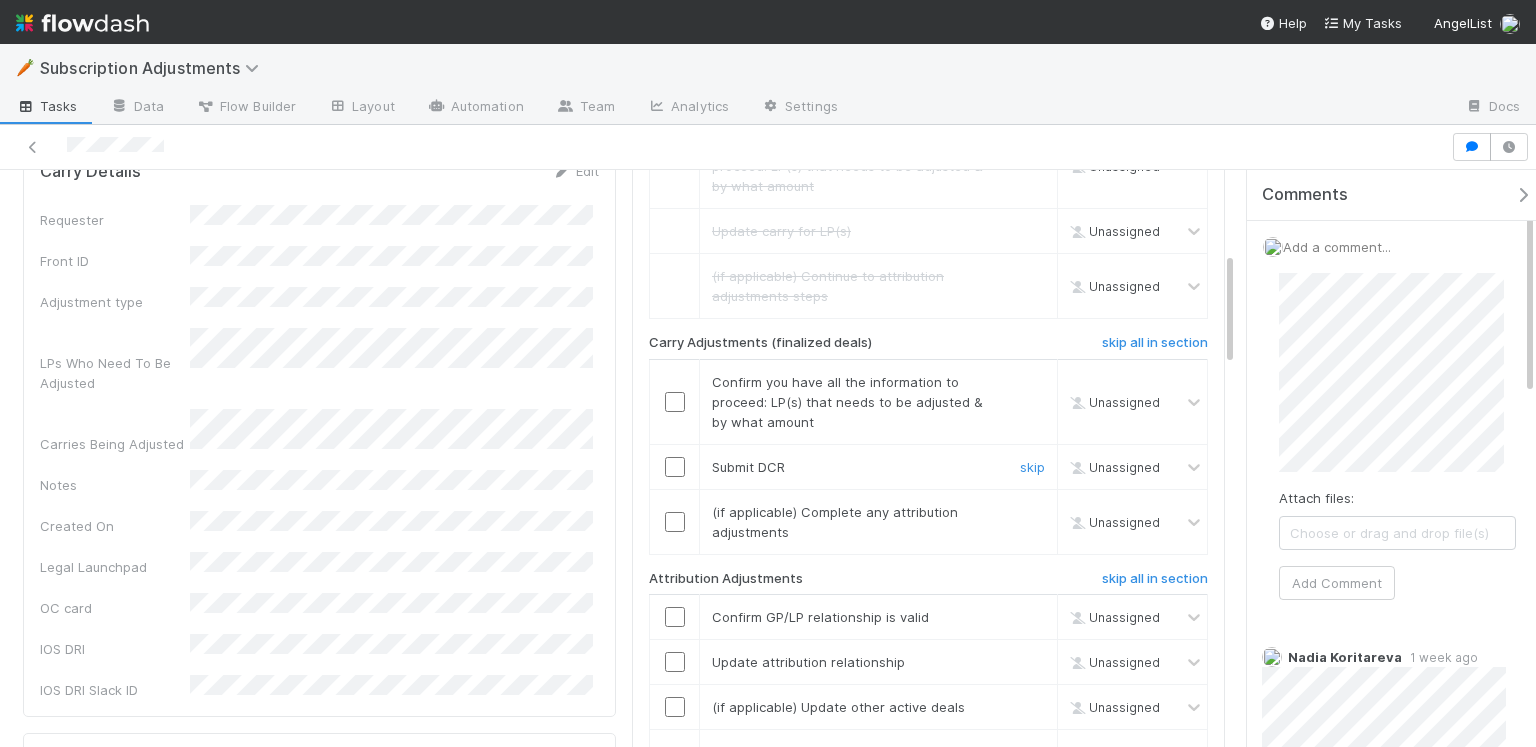 scroll, scrollTop: 416, scrollLeft: 0, axis: vertical 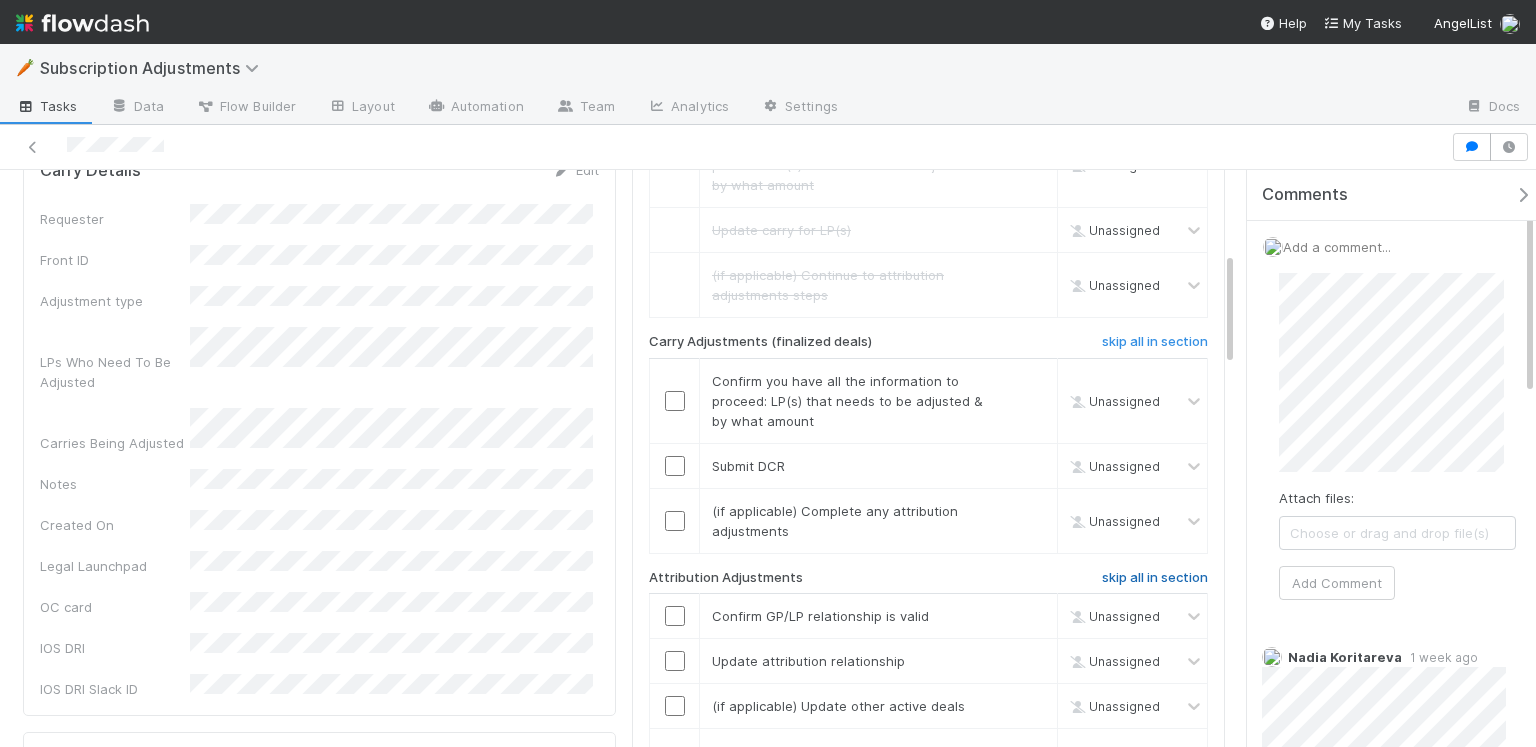 click on "skip all in section" at bounding box center [1155, 578] 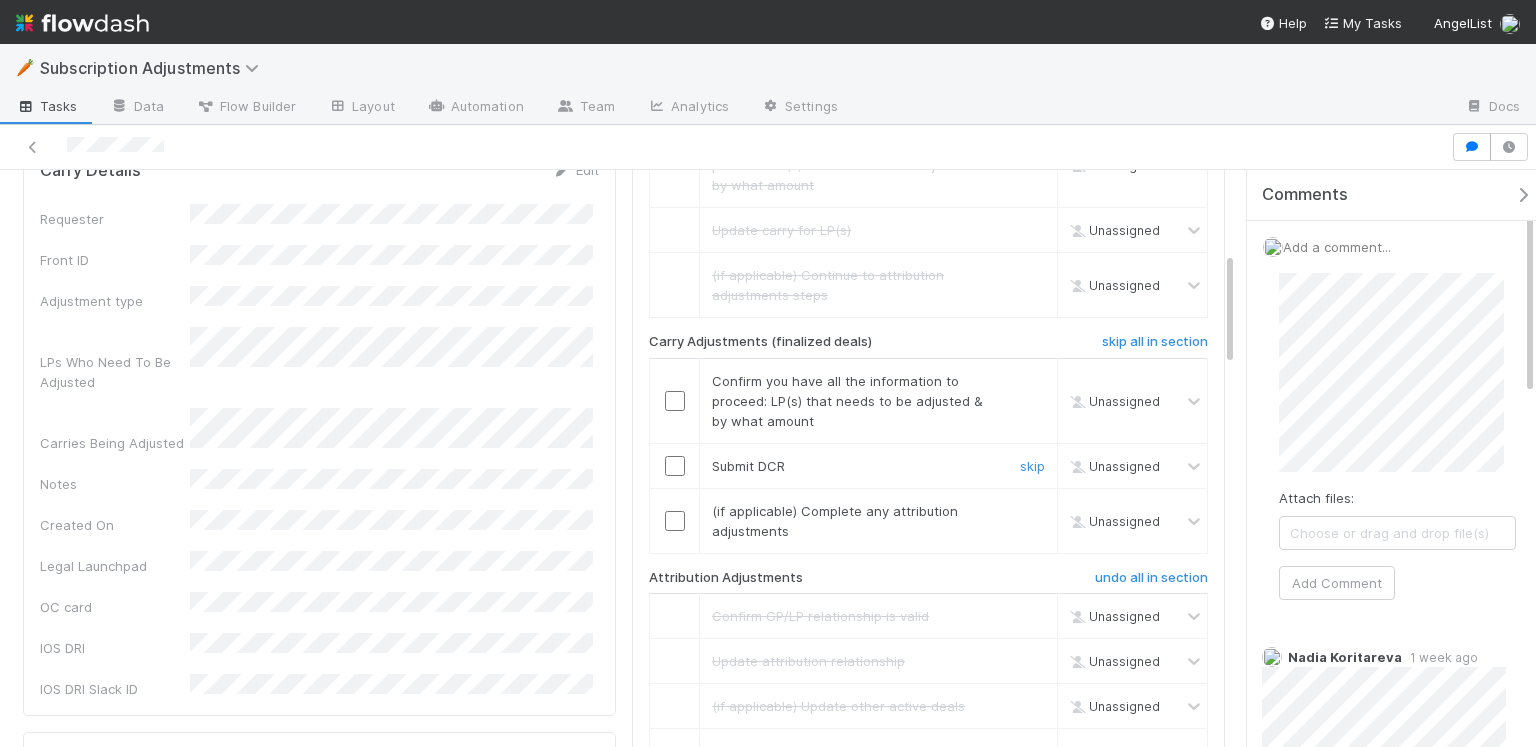 click at bounding box center [675, 466] 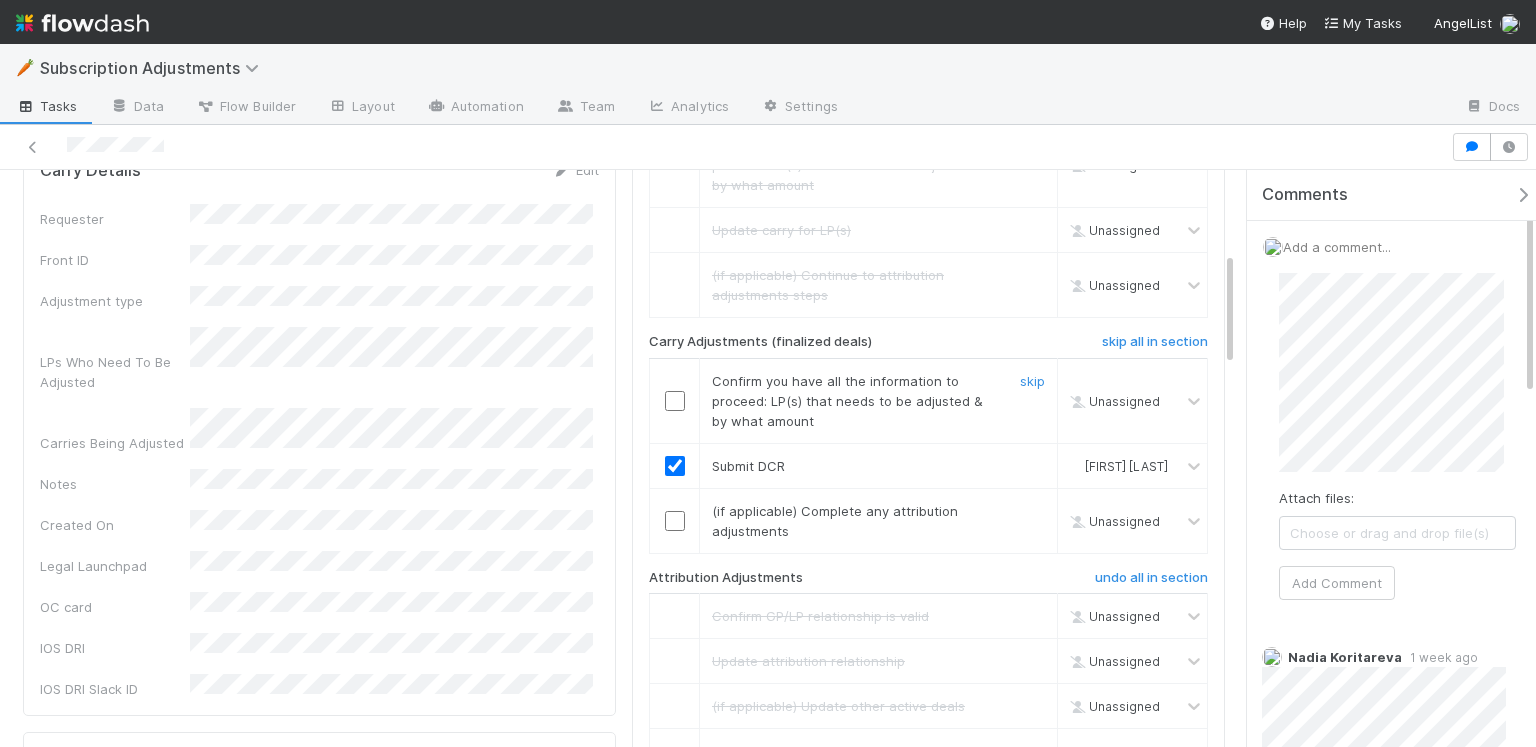 click at bounding box center [675, 401] 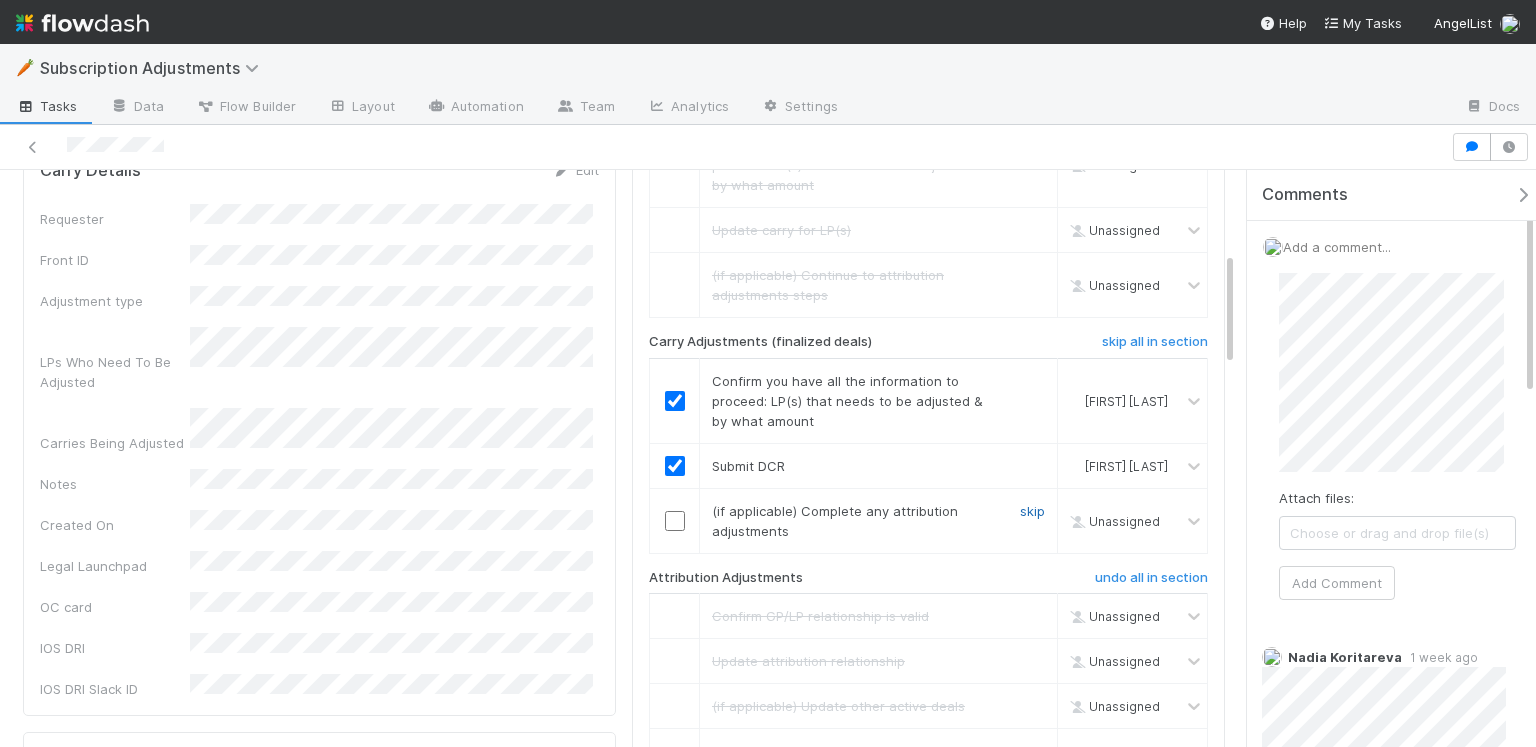 click on "skip" at bounding box center [1032, 511] 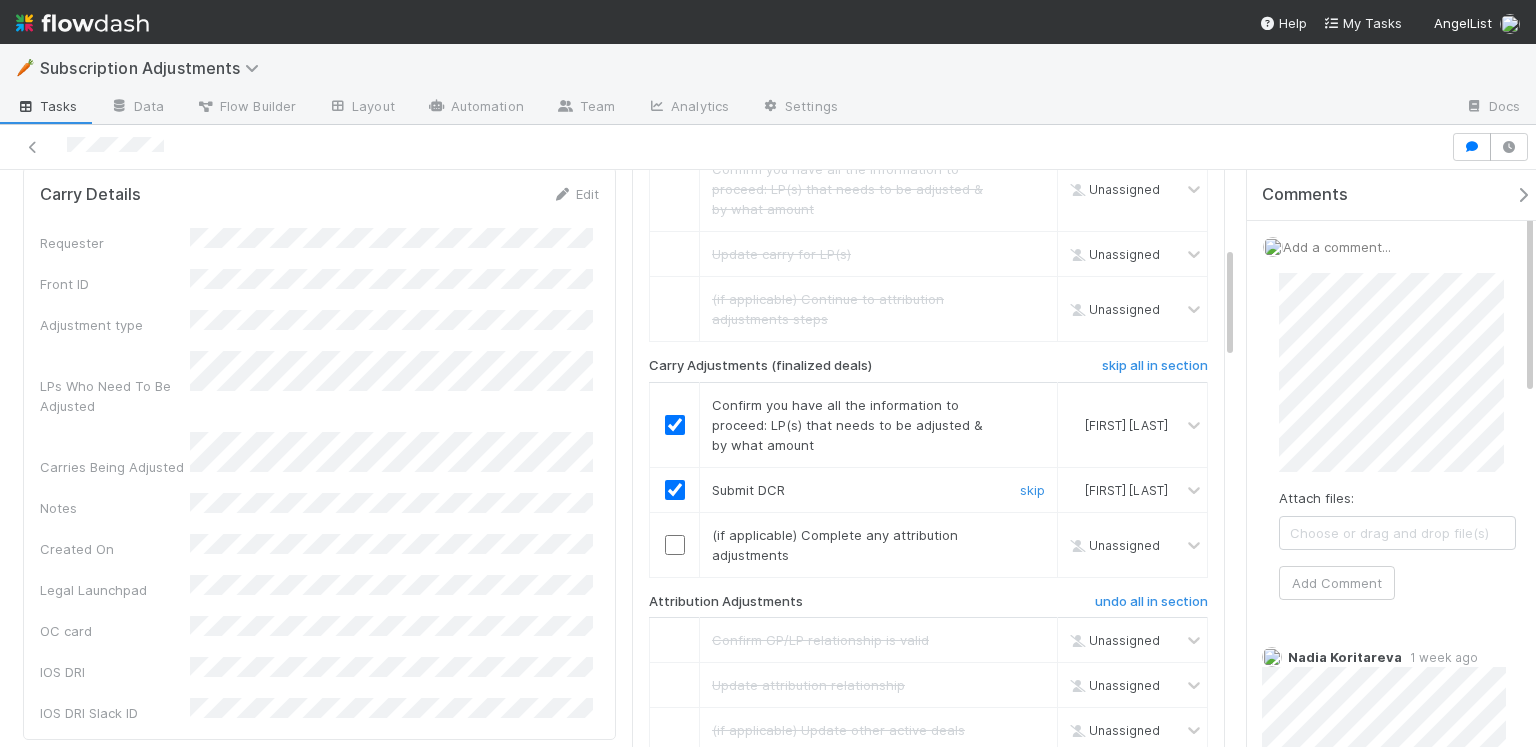 scroll, scrollTop: 384, scrollLeft: 0, axis: vertical 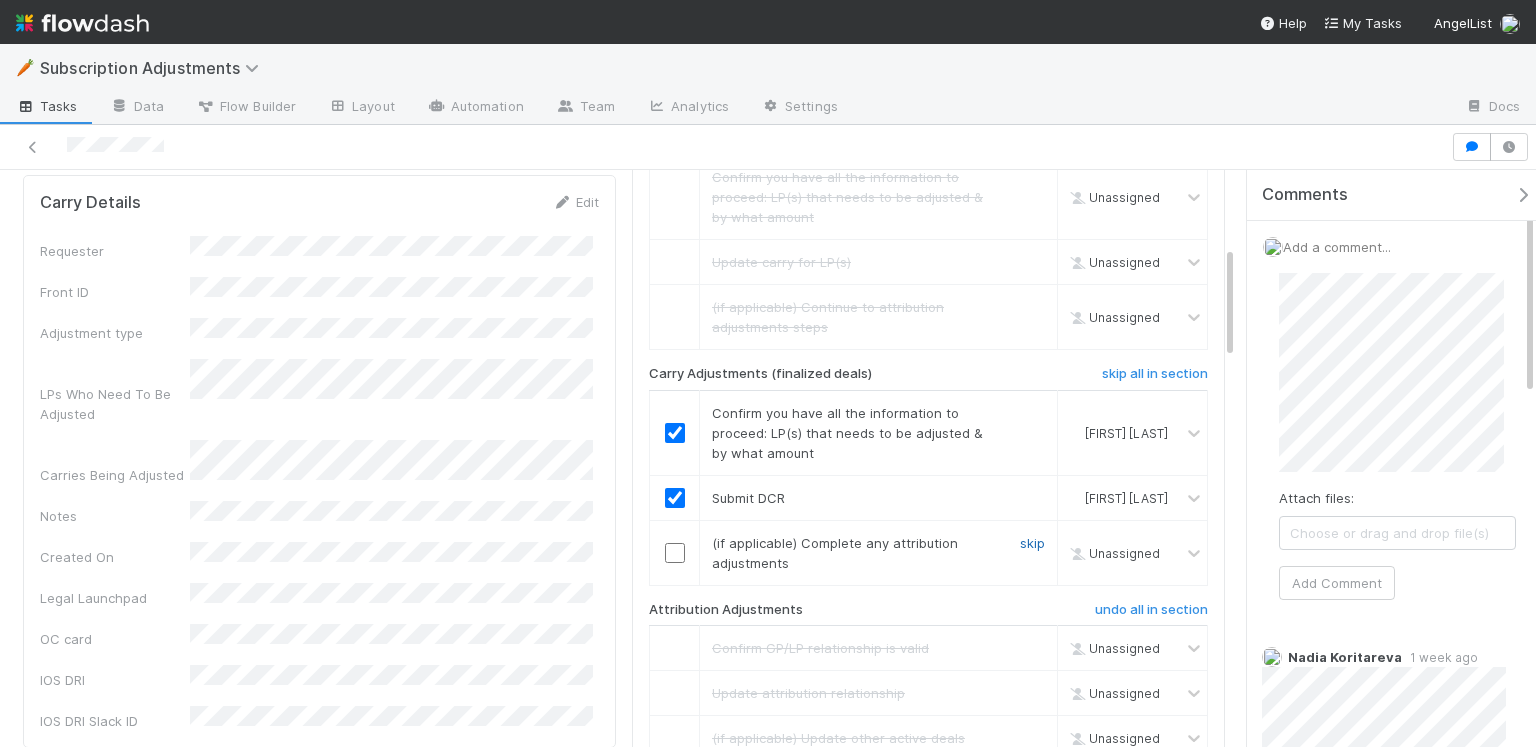 click on "skip" at bounding box center [1032, 543] 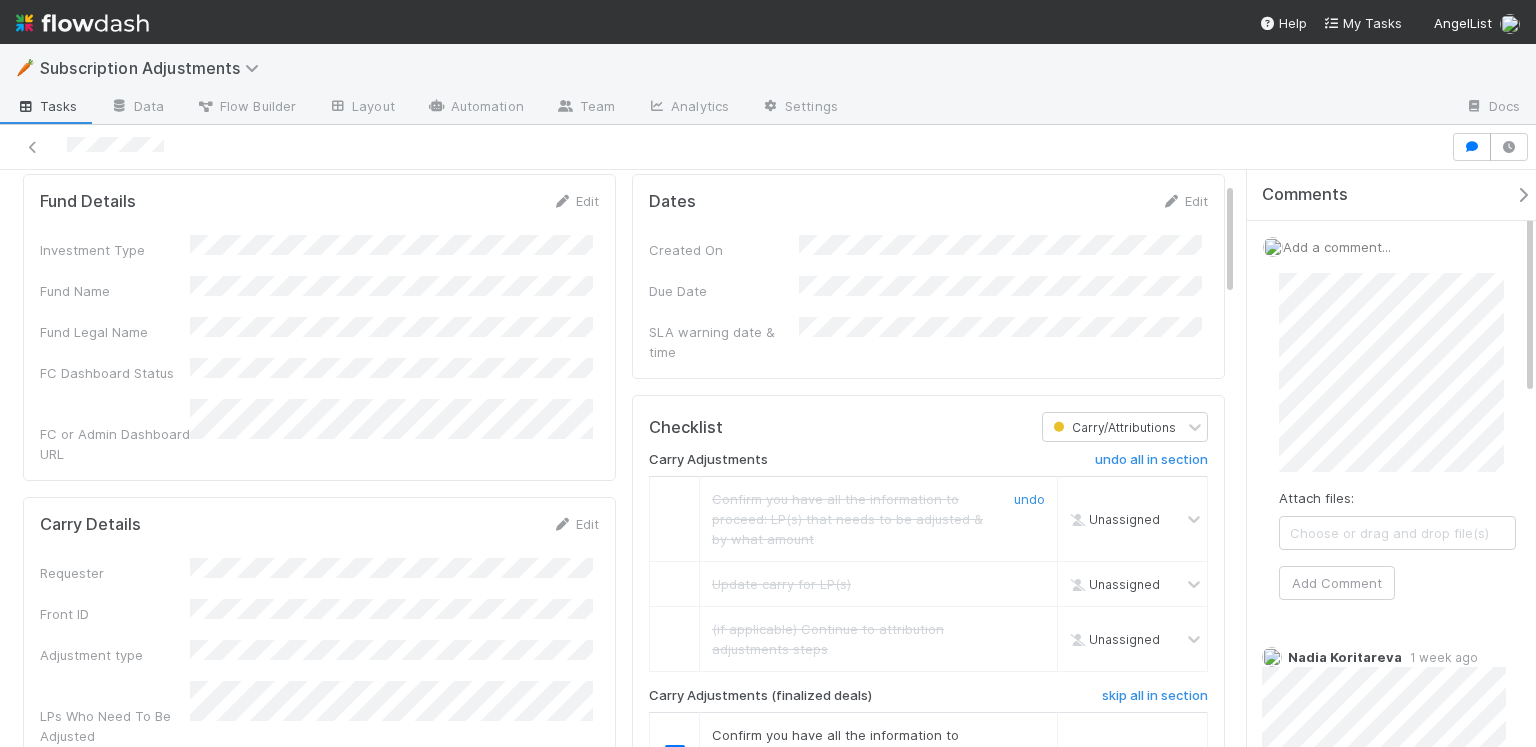 scroll, scrollTop: 0, scrollLeft: 0, axis: both 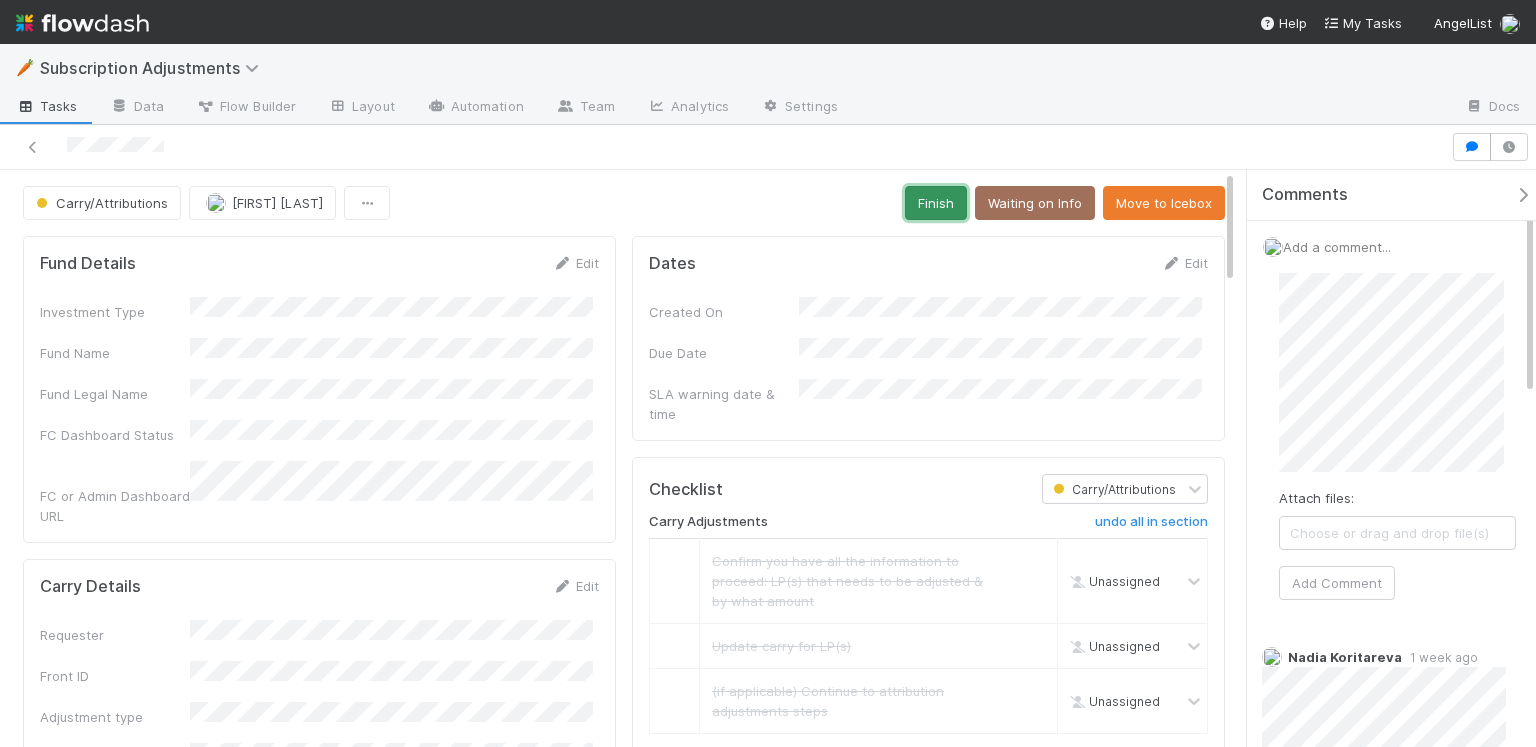 click on "Finish" at bounding box center (936, 203) 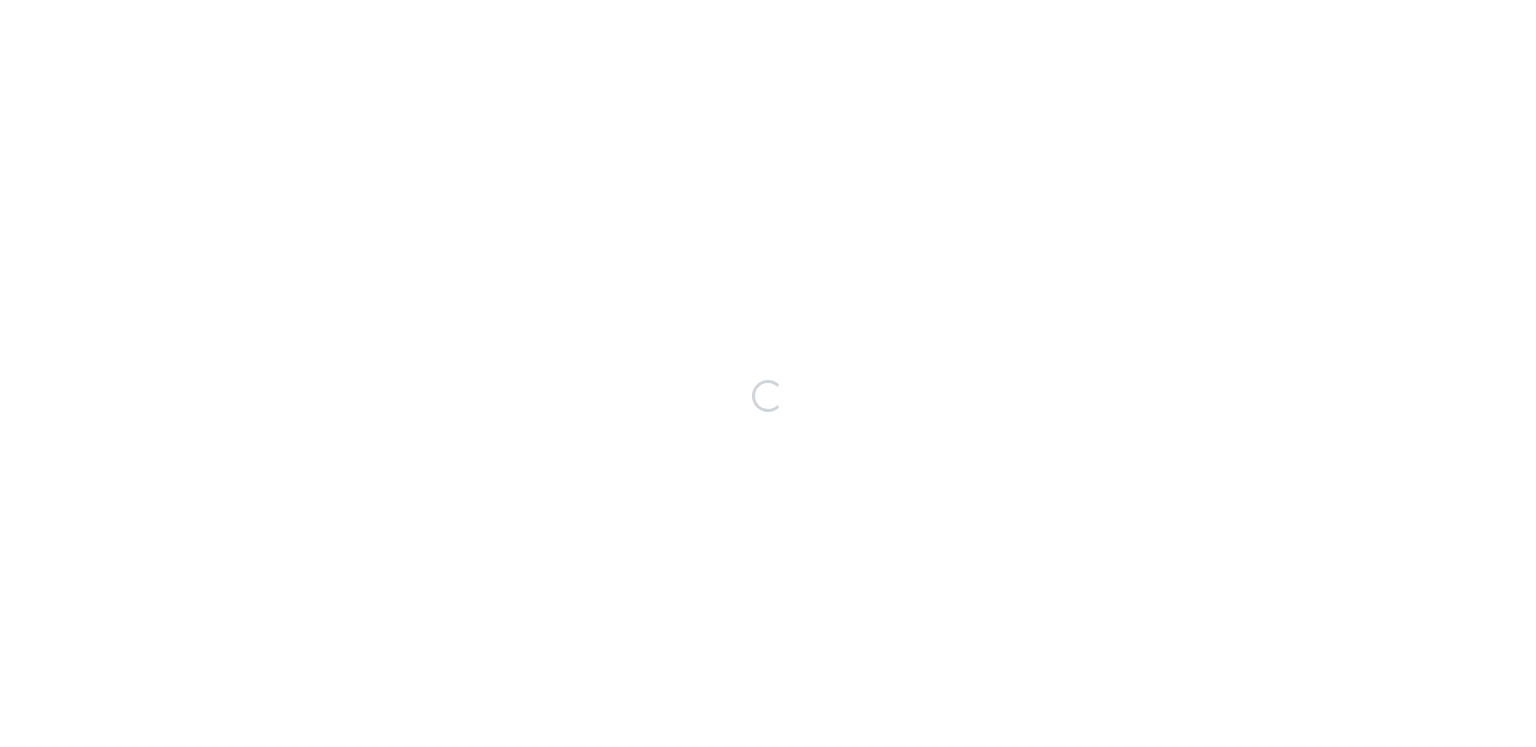 scroll, scrollTop: 0, scrollLeft: 0, axis: both 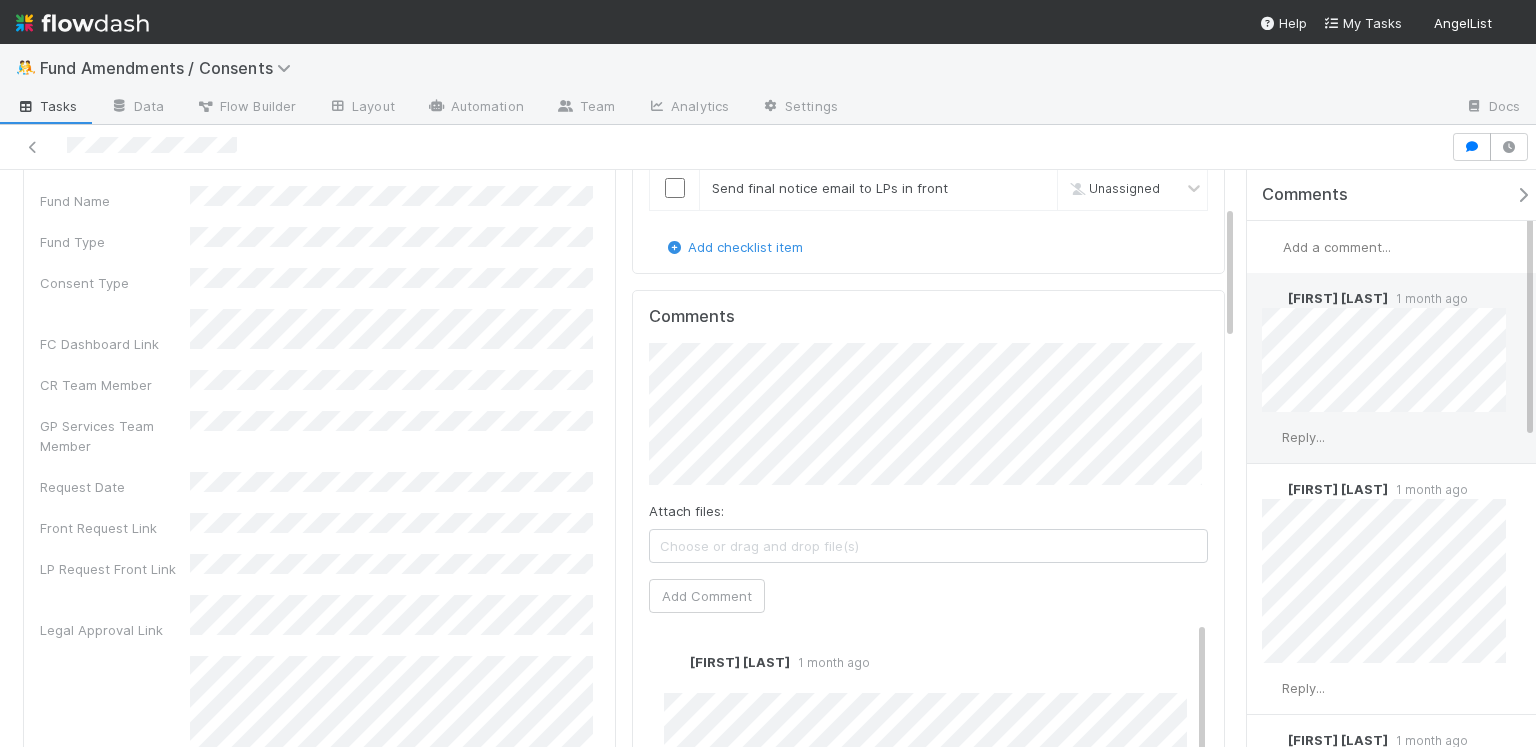 click on "Reply..." at bounding box center [1303, 437] 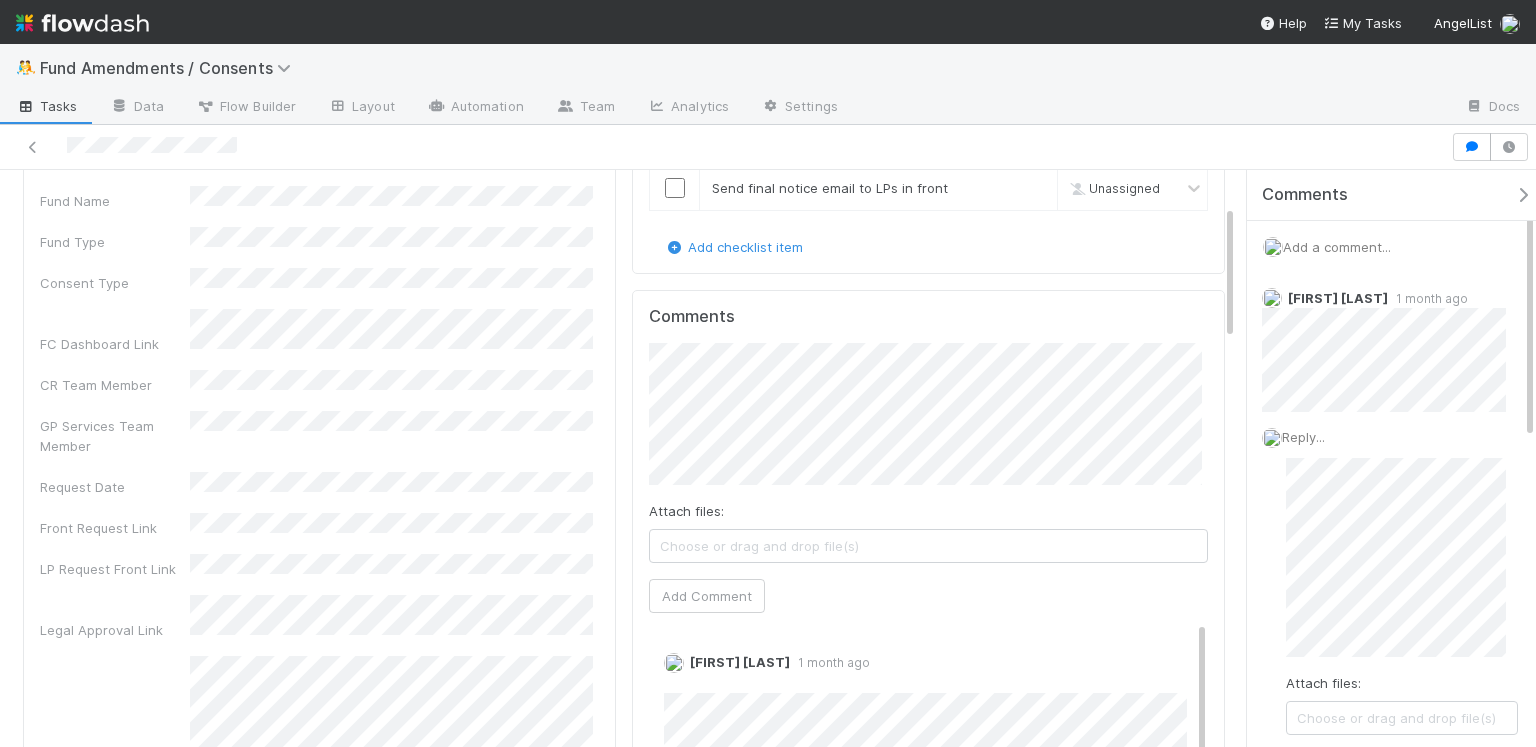 click on "Add a comment..." at bounding box center [1397, 247] 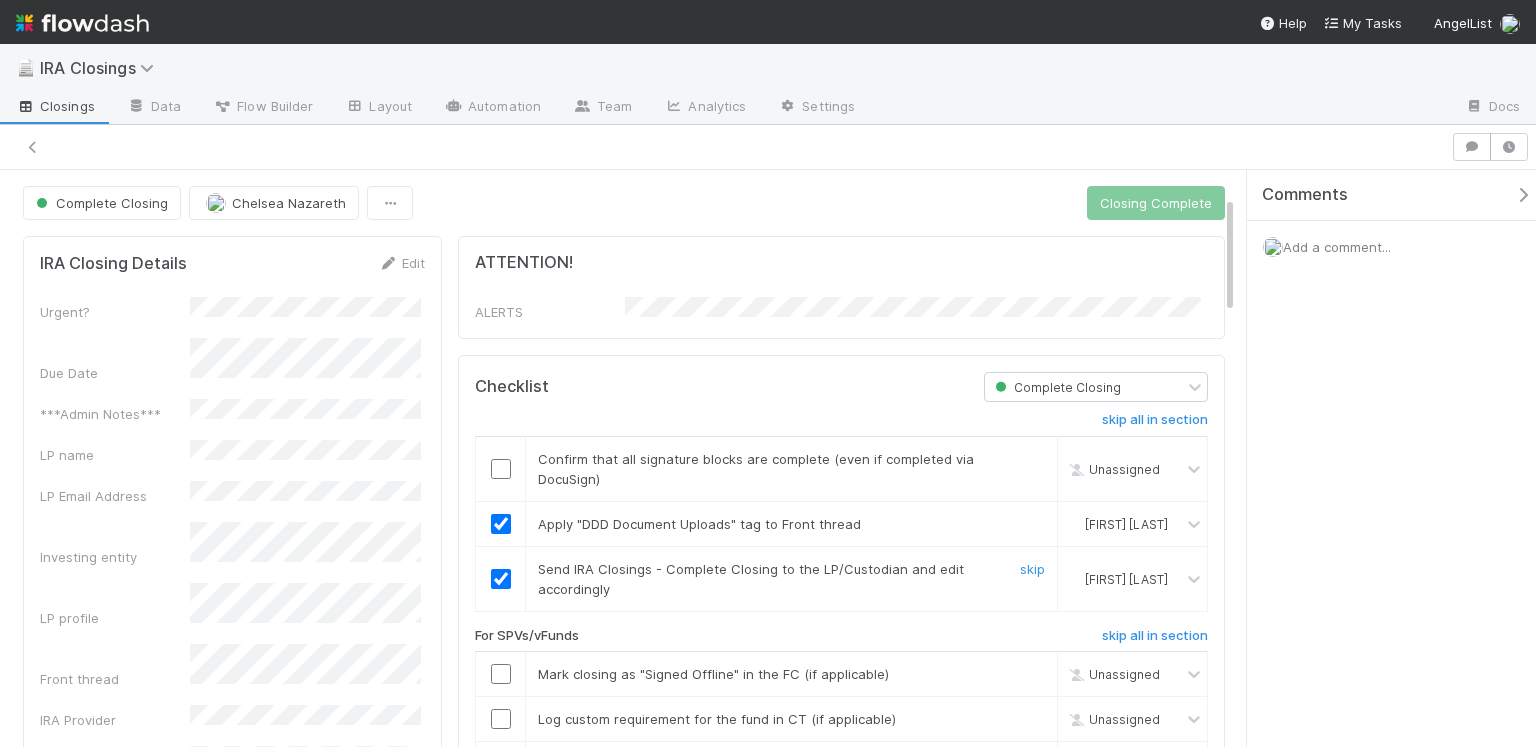 scroll, scrollTop: 0, scrollLeft: 0, axis: both 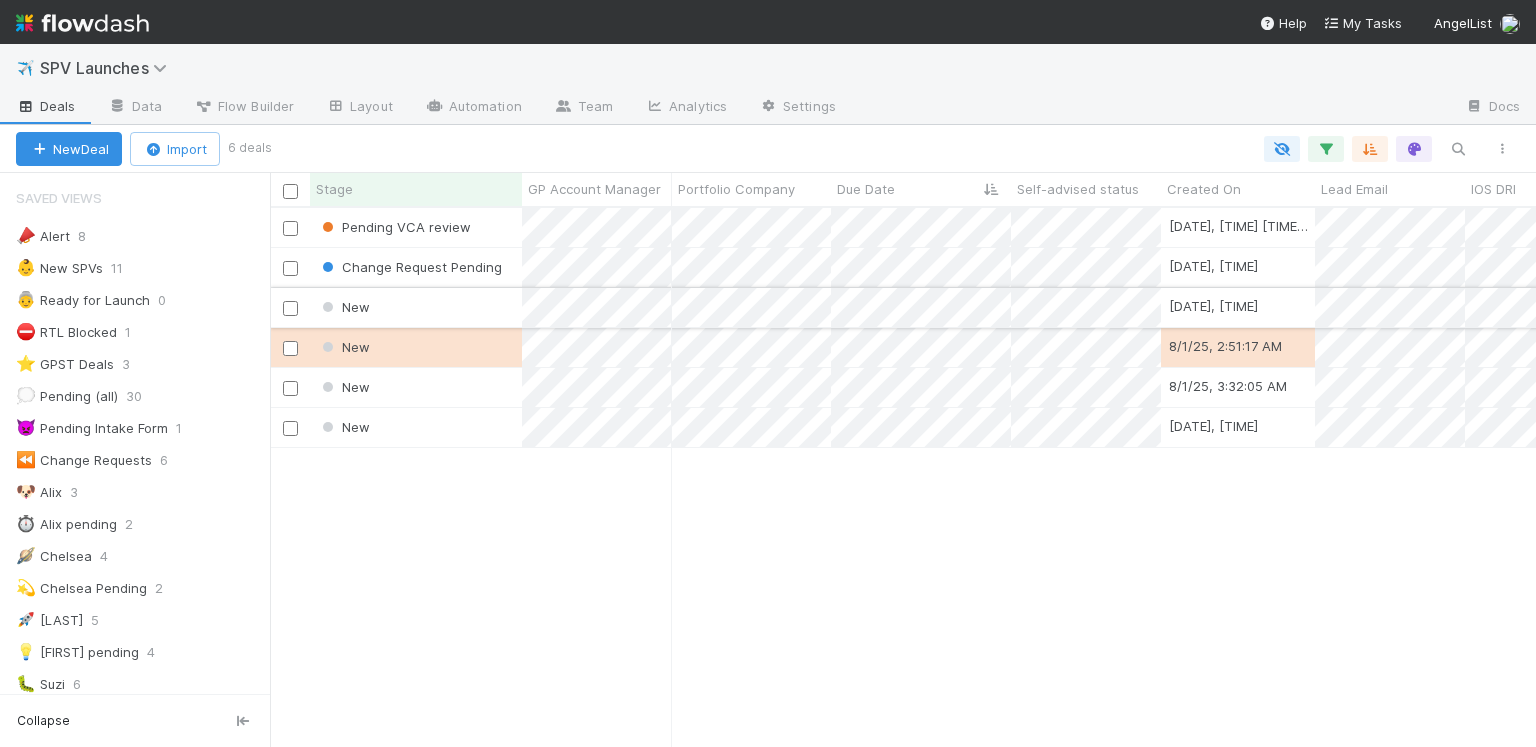 click on "New" at bounding box center [416, 307] 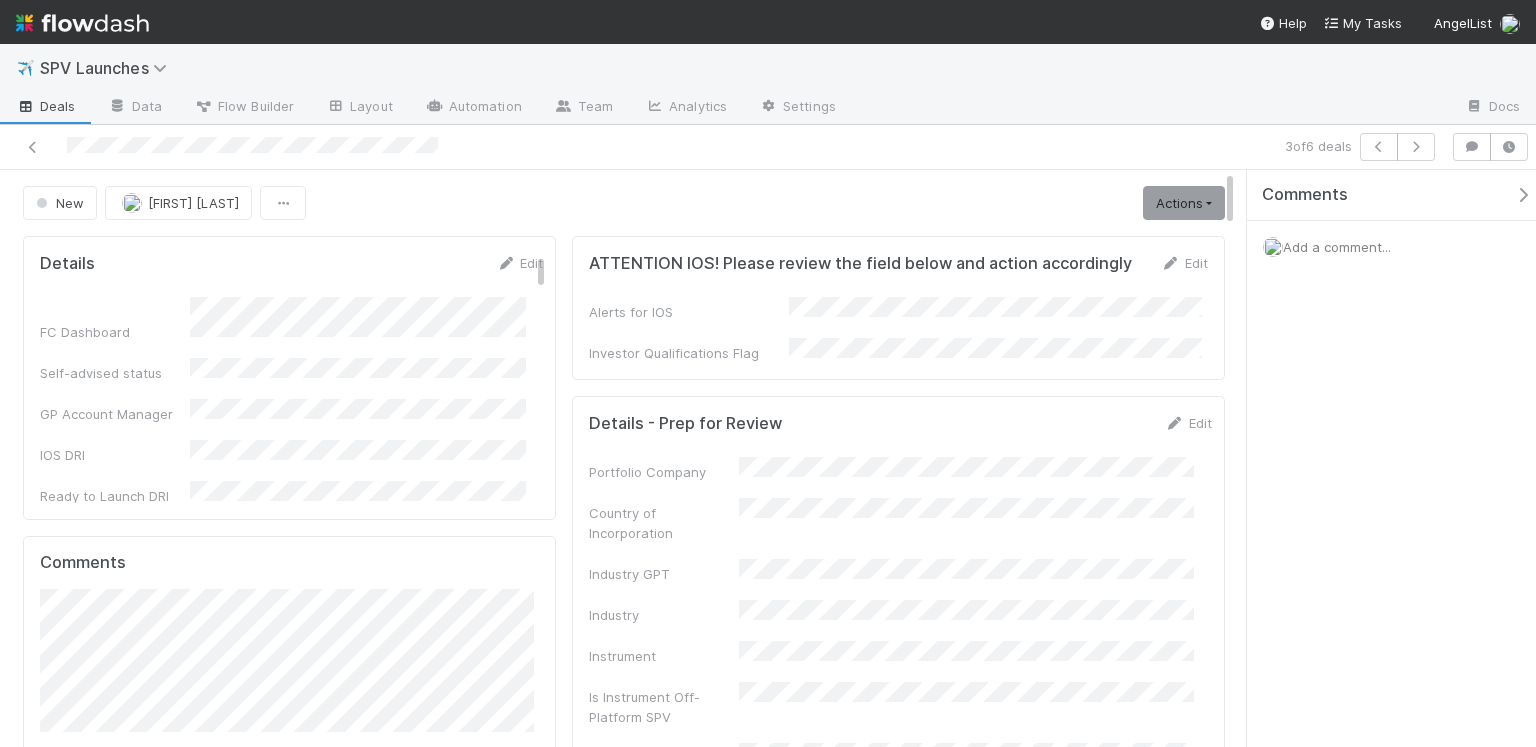 click at bounding box center [368, 147] 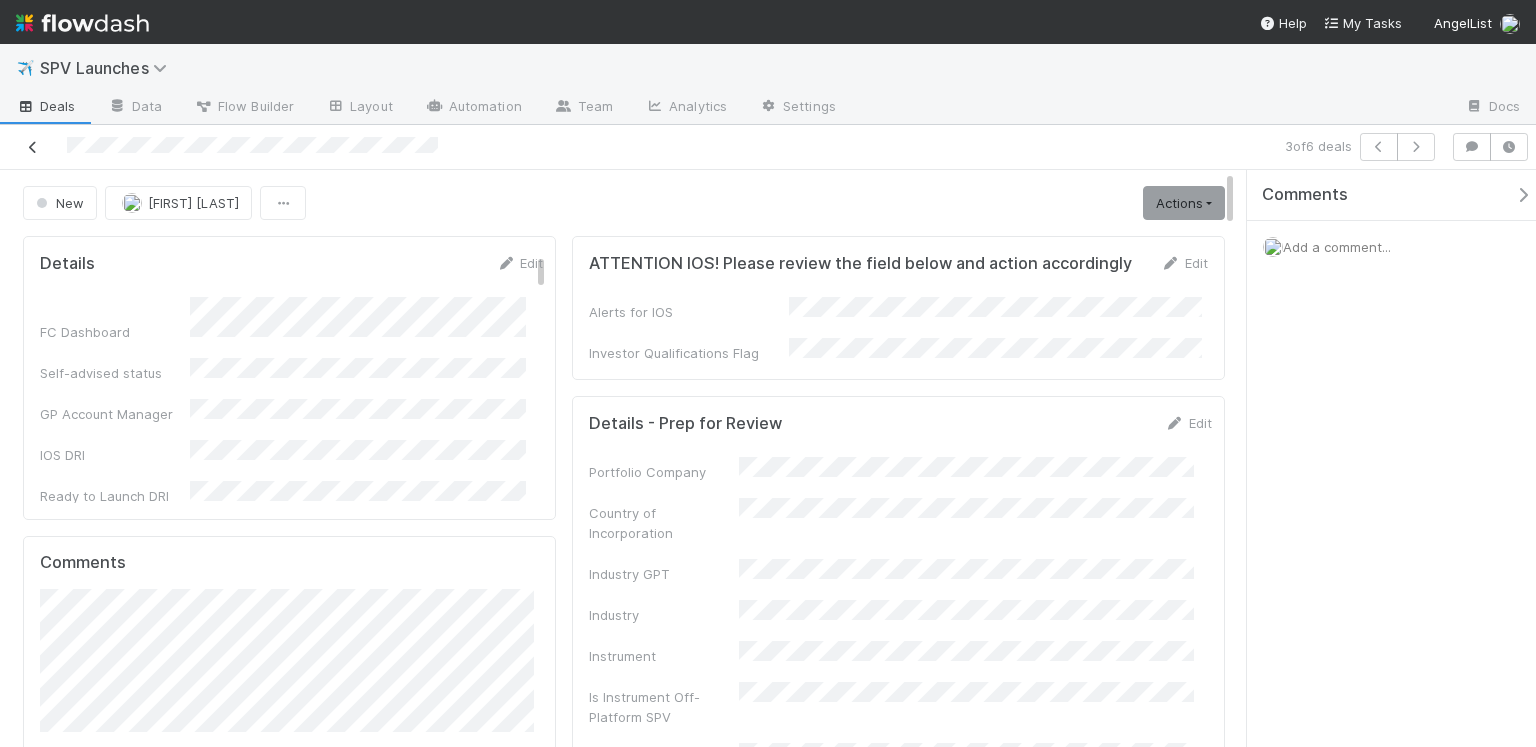click at bounding box center (33, 147) 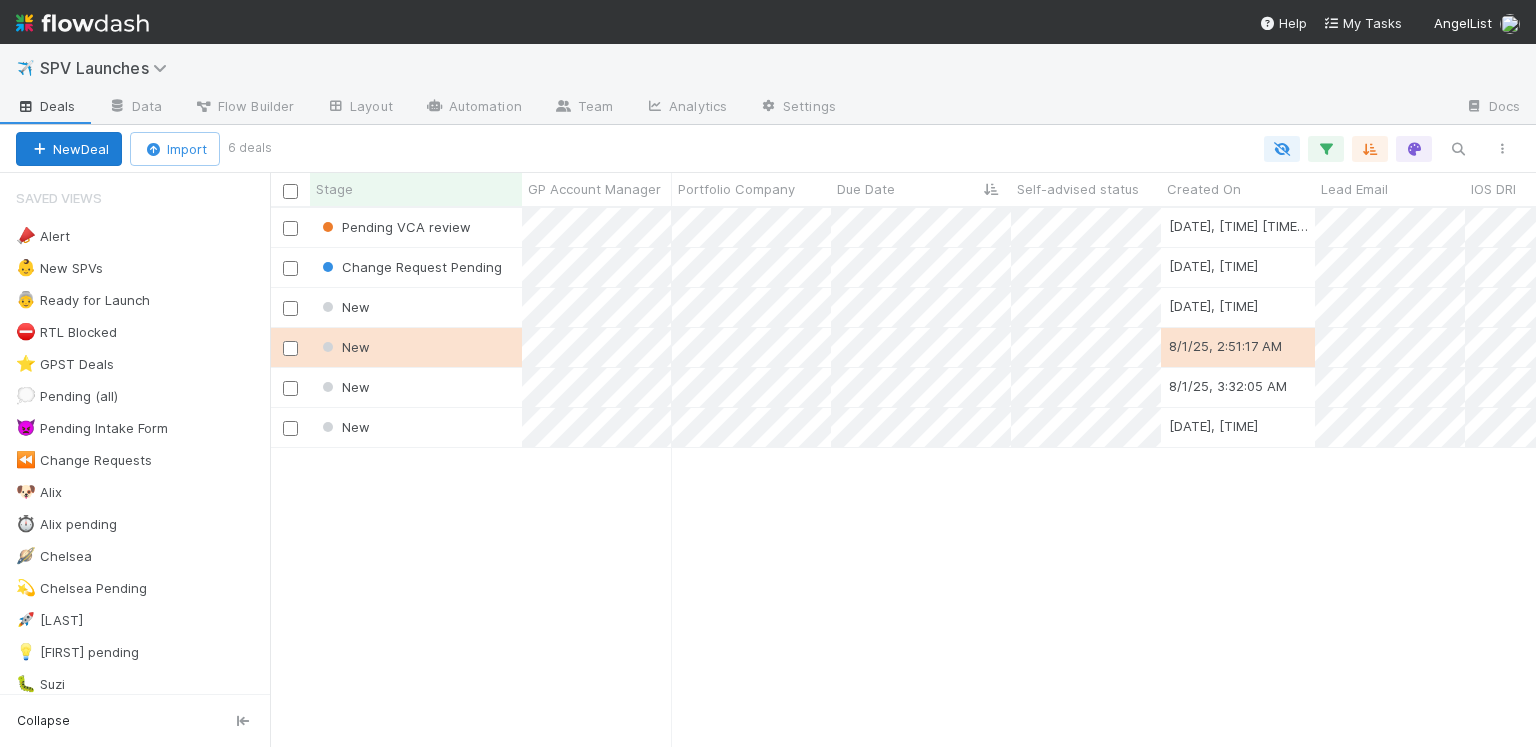 scroll, scrollTop: 12, scrollLeft: 12, axis: both 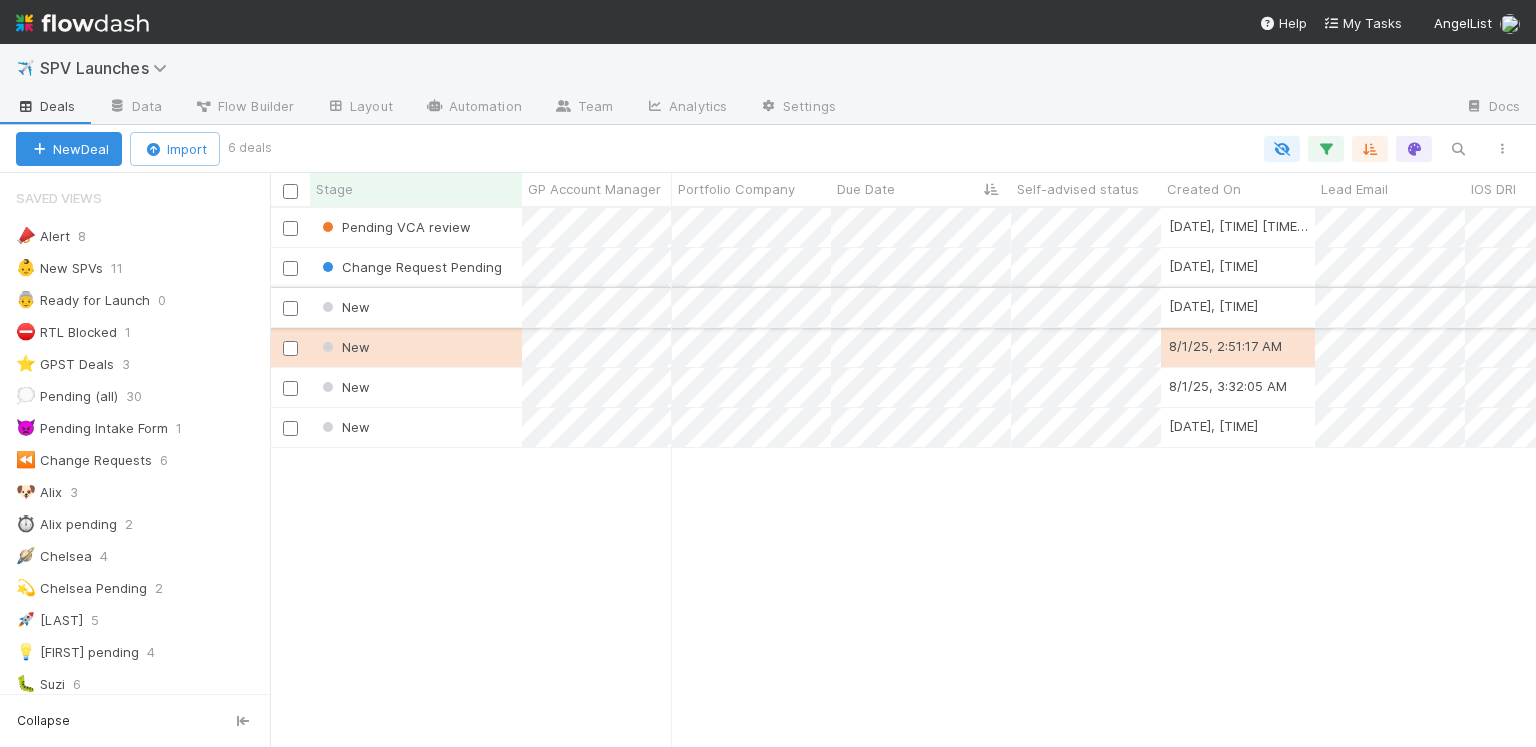 click on "New" at bounding box center (416, 307) 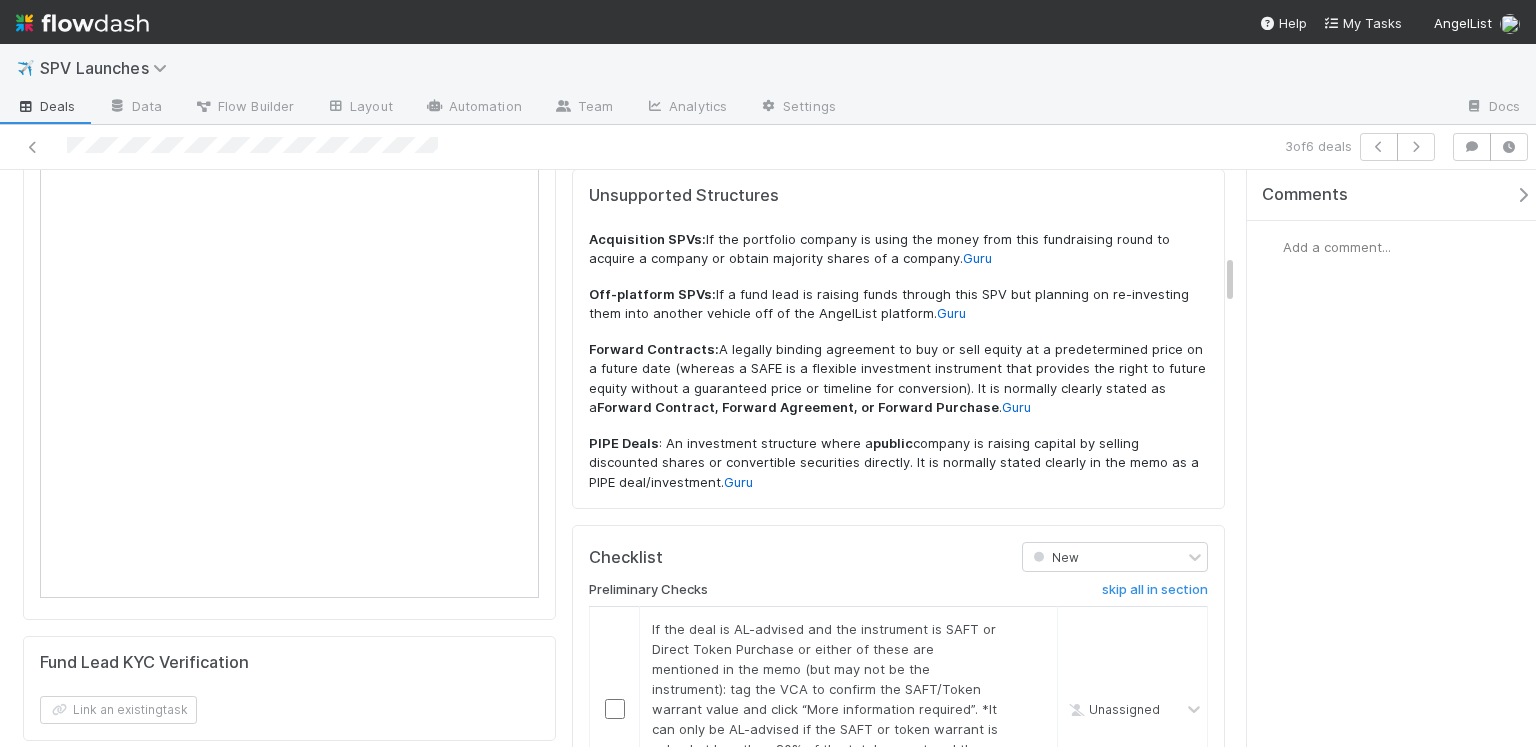 scroll, scrollTop: 984, scrollLeft: 0, axis: vertical 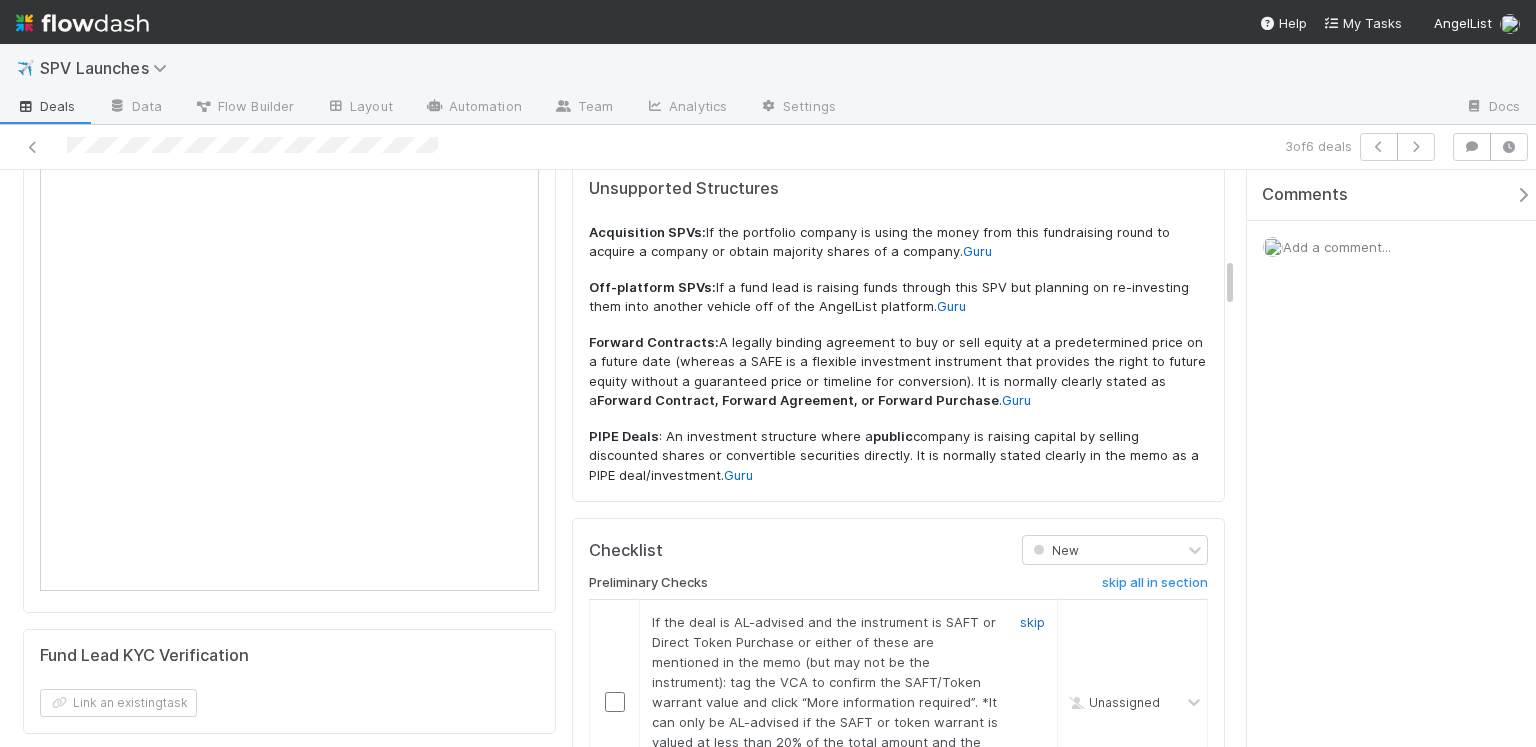 click on "skip" at bounding box center (1032, 622) 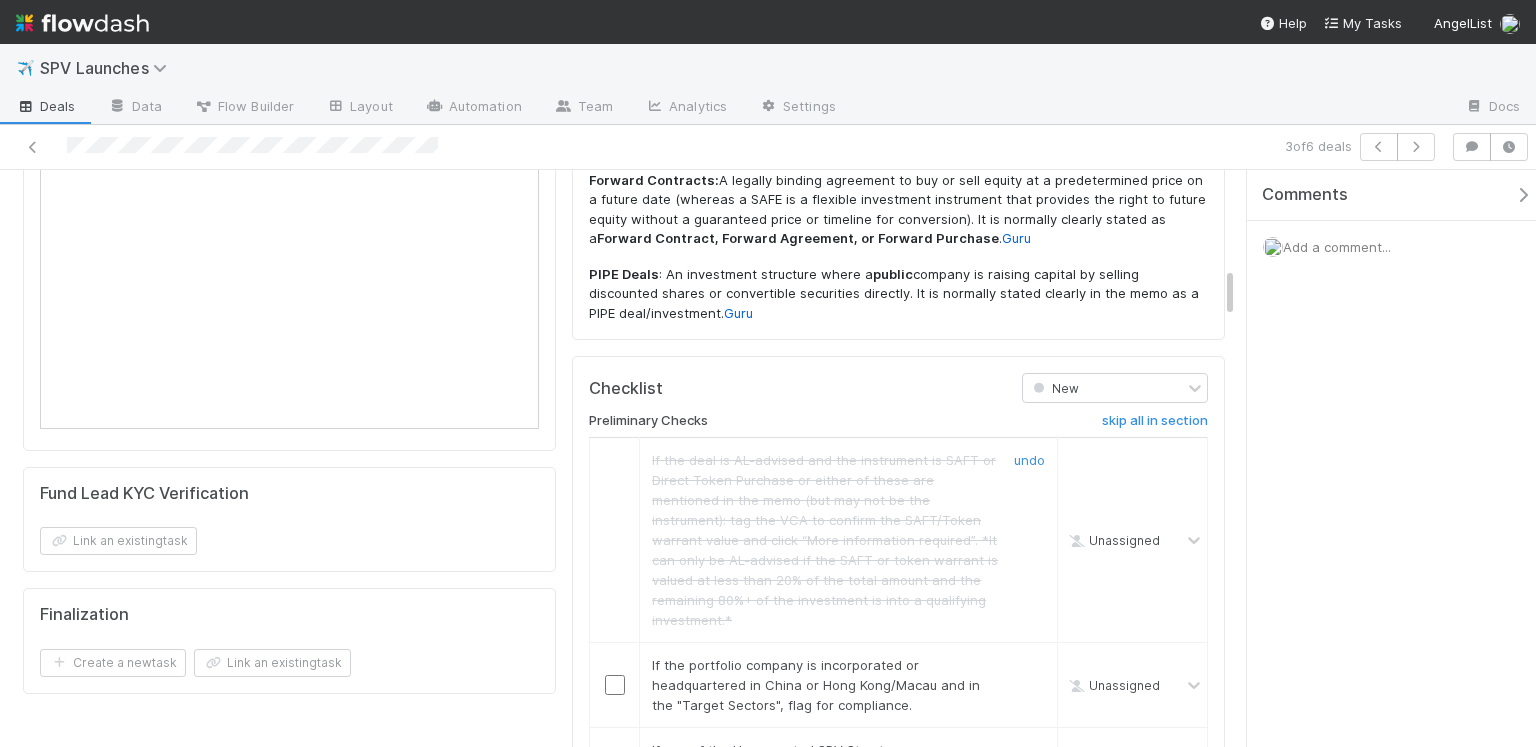 scroll, scrollTop: 1216, scrollLeft: 0, axis: vertical 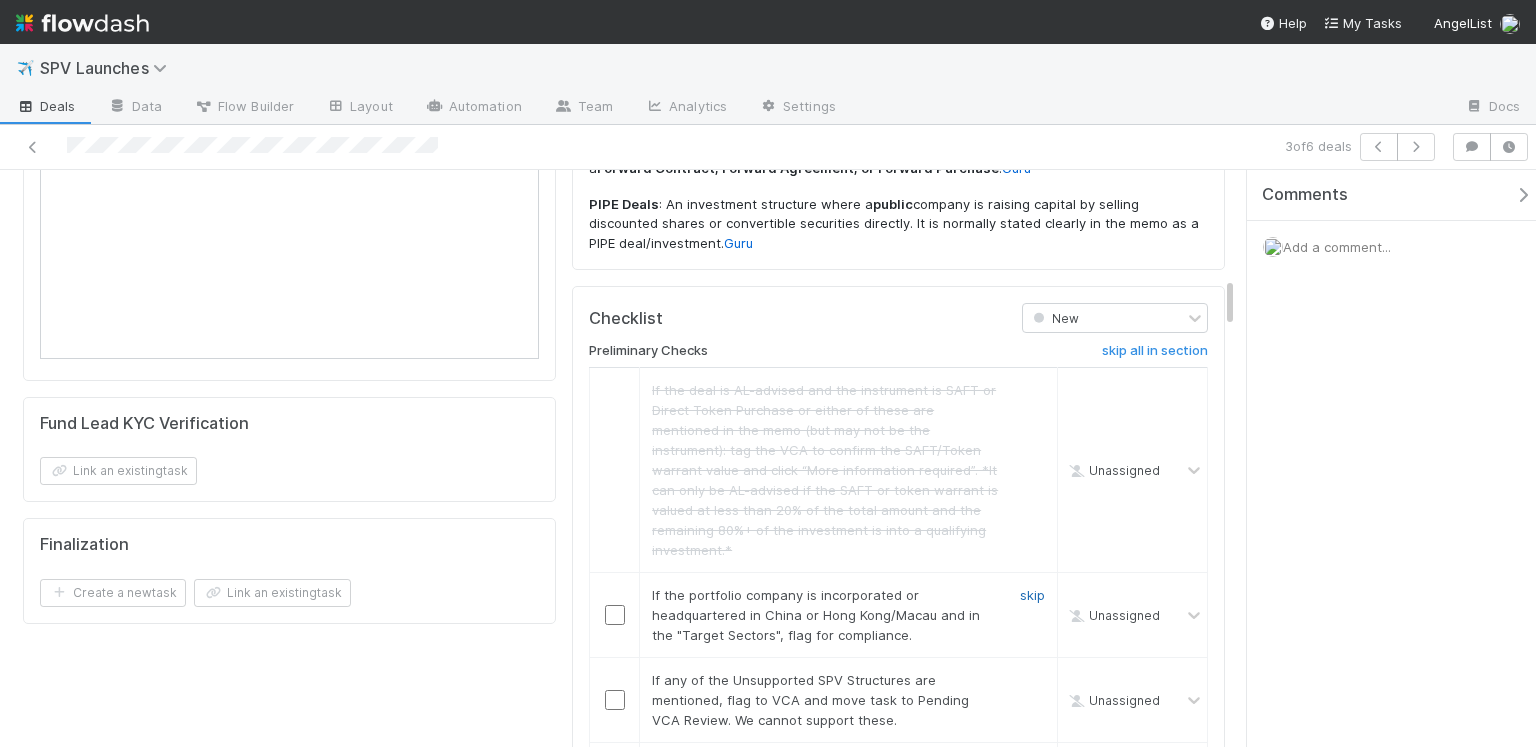 click on "skip" at bounding box center (1032, 595) 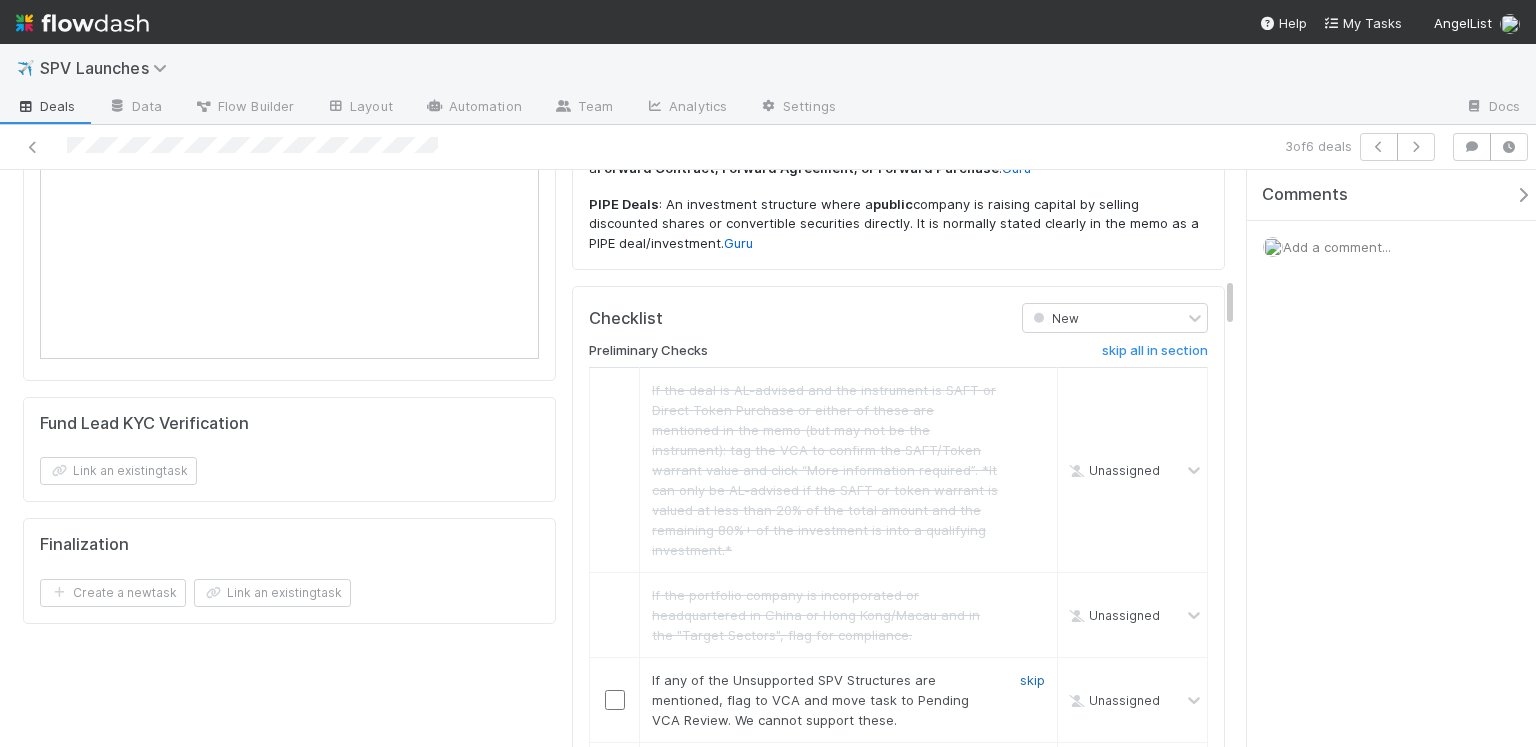 click on "skip" at bounding box center (1032, 680) 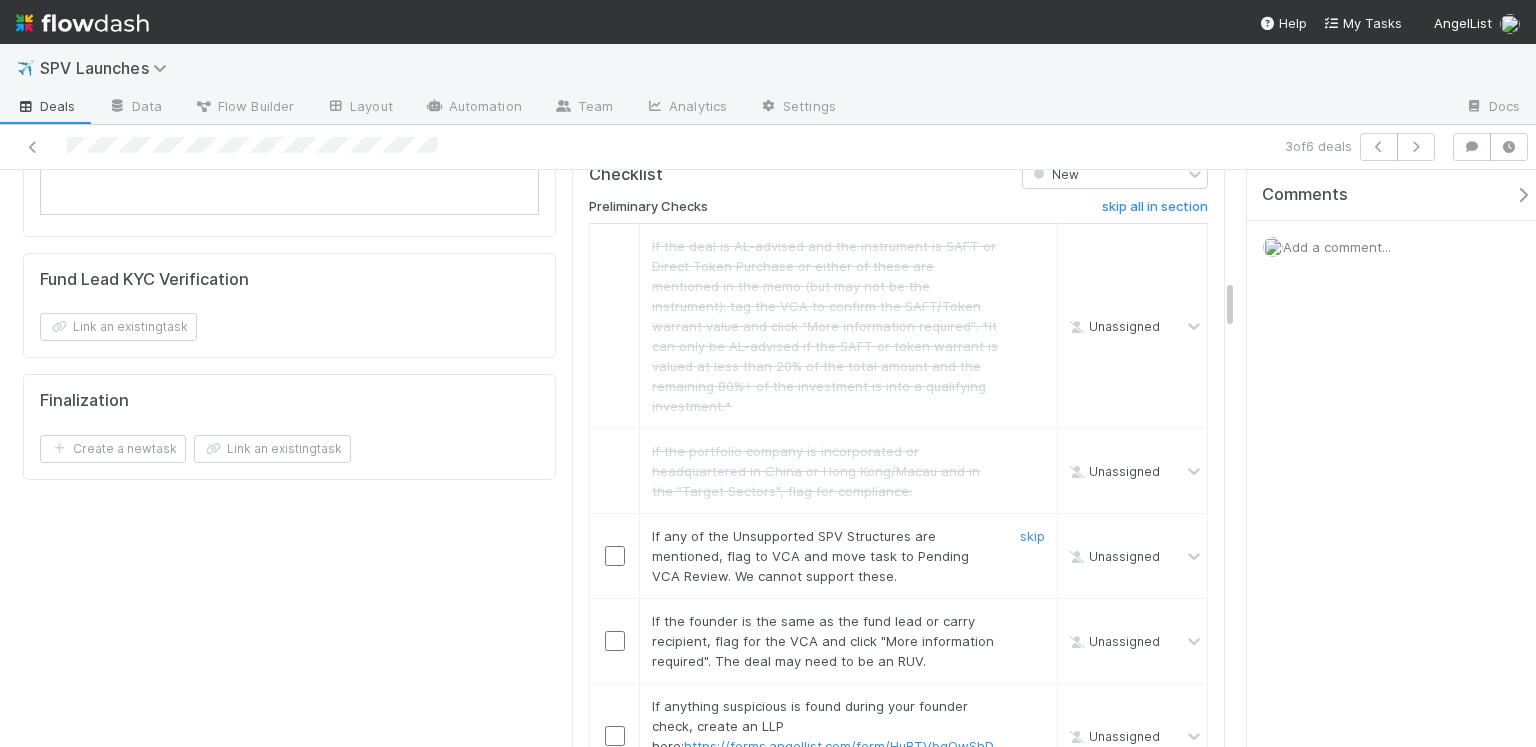 scroll, scrollTop: 1428, scrollLeft: 0, axis: vertical 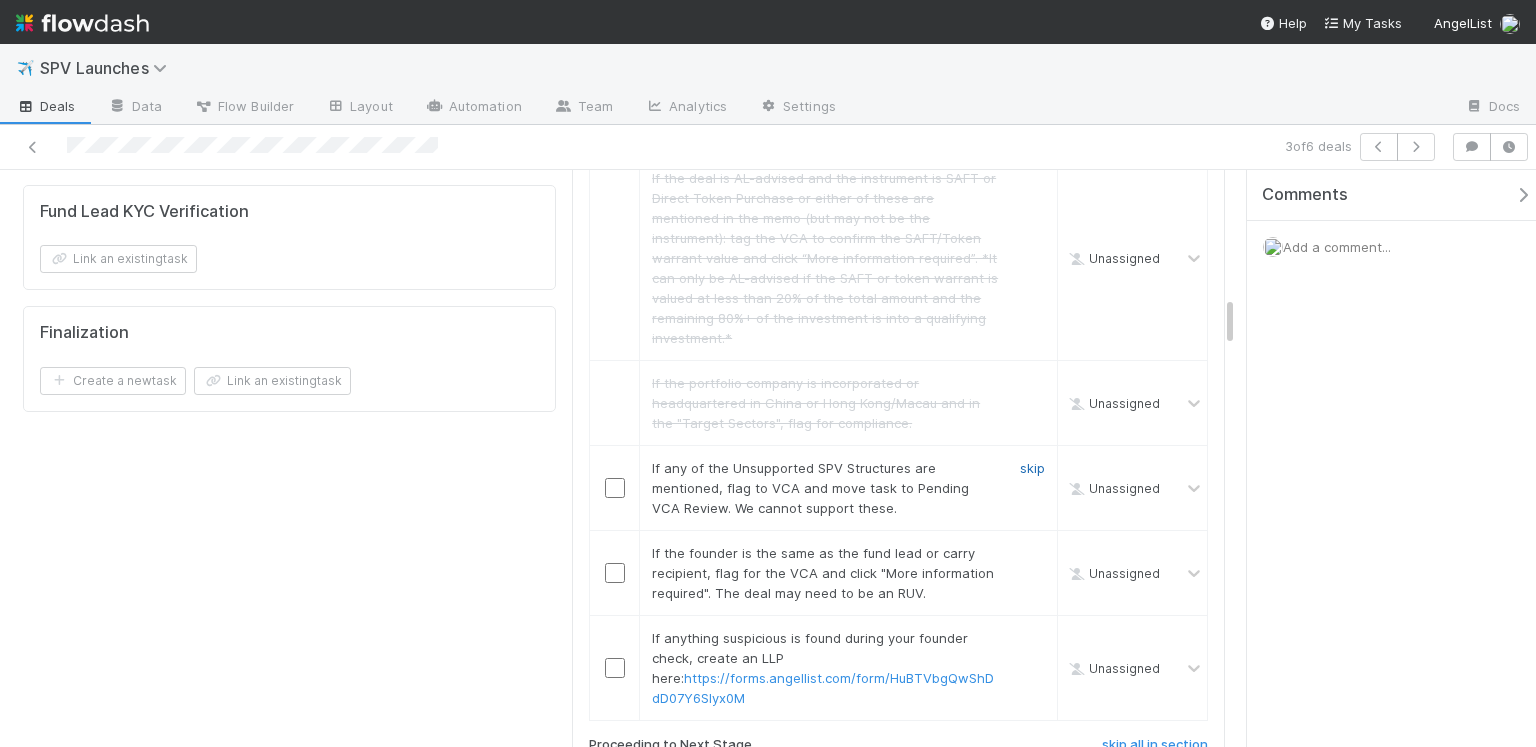click on "skip" at bounding box center (1032, 468) 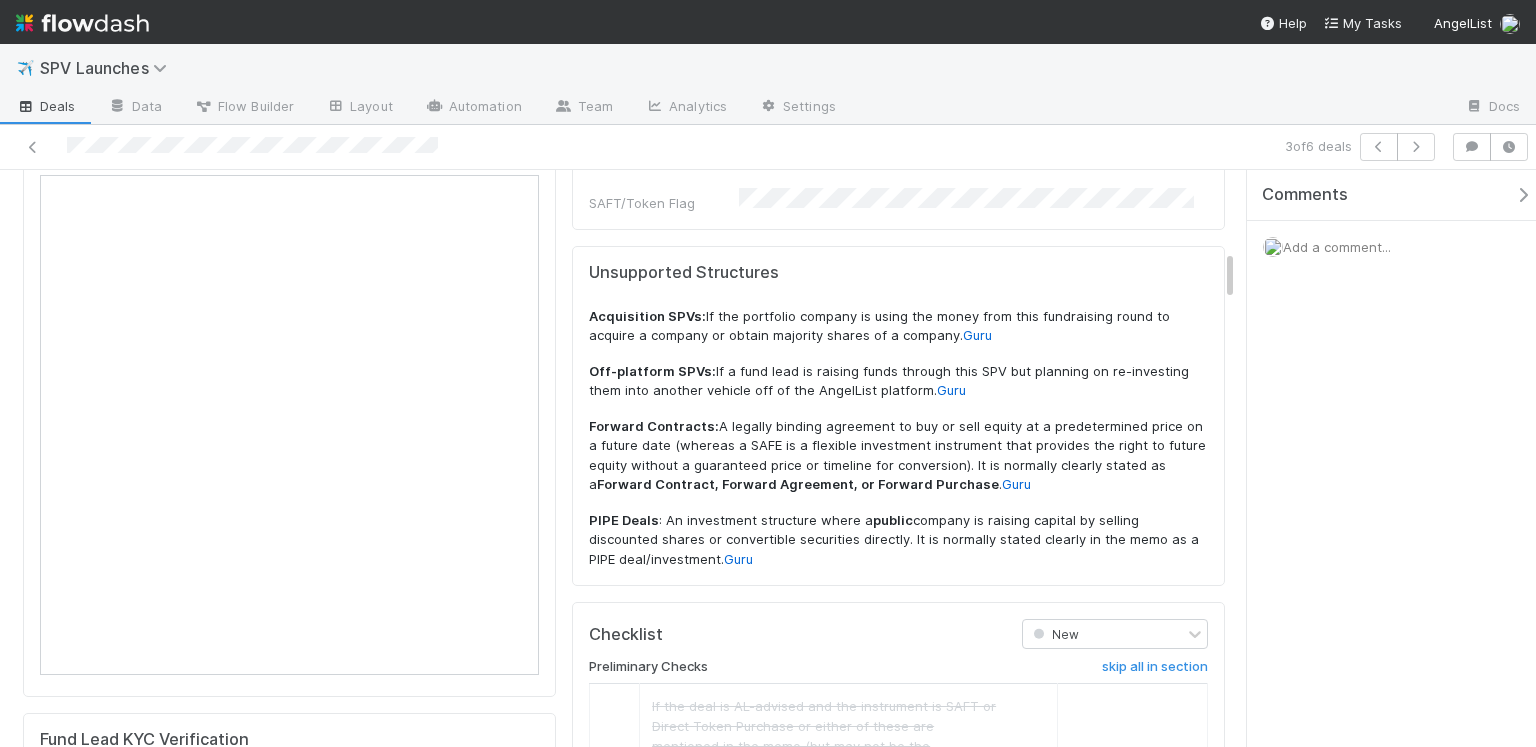 scroll, scrollTop: 879, scrollLeft: 0, axis: vertical 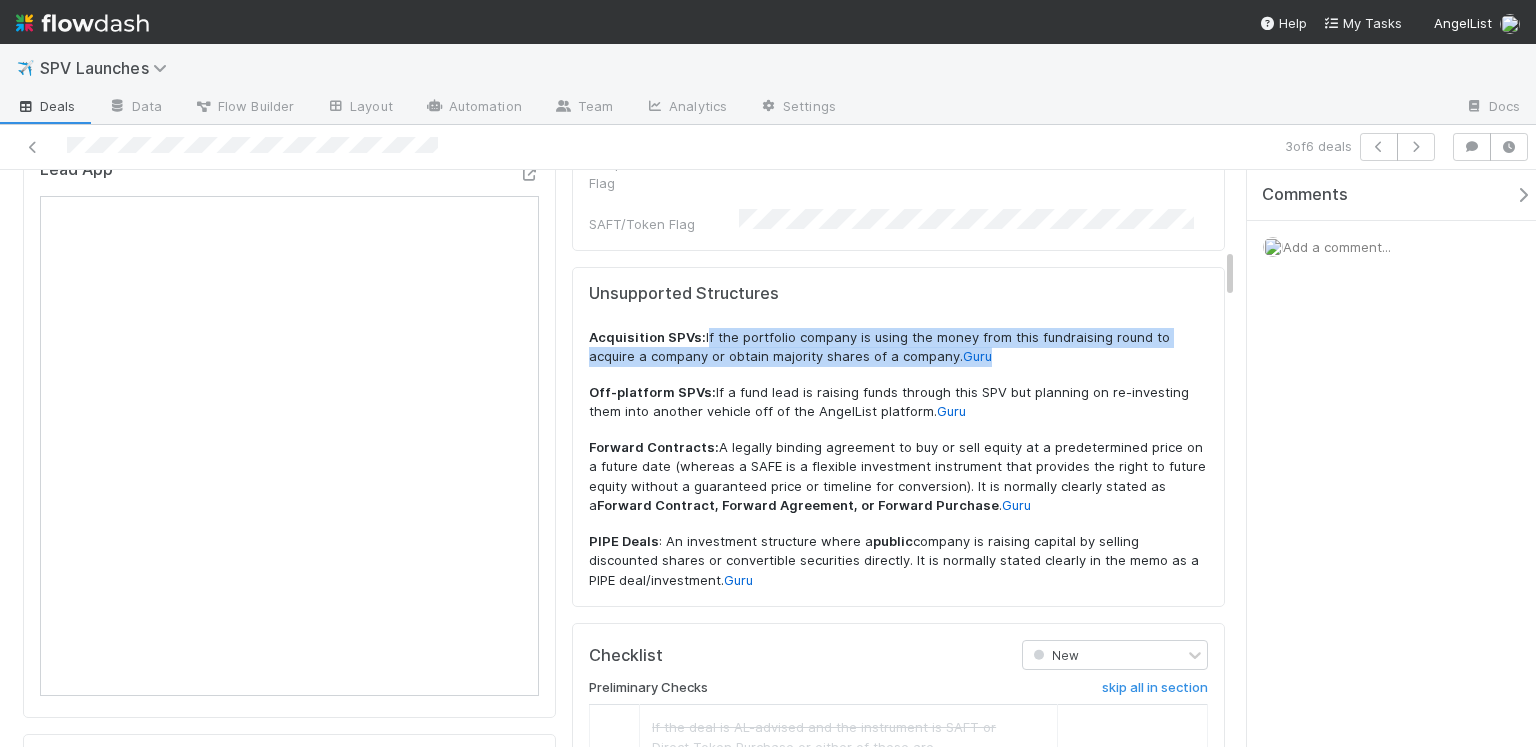 drag, startPoint x: 696, startPoint y: 239, endPoint x: 1048, endPoint y: 257, distance: 352.45993 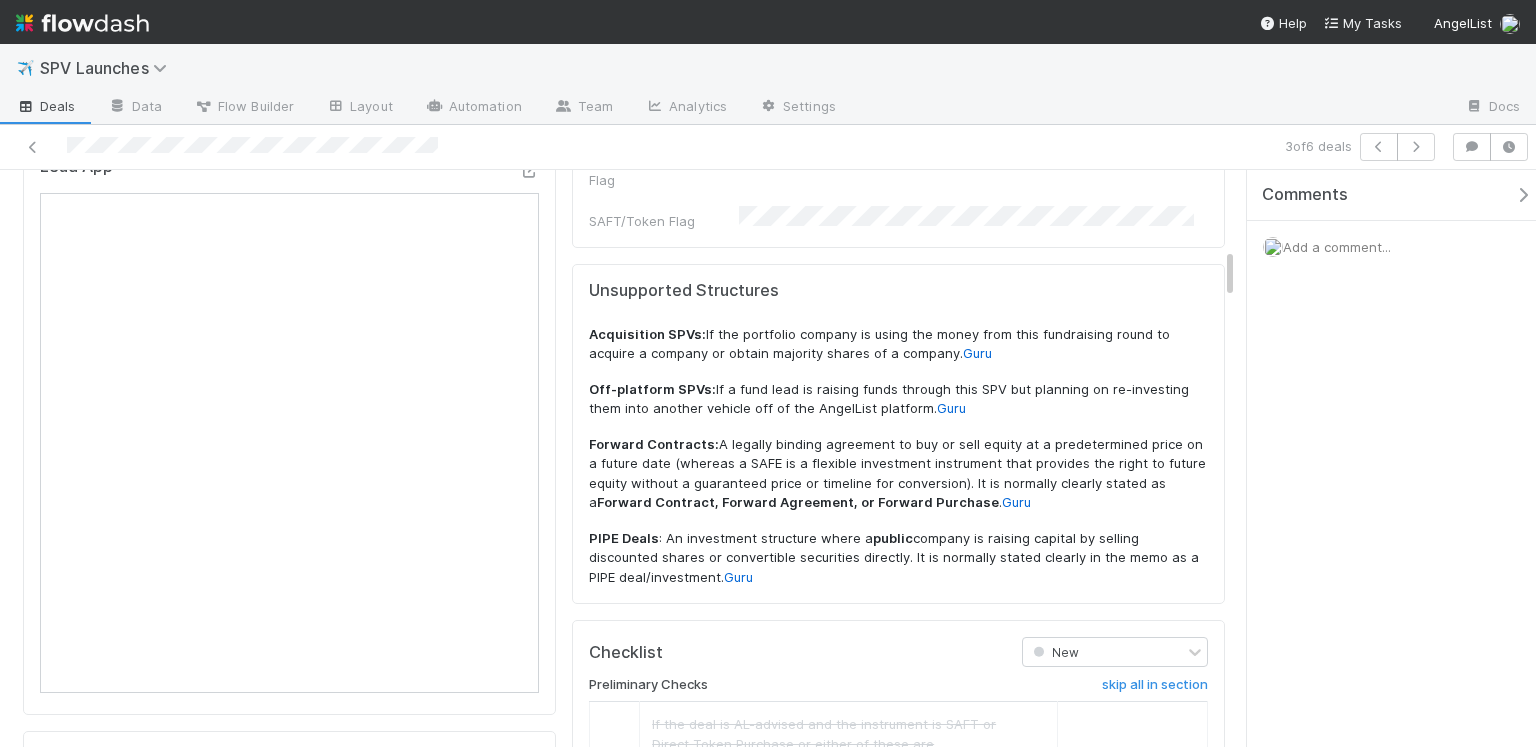 scroll, scrollTop: 890, scrollLeft: 0, axis: vertical 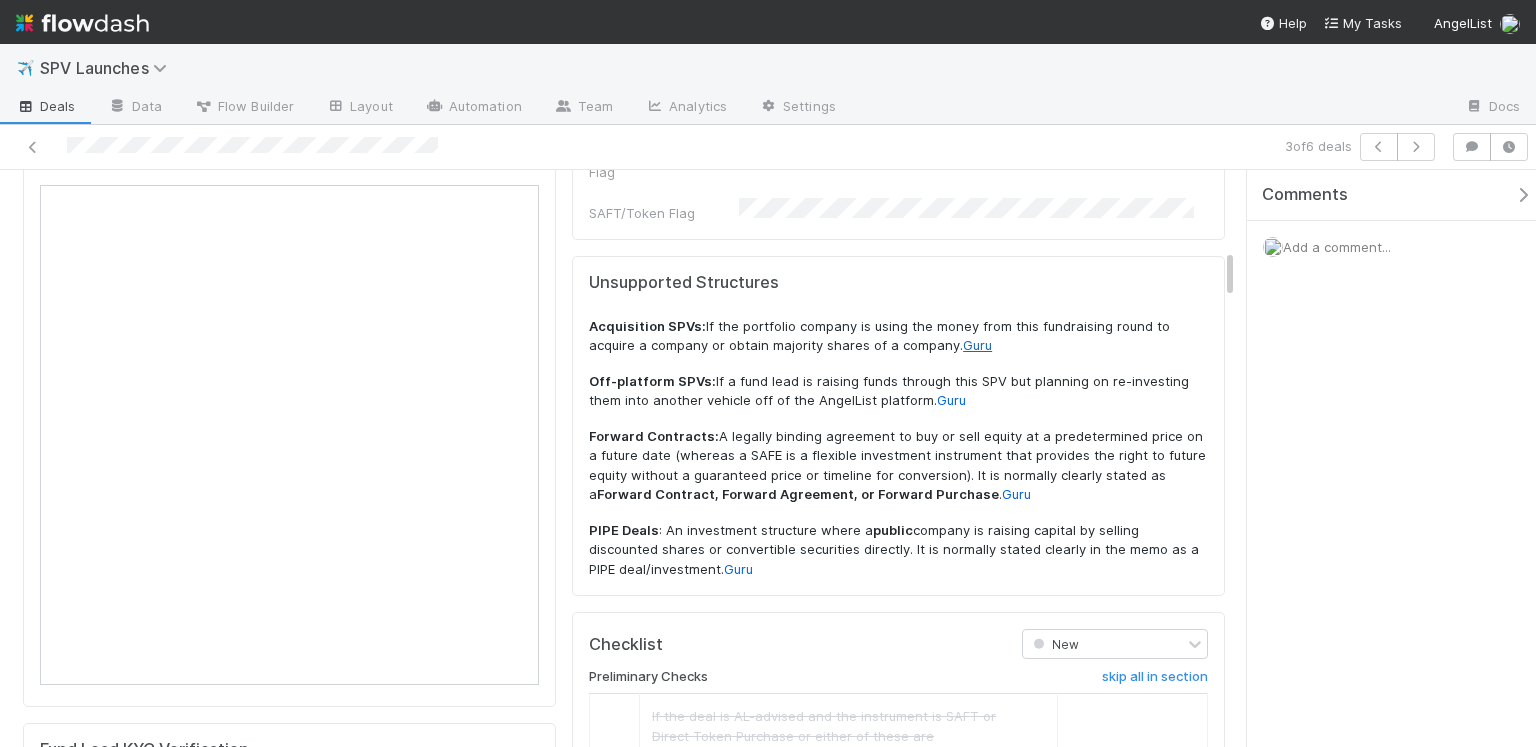 click on "Guru" at bounding box center [977, 345] 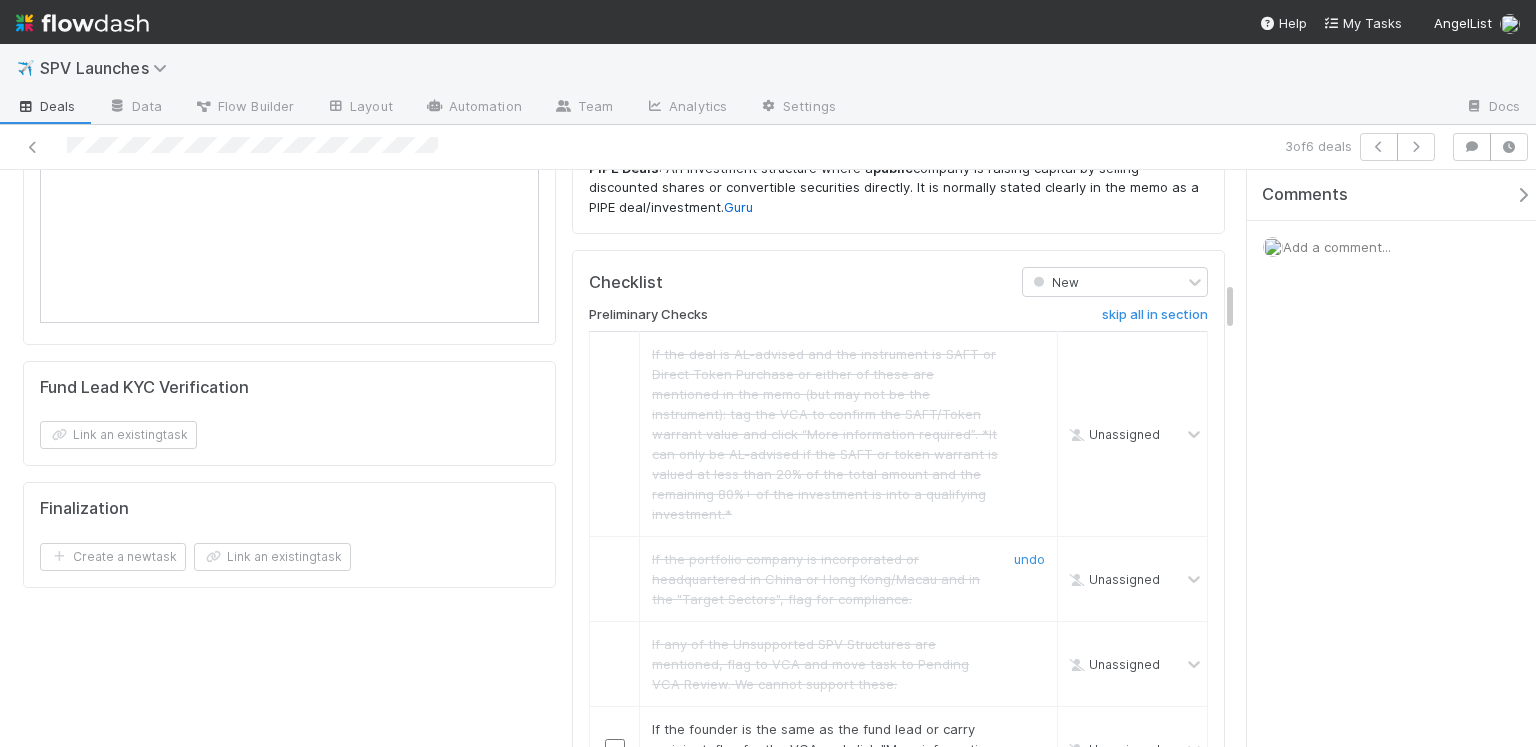 scroll, scrollTop: 1254, scrollLeft: 0, axis: vertical 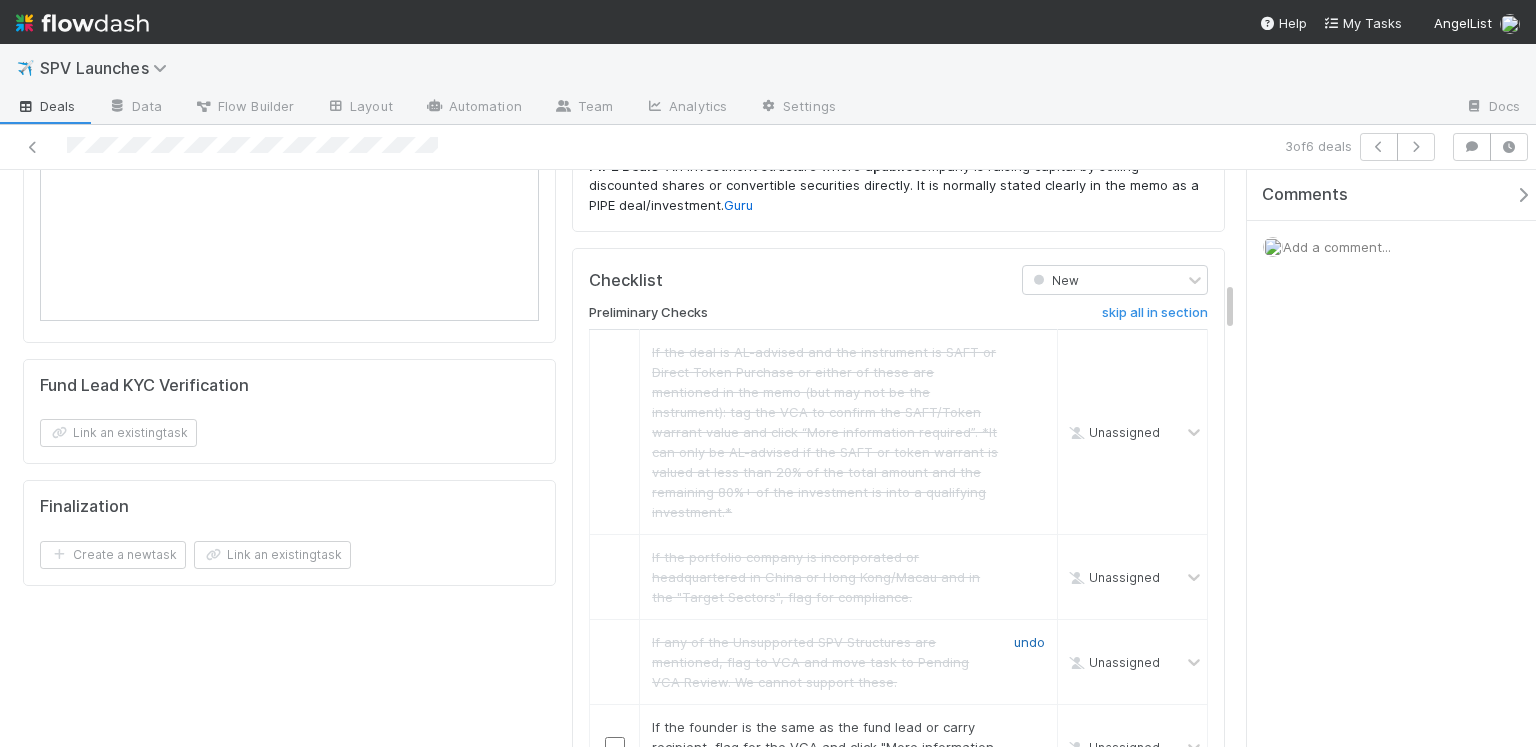 click on "undo" at bounding box center [1029, 642] 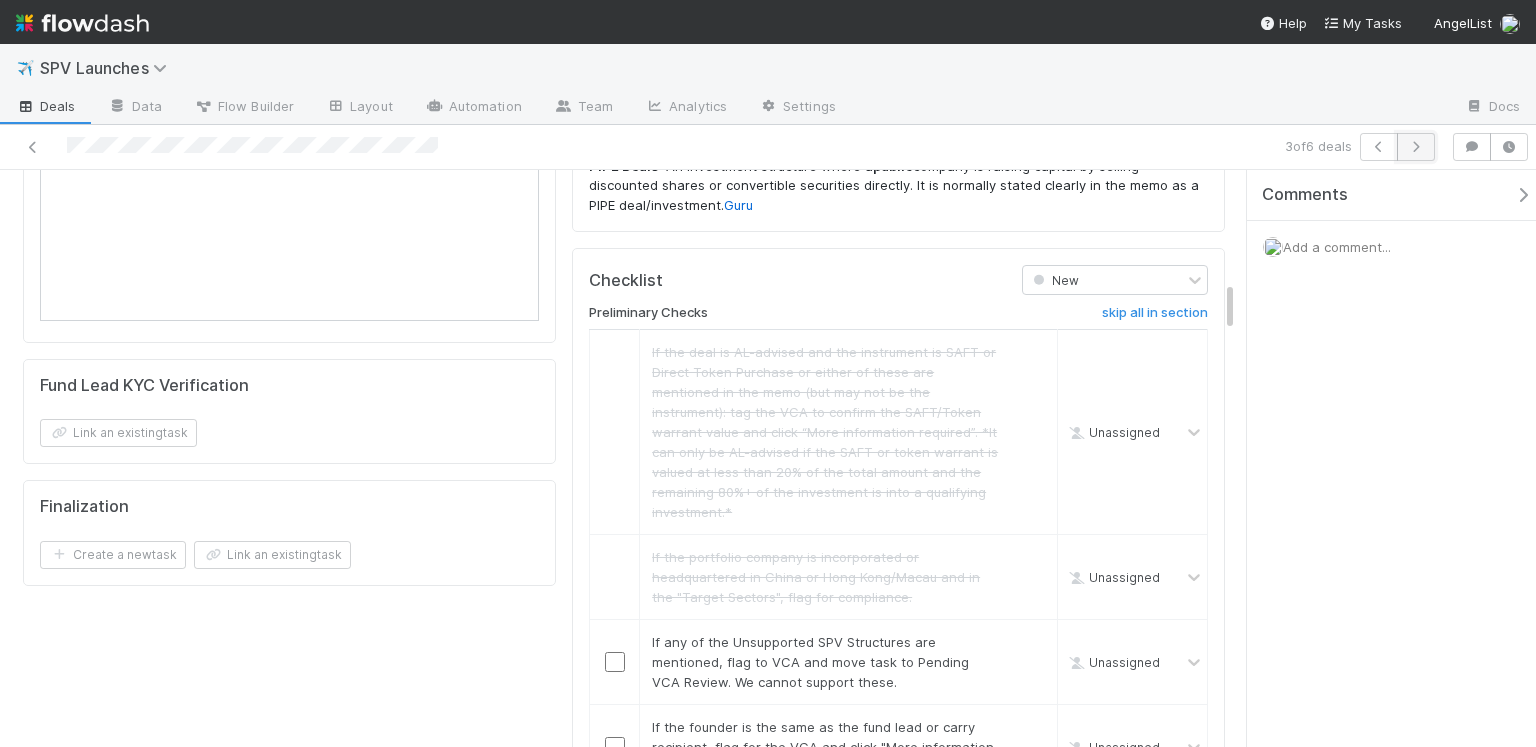 click at bounding box center [1416, 147] 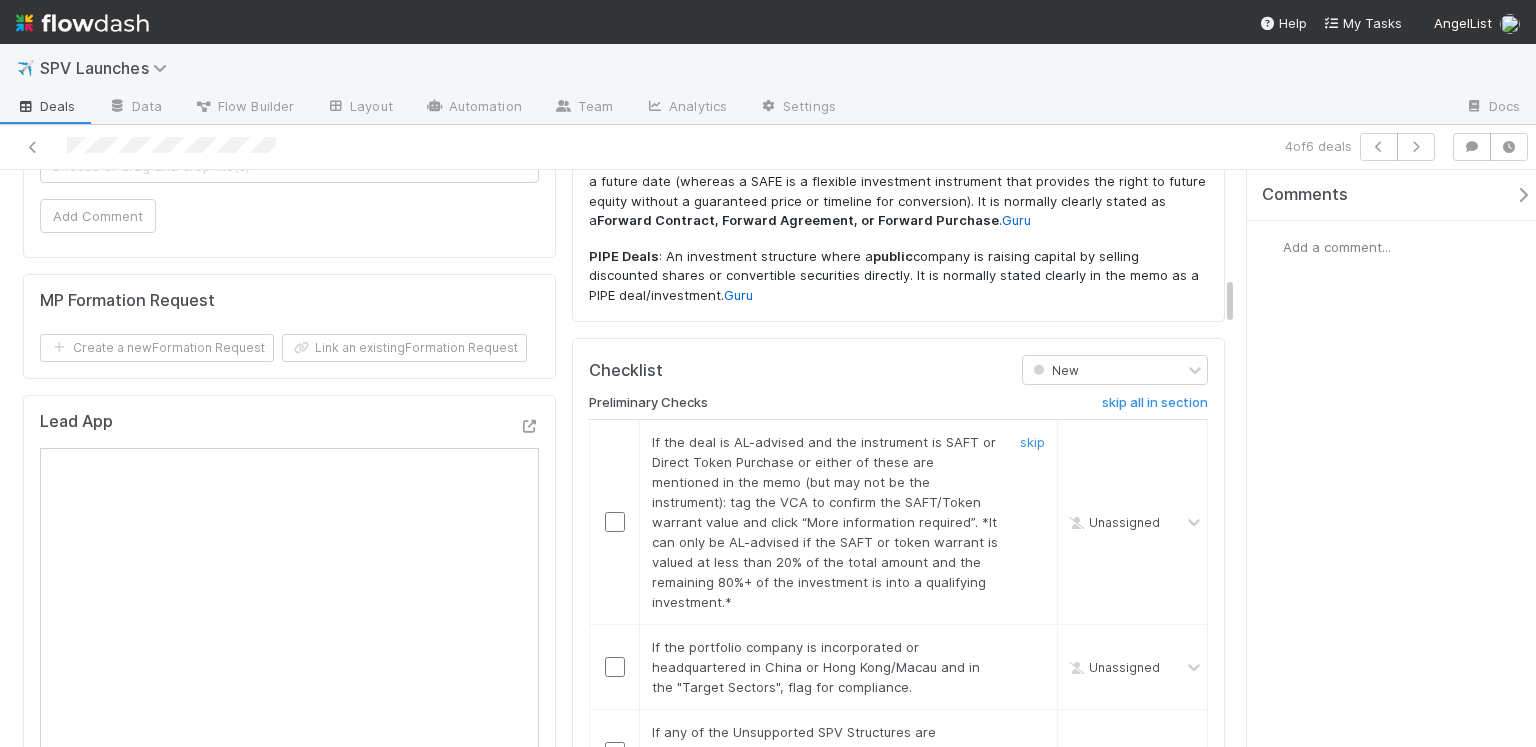 scroll, scrollTop: 1207, scrollLeft: 0, axis: vertical 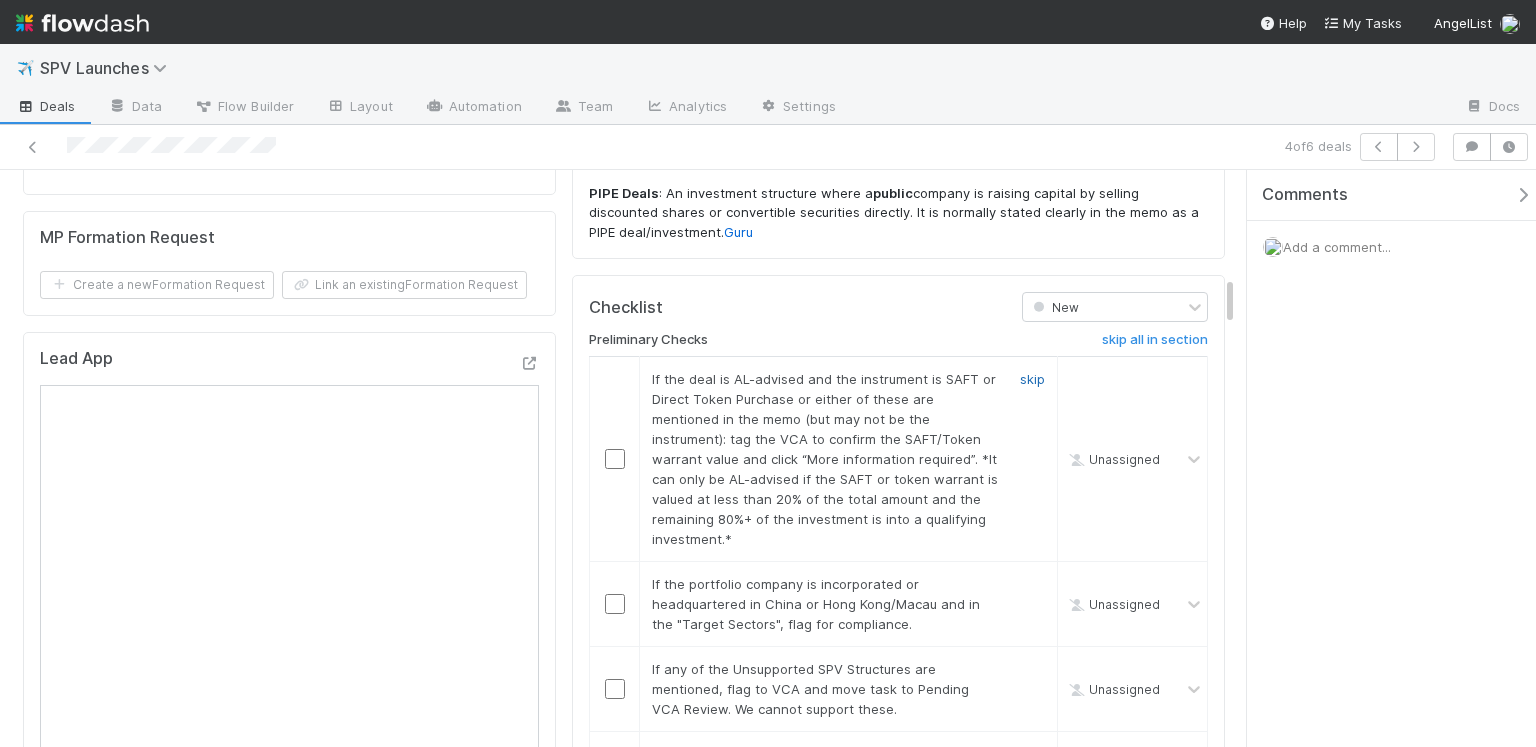 click on "skip" at bounding box center [1032, 379] 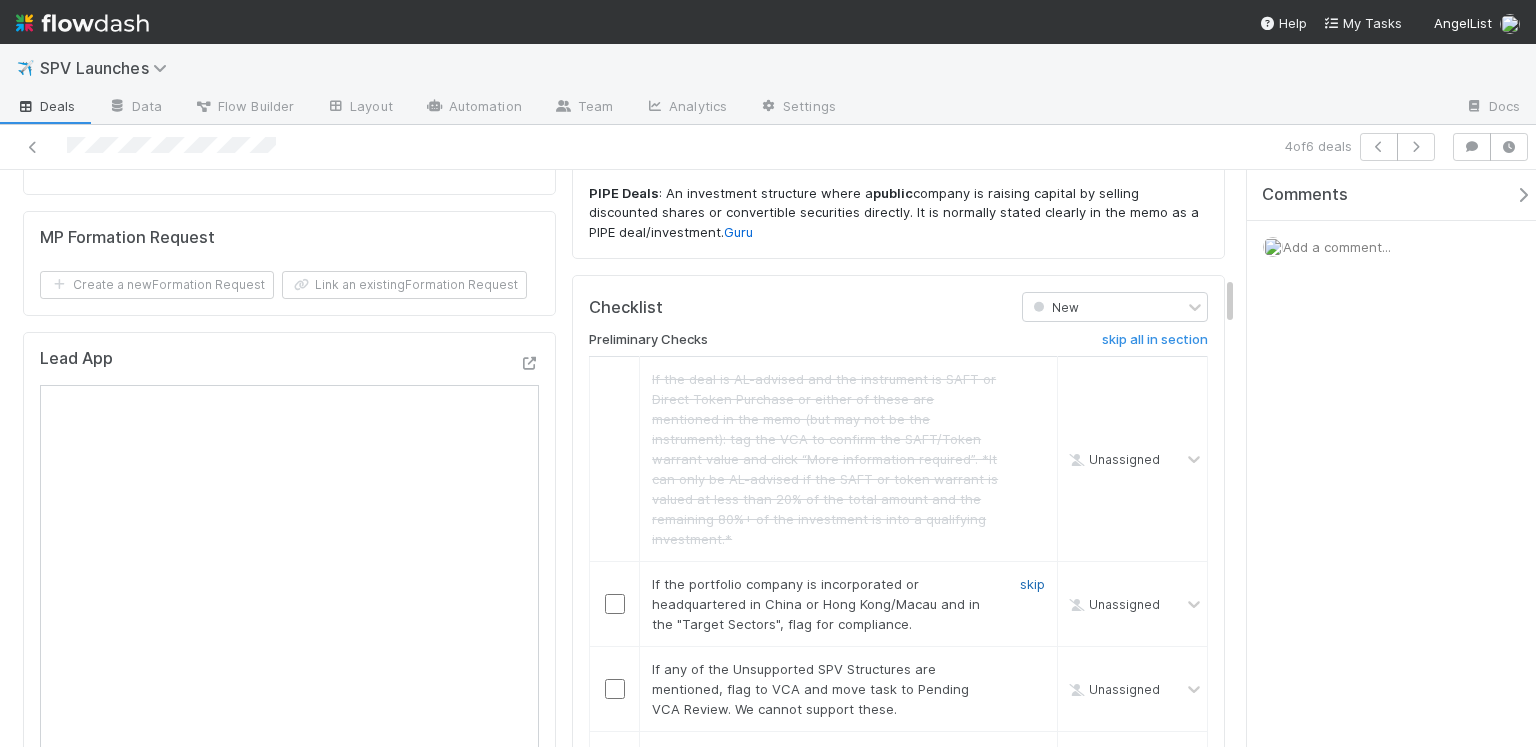 click on "skip" at bounding box center (1032, 584) 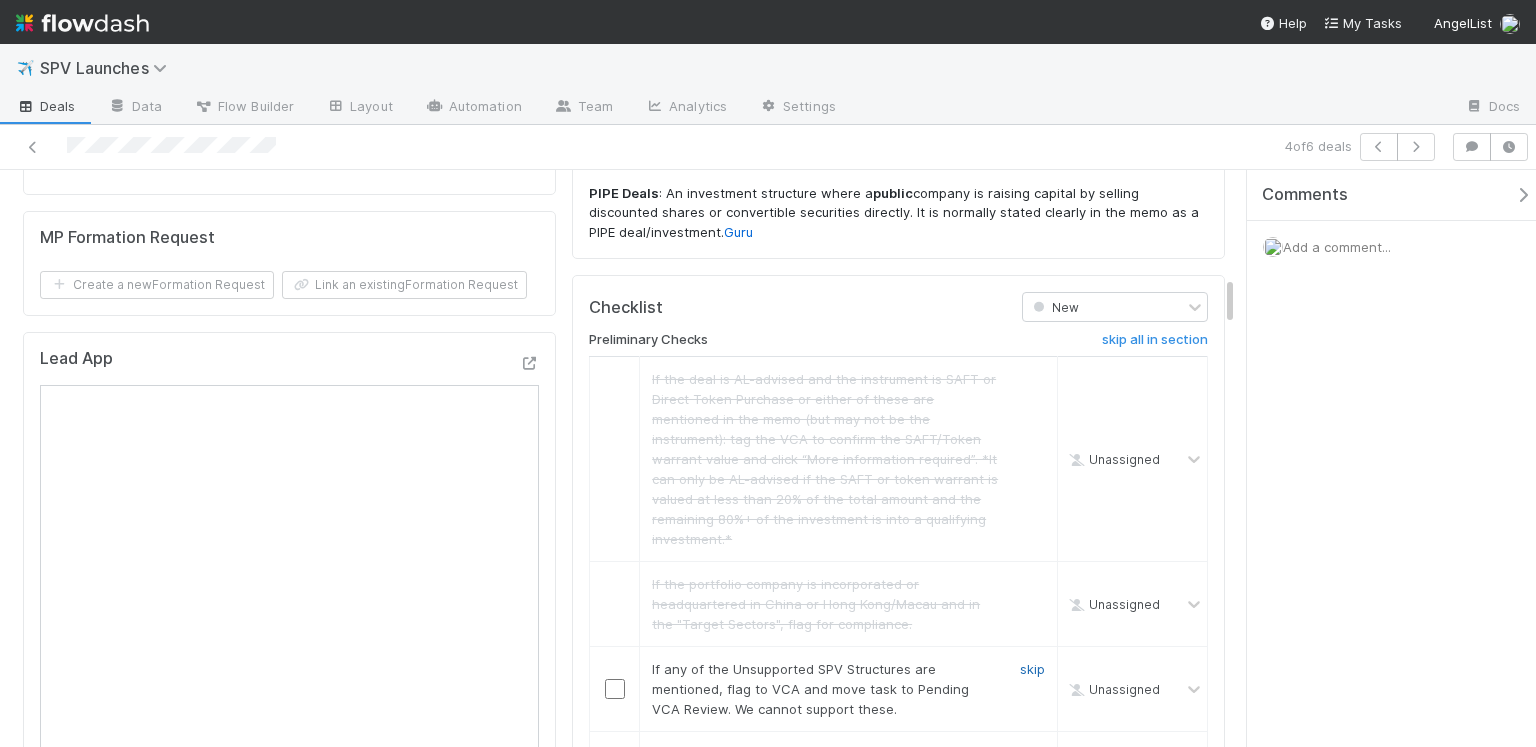 click on "skip" at bounding box center (1032, 669) 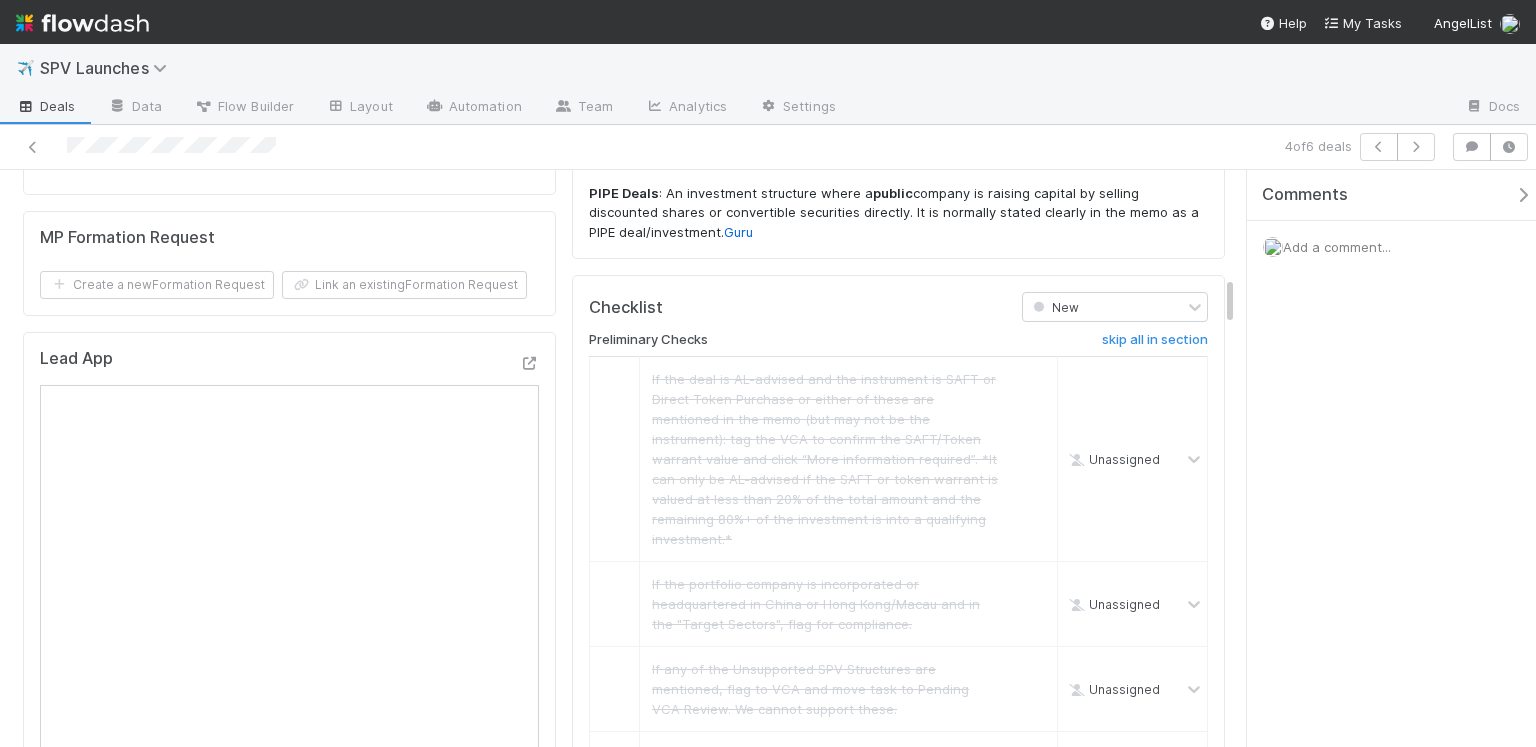 click on "skip" at bounding box center [1032, 754] 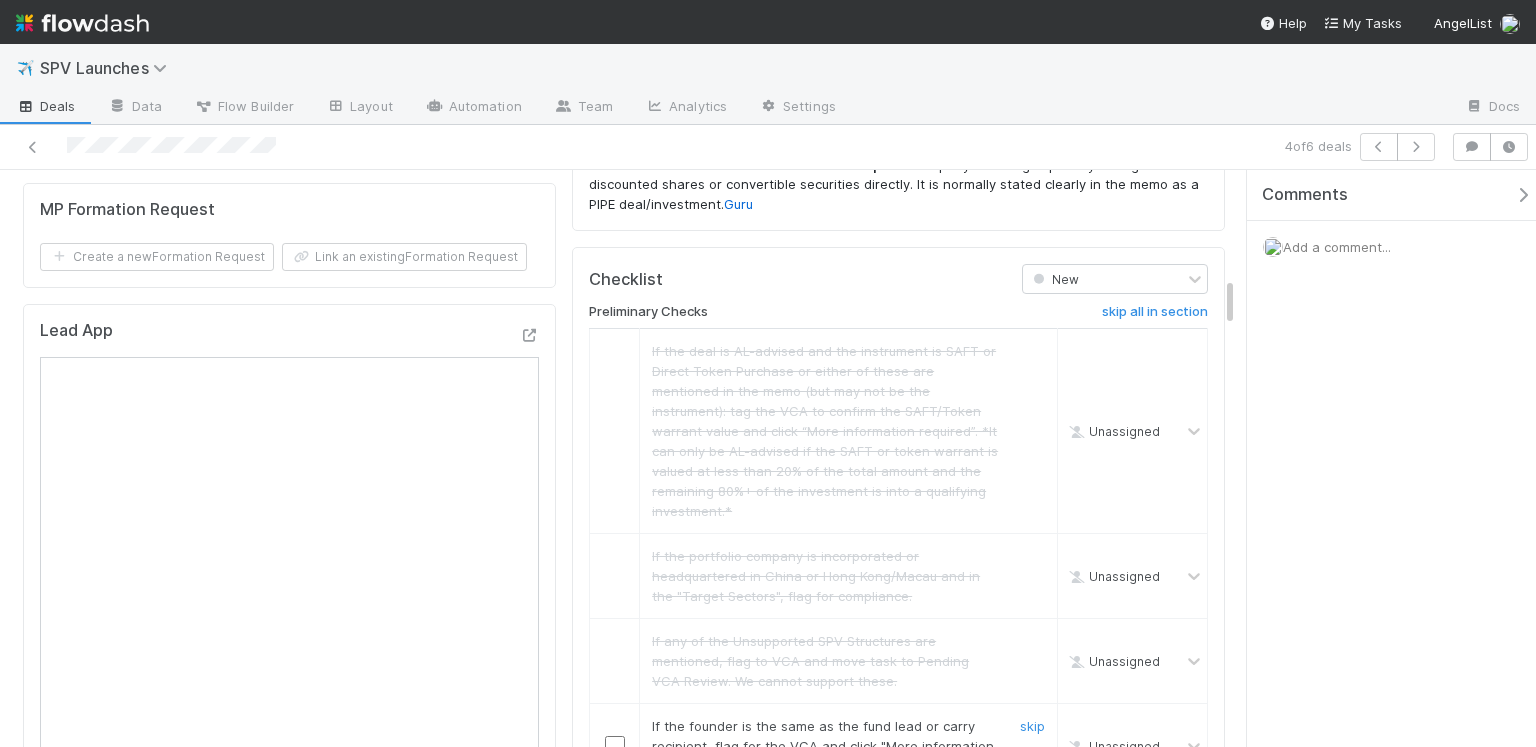 scroll, scrollTop: 1303, scrollLeft: 0, axis: vertical 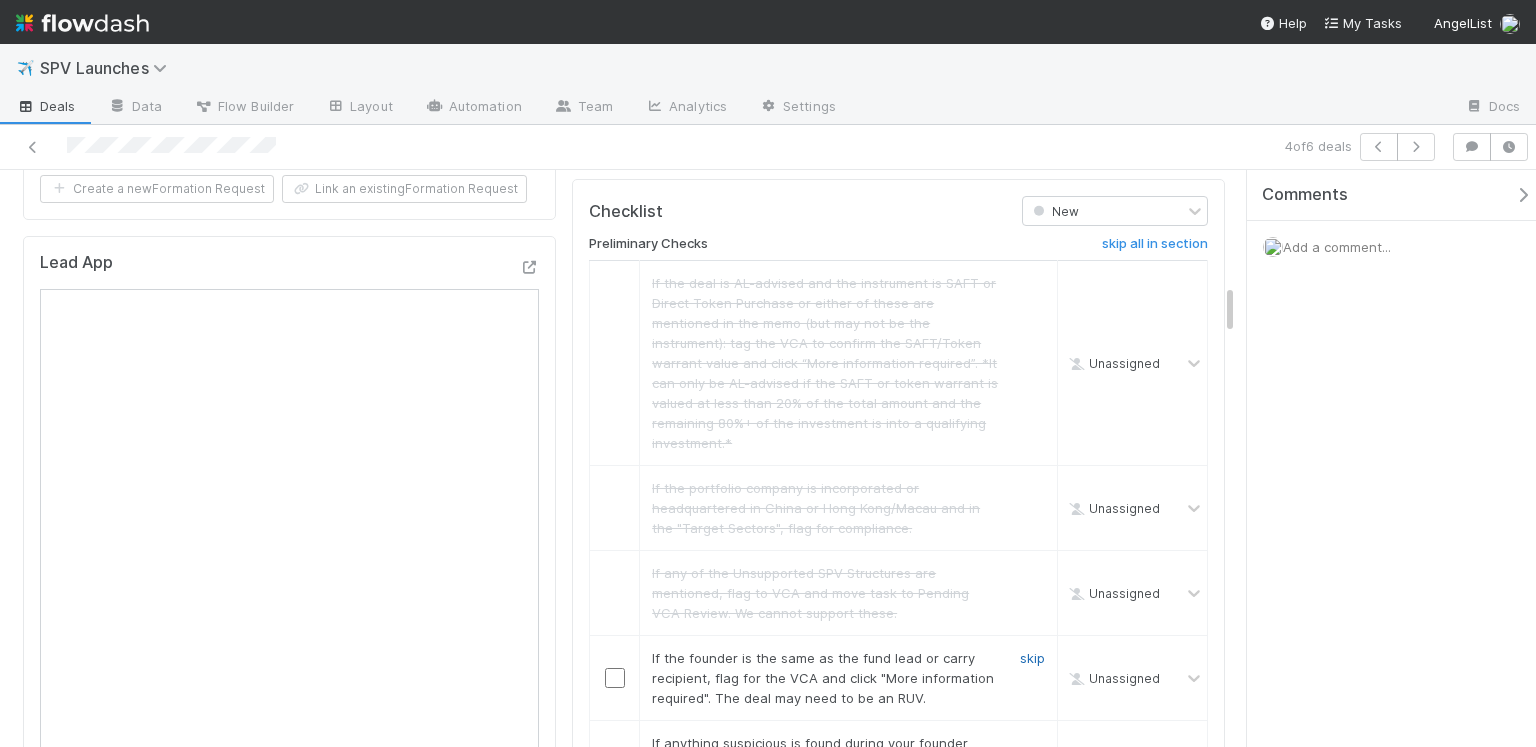 click on "skip" at bounding box center [1032, 658] 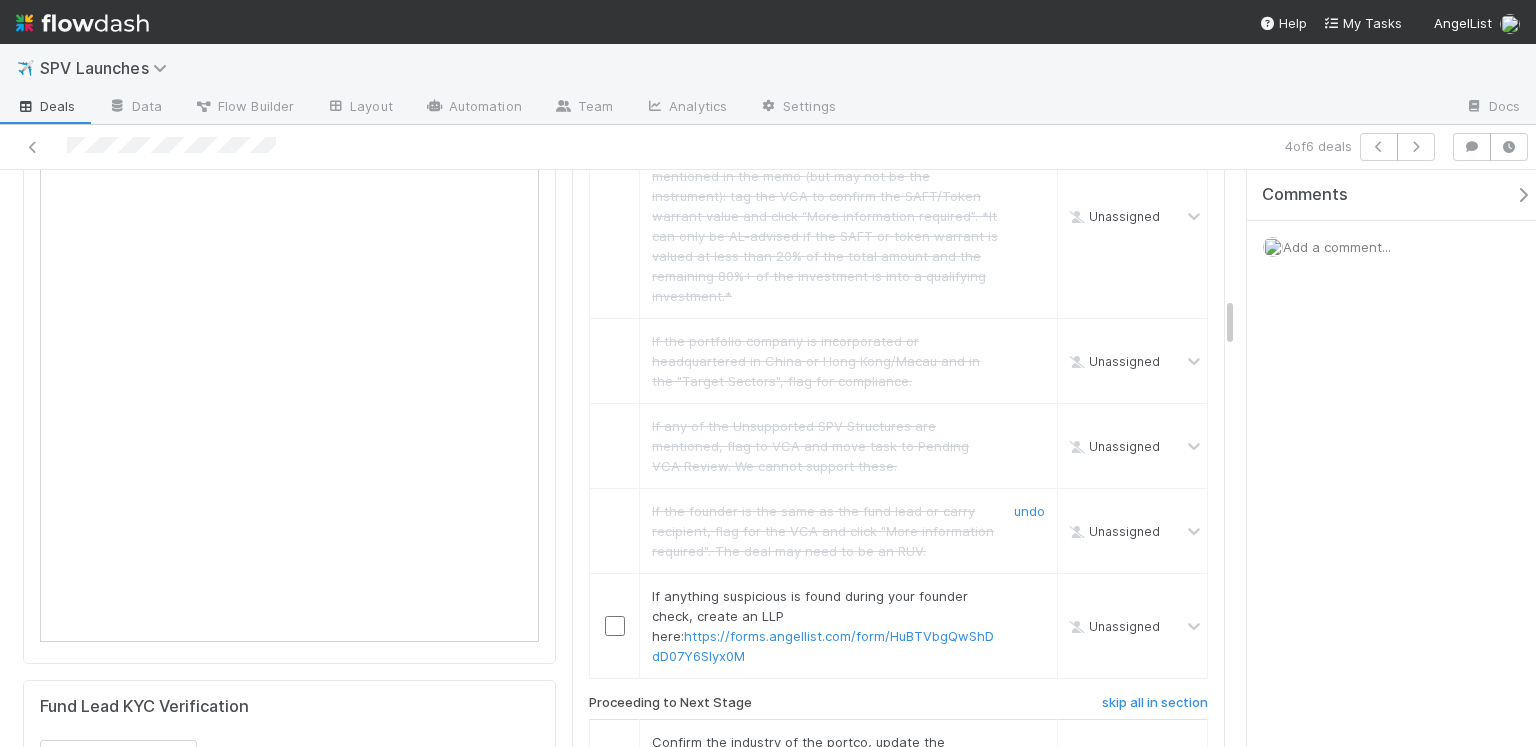 scroll, scrollTop: 1453, scrollLeft: 0, axis: vertical 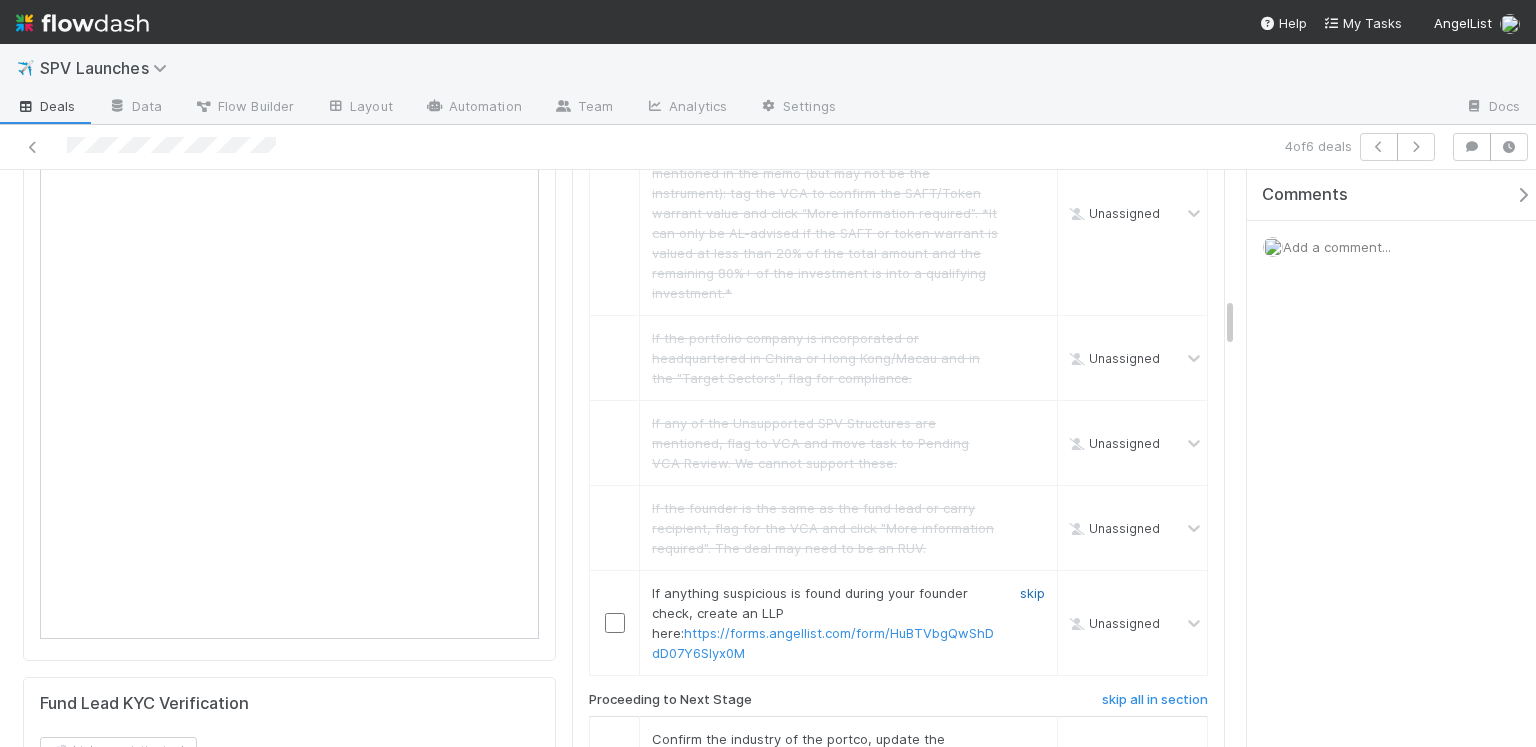 click on "skip" at bounding box center (1032, 593) 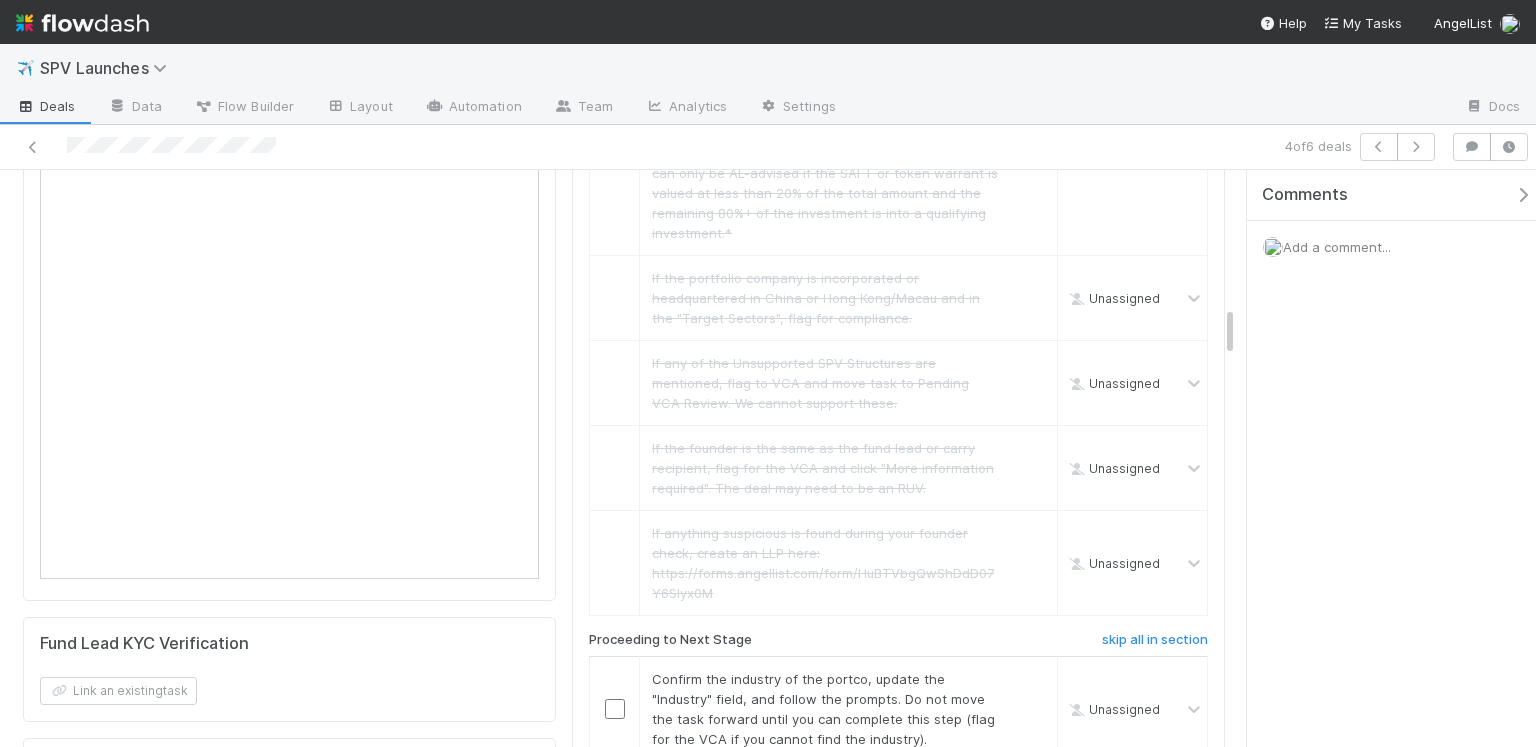 scroll, scrollTop: 1558, scrollLeft: 0, axis: vertical 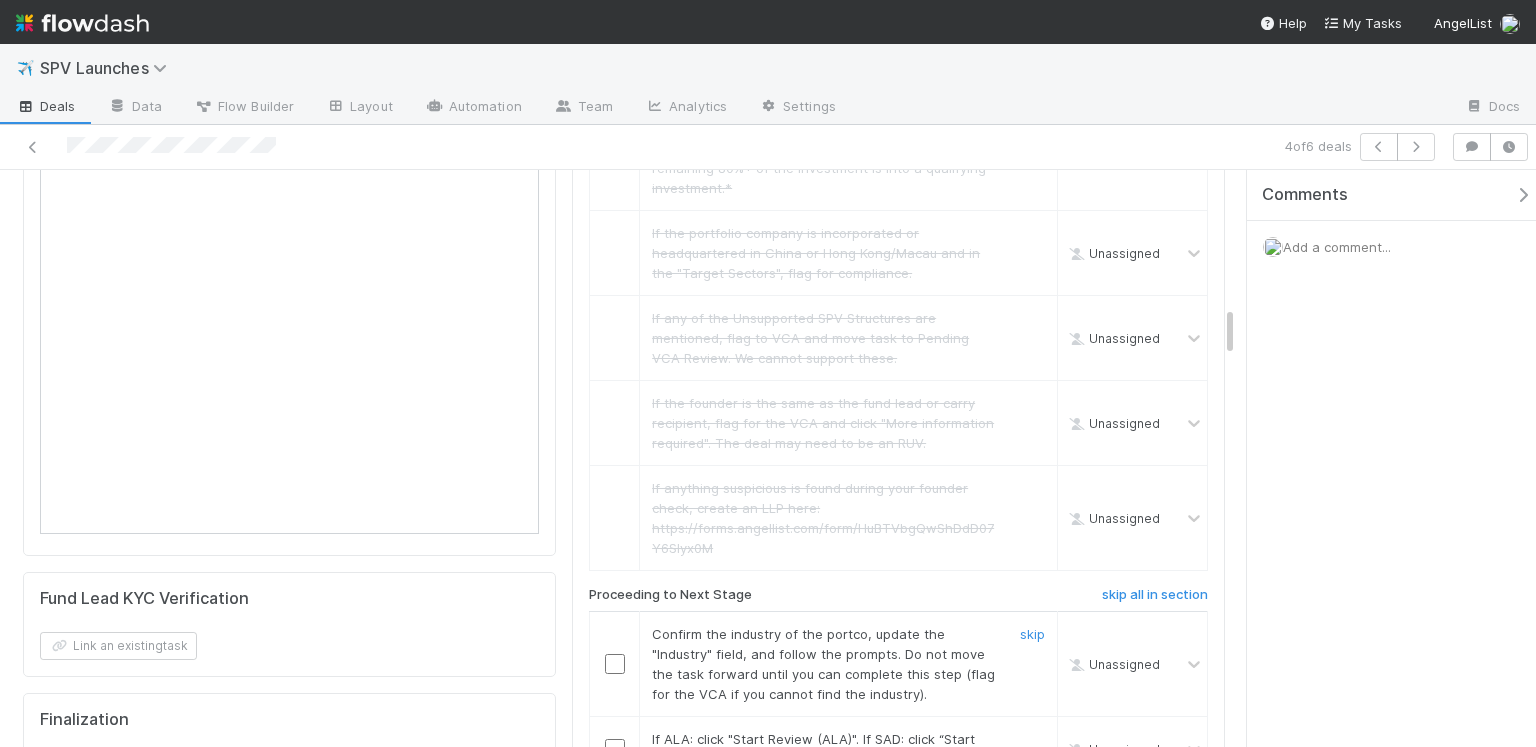 click at bounding box center [615, 664] 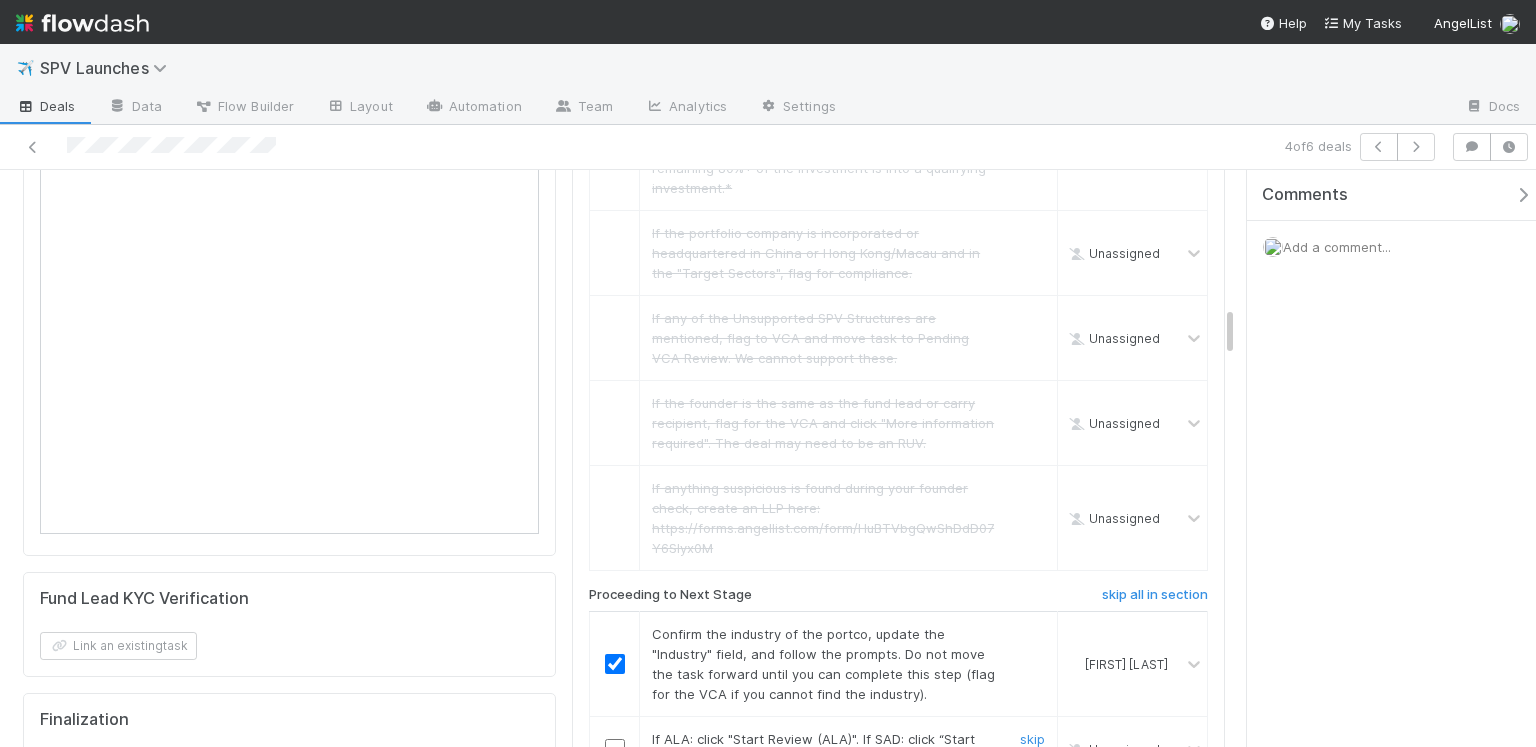click at bounding box center [615, 749] 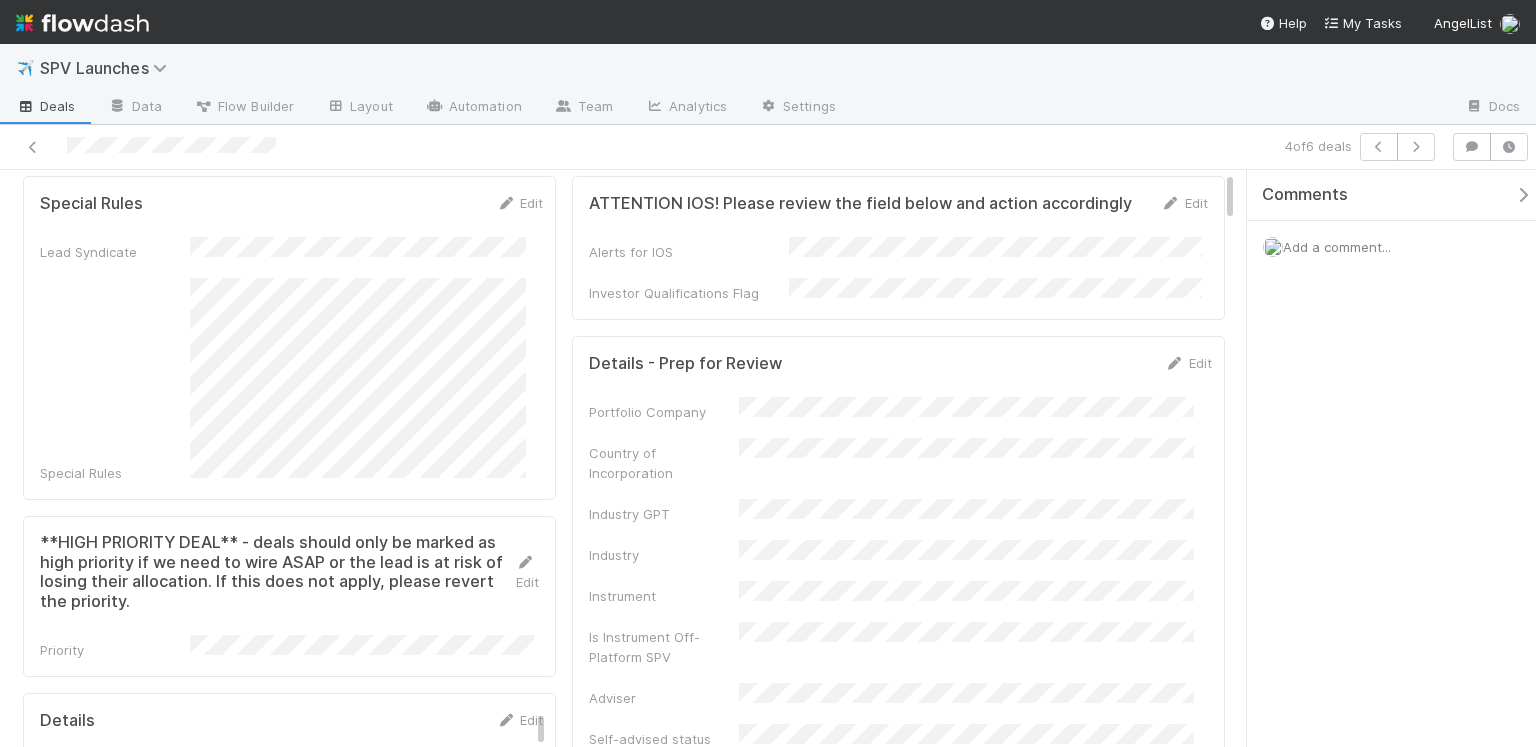 scroll, scrollTop: 1, scrollLeft: 0, axis: vertical 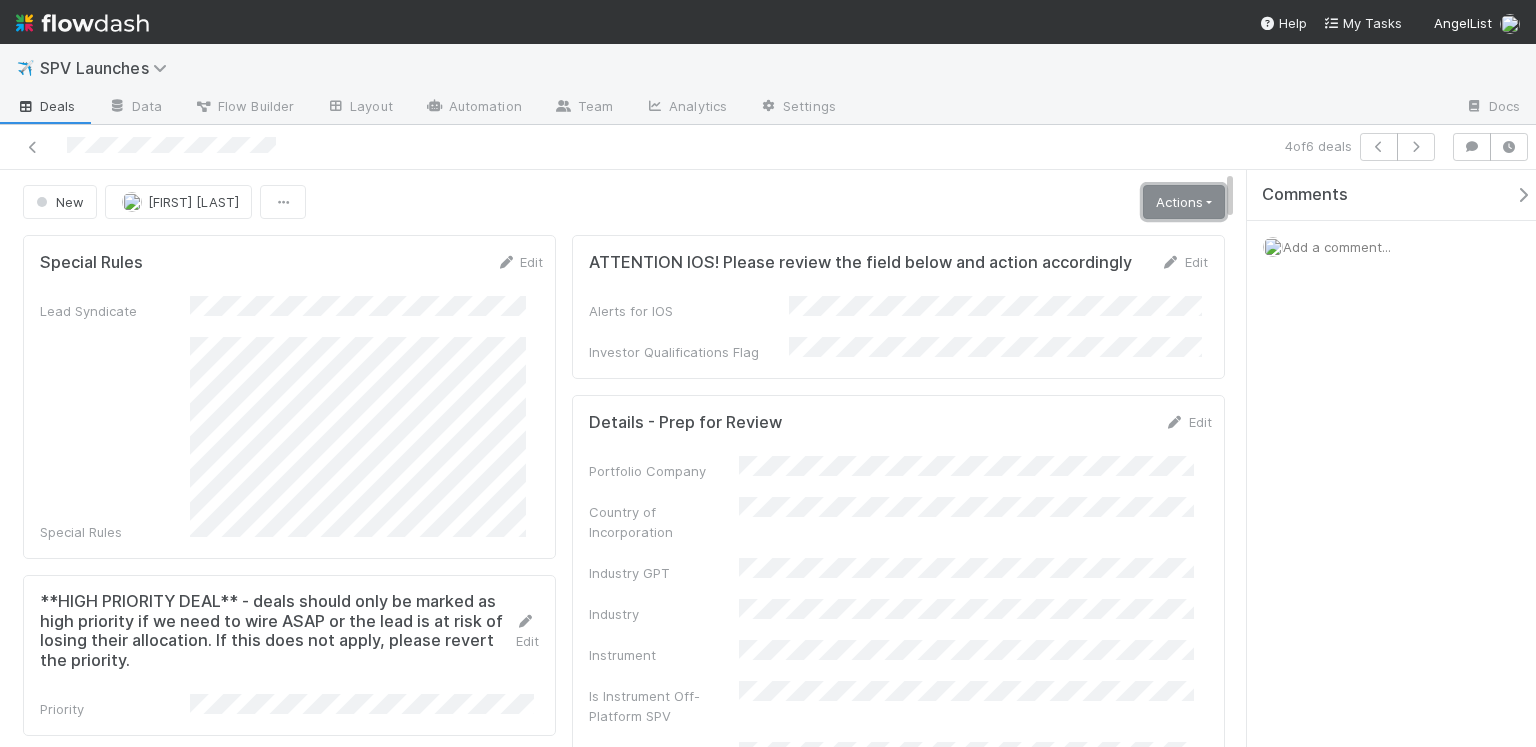 click on "Actions" at bounding box center (1184, 202) 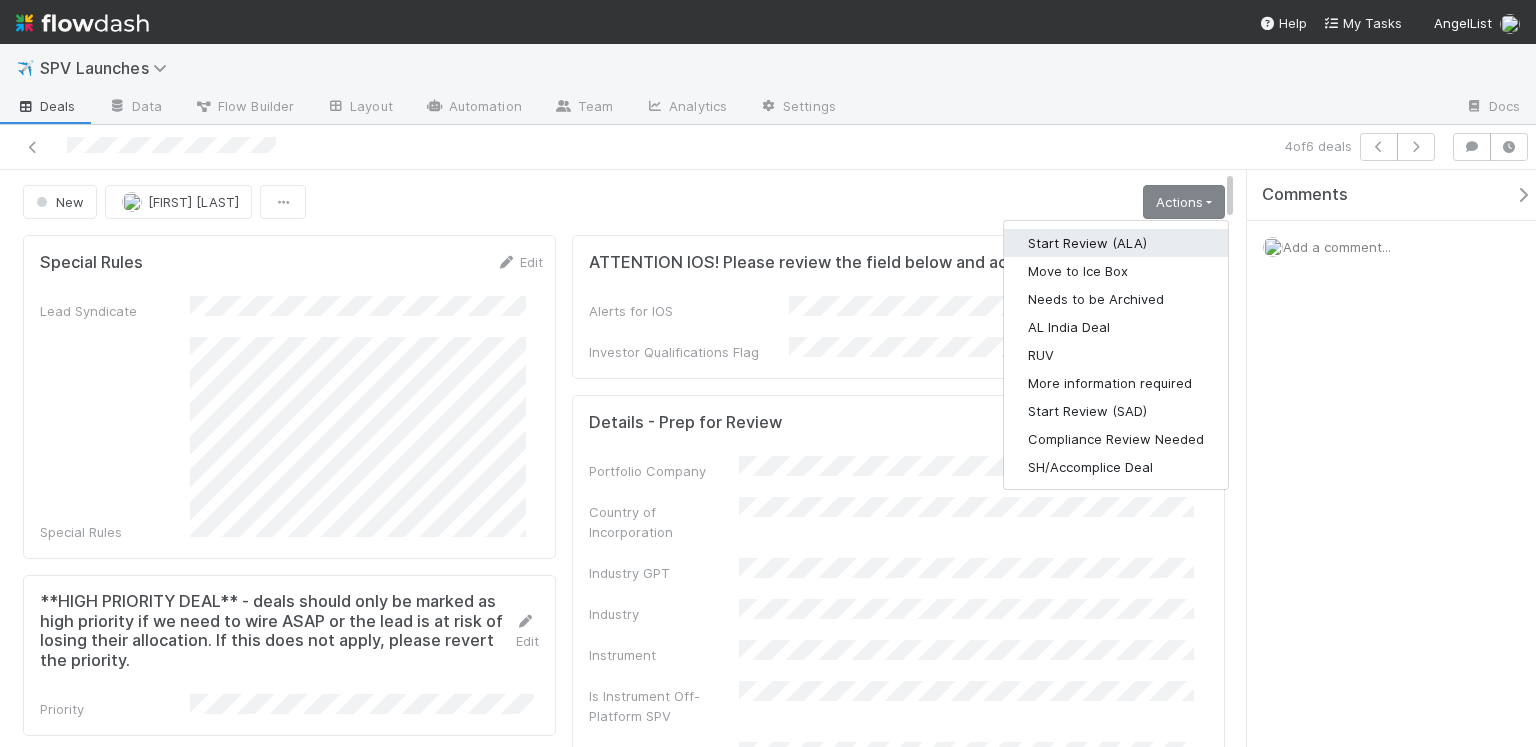 click on "Start Review (ALA)" at bounding box center [1116, 243] 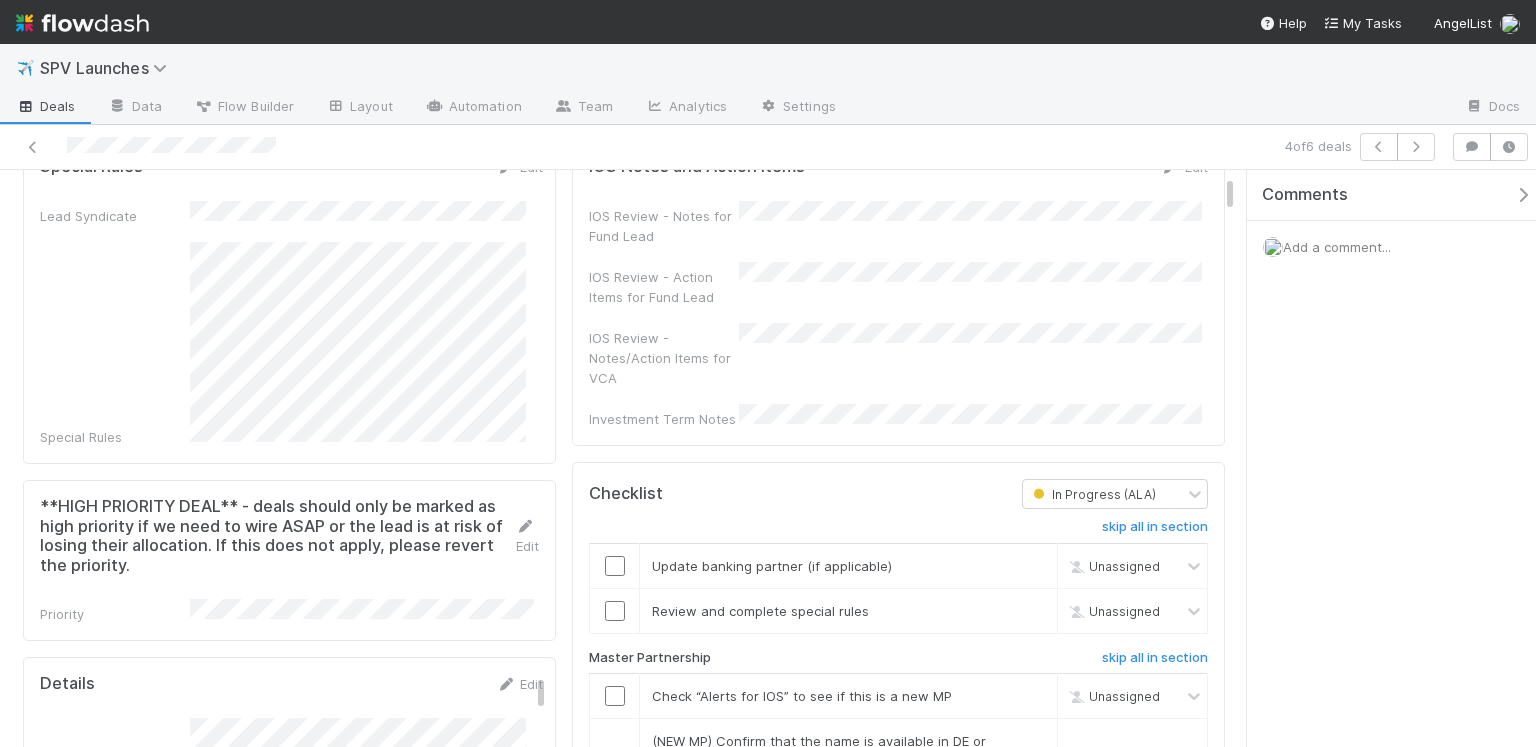 scroll, scrollTop: 137, scrollLeft: 0, axis: vertical 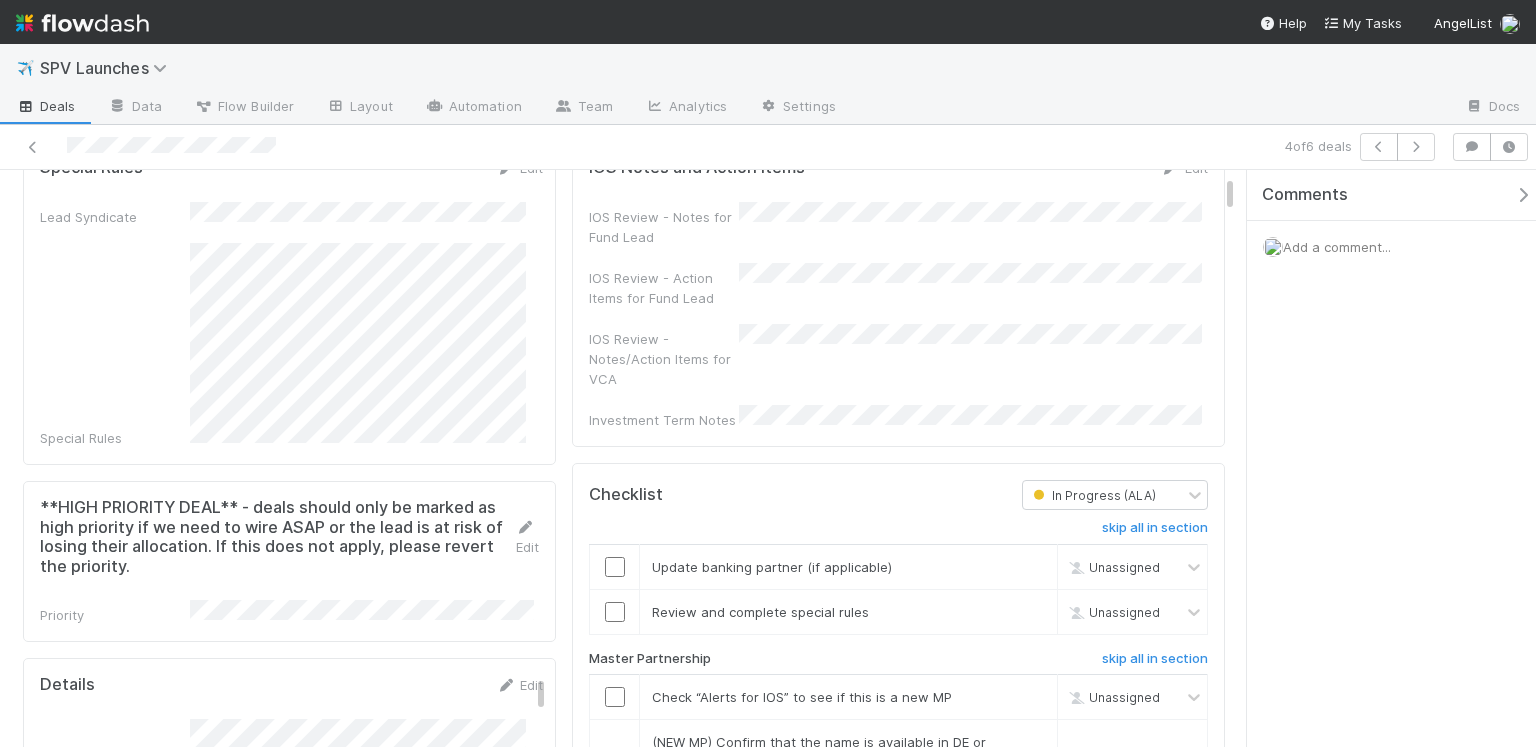click on "Update banking partner (if applicable)" at bounding box center [849, 566] 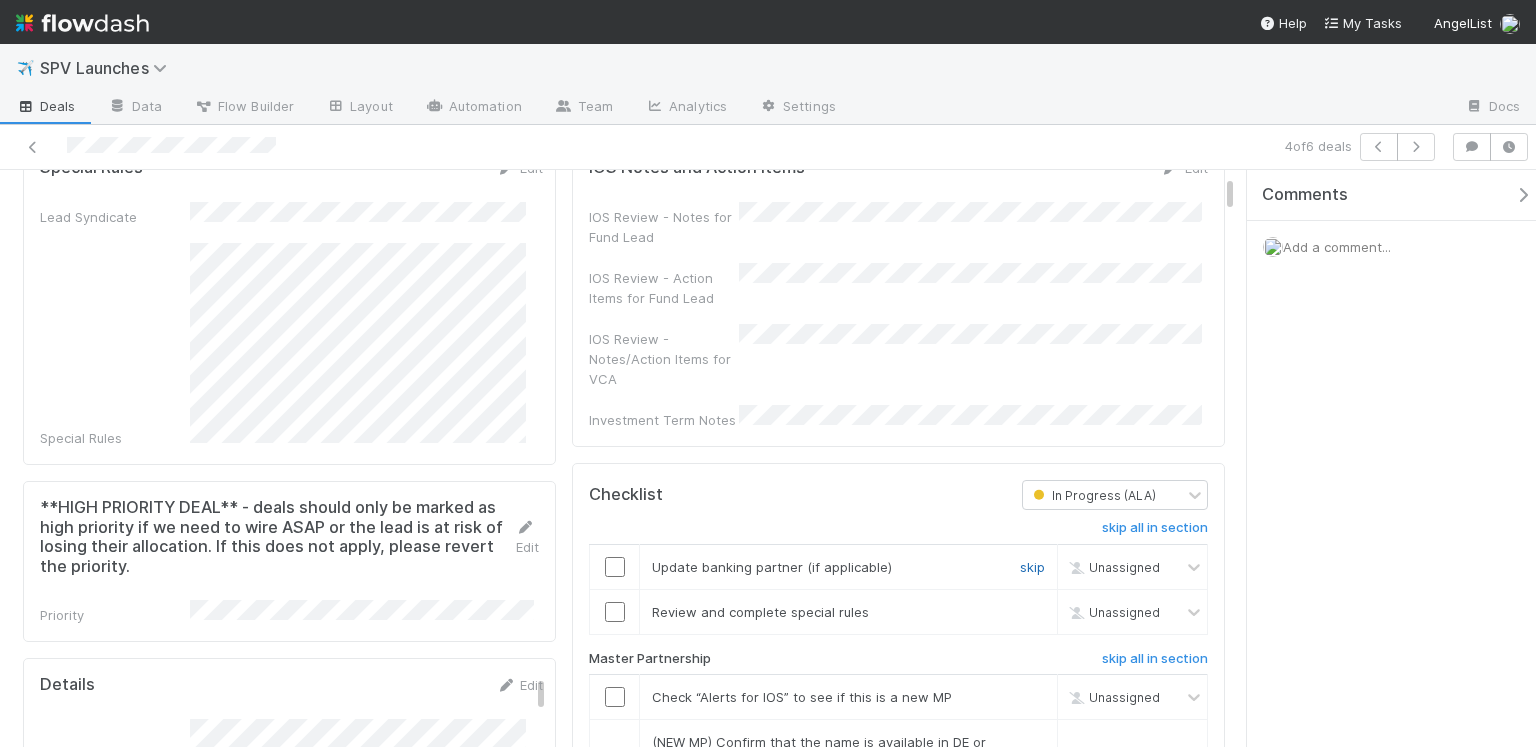 click on "skip" at bounding box center (1032, 567) 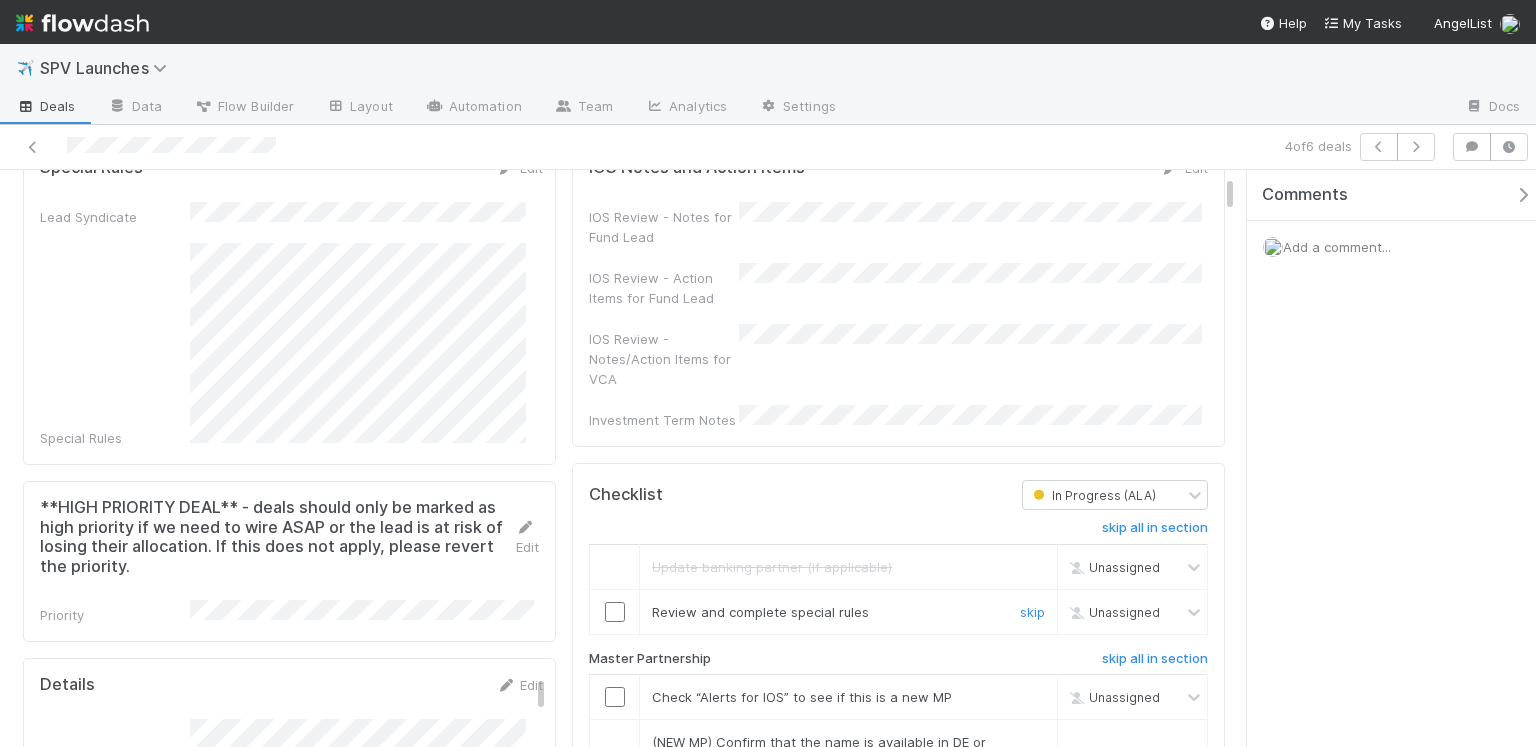 click at bounding box center [615, 612] 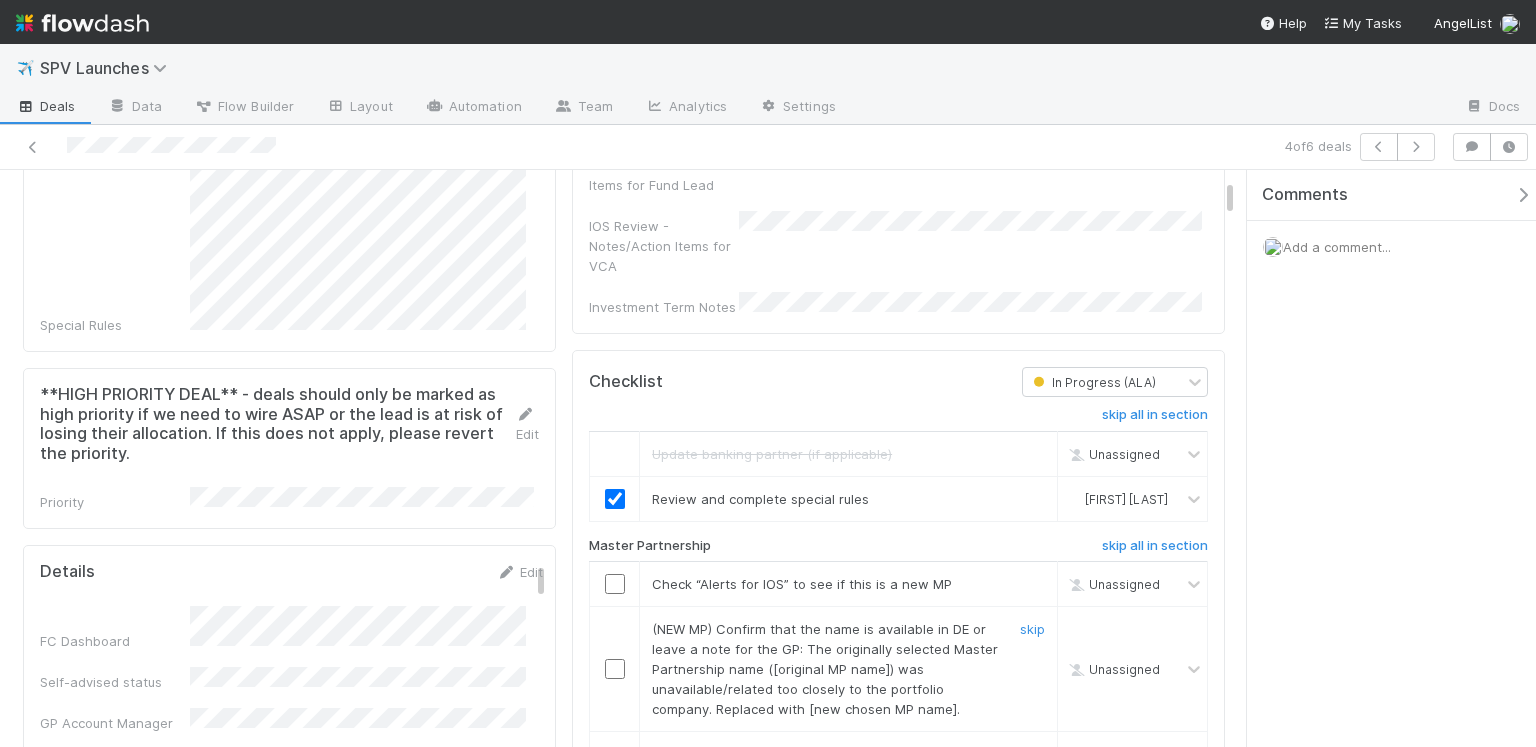 scroll, scrollTop: 253, scrollLeft: 0, axis: vertical 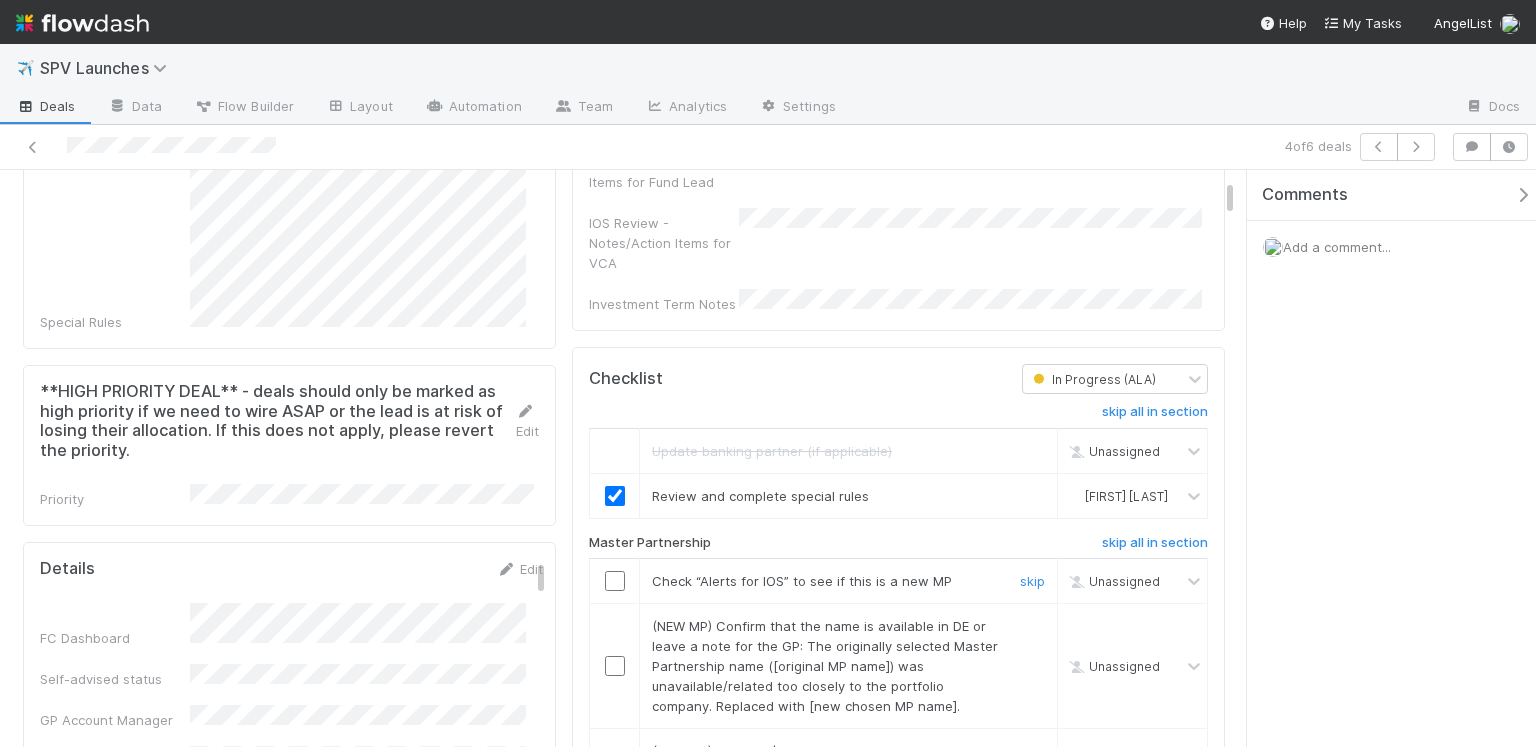 click at bounding box center (615, 581) 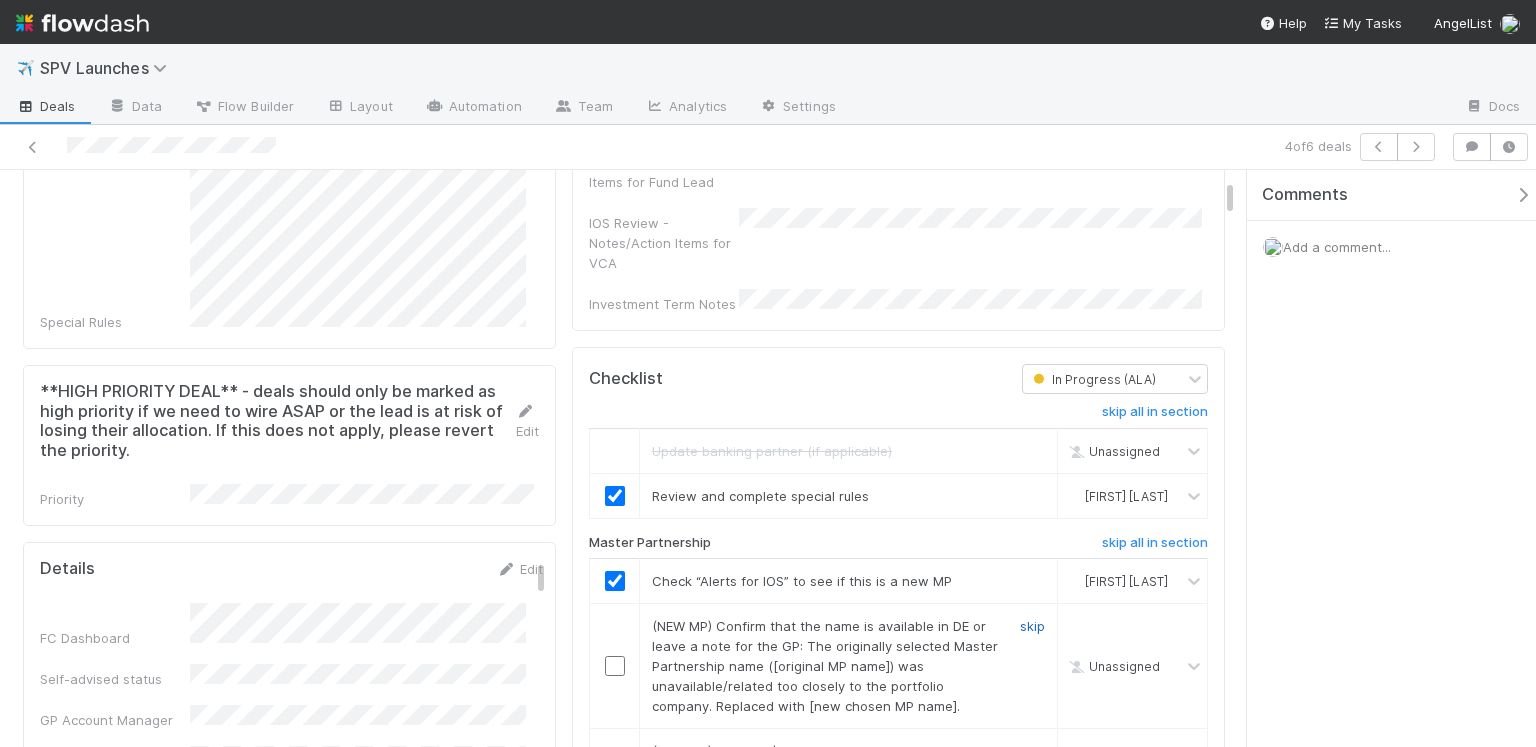 click on "skip" at bounding box center (1032, 626) 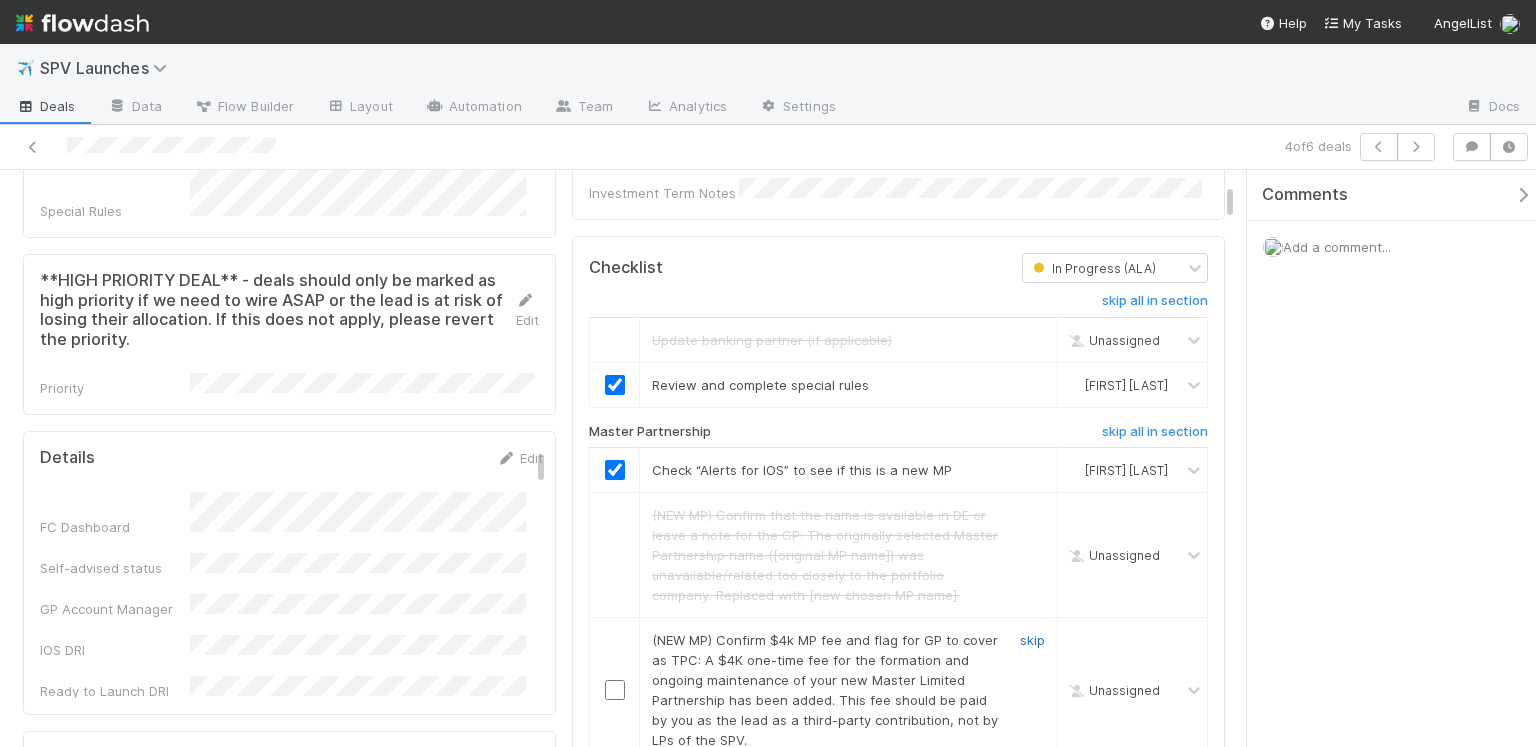 click on "skip" at bounding box center [1032, 640] 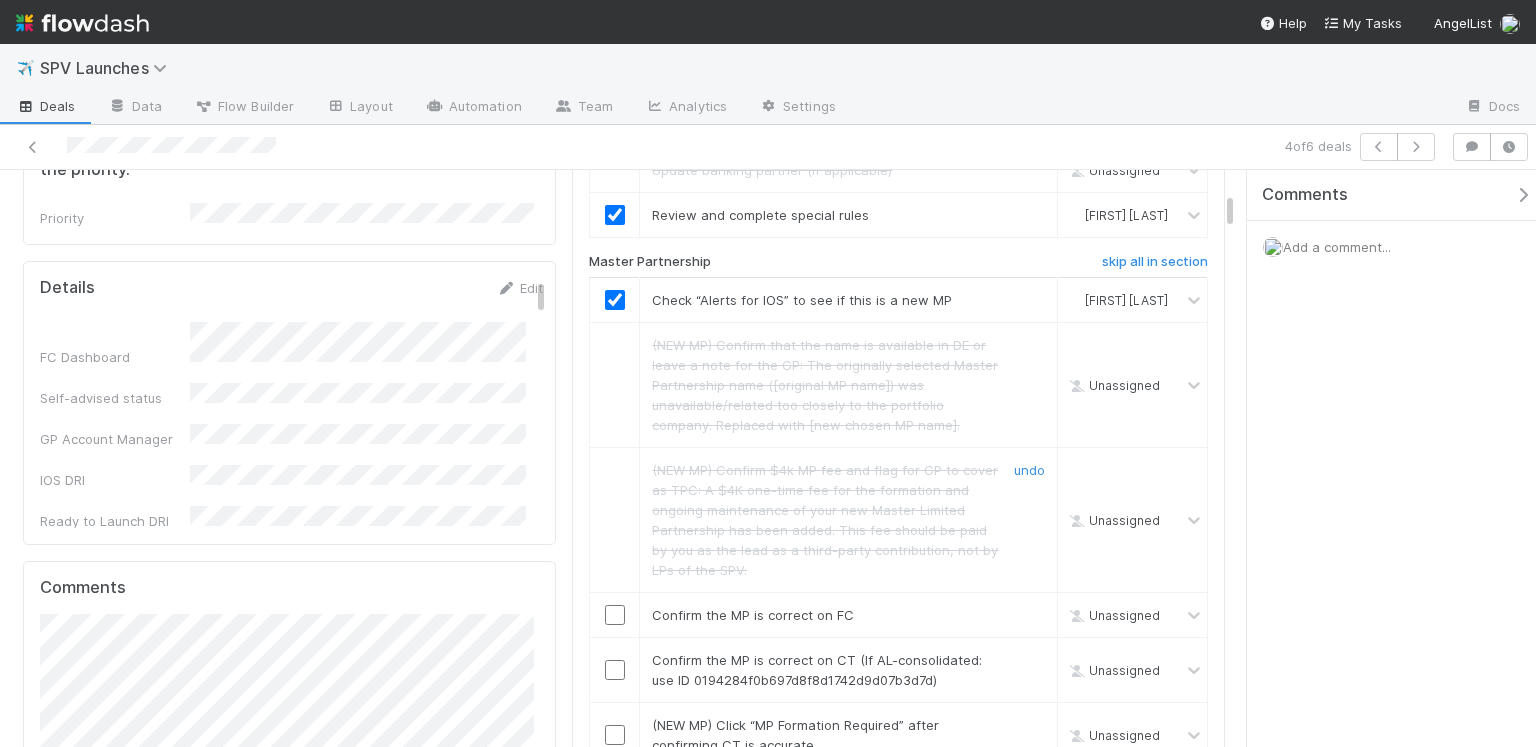 scroll, scrollTop: 627, scrollLeft: 0, axis: vertical 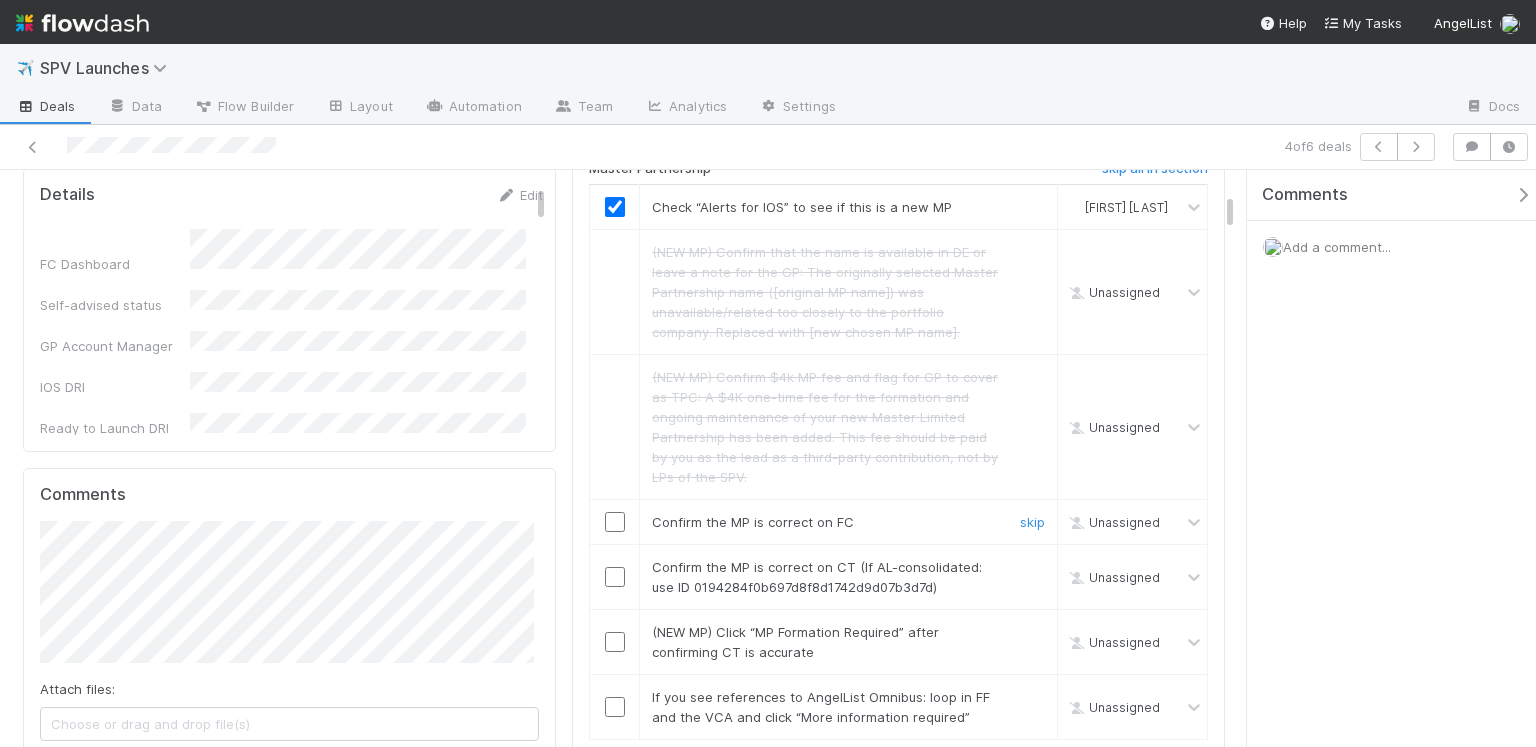 click at bounding box center [615, 522] 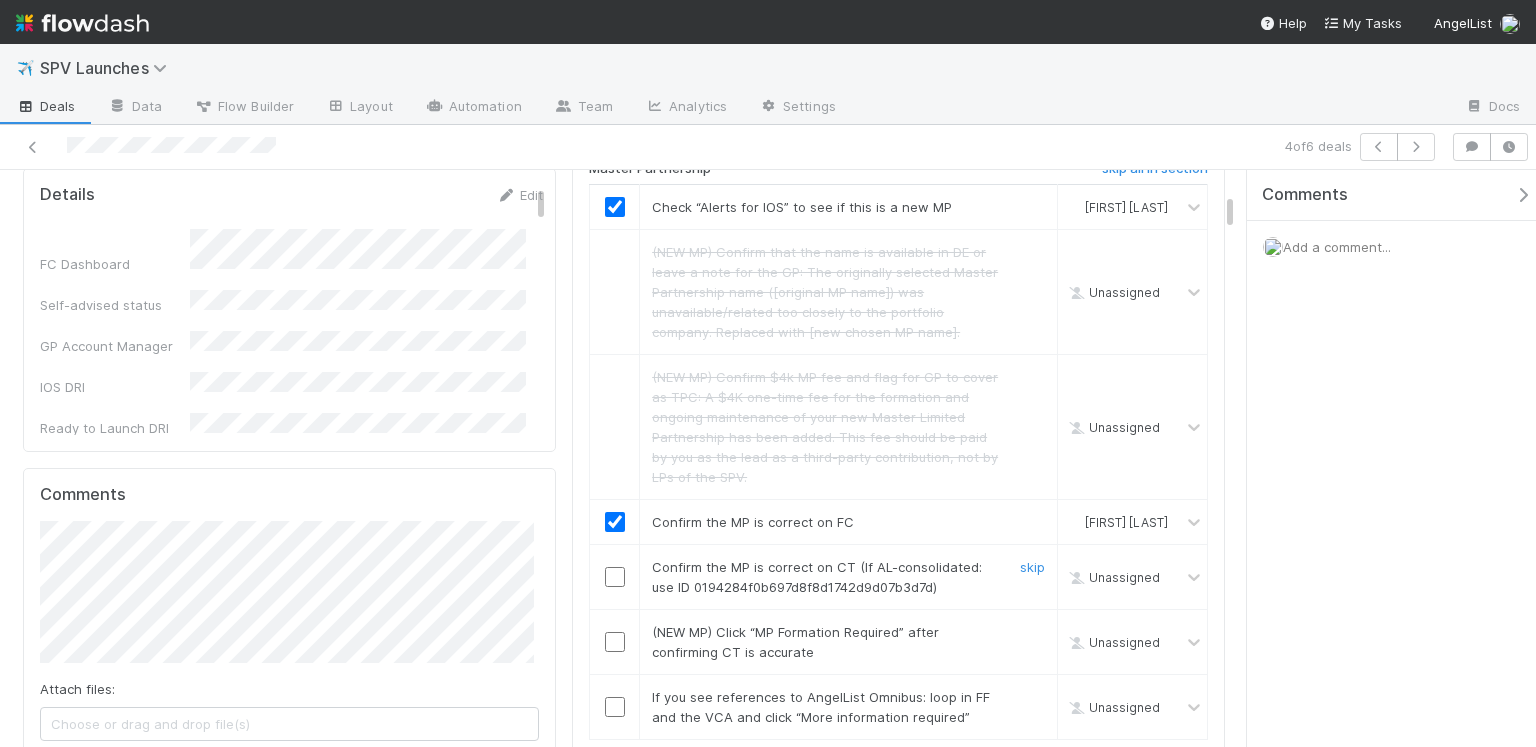 click at bounding box center [615, 577] 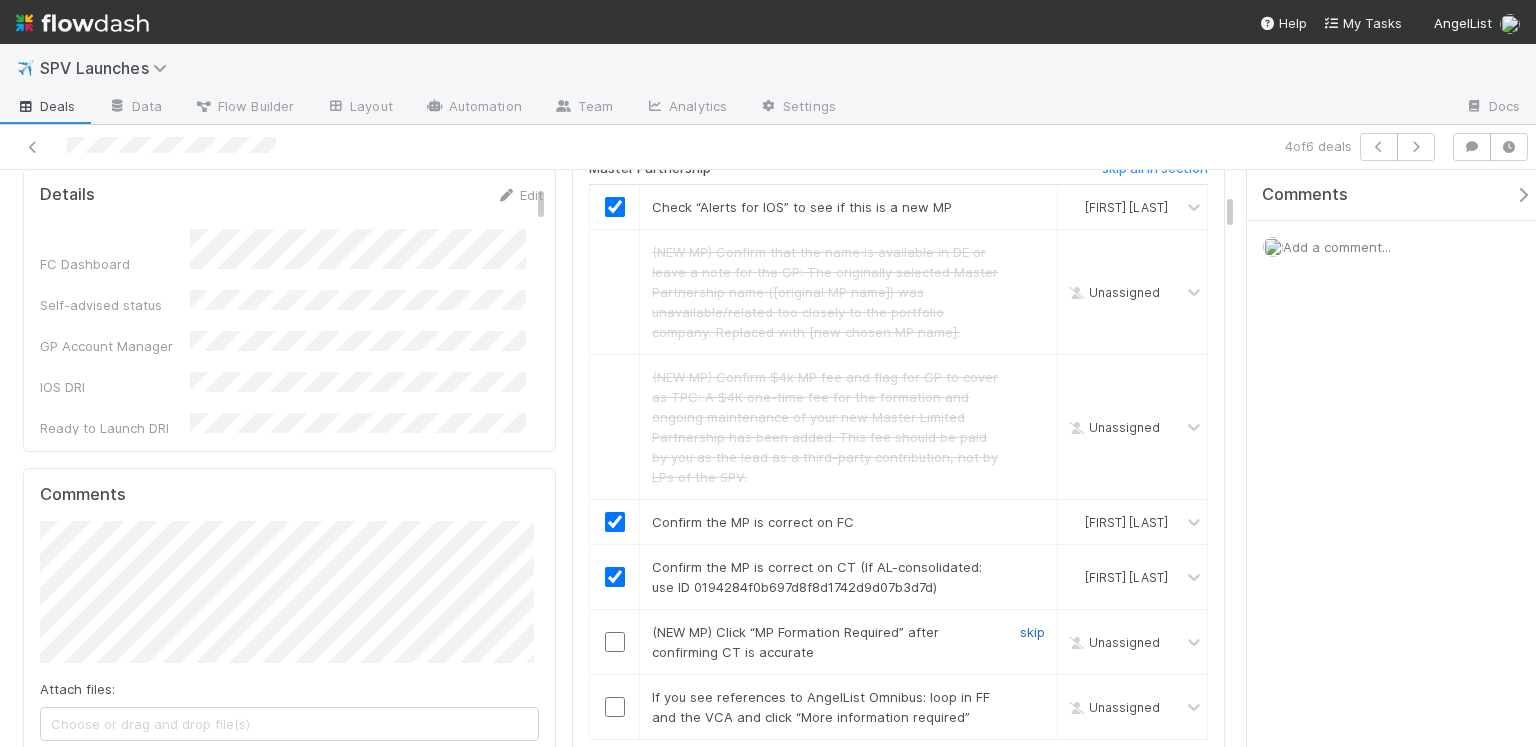 click on "skip" at bounding box center [1032, 632] 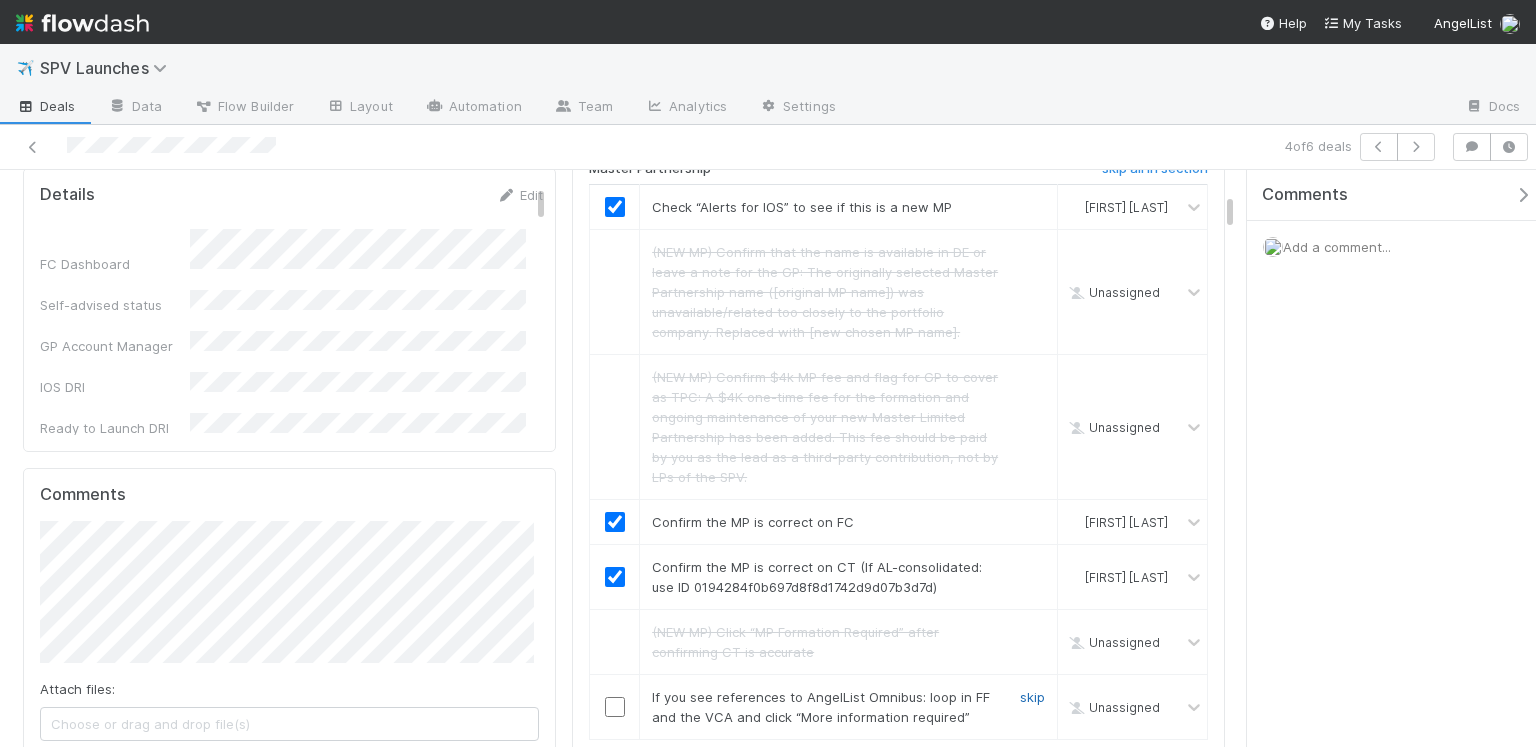click on "skip" at bounding box center [1032, 697] 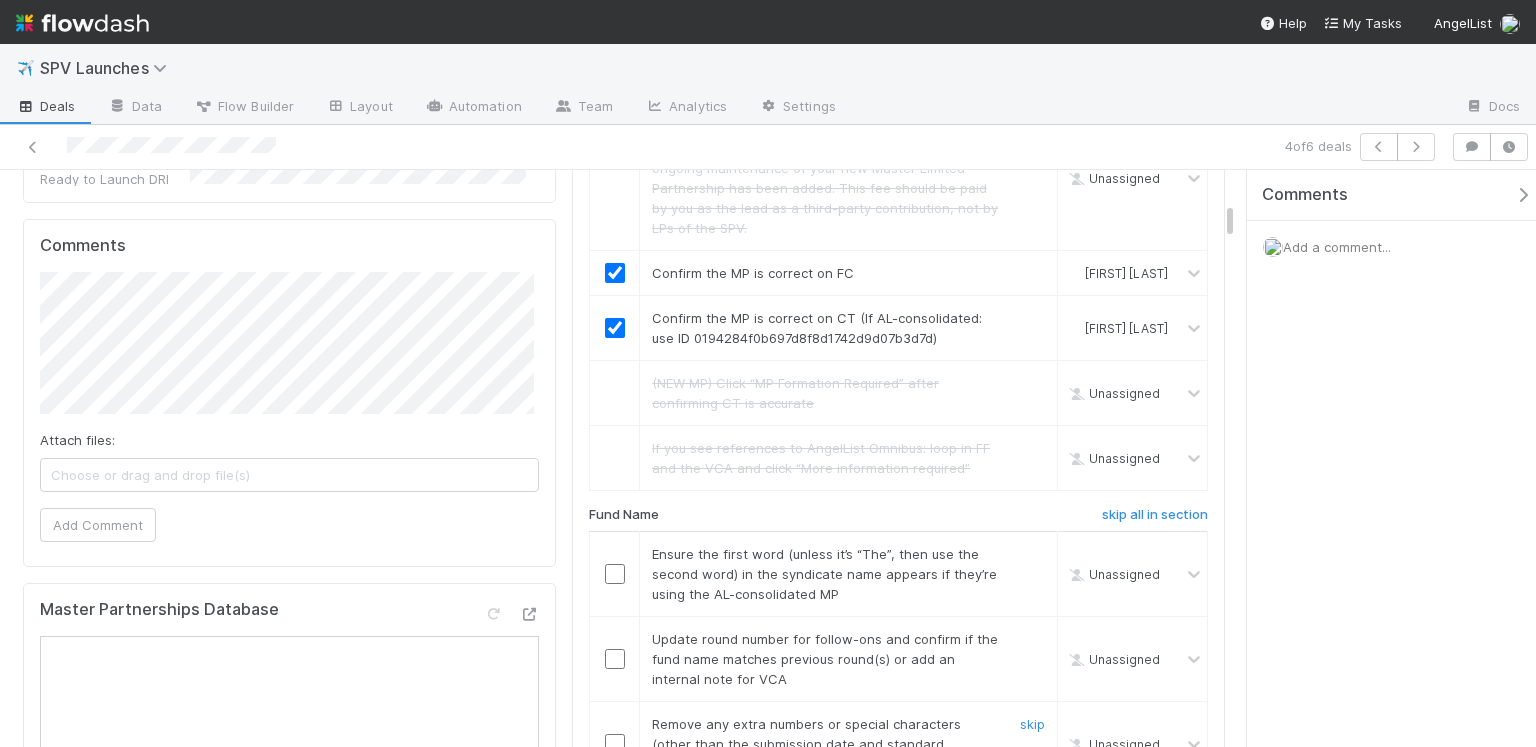 scroll, scrollTop: 893, scrollLeft: 0, axis: vertical 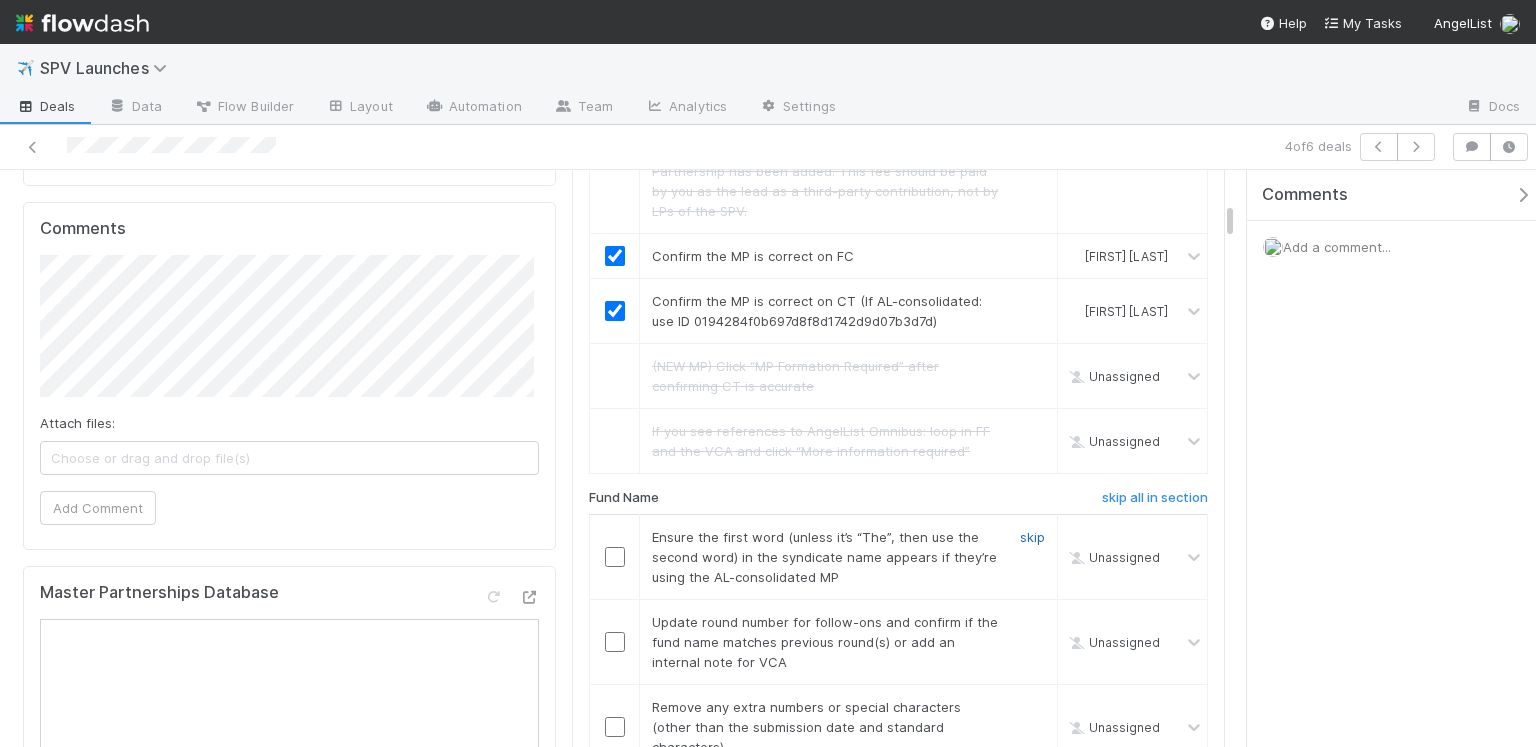 click on "skip" at bounding box center [1032, 537] 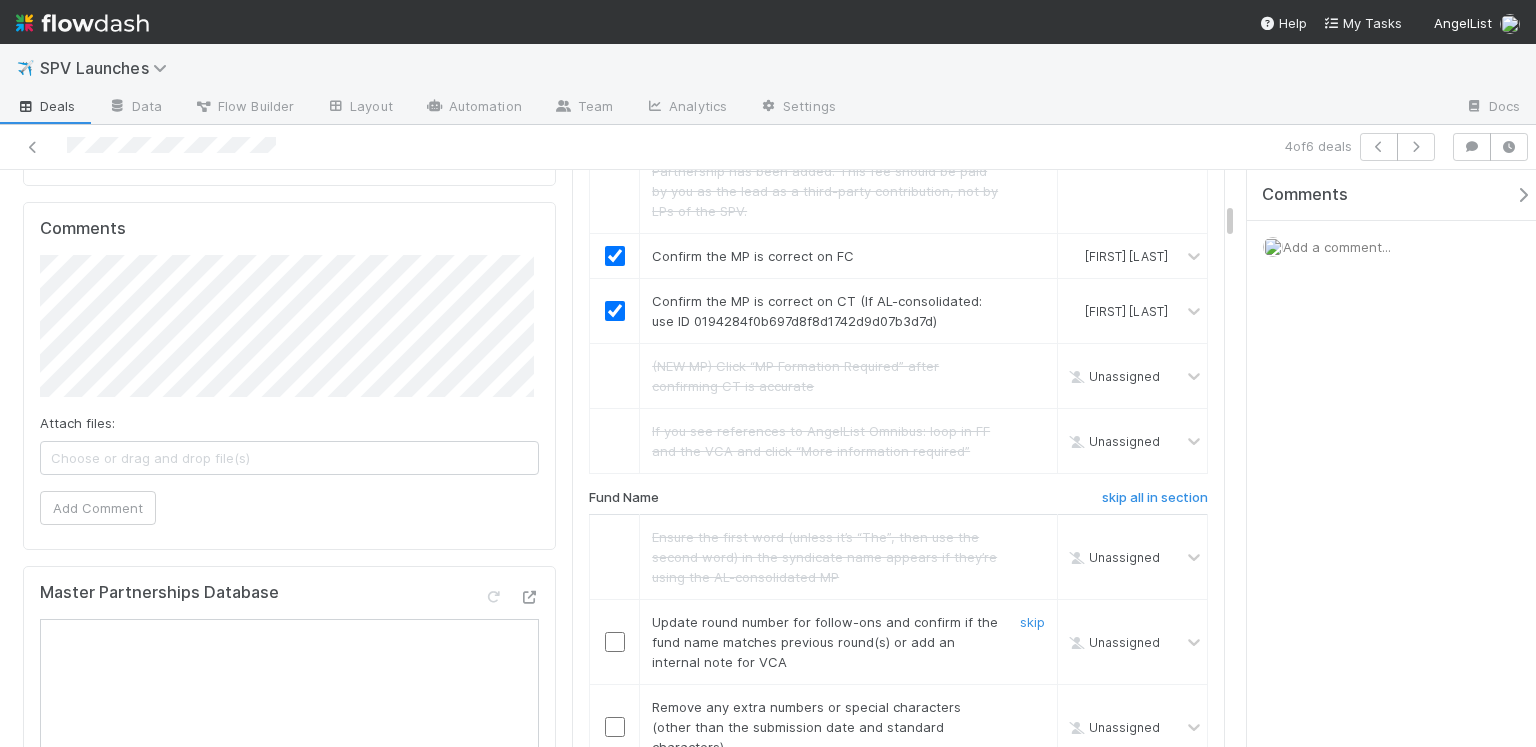 click at bounding box center (615, 642) 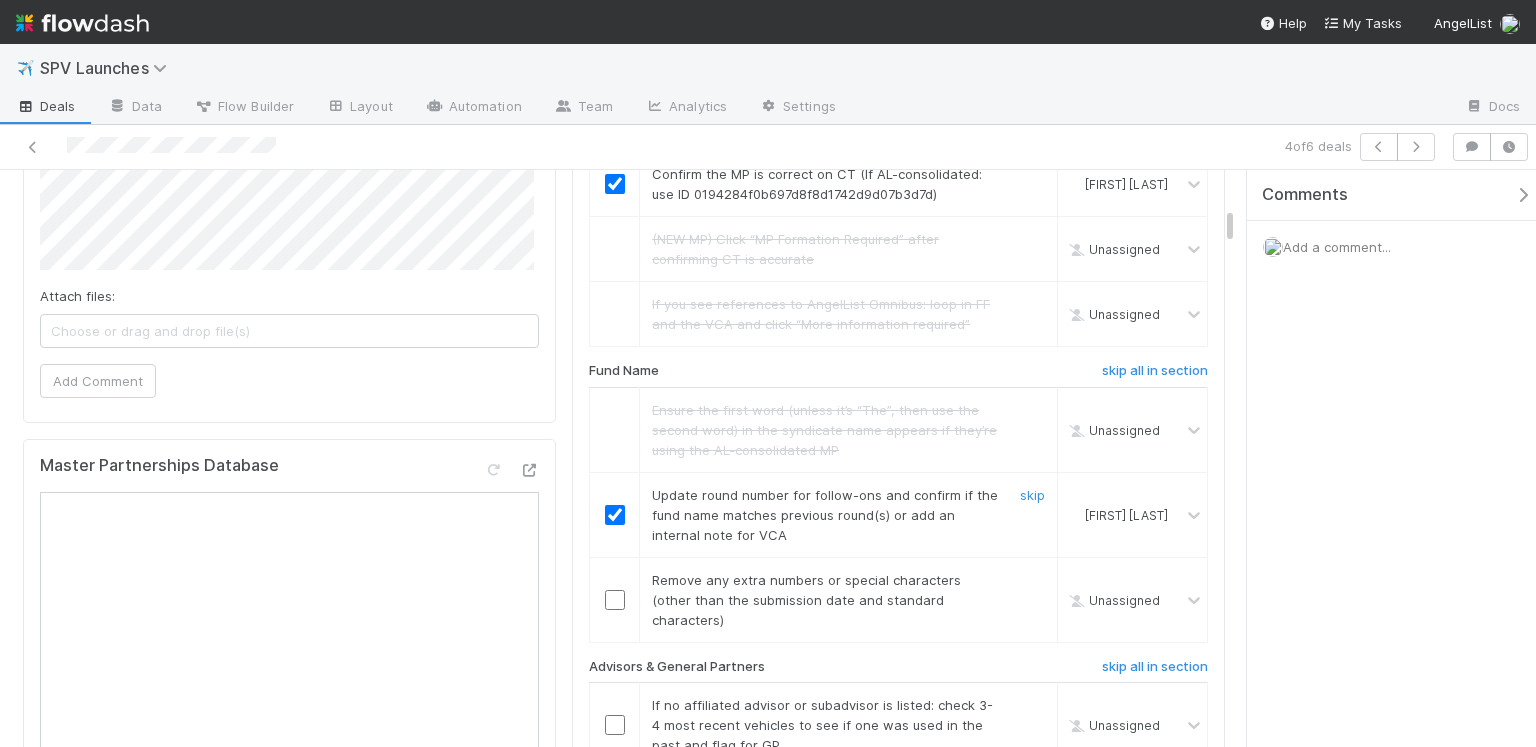 scroll, scrollTop: 1054, scrollLeft: 0, axis: vertical 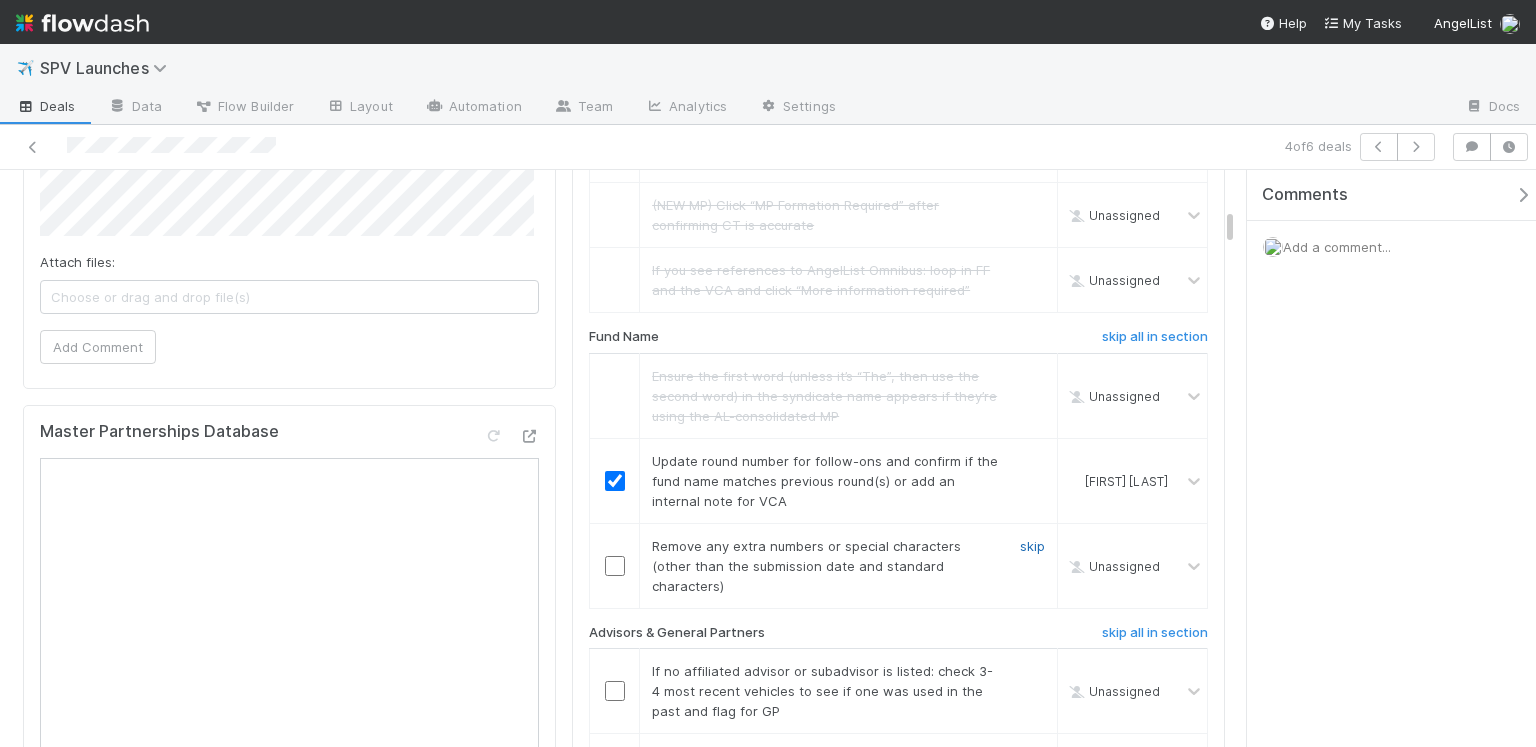 click on "skip" at bounding box center (1032, 546) 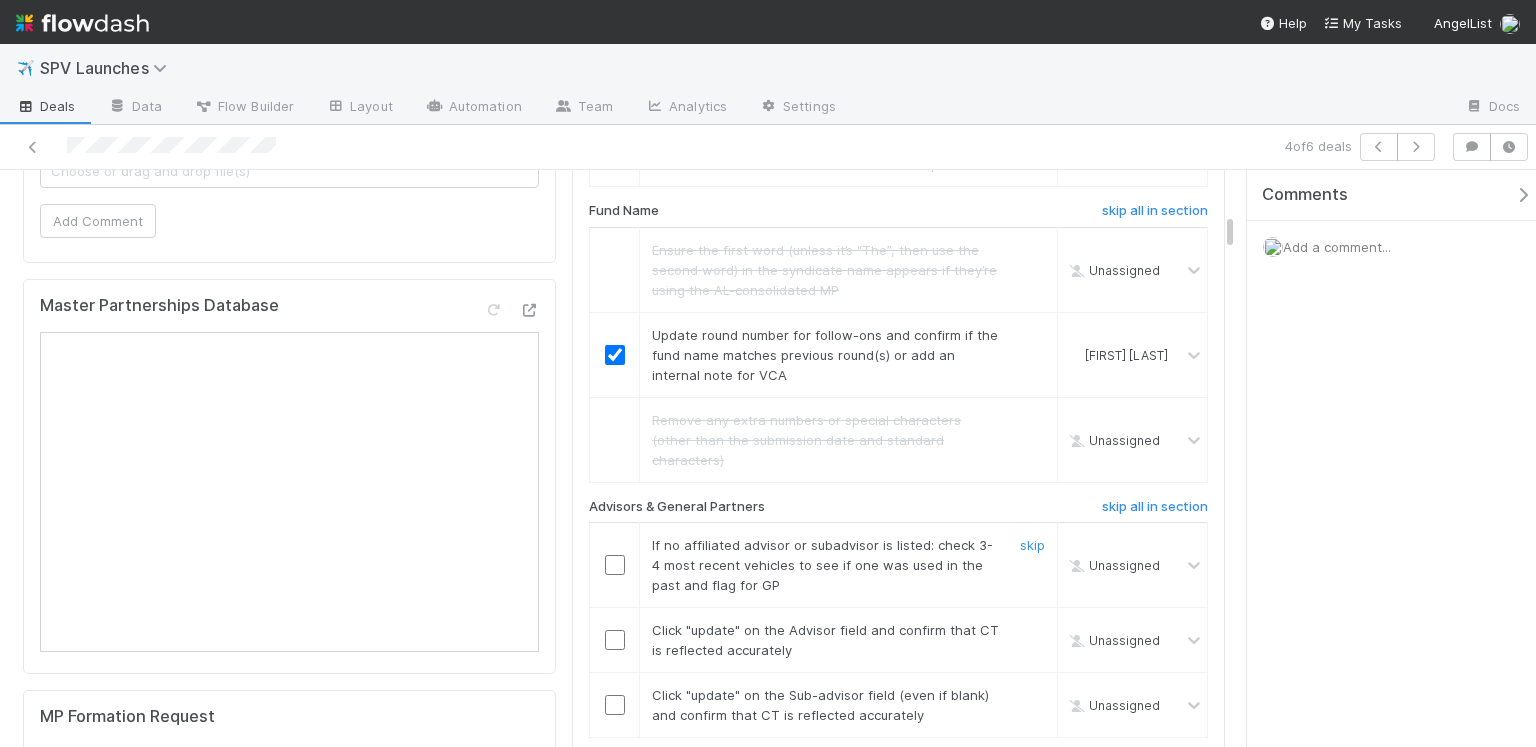 scroll, scrollTop: 1196, scrollLeft: 0, axis: vertical 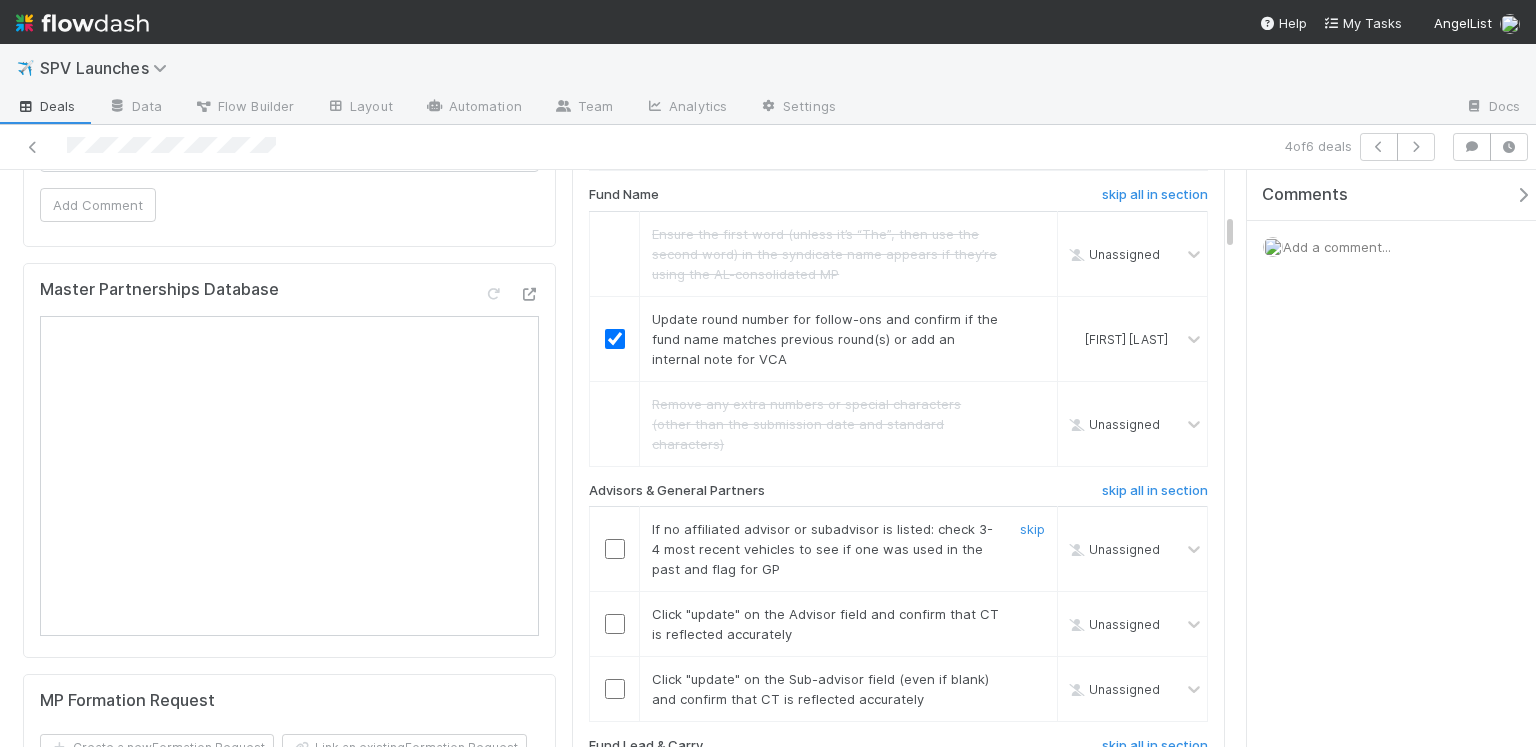 click at bounding box center (615, 549) 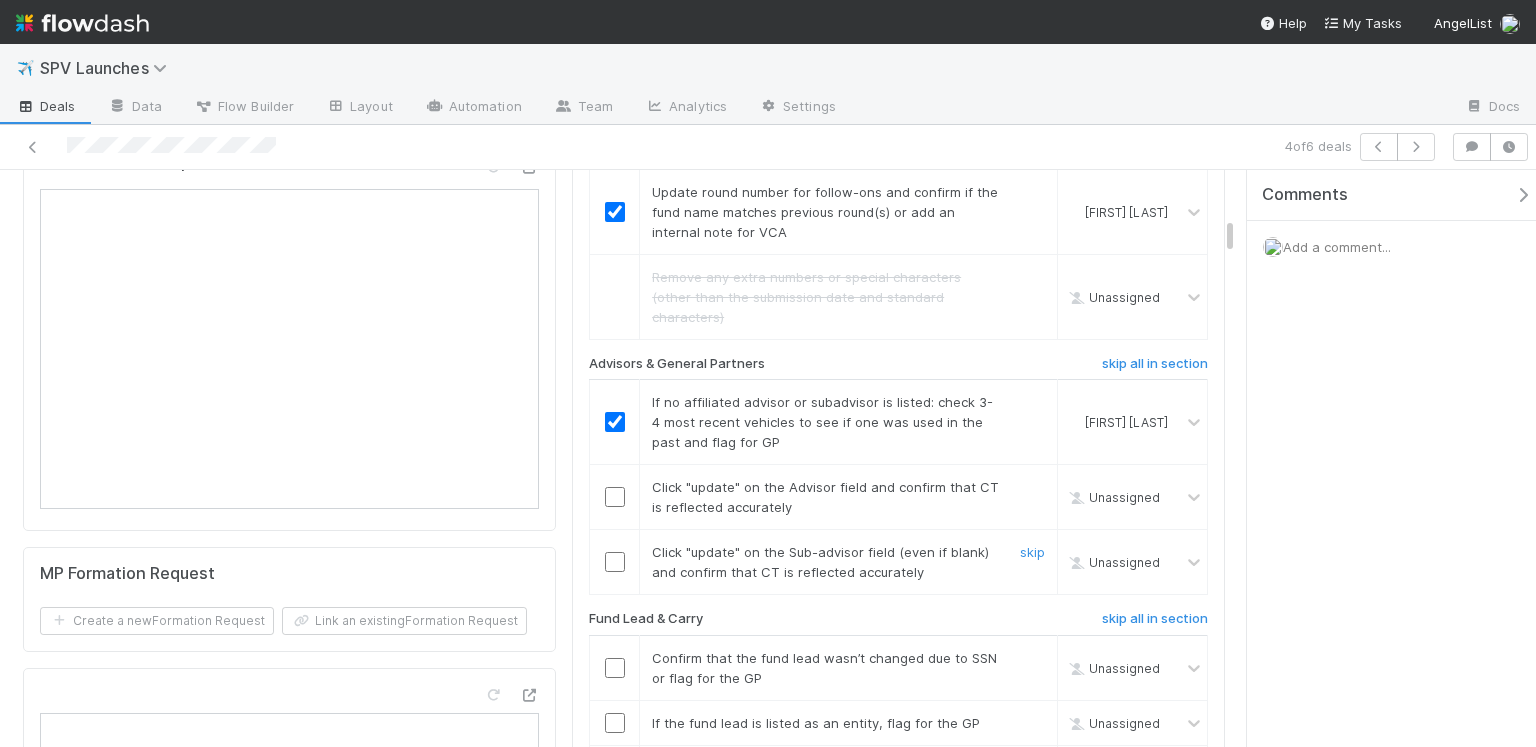 scroll, scrollTop: 1324, scrollLeft: 0, axis: vertical 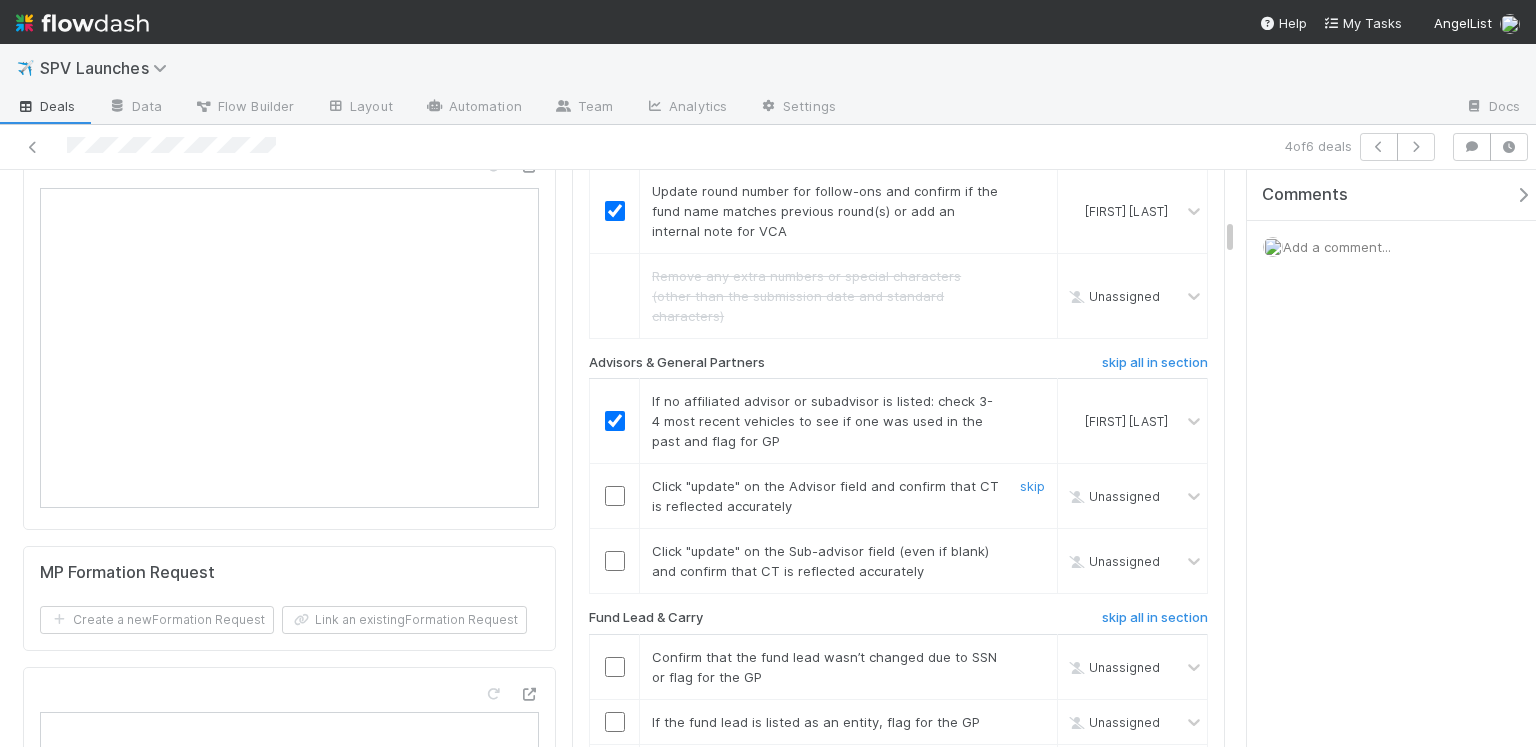 click at bounding box center [615, 496] 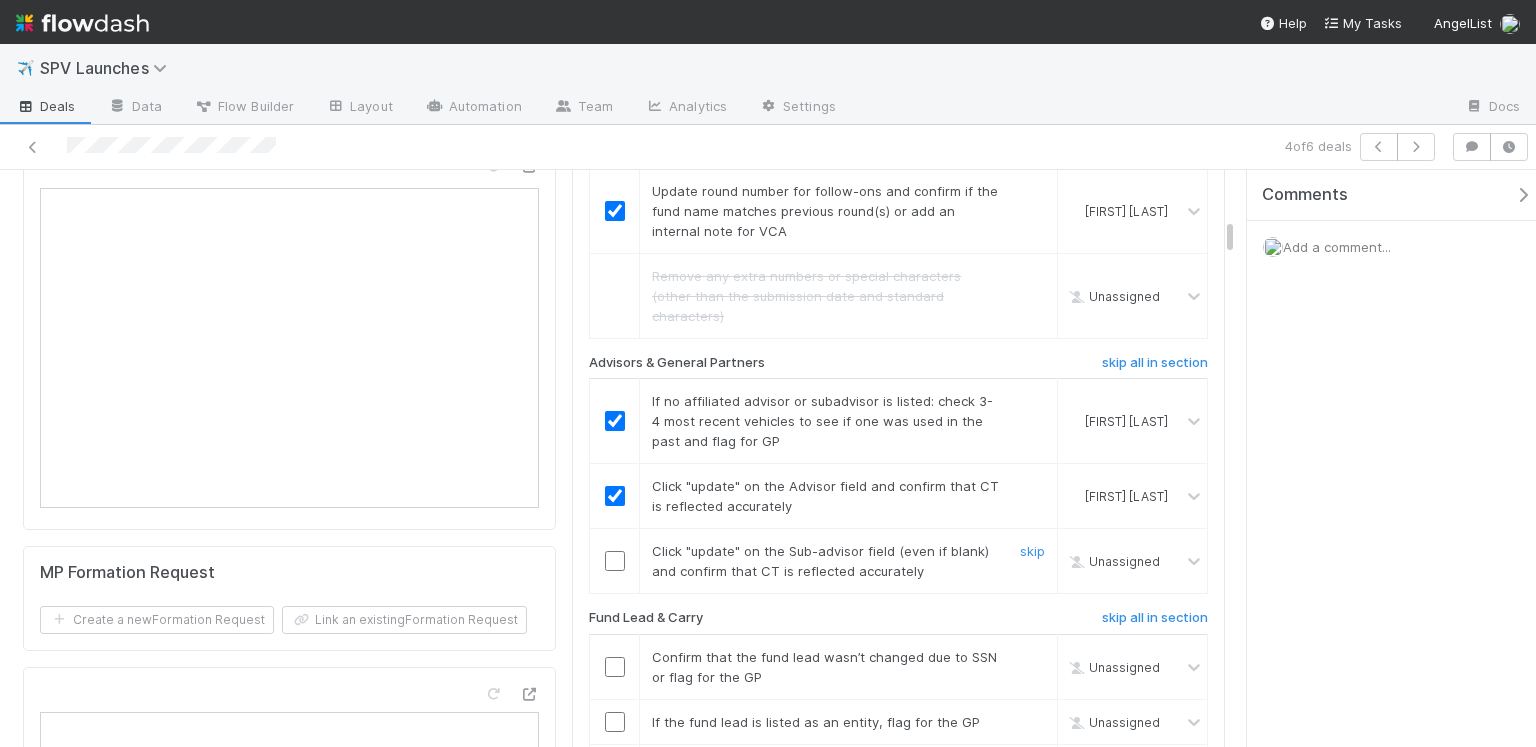 click at bounding box center (615, 561) 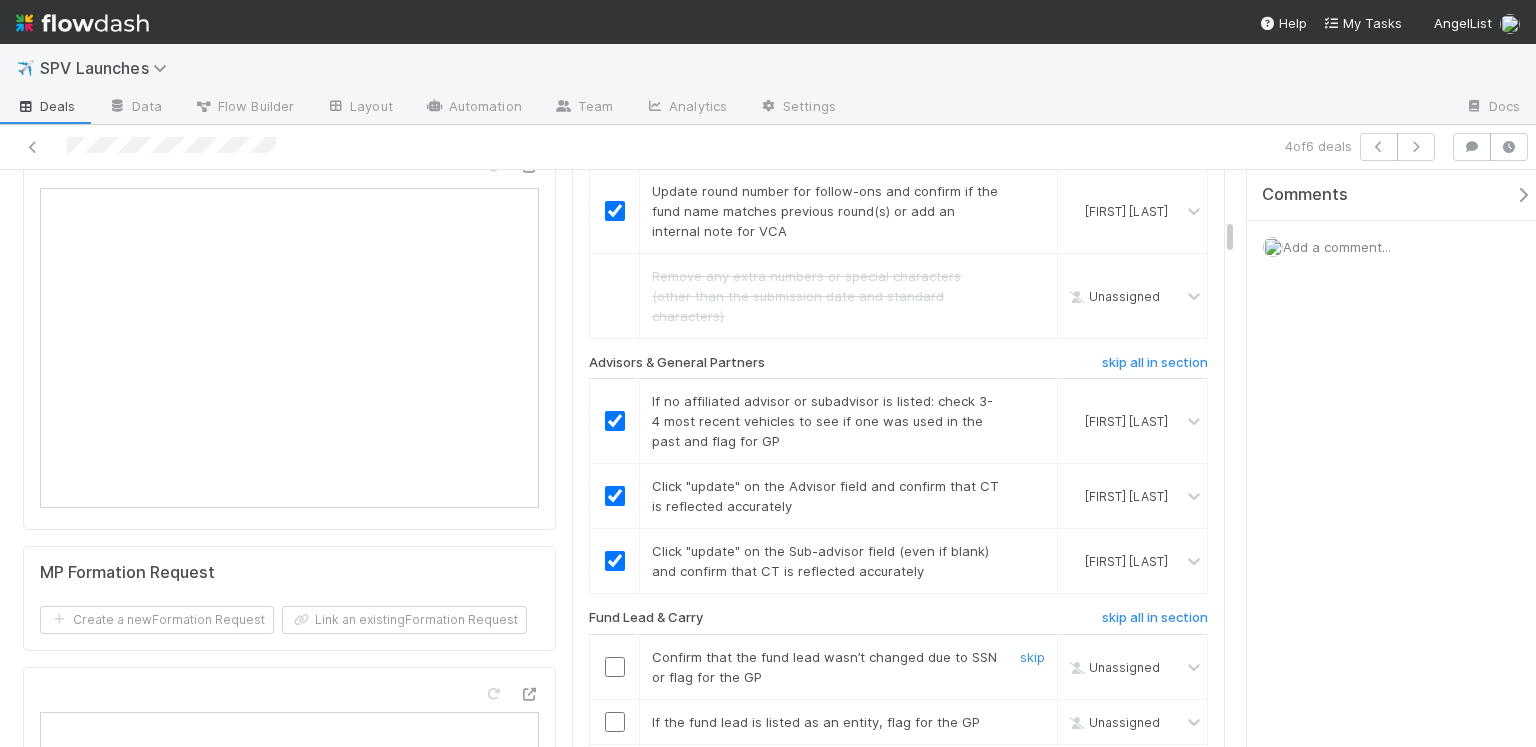 click at bounding box center [615, 667] 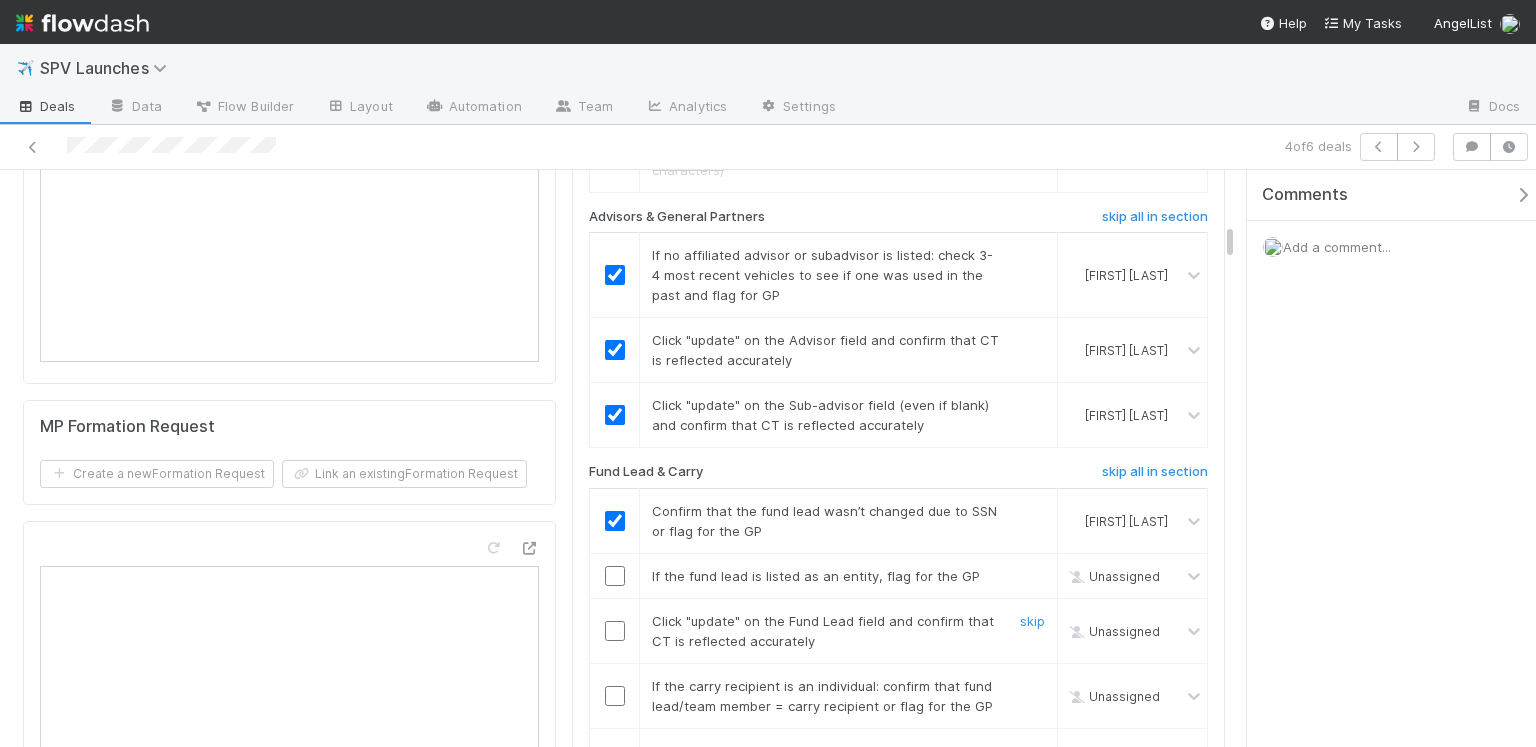 scroll, scrollTop: 1471, scrollLeft: 0, axis: vertical 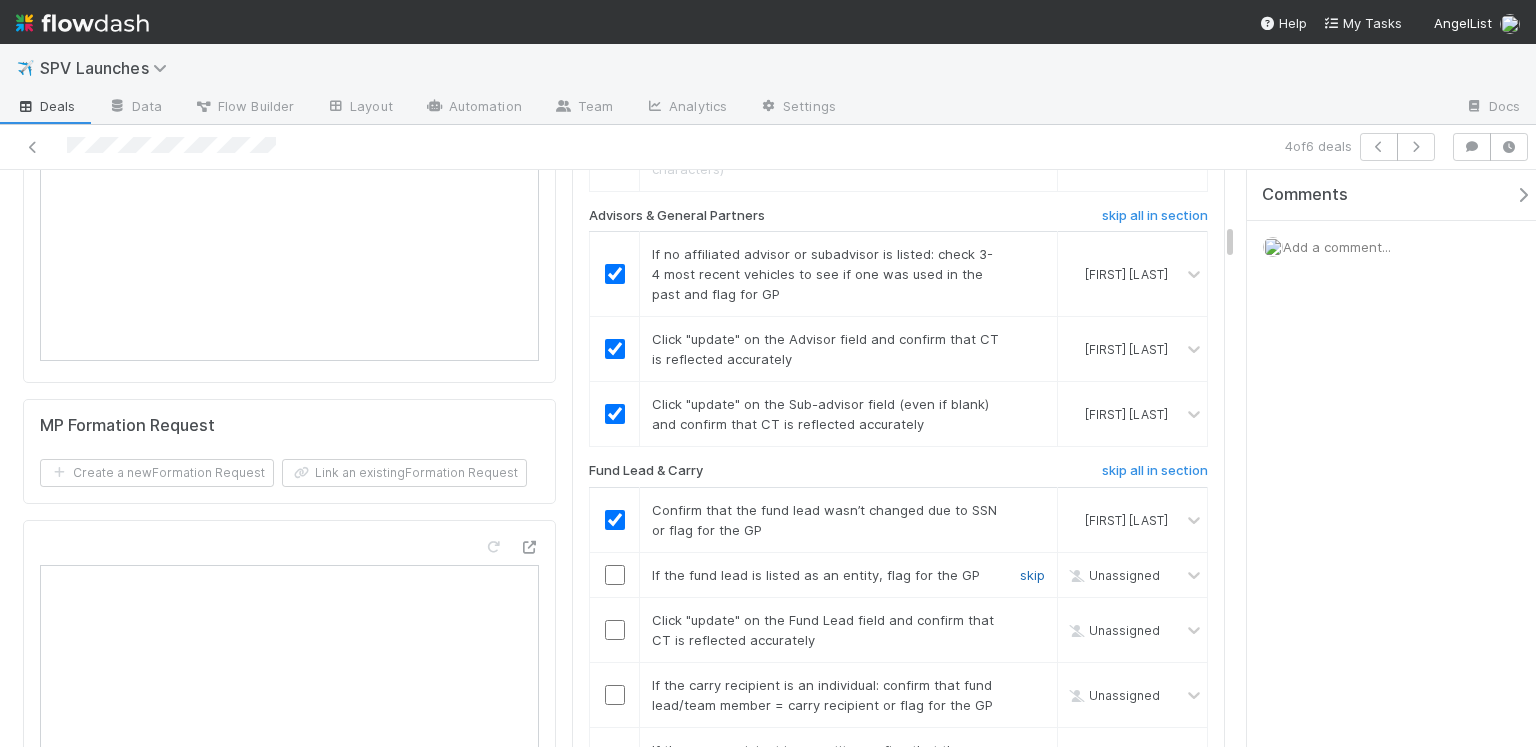 click on "skip" at bounding box center [1032, 575] 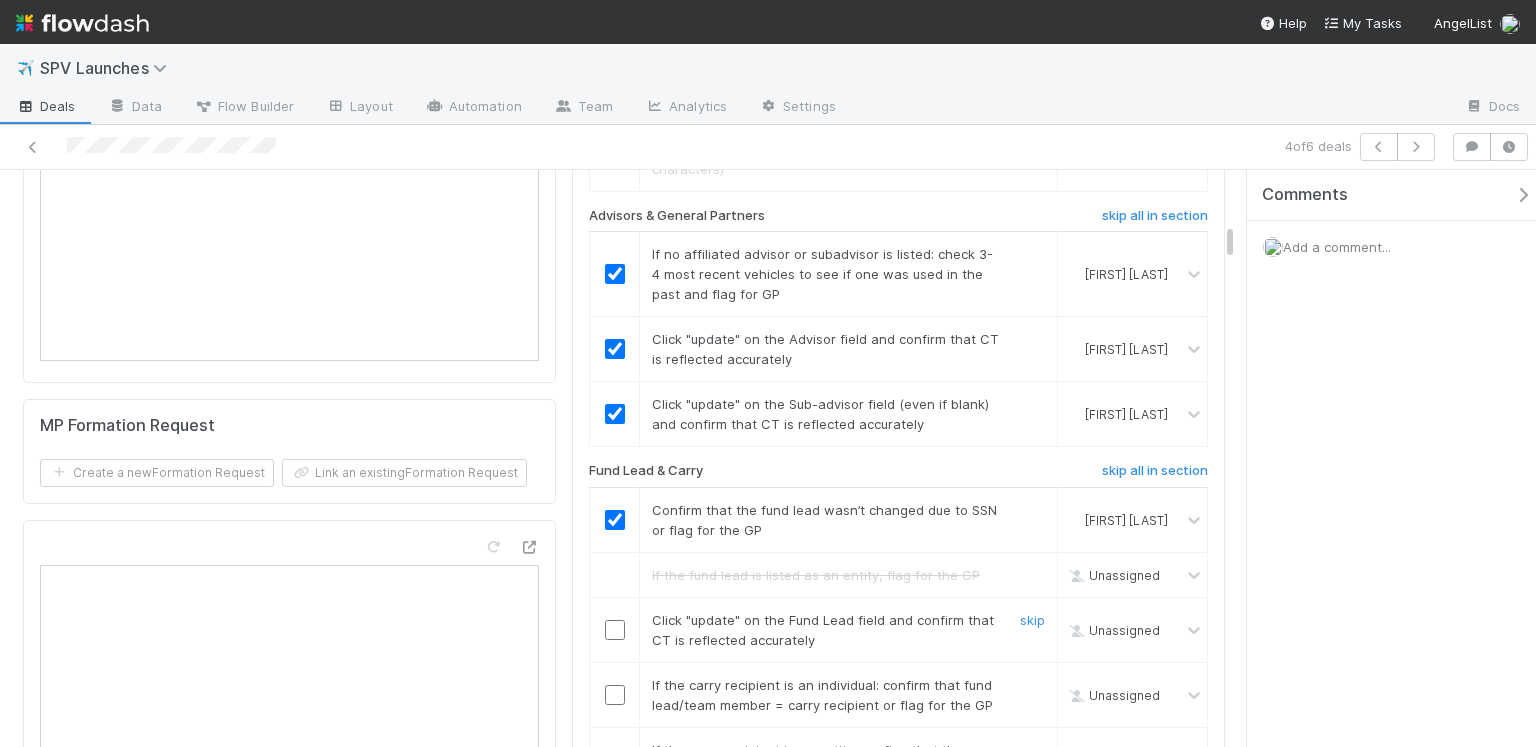 click at bounding box center (615, 630) 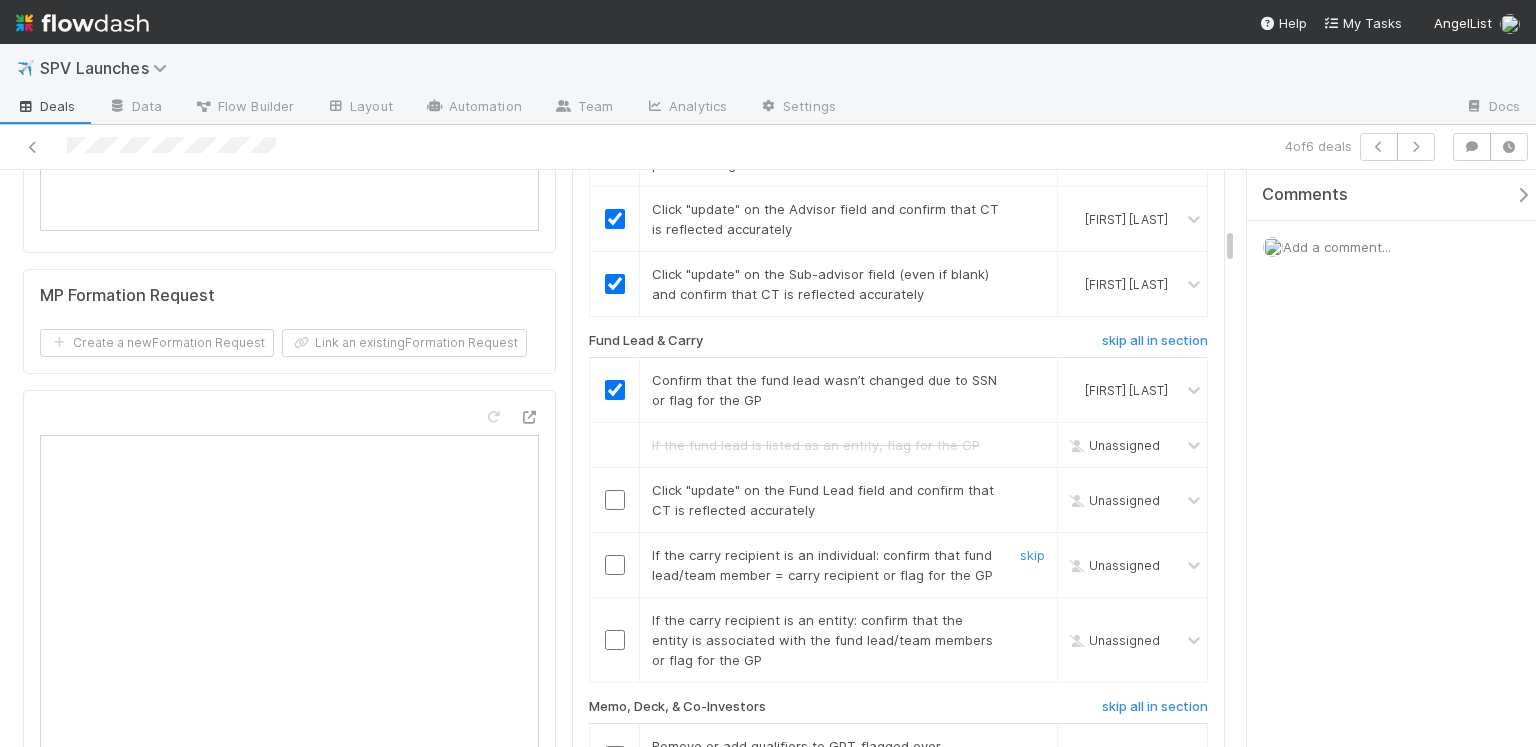 scroll, scrollTop: 1602, scrollLeft: 0, axis: vertical 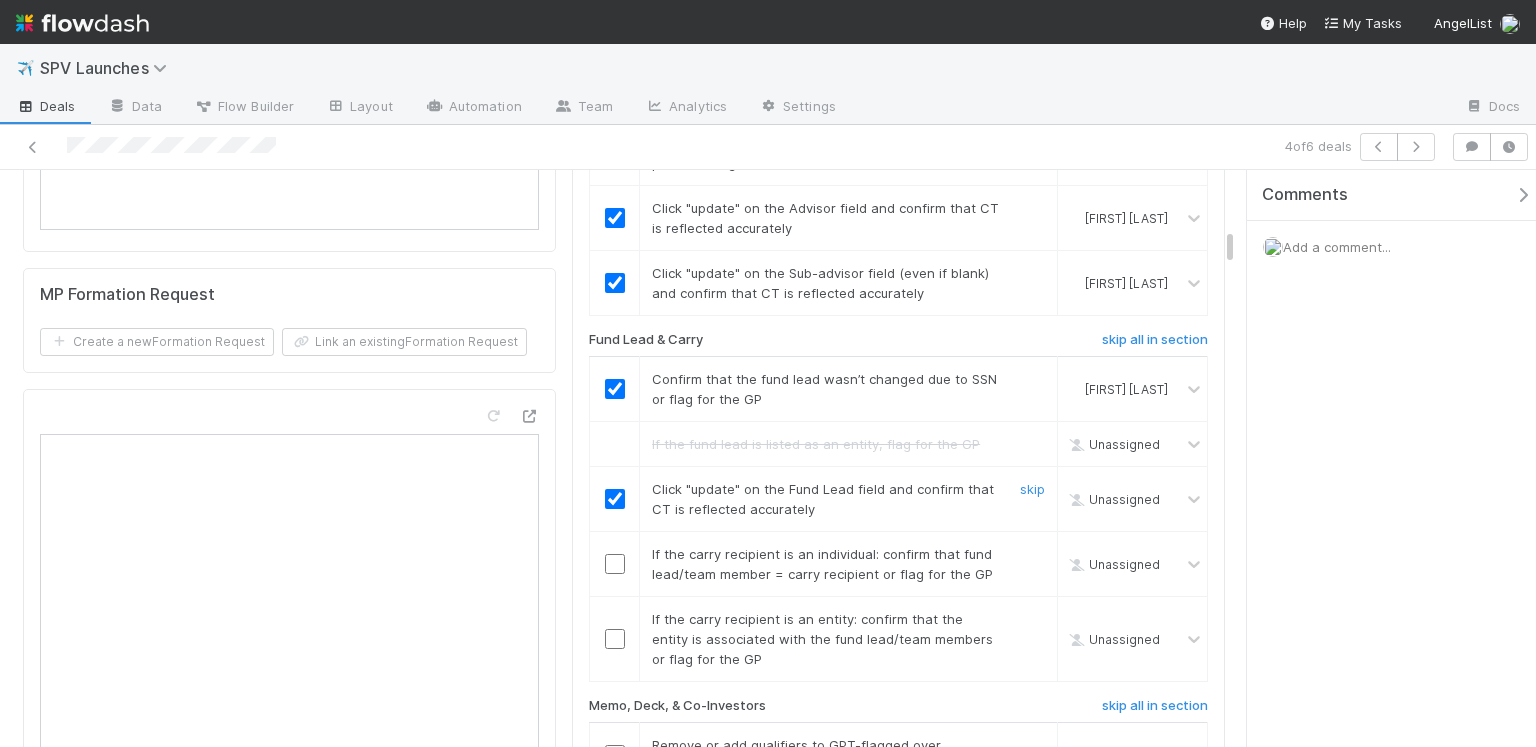 checkbox on "true" 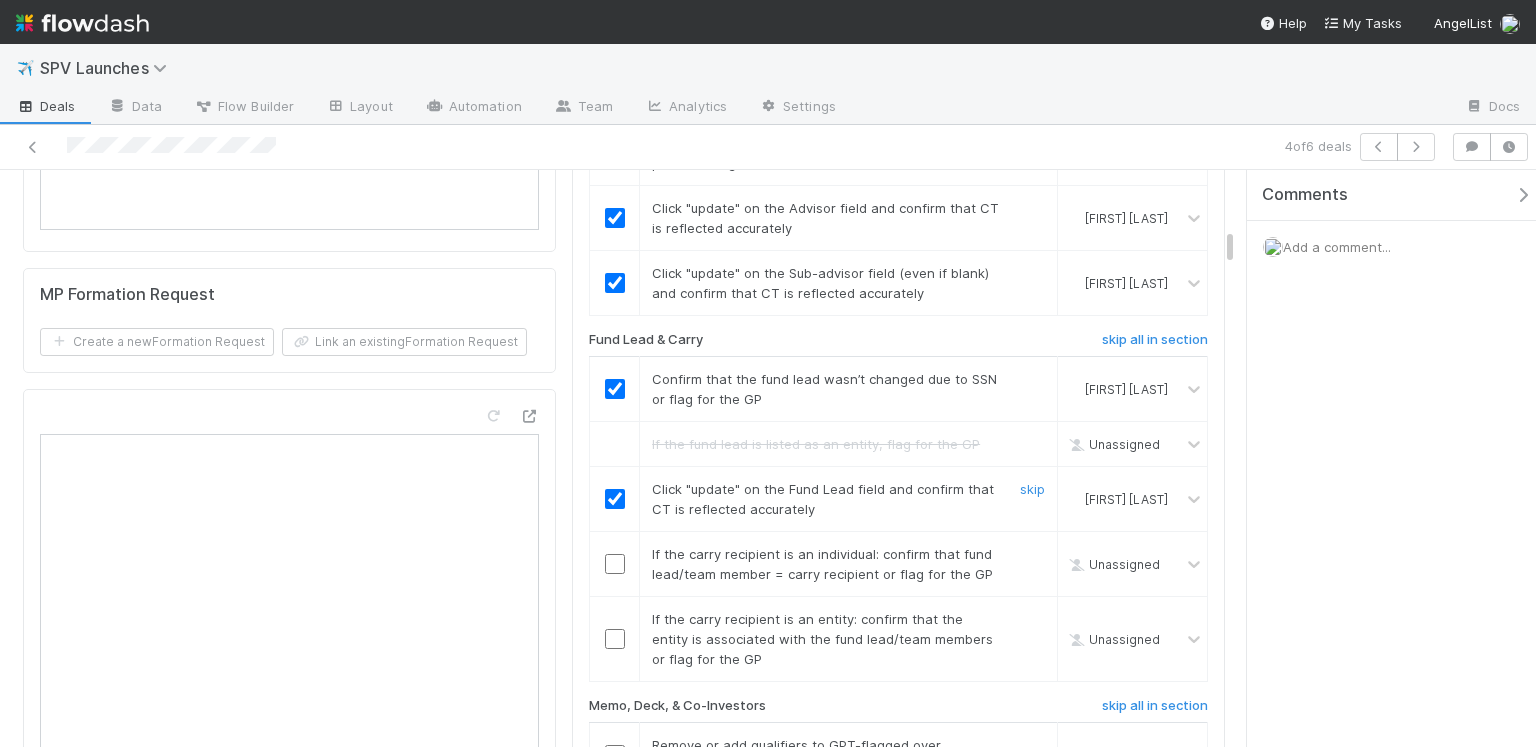 click at bounding box center (615, 499) 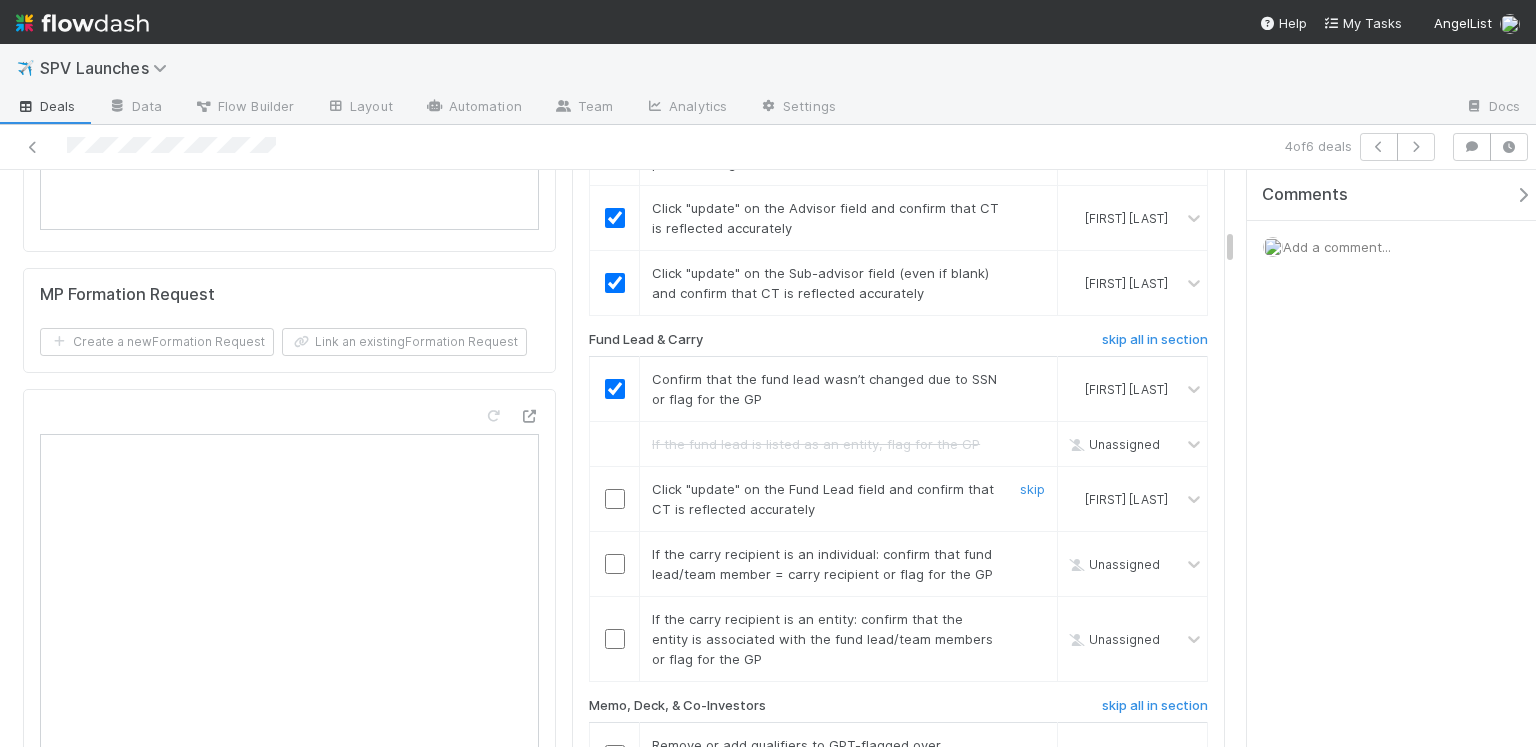 click at bounding box center [615, 499] 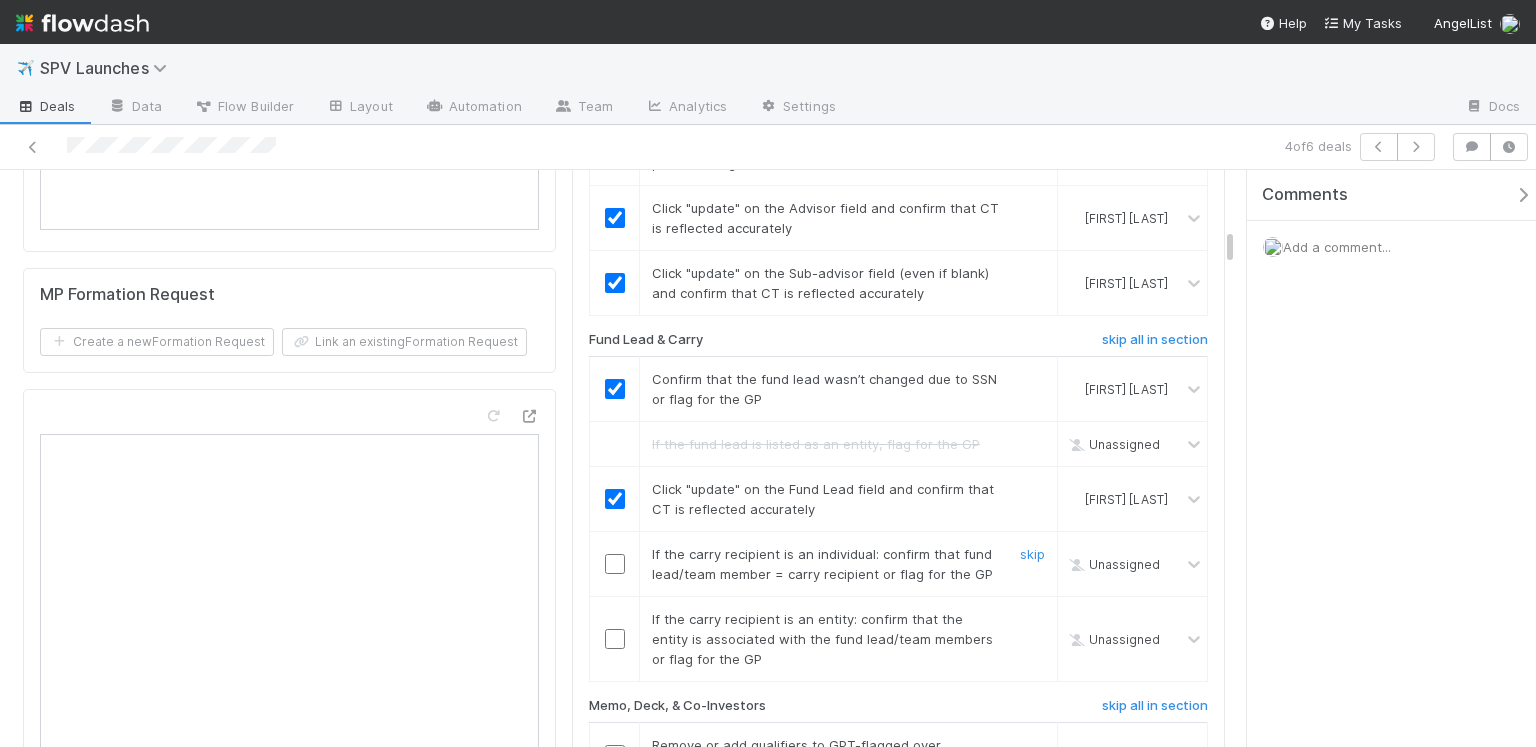 click at bounding box center [615, 564] 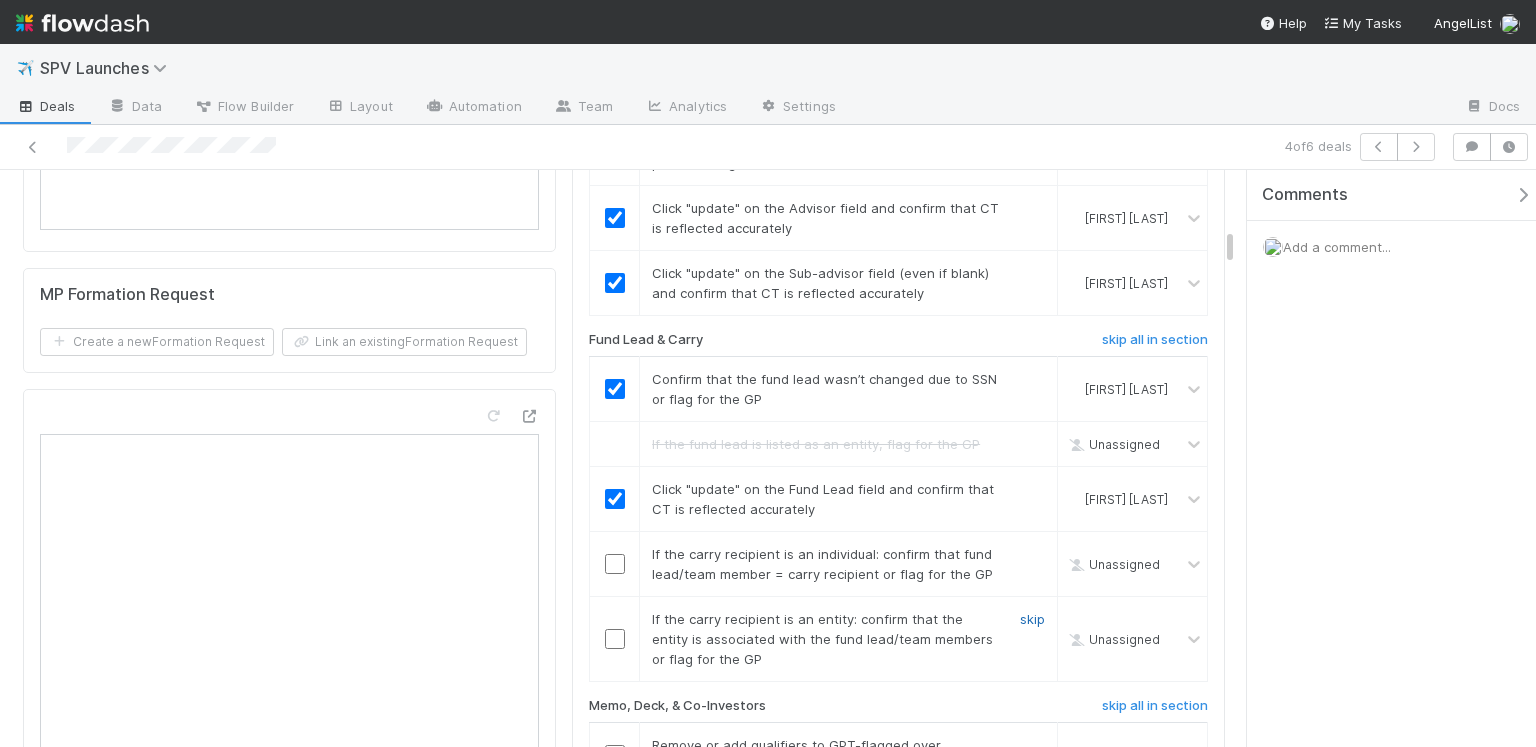 click on "skip" at bounding box center [1032, 619] 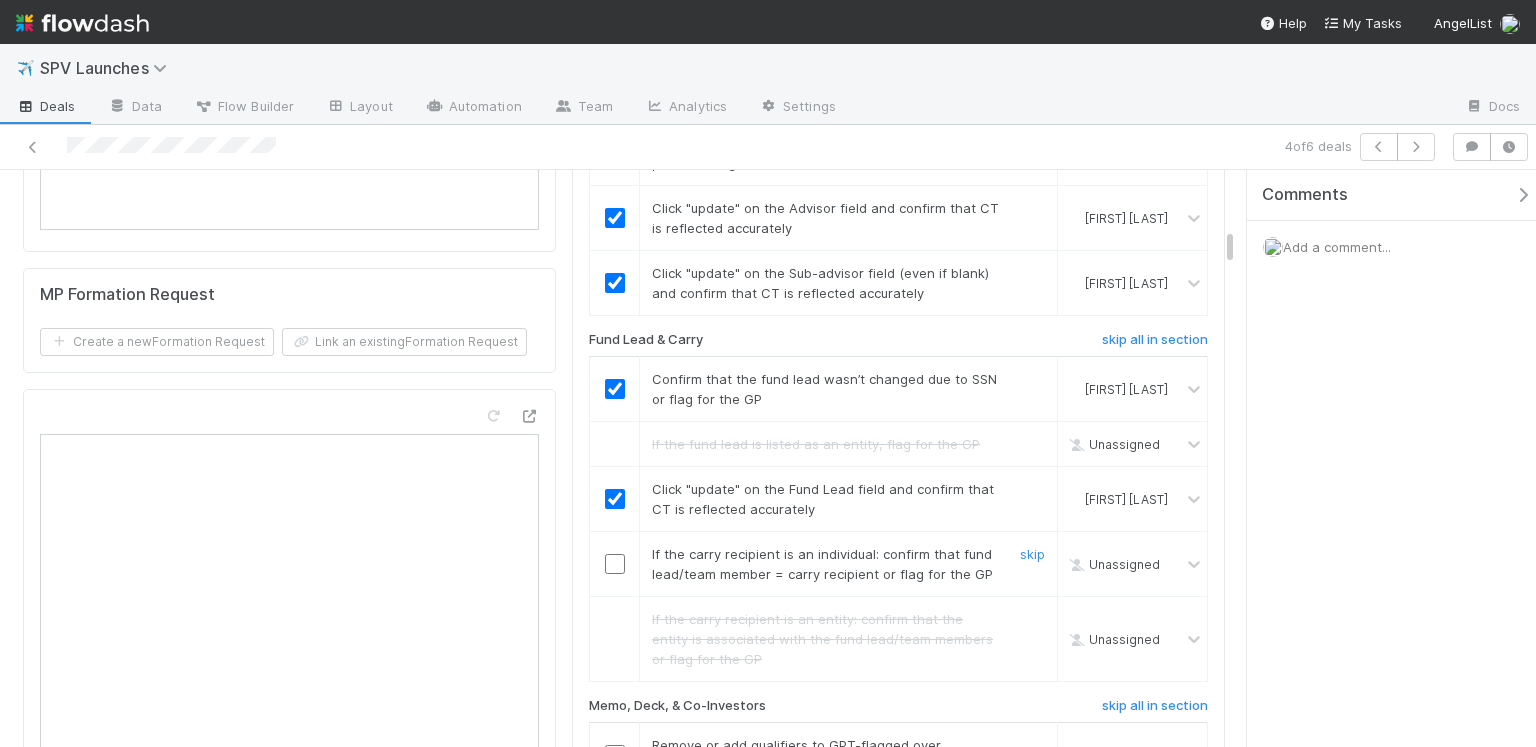 click at bounding box center (615, 564) 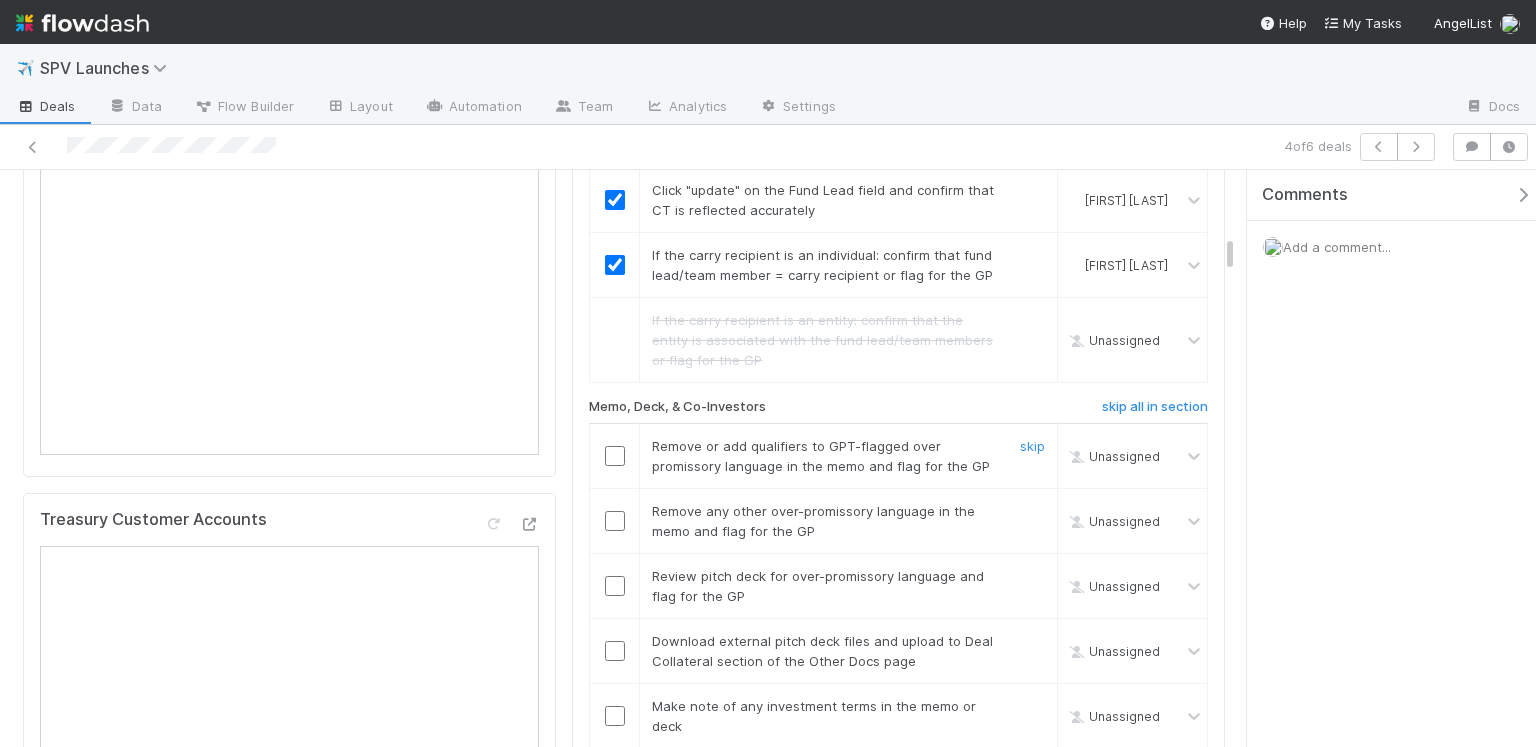 scroll, scrollTop: 1904, scrollLeft: 0, axis: vertical 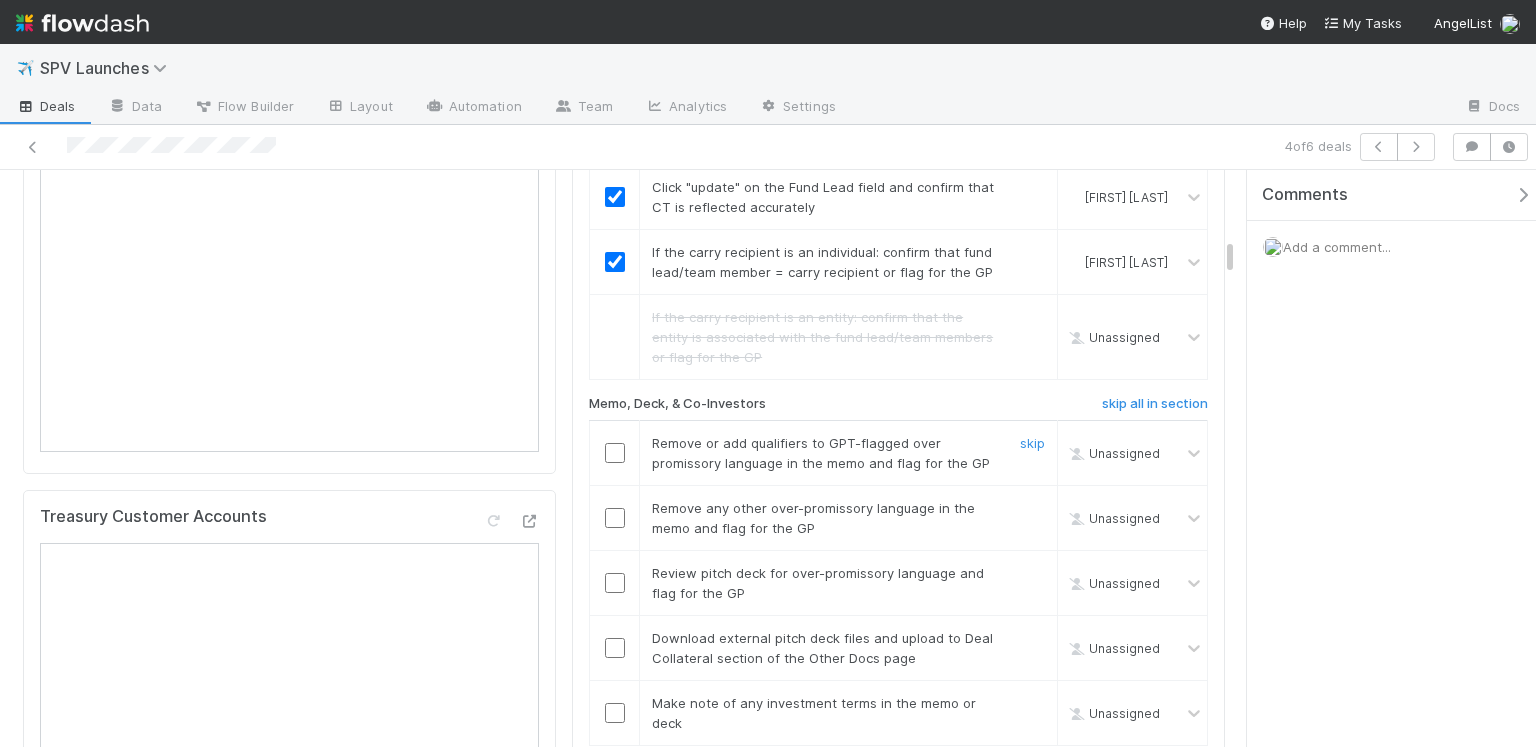 click at bounding box center [615, 453] 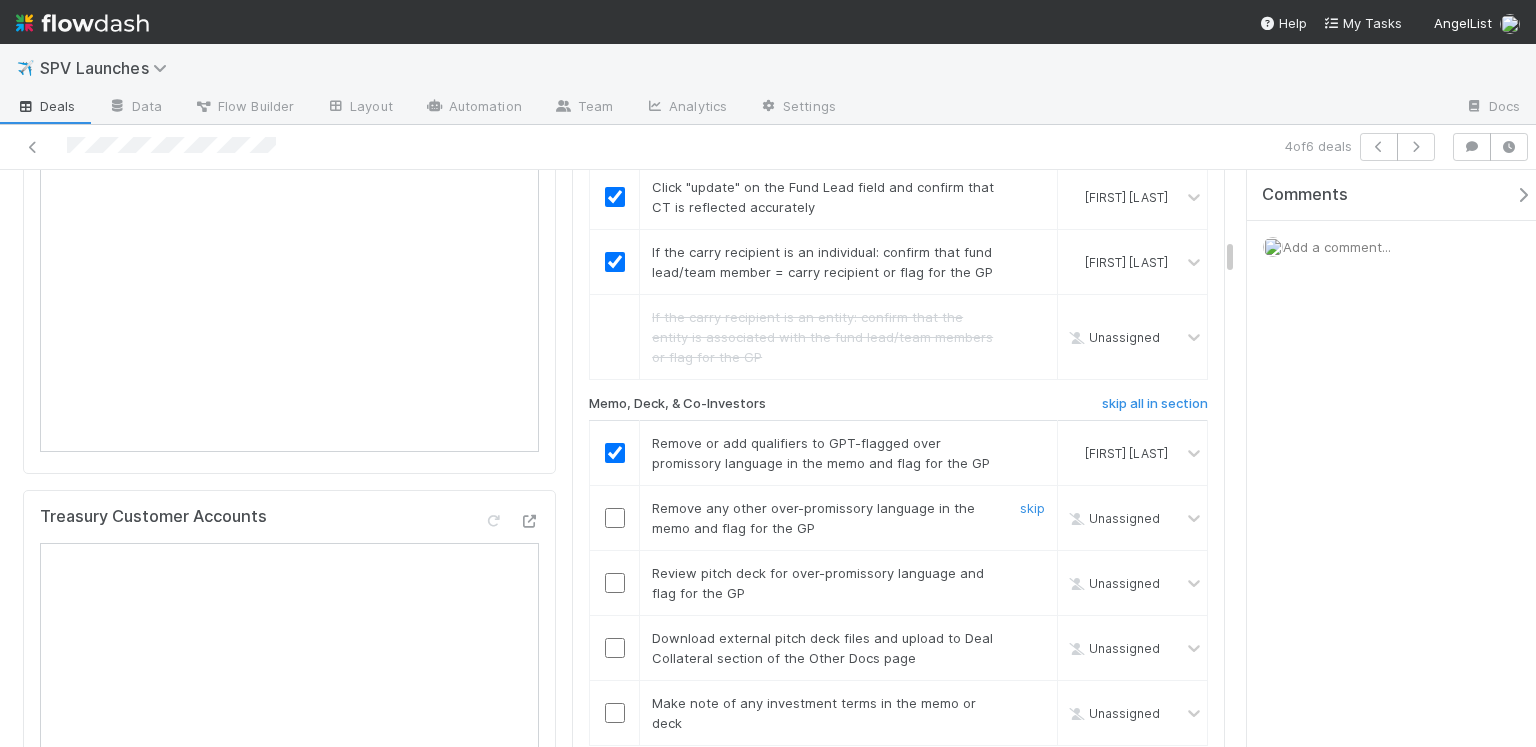 click at bounding box center [615, 518] 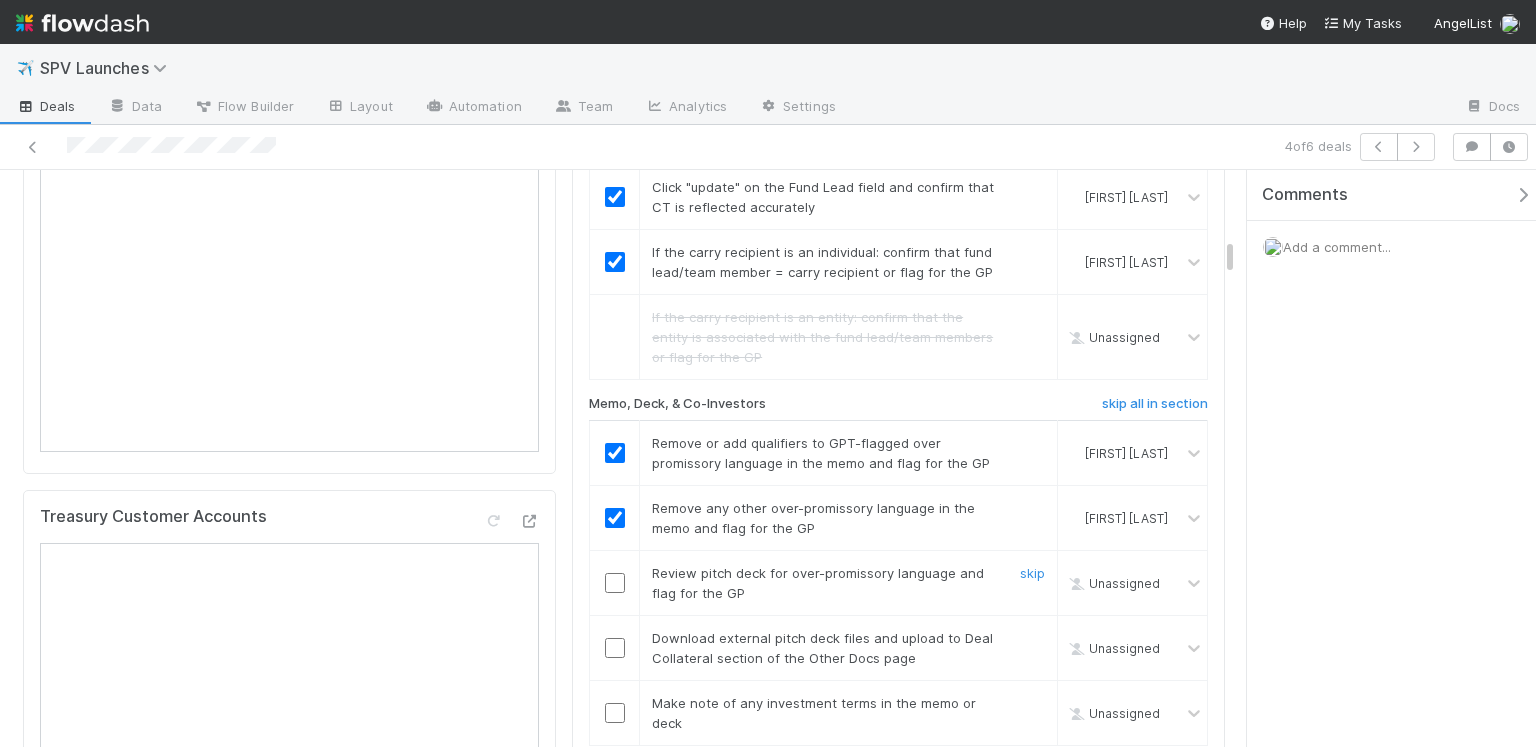 click at bounding box center [615, 583] 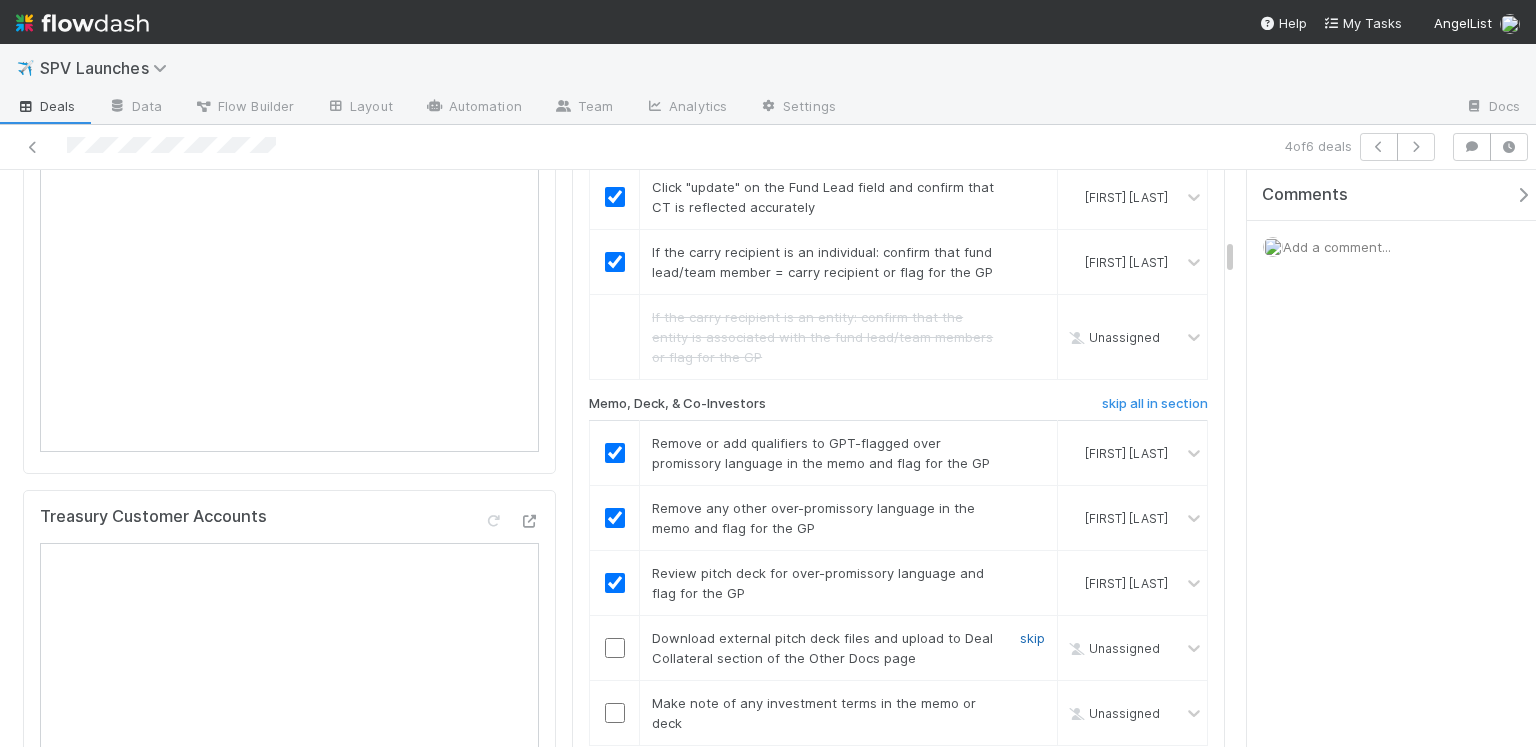 click on "skip" at bounding box center (1032, 638) 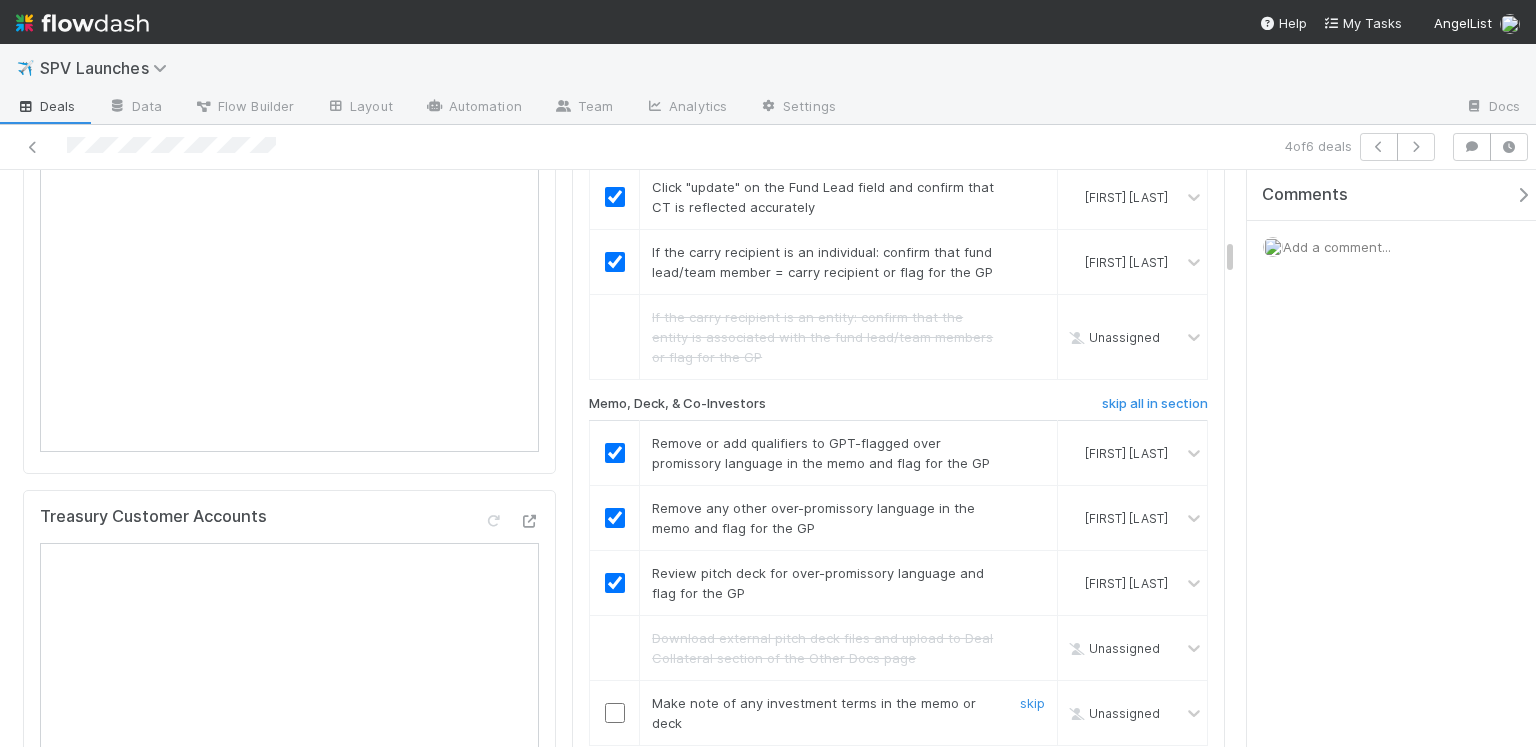 click at bounding box center [615, 713] 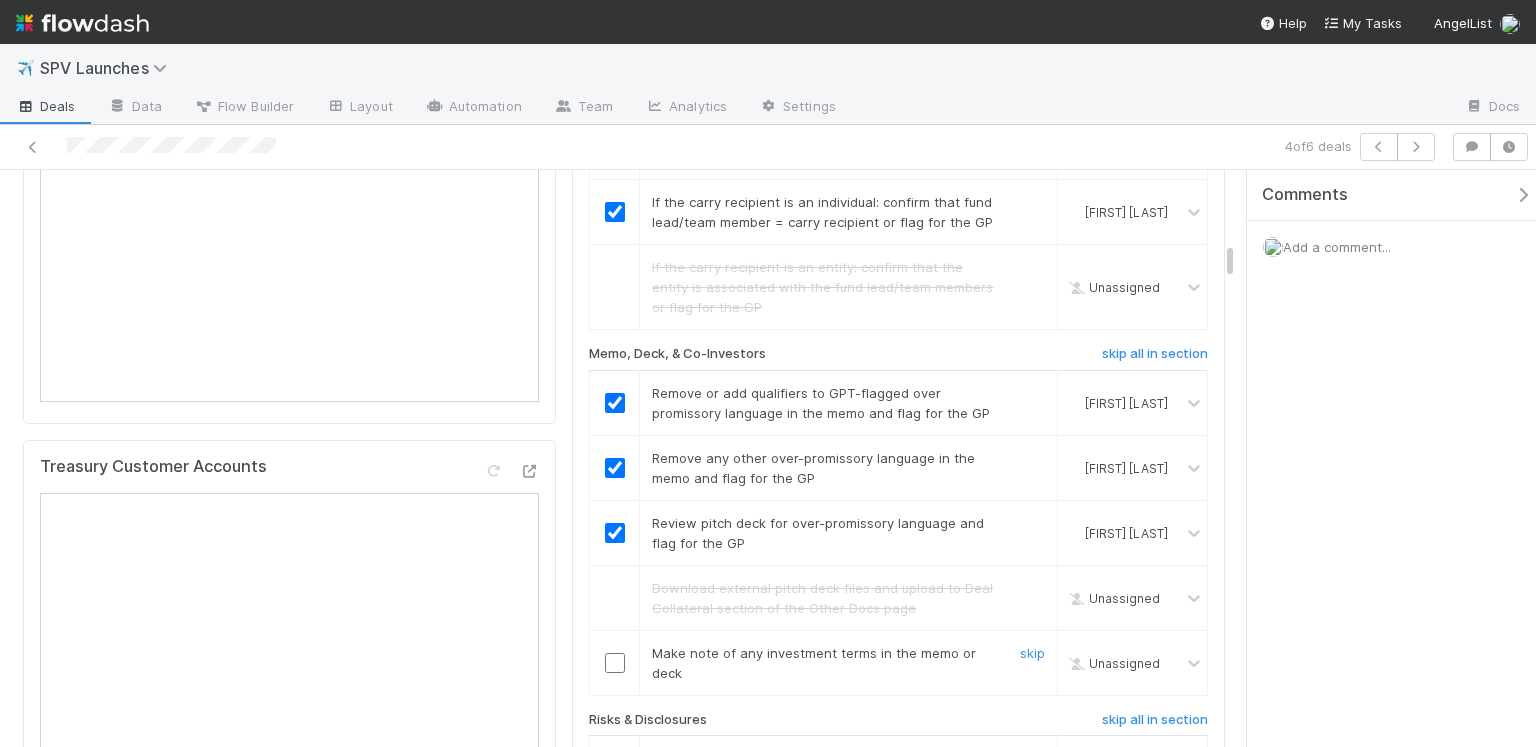 scroll, scrollTop: 2018, scrollLeft: 0, axis: vertical 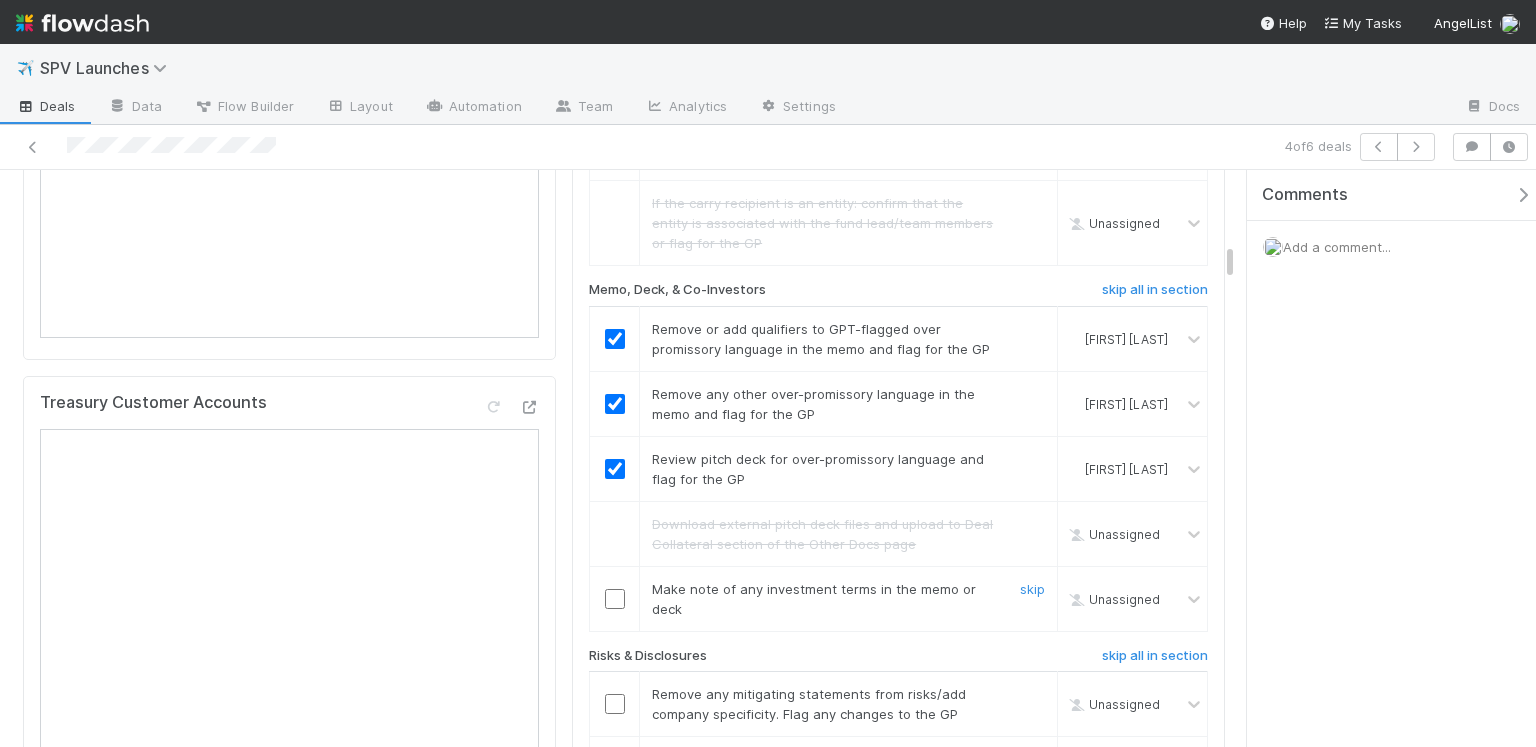 click at bounding box center [615, 599] 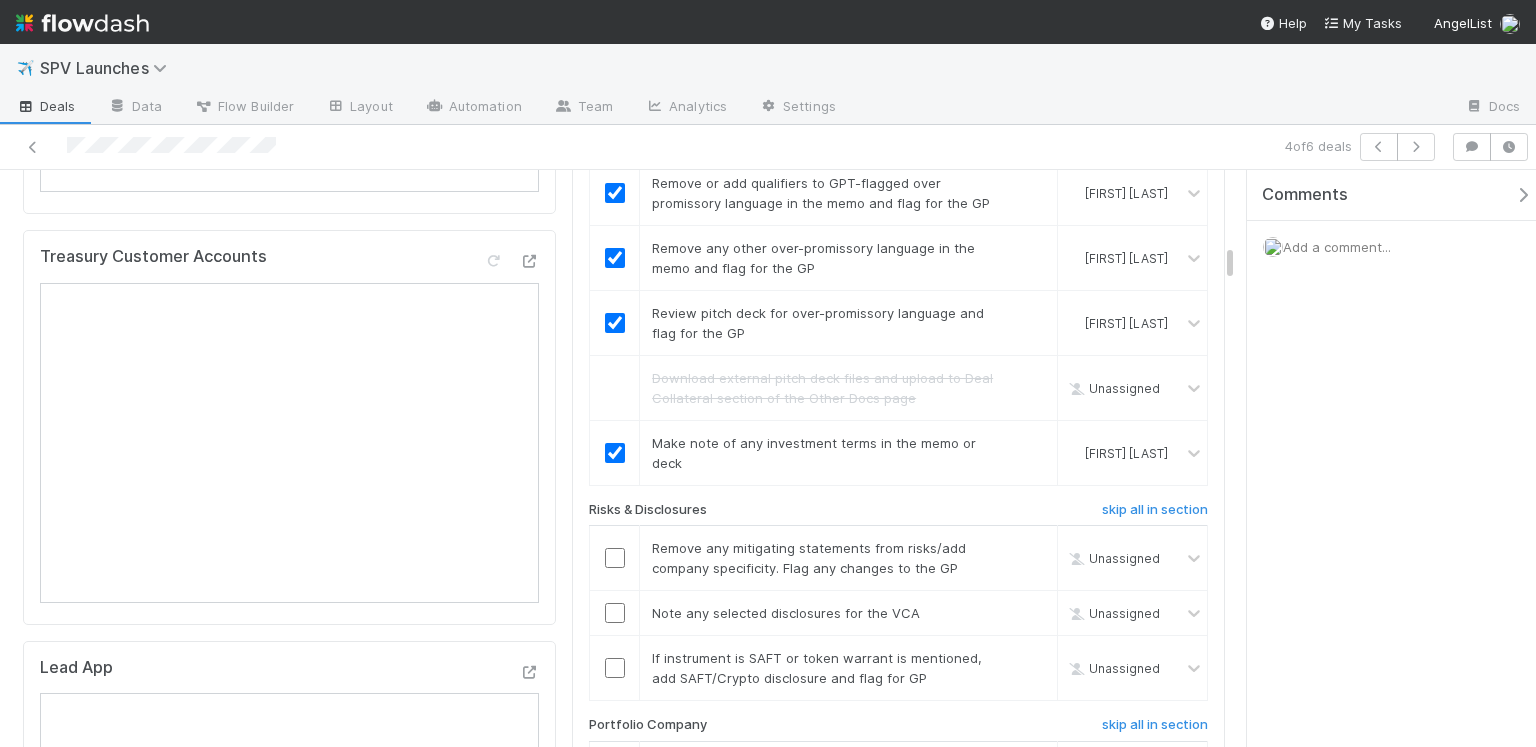 scroll, scrollTop: 2249, scrollLeft: 0, axis: vertical 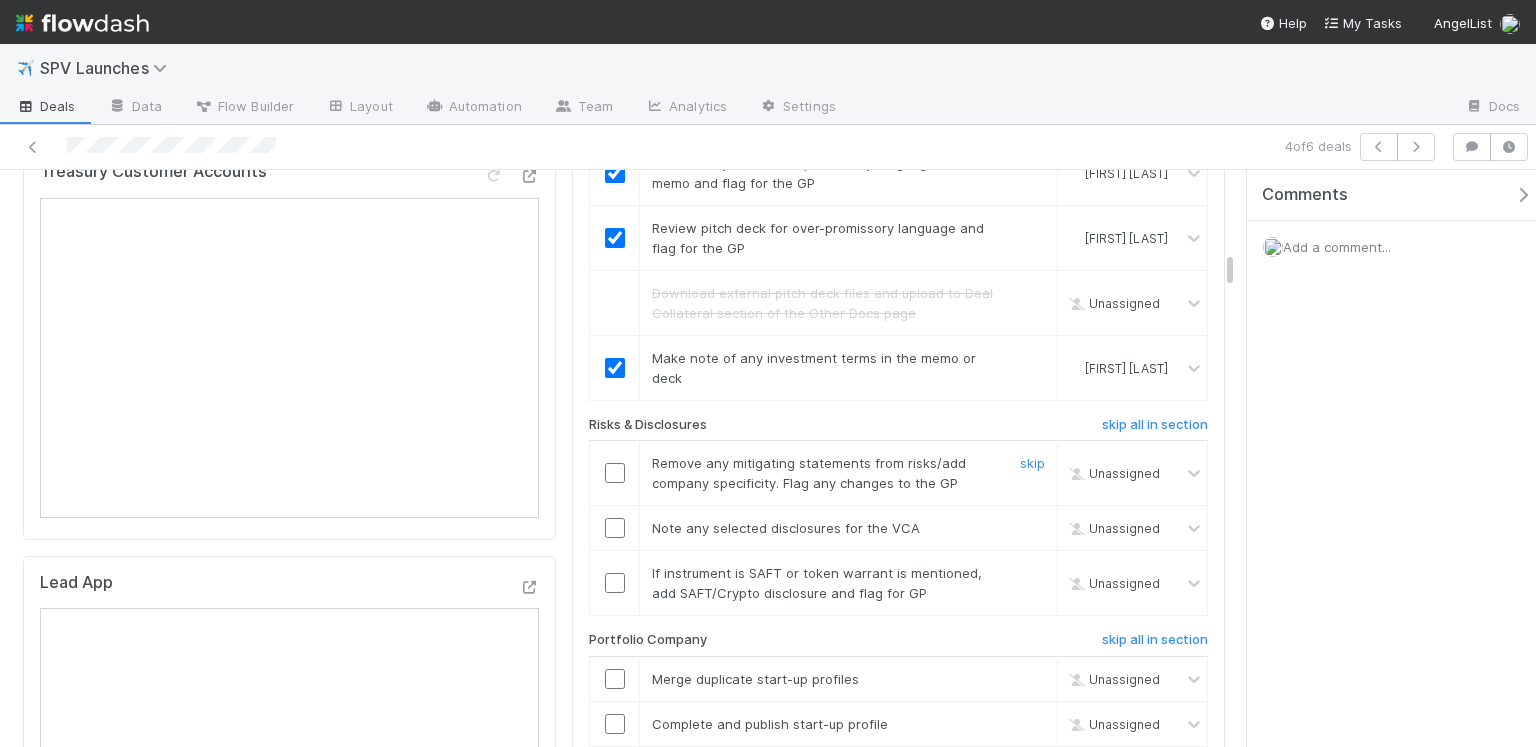 click at bounding box center (615, 473) 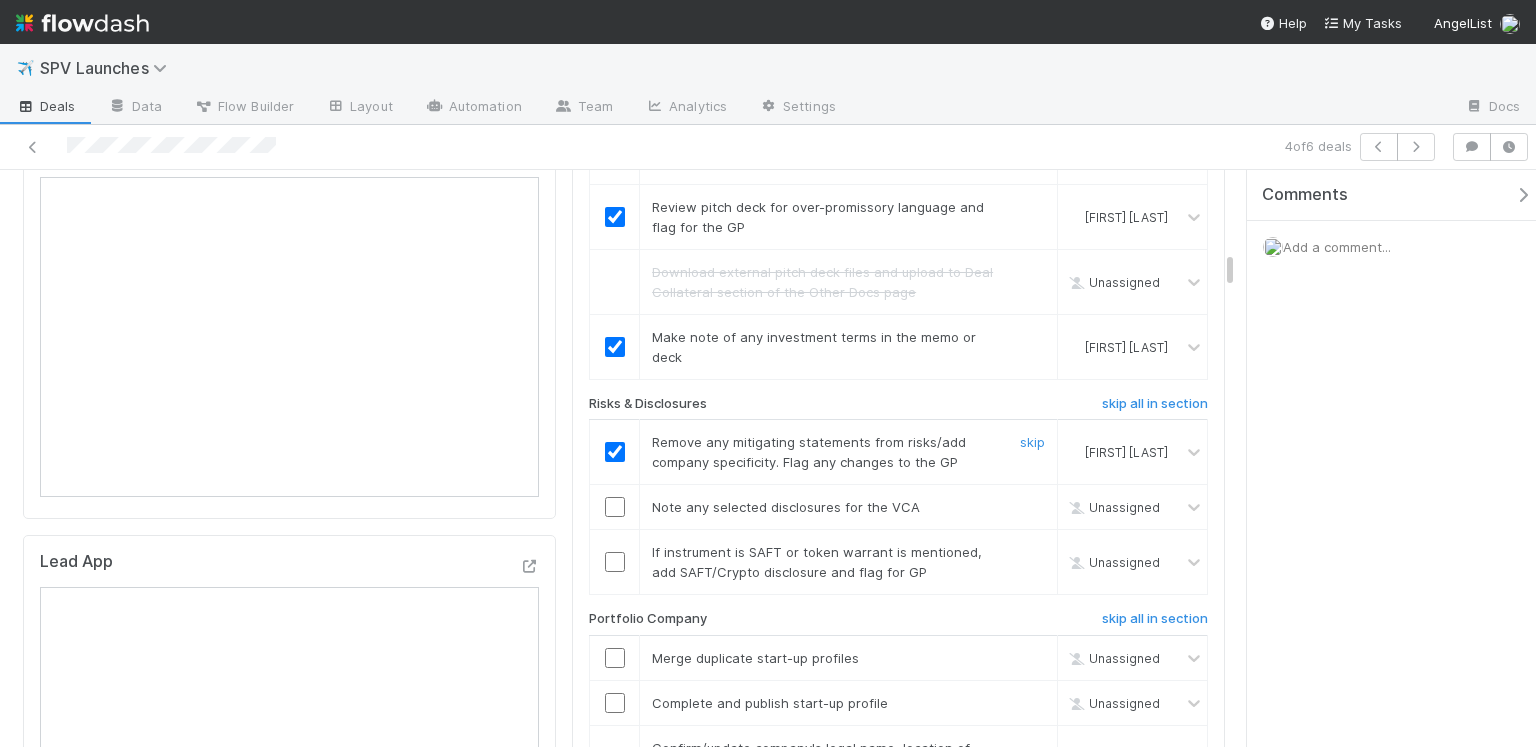 scroll, scrollTop: 2281, scrollLeft: 0, axis: vertical 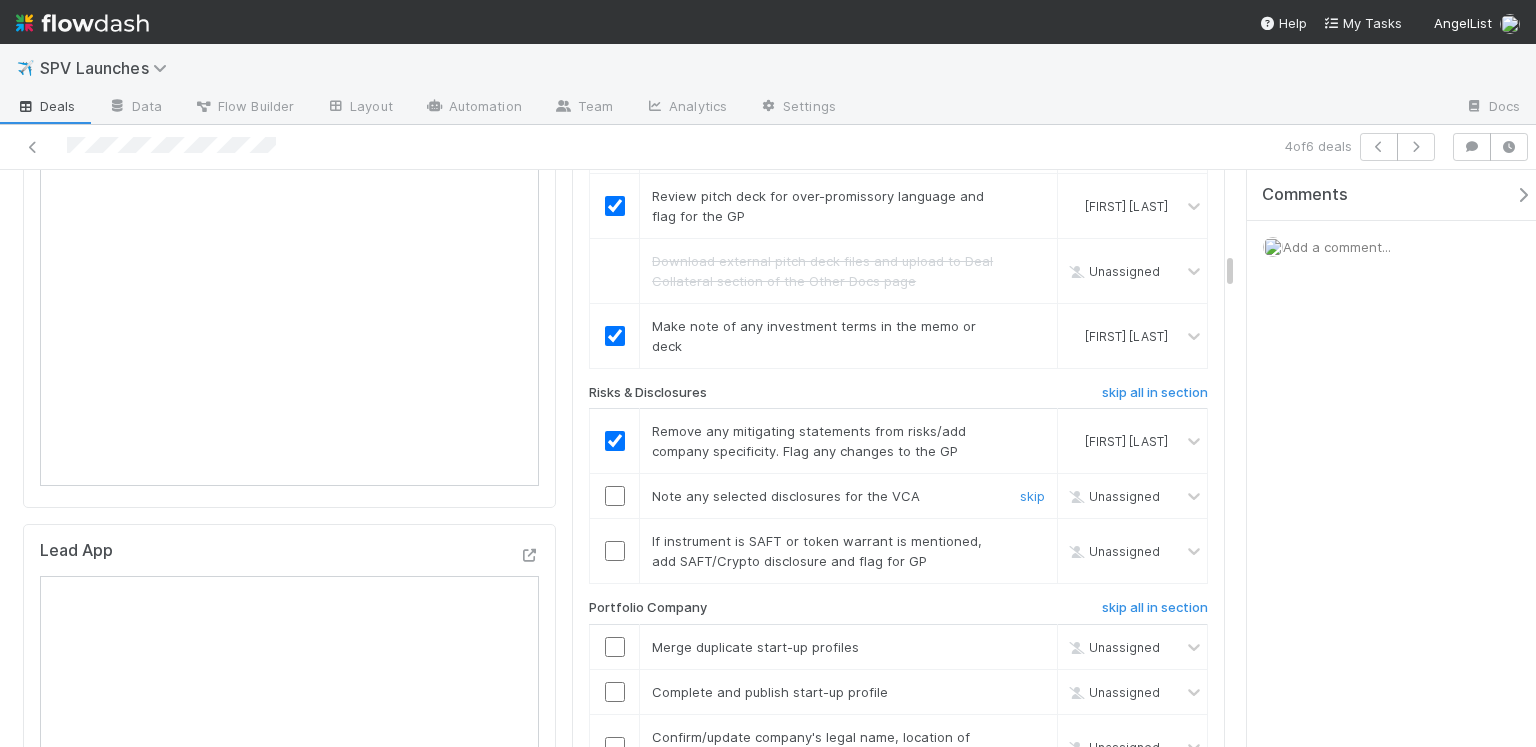 click at bounding box center [615, 496] 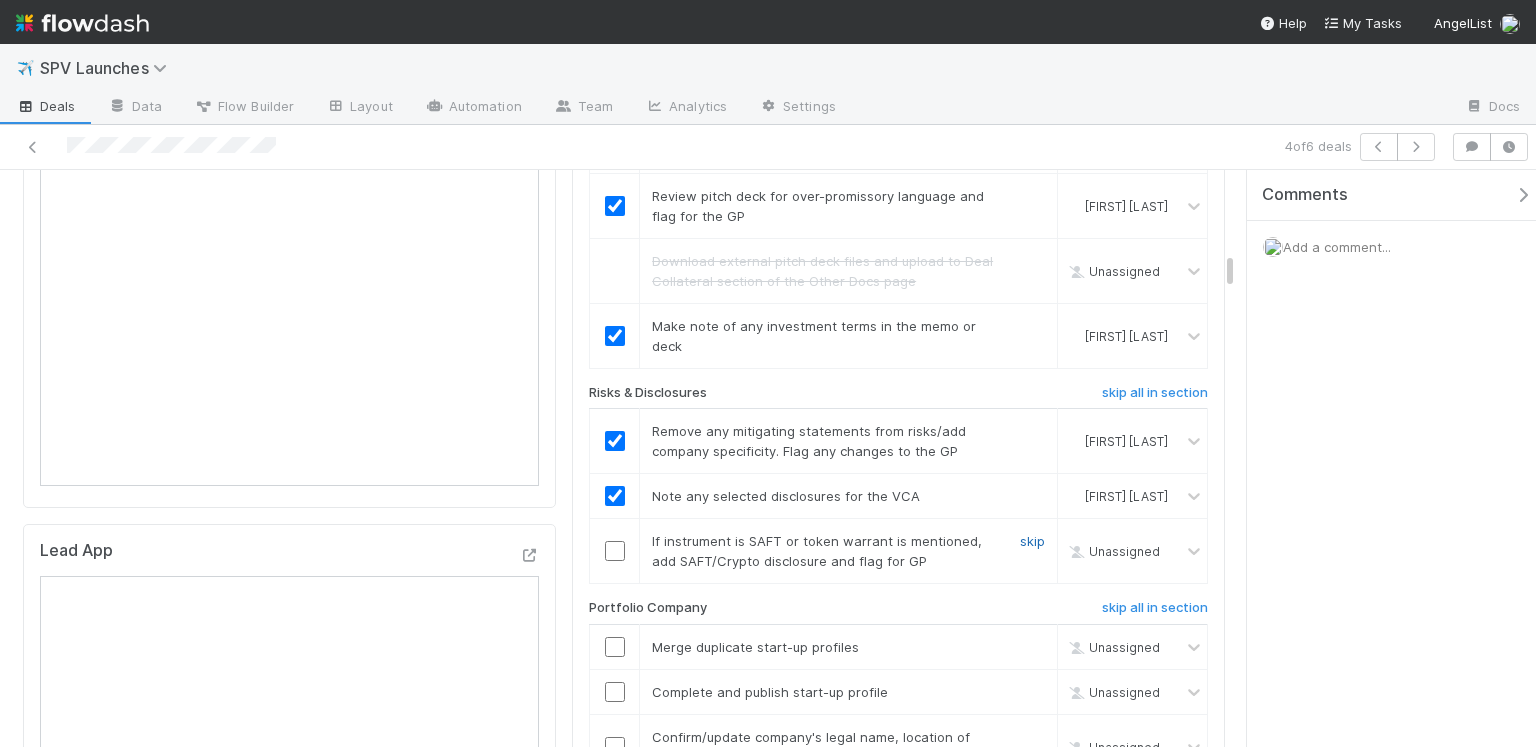 click on "skip" at bounding box center (1032, 541) 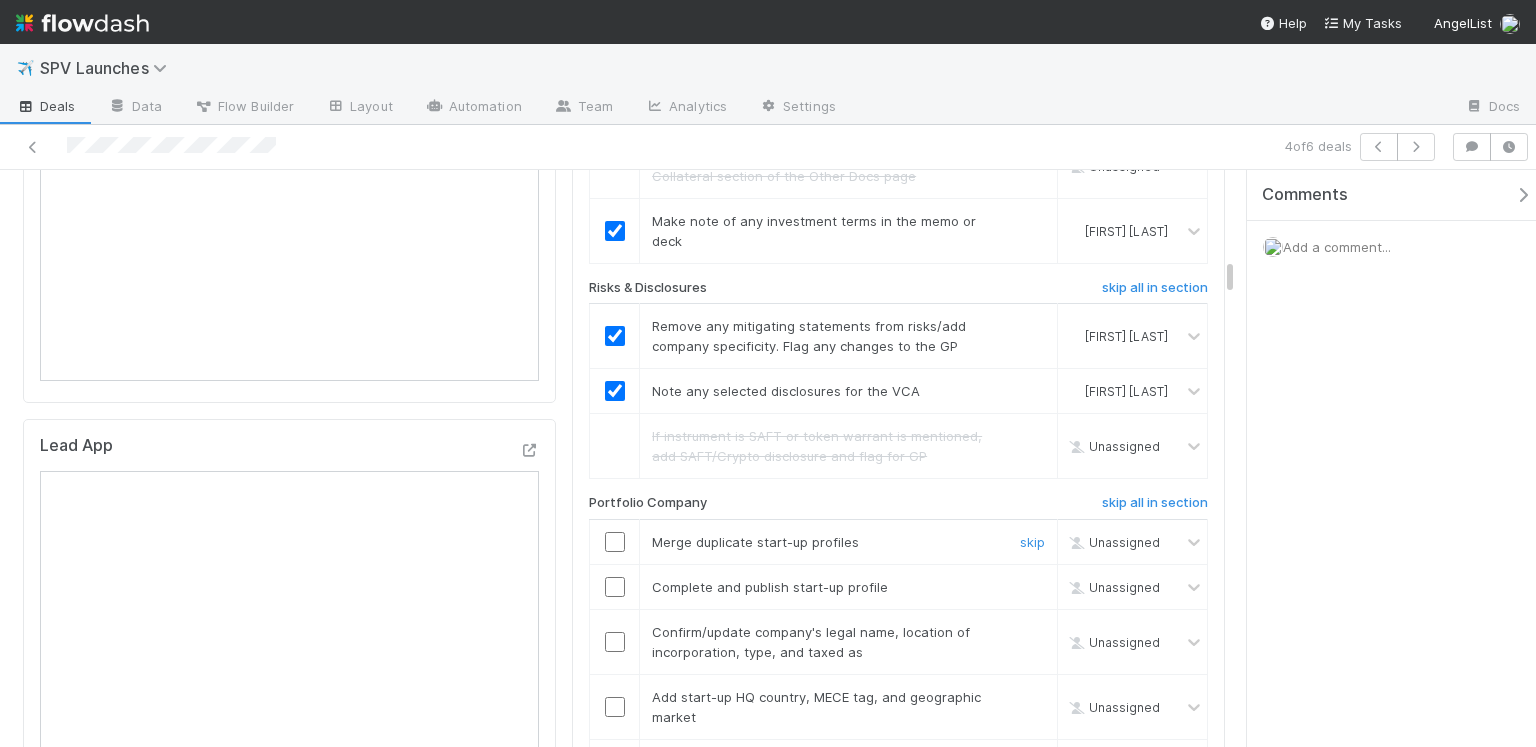 scroll, scrollTop: 2460, scrollLeft: 0, axis: vertical 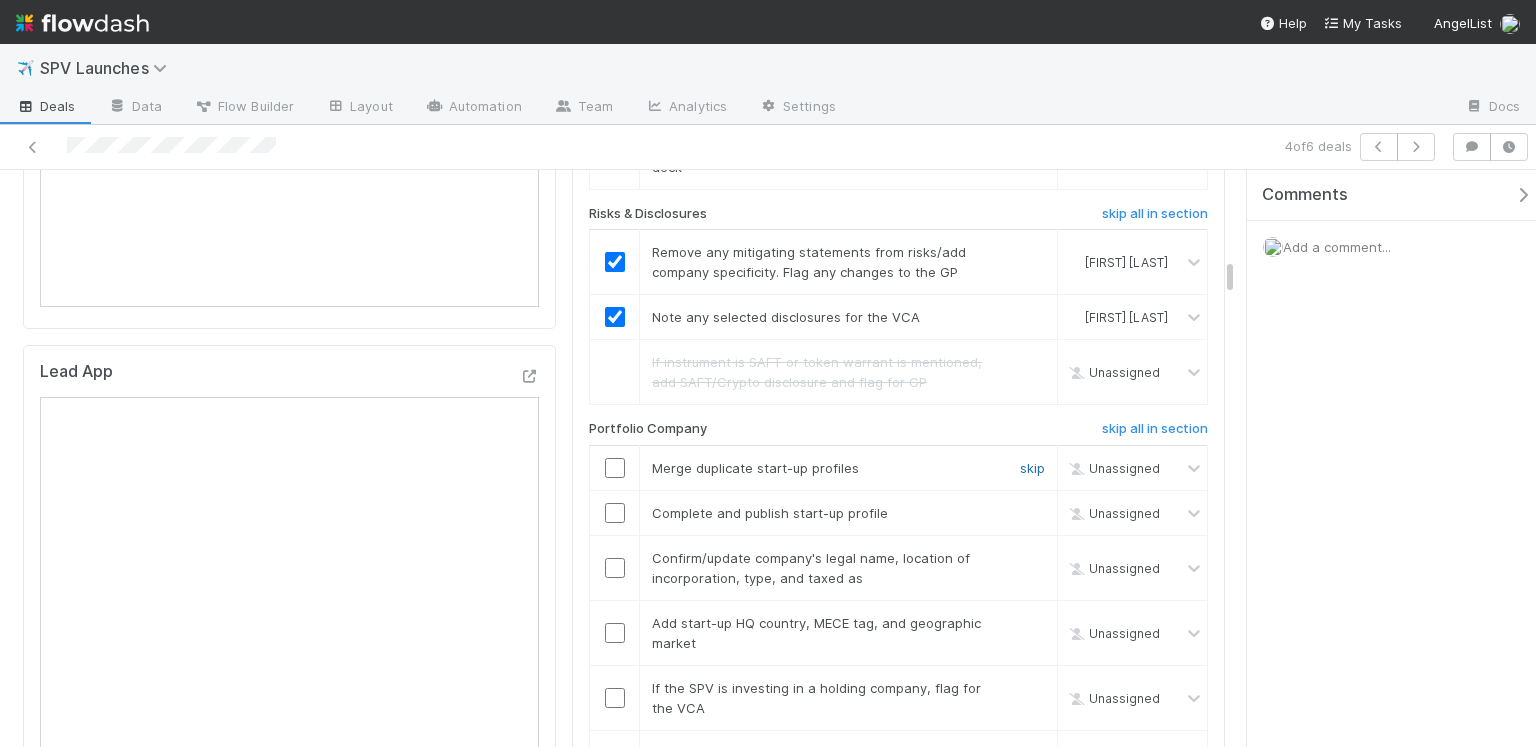 click on "skip" at bounding box center [1032, 468] 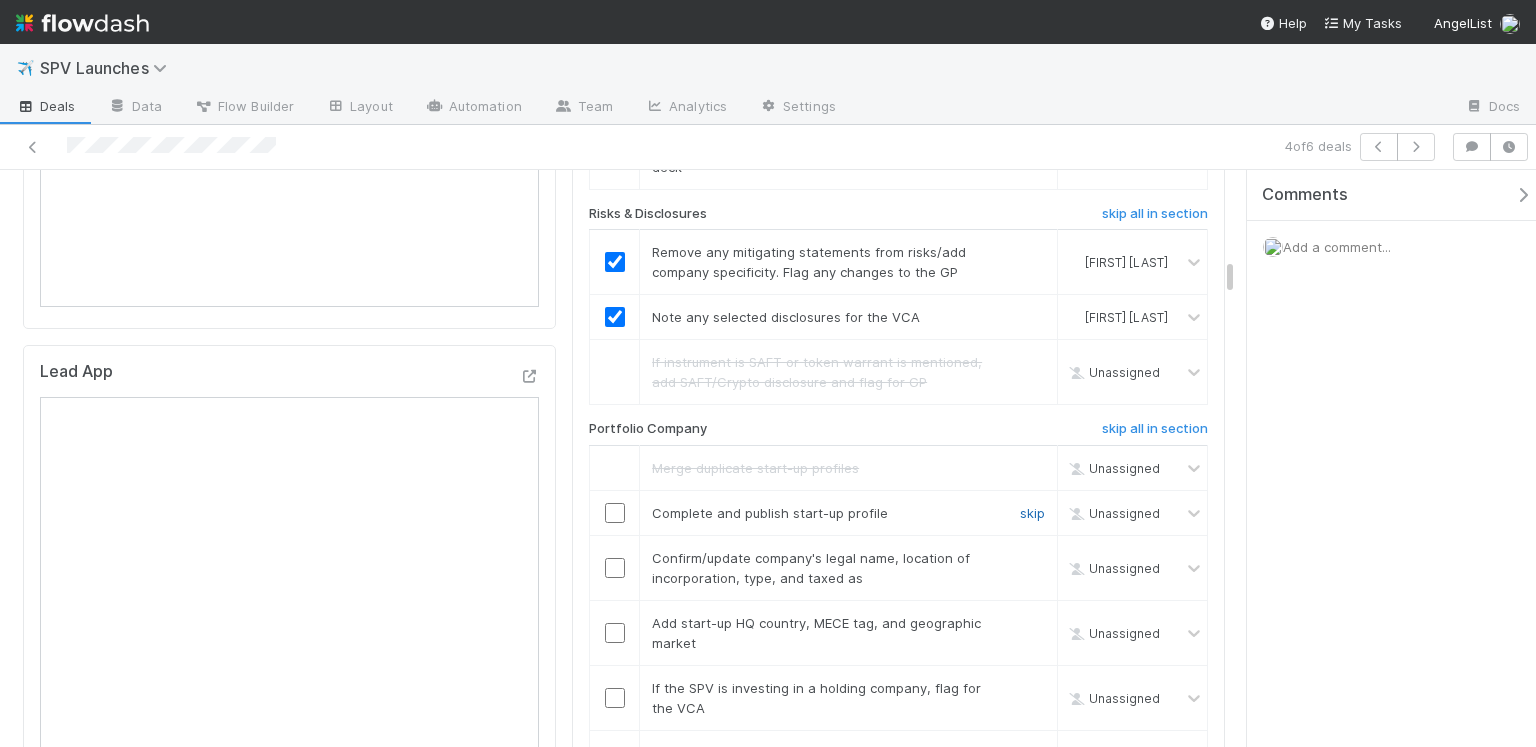 click on "skip" at bounding box center [1032, 513] 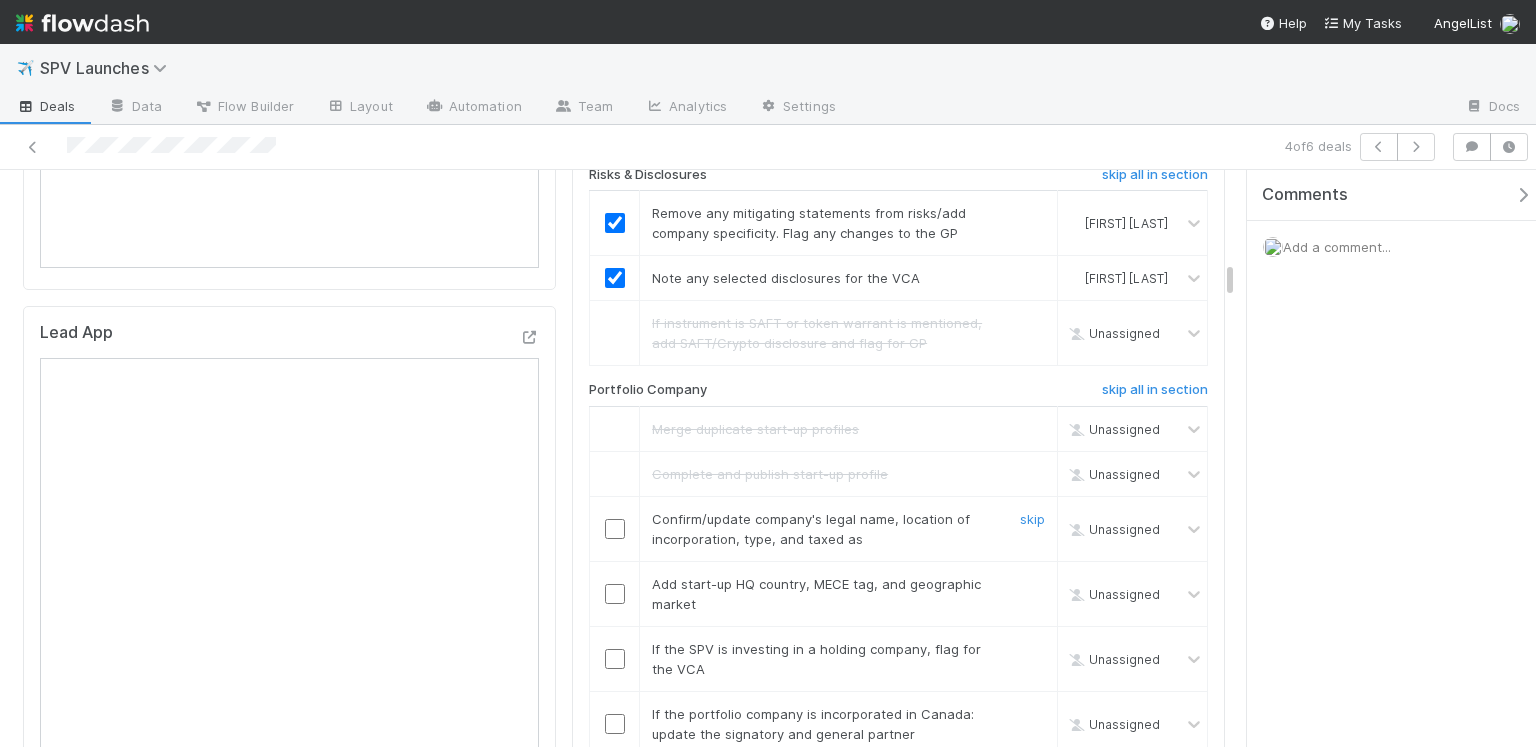 scroll, scrollTop: 2526, scrollLeft: 0, axis: vertical 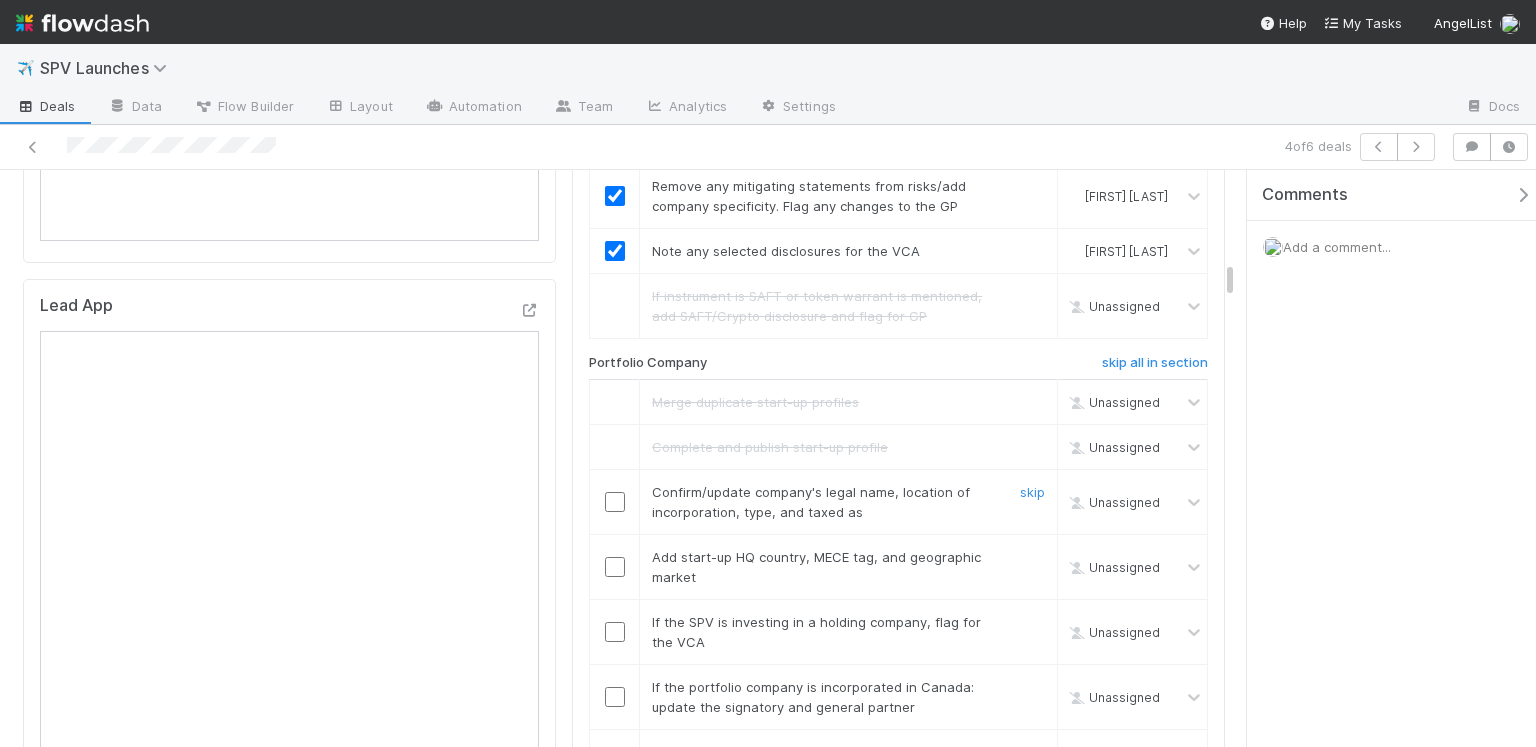 click at bounding box center (615, 502) 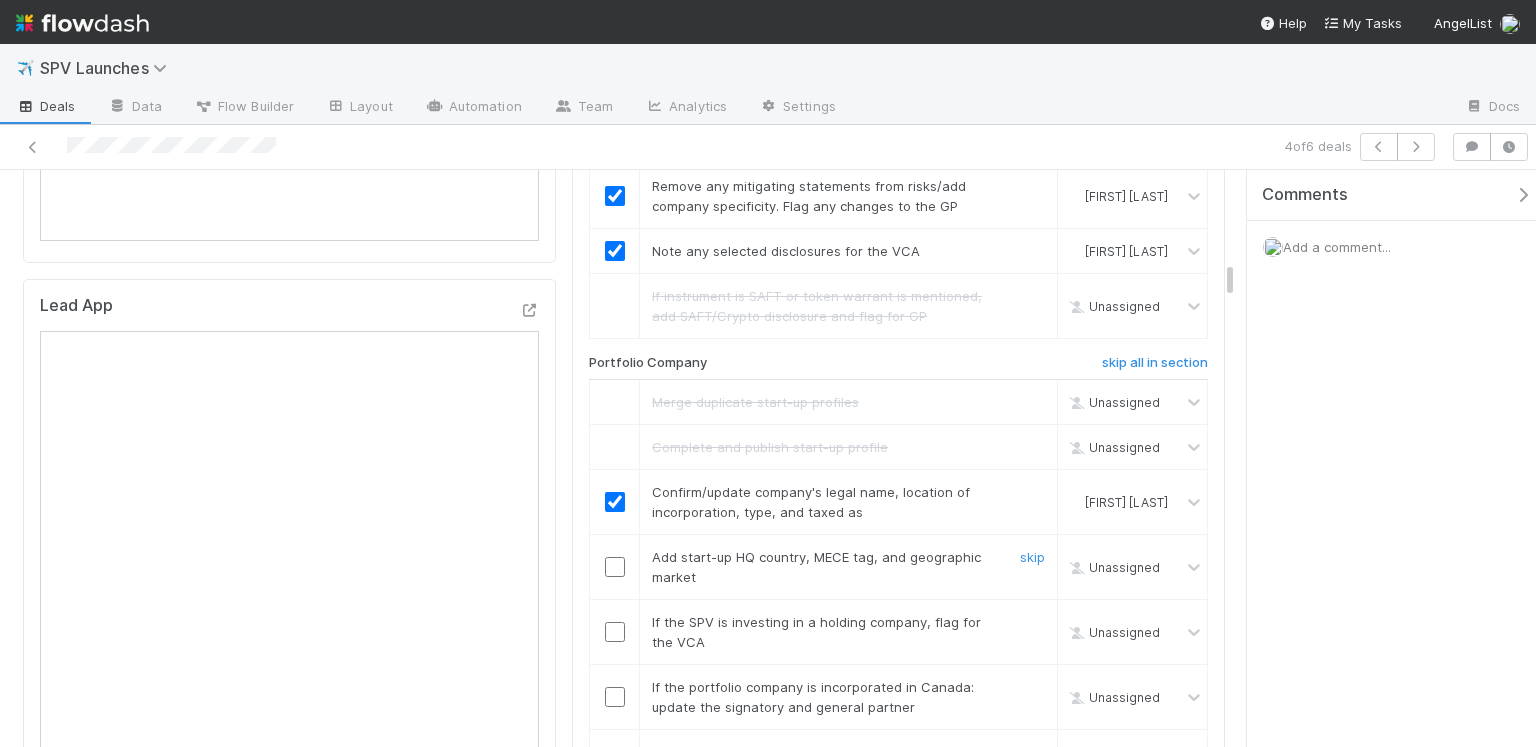 click at bounding box center [615, 567] 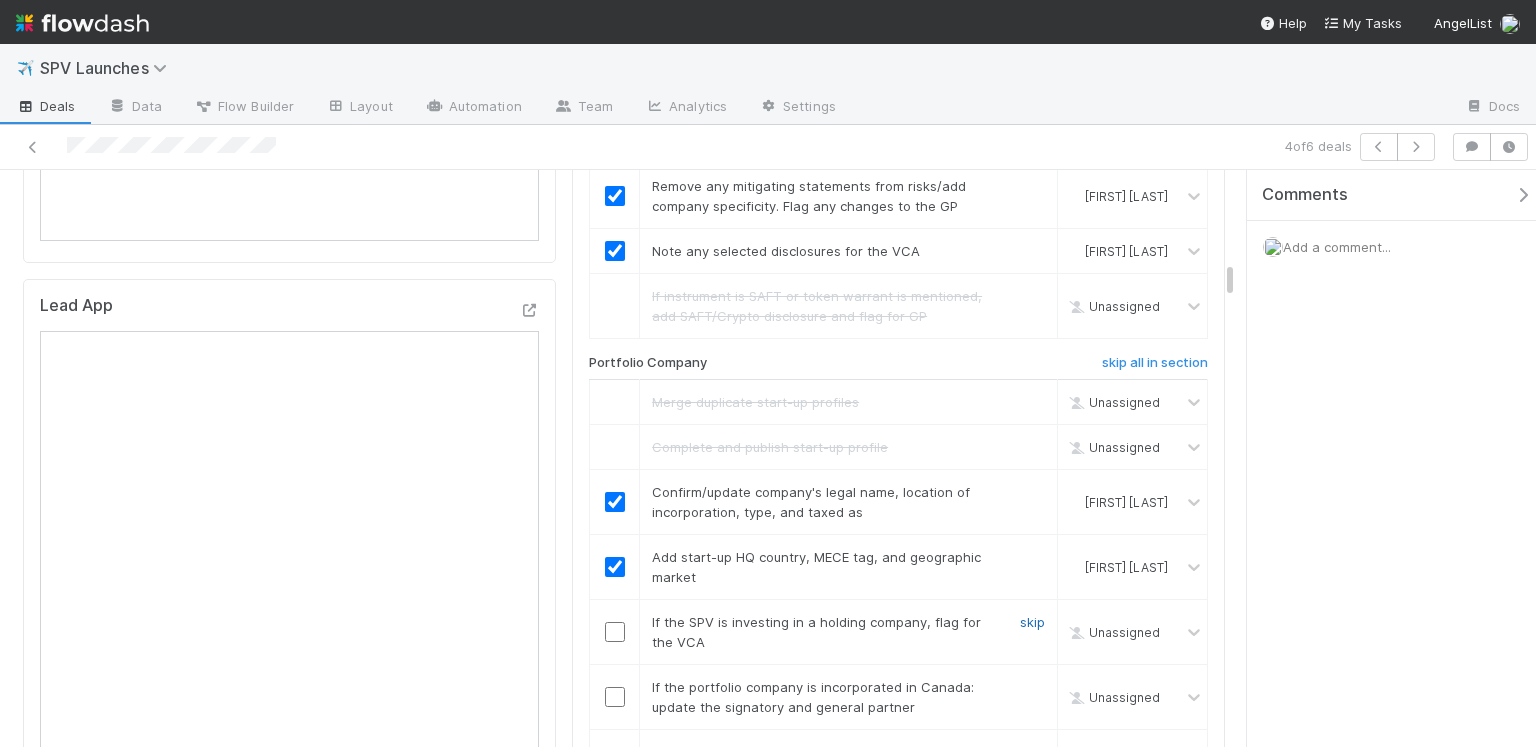 click on "skip" at bounding box center (1032, 622) 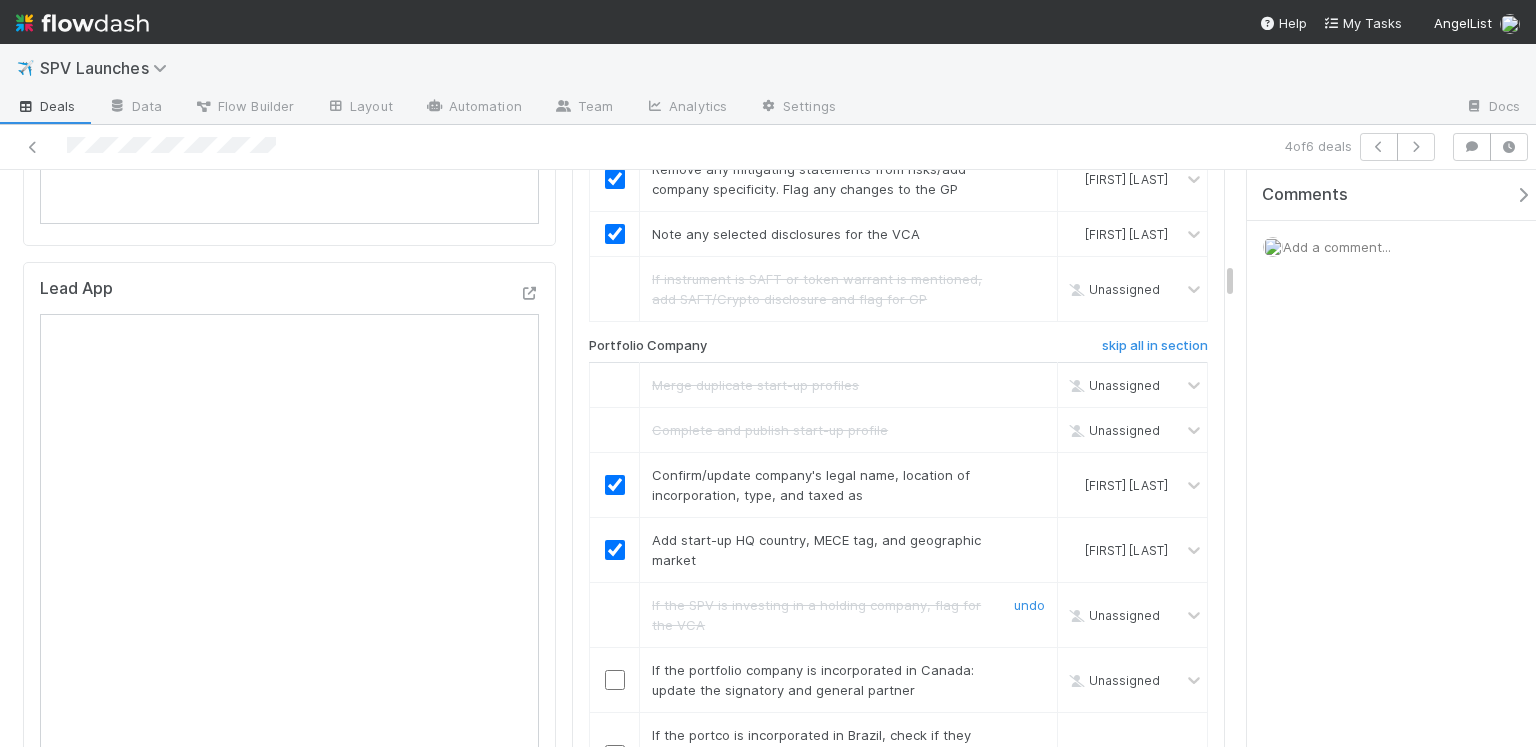 scroll, scrollTop: 2552, scrollLeft: 0, axis: vertical 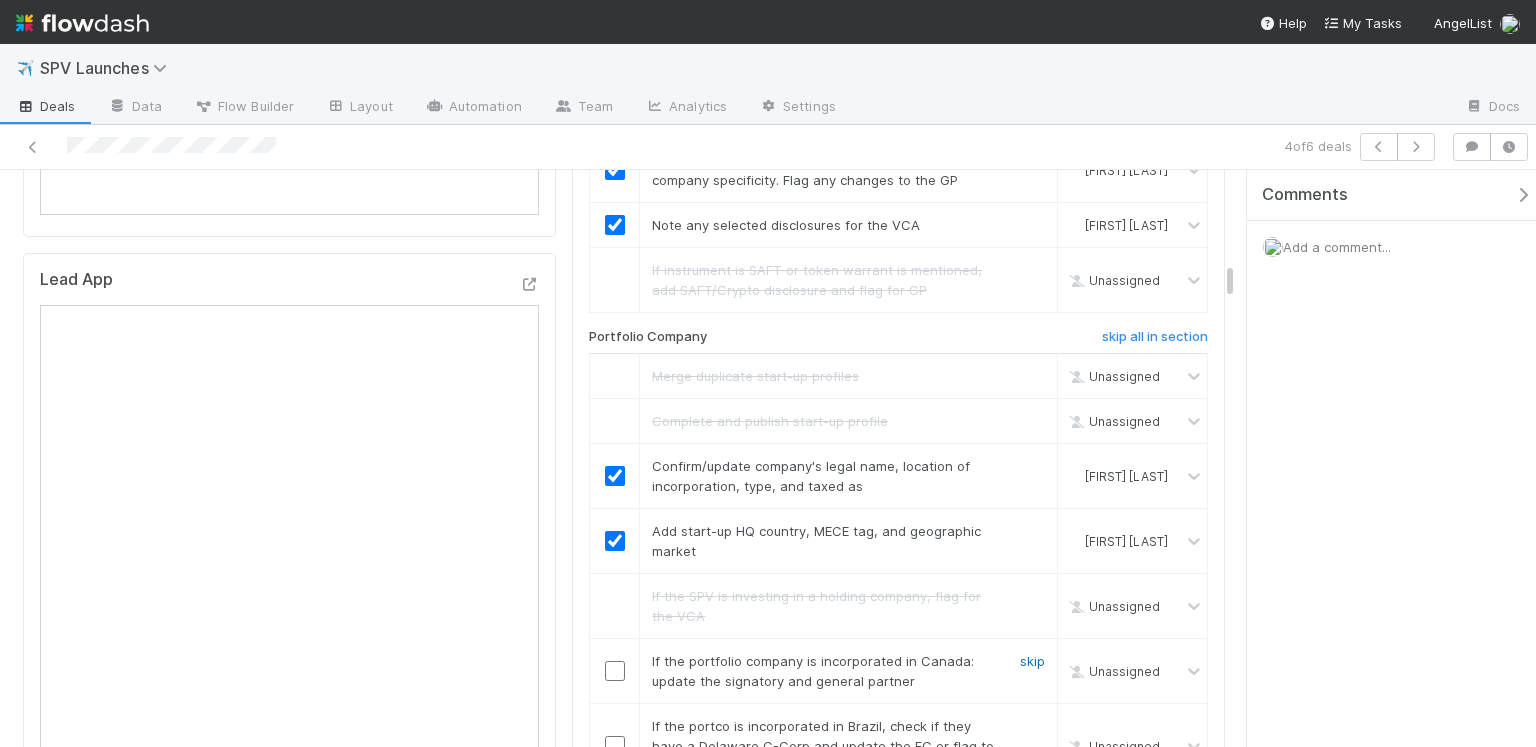 click on "skip" at bounding box center [1032, 661] 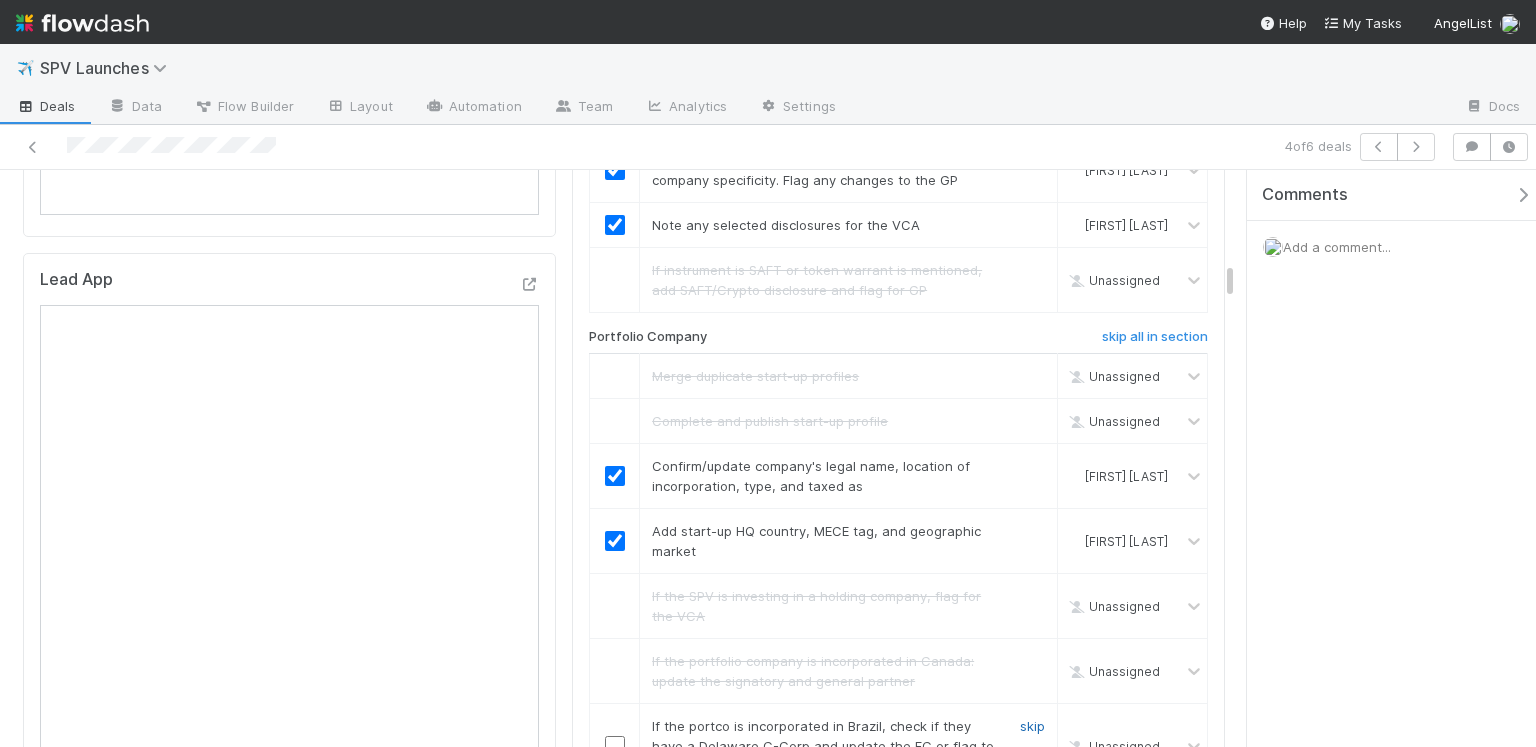 click on "skip" at bounding box center [1032, 726] 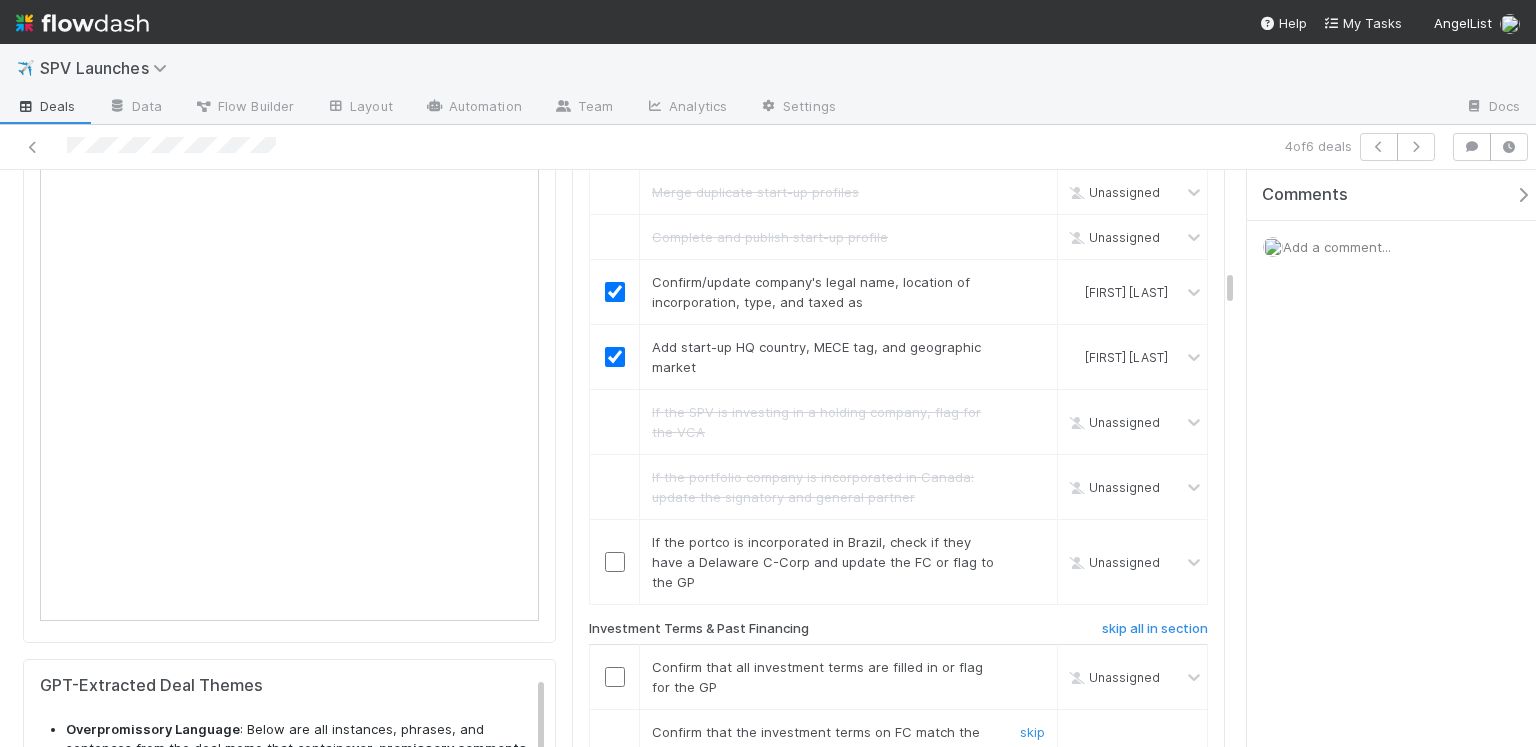 scroll, scrollTop: 2760, scrollLeft: 0, axis: vertical 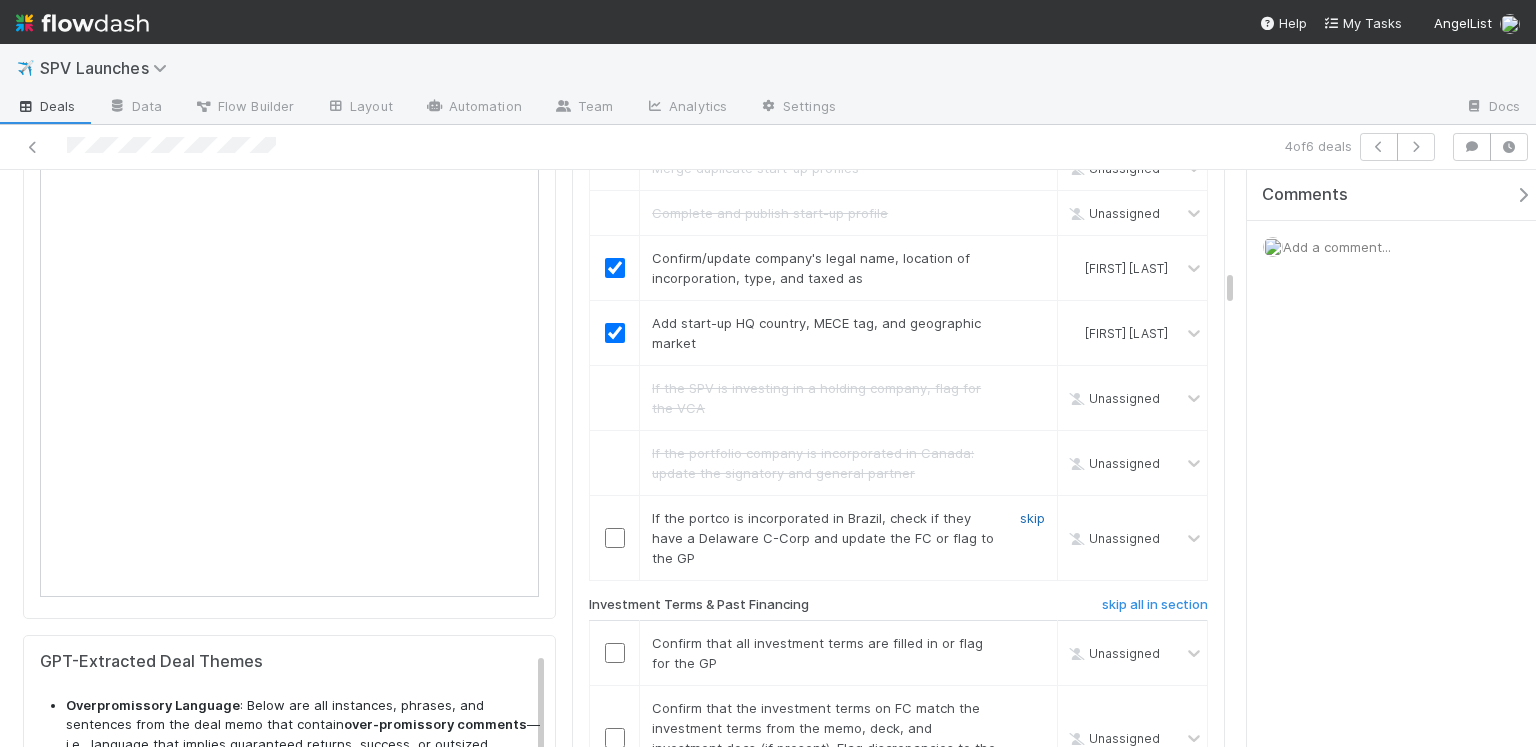 click on "skip" at bounding box center [1032, 518] 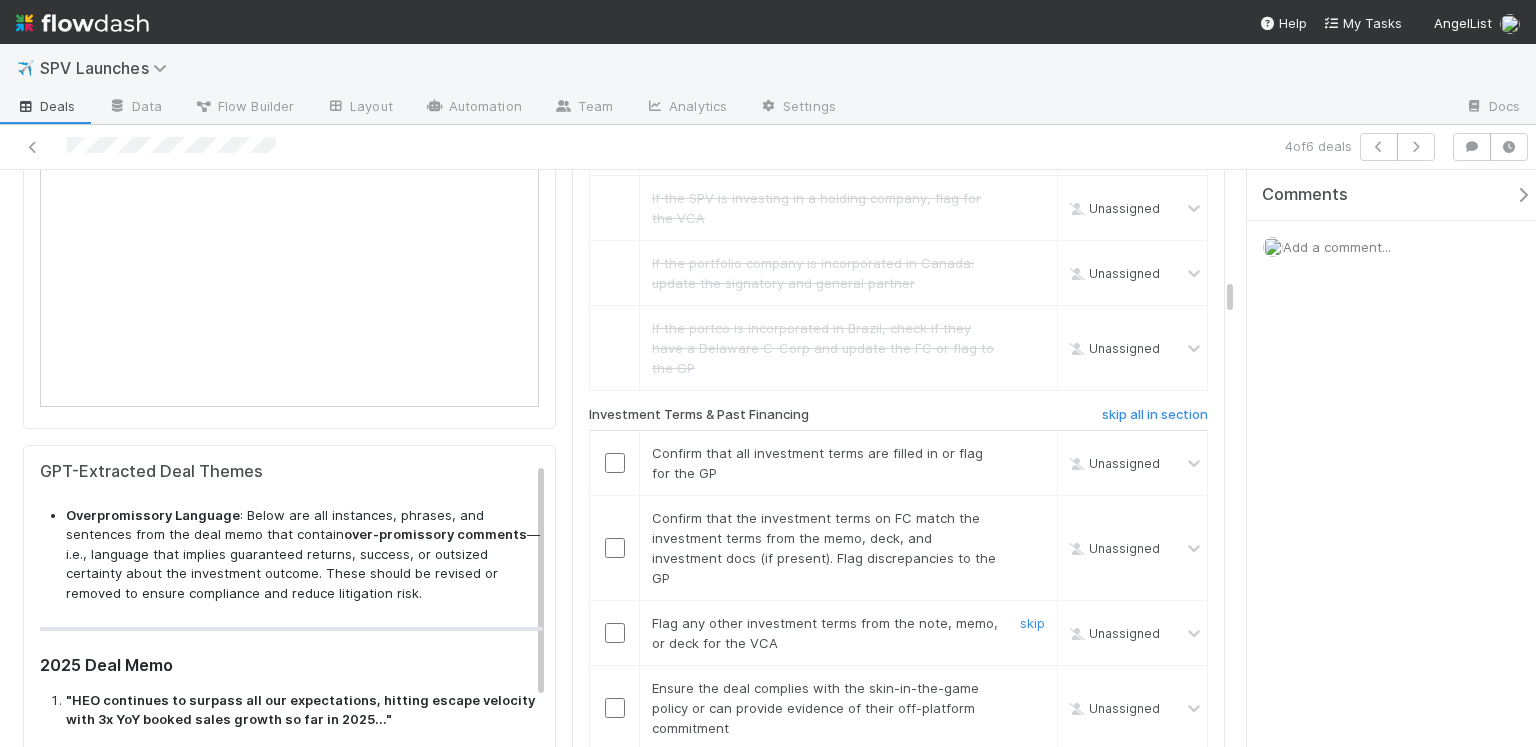 scroll, scrollTop: 3013, scrollLeft: 0, axis: vertical 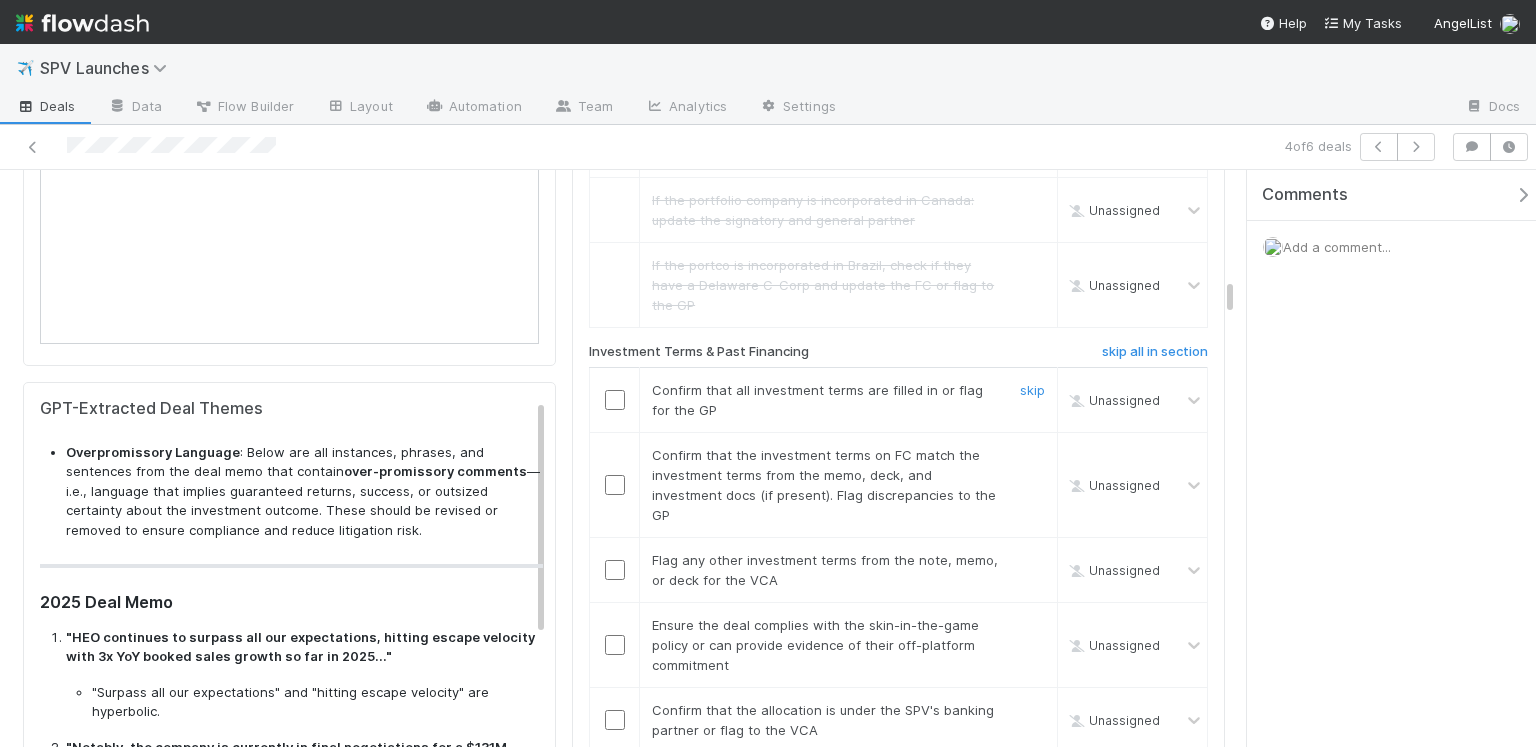click at bounding box center [615, 400] 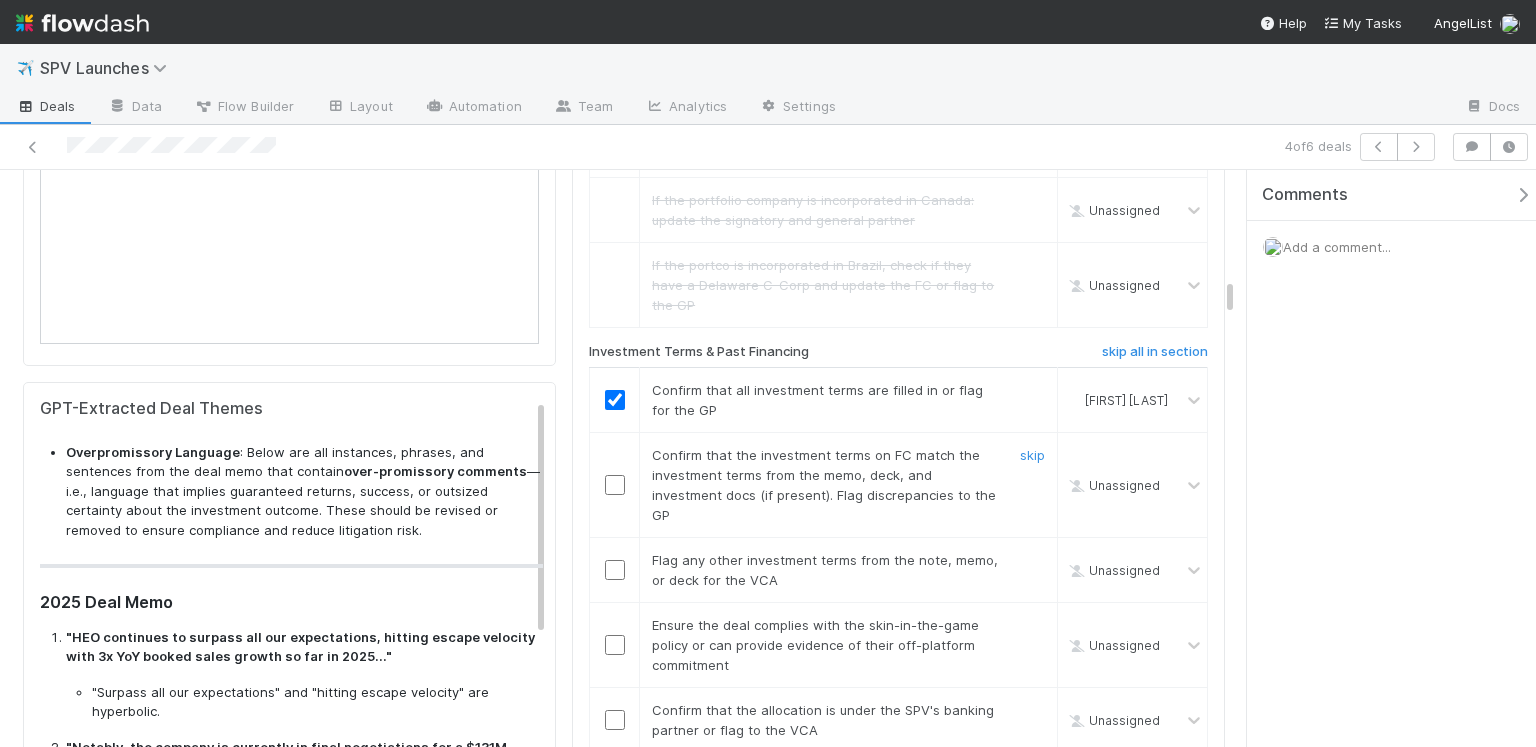 click at bounding box center [615, 485] 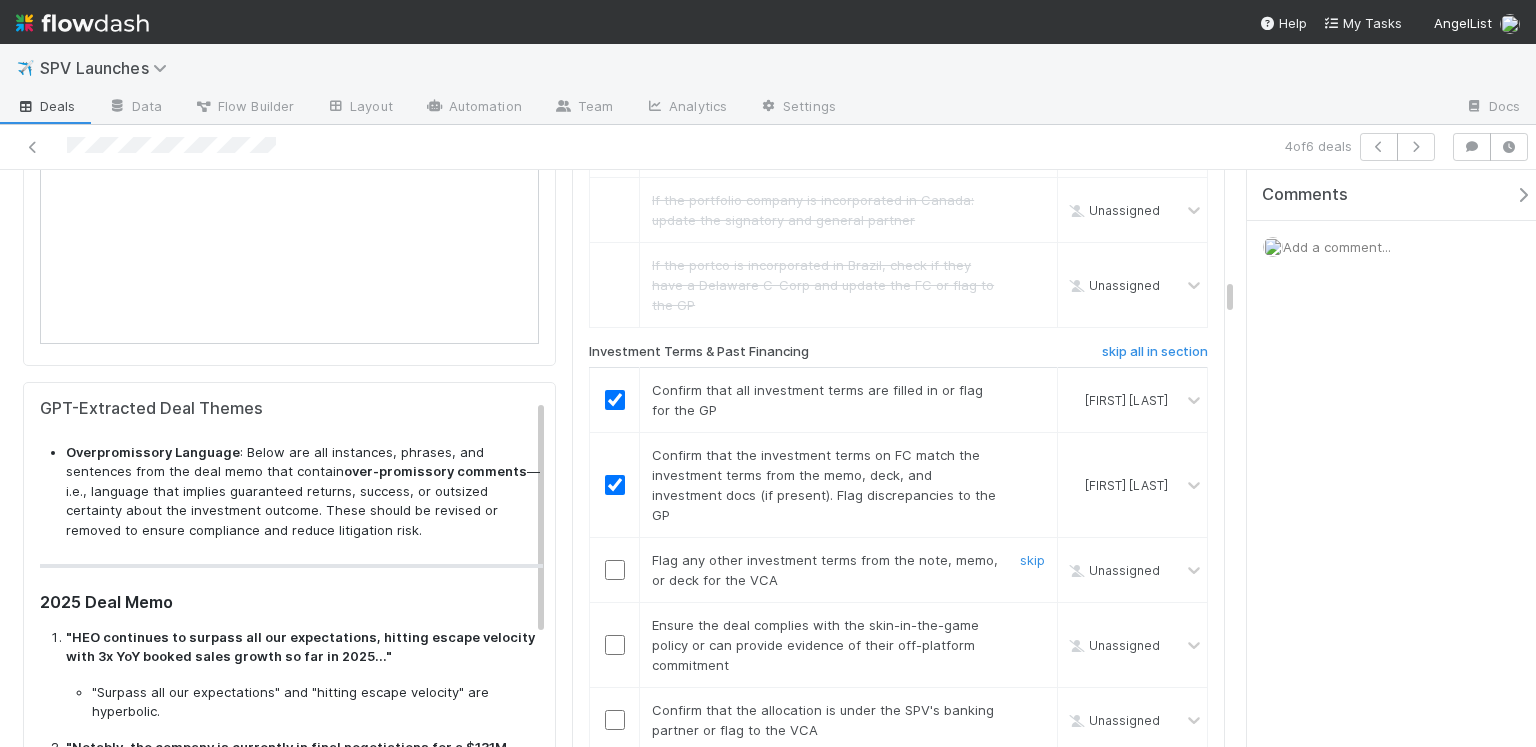 click at bounding box center (615, 570) 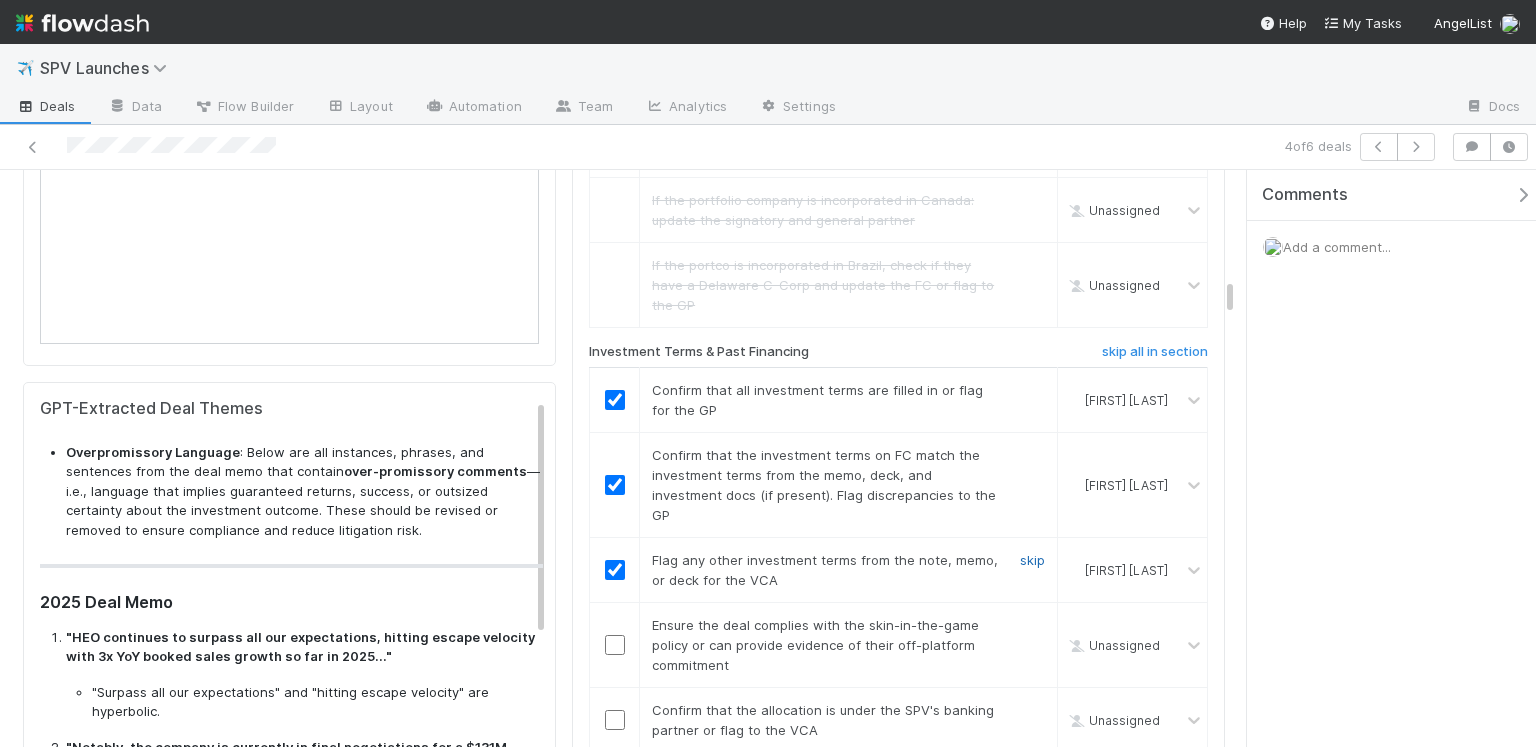 click on "skip" at bounding box center [1032, 560] 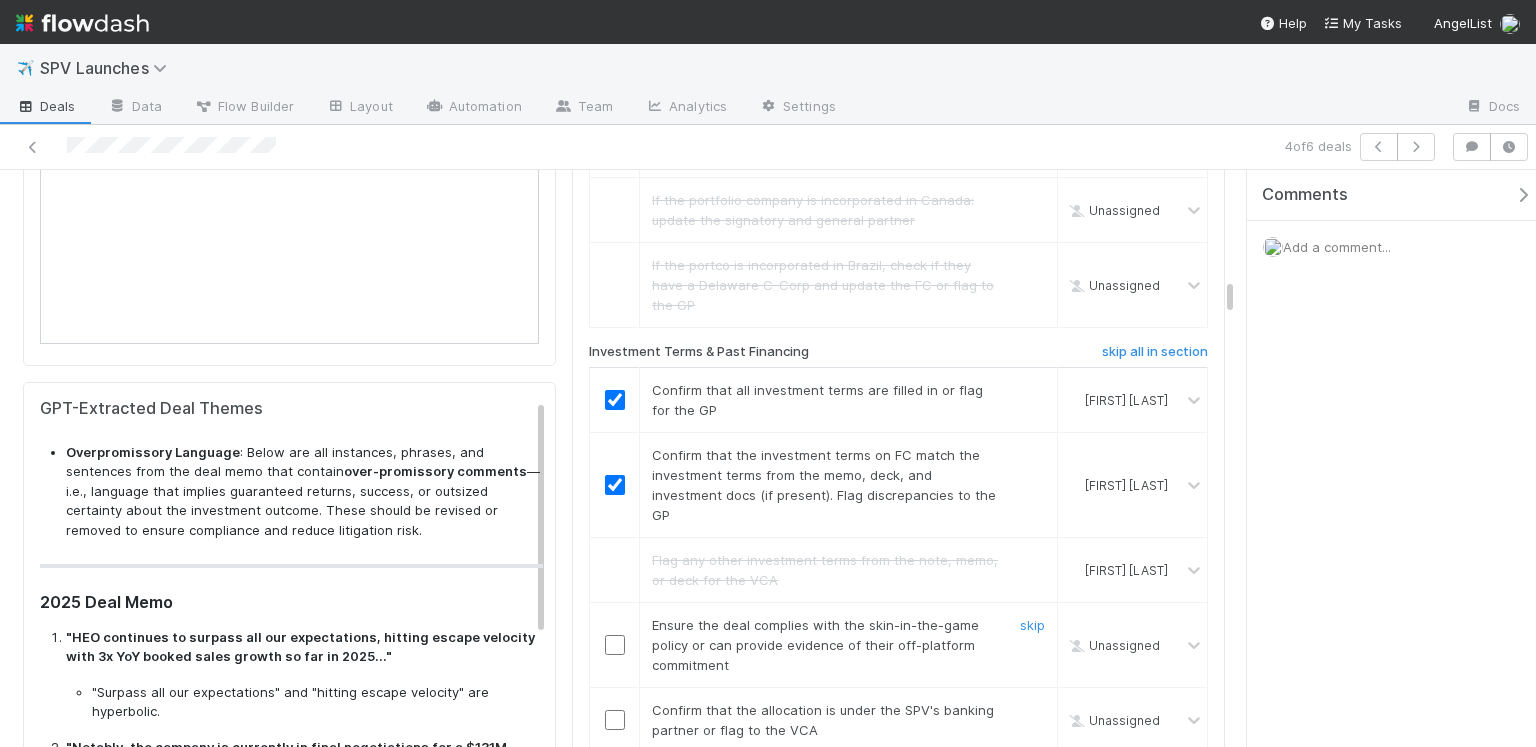 click at bounding box center [615, 645] 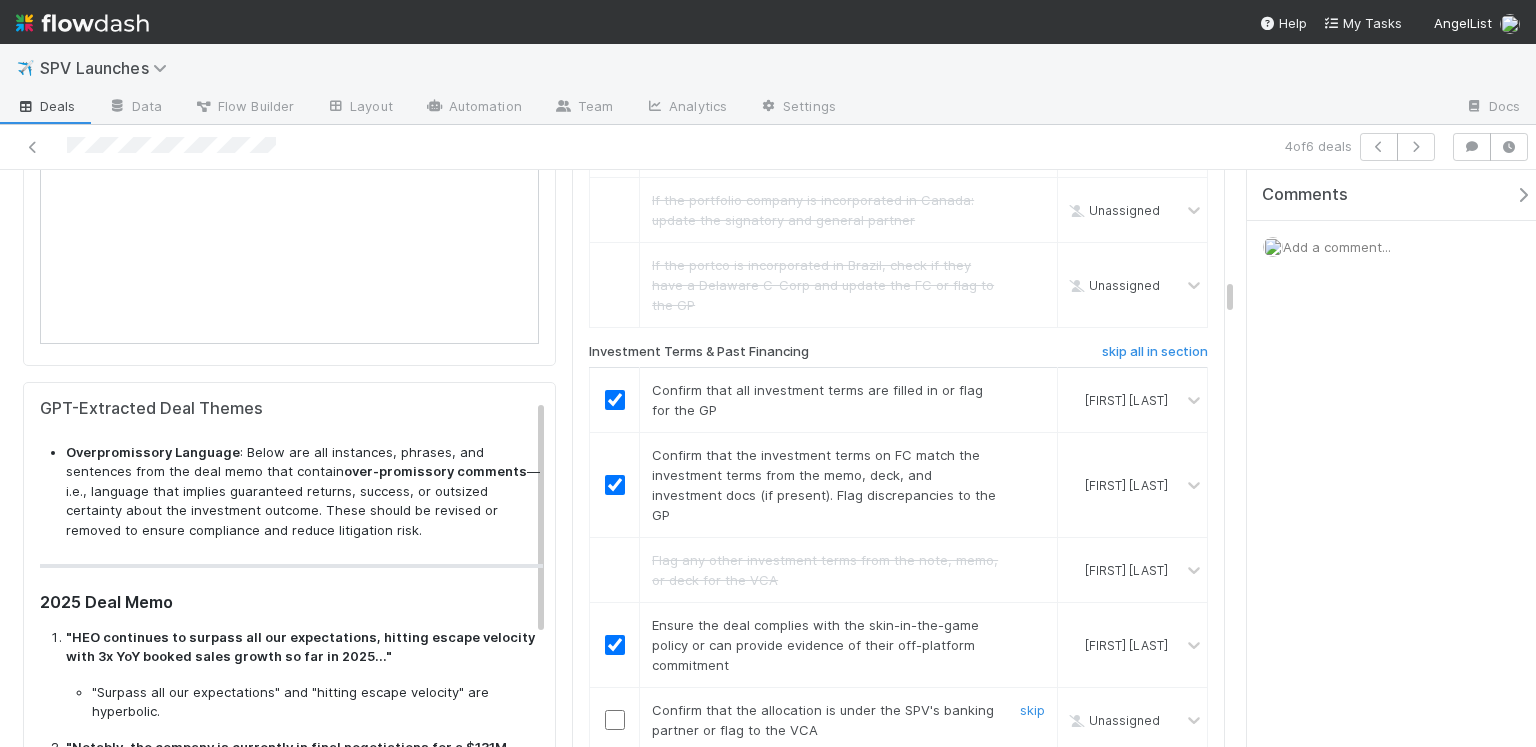 click at bounding box center (615, 720) 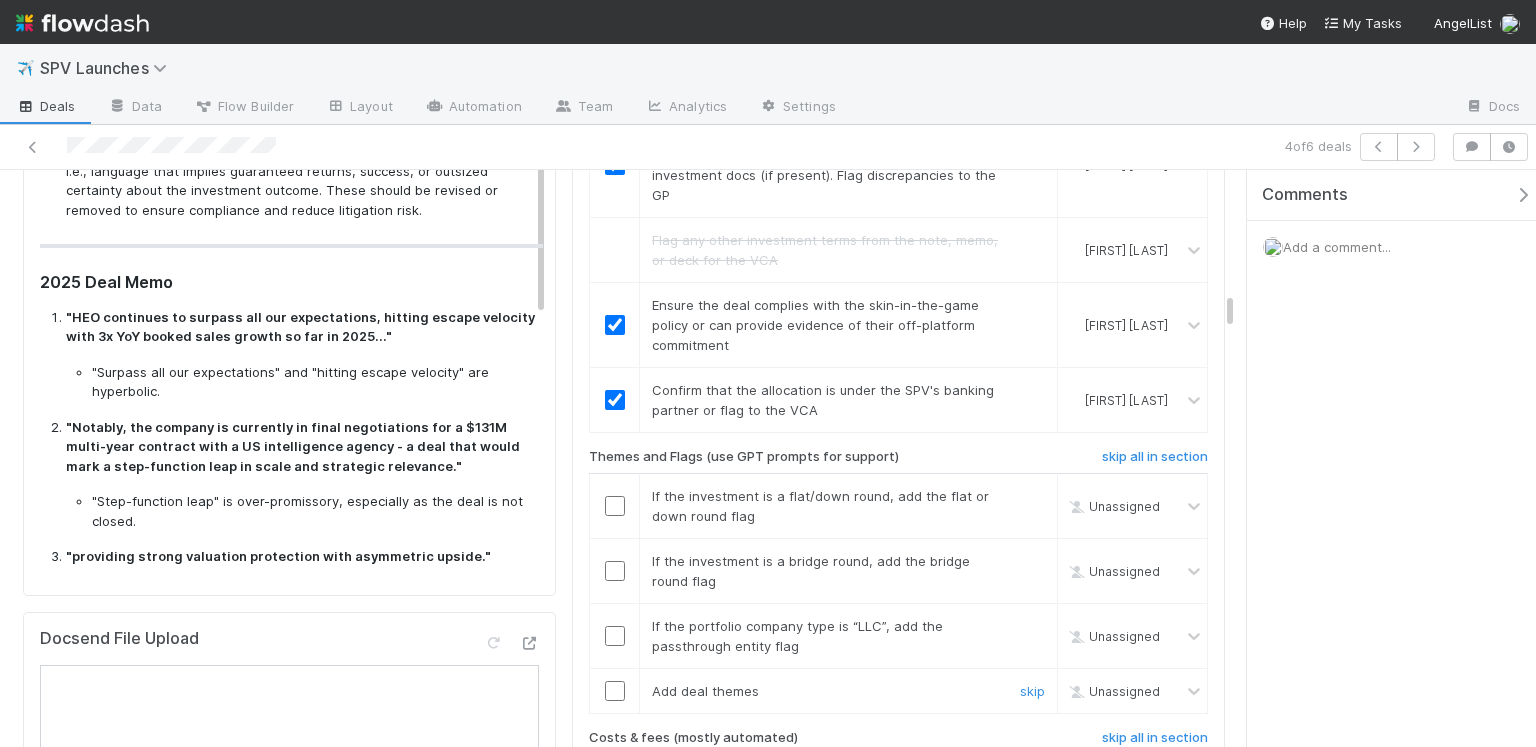 scroll, scrollTop: 3407, scrollLeft: 0, axis: vertical 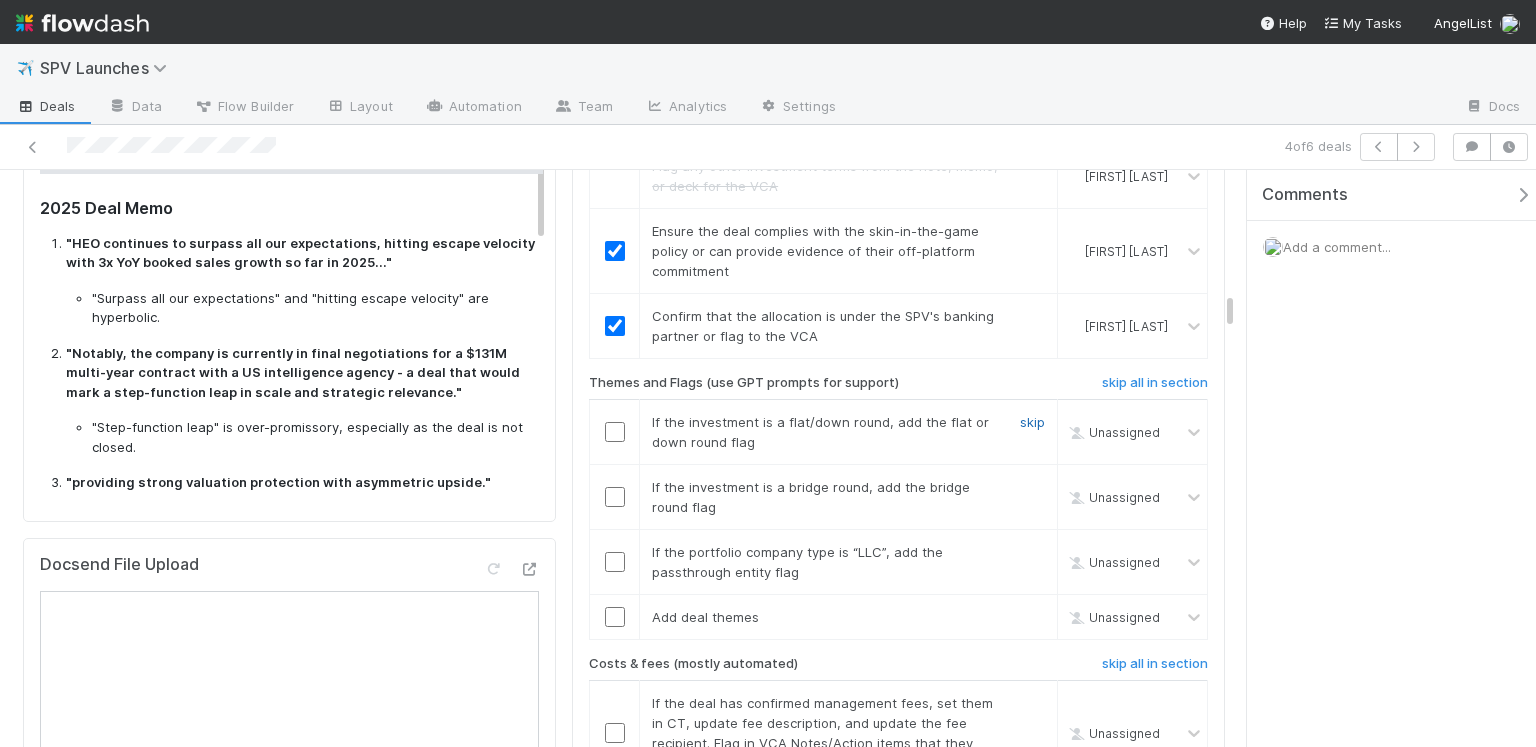 click on "skip" at bounding box center [1032, 422] 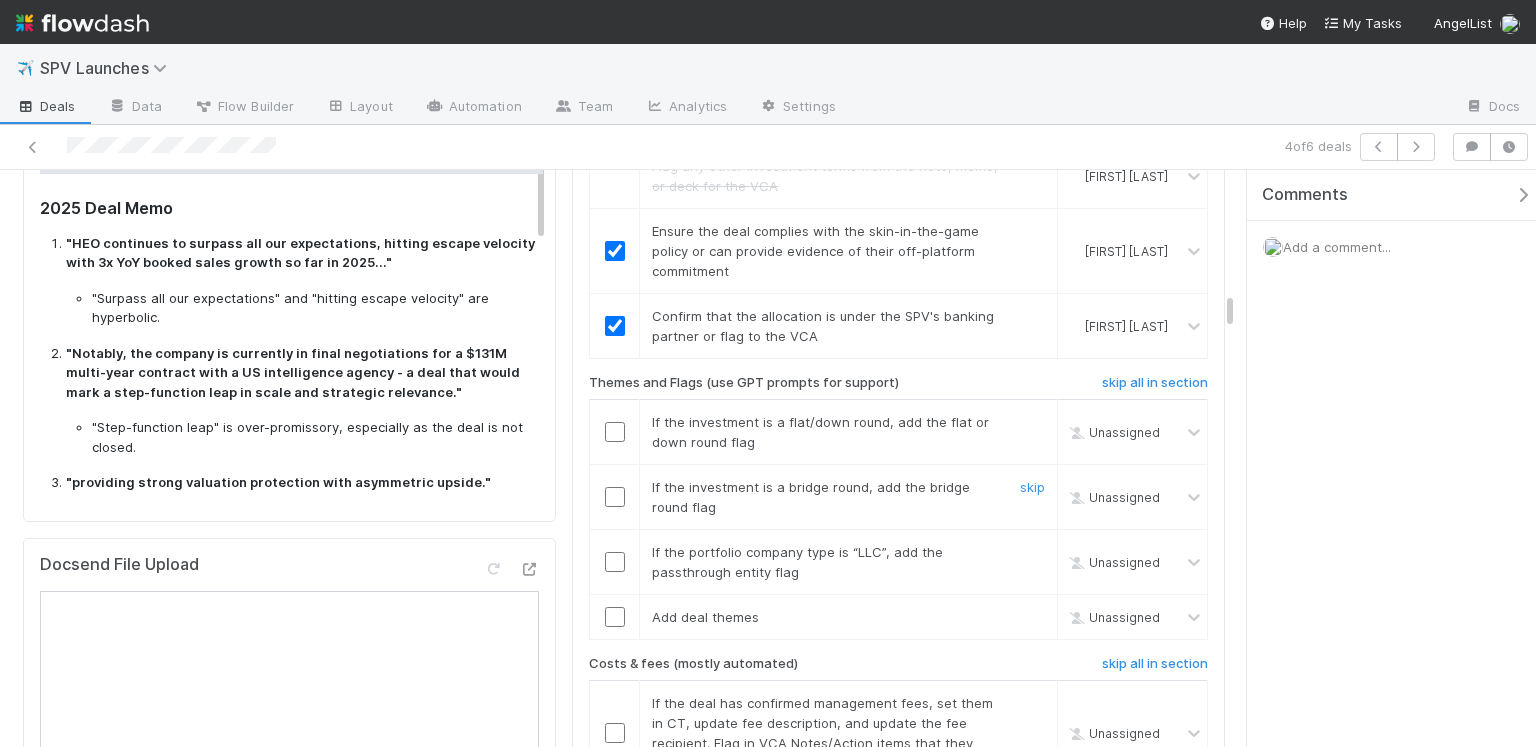 click at bounding box center (615, 497) 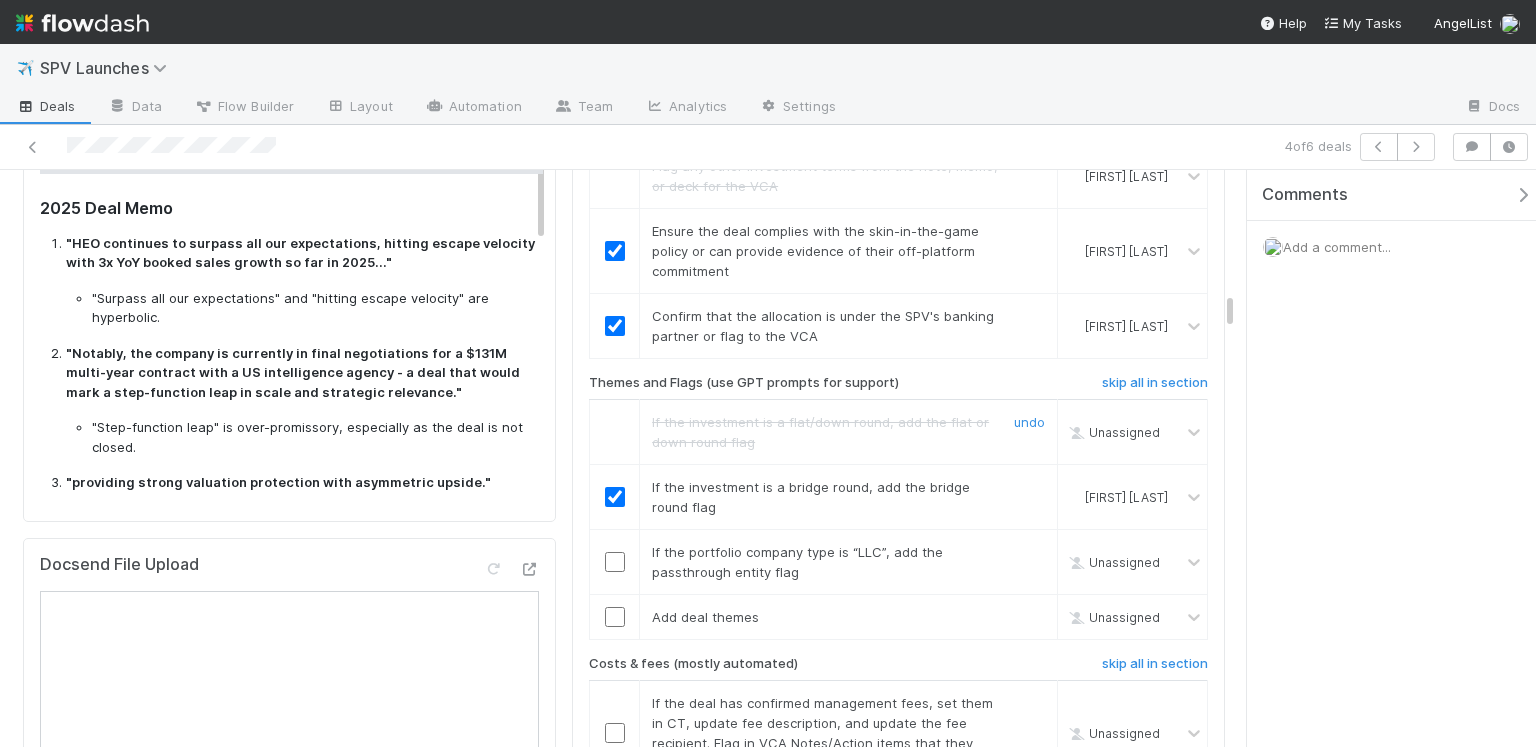 click on "undo" at bounding box center [1029, 422] 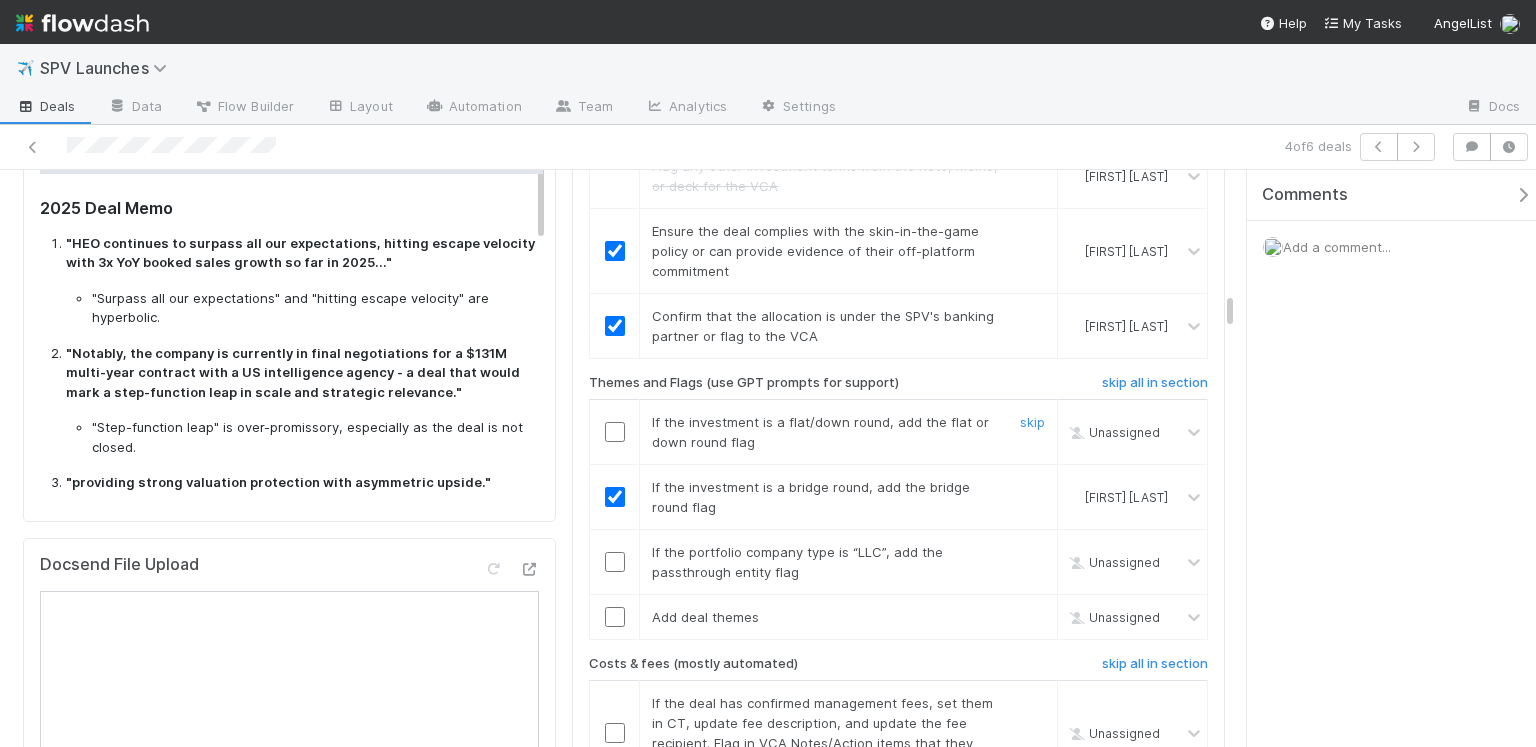 click on "skip" at bounding box center (1032, 422) 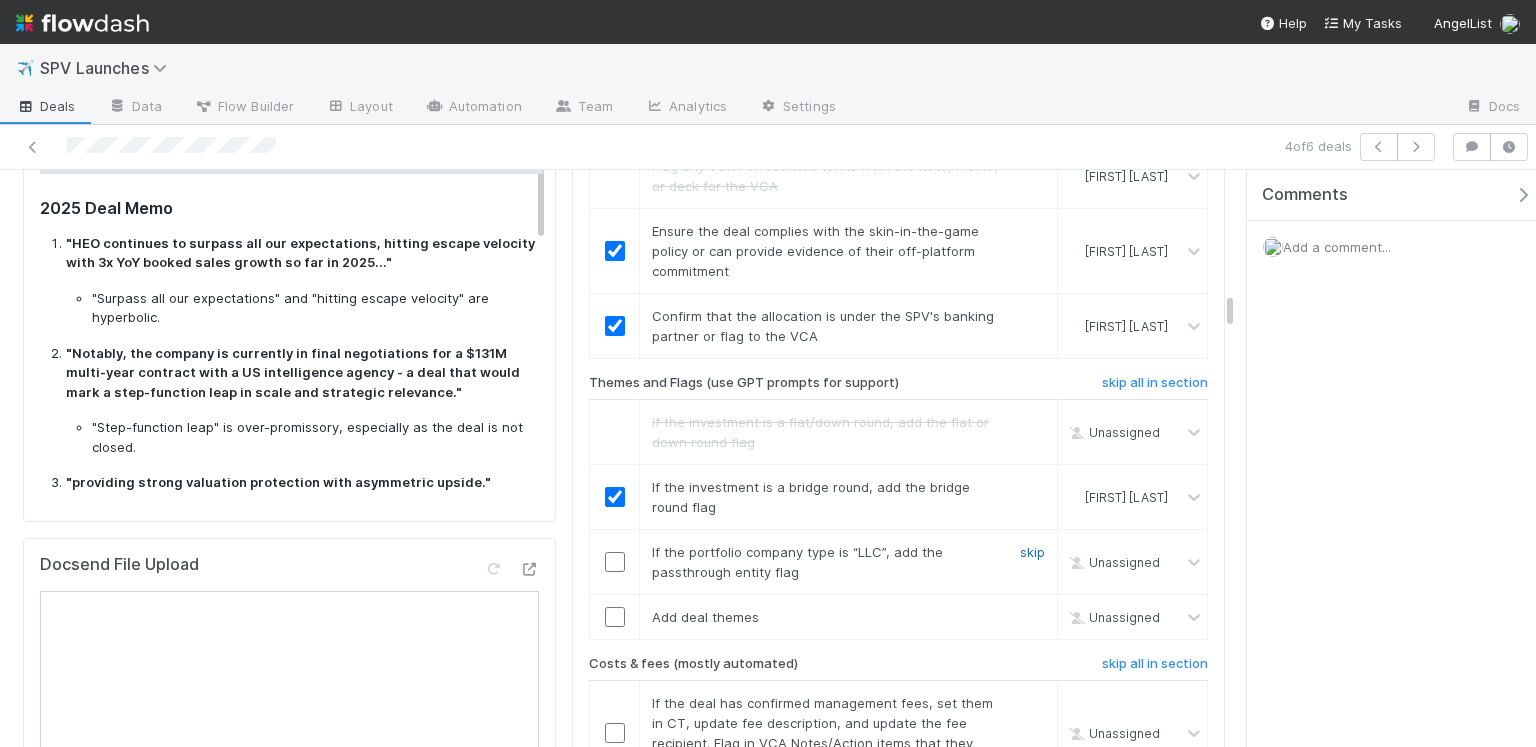 click on "skip" at bounding box center [1032, 552] 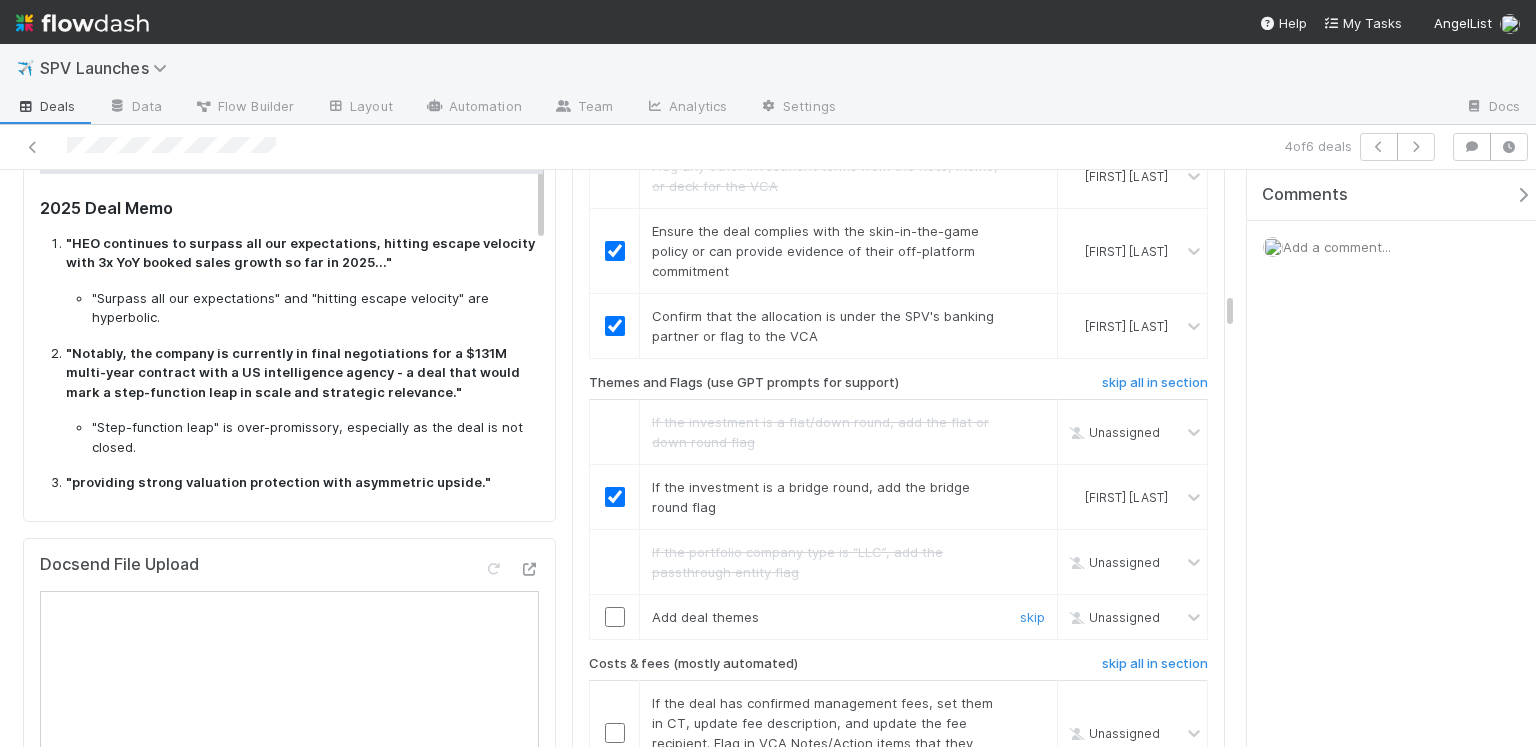 click at bounding box center (615, 617) 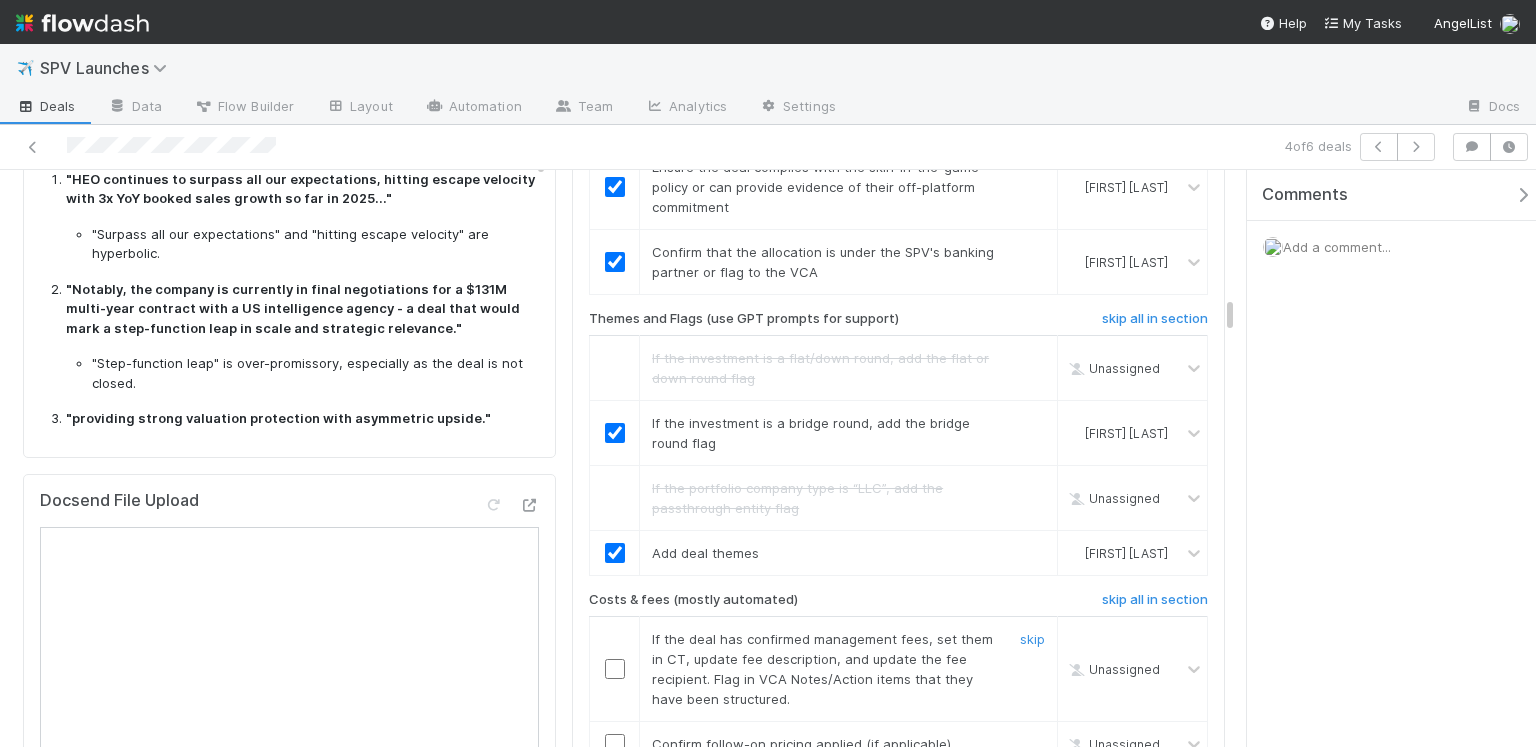 scroll, scrollTop: 3546, scrollLeft: 0, axis: vertical 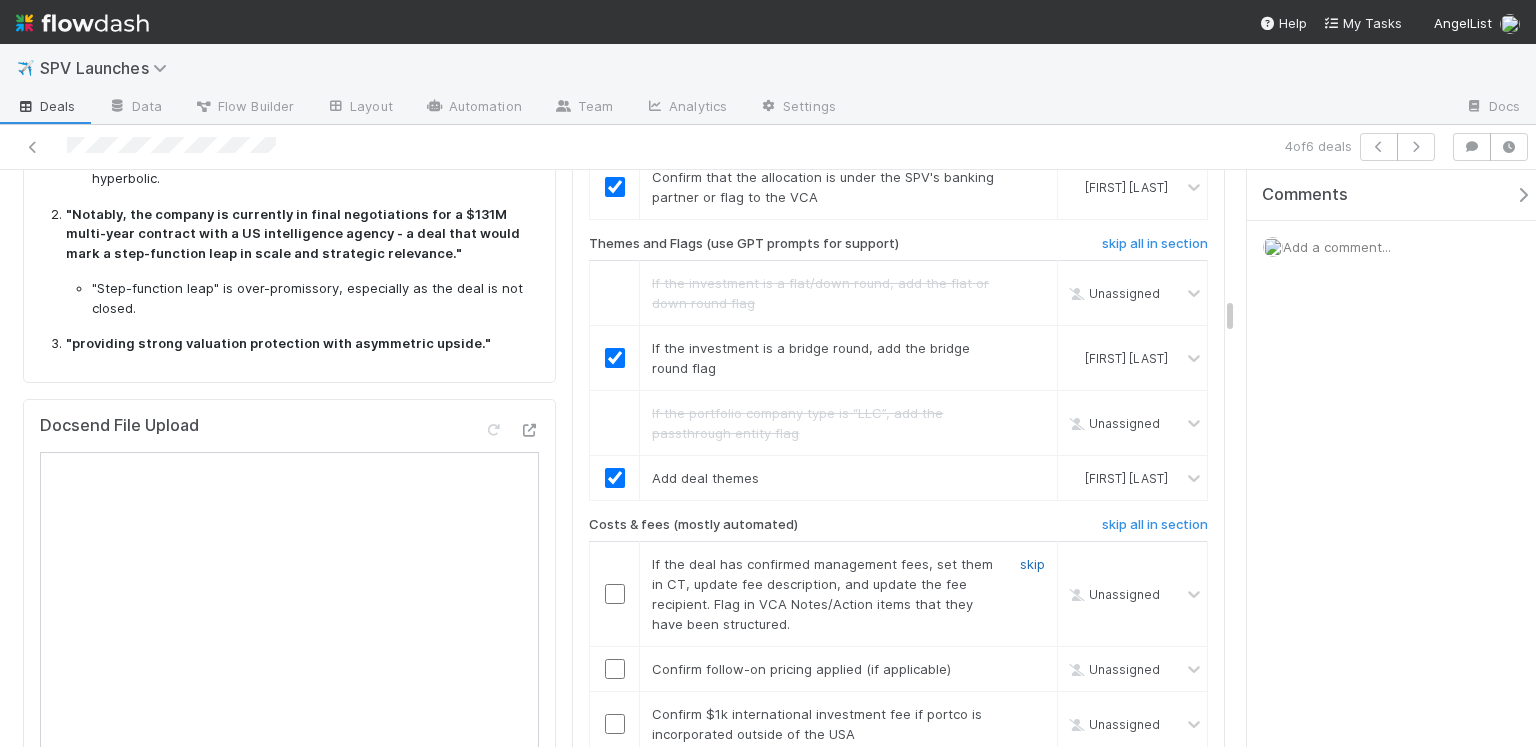 click on "skip" at bounding box center (1032, 564) 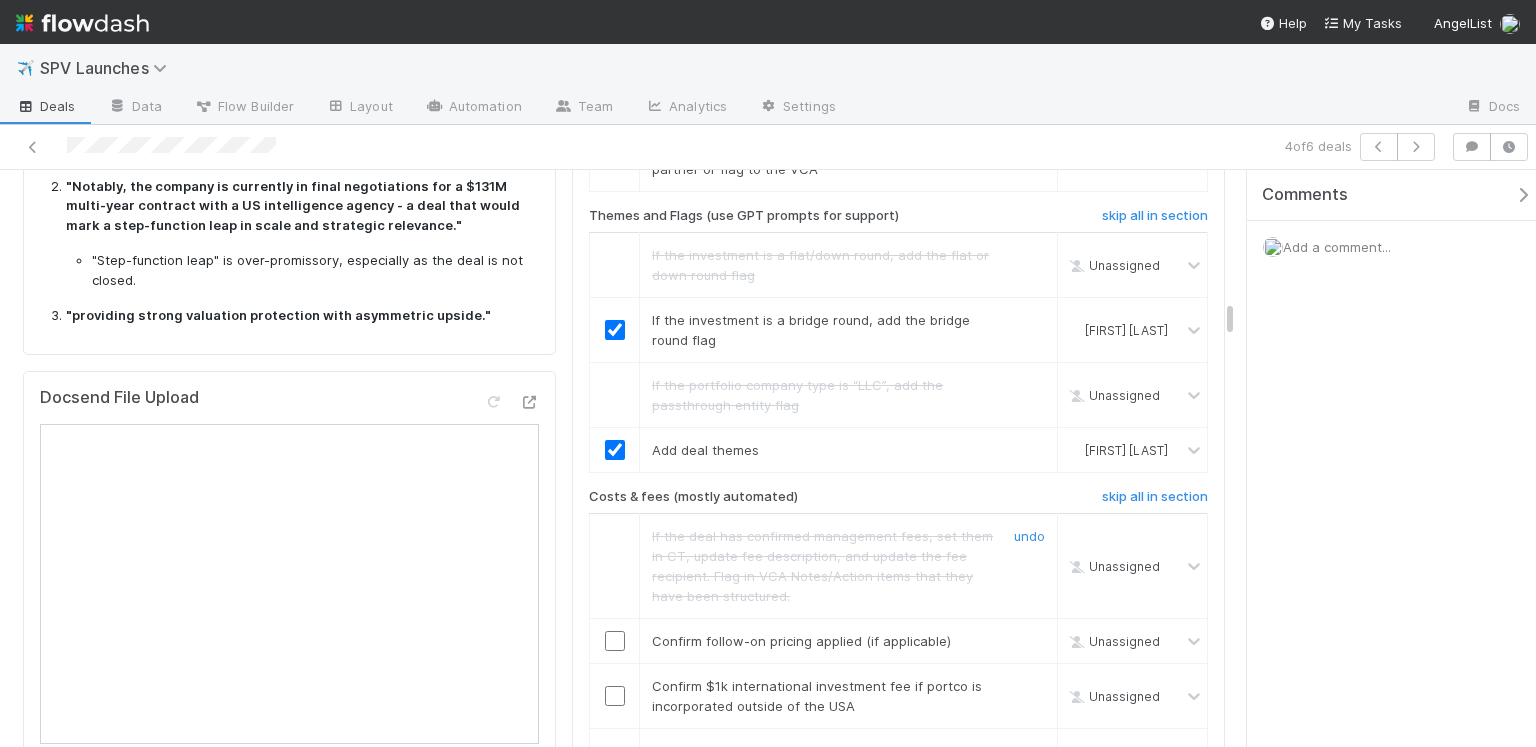 scroll, scrollTop: 3639, scrollLeft: 0, axis: vertical 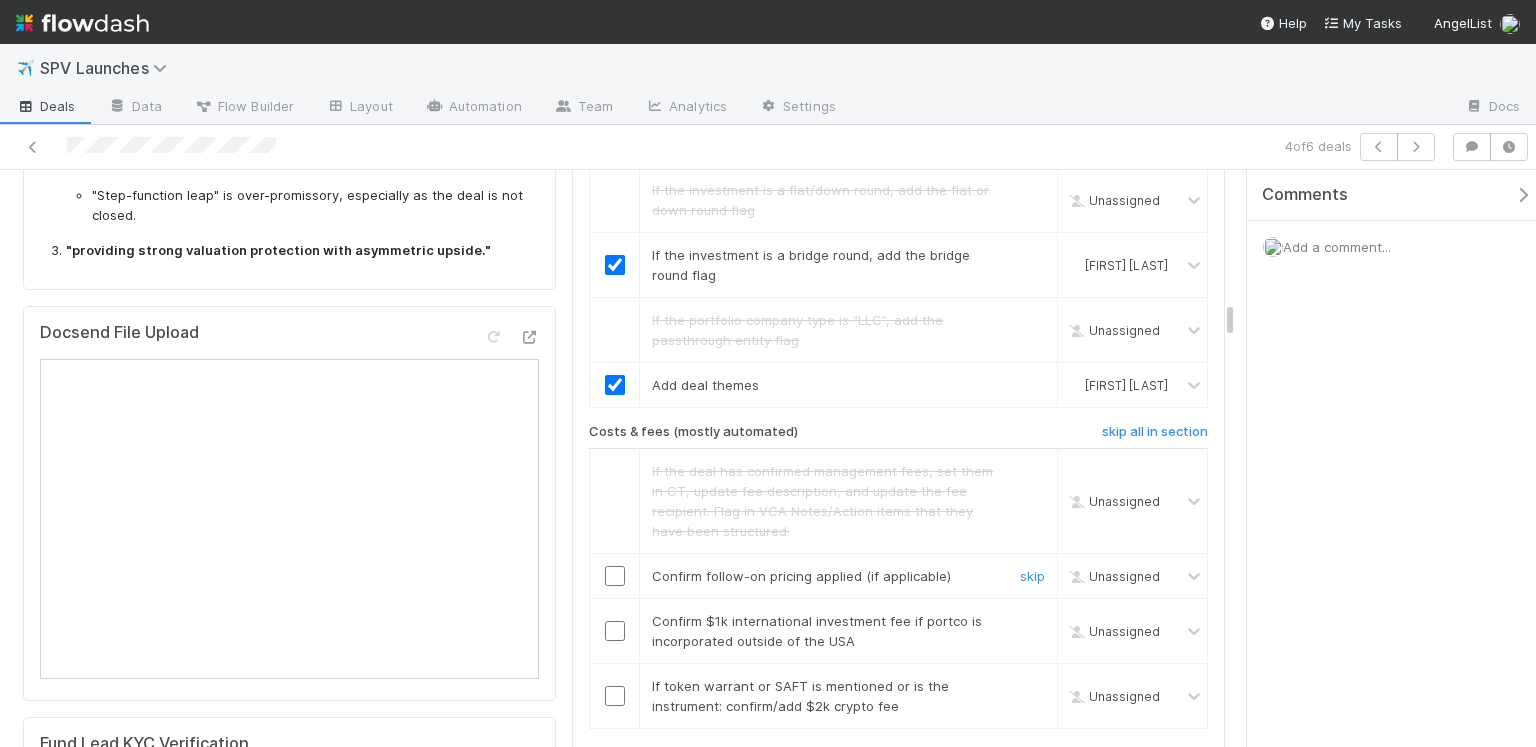 click at bounding box center [615, 576] 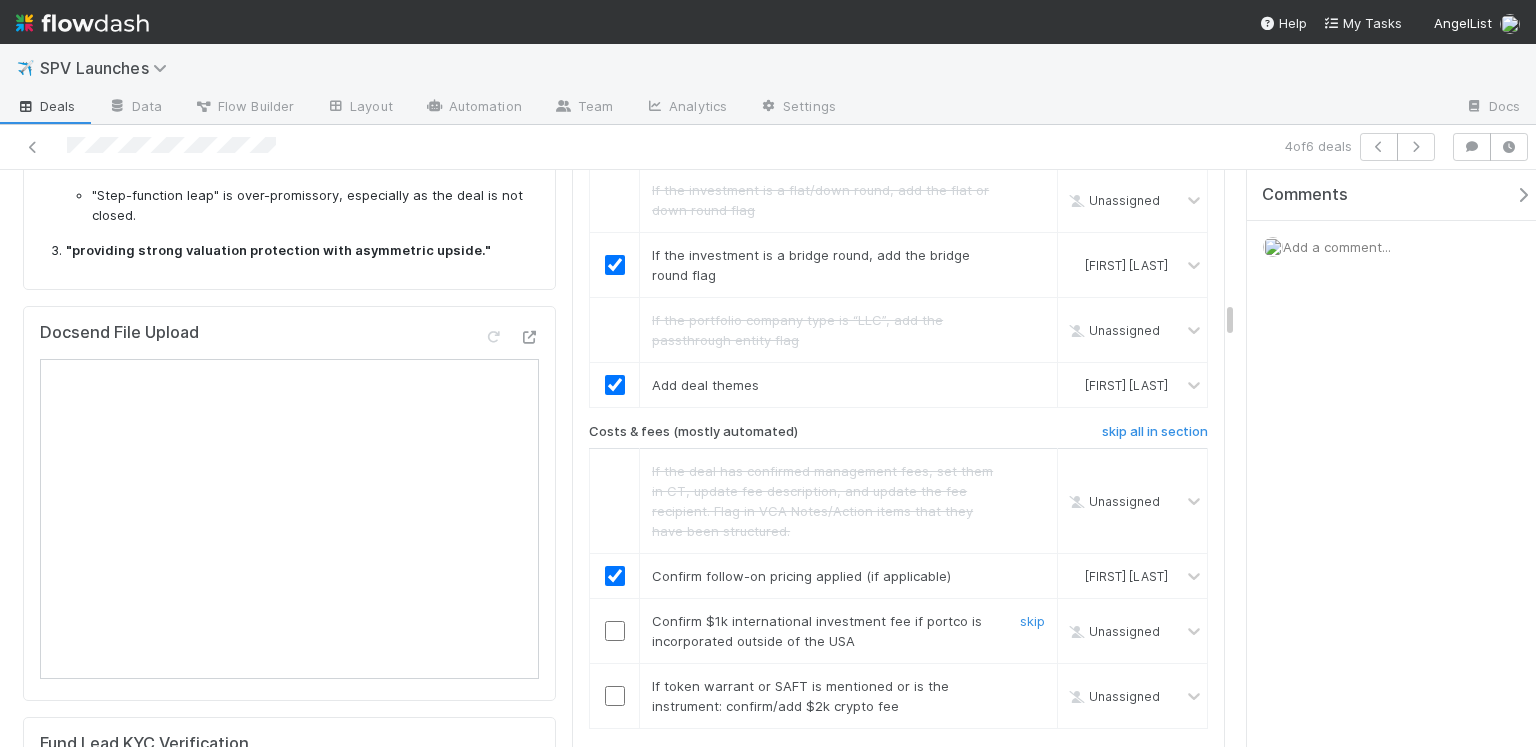 click at bounding box center [615, 631] 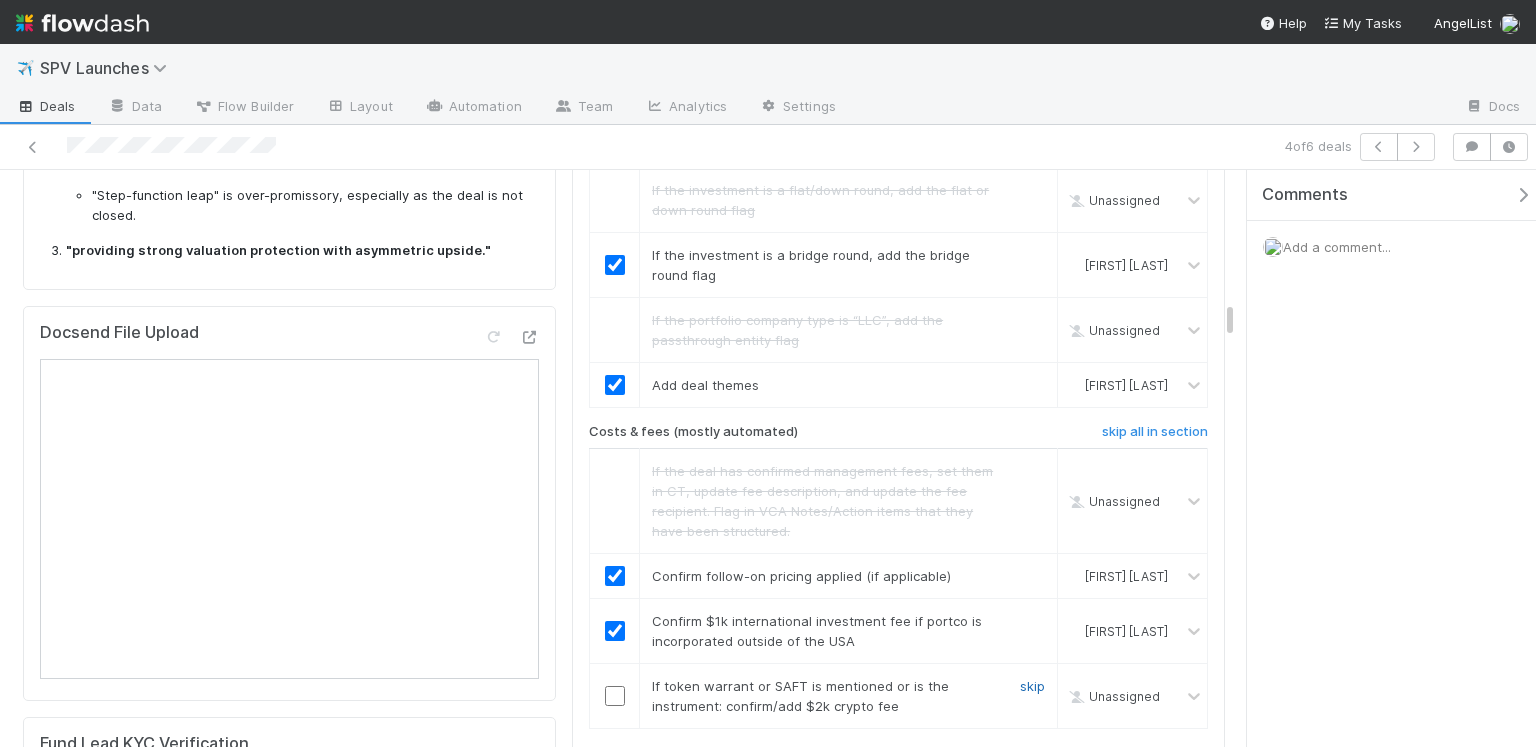click on "skip" at bounding box center [1032, 686] 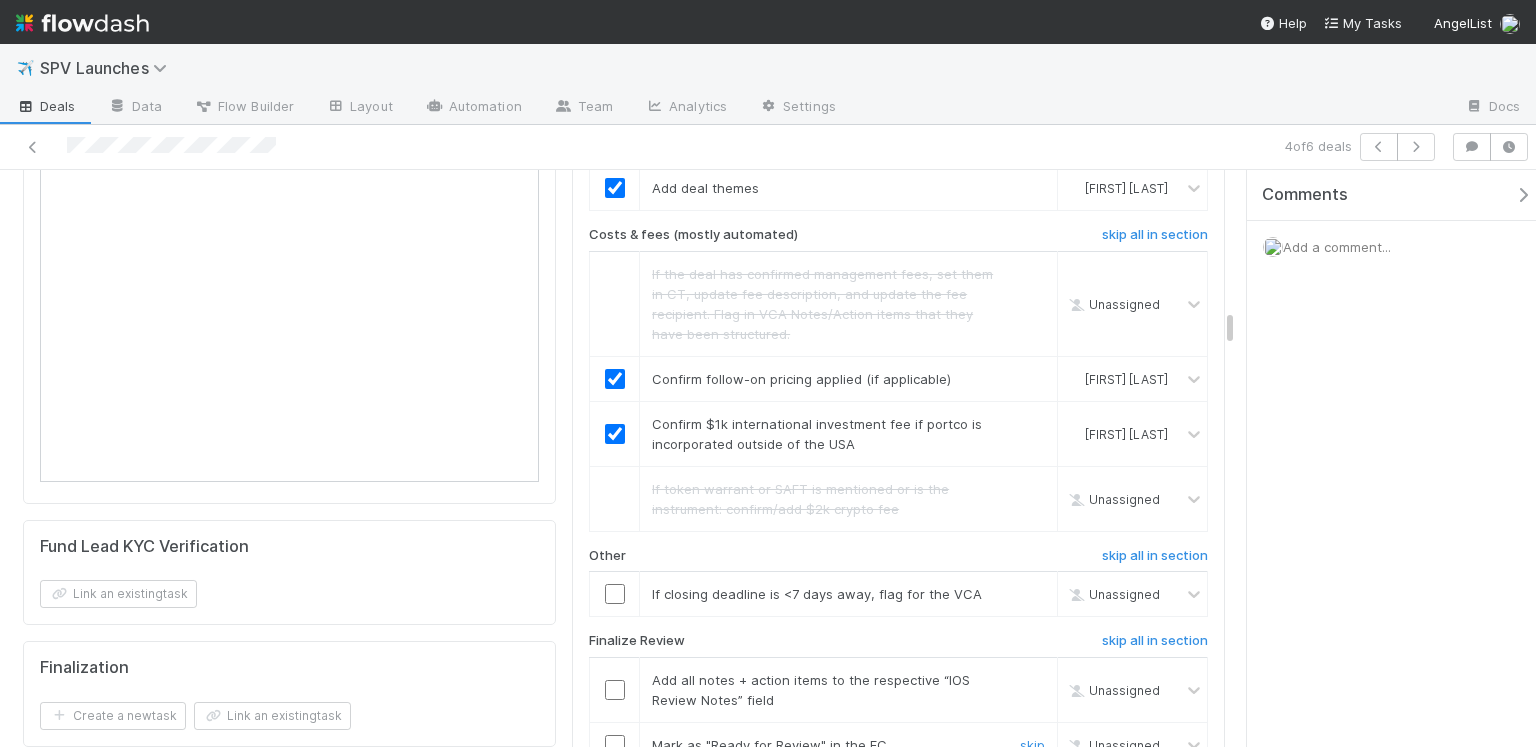 scroll, scrollTop: 3972, scrollLeft: 0, axis: vertical 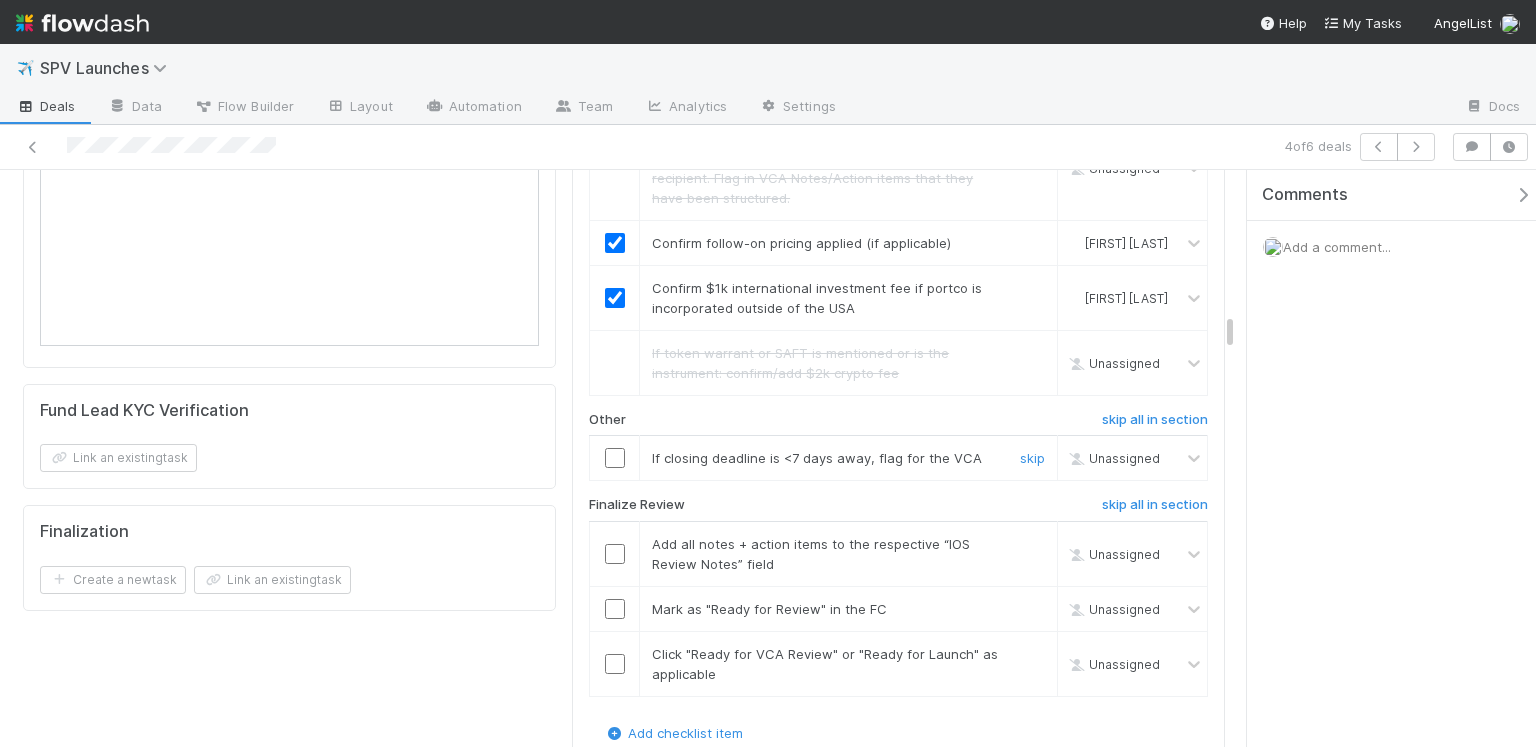 click at bounding box center [615, 458] 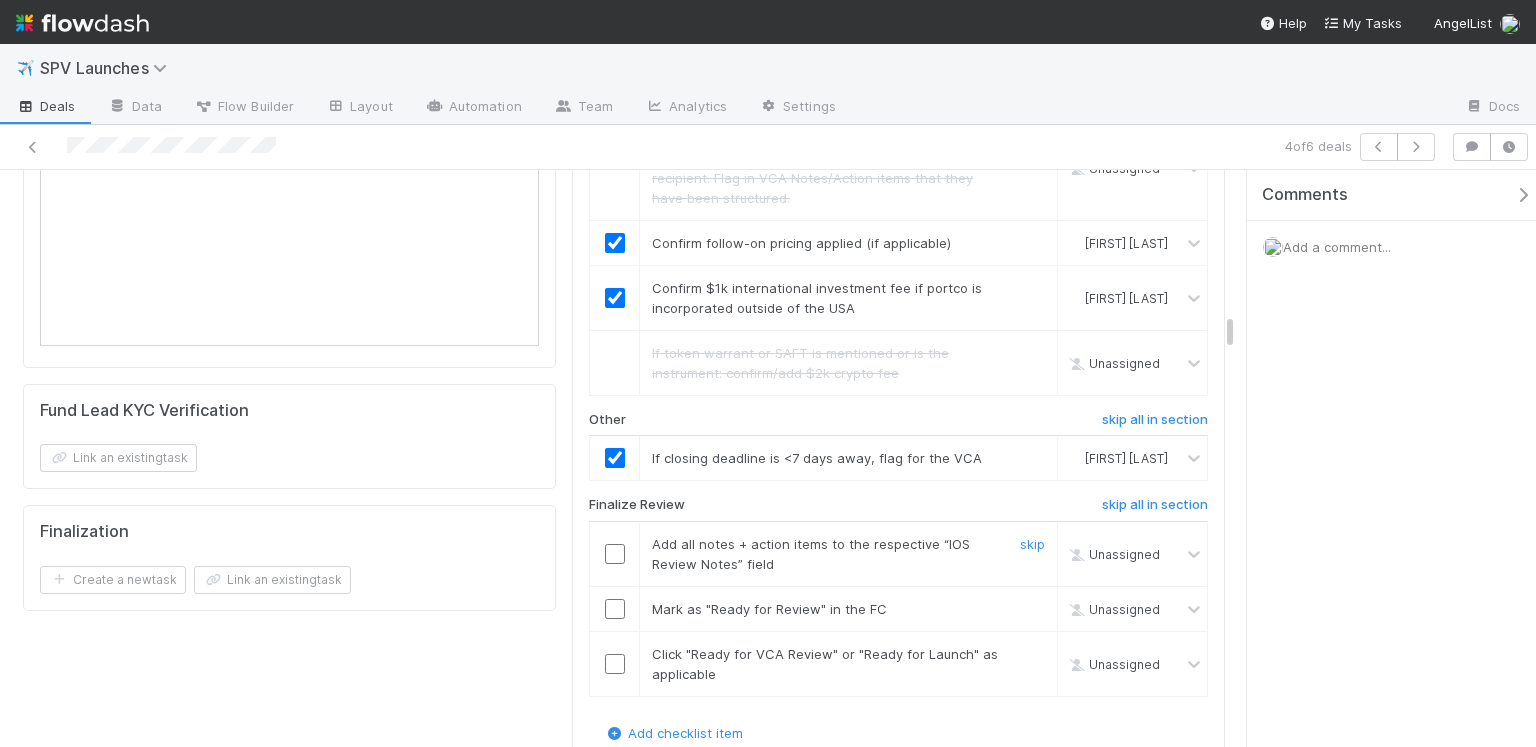click at bounding box center [615, 554] 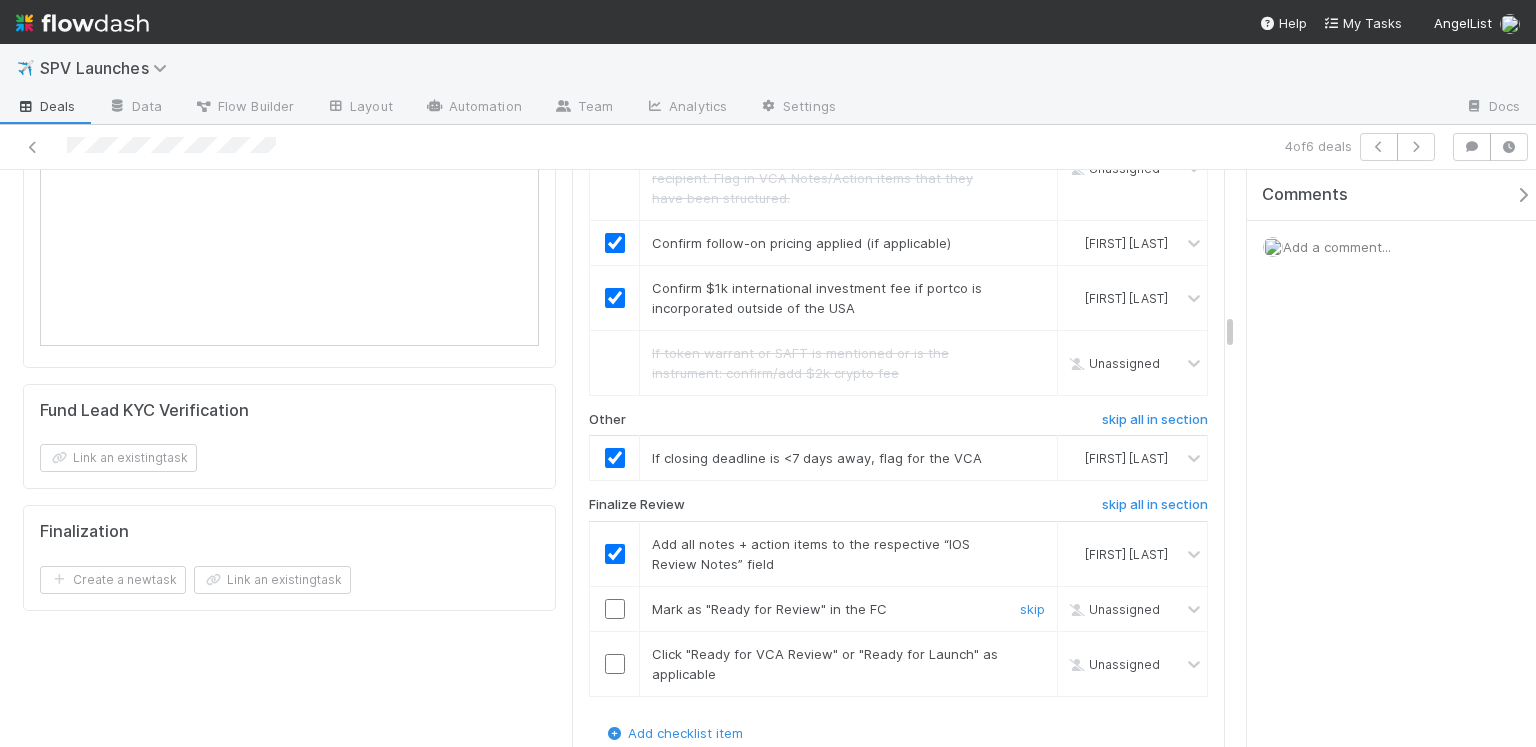 click at bounding box center (615, 609) 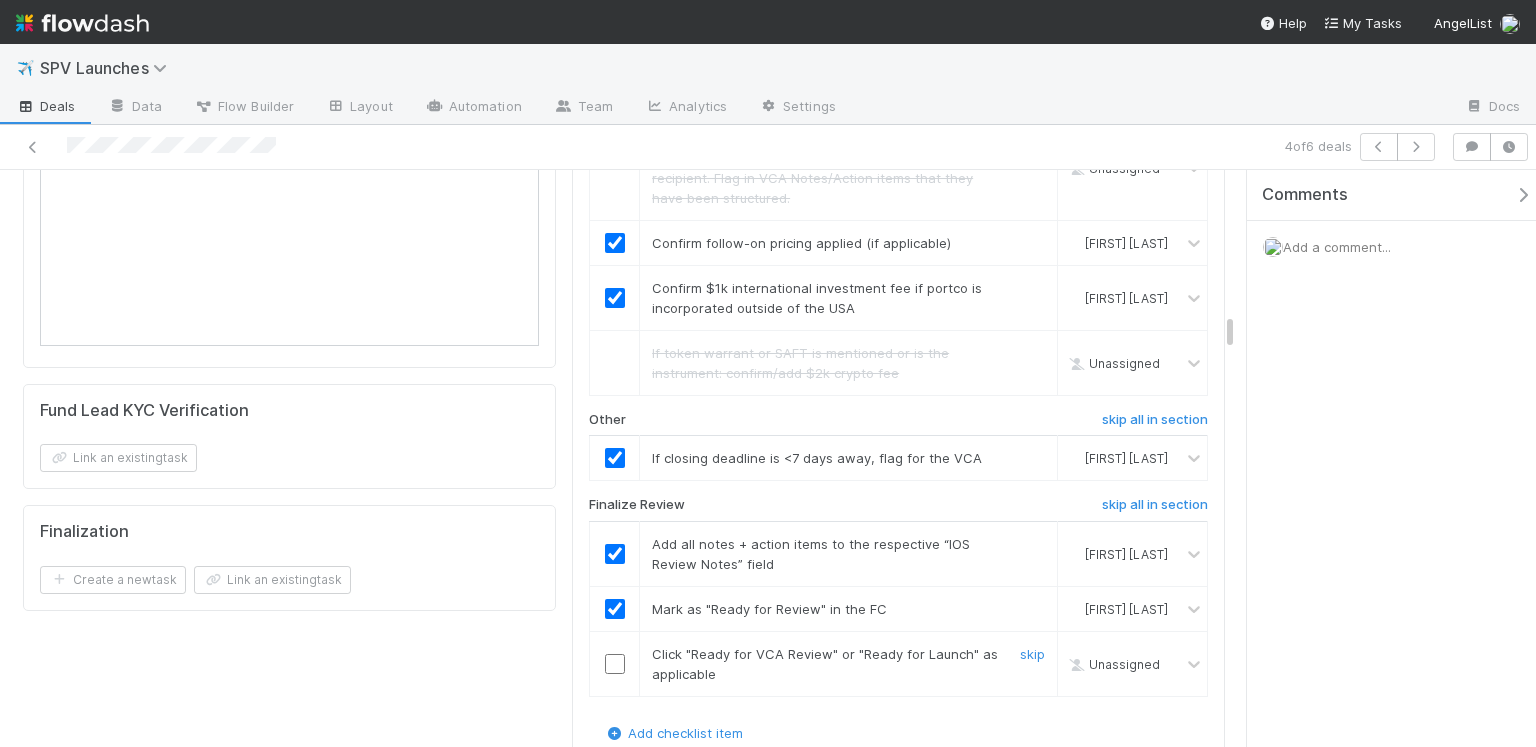 click at bounding box center [615, 664] 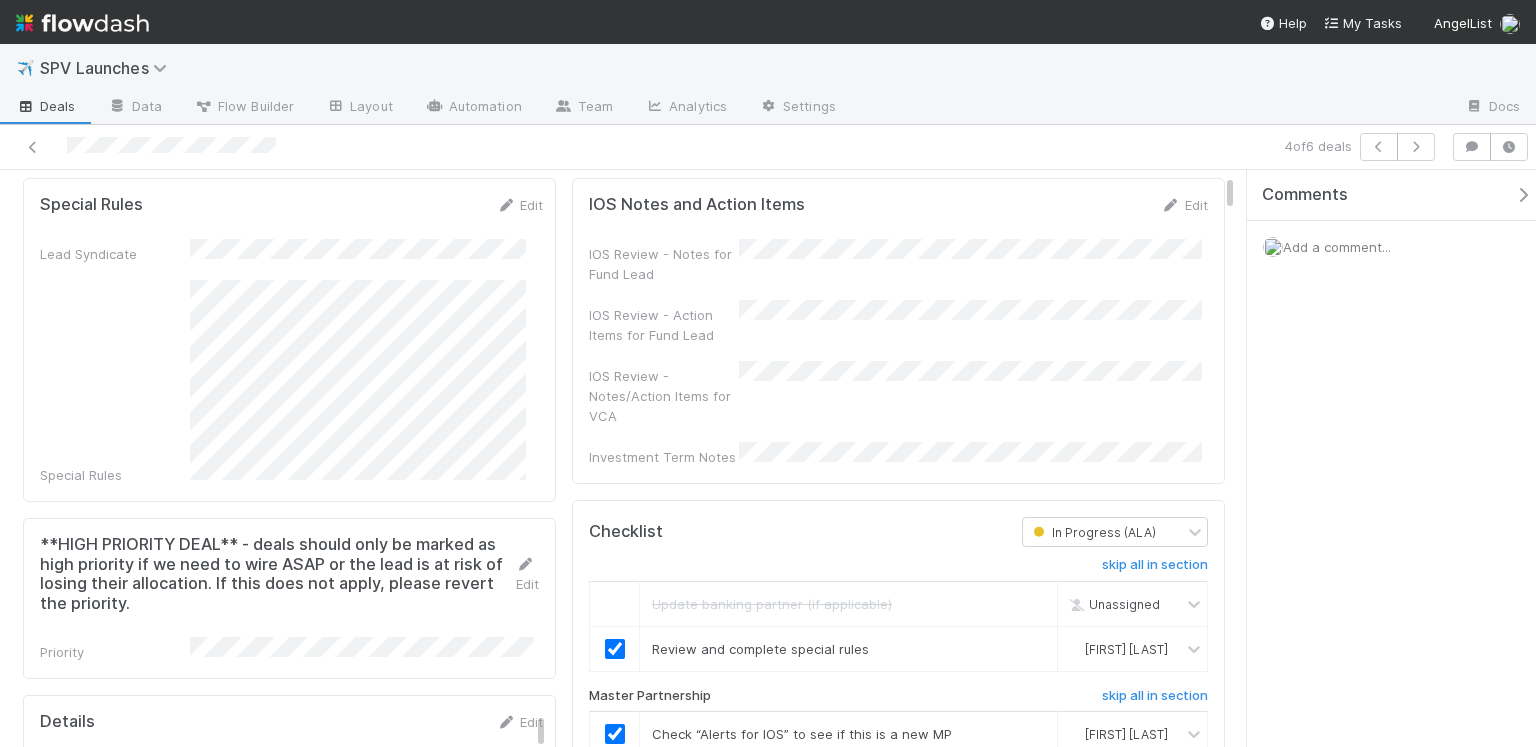 scroll, scrollTop: 0, scrollLeft: 0, axis: both 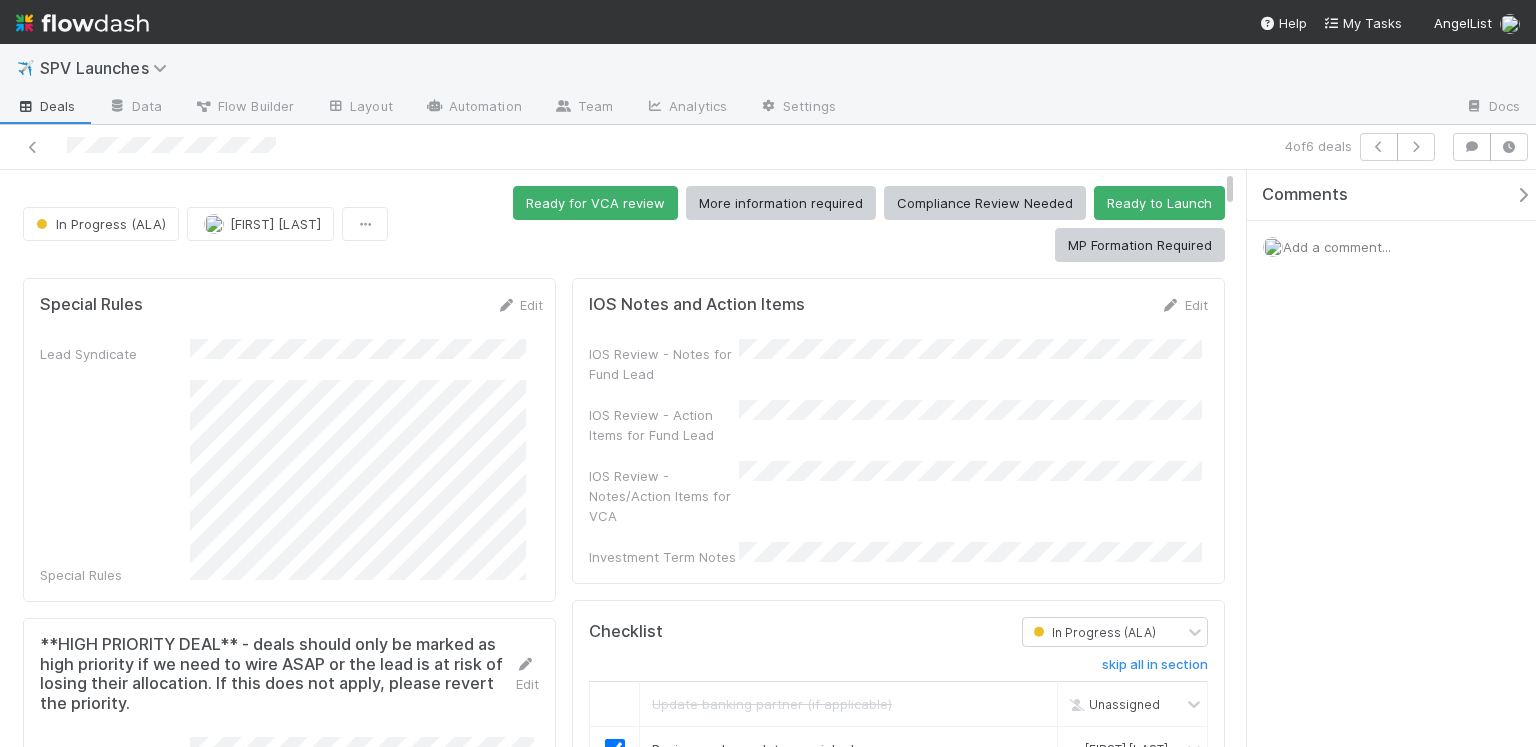 click on "IOS Review - Notes for Fund Lead" at bounding box center (898, 361) 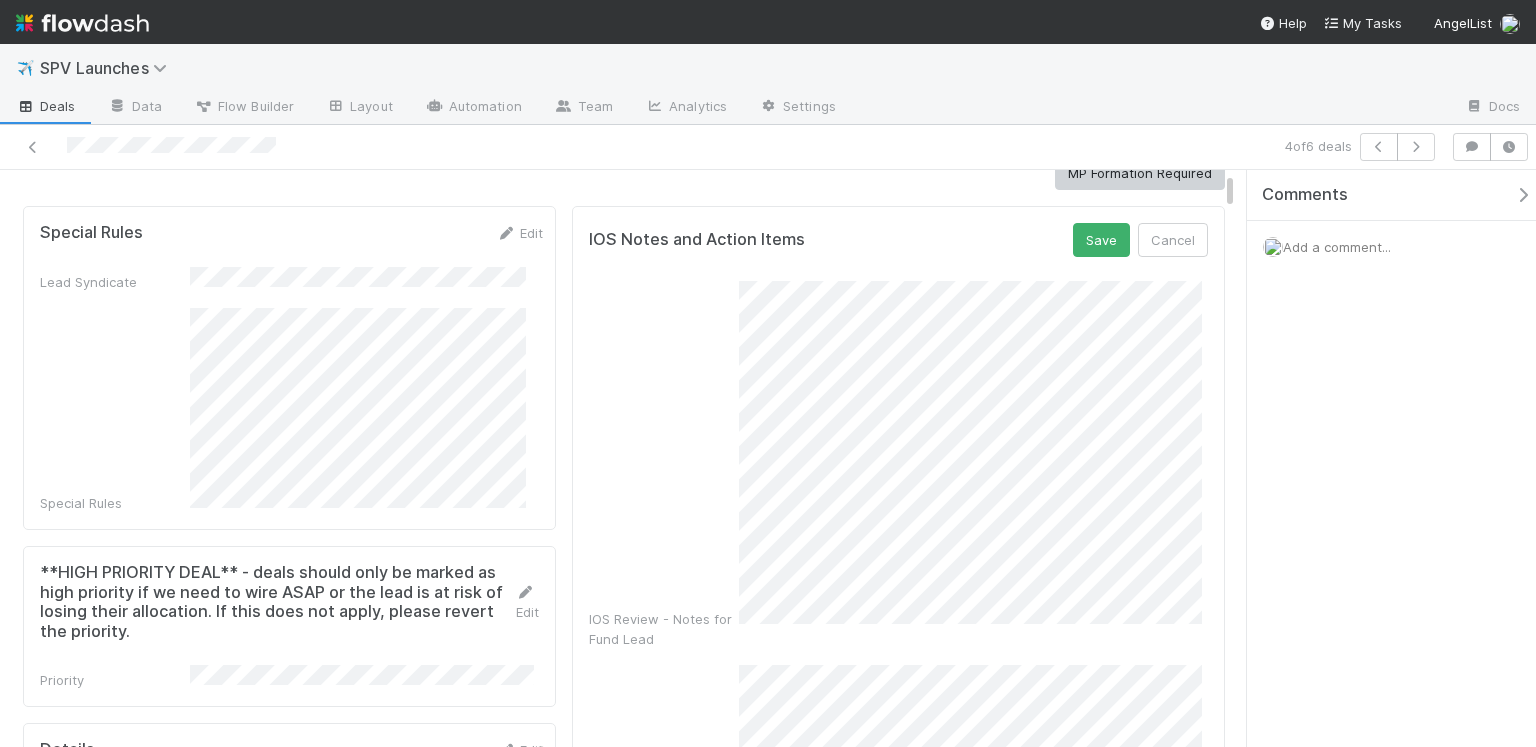 scroll, scrollTop: 58, scrollLeft: 0, axis: vertical 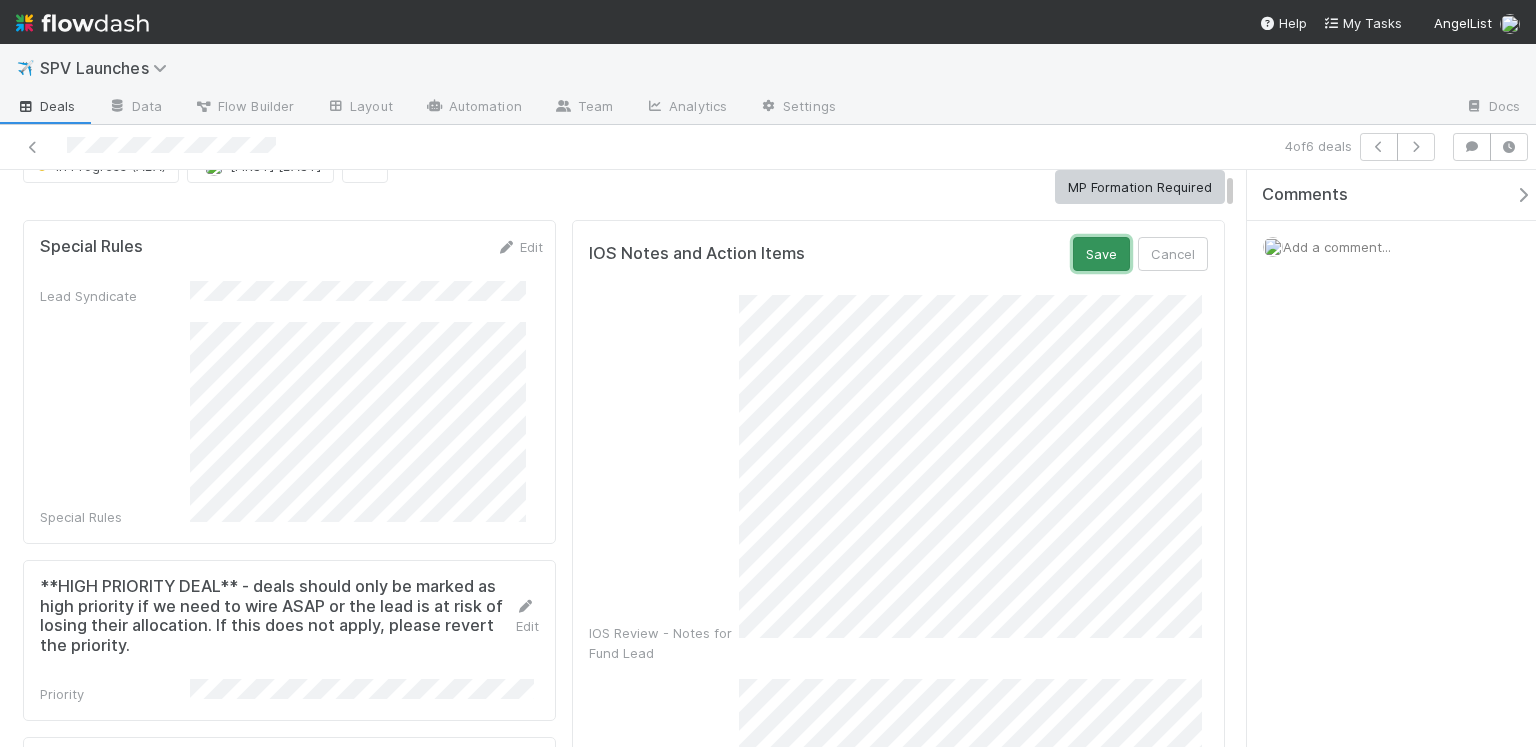 click on "Save" at bounding box center (1101, 254) 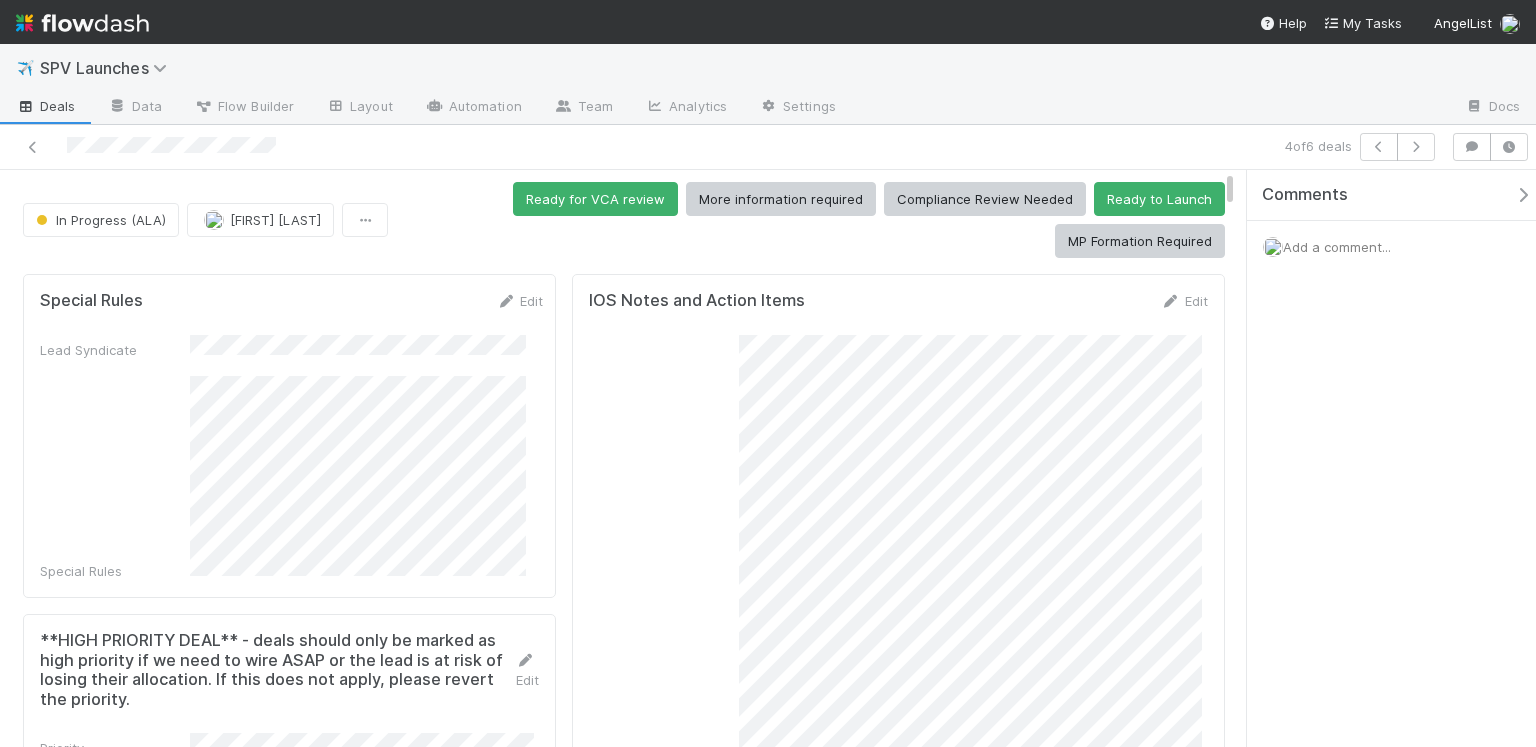 scroll, scrollTop: 0, scrollLeft: 0, axis: both 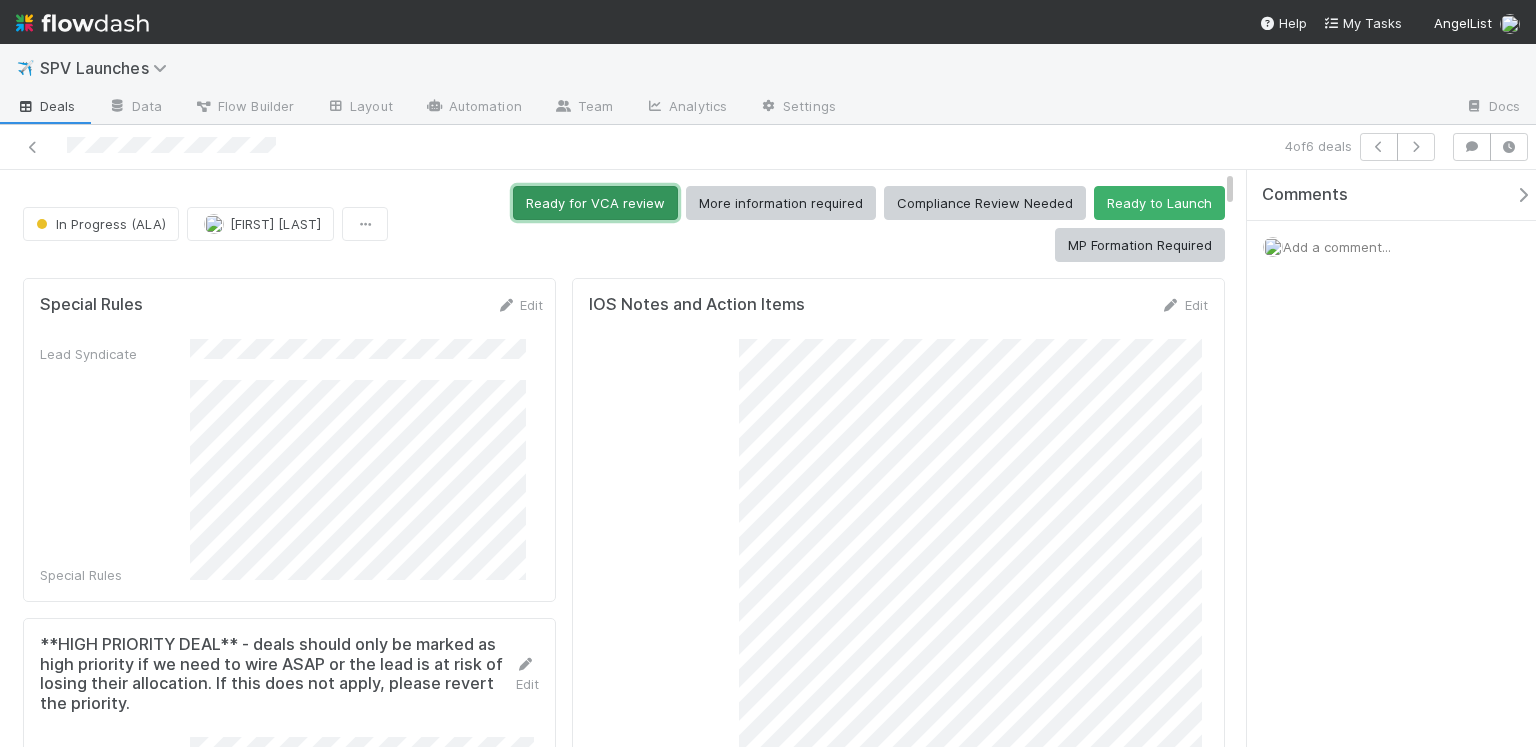 click on "Ready for VCA review" at bounding box center [595, 203] 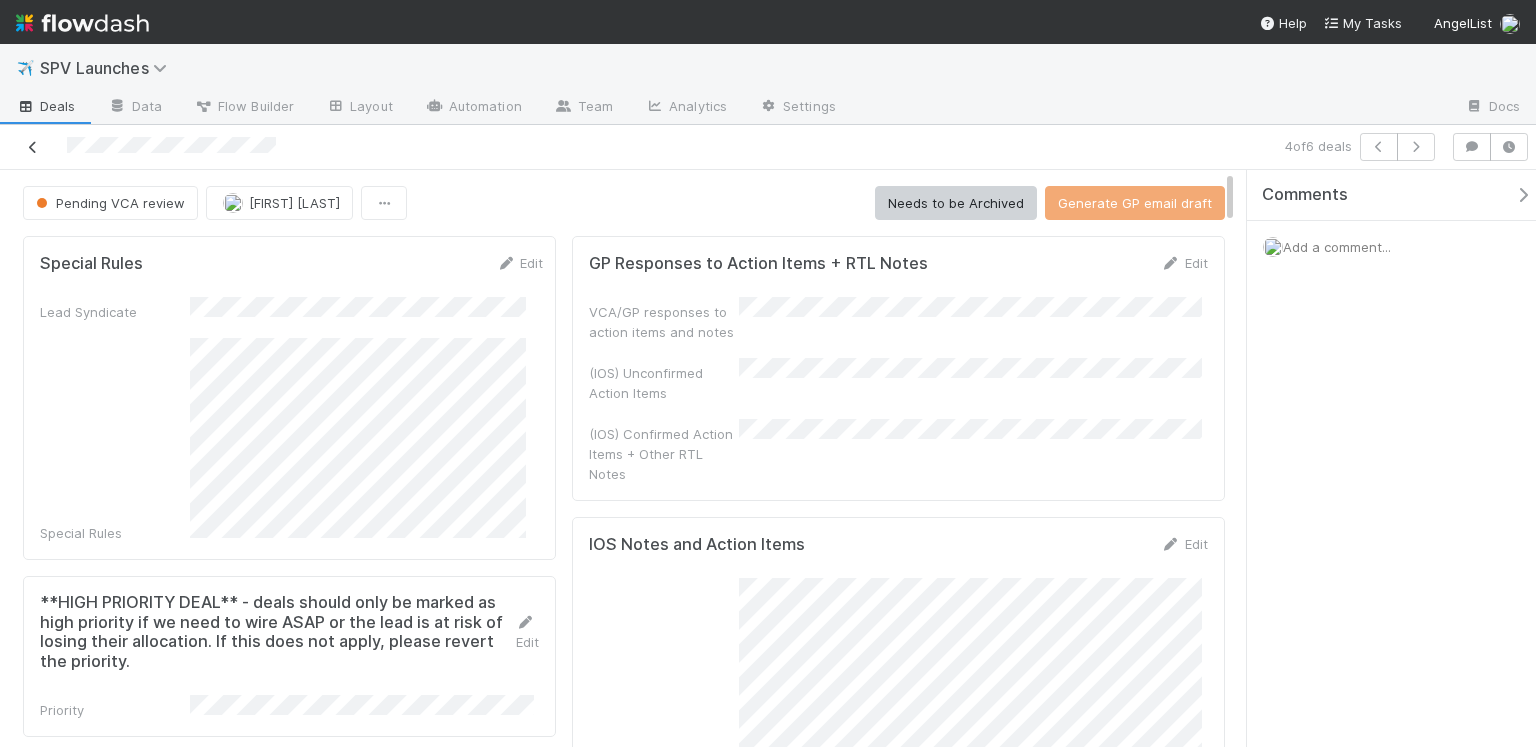 click at bounding box center [33, 147] 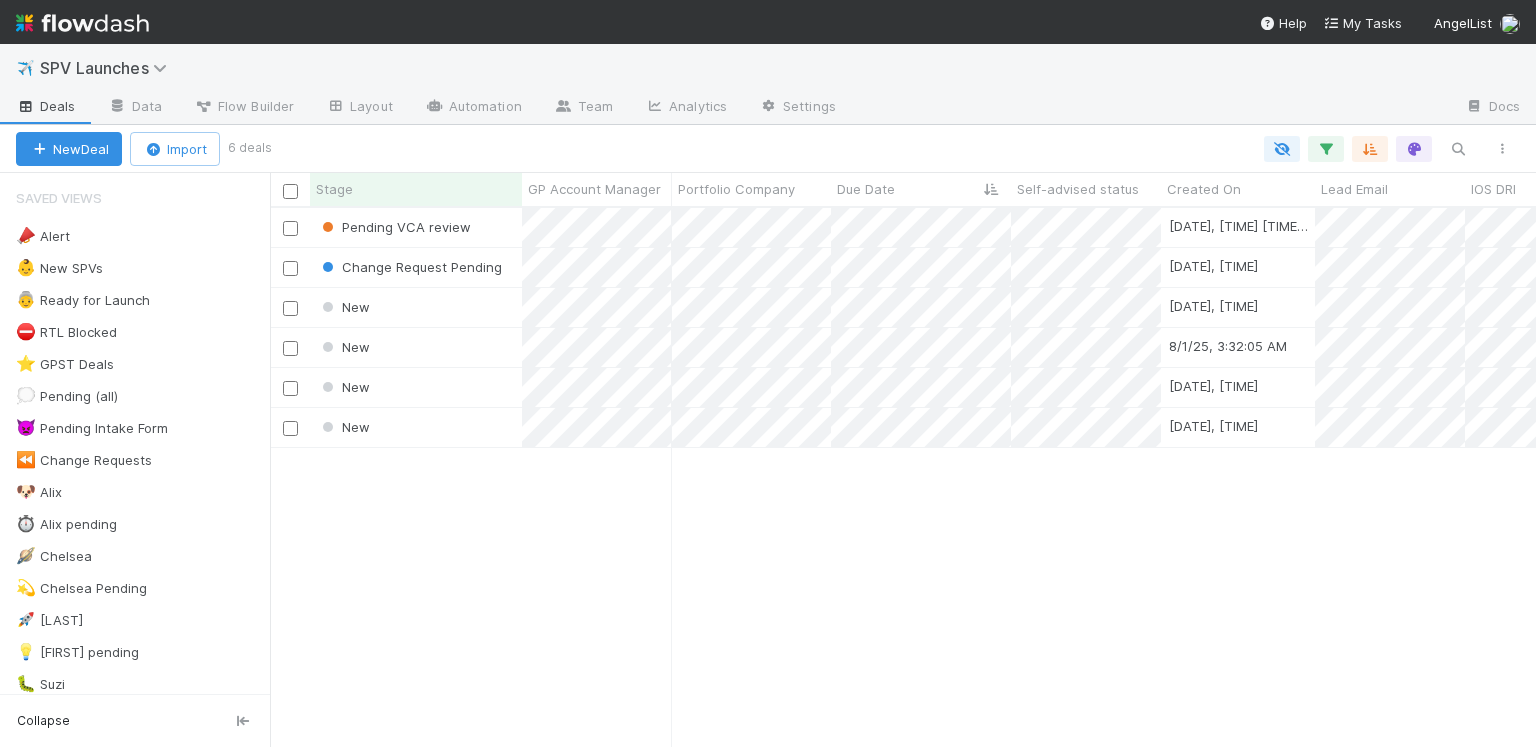 scroll, scrollTop: 12, scrollLeft: 12, axis: both 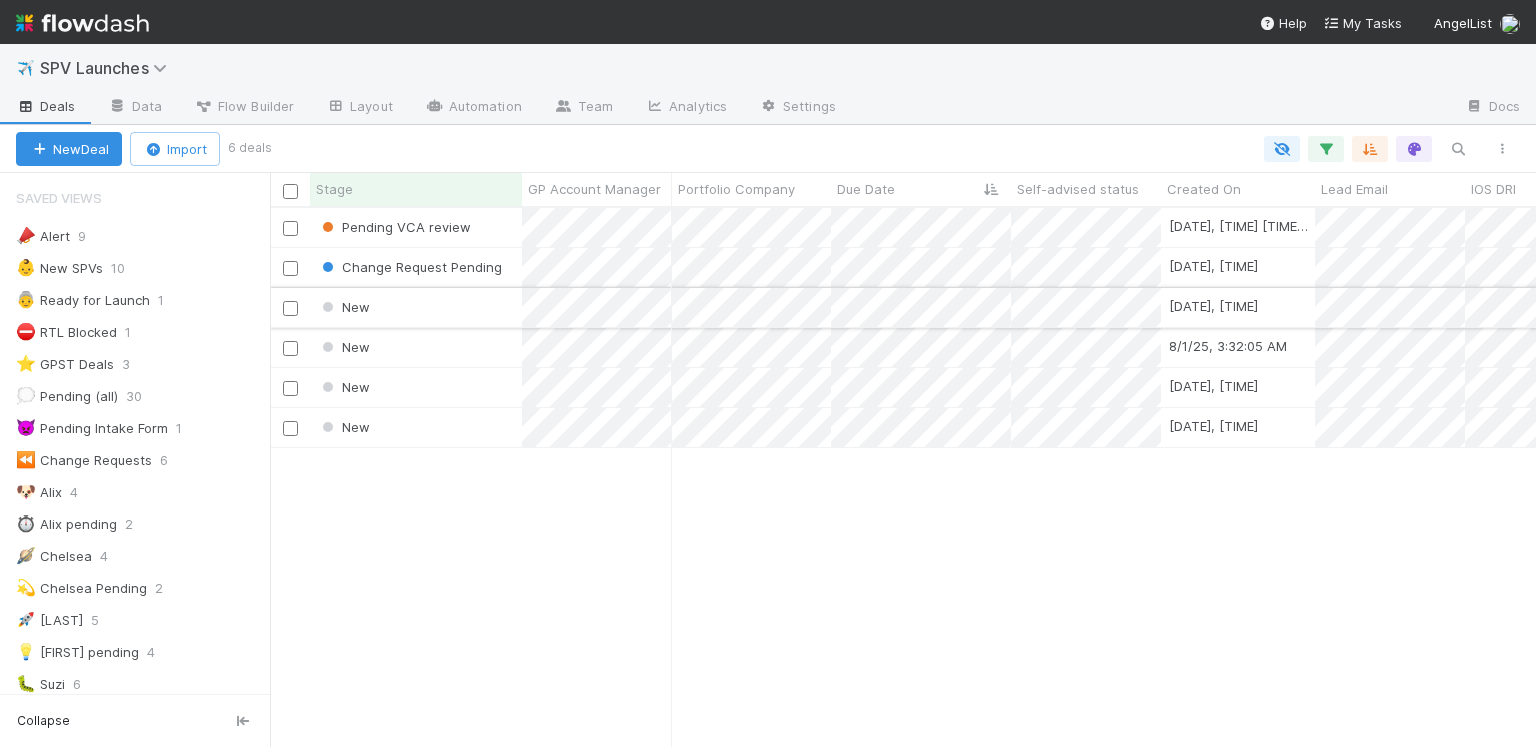 click on "New" at bounding box center [416, 307] 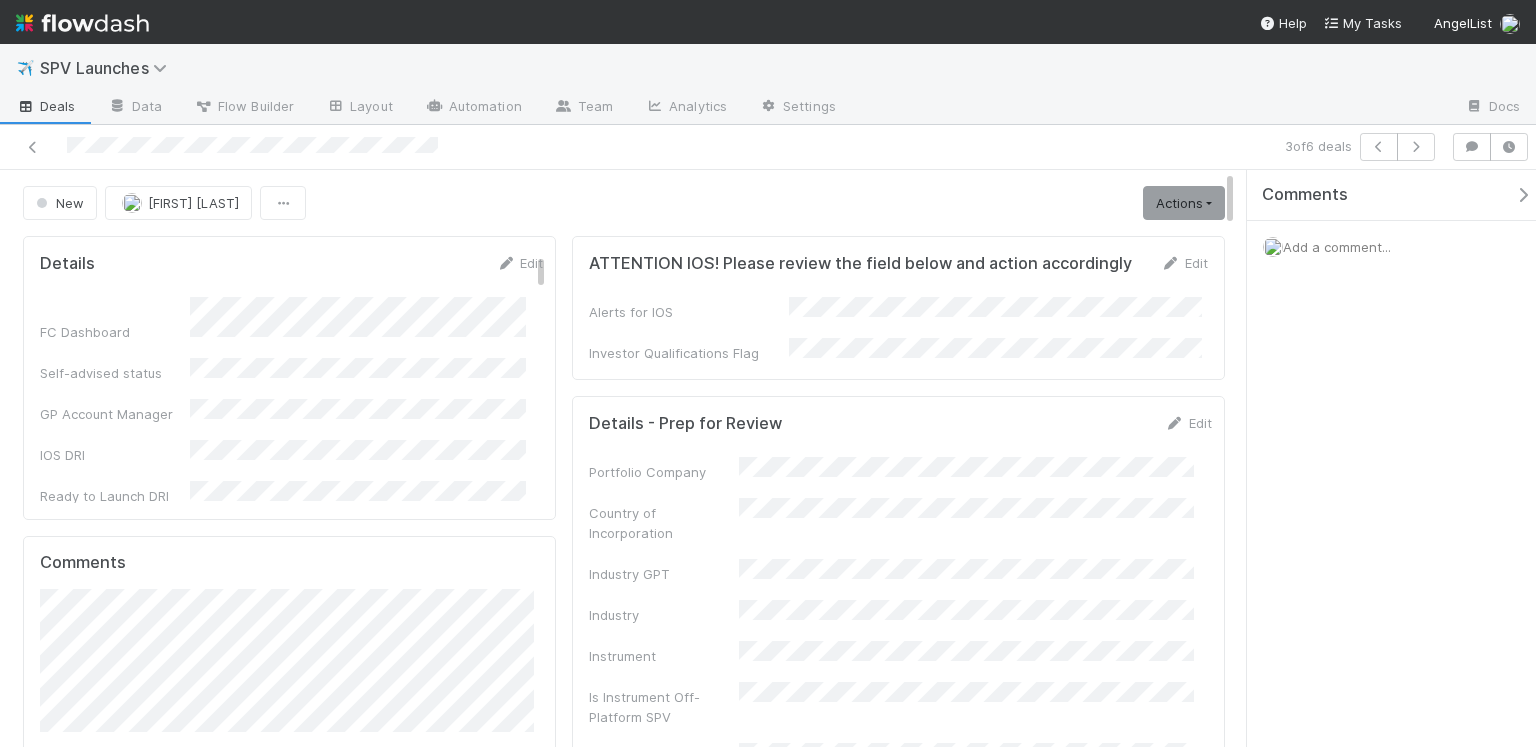 click on "Add a comment..." at bounding box center (1337, 247) 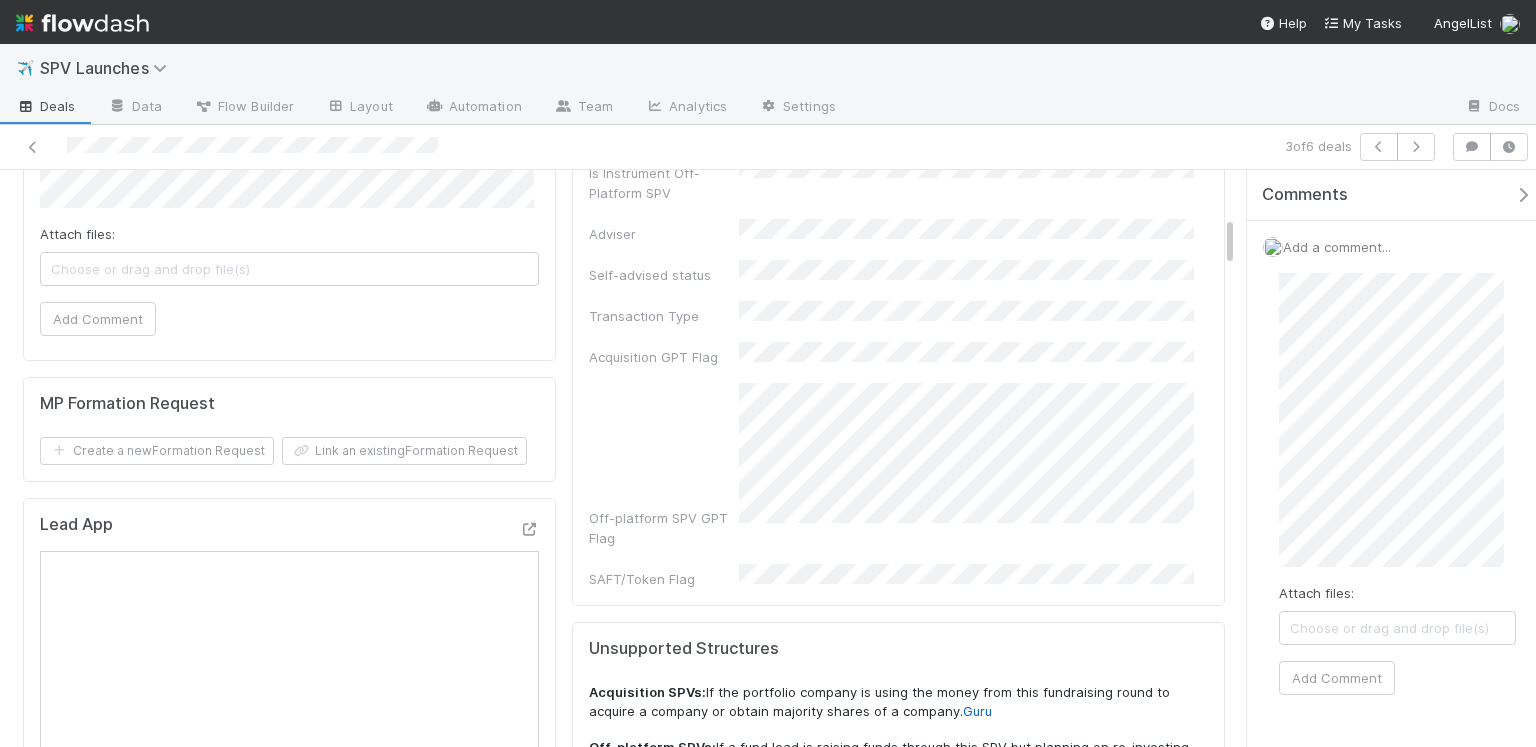 scroll, scrollTop: 524, scrollLeft: 0, axis: vertical 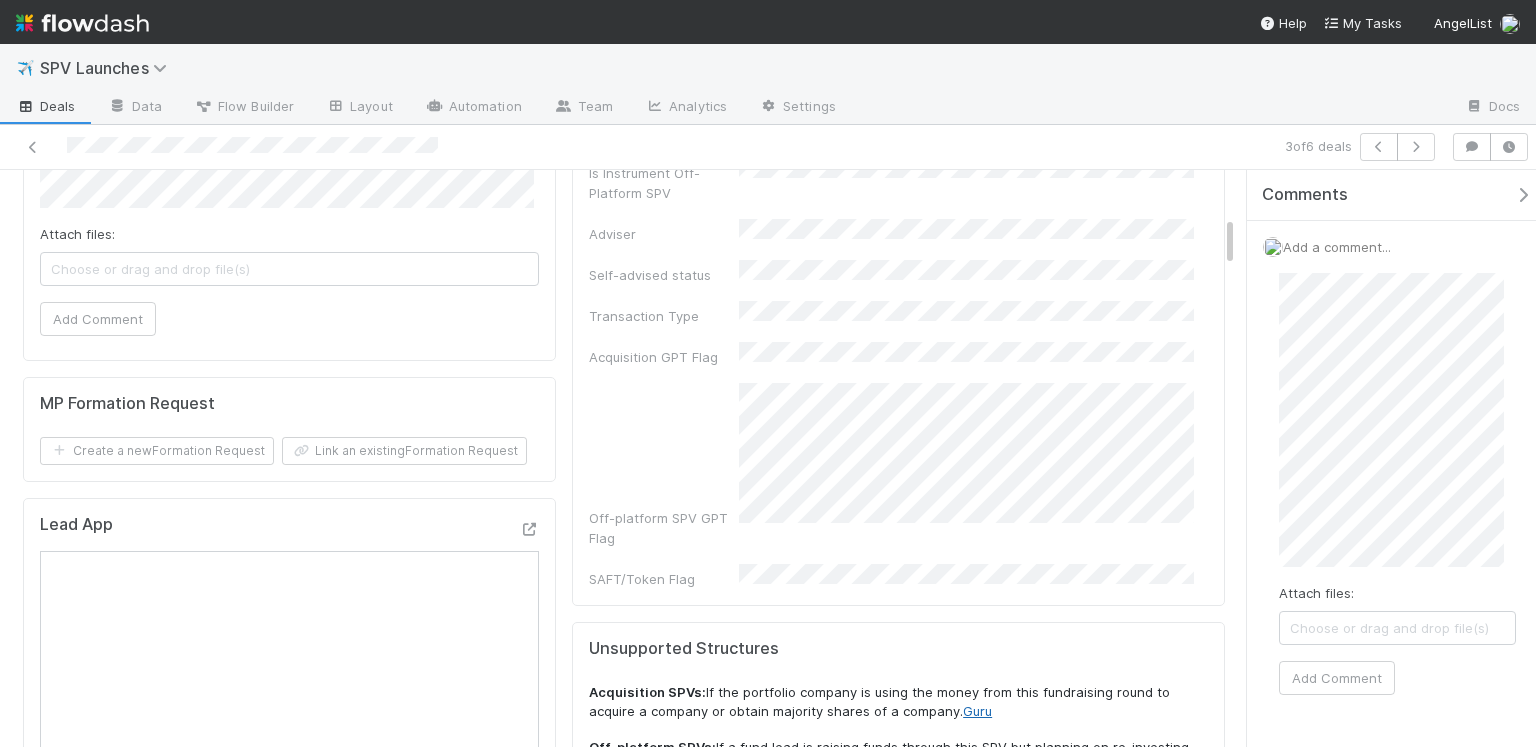 click on "Guru" at bounding box center (977, 711) 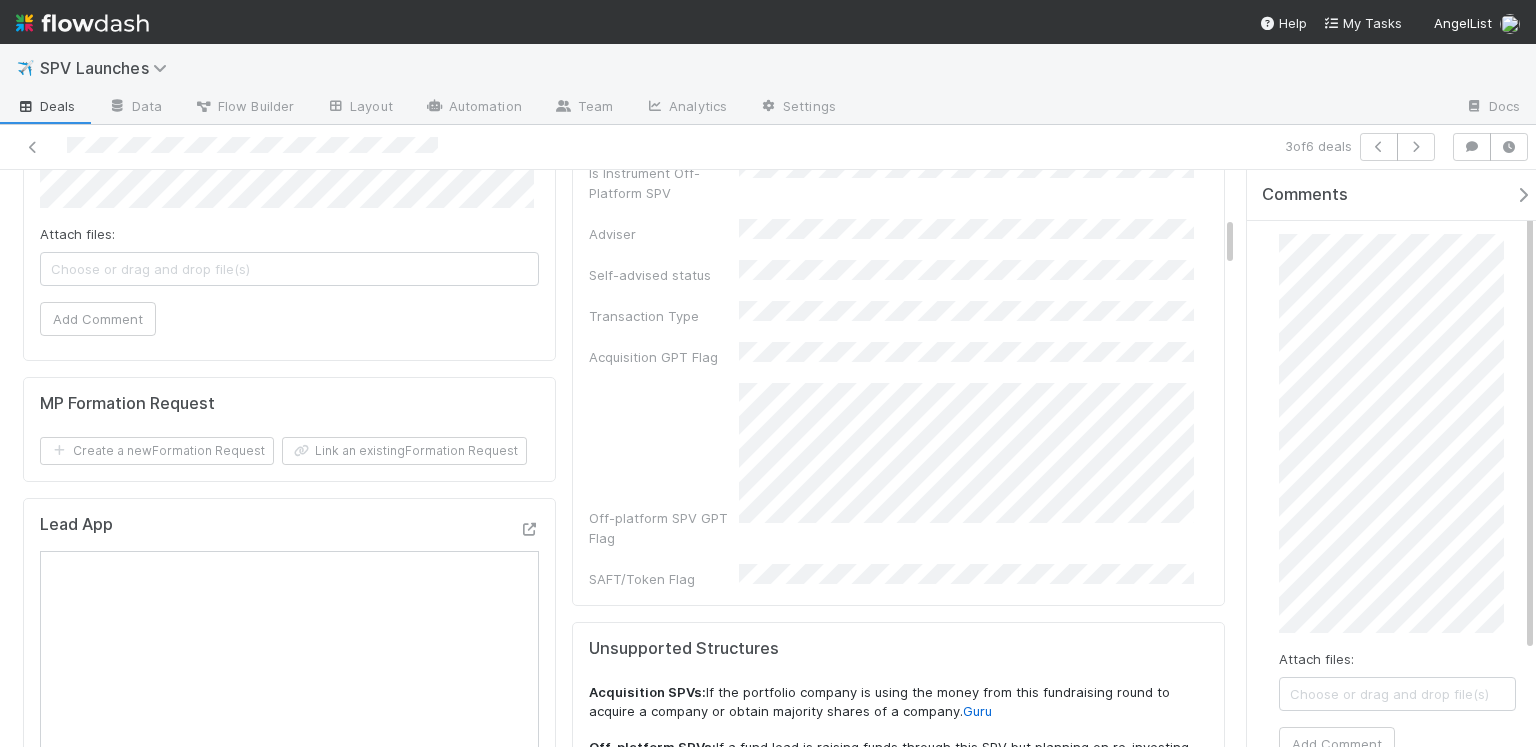 scroll, scrollTop: 116, scrollLeft: 0, axis: vertical 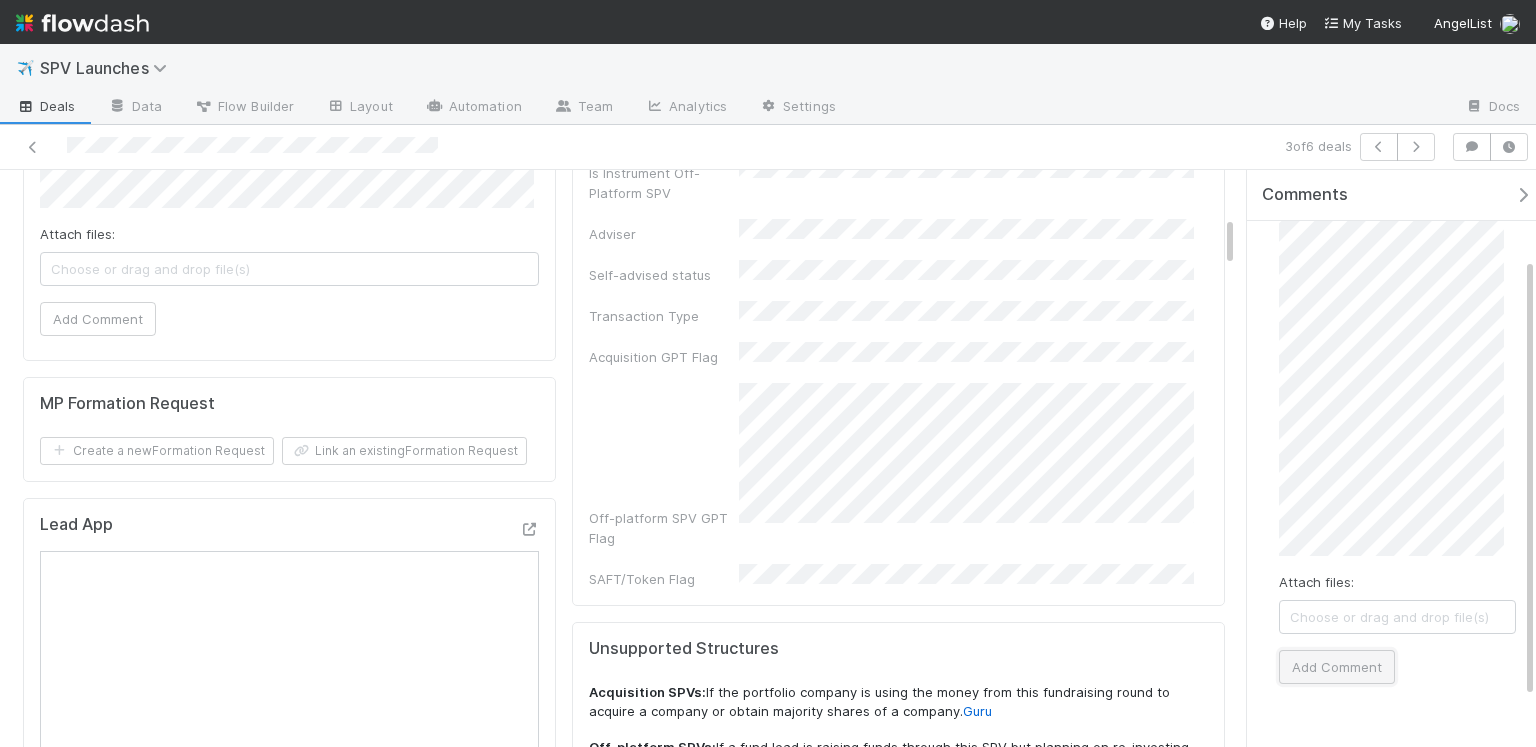 click on "Add Comment" at bounding box center (1337, 667) 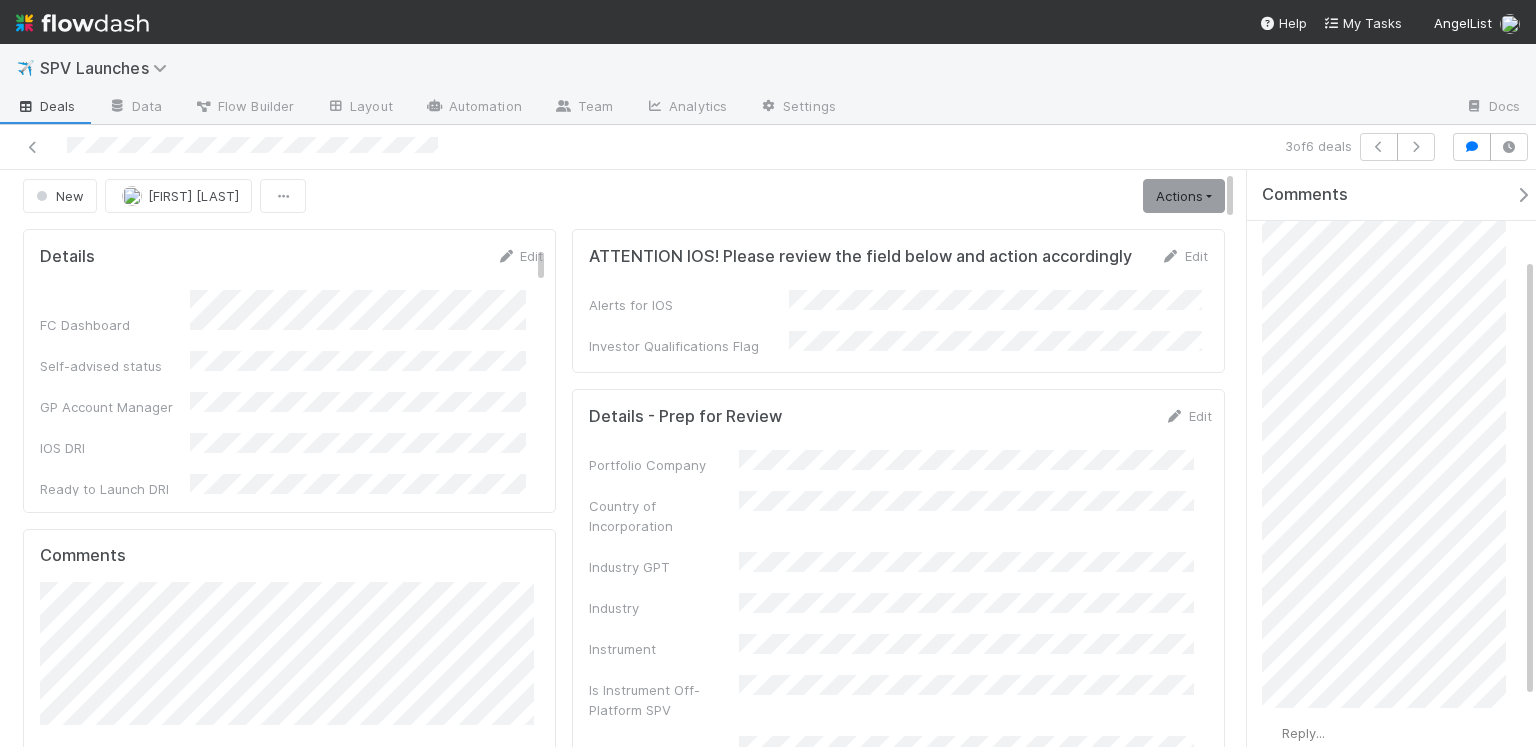 scroll, scrollTop: 0, scrollLeft: 0, axis: both 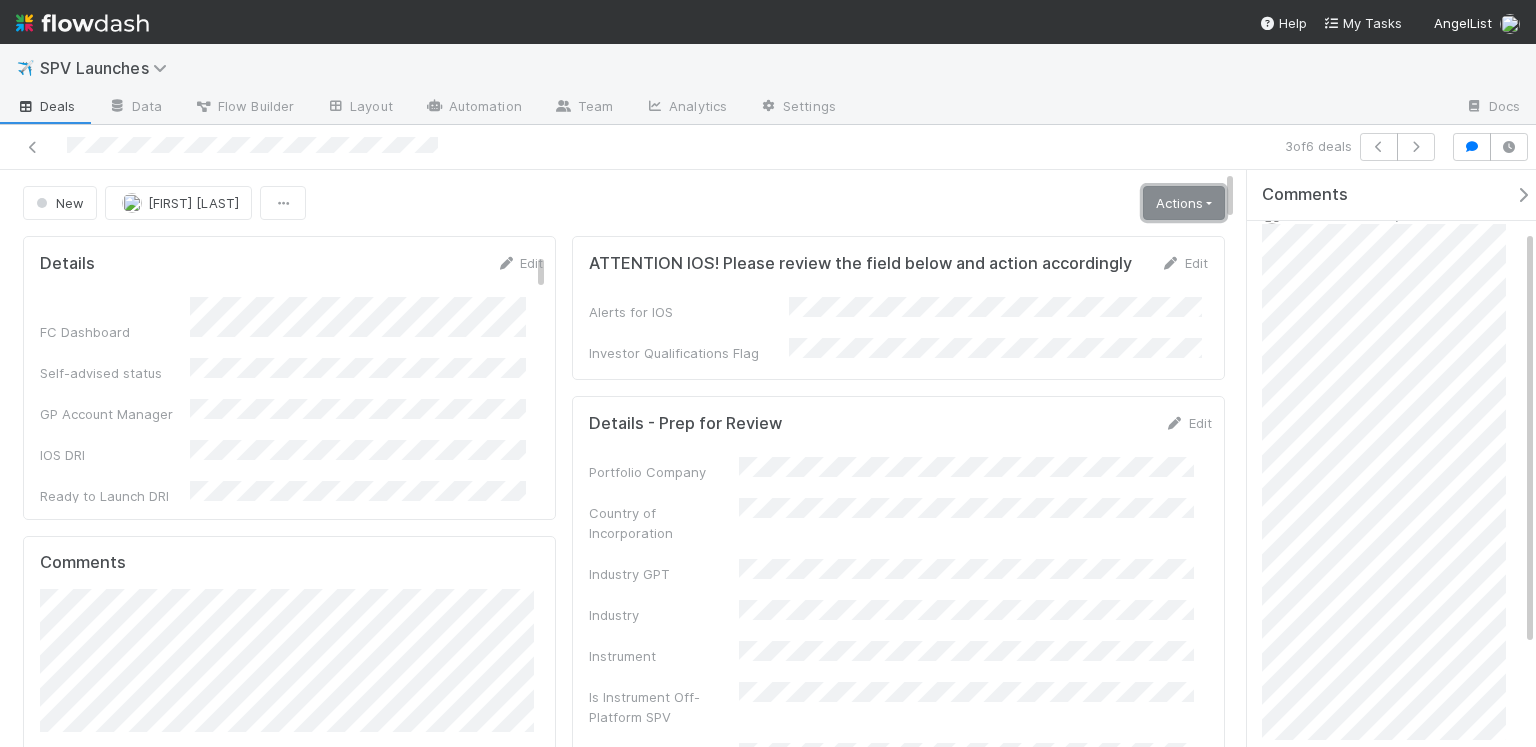 click on "Actions" at bounding box center [1184, 203] 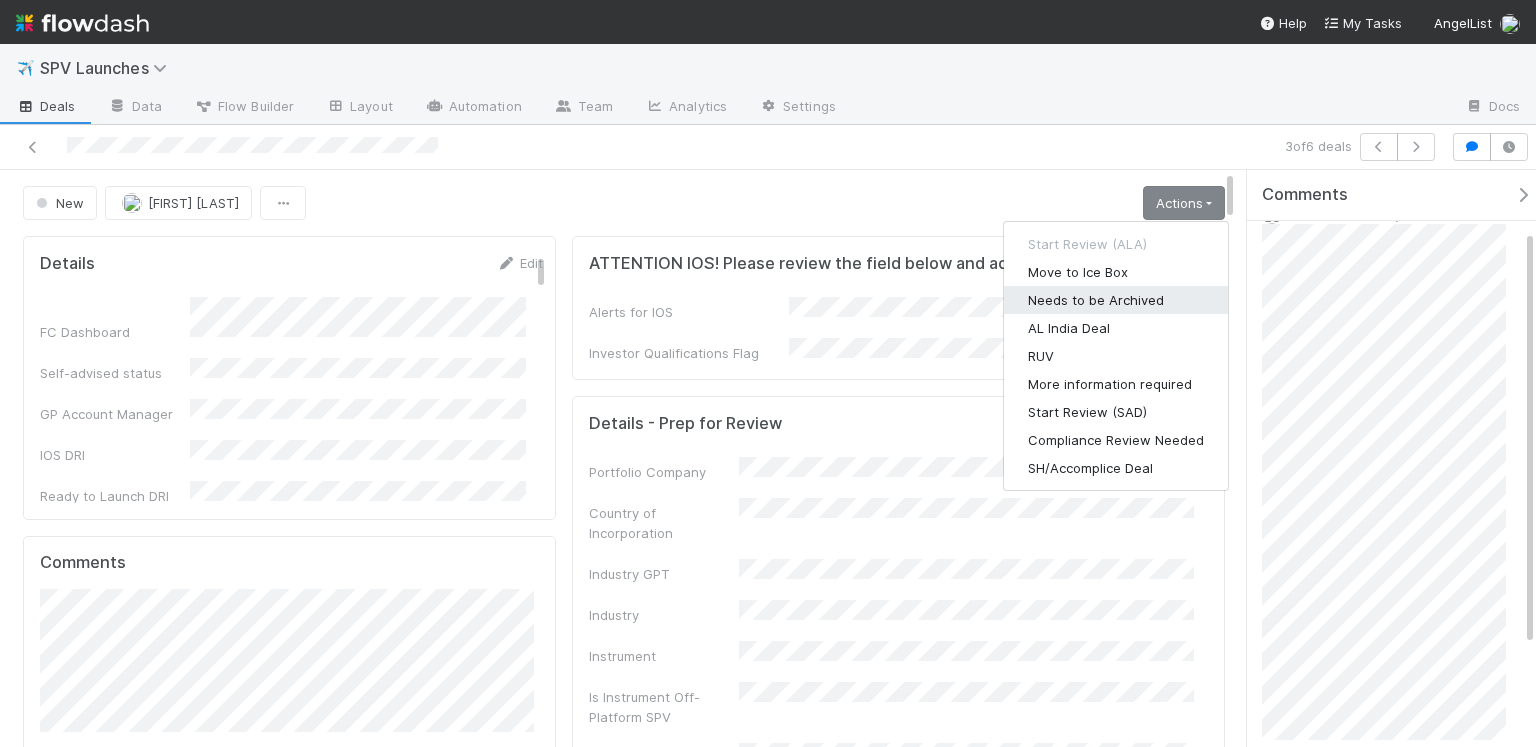click on "Needs to be Archived" at bounding box center (1116, 300) 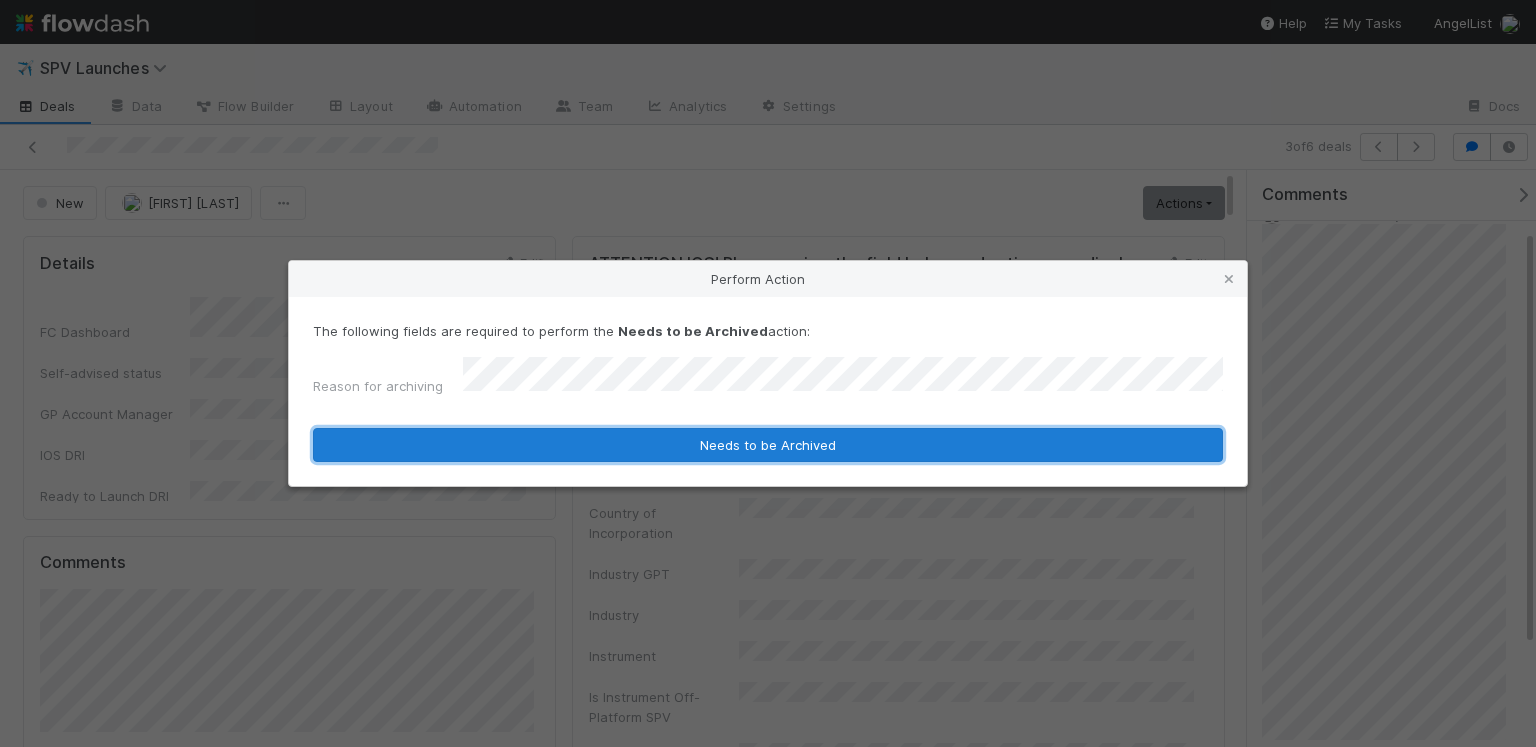 click on "Needs to be Archived" at bounding box center (768, 445) 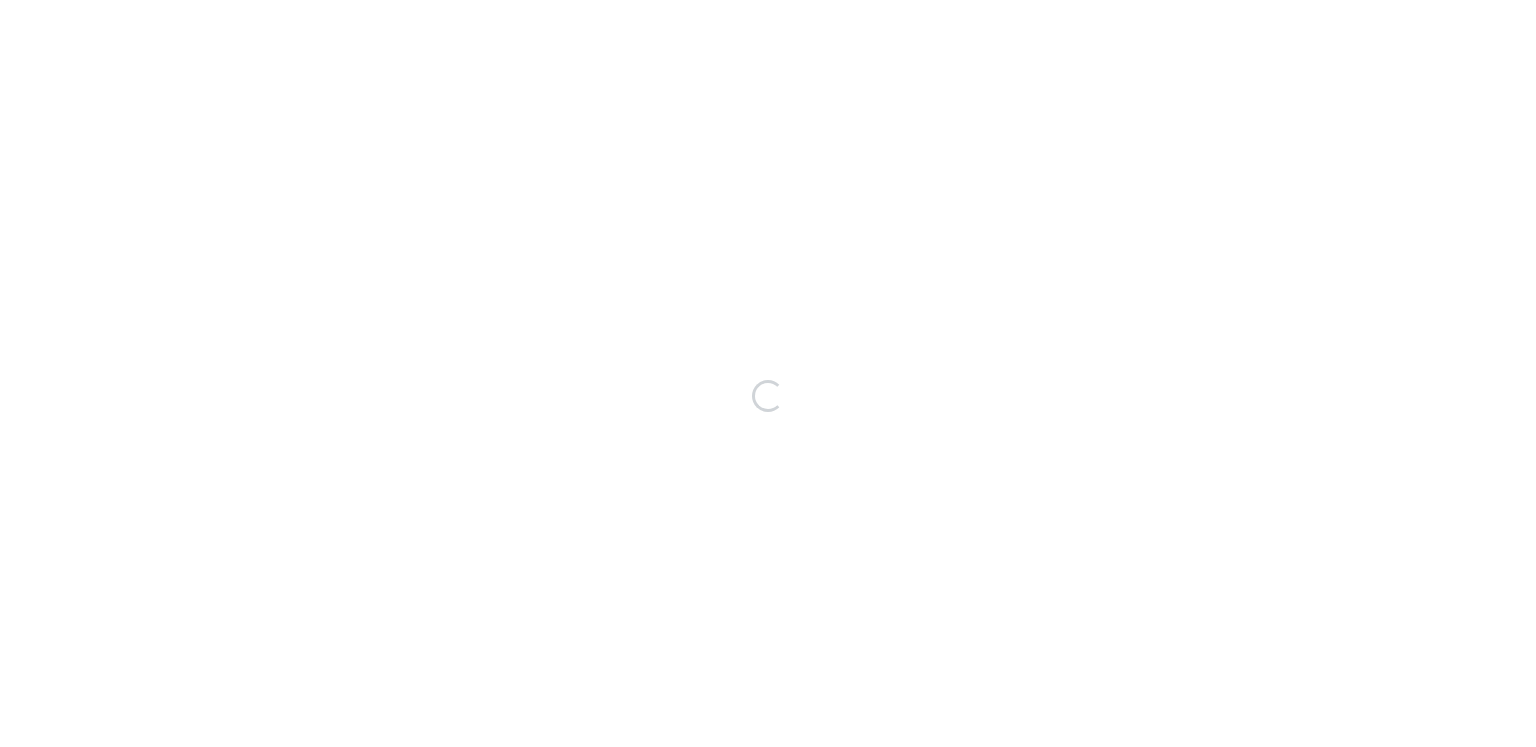 scroll, scrollTop: 0, scrollLeft: 0, axis: both 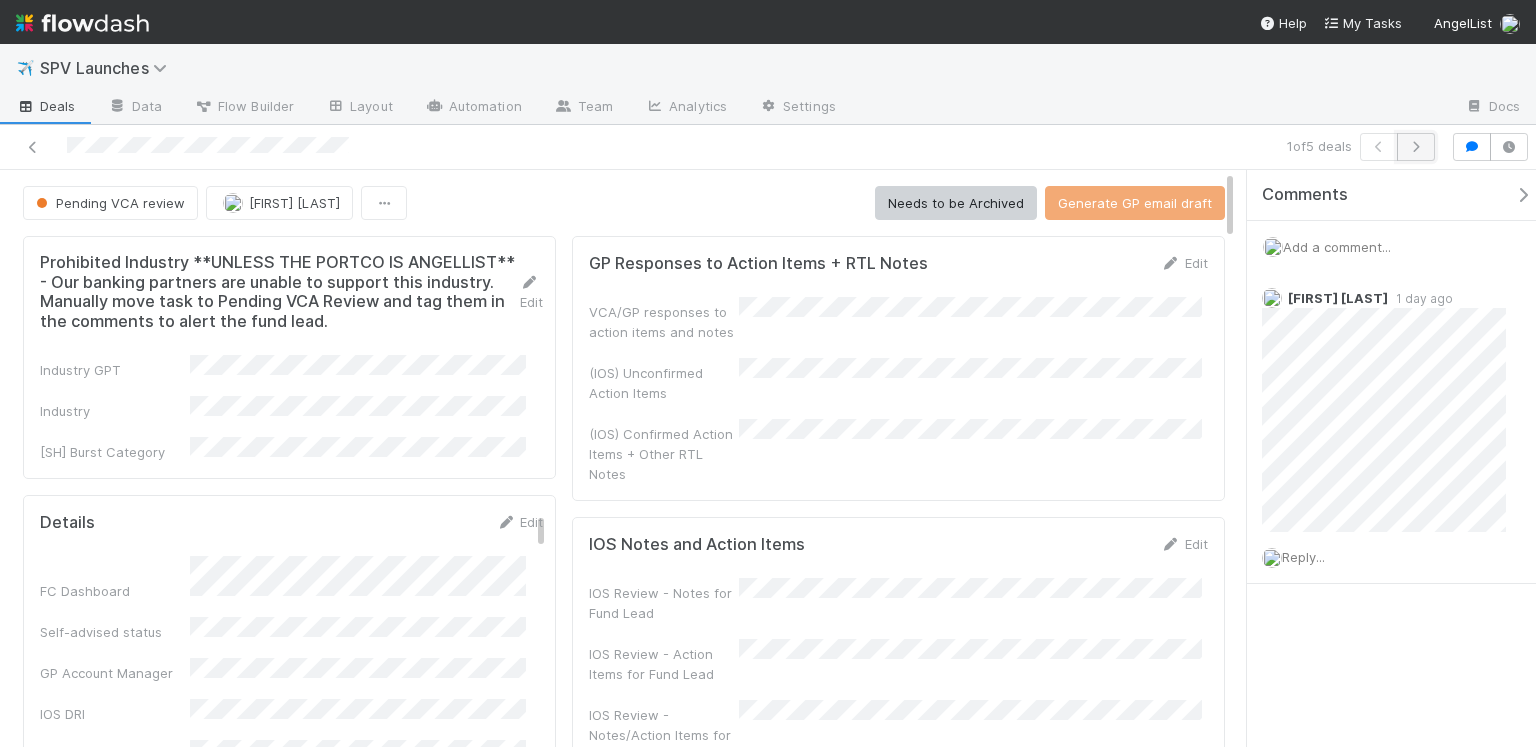 click at bounding box center (1416, 147) 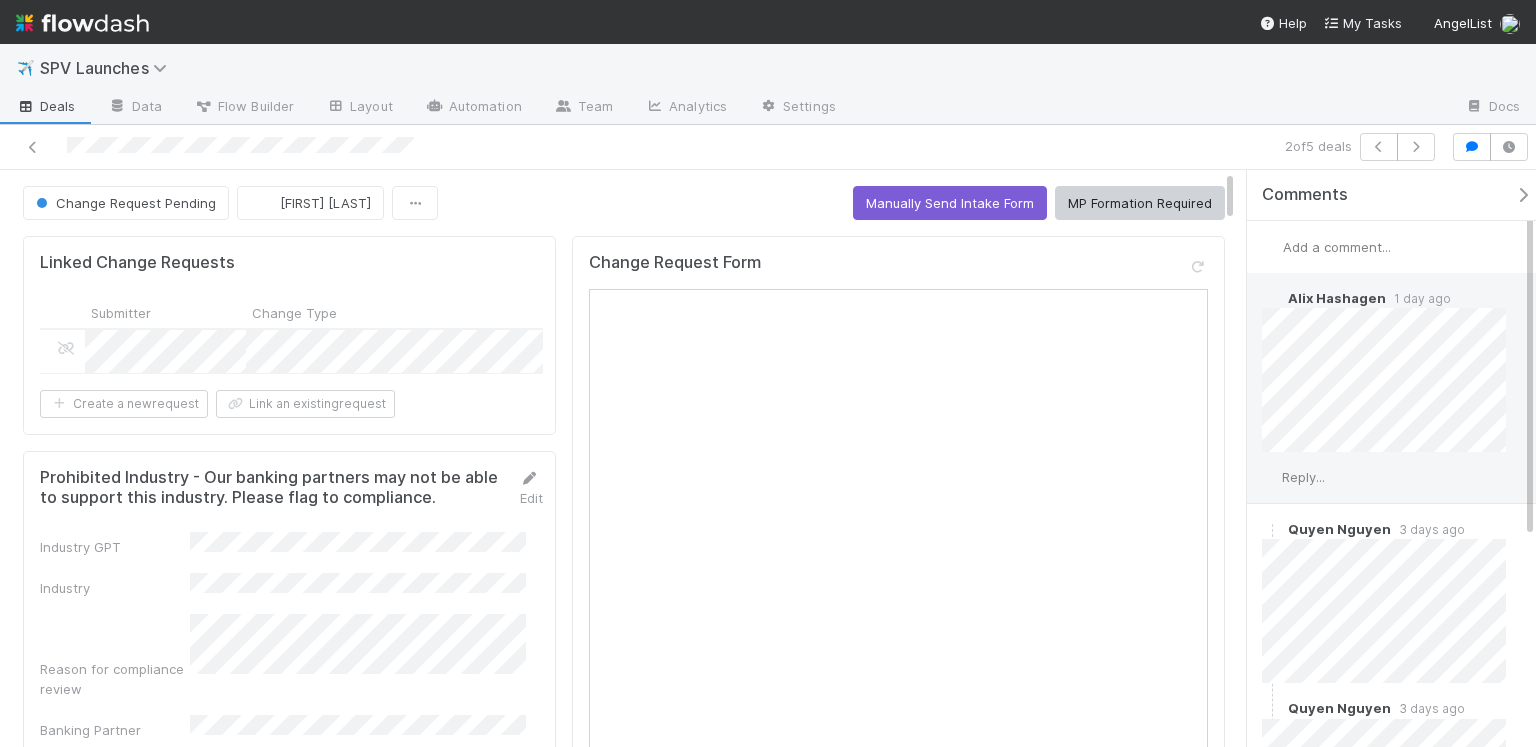 scroll, scrollTop: 331, scrollLeft: 0, axis: vertical 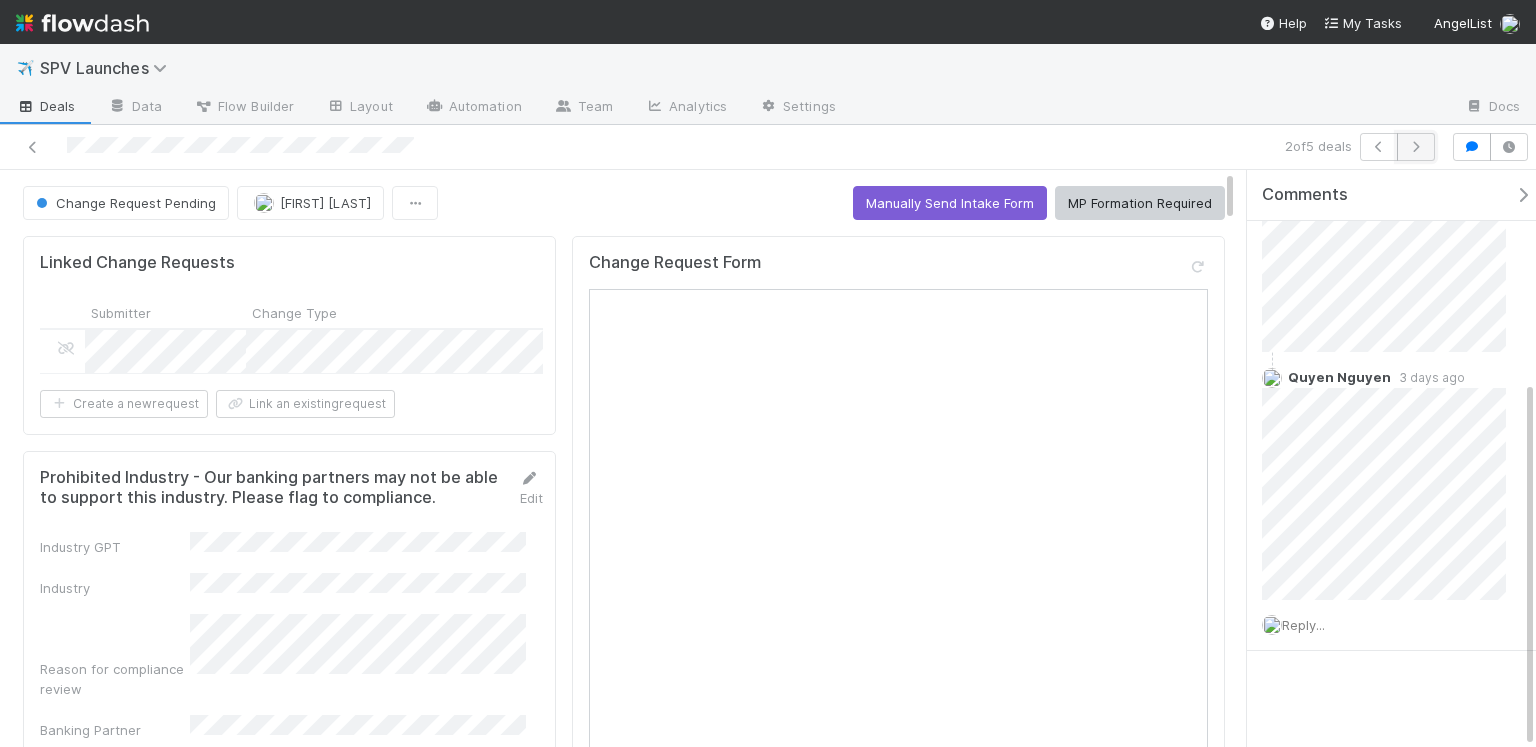 click at bounding box center (1416, 147) 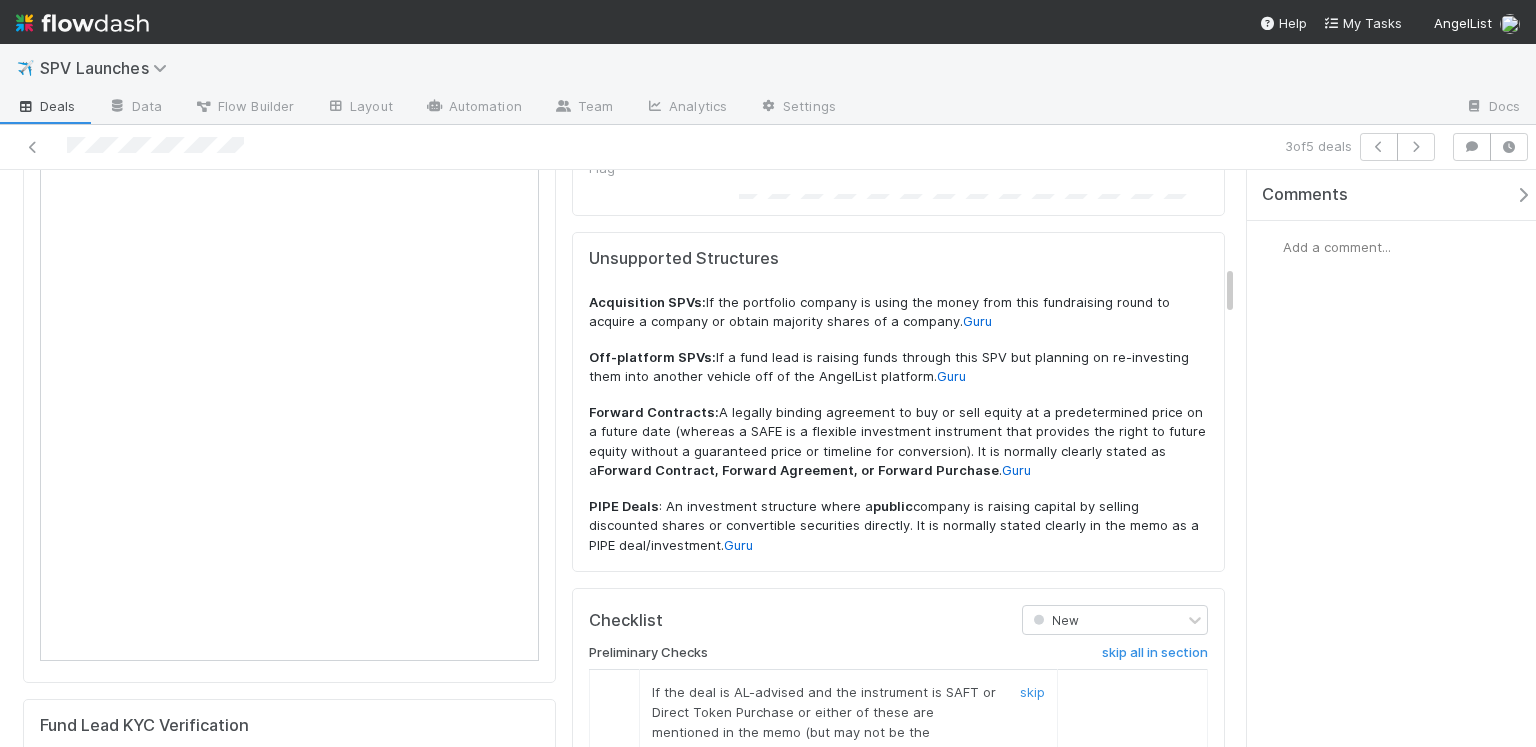 scroll, scrollTop: 1088, scrollLeft: 0, axis: vertical 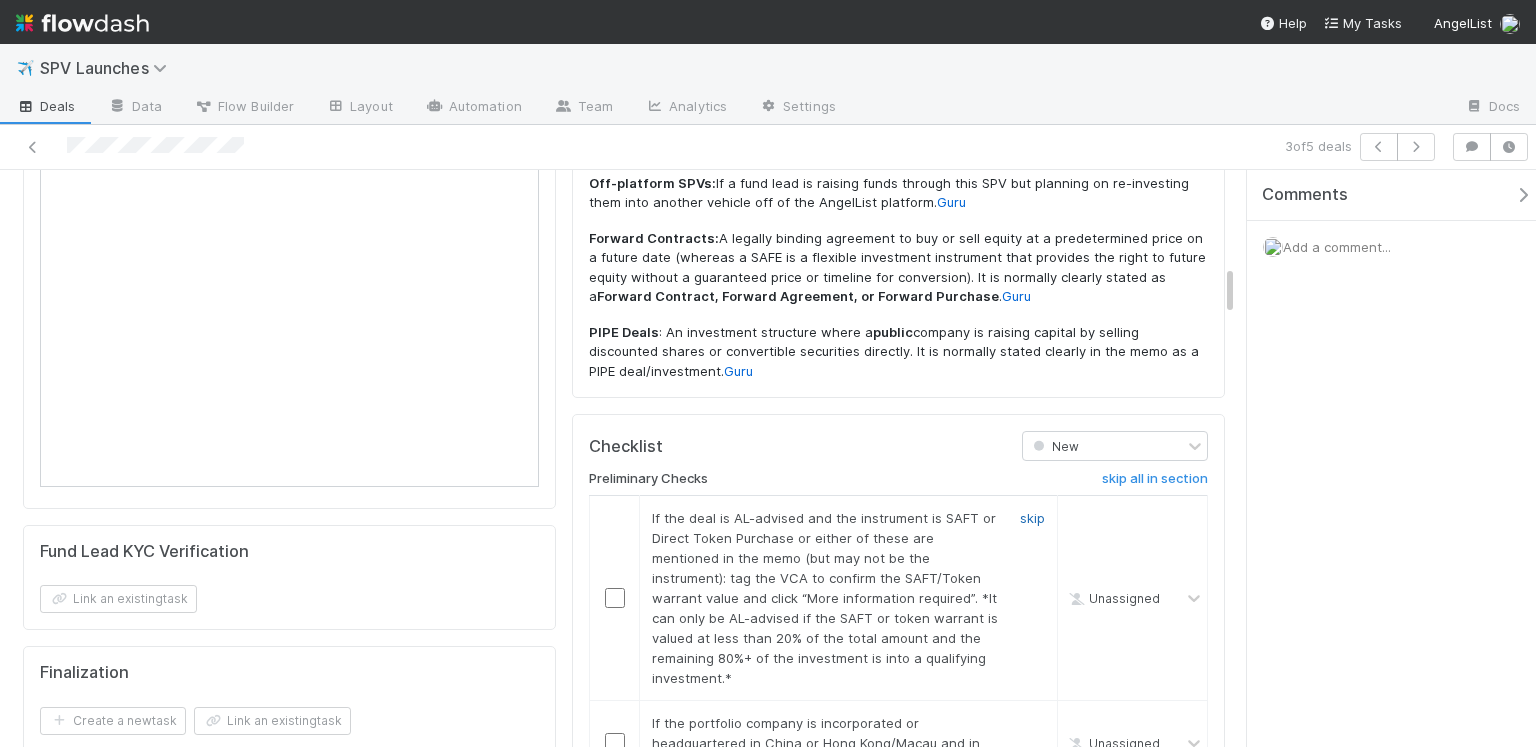 click on "skip" at bounding box center [1032, 518] 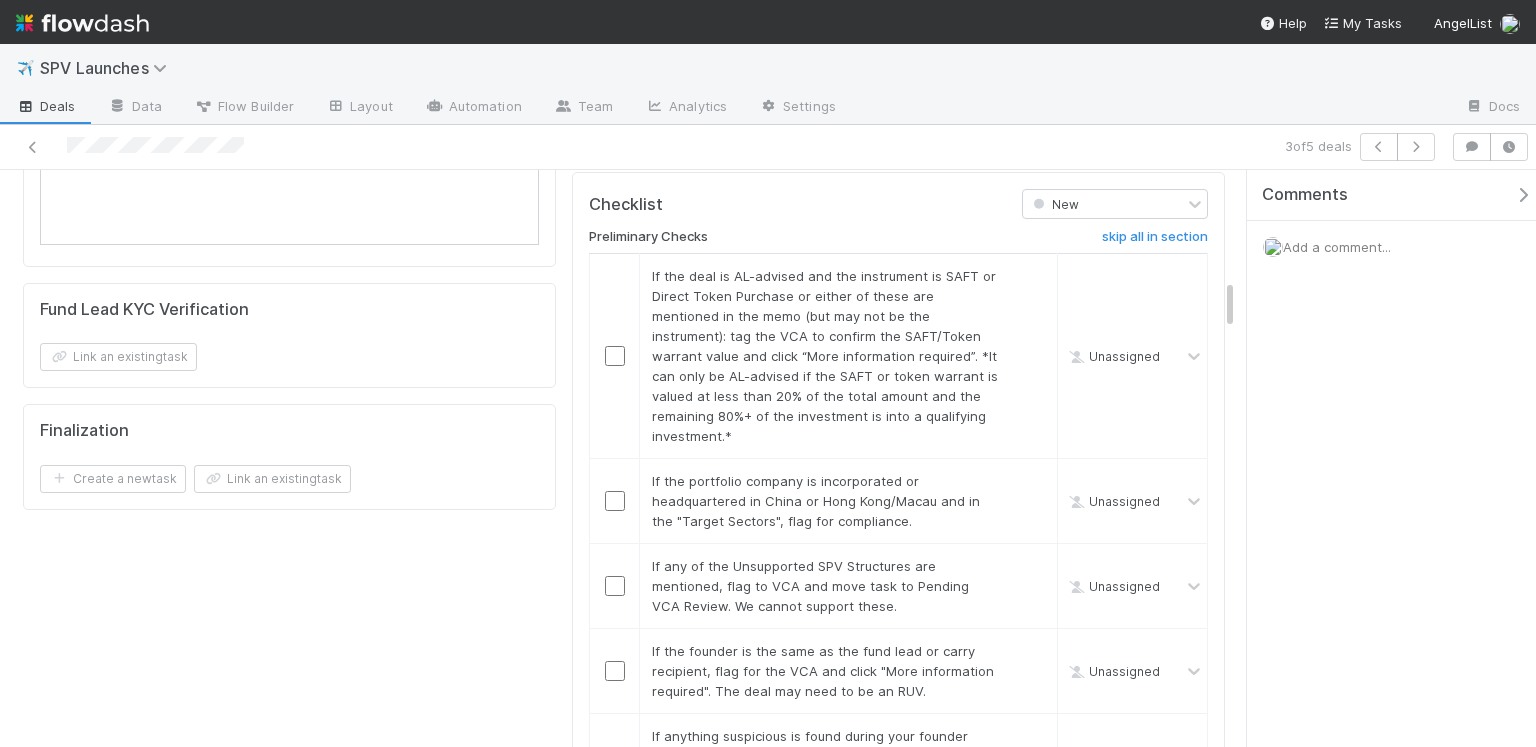 scroll, scrollTop: 1224, scrollLeft: 0, axis: vertical 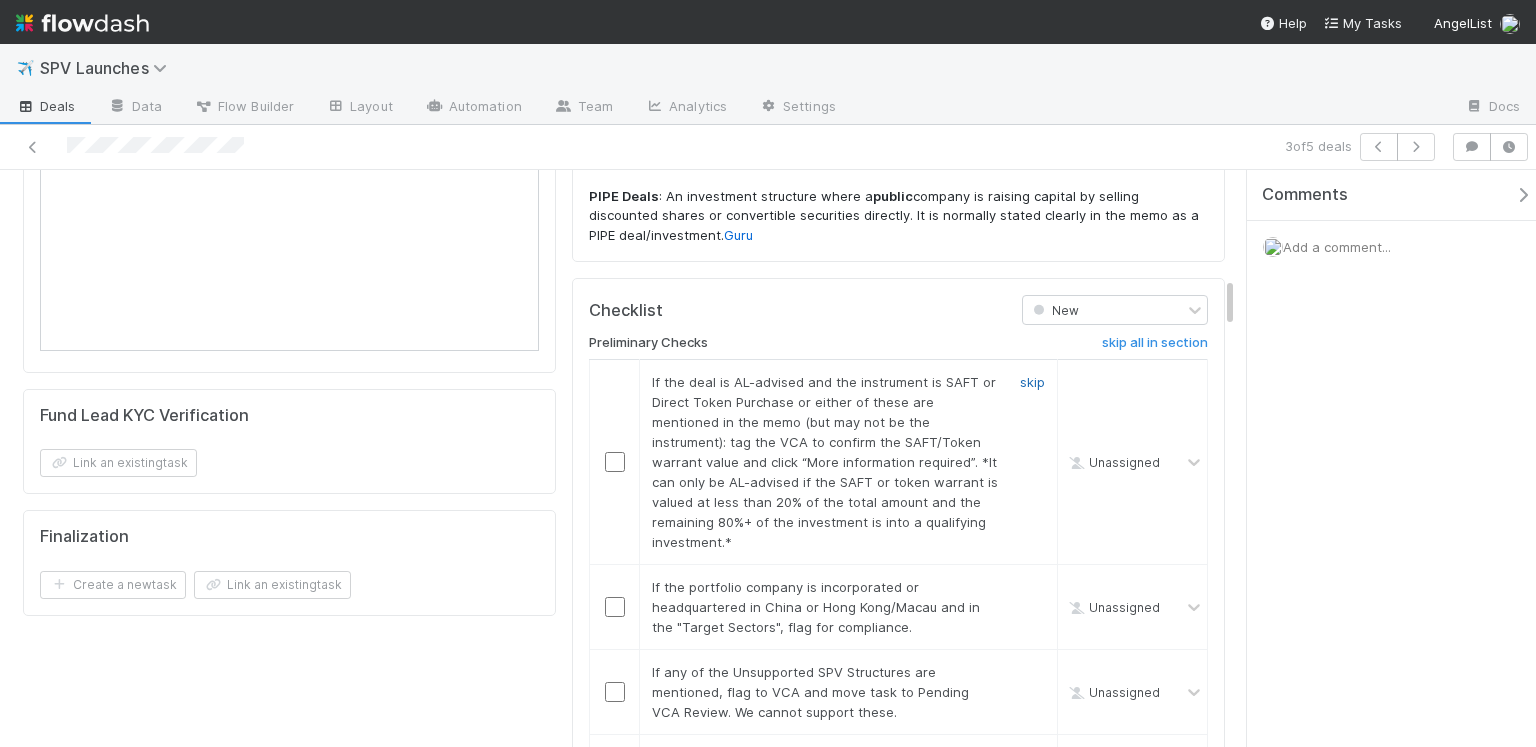 click on "skip" at bounding box center [1032, 382] 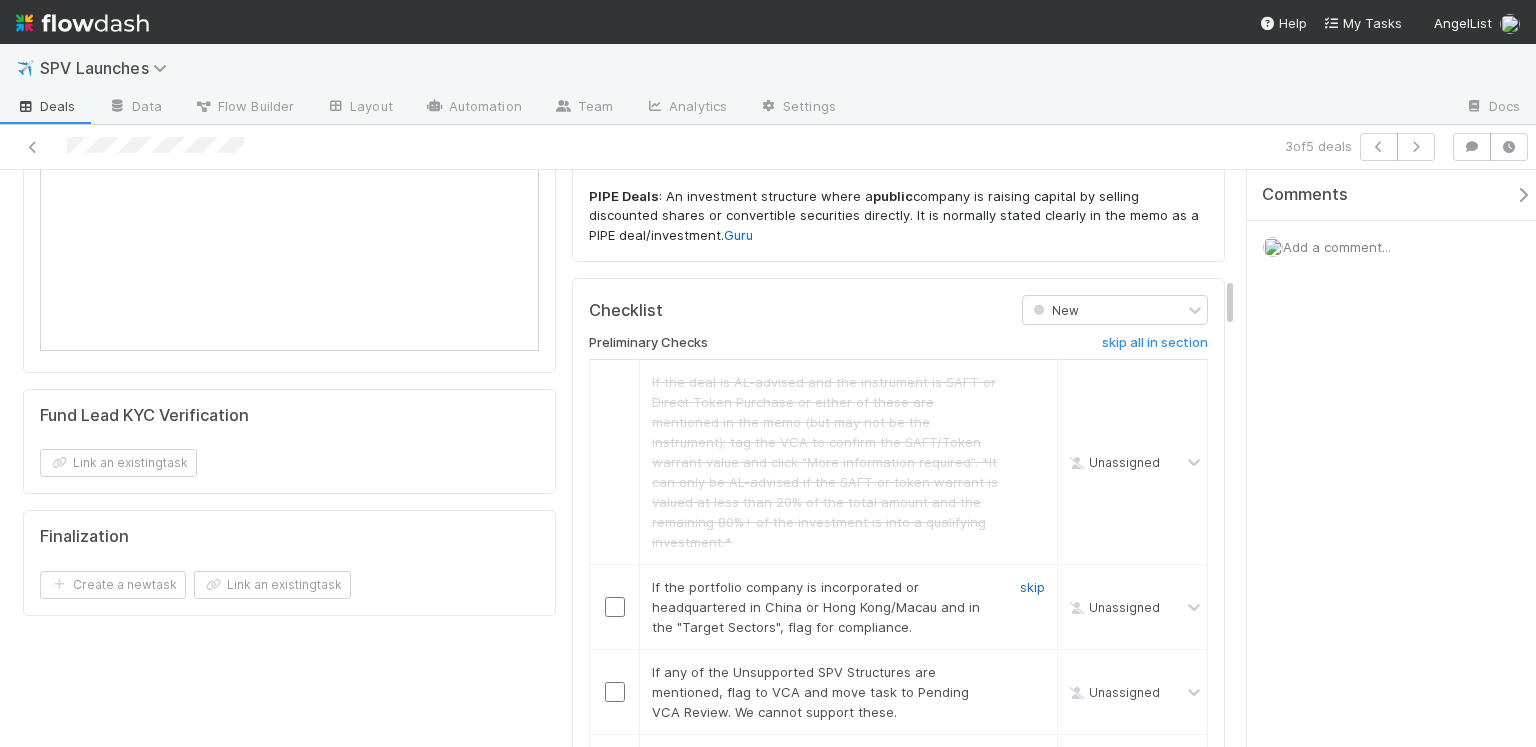 click on "skip" at bounding box center [1032, 587] 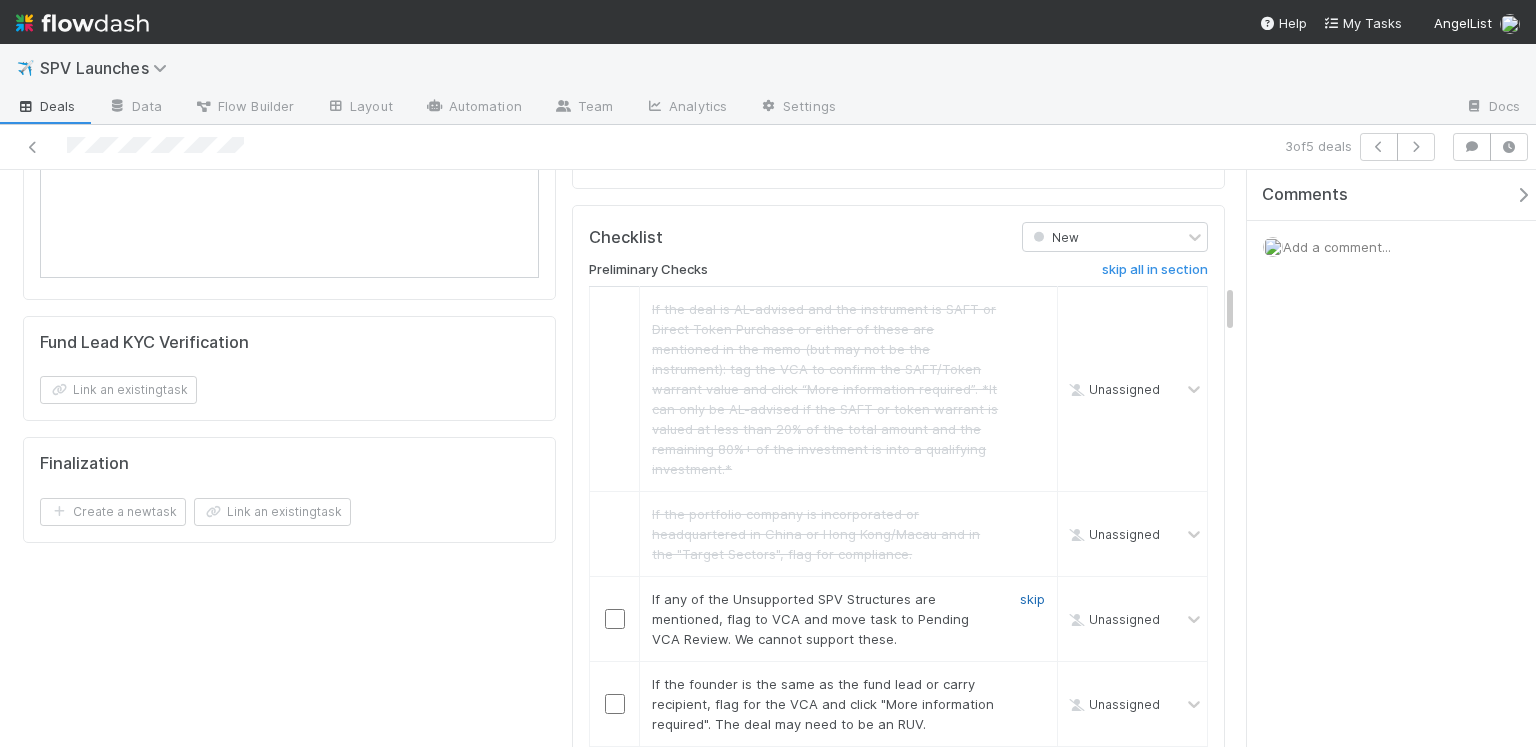click on "skip" at bounding box center (1032, 599) 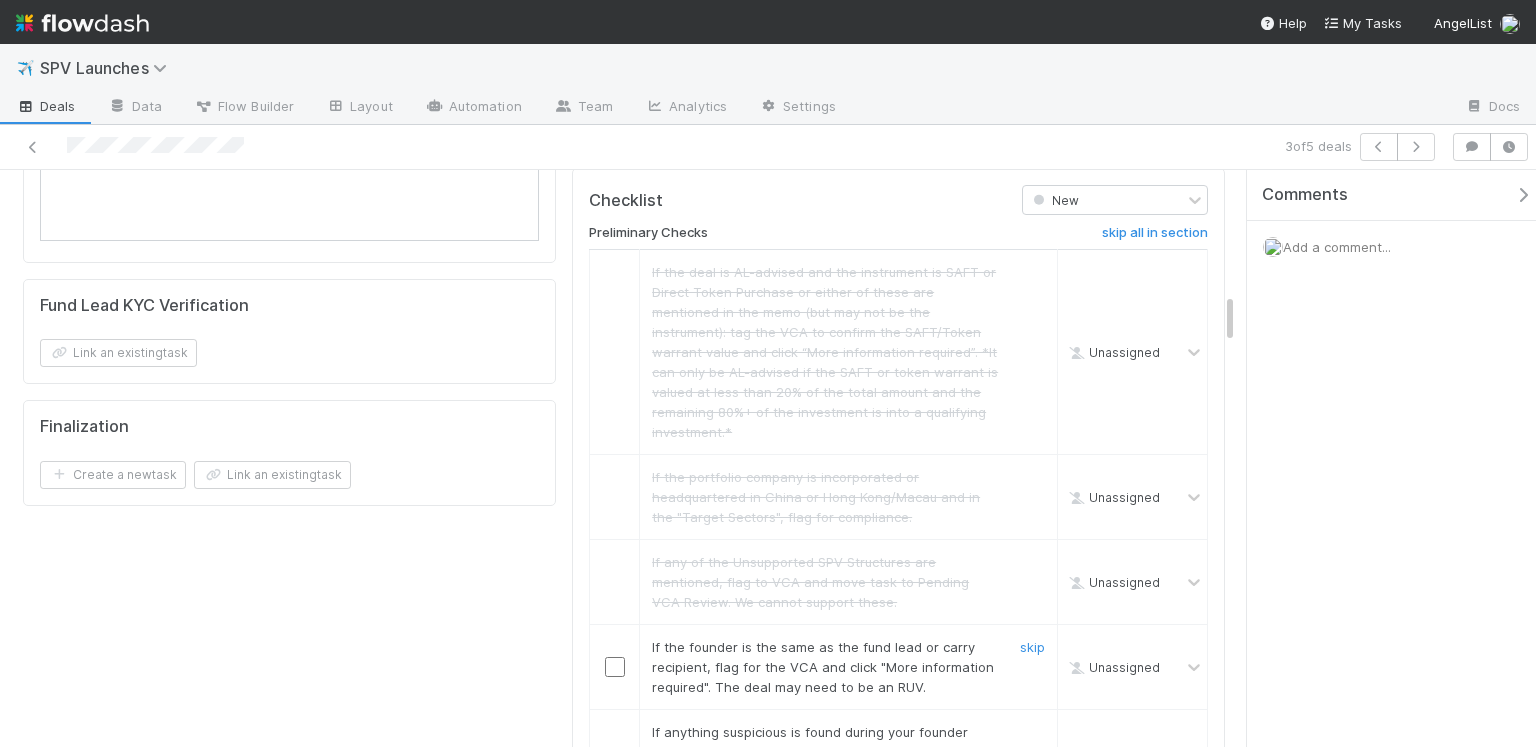 scroll, scrollTop: 1404, scrollLeft: 0, axis: vertical 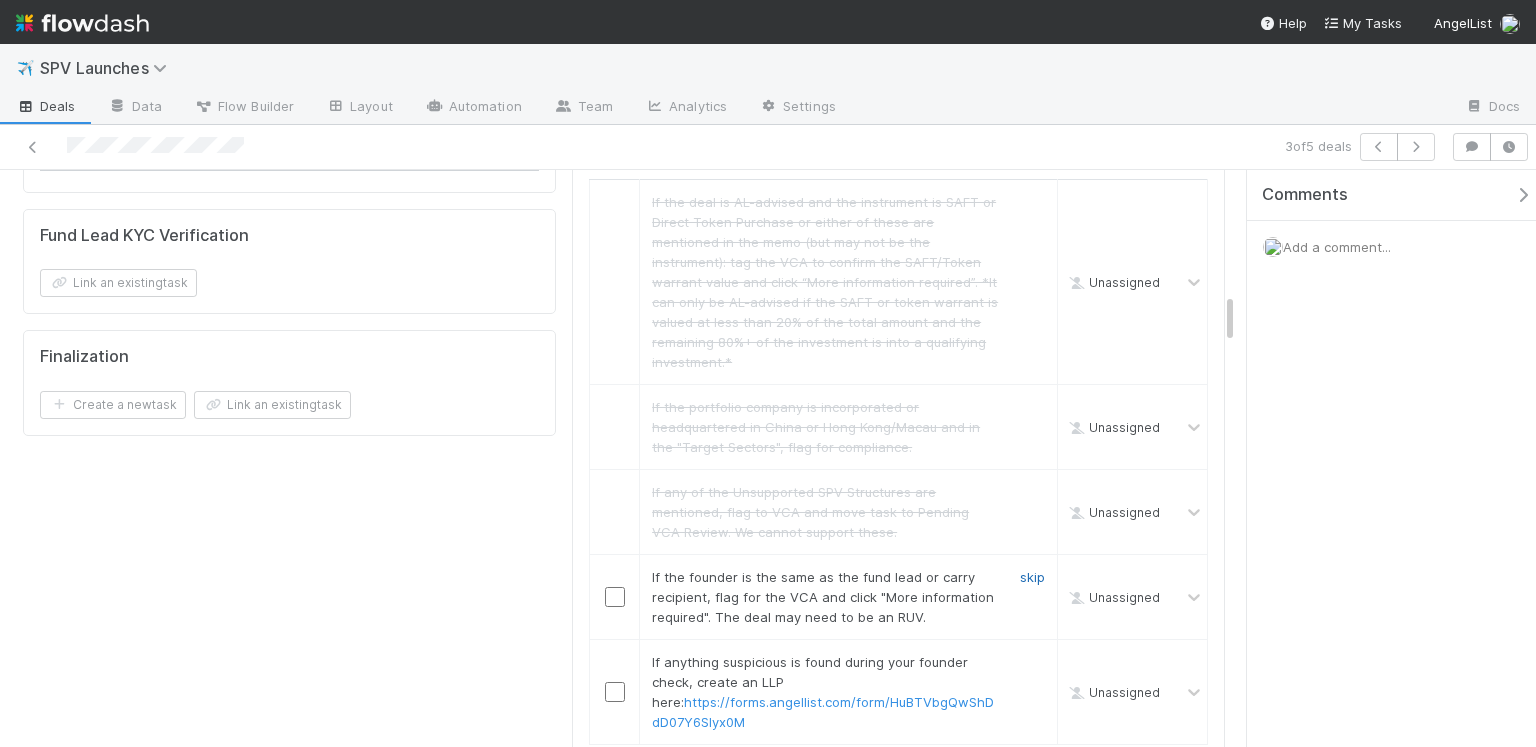 click on "skip" at bounding box center (1032, 577) 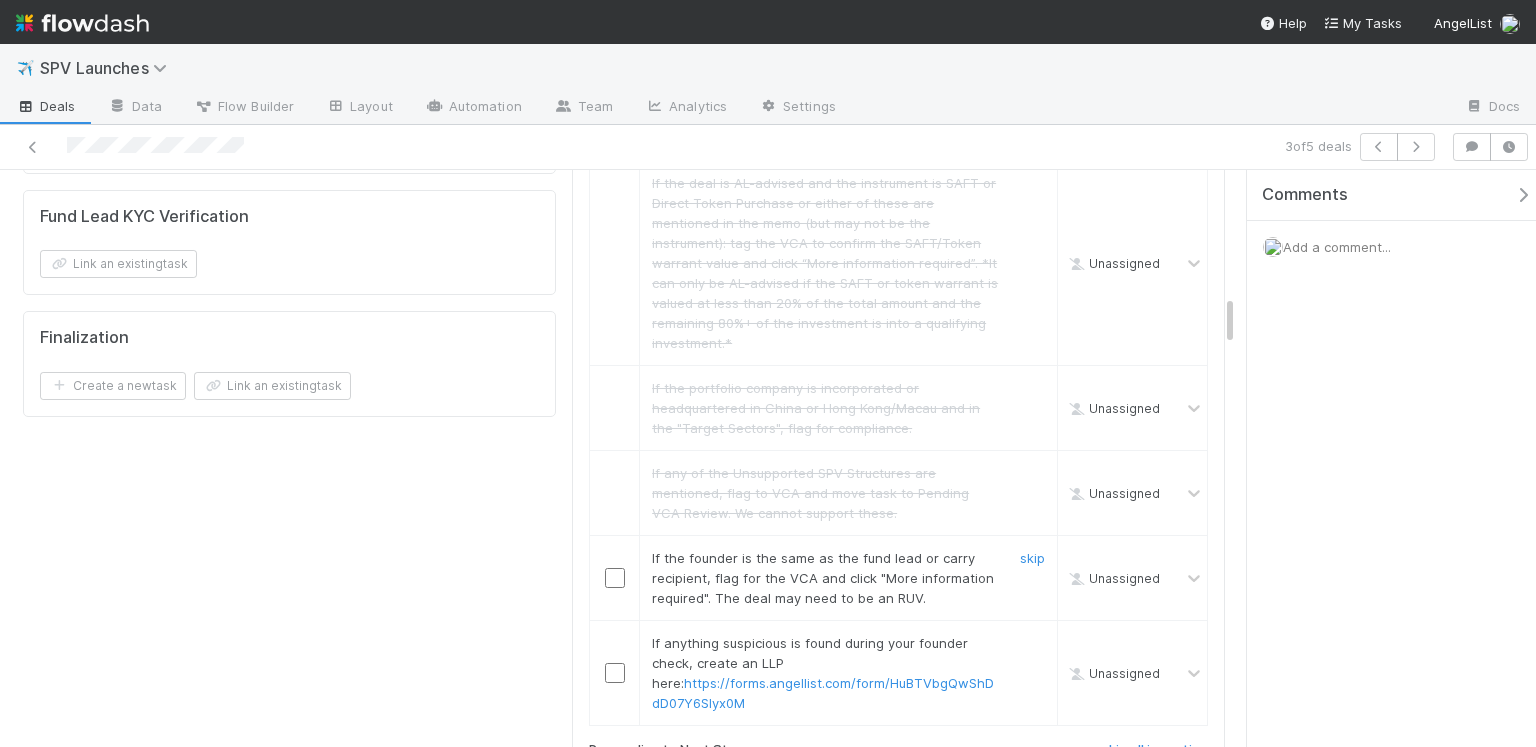 scroll, scrollTop: 1431, scrollLeft: 0, axis: vertical 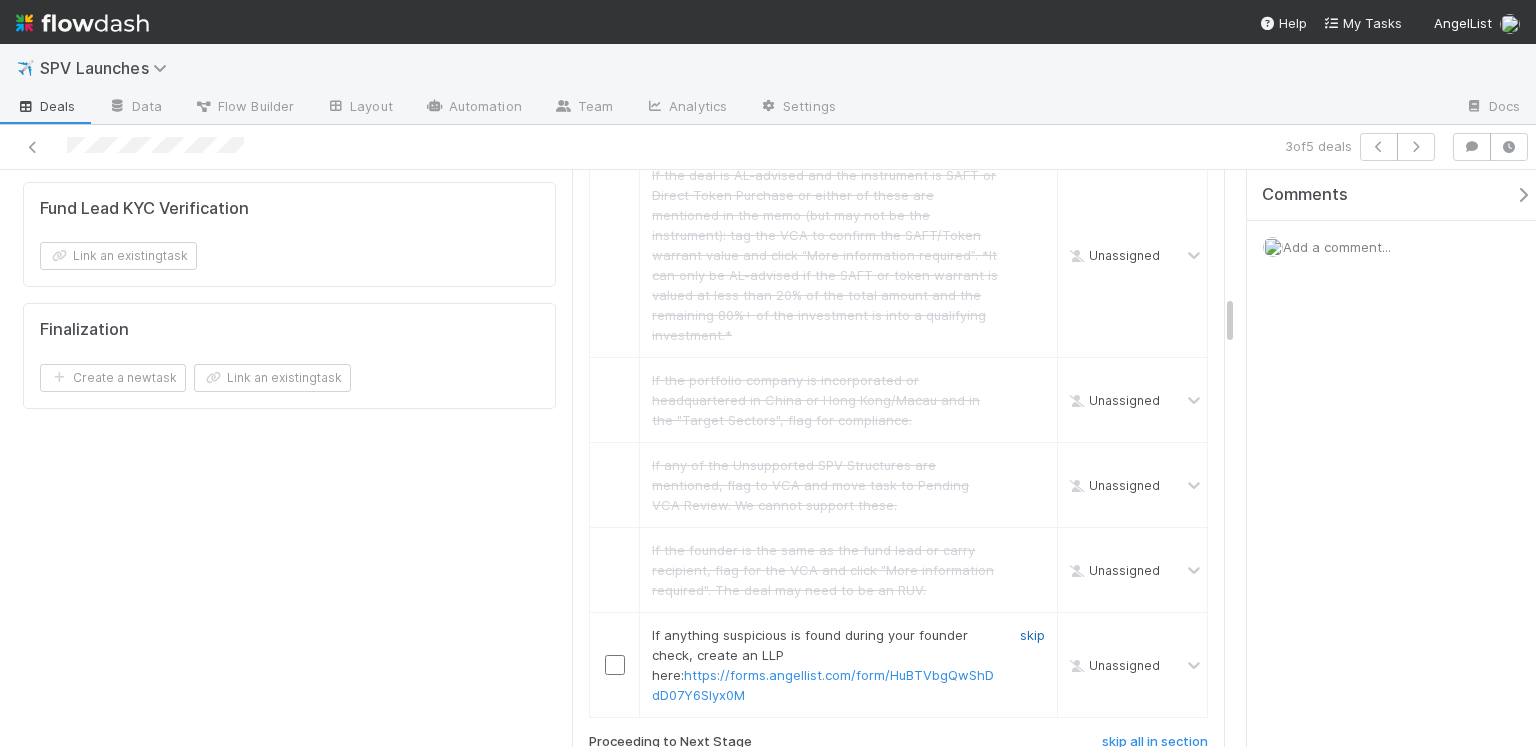 click on "skip" at bounding box center [1032, 635] 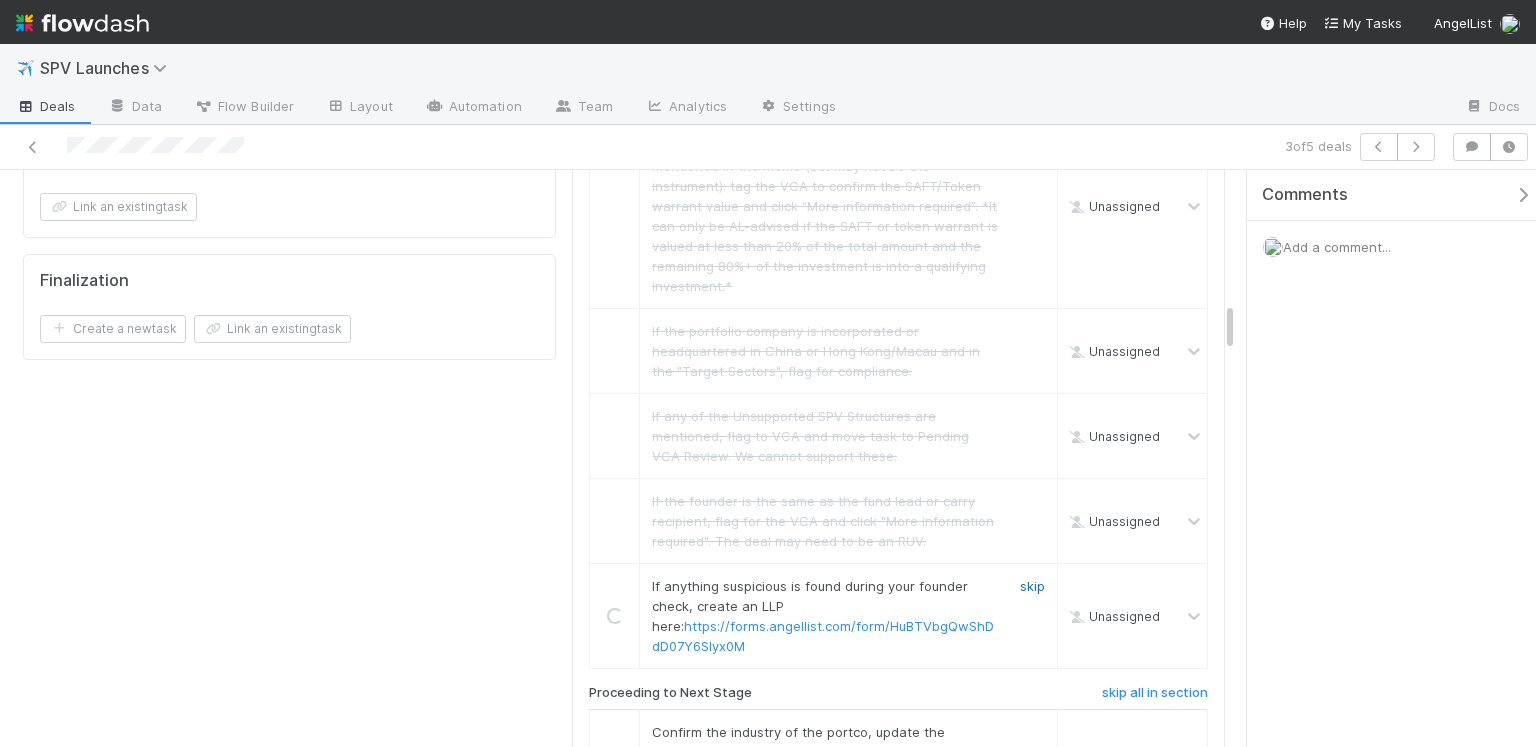 scroll, scrollTop: 1580, scrollLeft: 0, axis: vertical 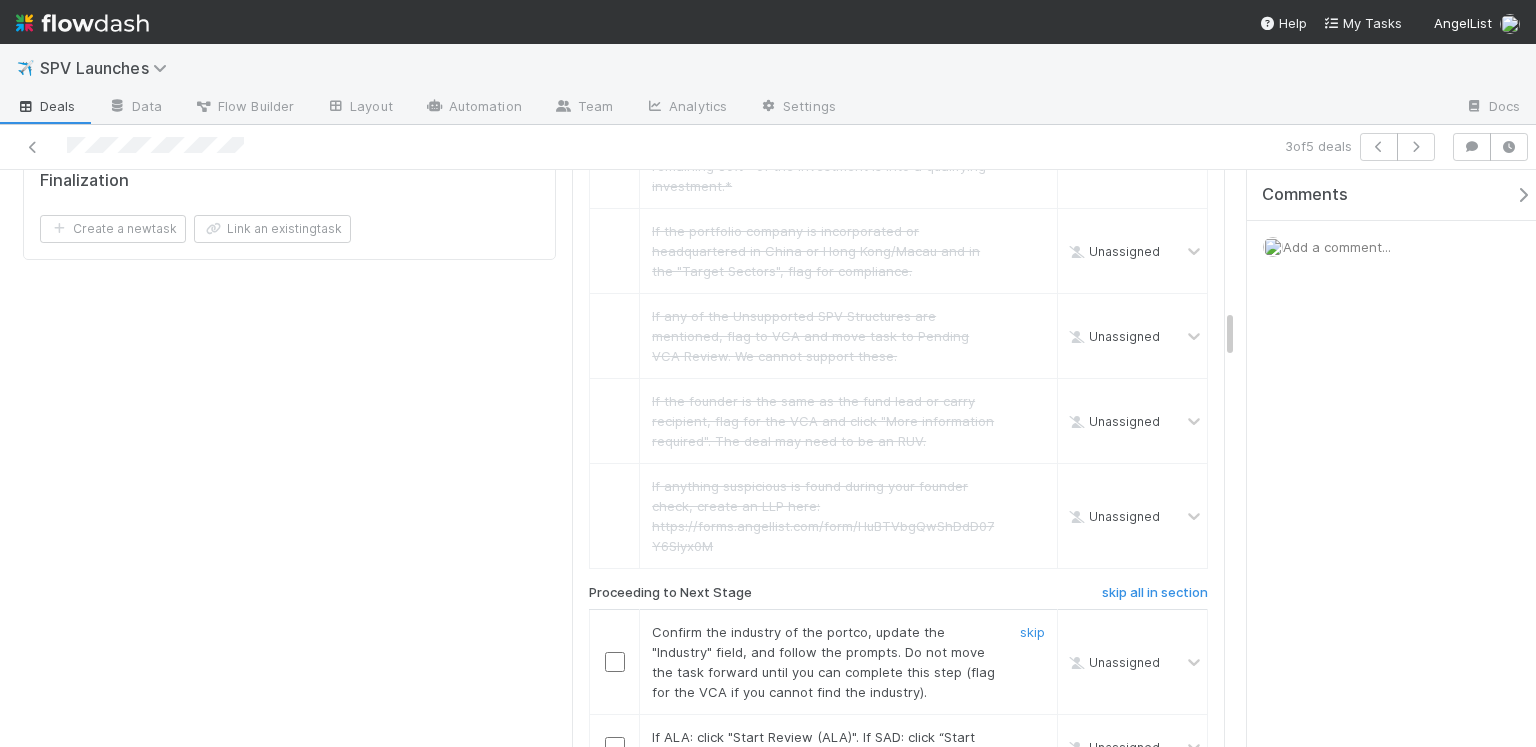 click at bounding box center [615, 662] 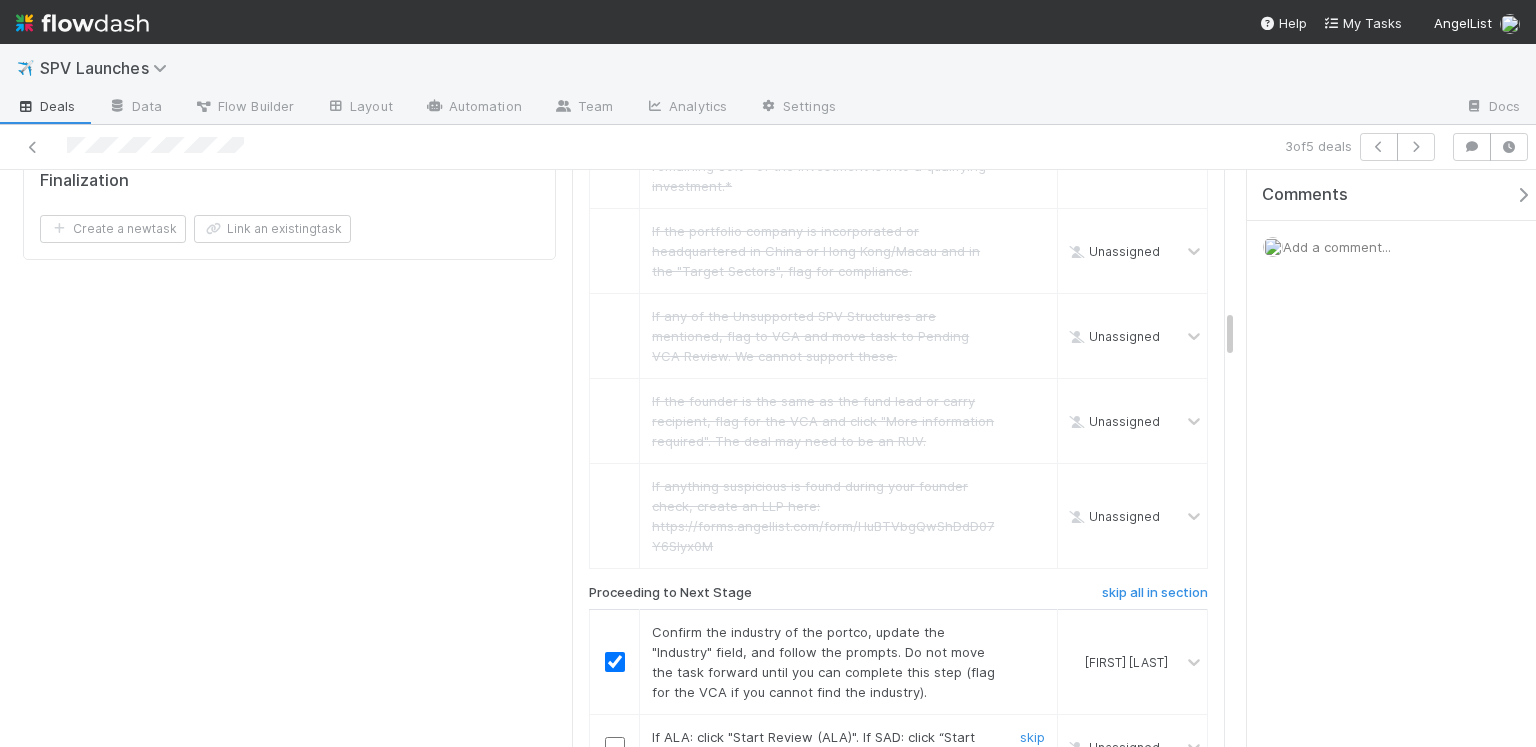 click at bounding box center [615, 747] 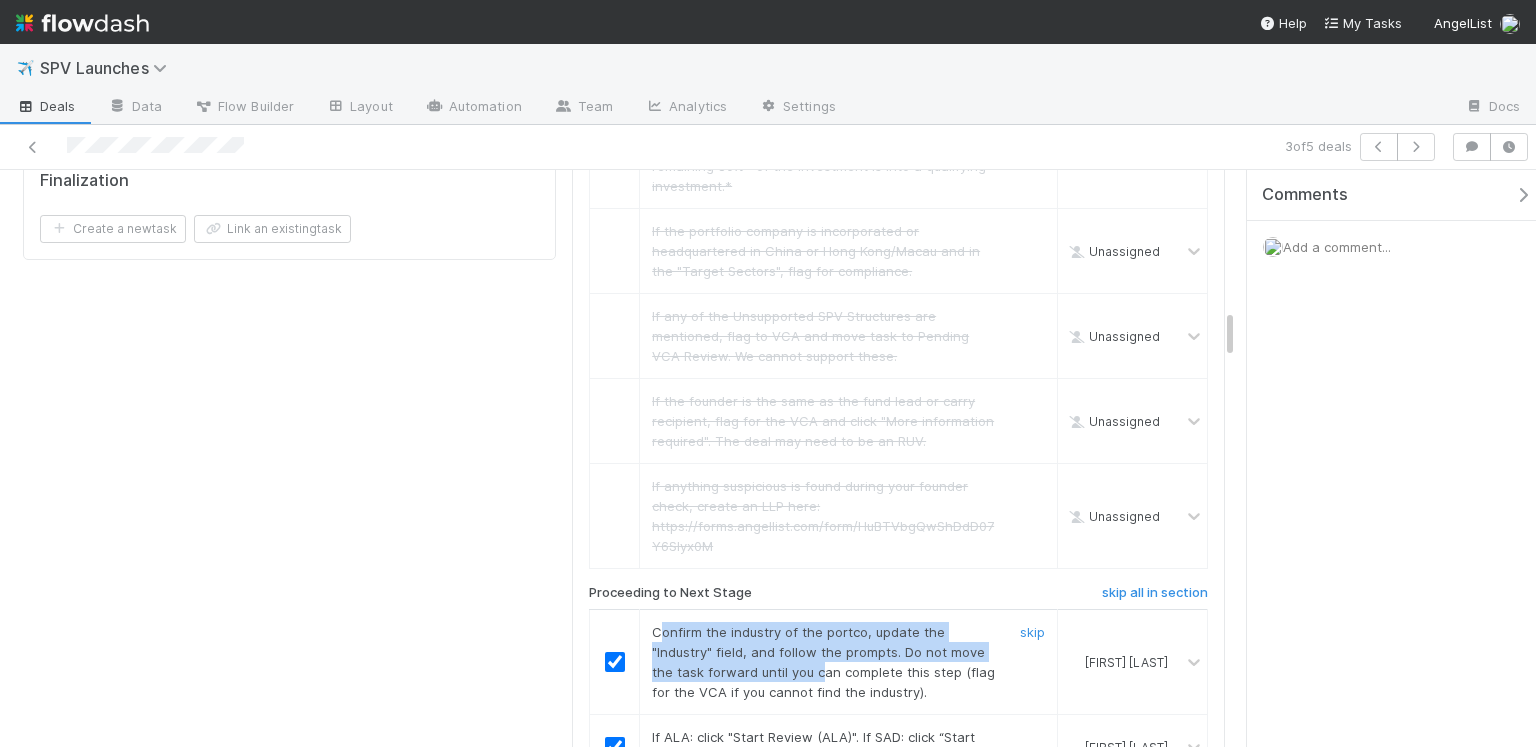 drag, startPoint x: 655, startPoint y: 539, endPoint x: 819, endPoint y: 581, distance: 169.29265 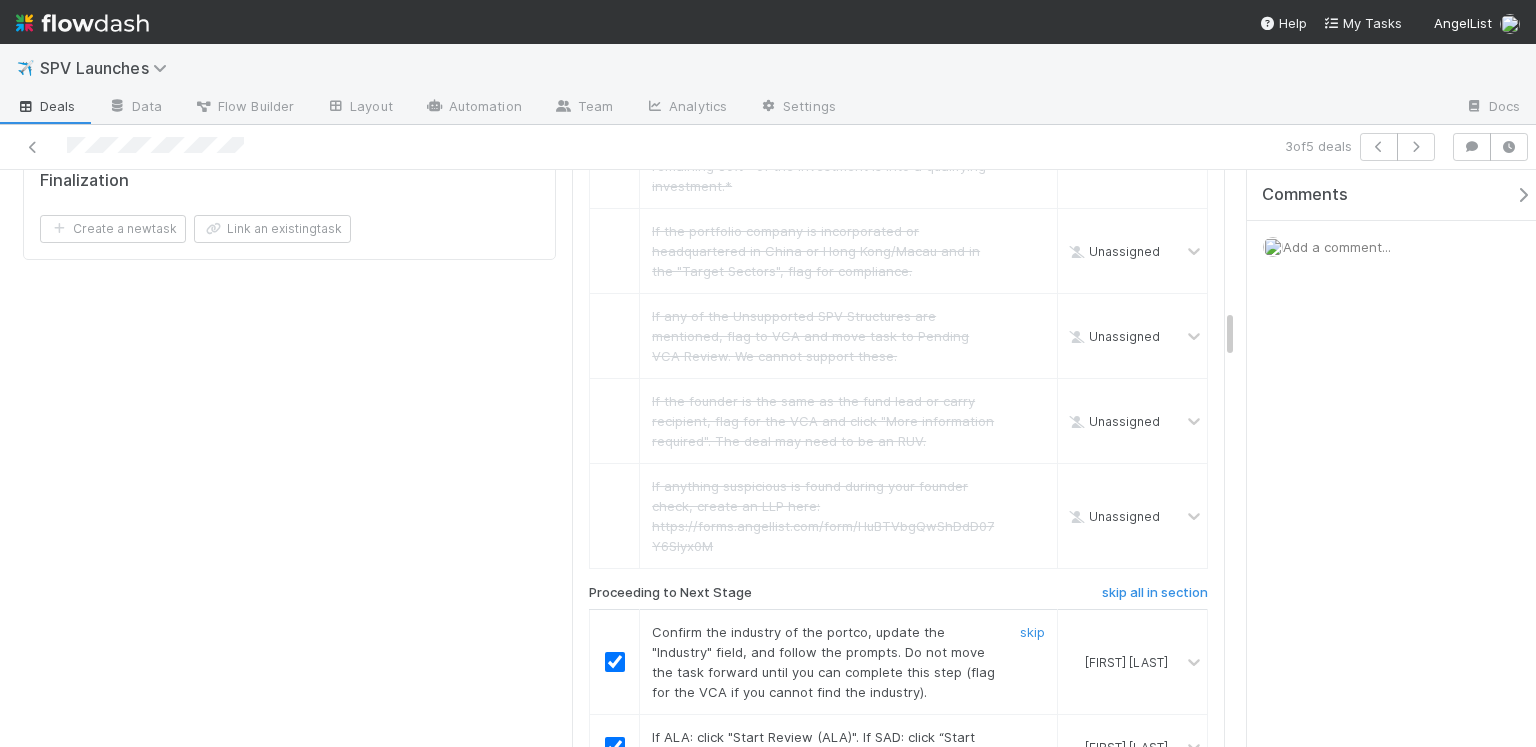 click on "Confirm the industry of the portco, update the "Industry" field, and follow the prompts. Do not move the task forward until you can complete this step (flag for the VCA if you cannot find the industry)." at bounding box center (823, 662) 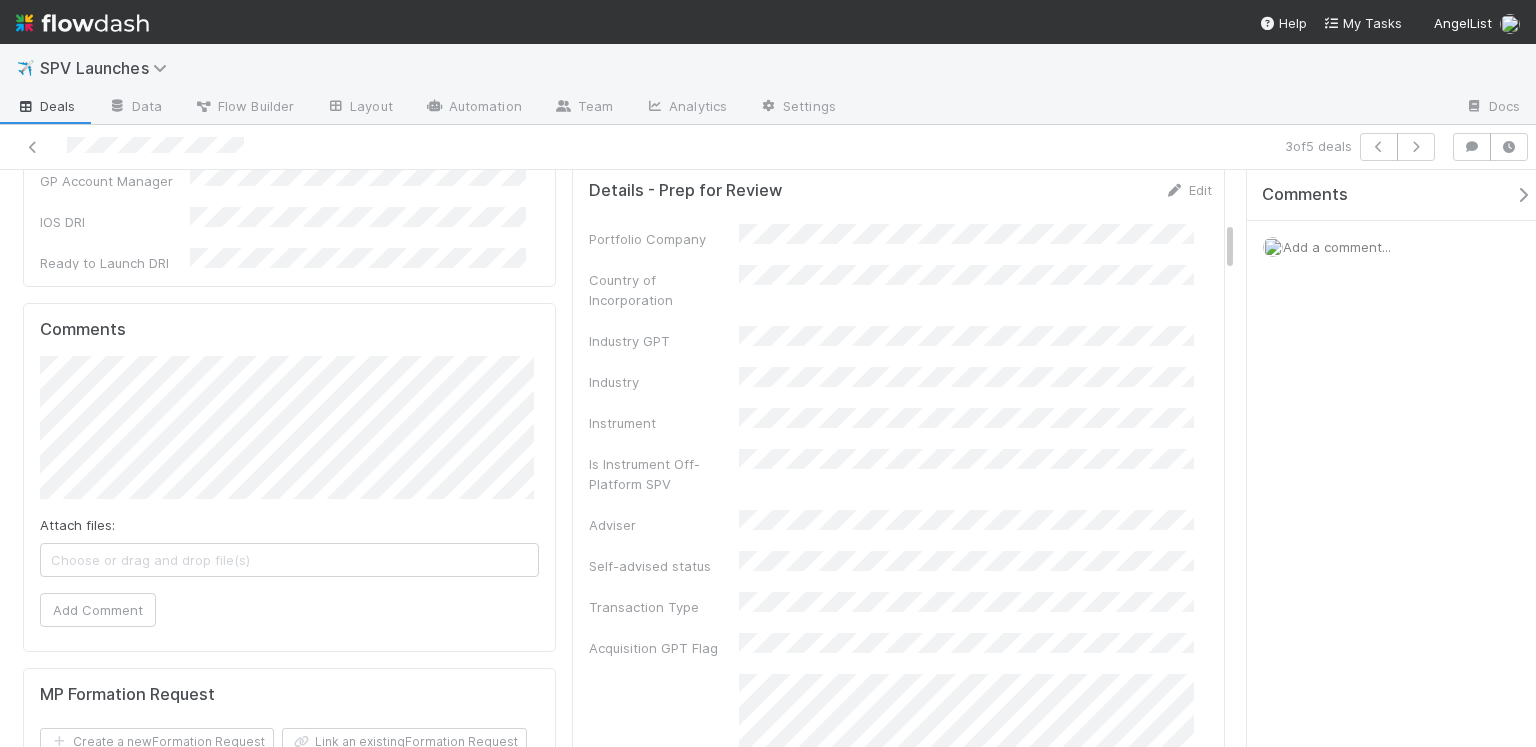 scroll, scrollTop: 0, scrollLeft: 0, axis: both 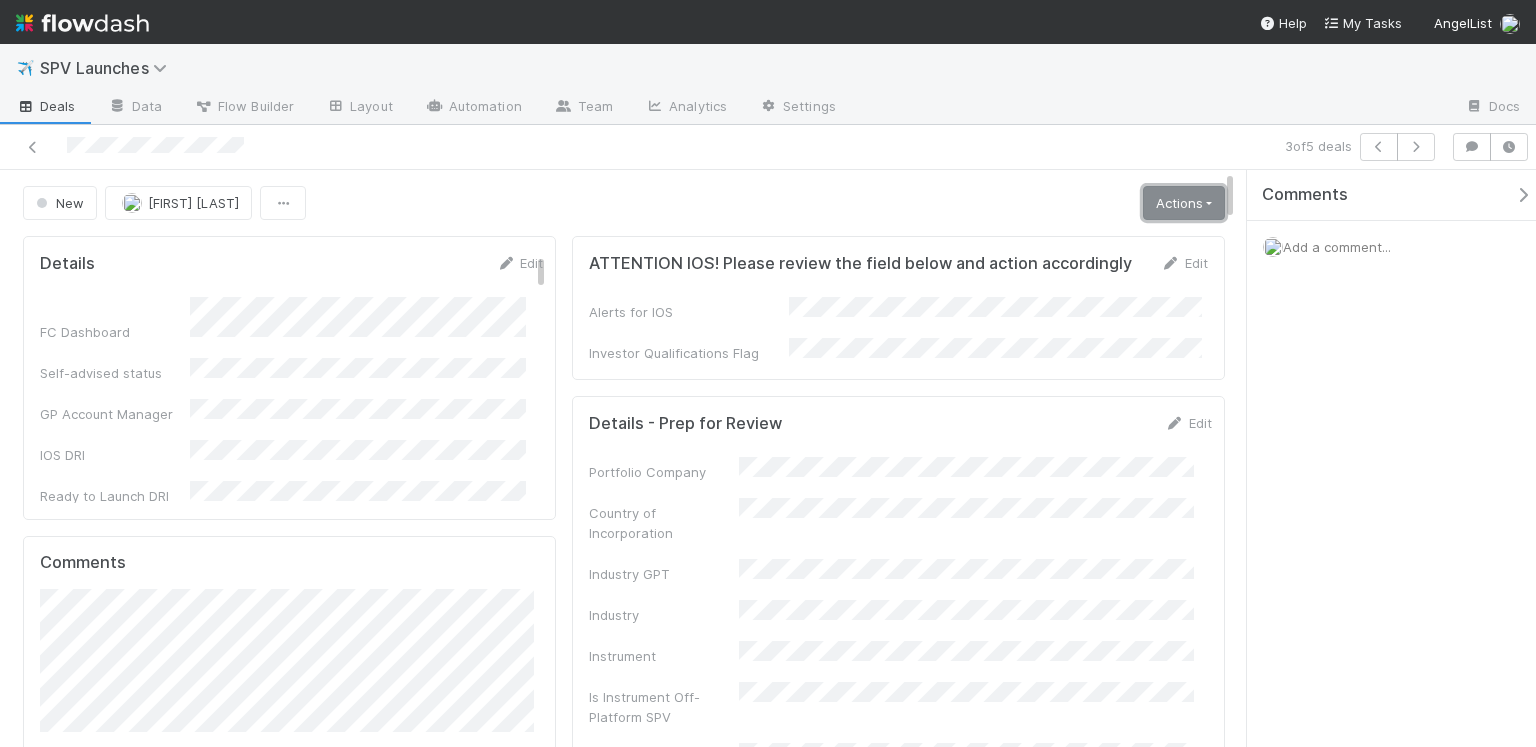 click on "Actions" at bounding box center [1184, 203] 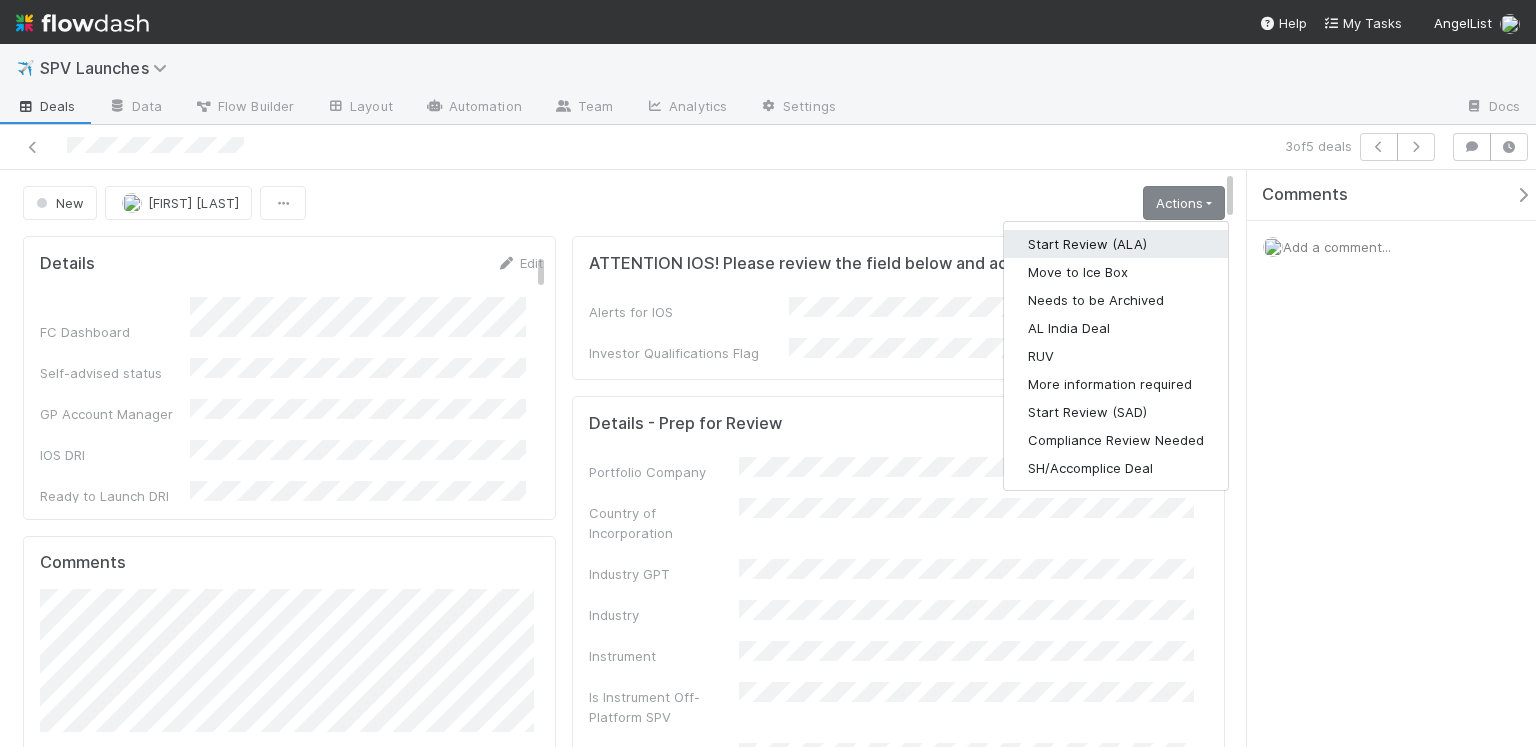 click on "Start Review (ALA)" at bounding box center (1116, 244) 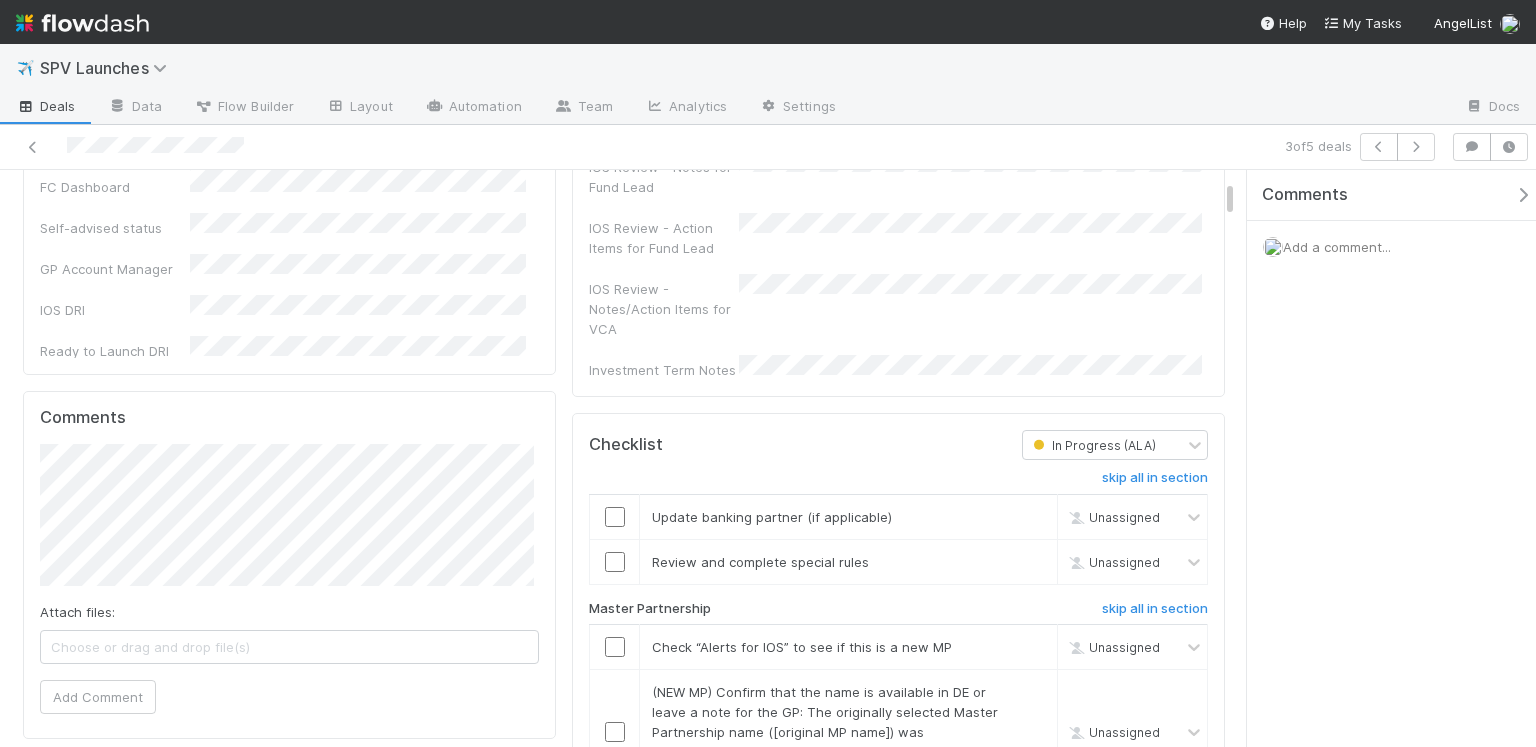 scroll, scrollTop: 204, scrollLeft: 0, axis: vertical 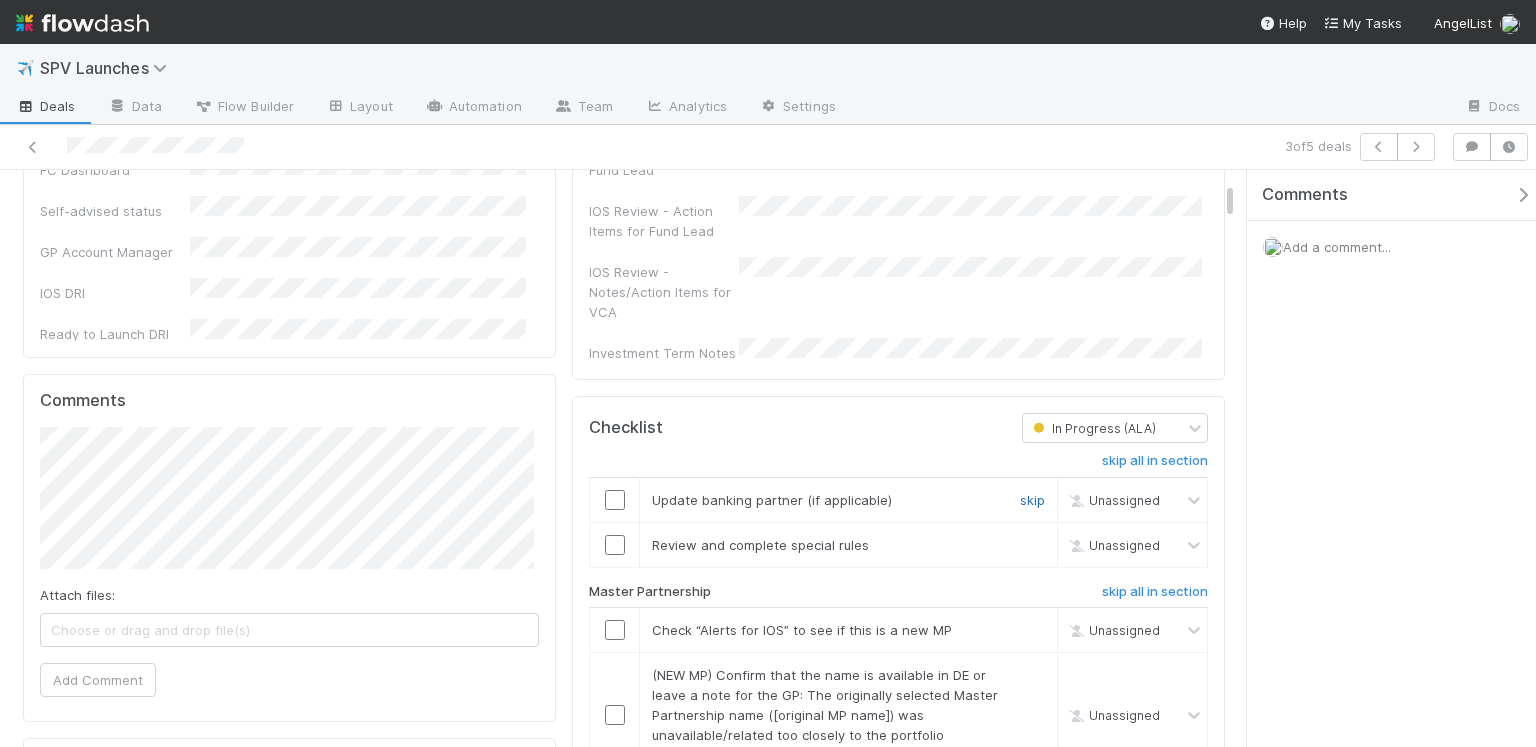 click on "skip" at bounding box center (1032, 500) 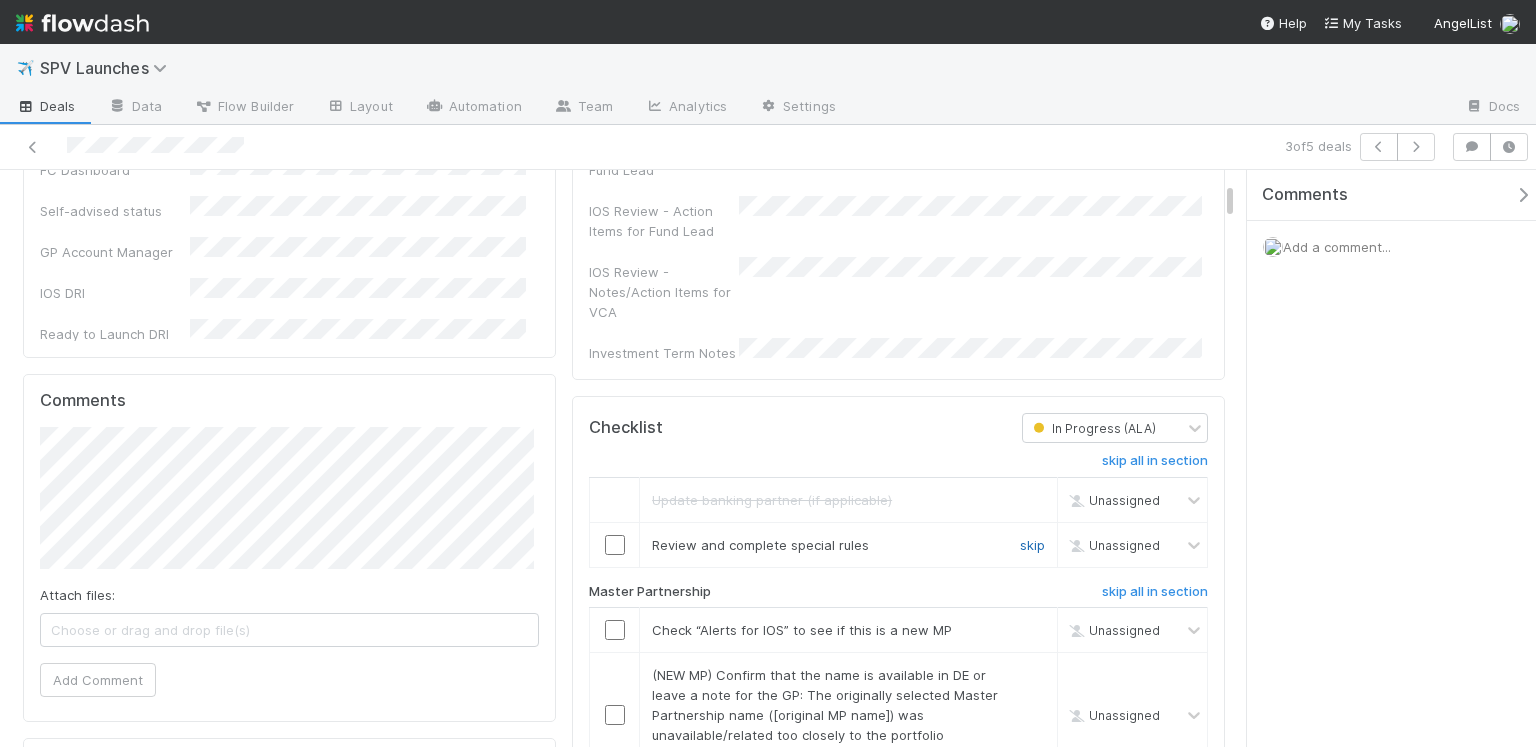click on "skip" at bounding box center (1032, 545) 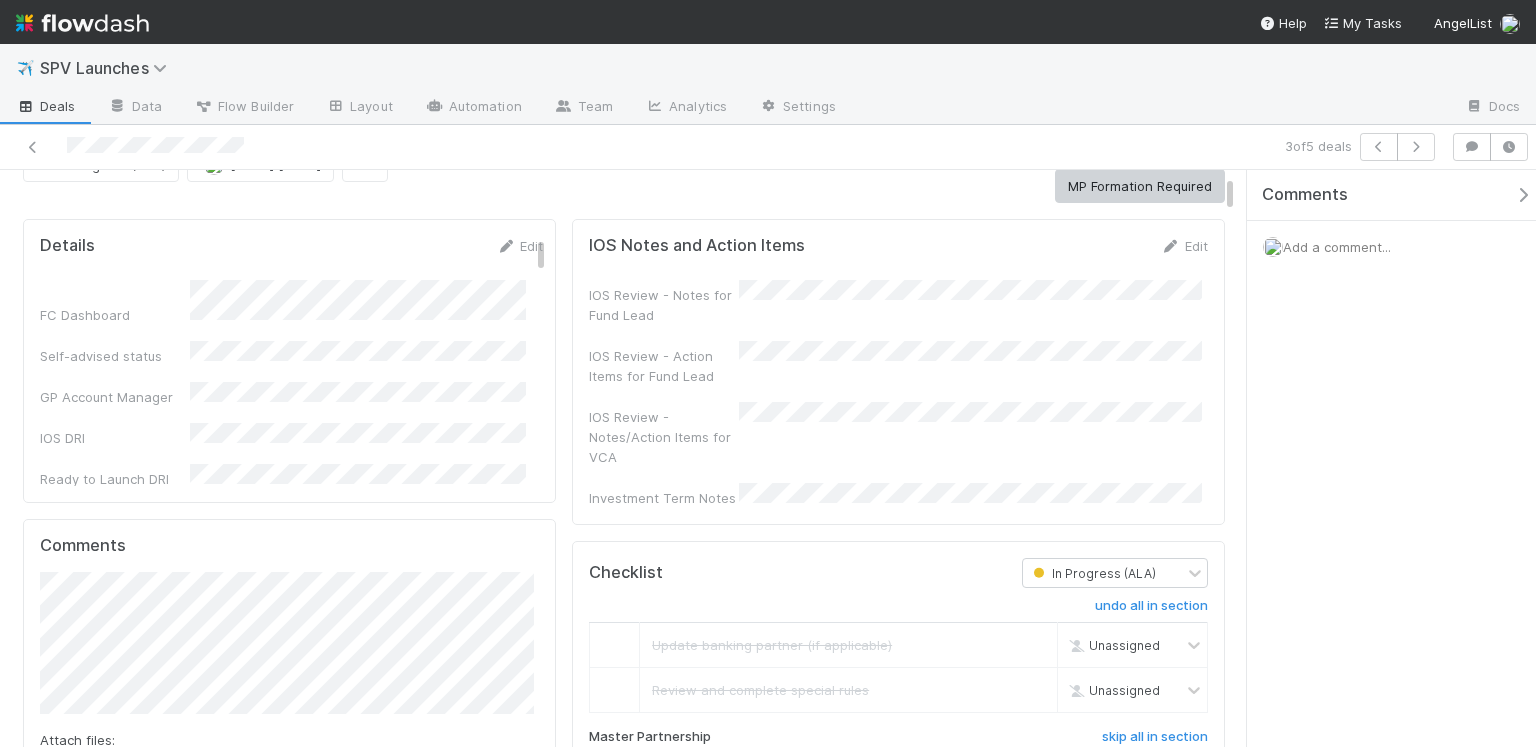 scroll, scrollTop: 205, scrollLeft: 0, axis: vertical 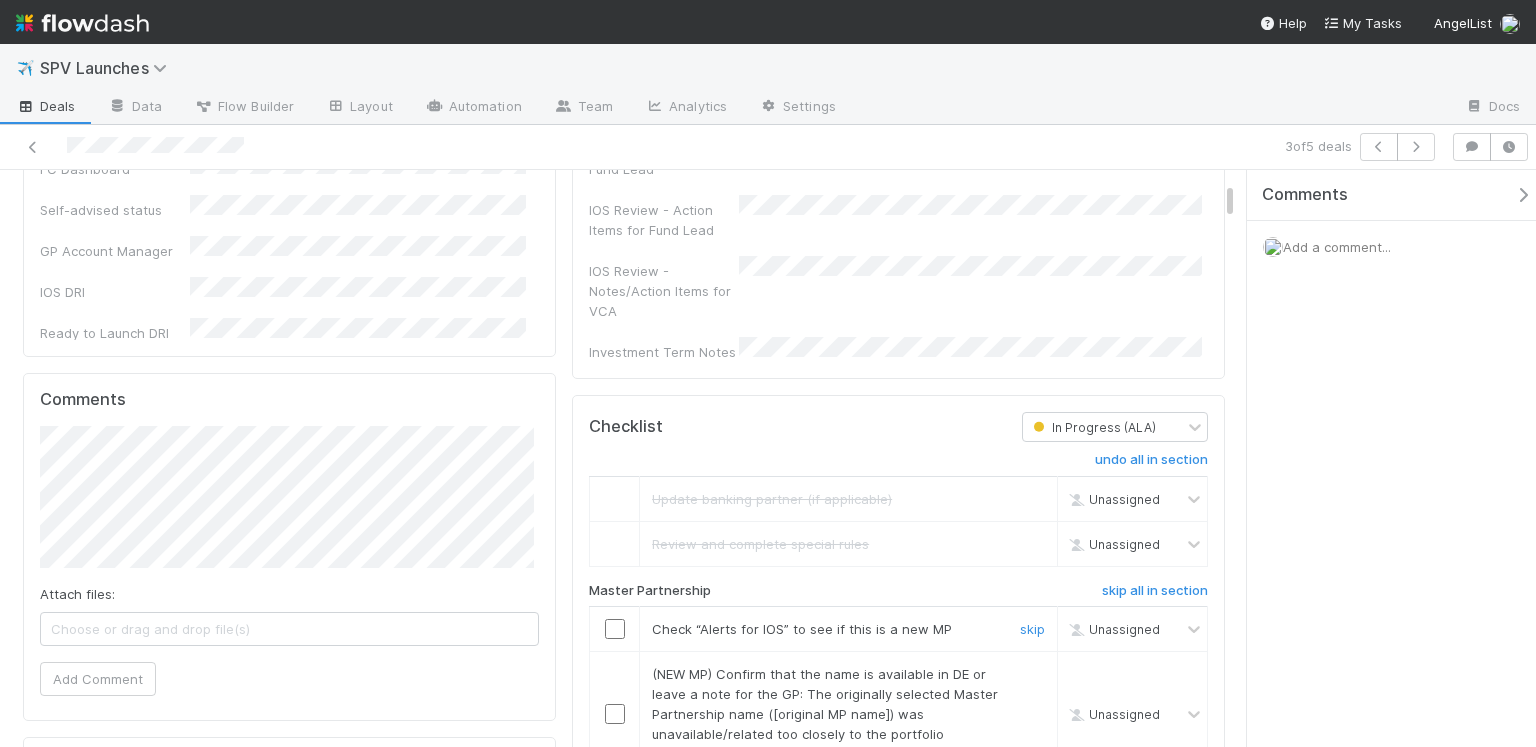 click at bounding box center [615, 629] 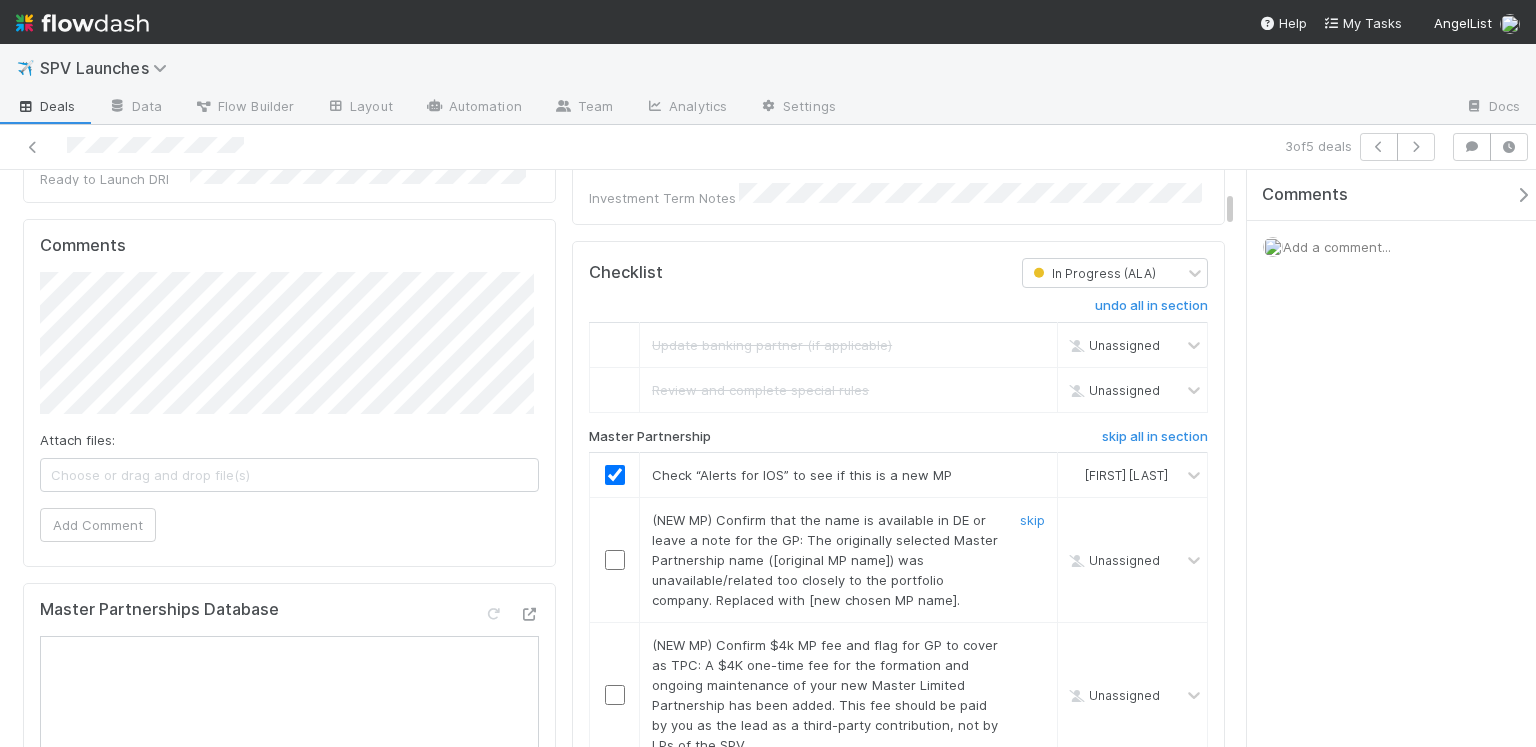 scroll, scrollTop: 369, scrollLeft: 0, axis: vertical 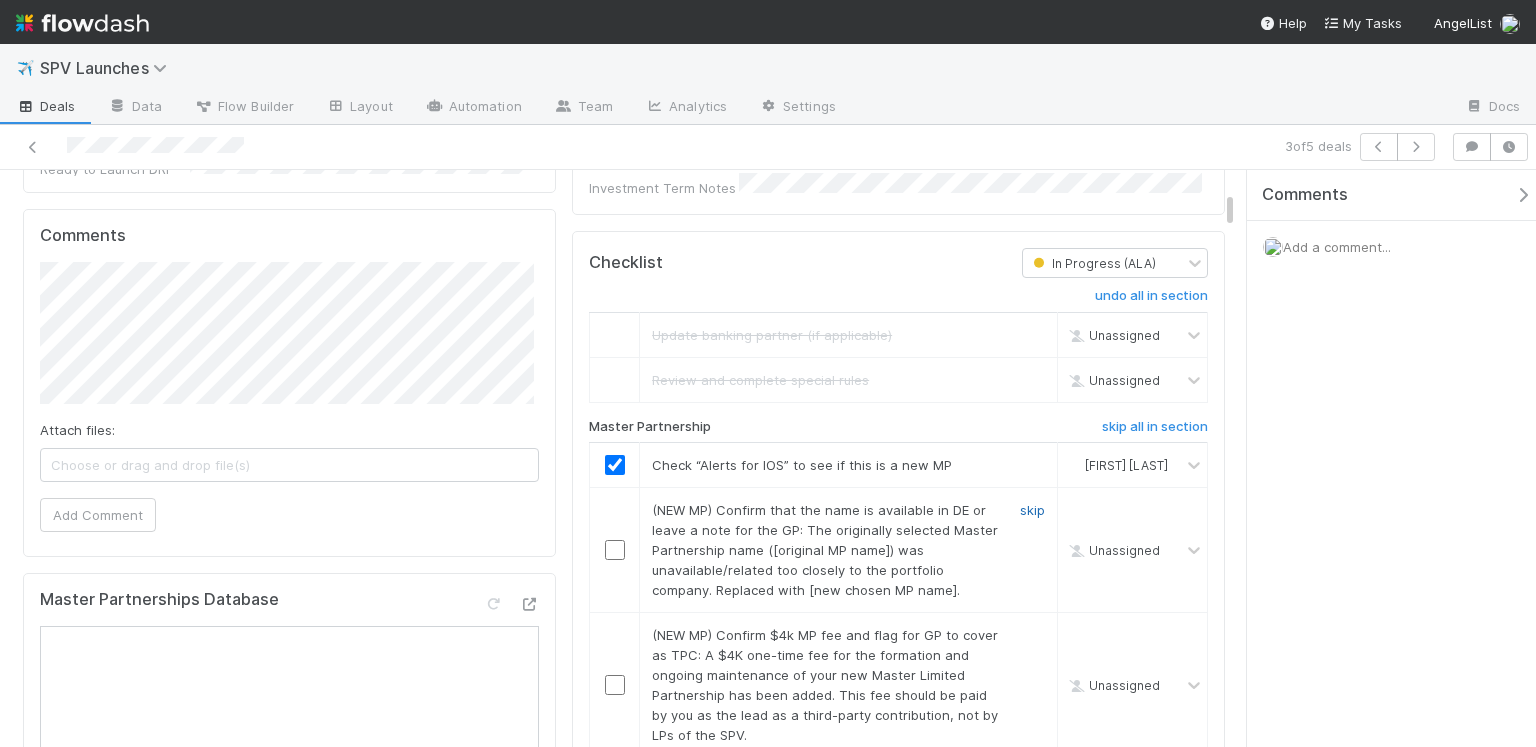 click on "skip" at bounding box center (1032, 510) 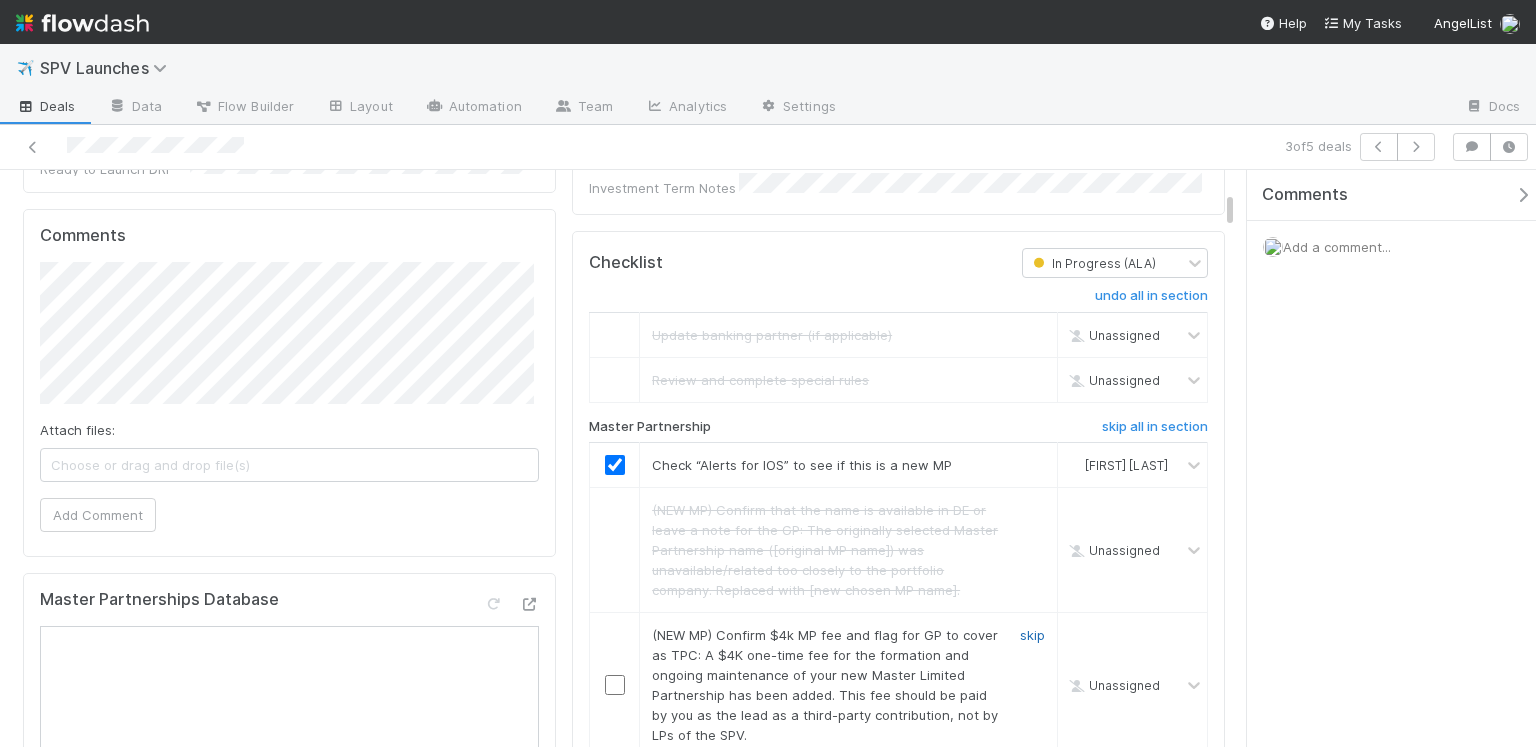click on "skip" at bounding box center (1032, 635) 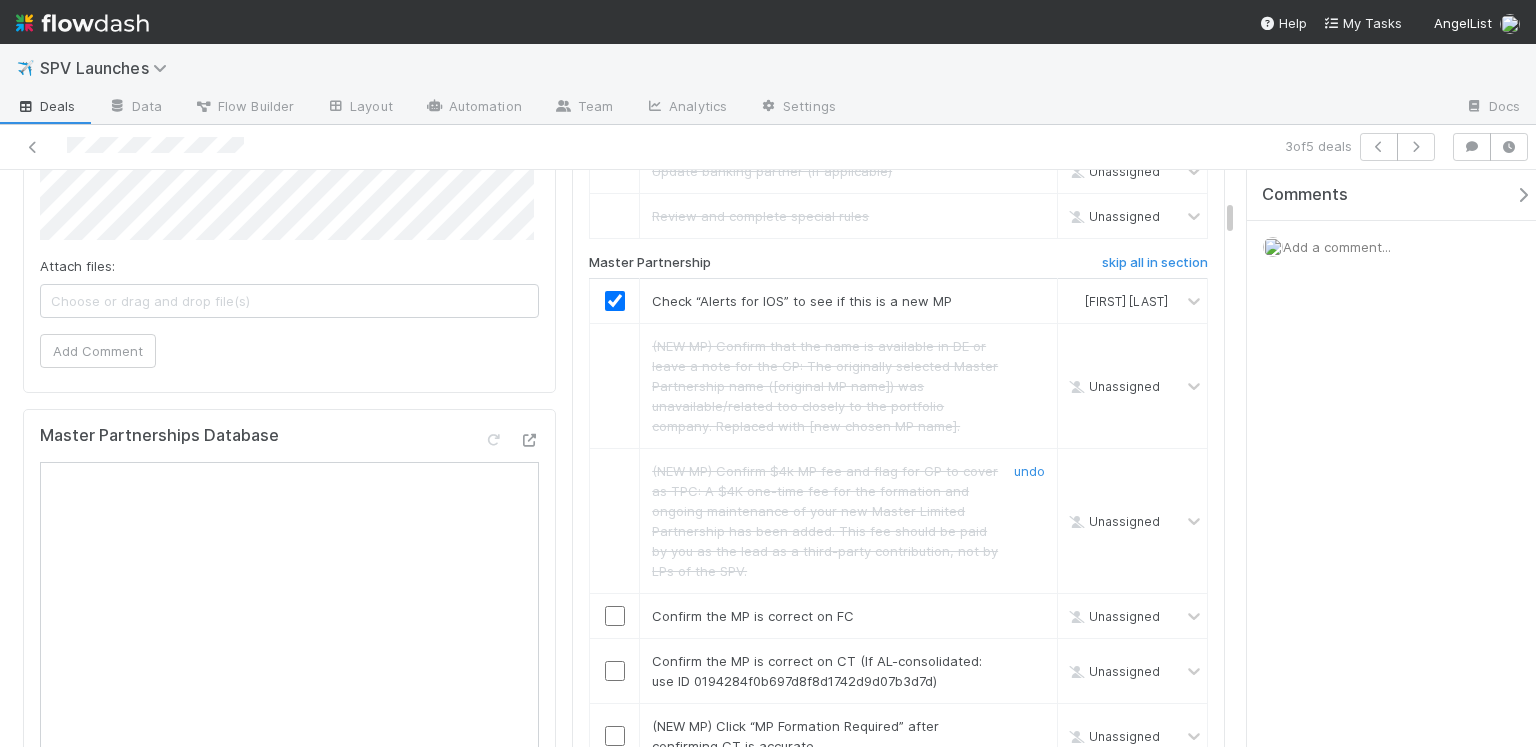 scroll, scrollTop: 549, scrollLeft: 0, axis: vertical 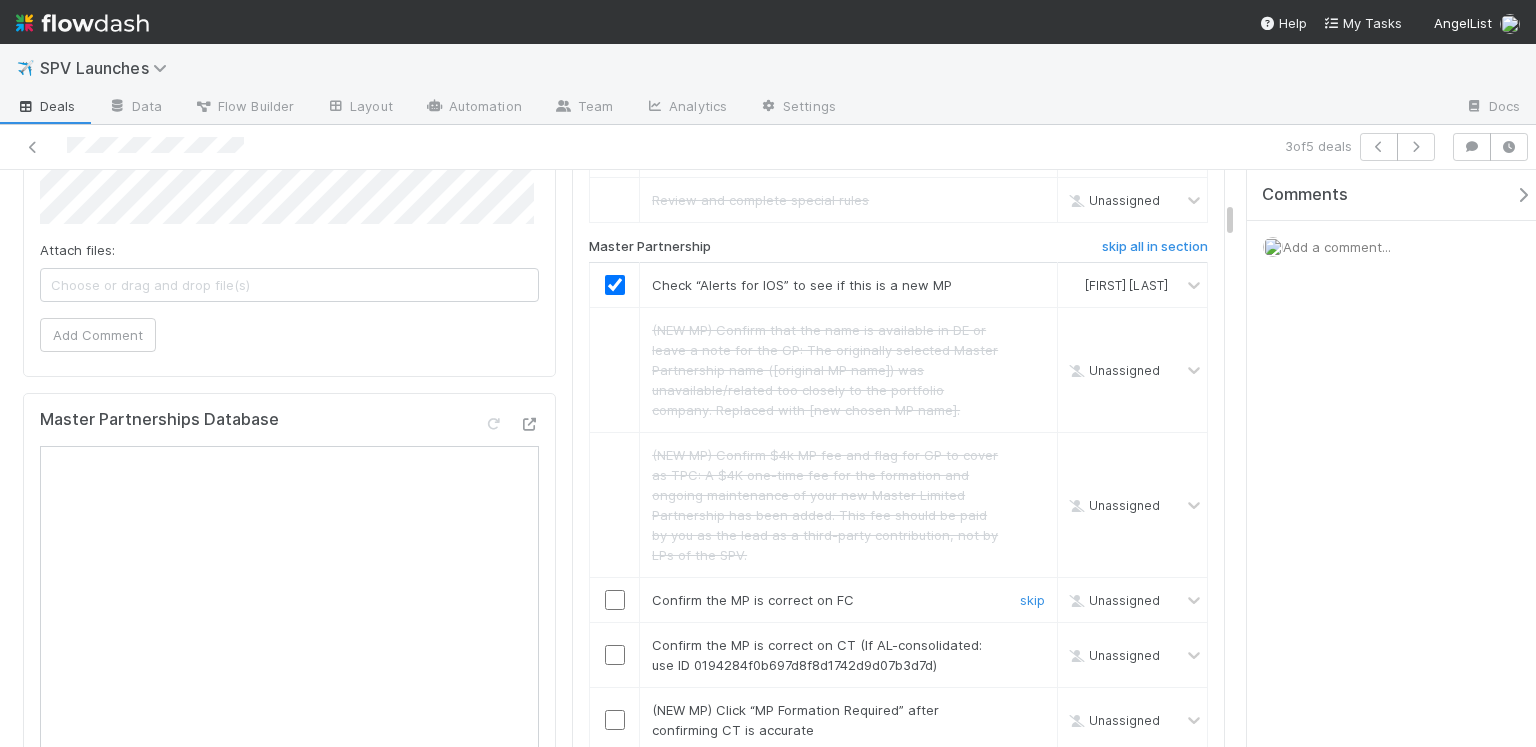 click at bounding box center [615, 600] 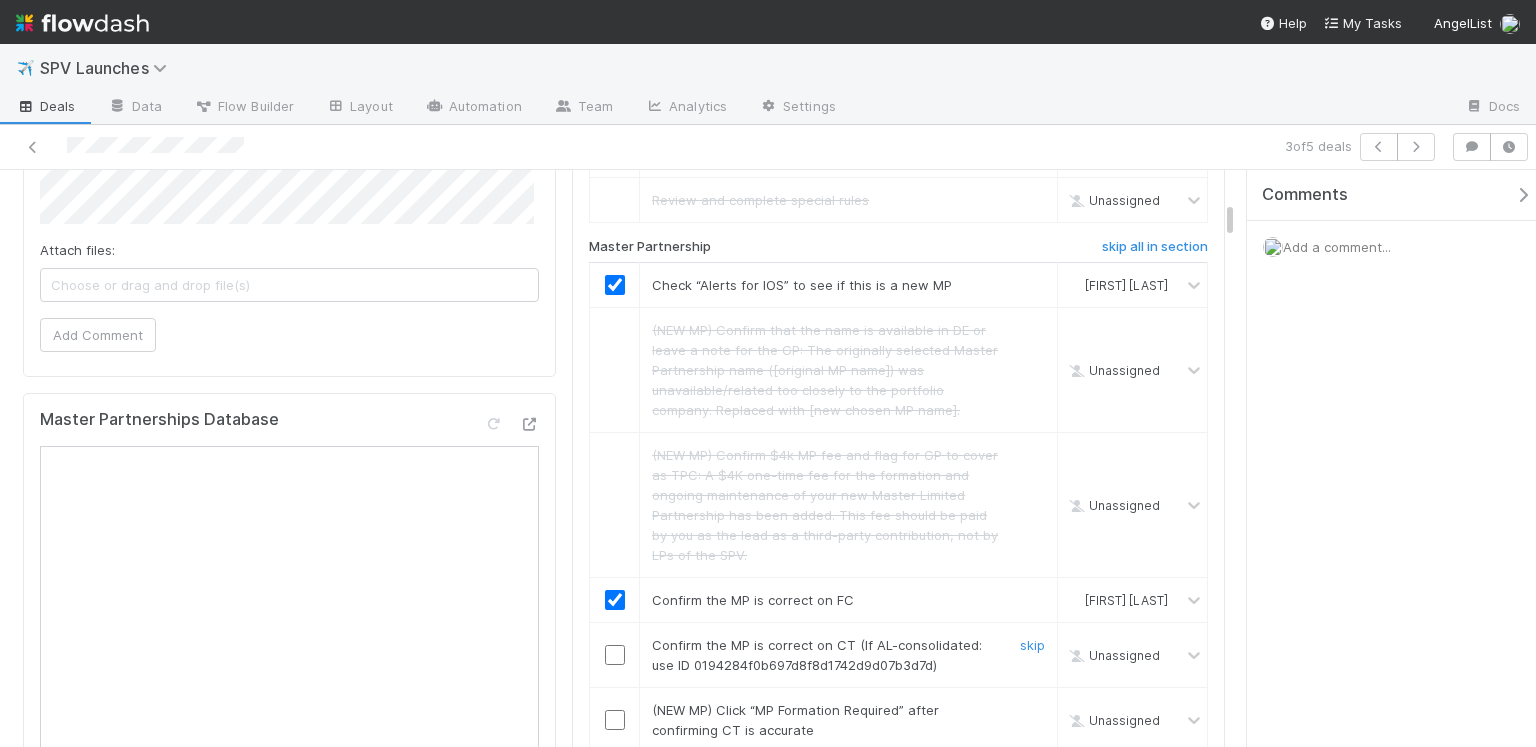 click on "Confirm the MP is correct on CT (If AL-consolidated: use ID 0194284f0b697d8f8d1742d9d07b3d7d)" at bounding box center [817, 655] 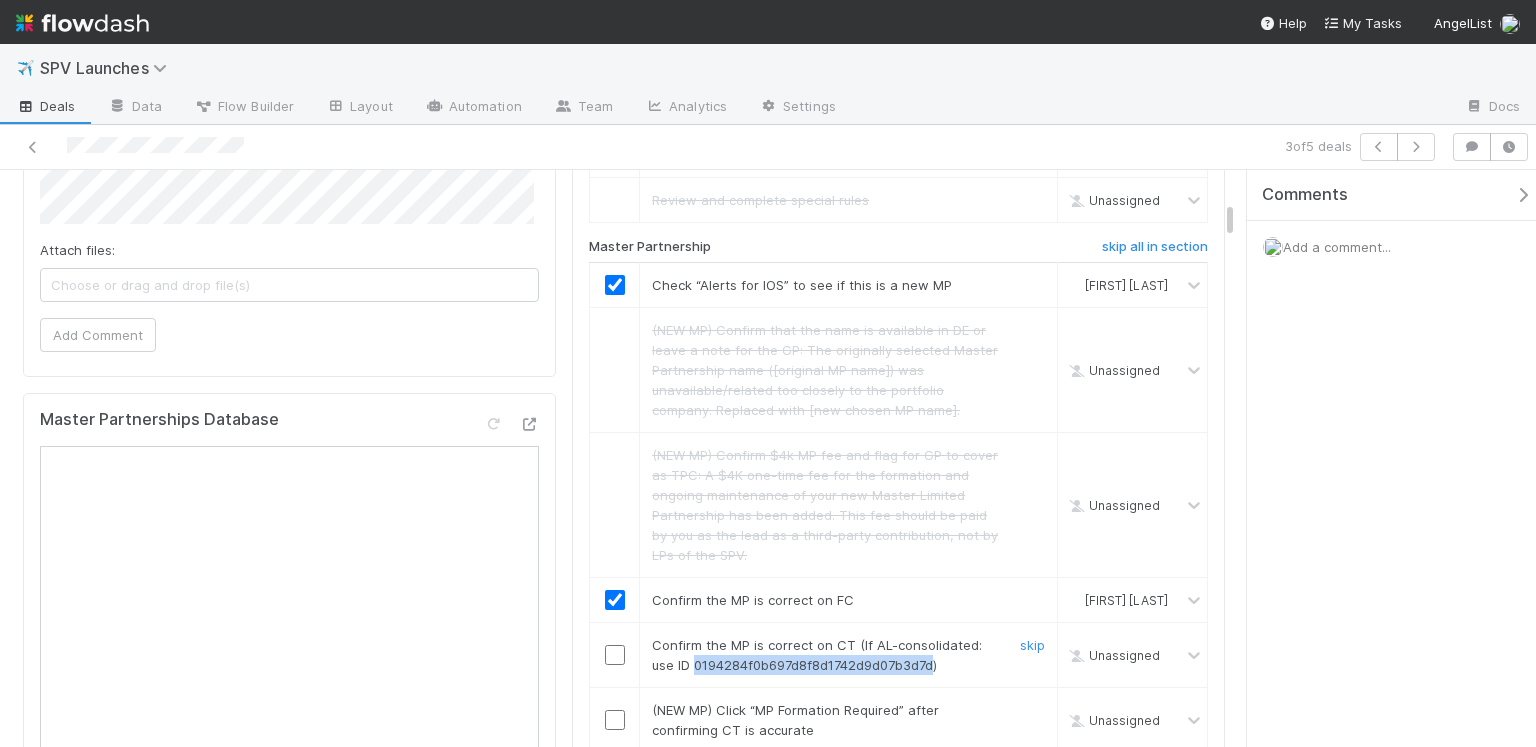copy on "0194284f0b697d8f8d1742d9d07b3d7d" 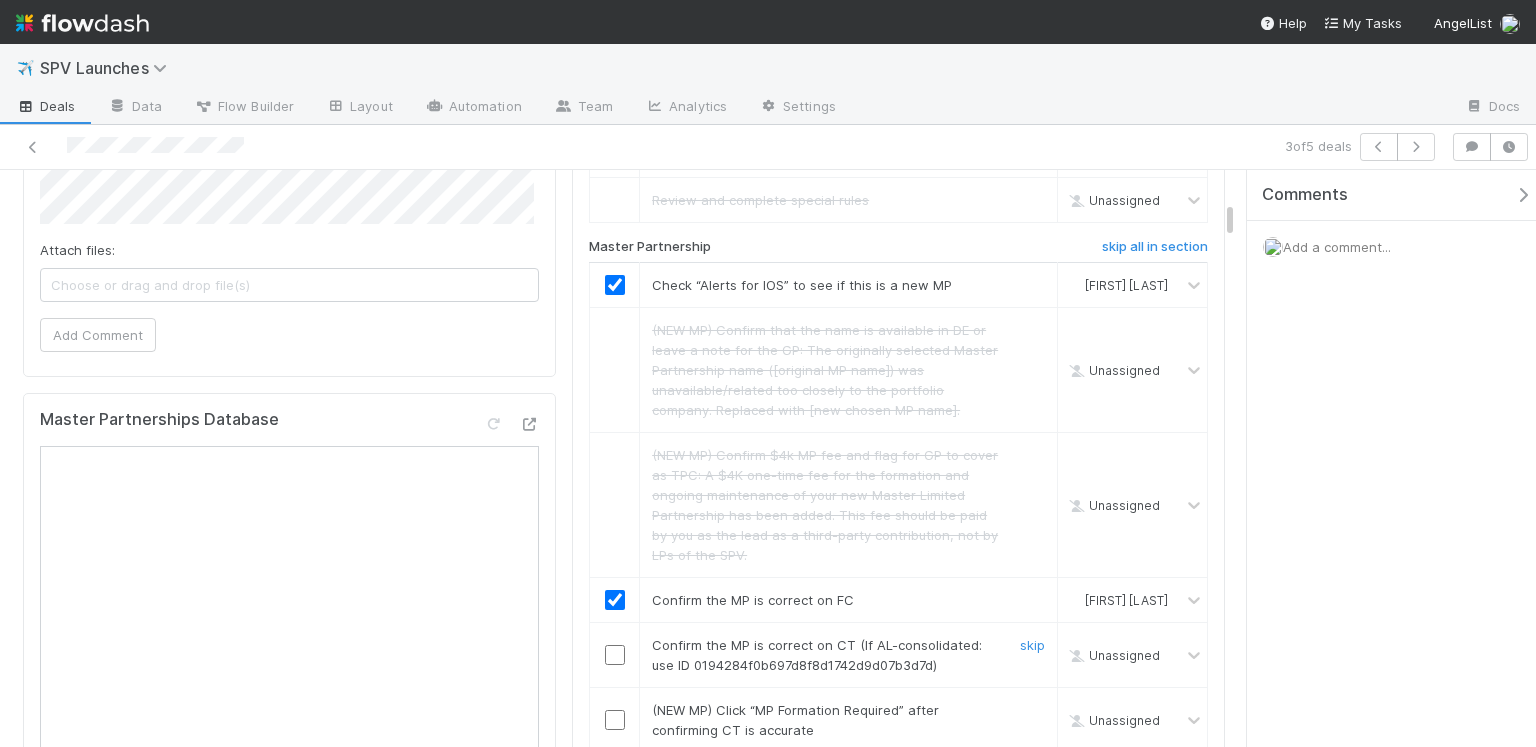 click at bounding box center [614, 655] 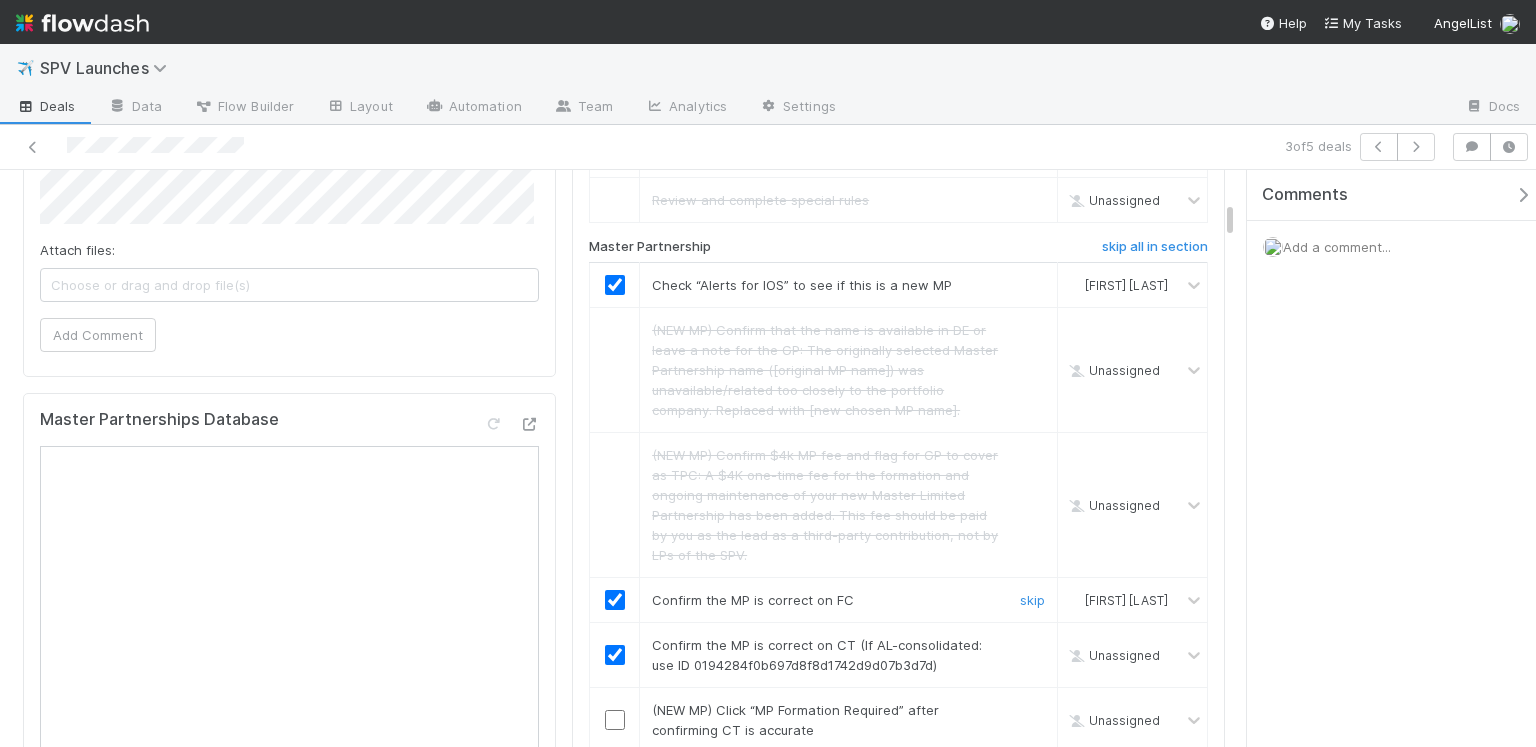 checkbox on "true" 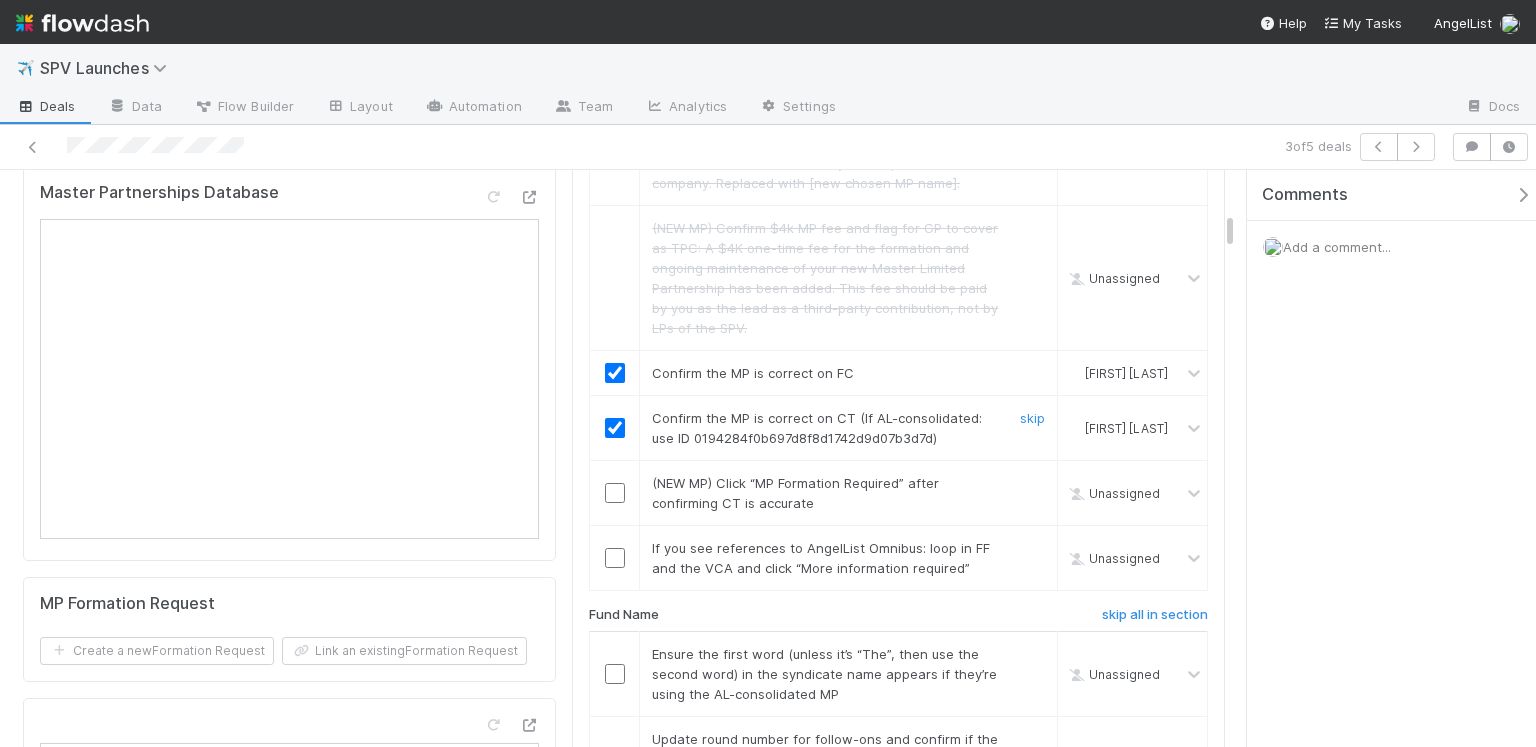 scroll, scrollTop: 784, scrollLeft: 0, axis: vertical 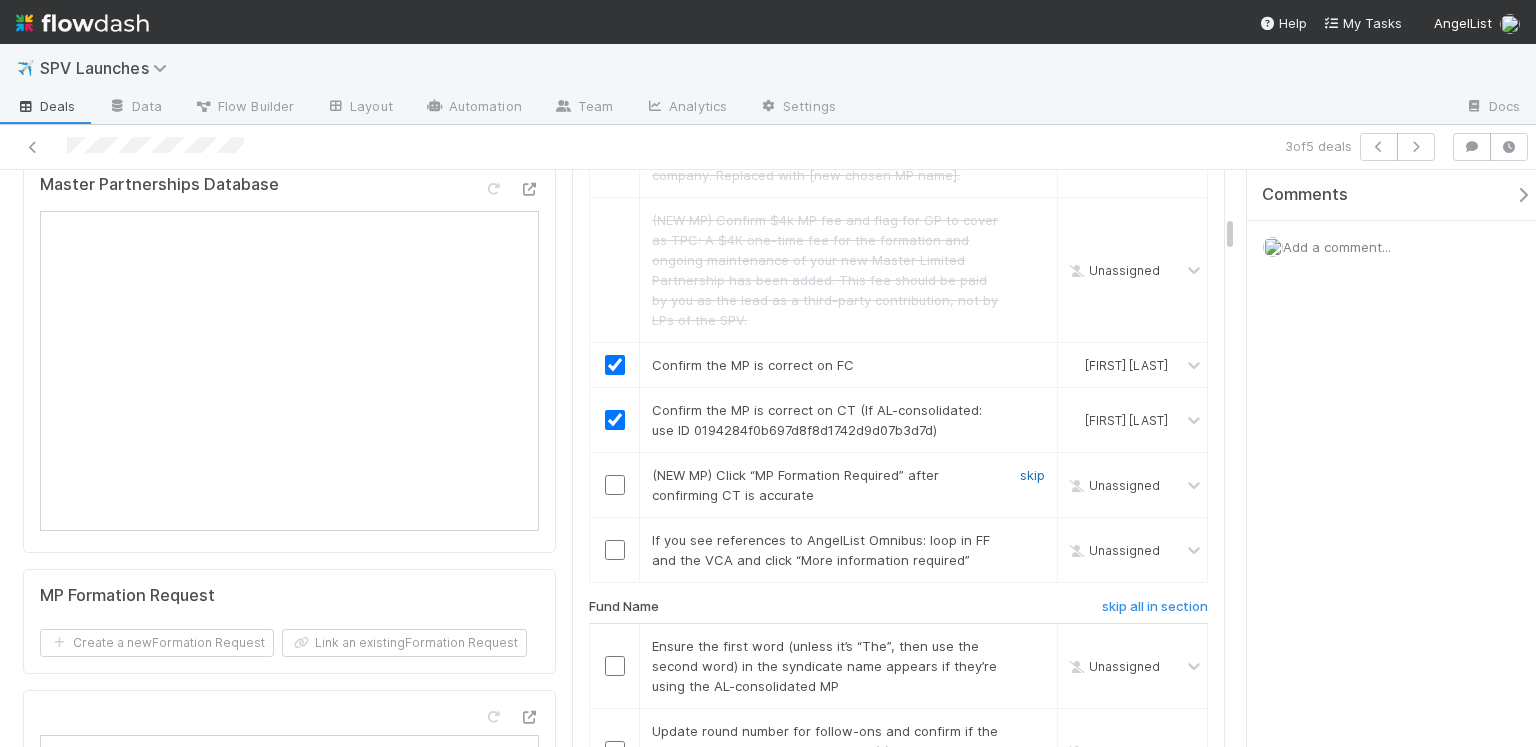 click on "skip" at bounding box center (1032, 475) 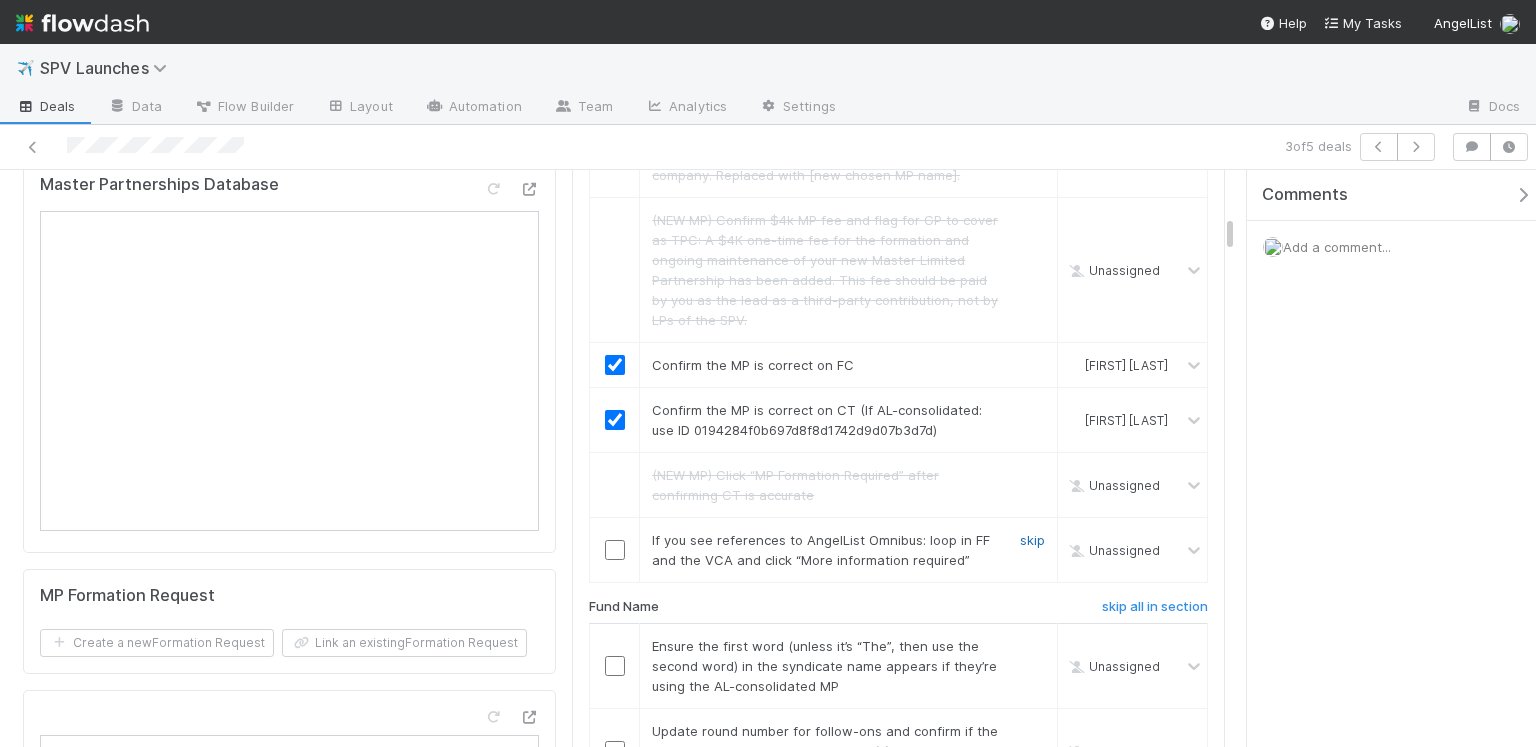 click on "skip" at bounding box center (1032, 540) 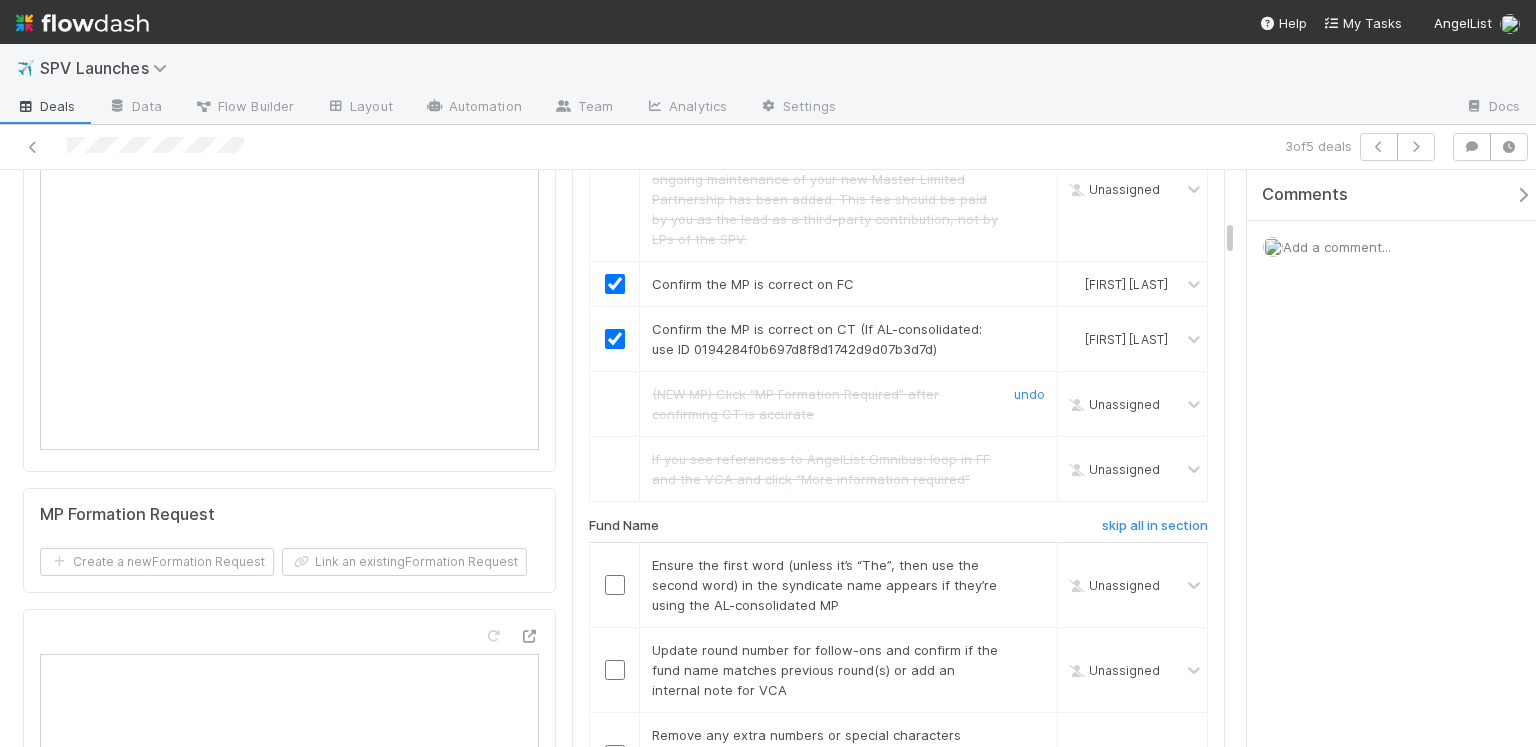 scroll, scrollTop: 931, scrollLeft: 0, axis: vertical 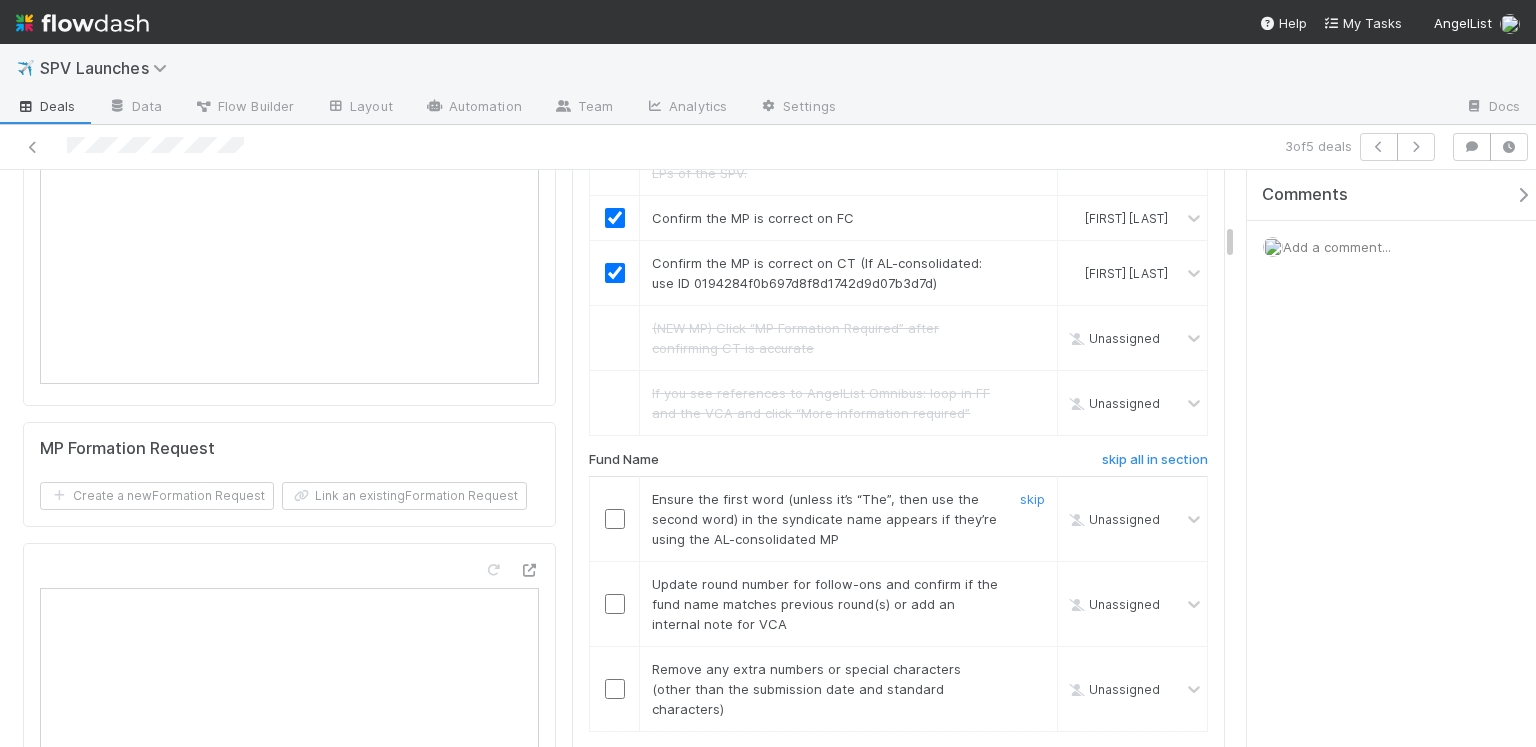 click at bounding box center (615, 519) 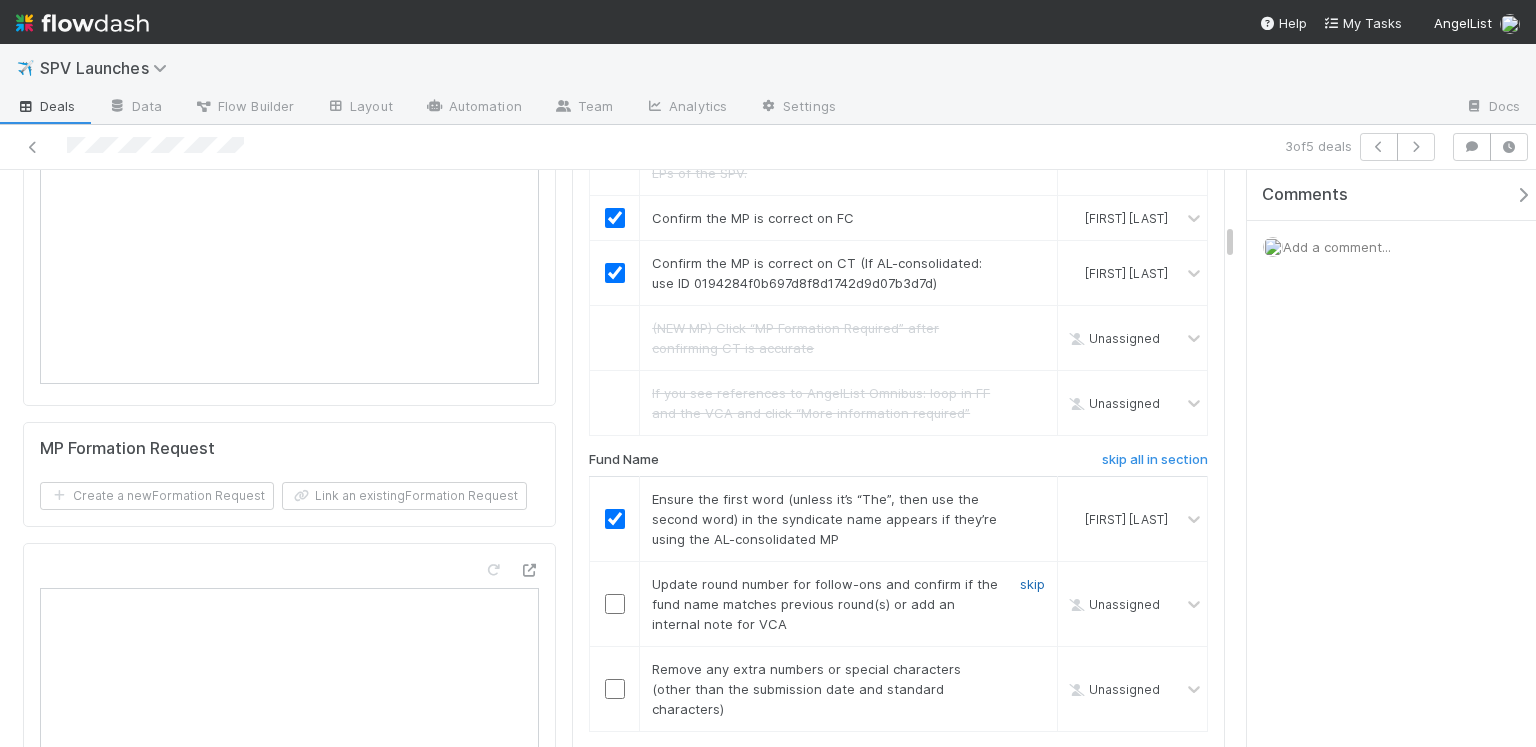 click on "skip" at bounding box center [1032, 584] 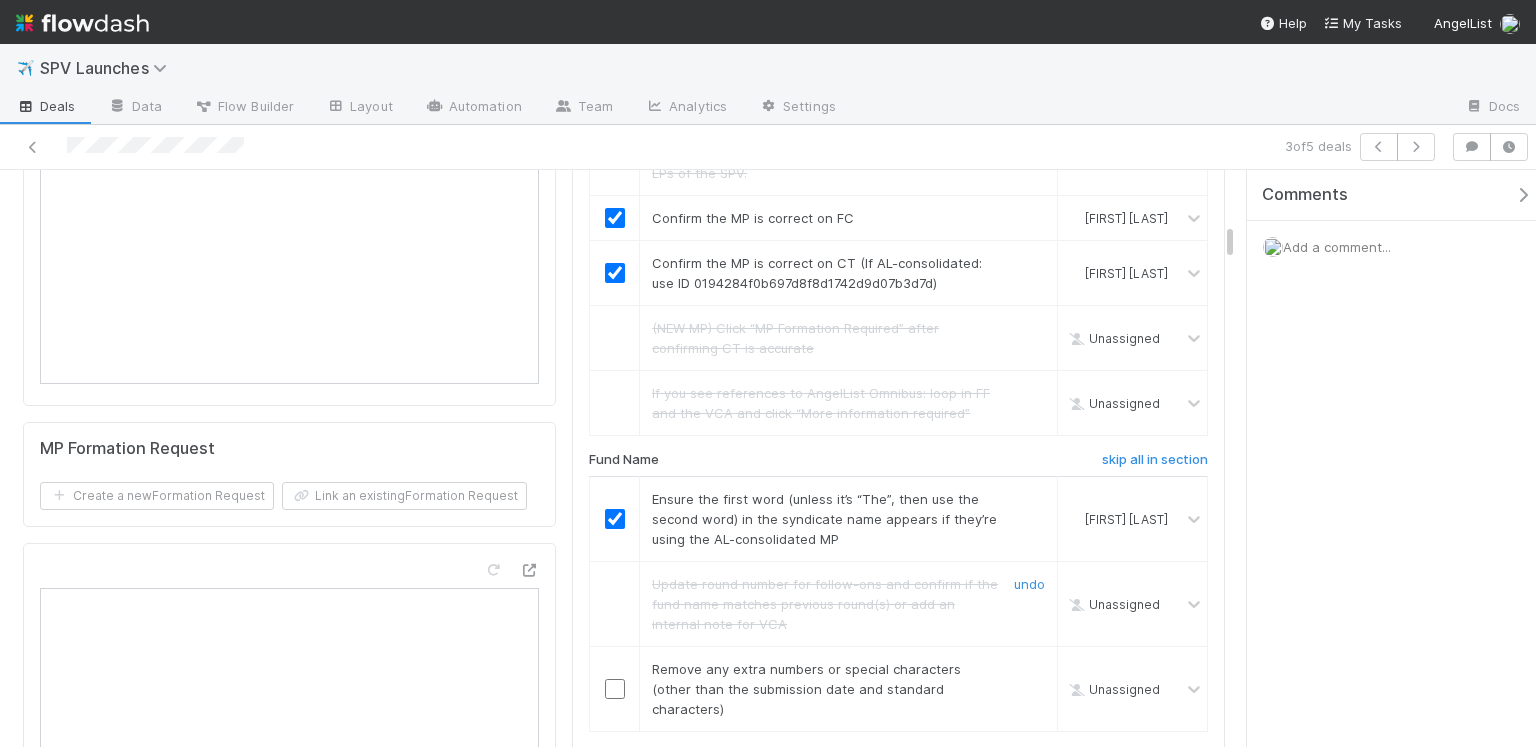 scroll, scrollTop: 934, scrollLeft: 0, axis: vertical 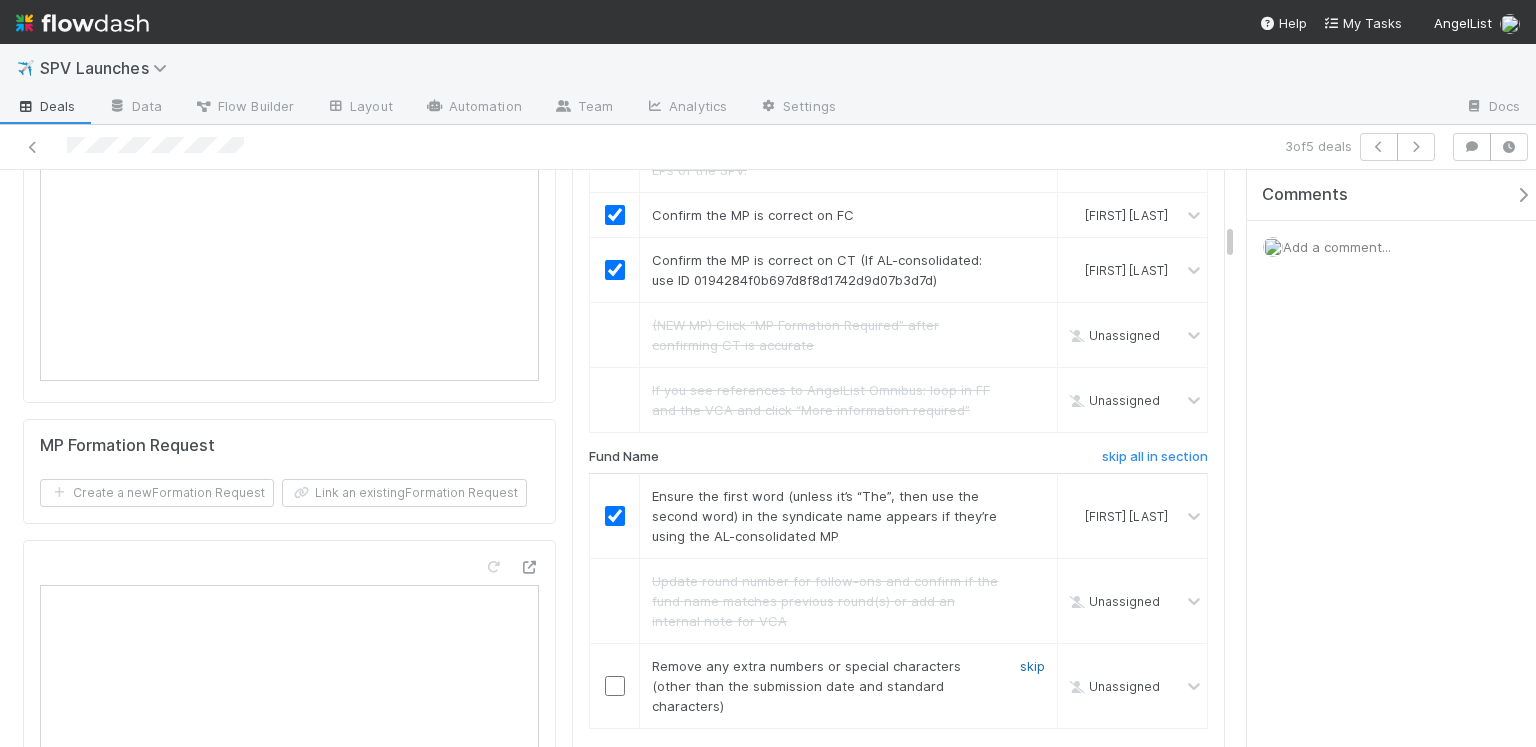 click on "skip" at bounding box center (1032, 666) 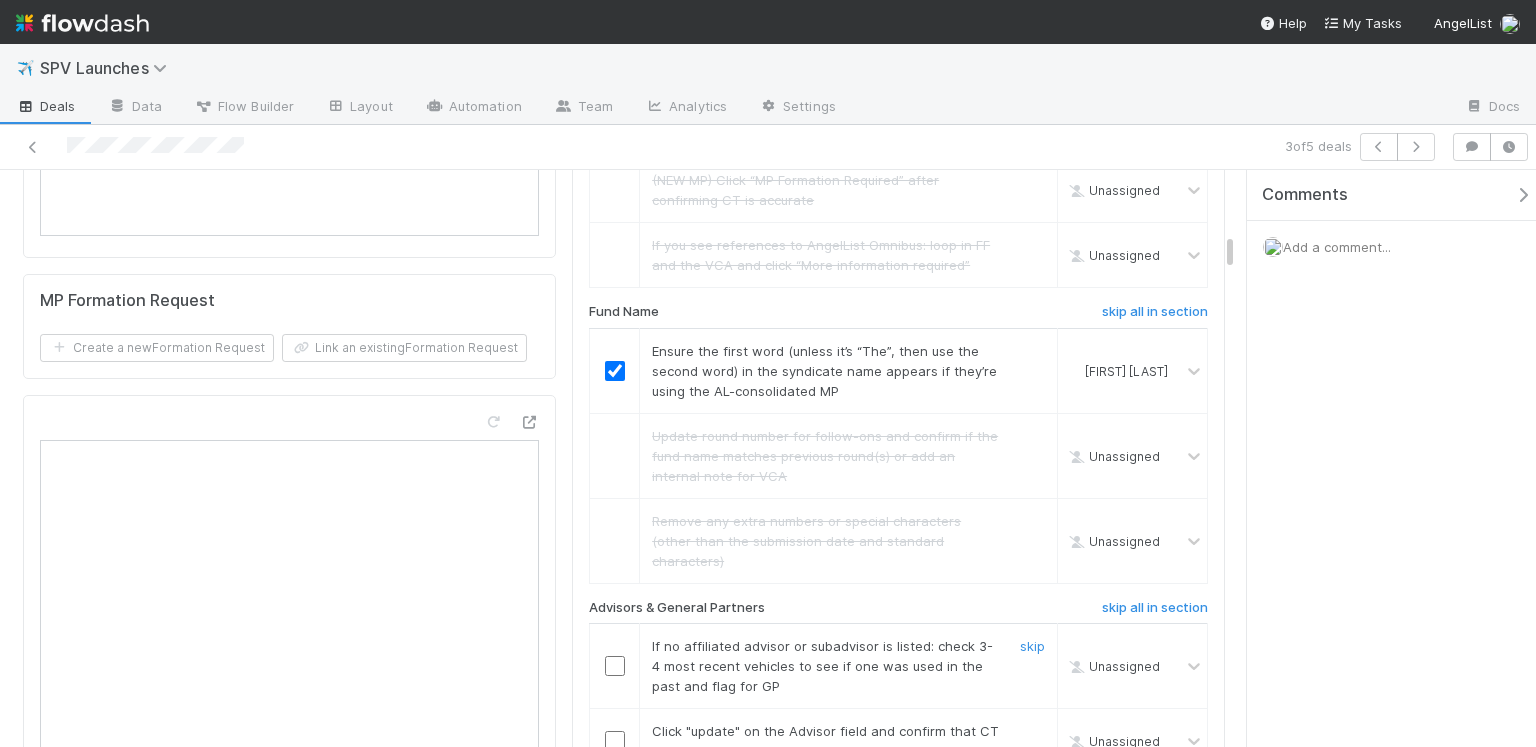 scroll, scrollTop: 1203, scrollLeft: 0, axis: vertical 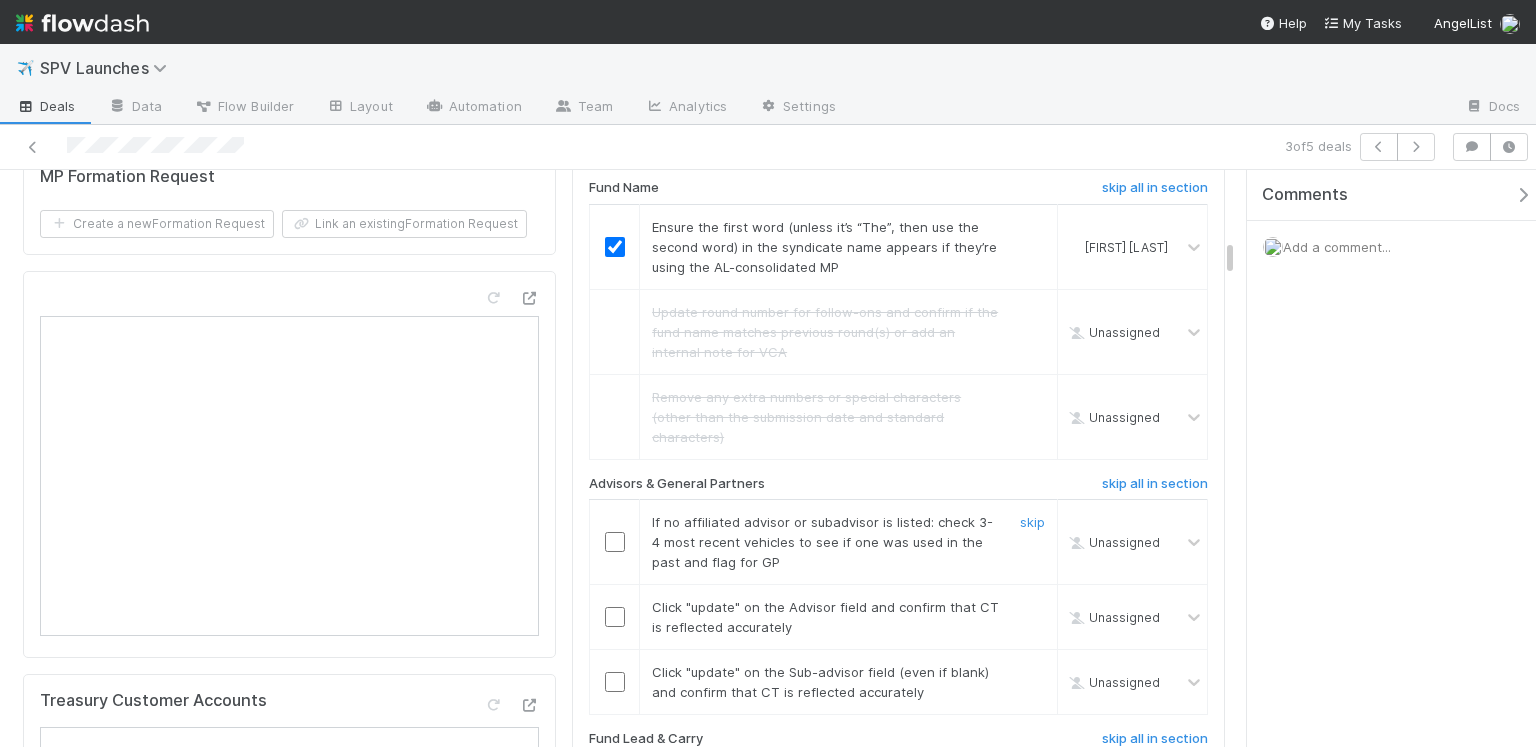 click at bounding box center [615, 542] 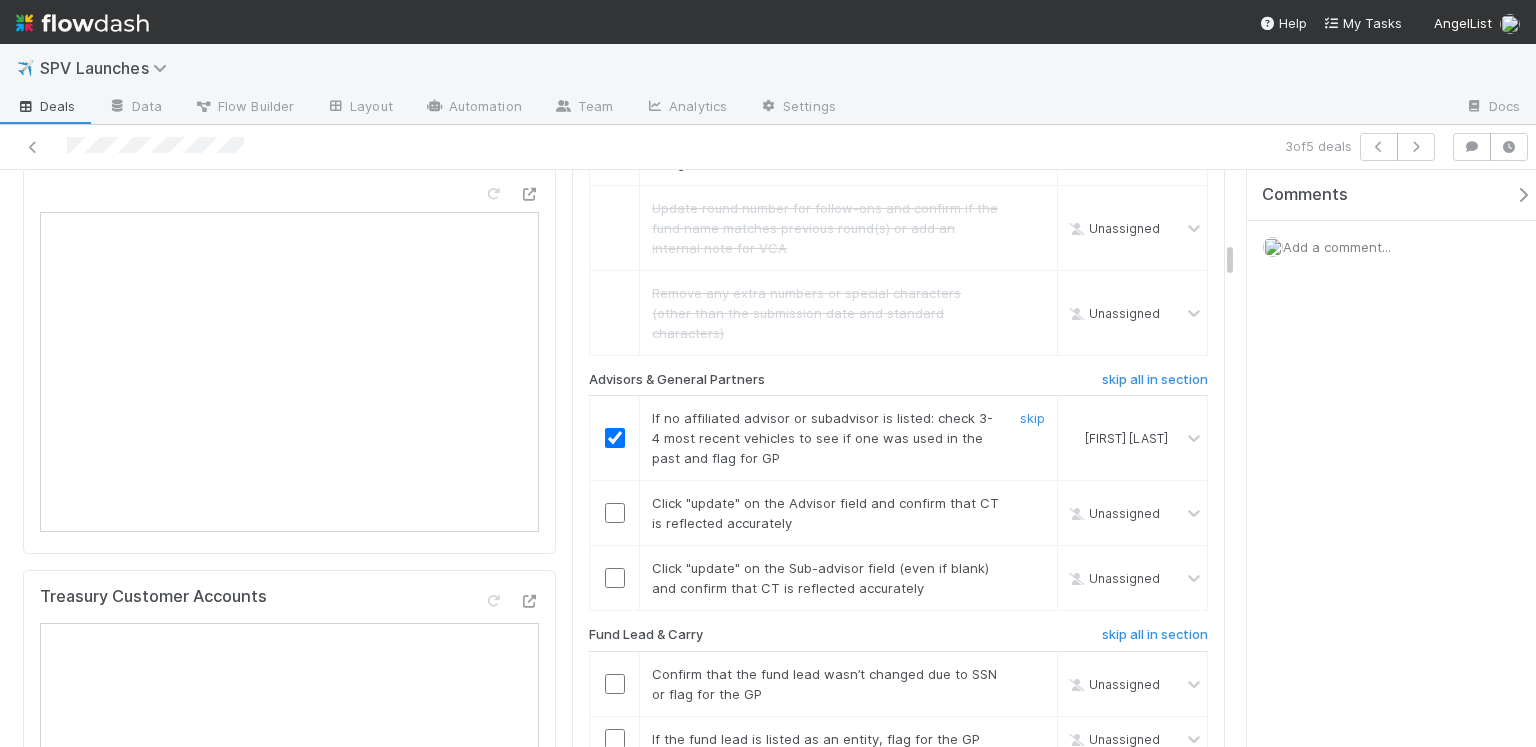 scroll, scrollTop: 1311, scrollLeft: 0, axis: vertical 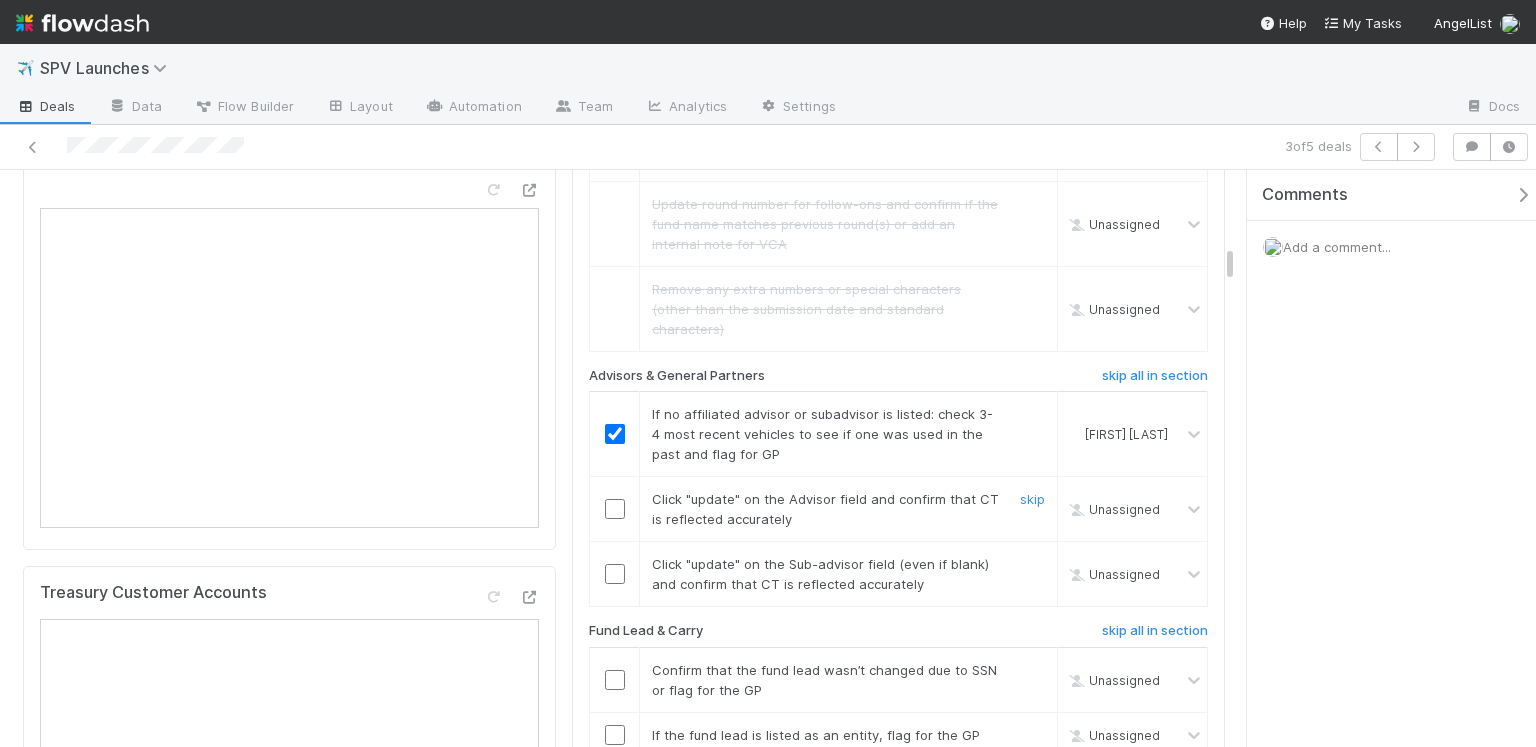click at bounding box center [615, 509] 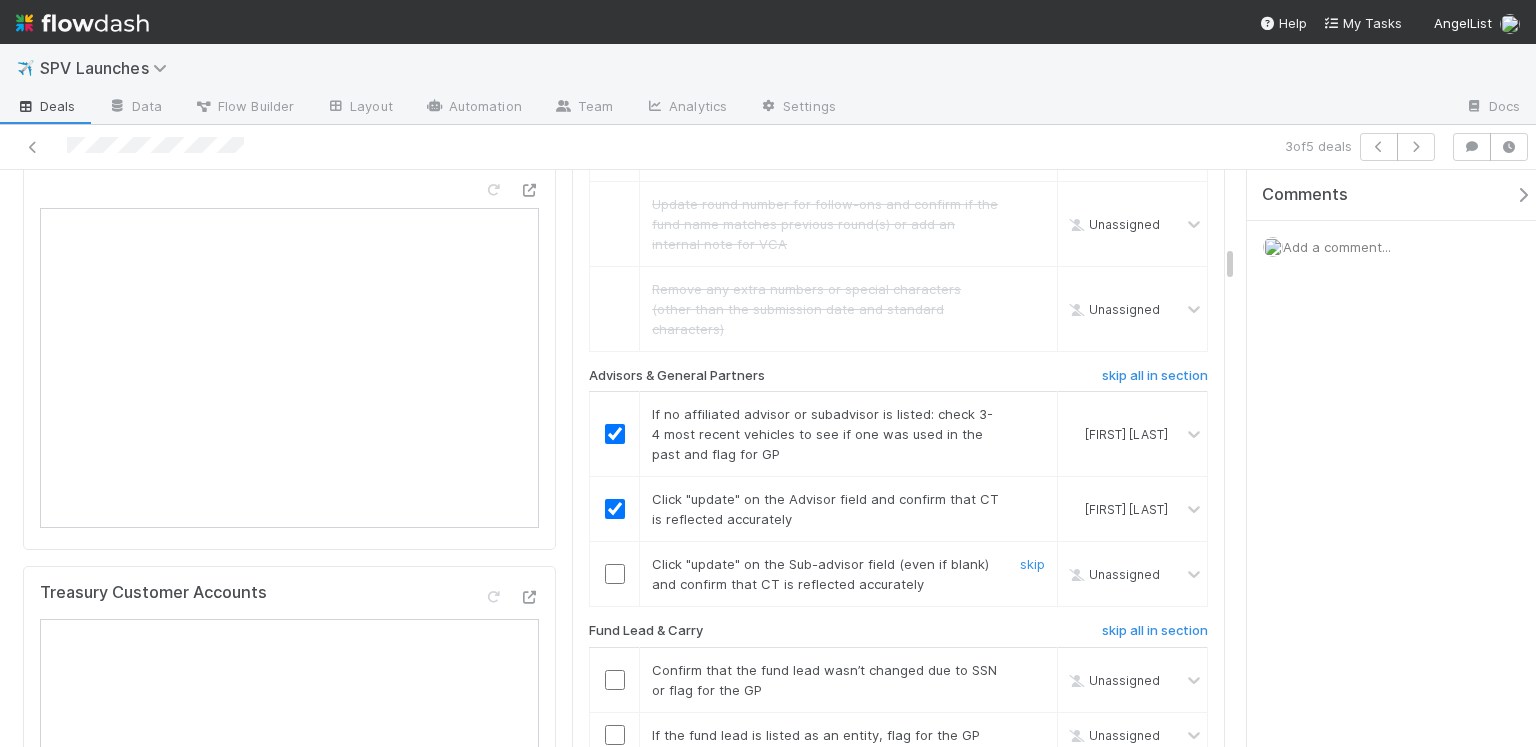 click at bounding box center (615, 574) 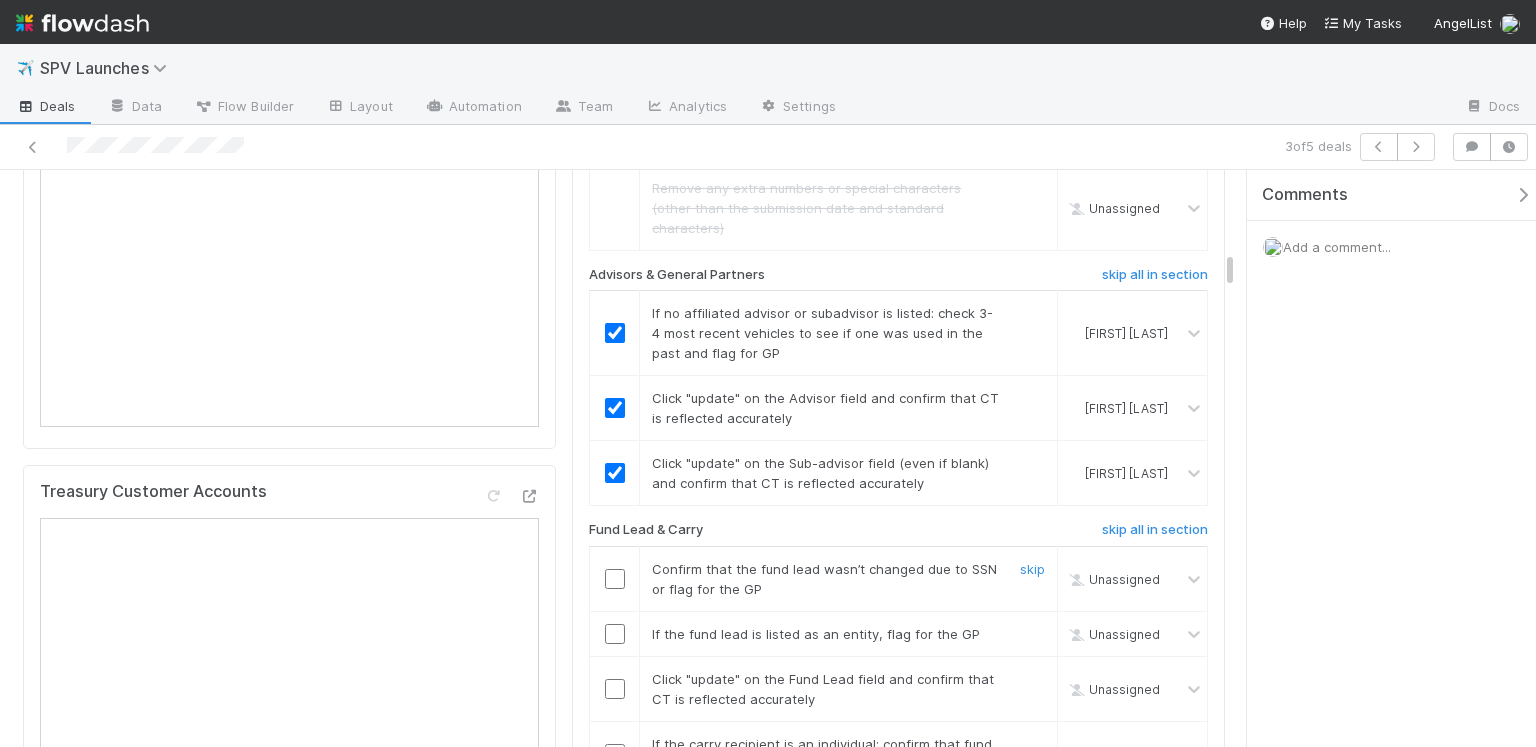 scroll, scrollTop: 1413, scrollLeft: 0, axis: vertical 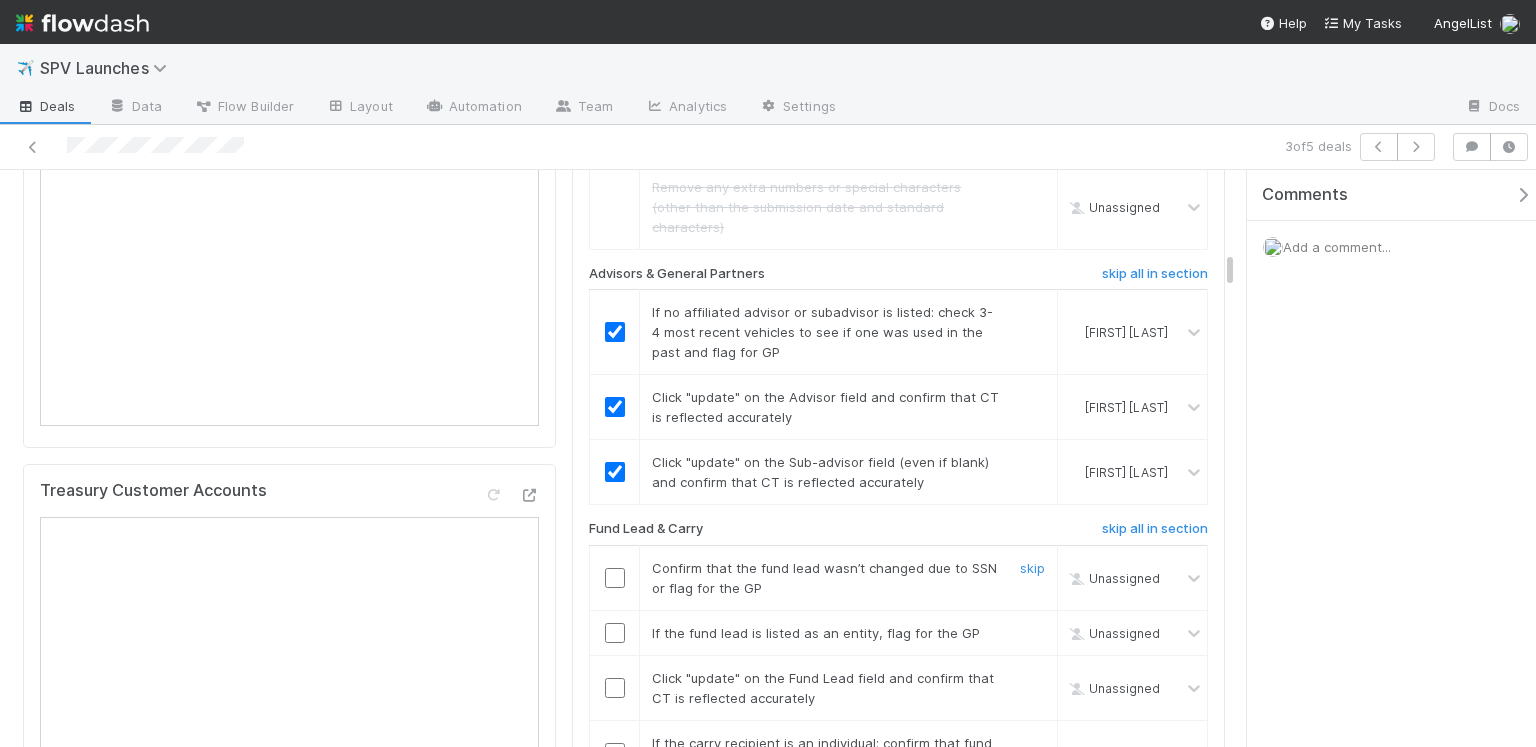 click at bounding box center (615, 578) 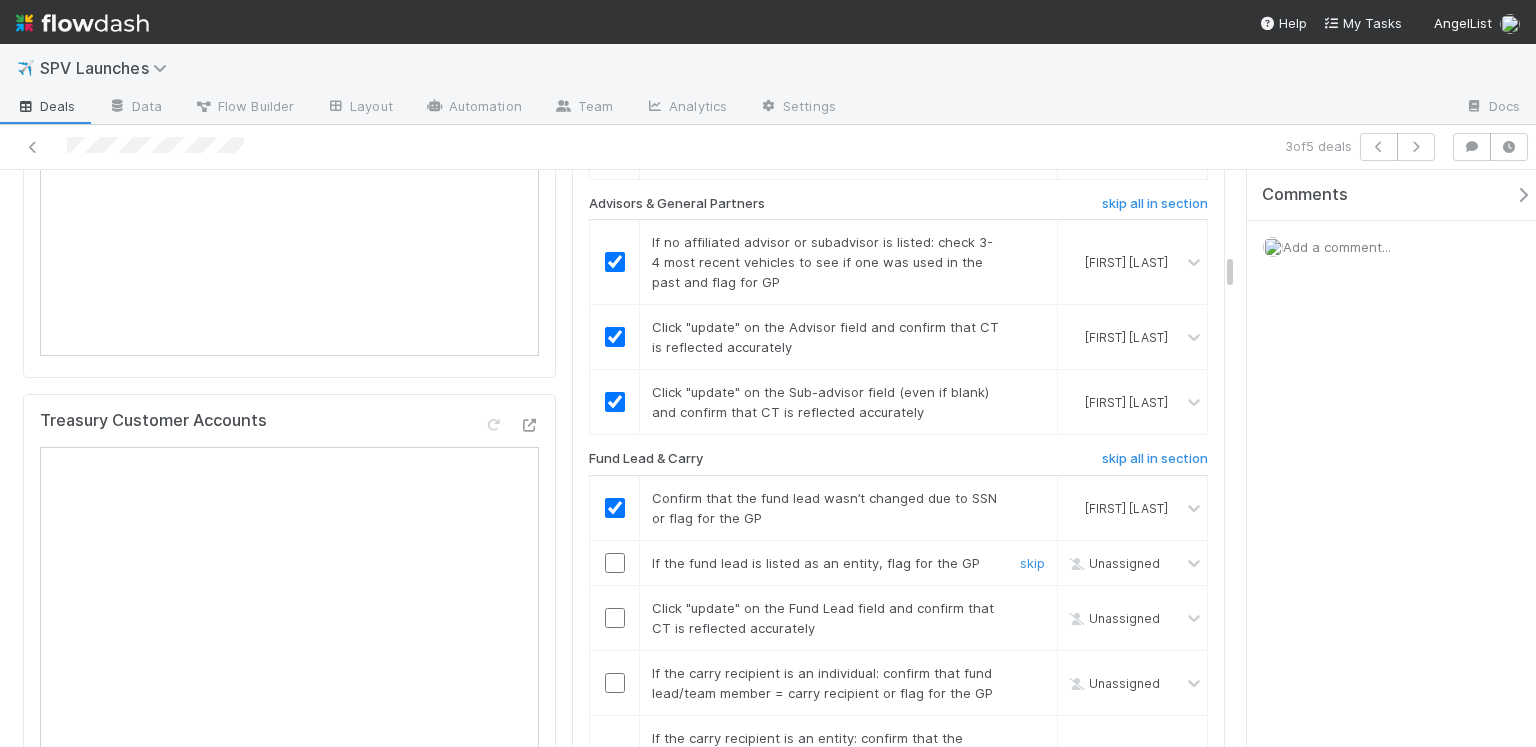 scroll, scrollTop: 1490, scrollLeft: 0, axis: vertical 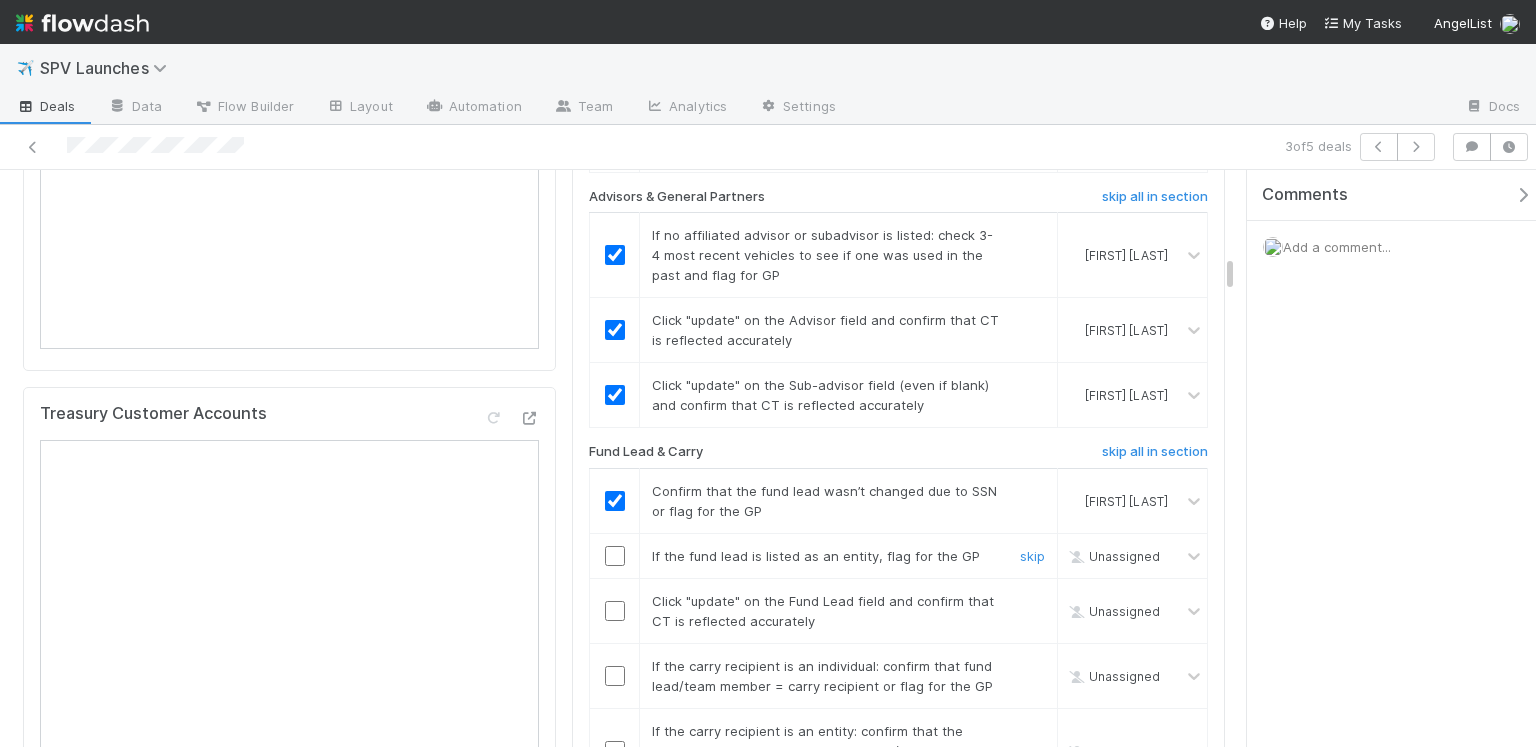 click on "skip" at bounding box center (1032, 556) 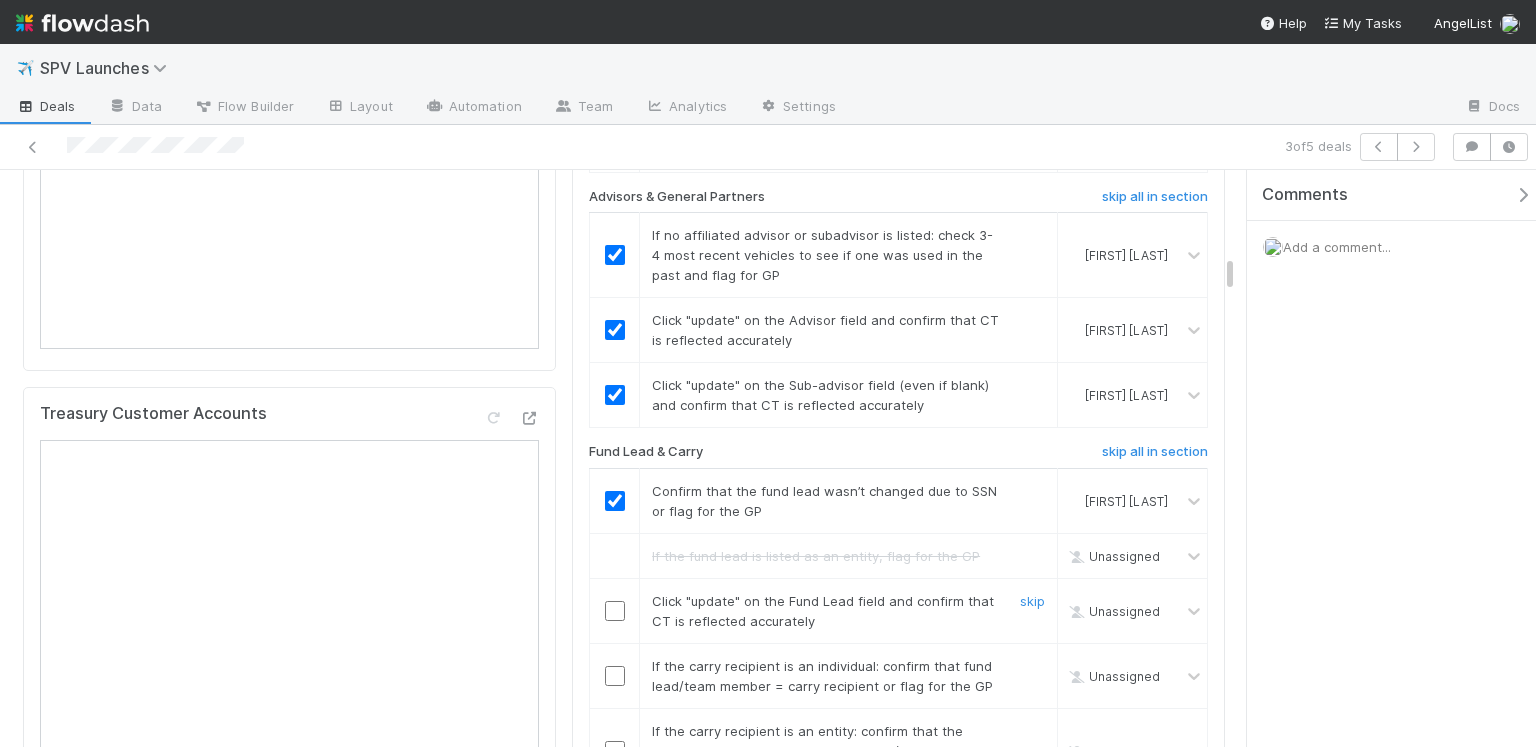 click at bounding box center (615, 611) 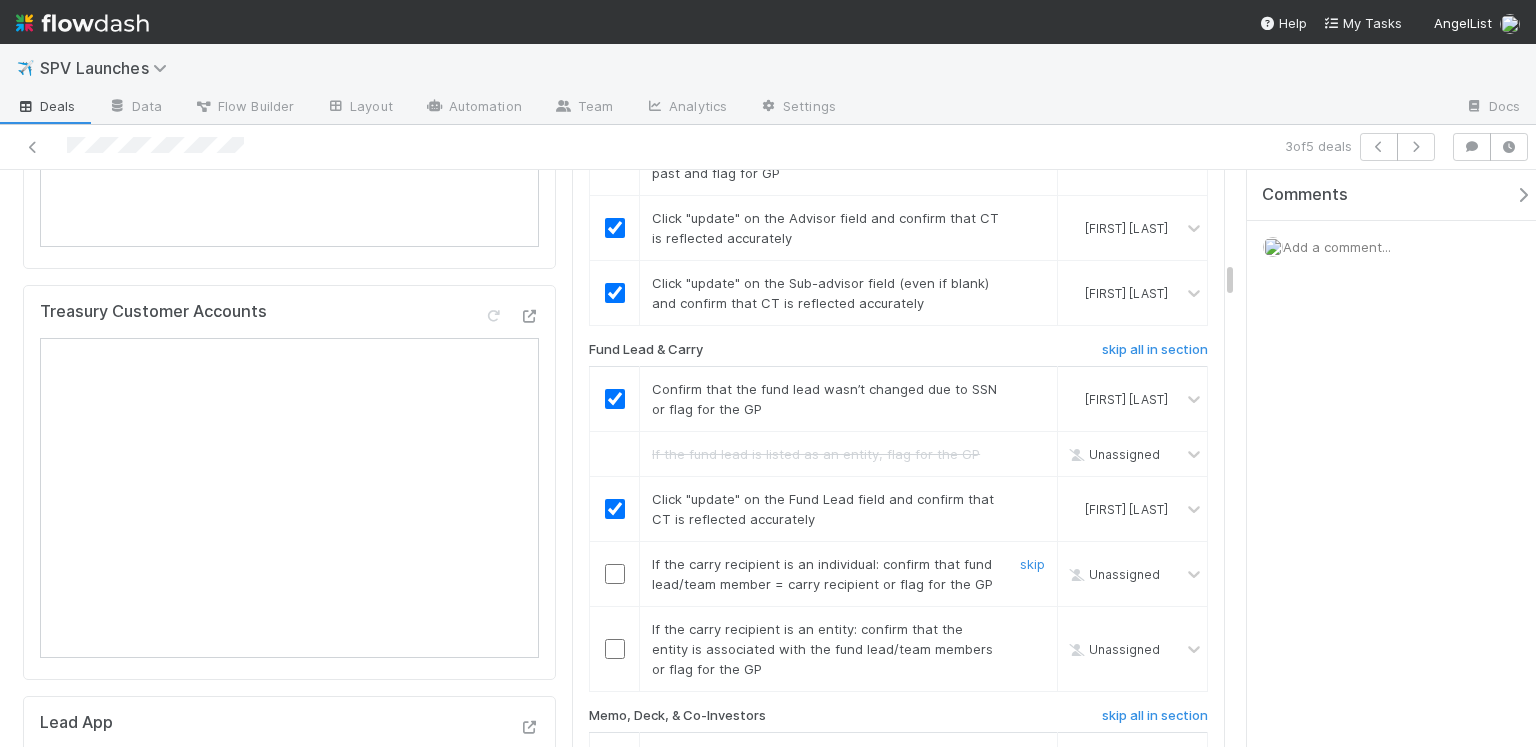 scroll, scrollTop: 1595, scrollLeft: 0, axis: vertical 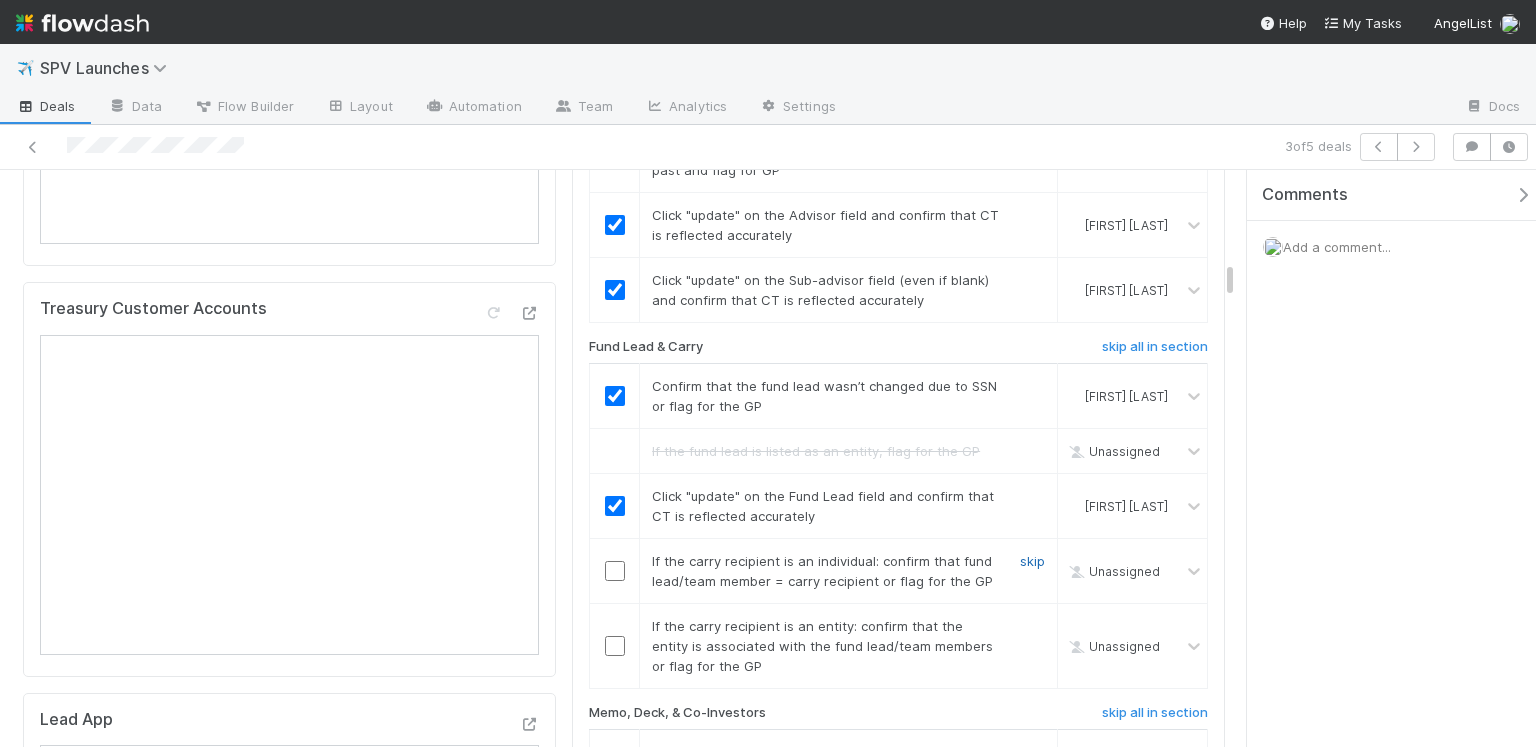 click on "skip" at bounding box center (1032, 561) 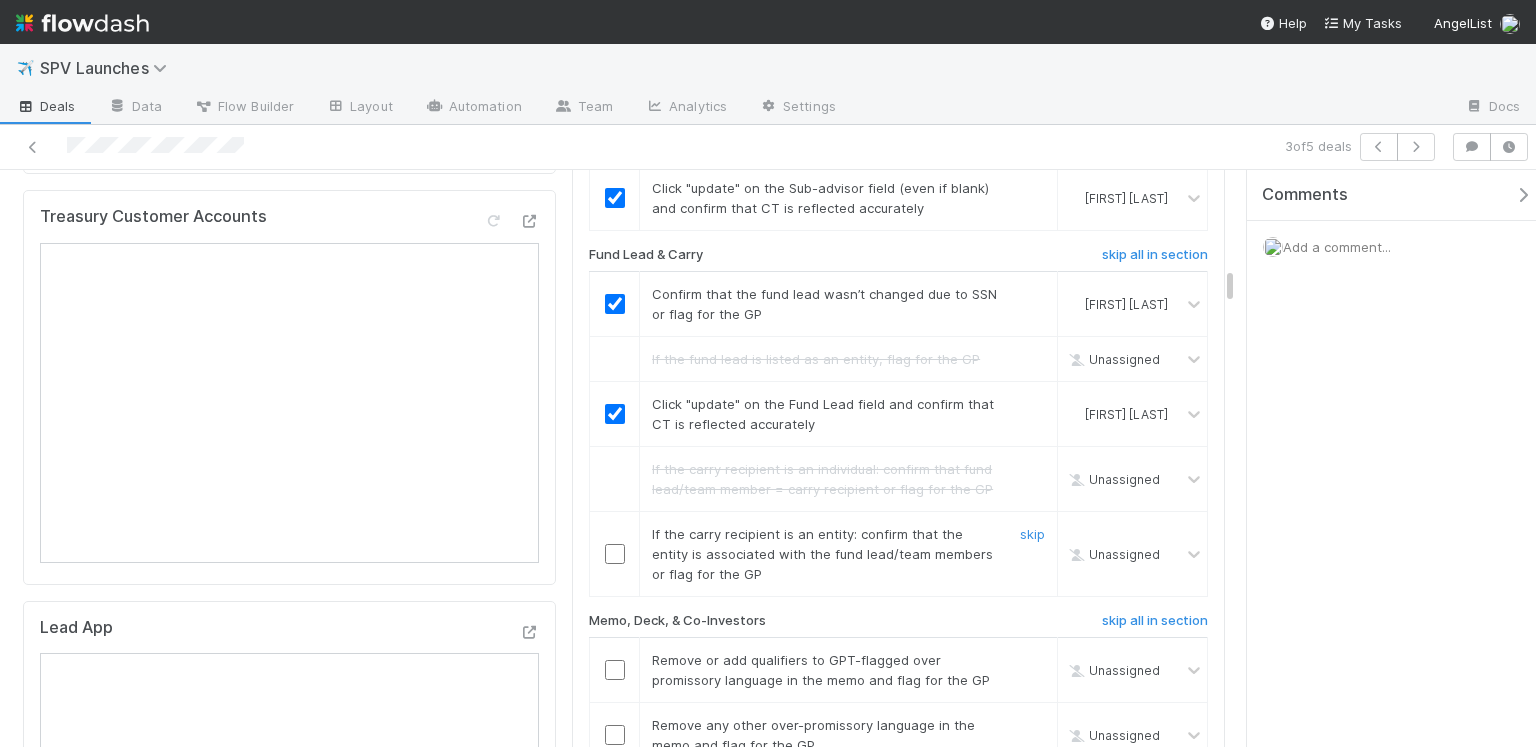 scroll, scrollTop: 1703, scrollLeft: 0, axis: vertical 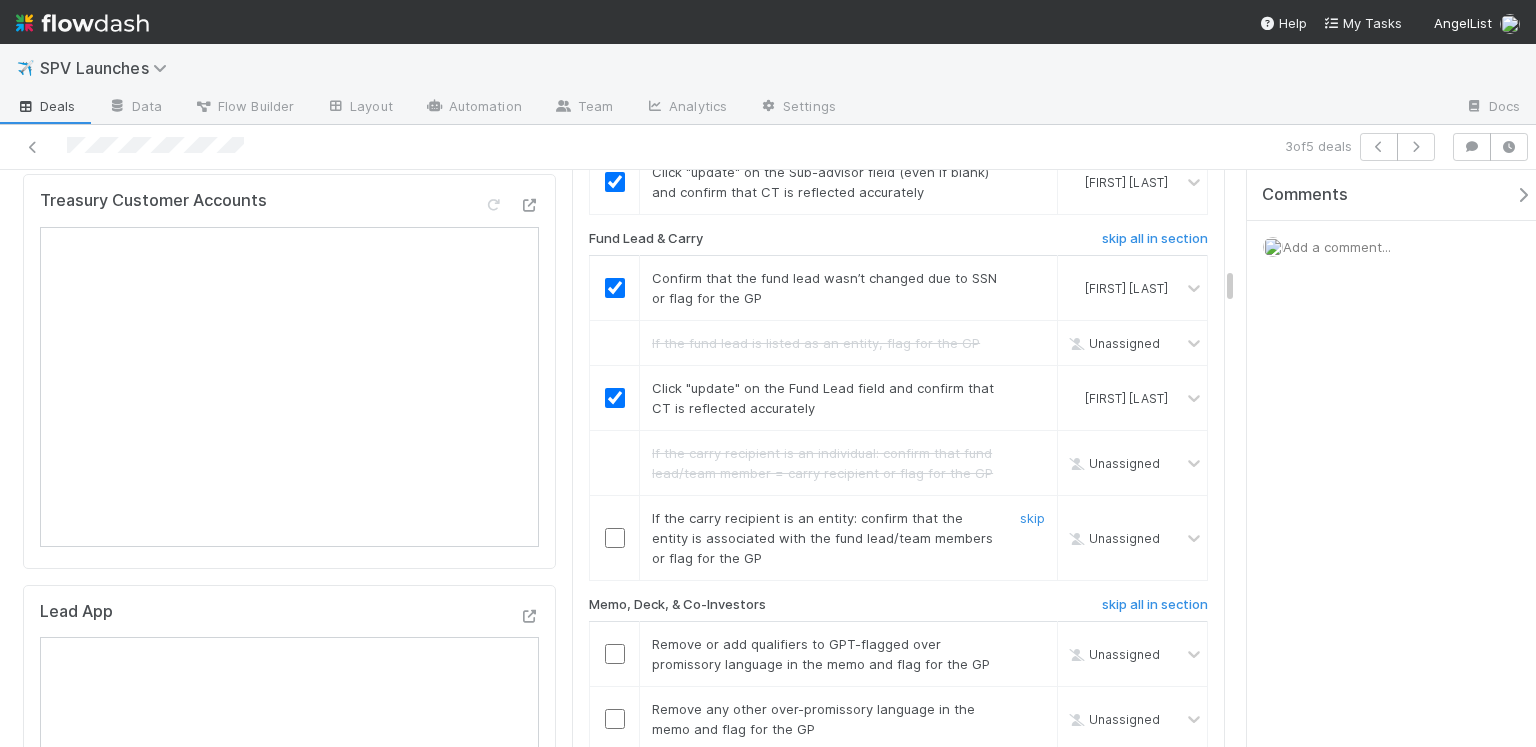 click at bounding box center [615, 538] 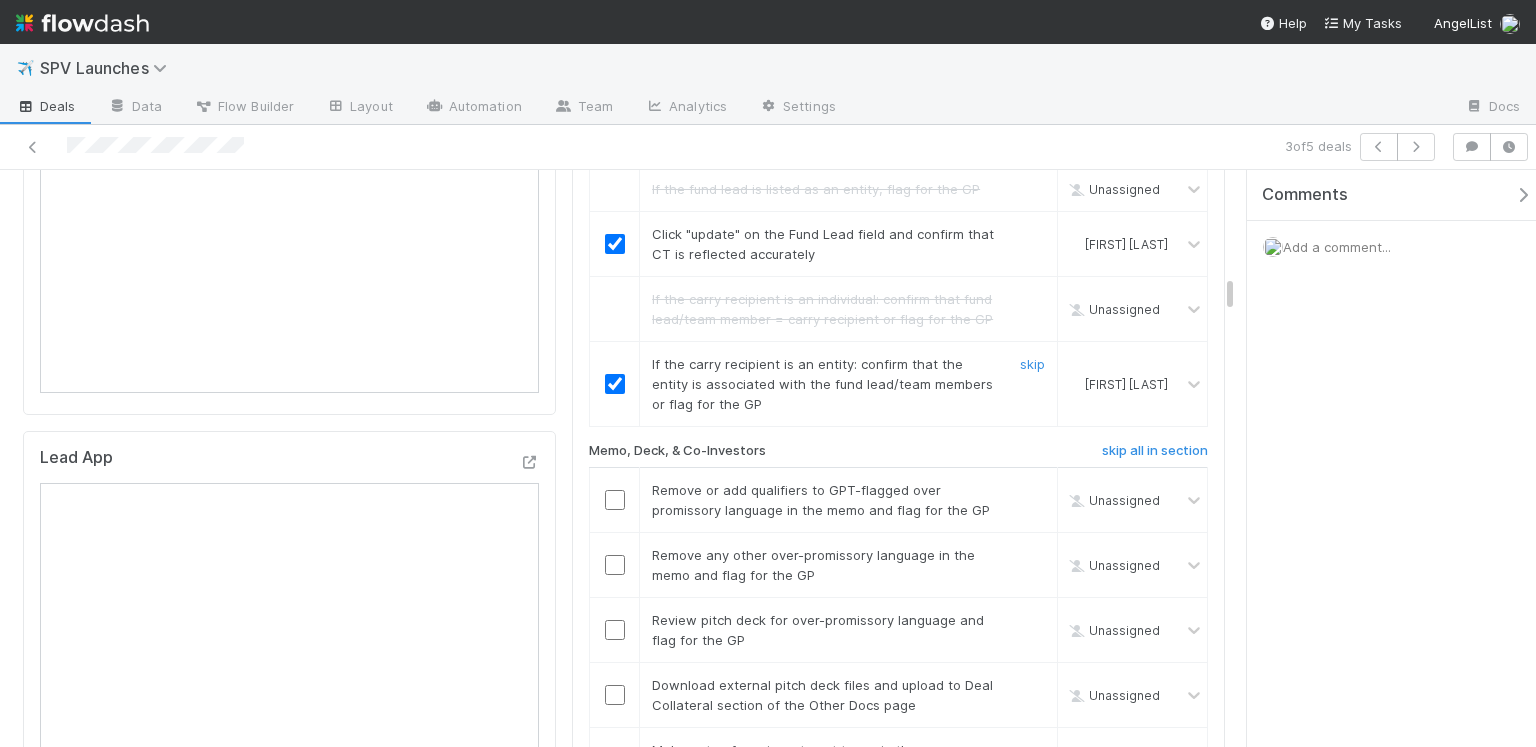 scroll, scrollTop: 1866, scrollLeft: 0, axis: vertical 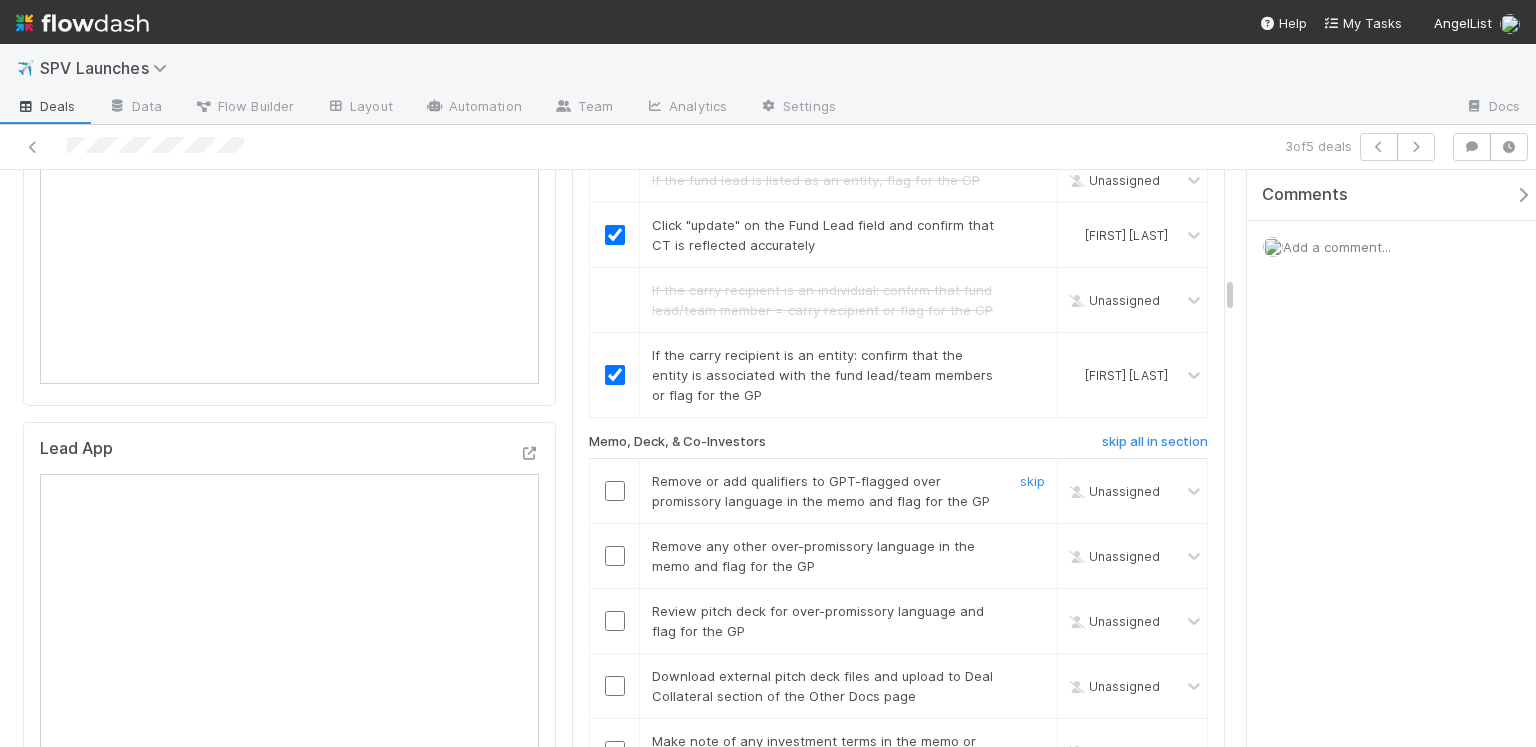 click at bounding box center (615, 491) 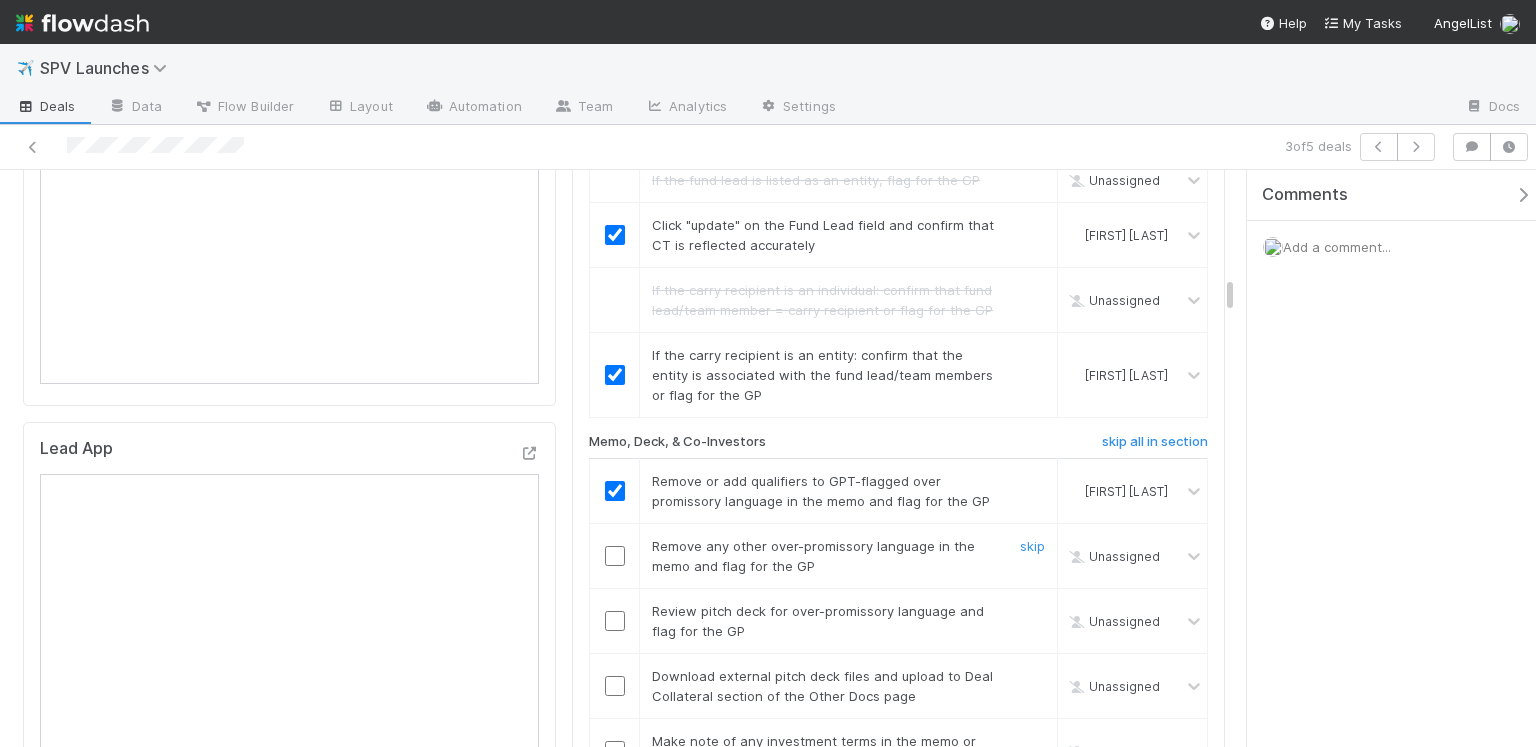 click at bounding box center [615, 556] 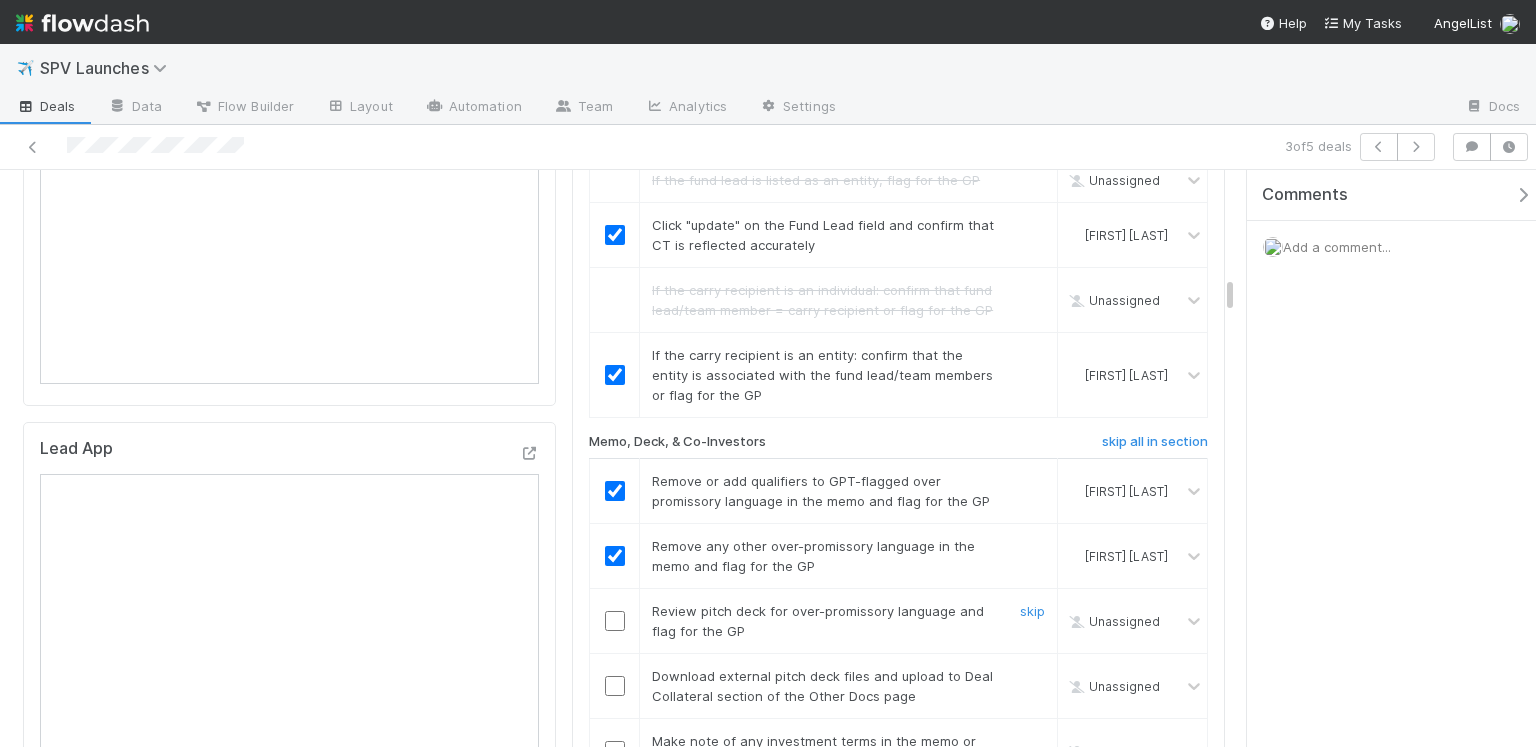 click at bounding box center [615, 621] 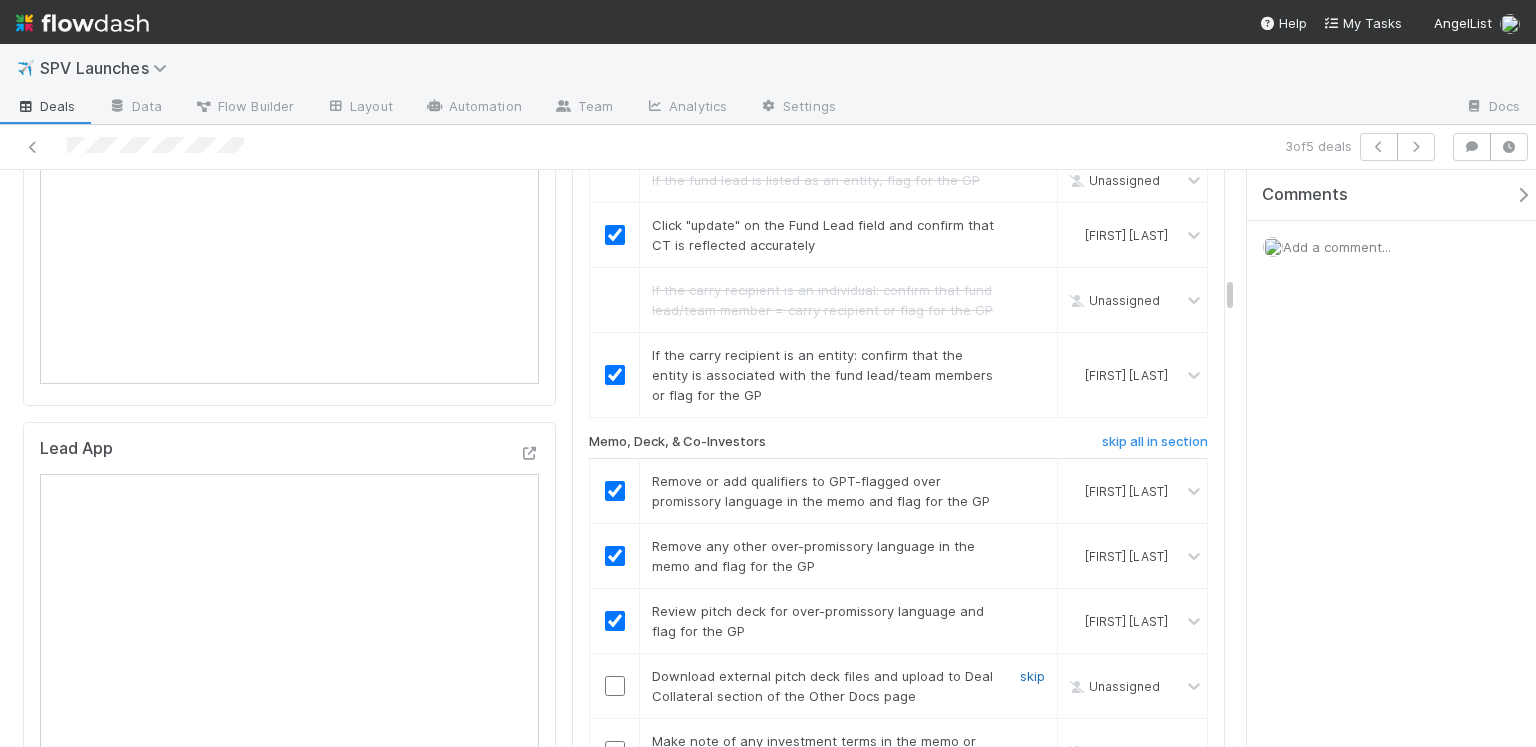 click on "skip" at bounding box center [1032, 676] 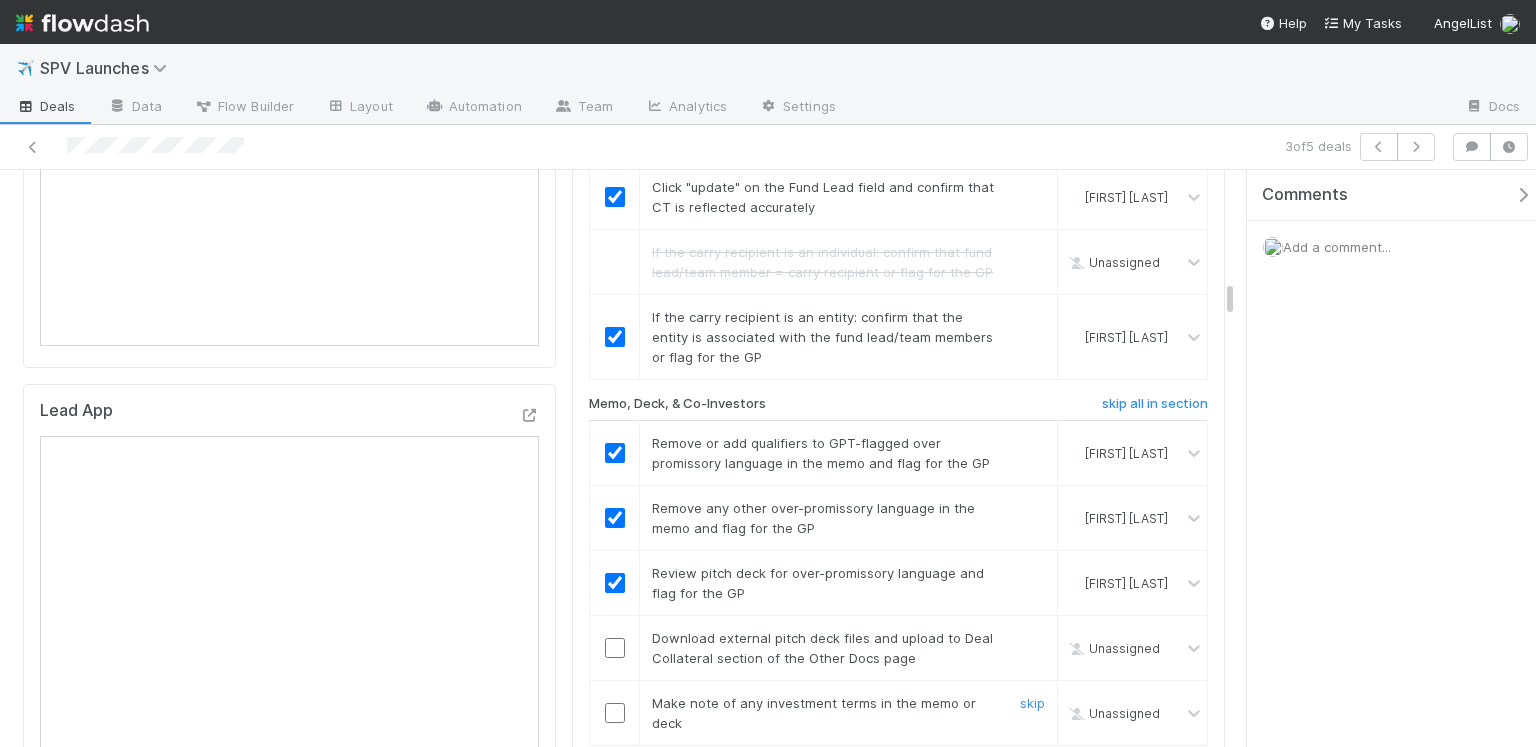 scroll, scrollTop: 1939, scrollLeft: 0, axis: vertical 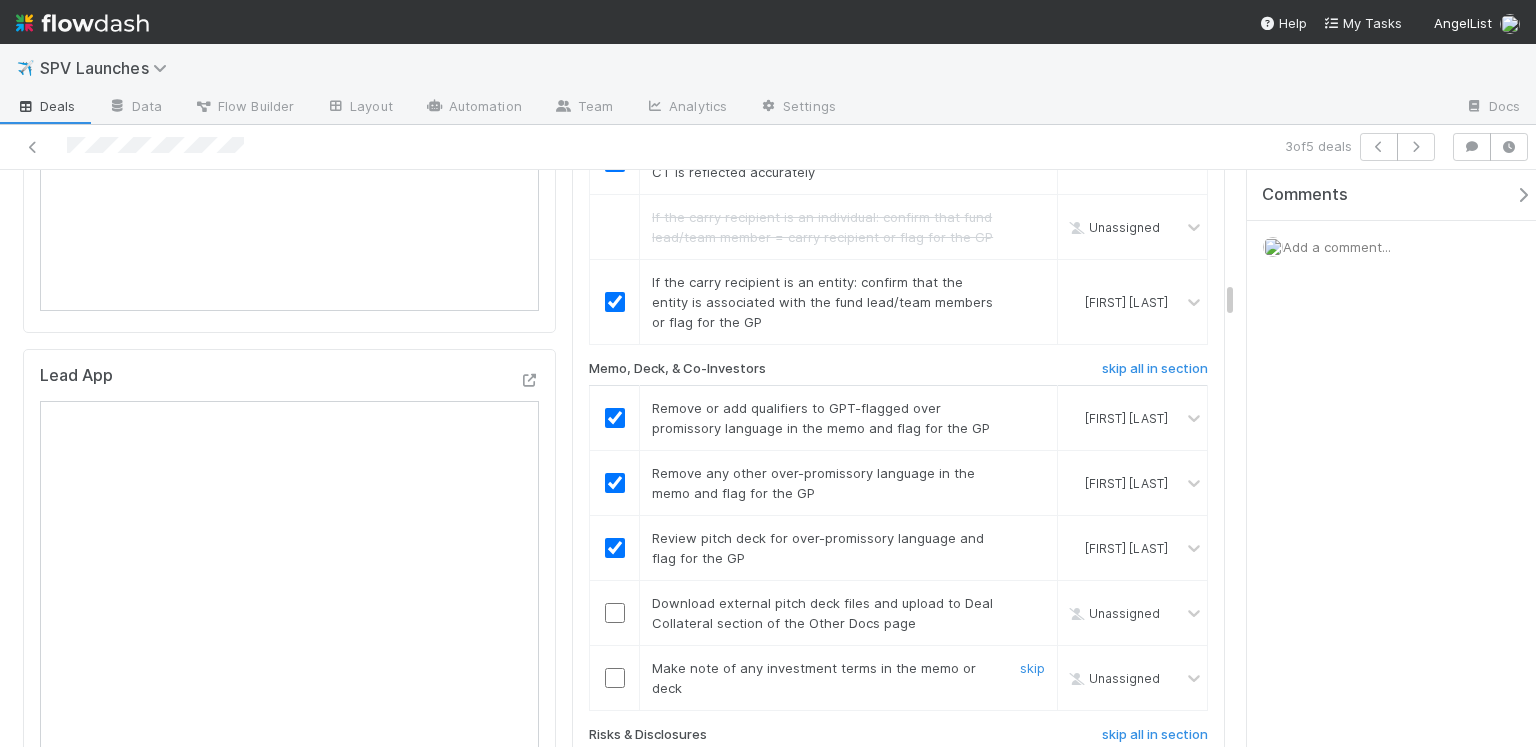 click at bounding box center [615, 678] 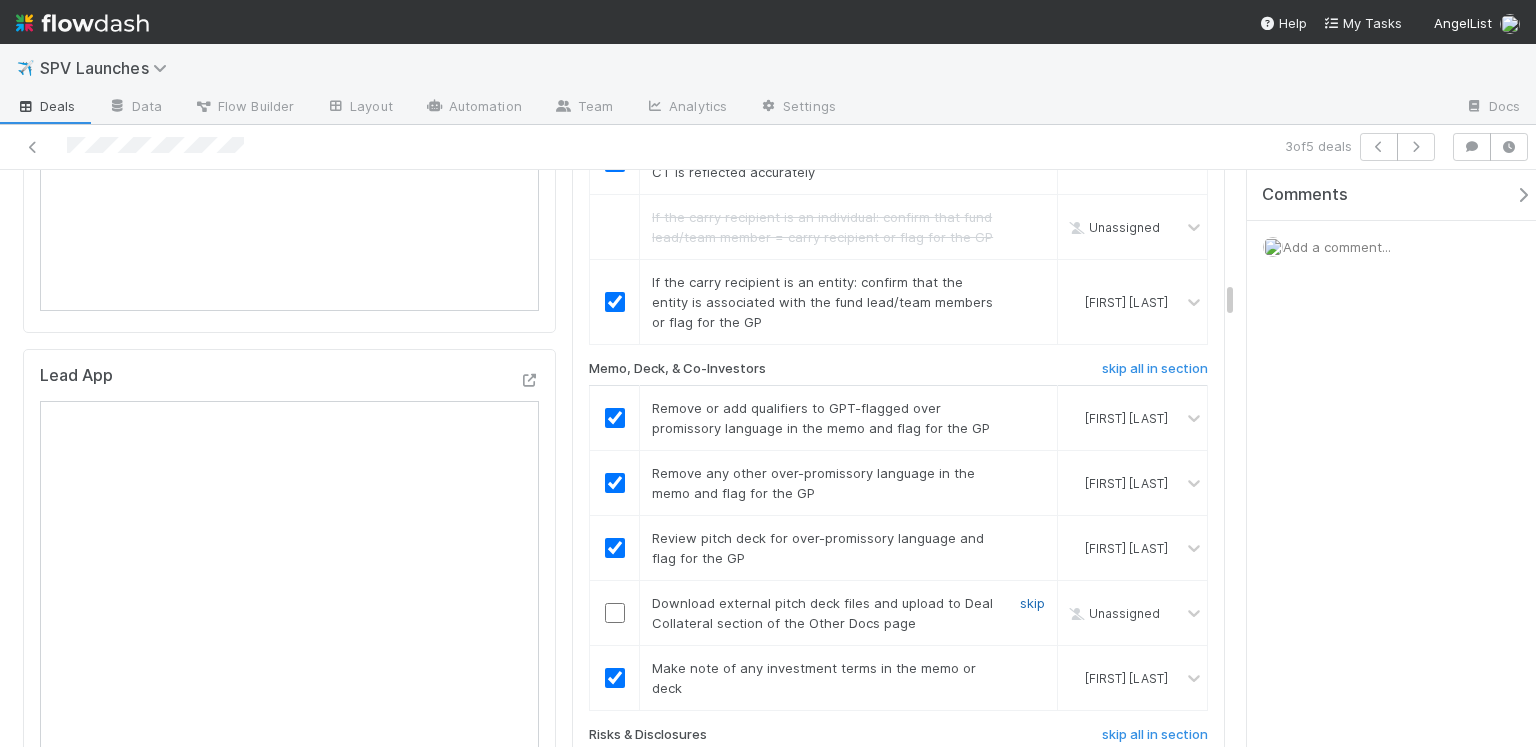 click on "skip" at bounding box center [1032, 603] 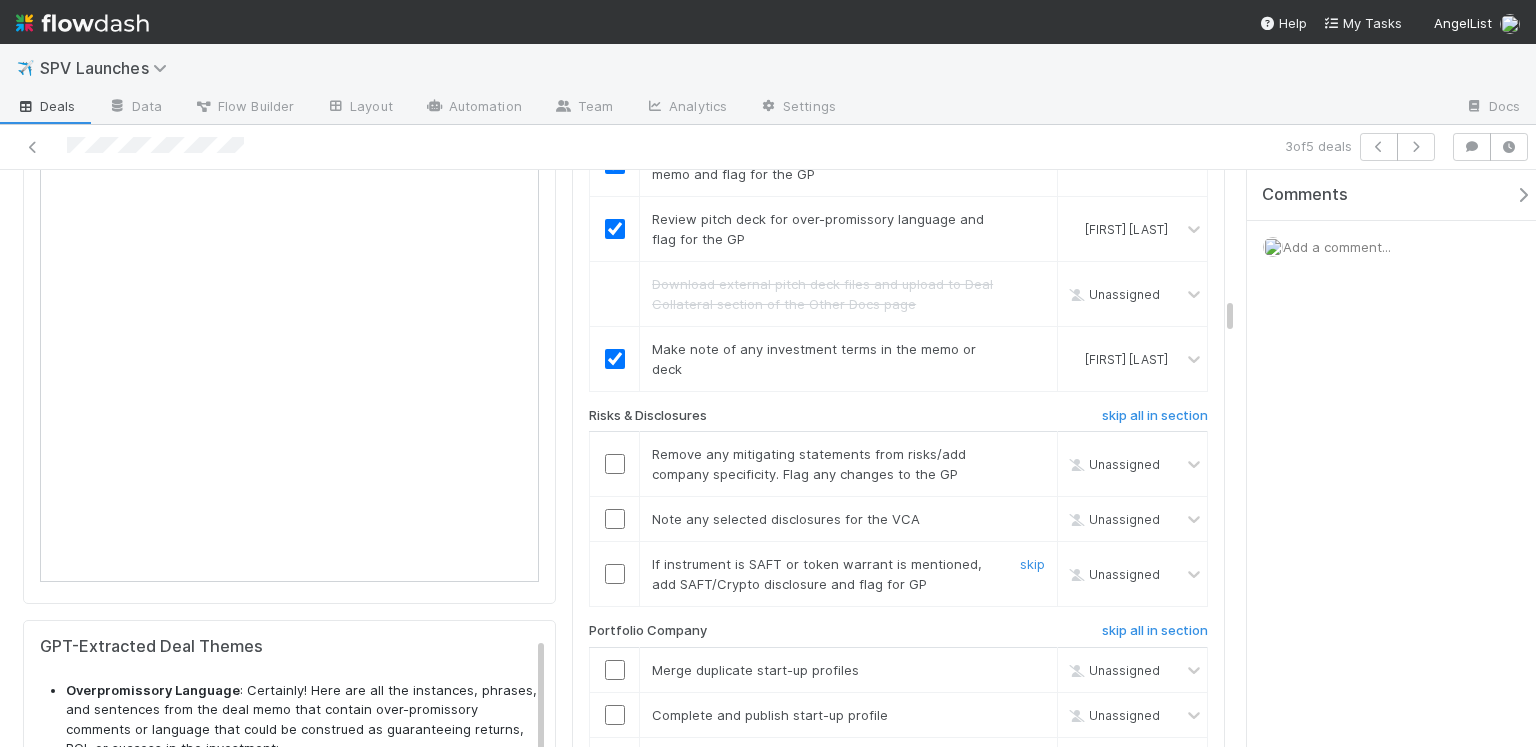 scroll, scrollTop: 2260, scrollLeft: 0, axis: vertical 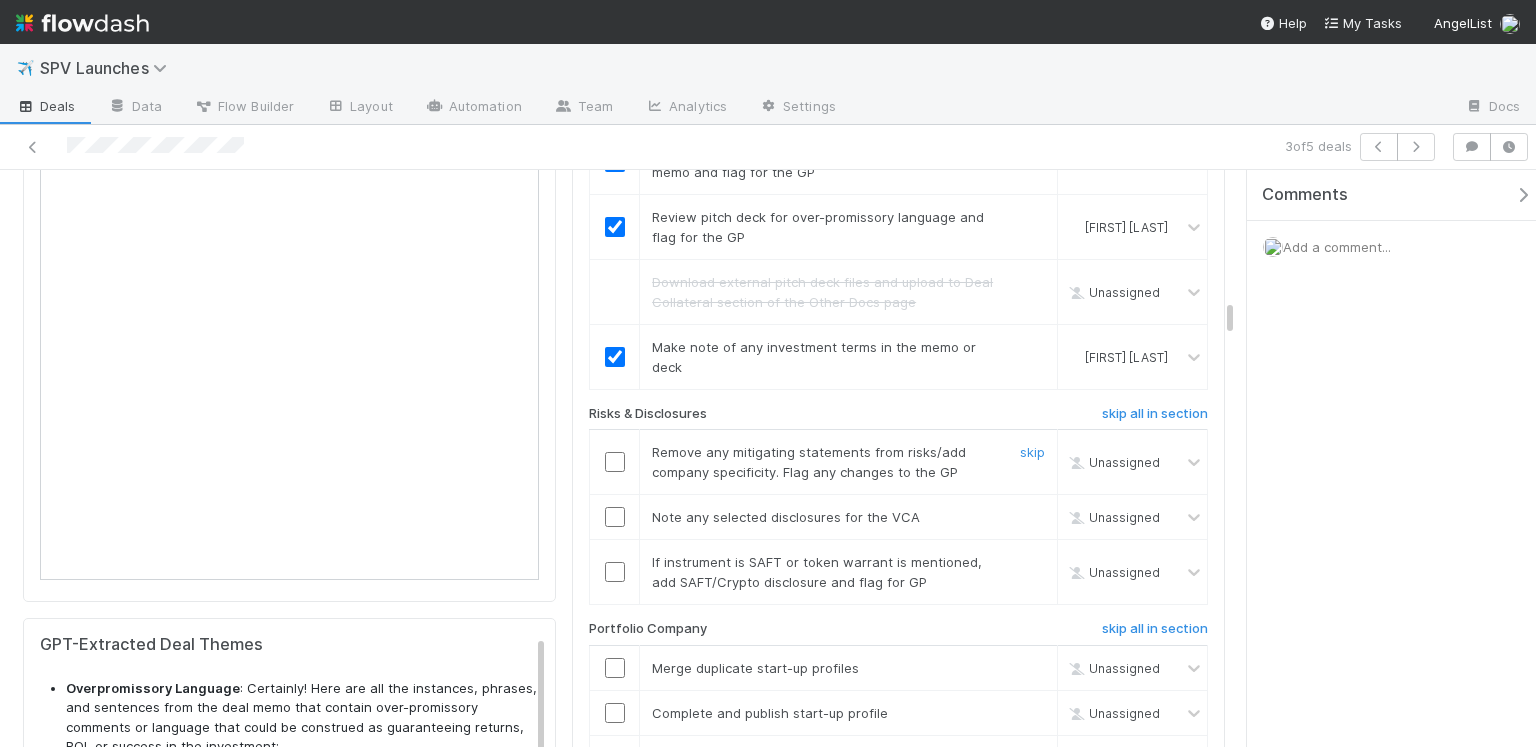 click at bounding box center [615, 462] 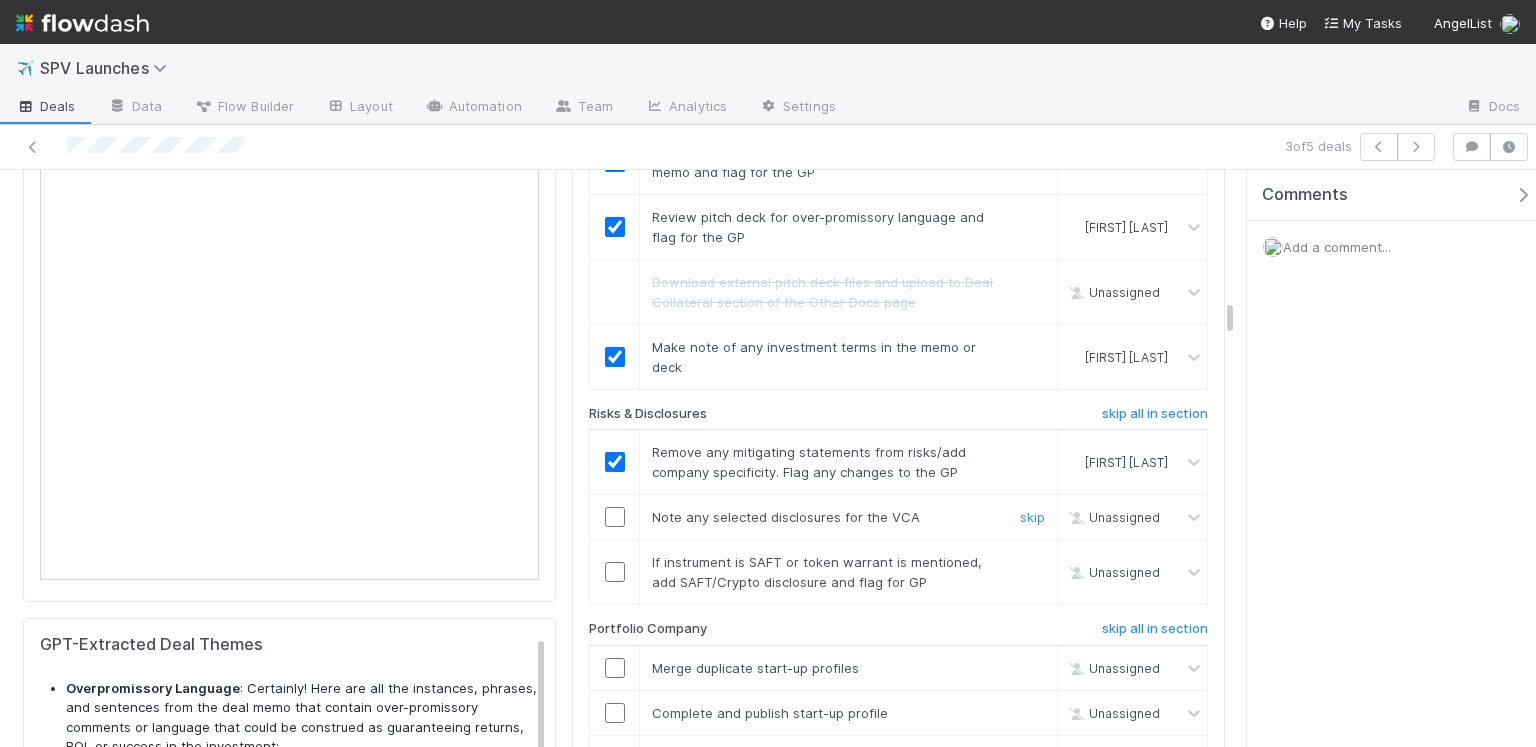 click at bounding box center [615, 517] 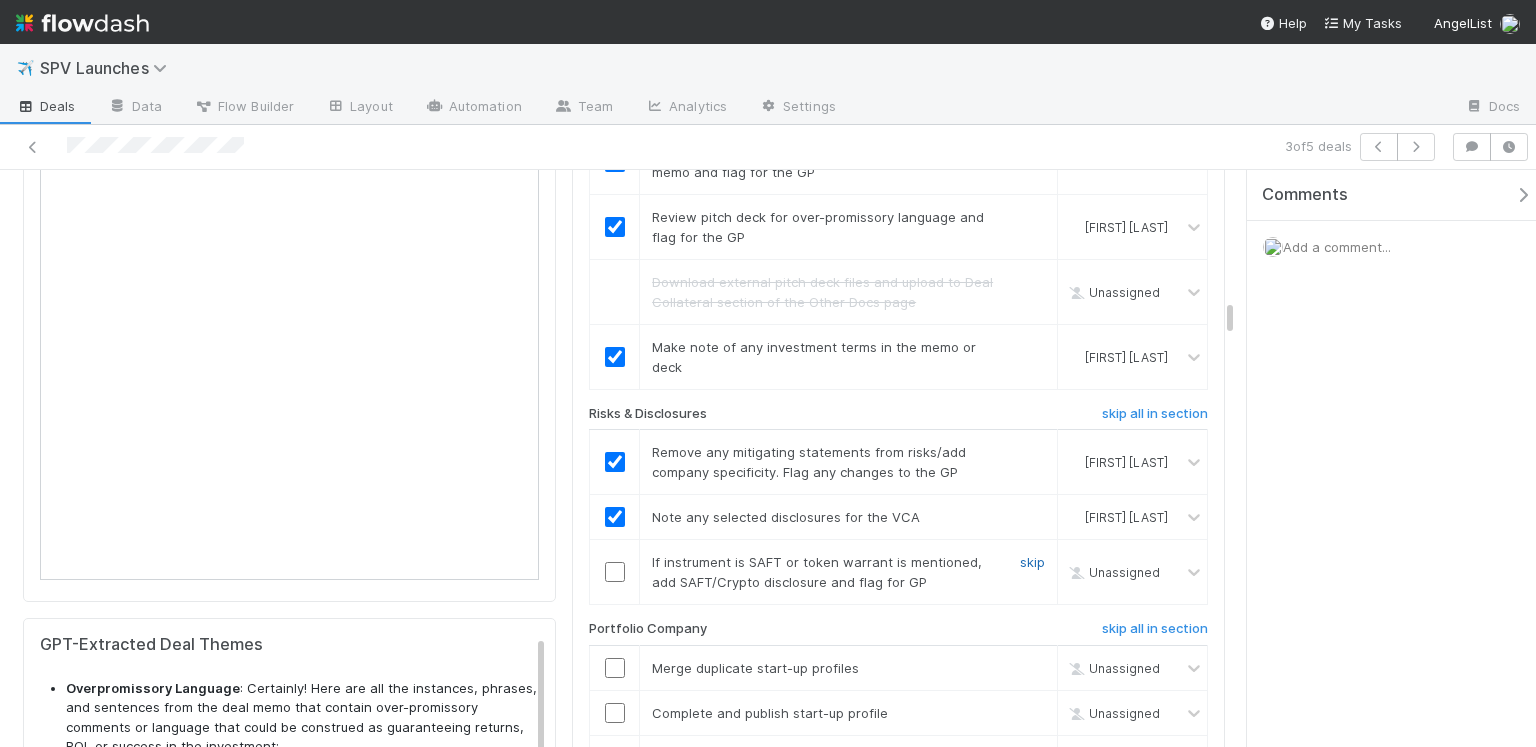 click on "skip" at bounding box center [1032, 562] 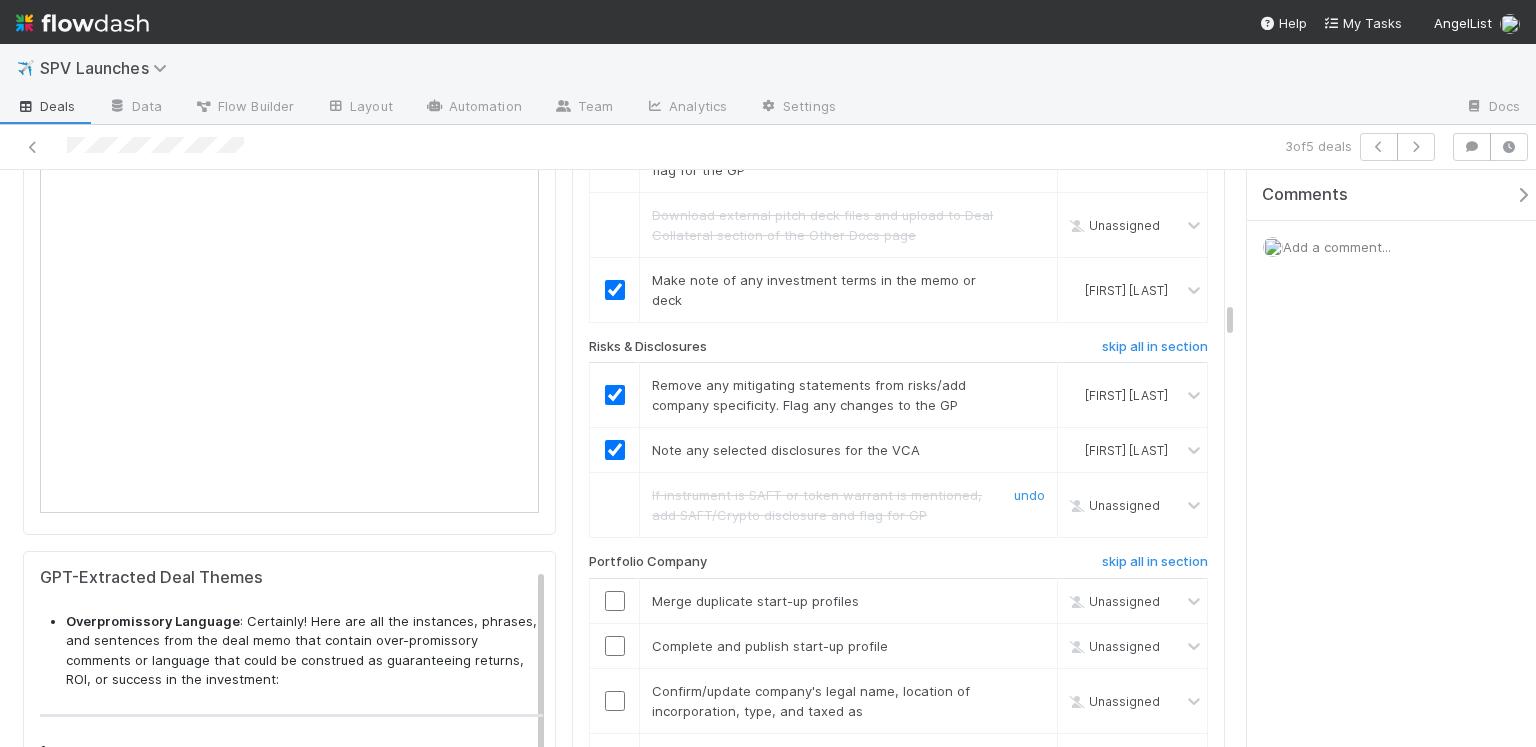 scroll, scrollTop: 2376, scrollLeft: 0, axis: vertical 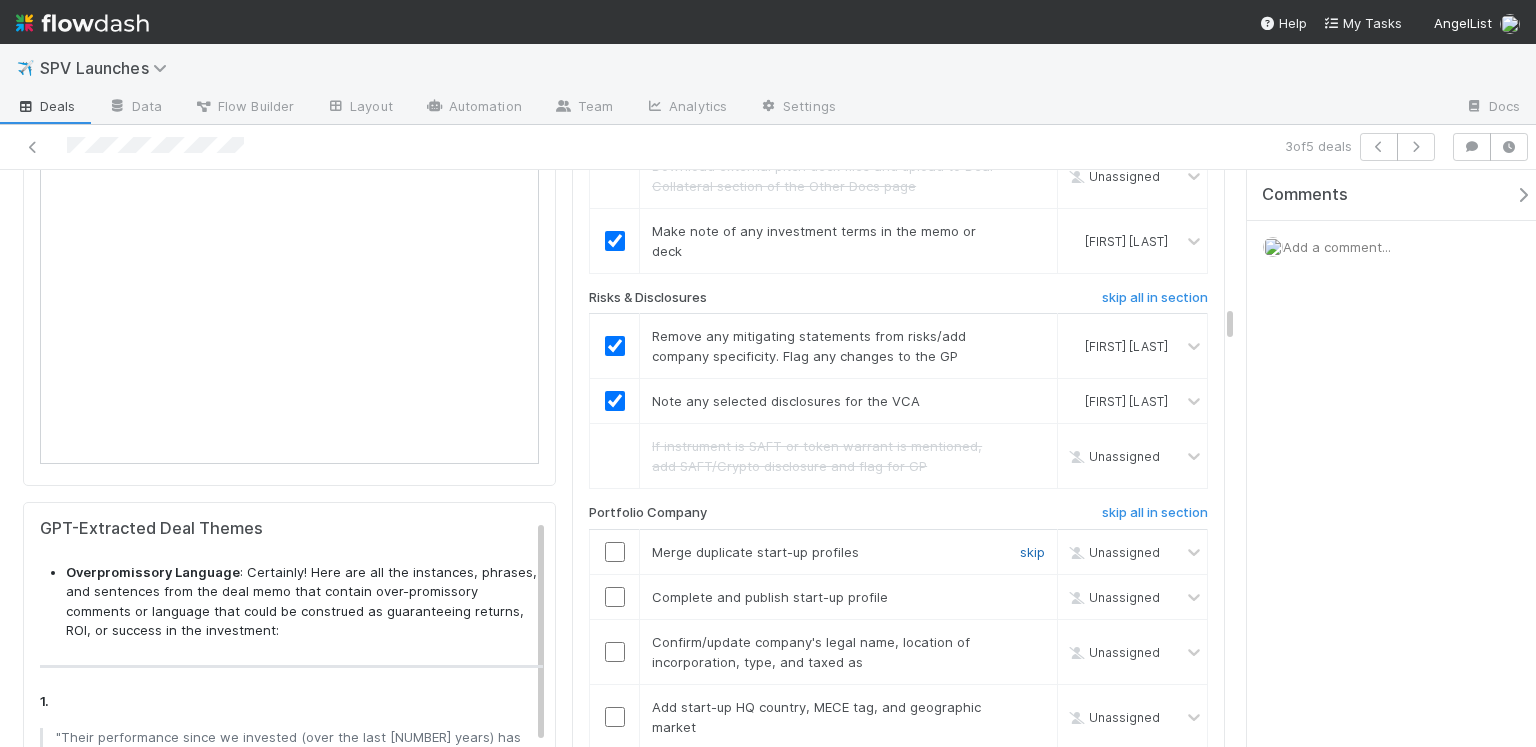 click on "skip" at bounding box center [1032, 552] 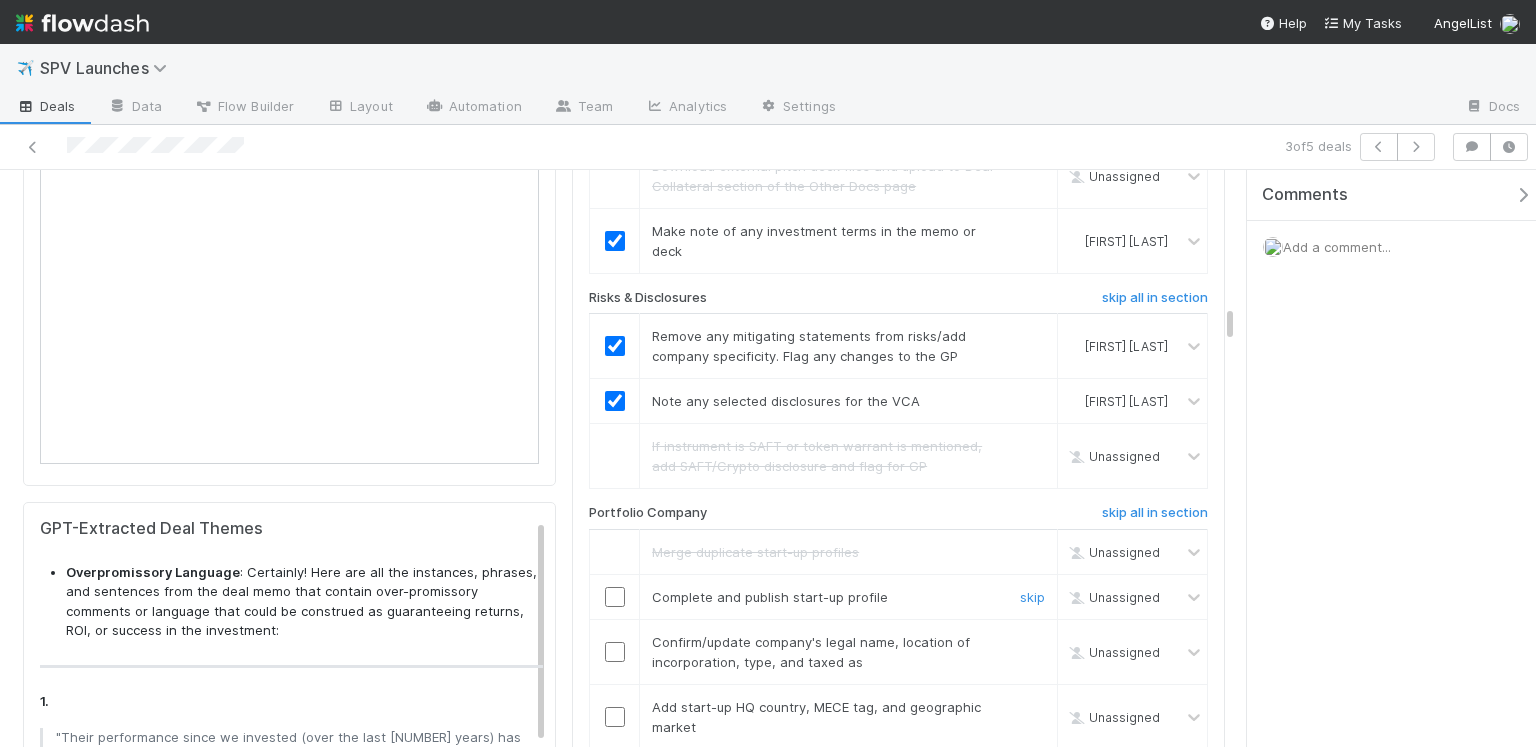 click at bounding box center [615, 597] 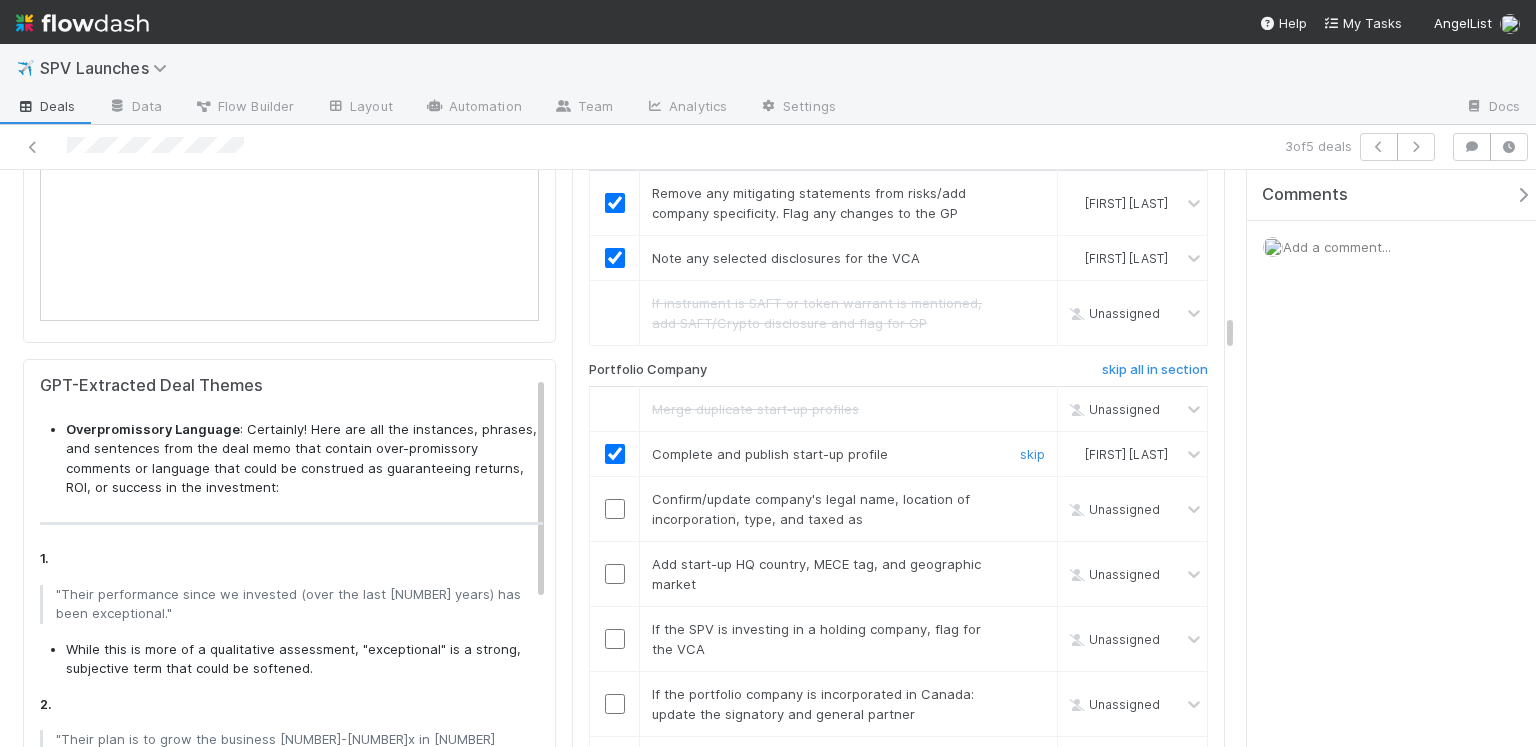 scroll, scrollTop: 2605, scrollLeft: 0, axis: vertical 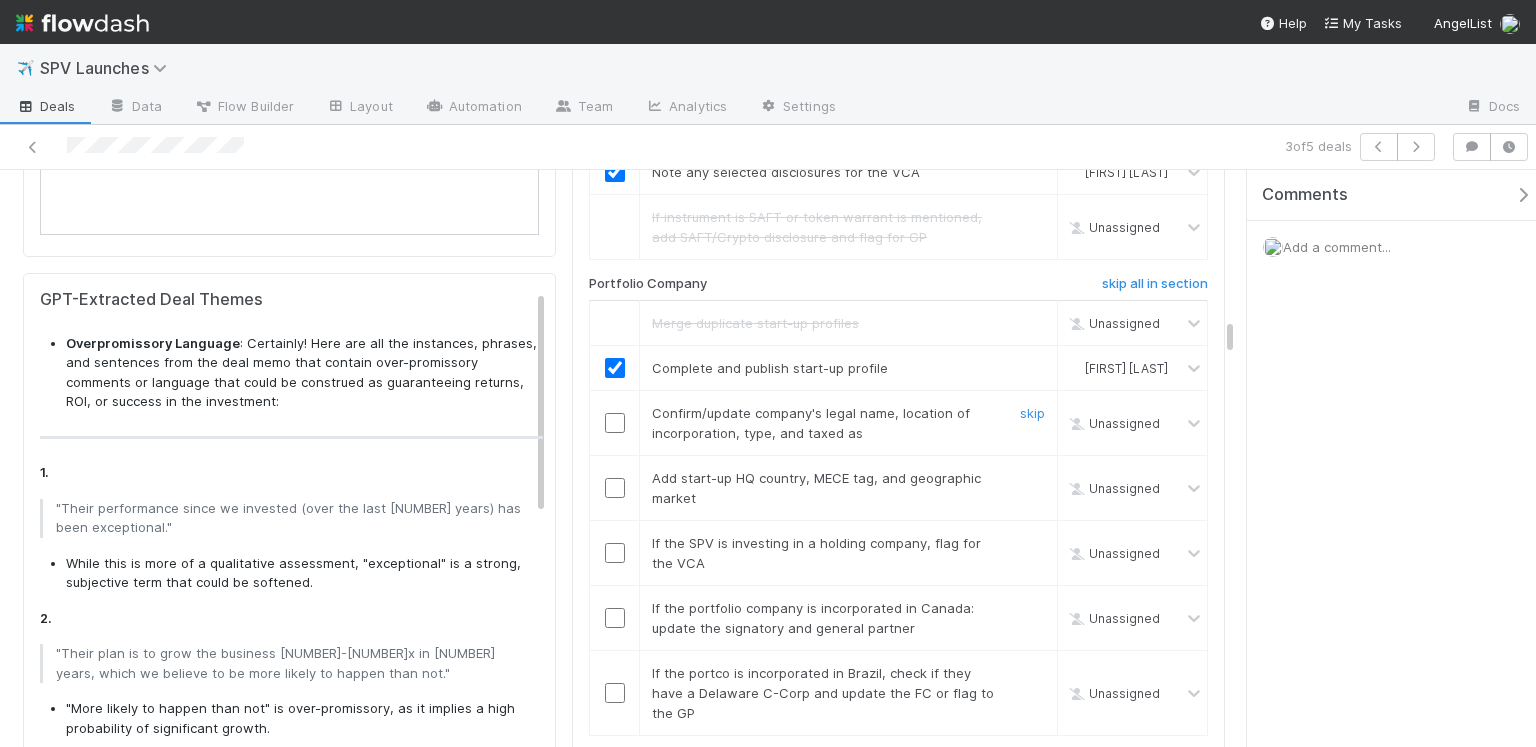 click at bounding box center [615, 422] 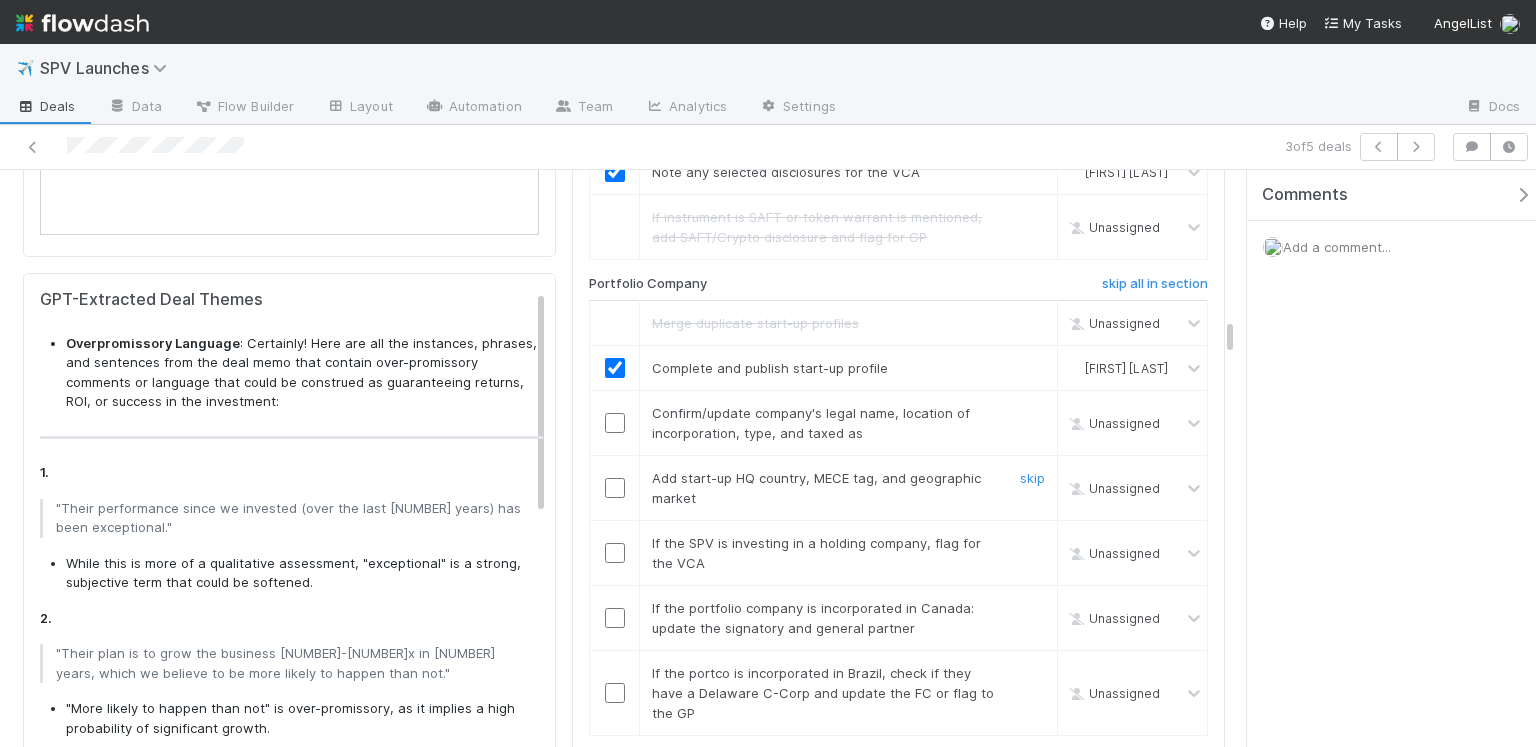 click at bounding box center [615, 488] 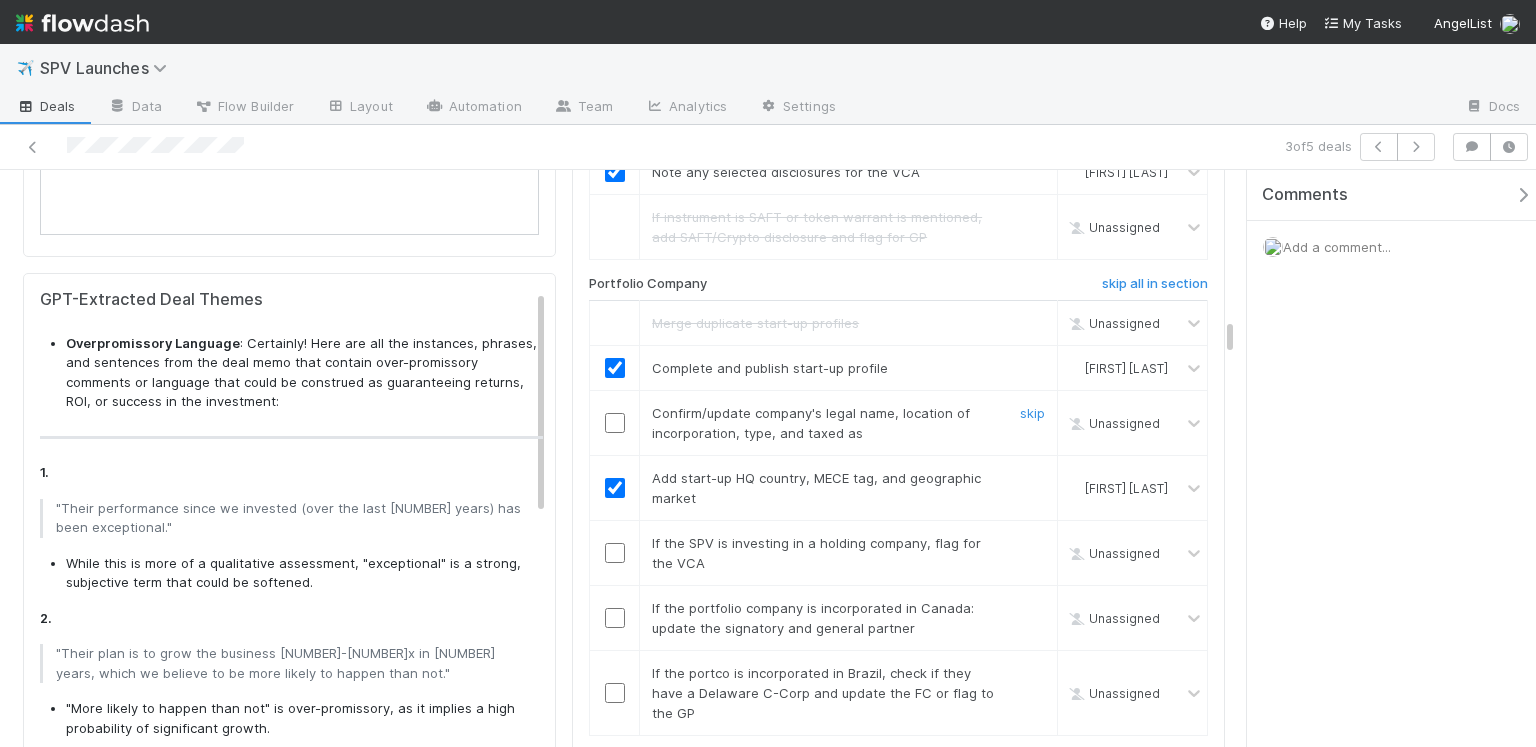 click at bounding box center (615, 423) 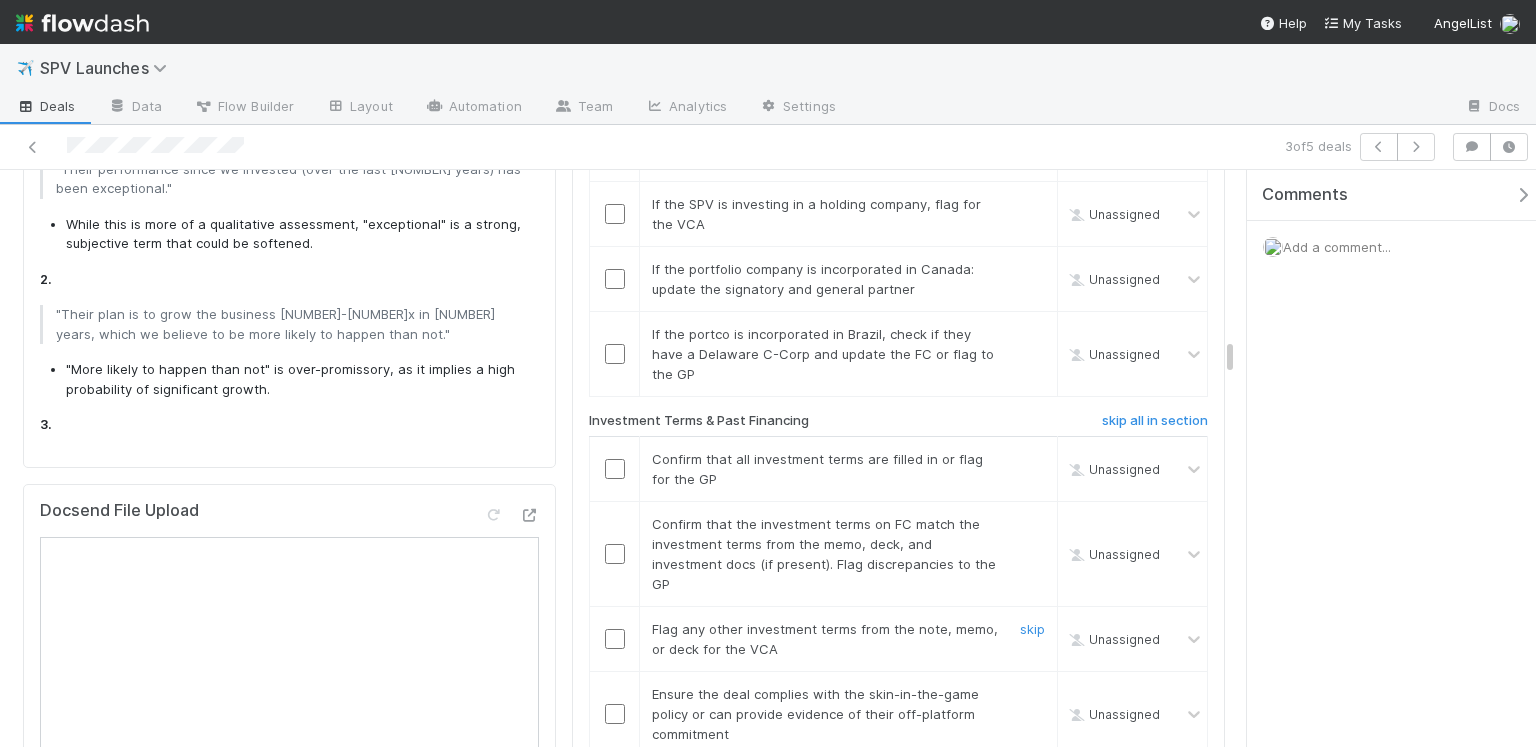 scroll, scrollTop: 2727, scrollLeft: 0, axis: vertical 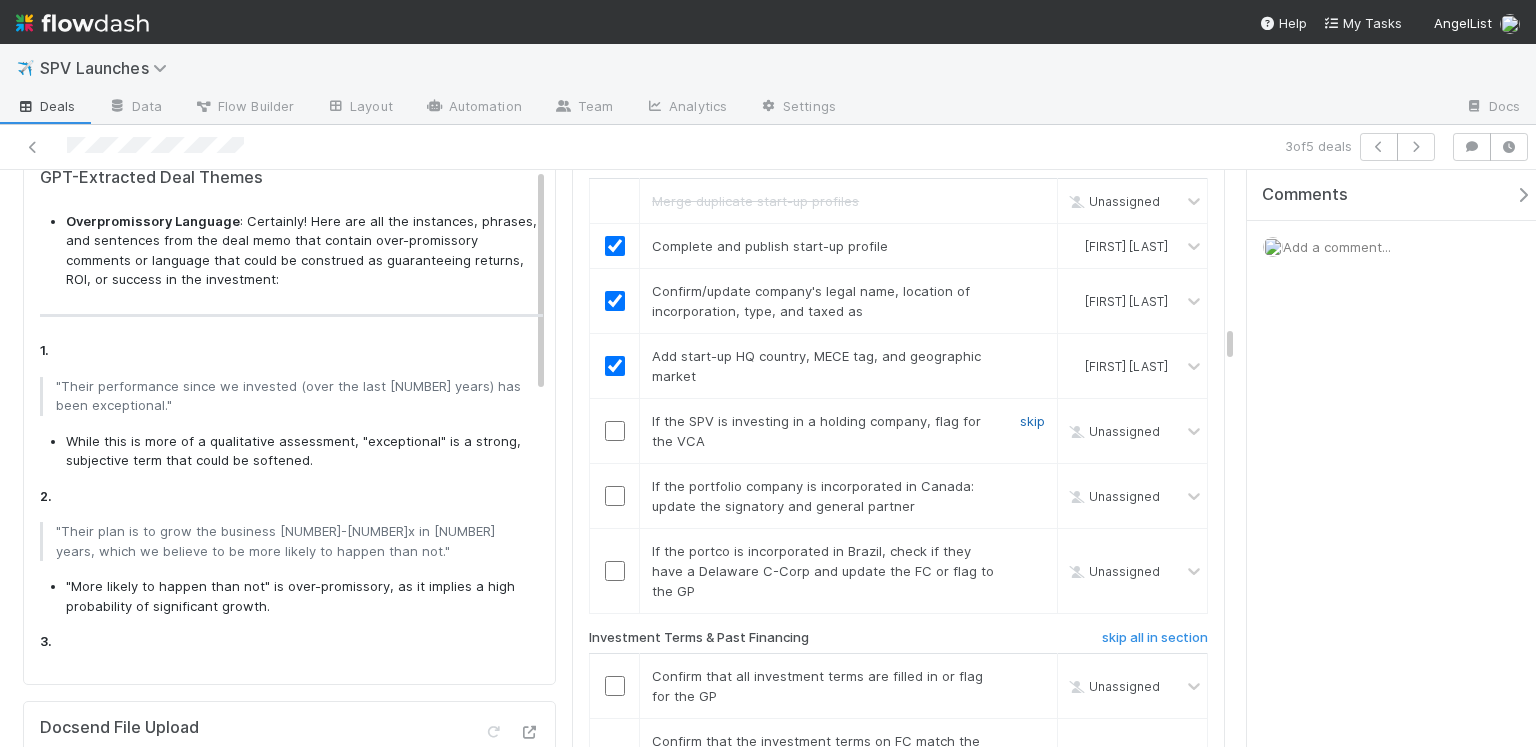 click on "skip" at bounding box center [1032, 421] 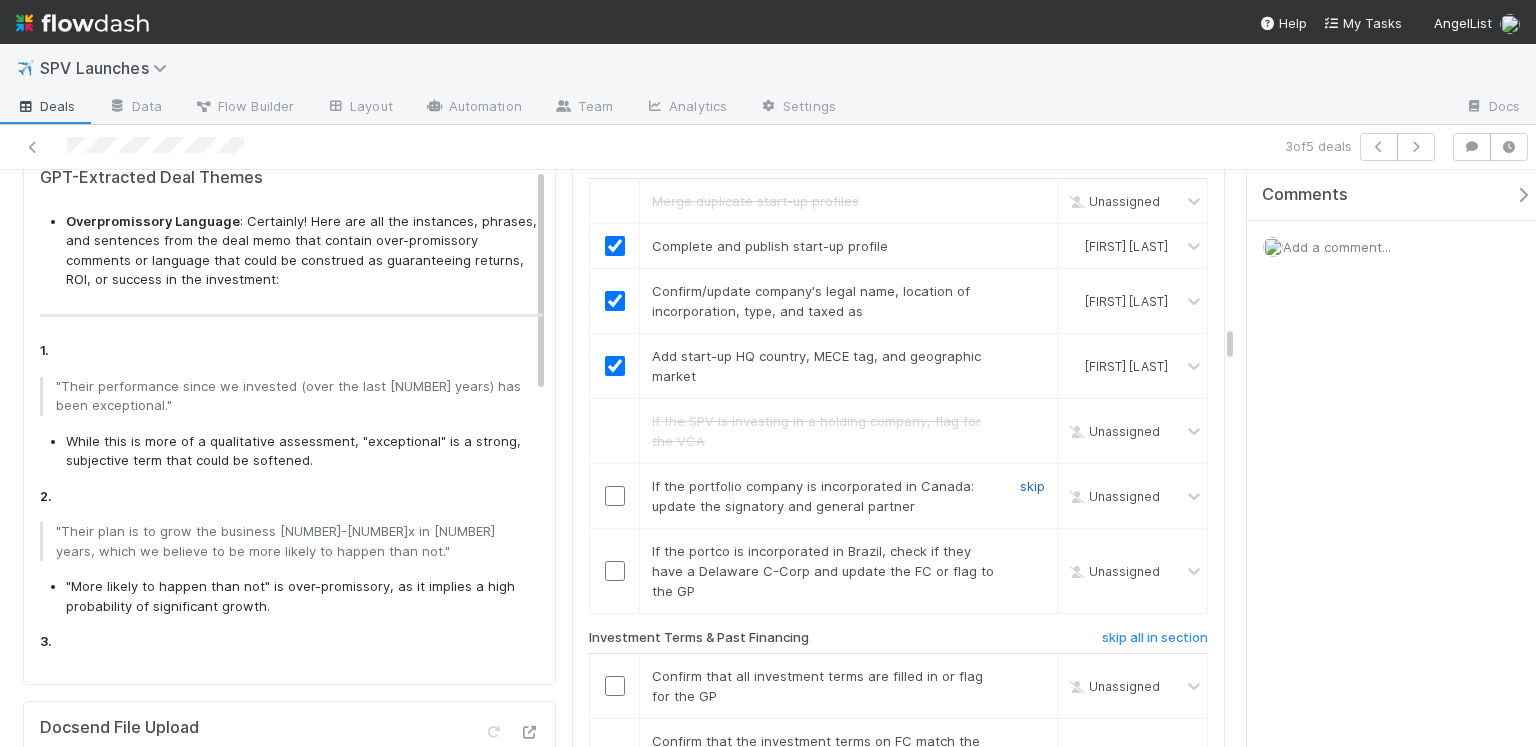 click on "skip" at bounding box center [1032, 486] 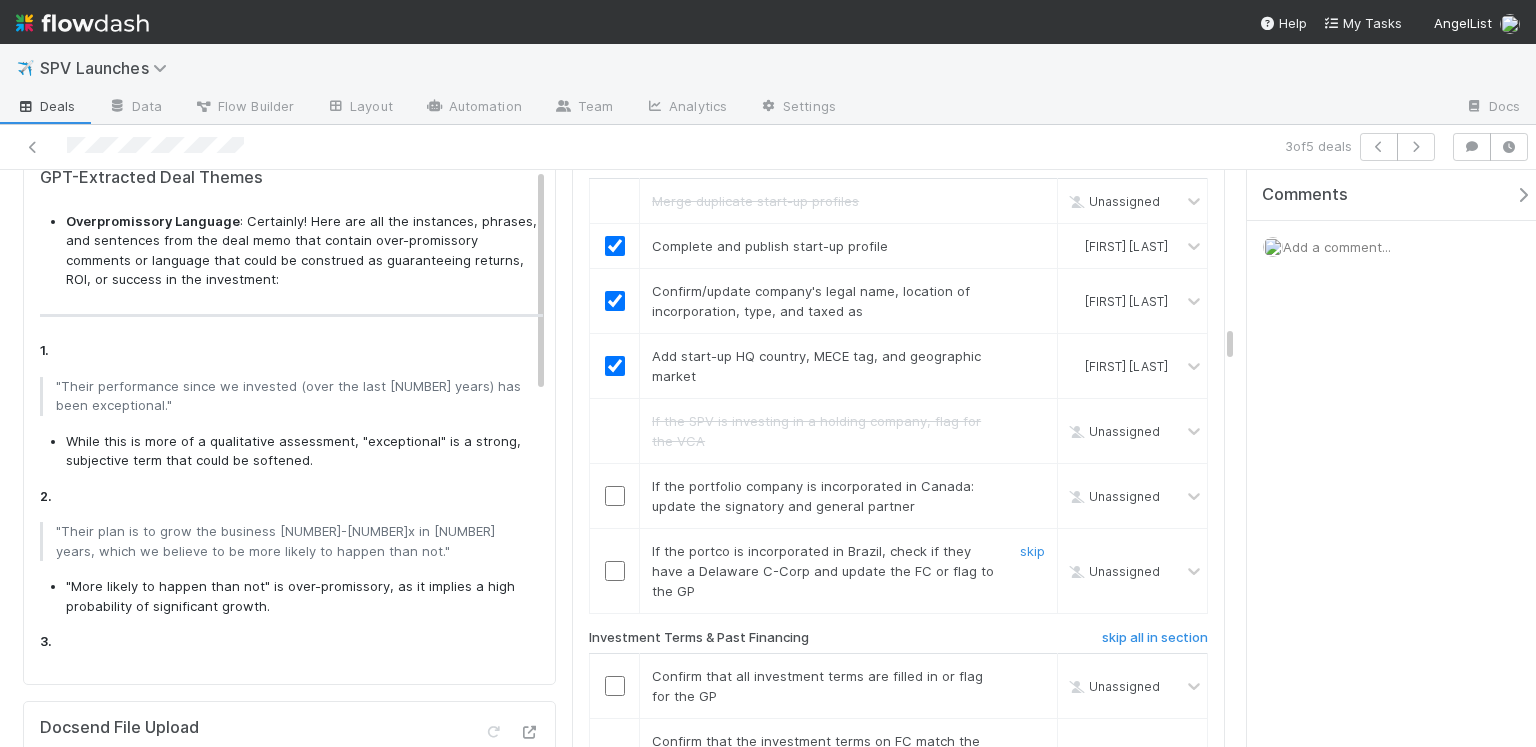click on "skip" at bounding box center [1032, 551] 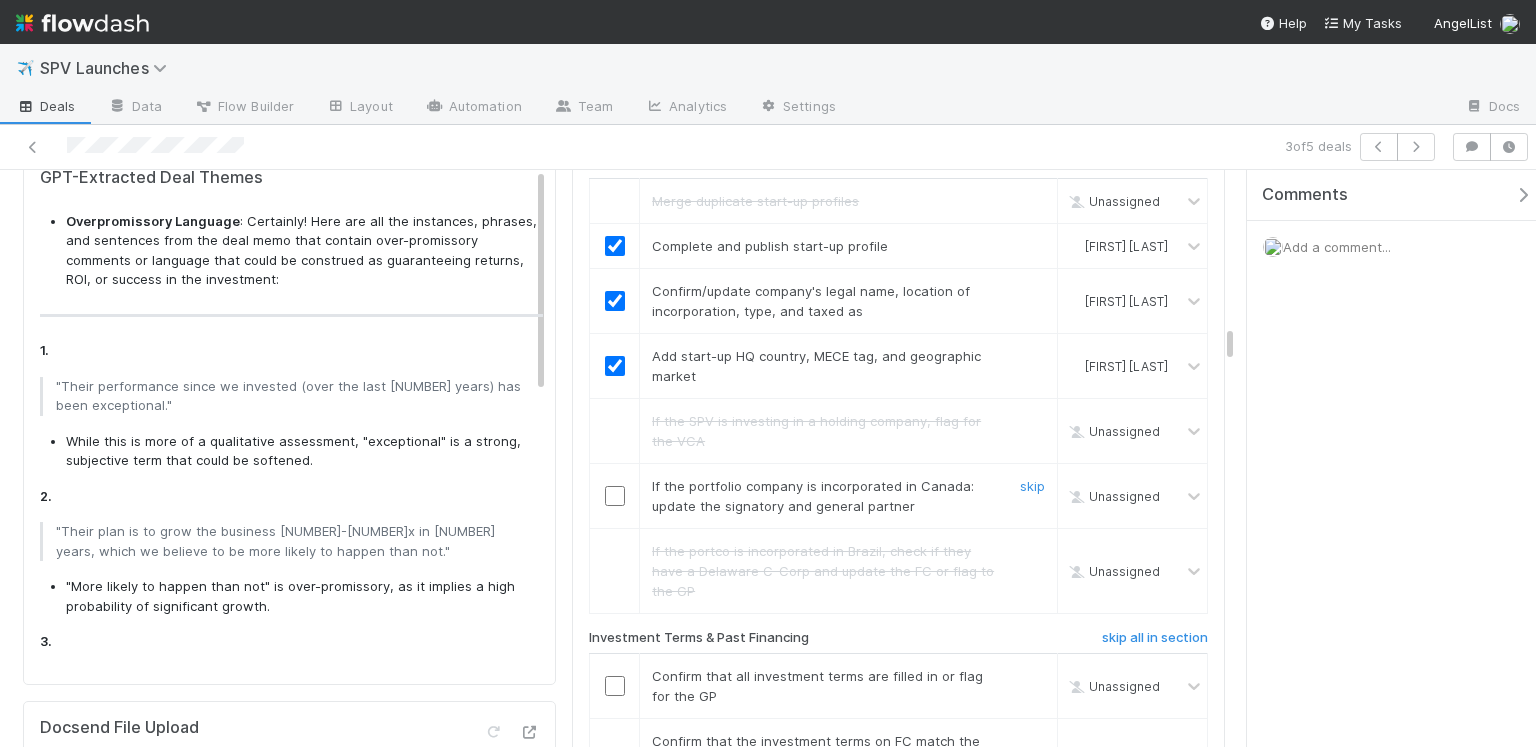 click on "If the portfolio company is incorporated in Canada: update the signatory and general partner skip" at bounding box center (849, 495) 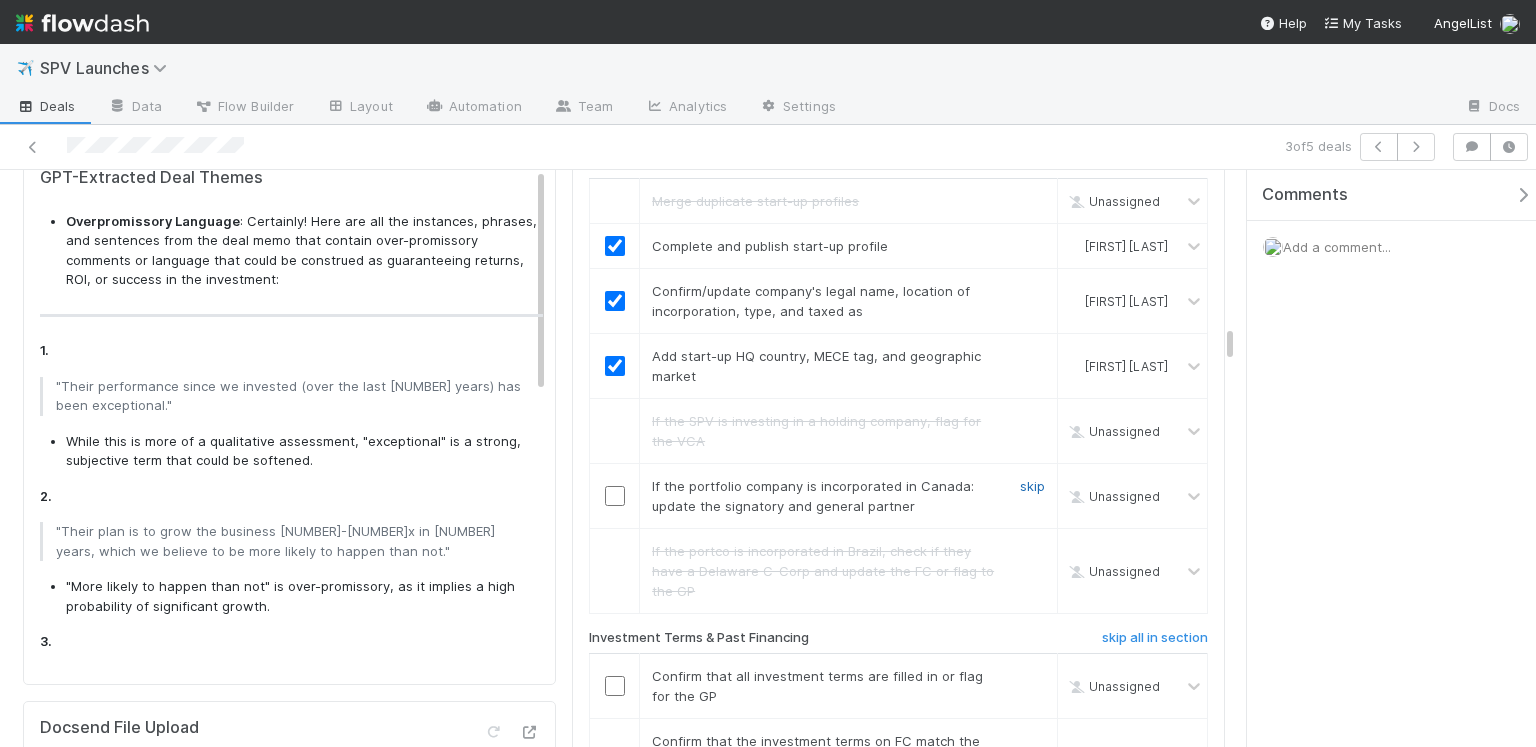 click on "skip" at bounding box center (1032, 486) 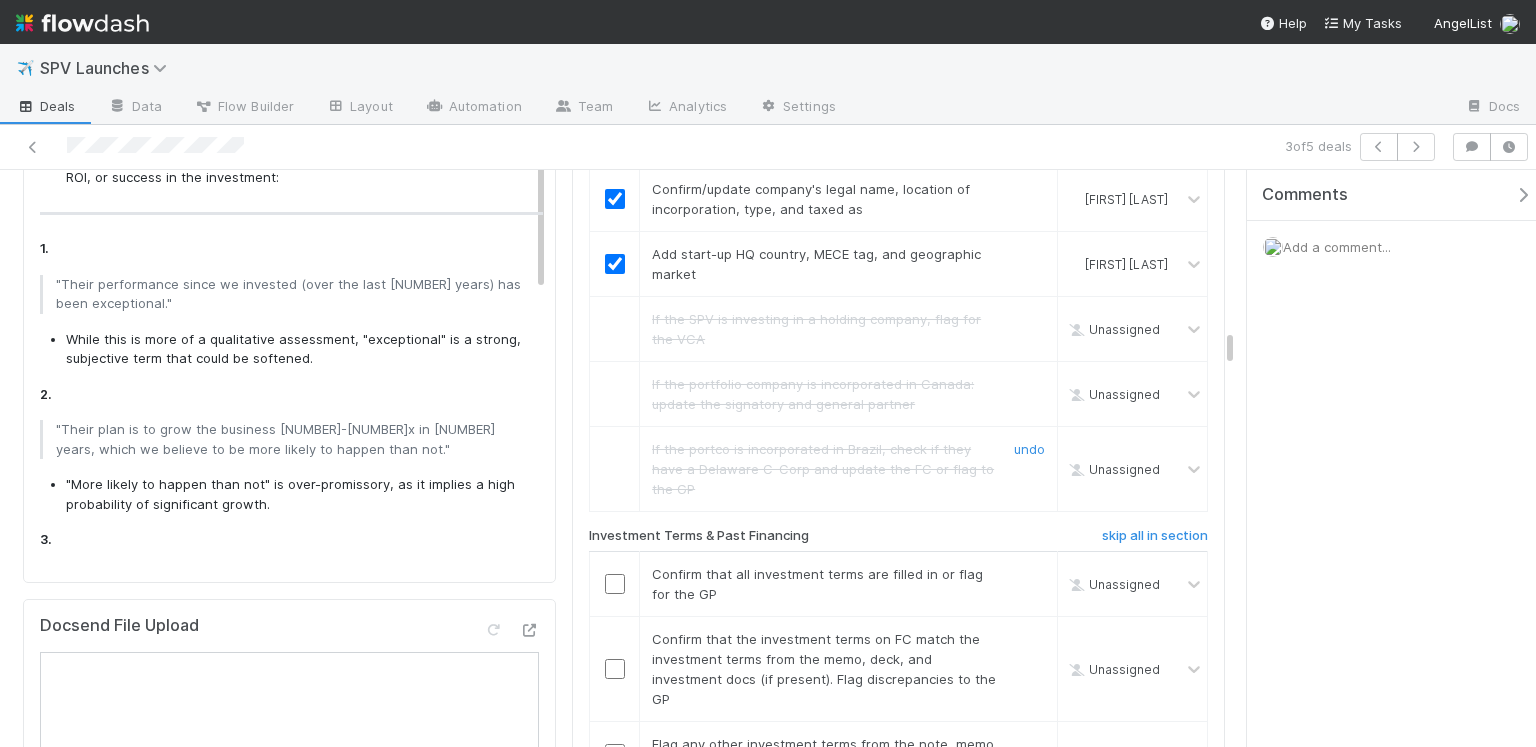 scroll, scrollTop: 2837, scrollLeft: 0, axis: vertical 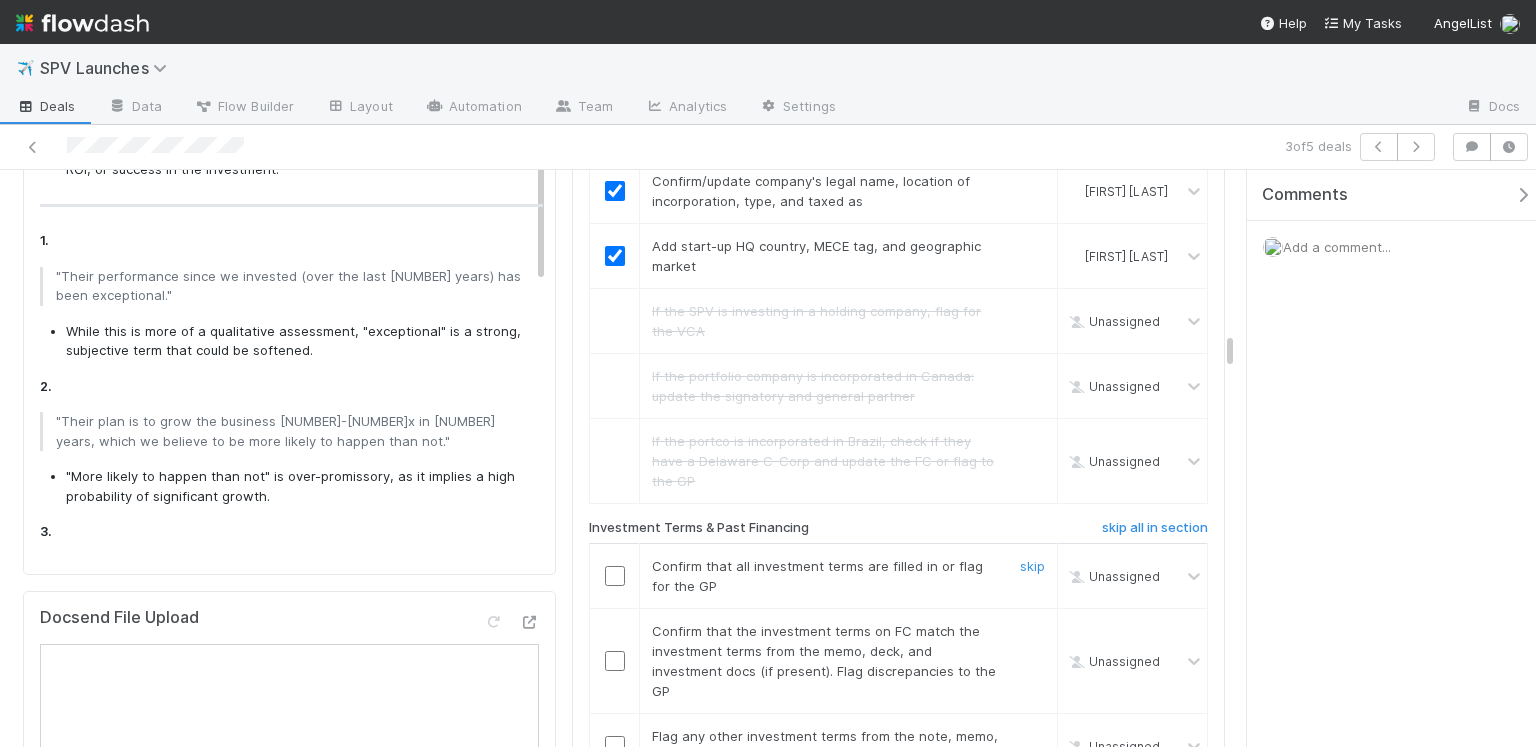 click at bounding box center [615, 576] 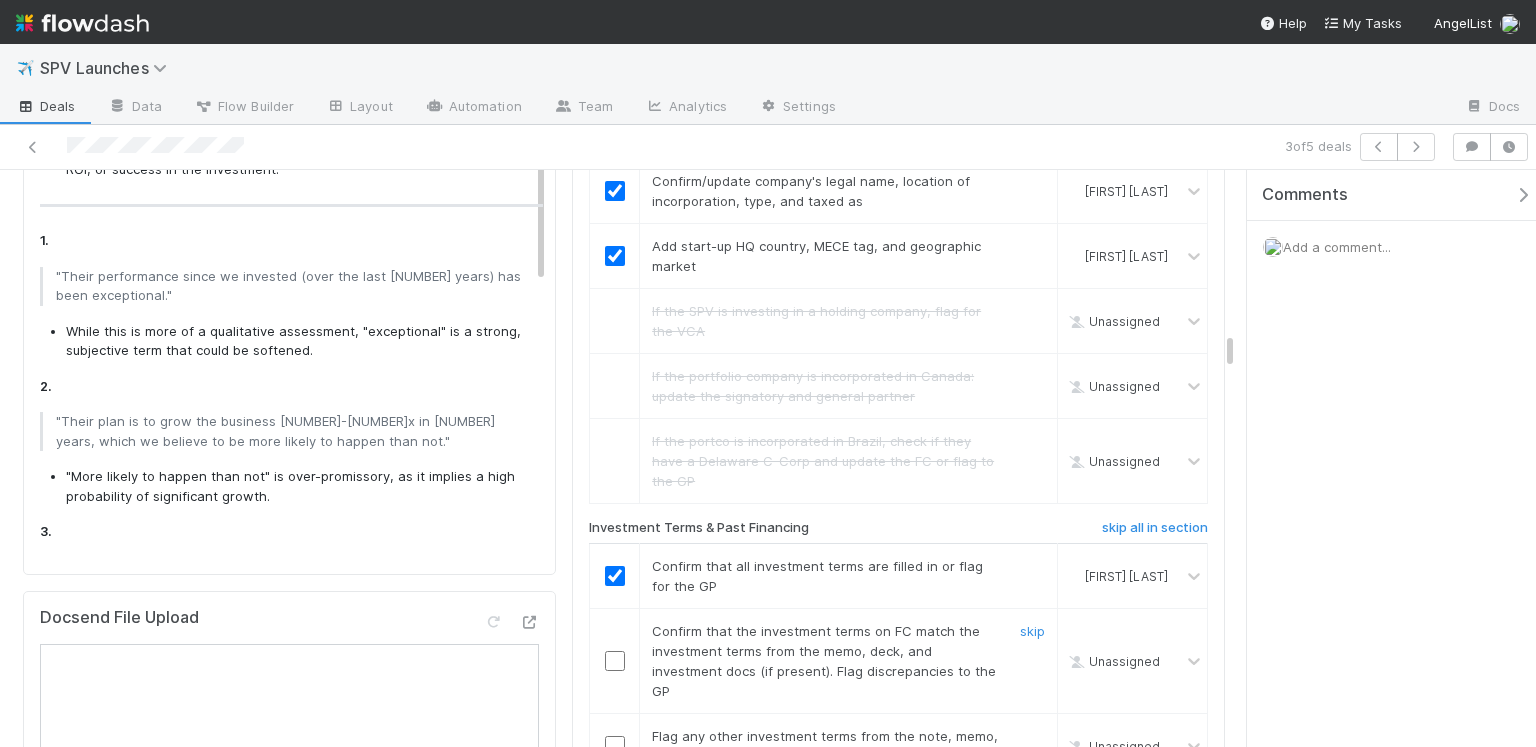 click at bounding box center [615, 661] 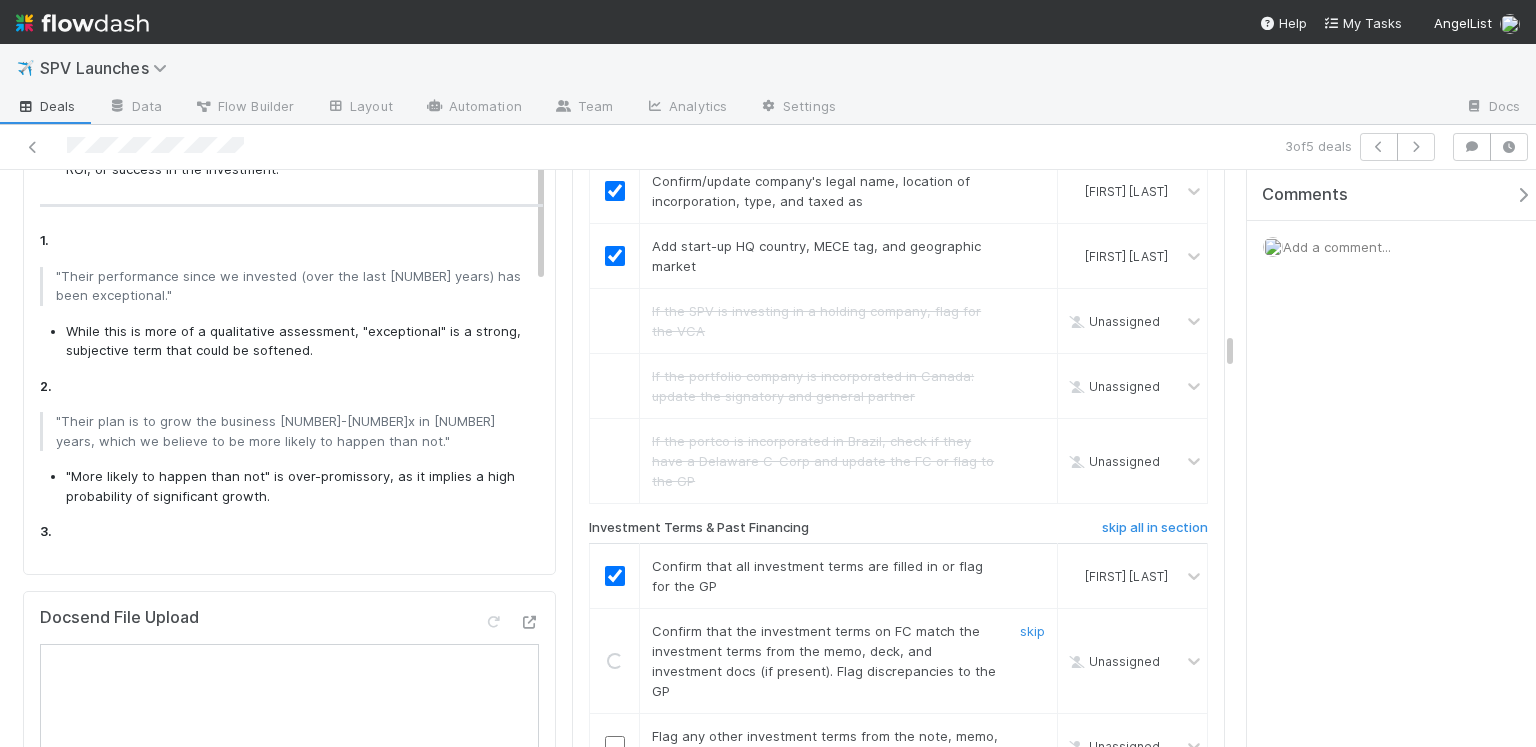 scroll, scrollTop: 3084, scrollLeft: 0, axis: vertical 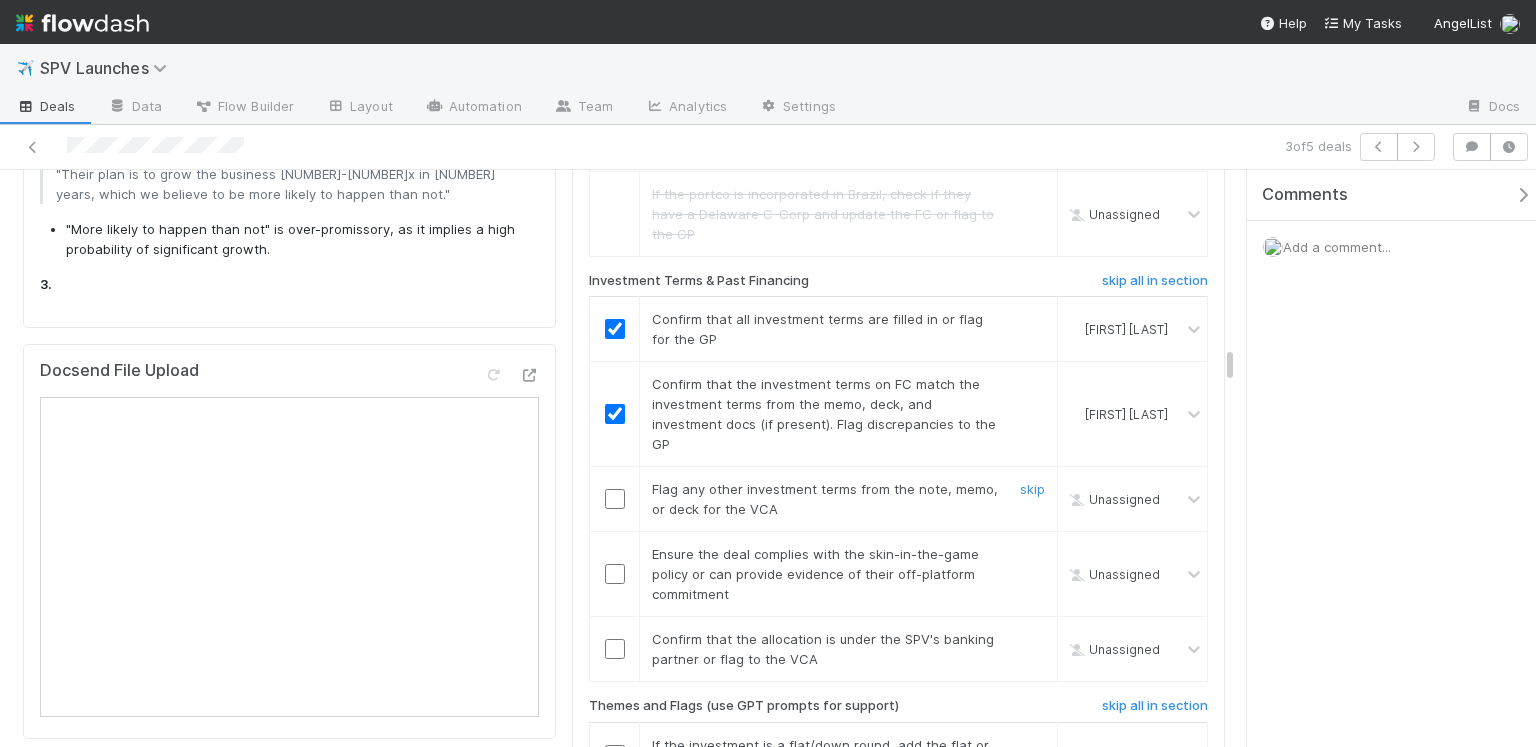 click at bounding box center (615, 499) 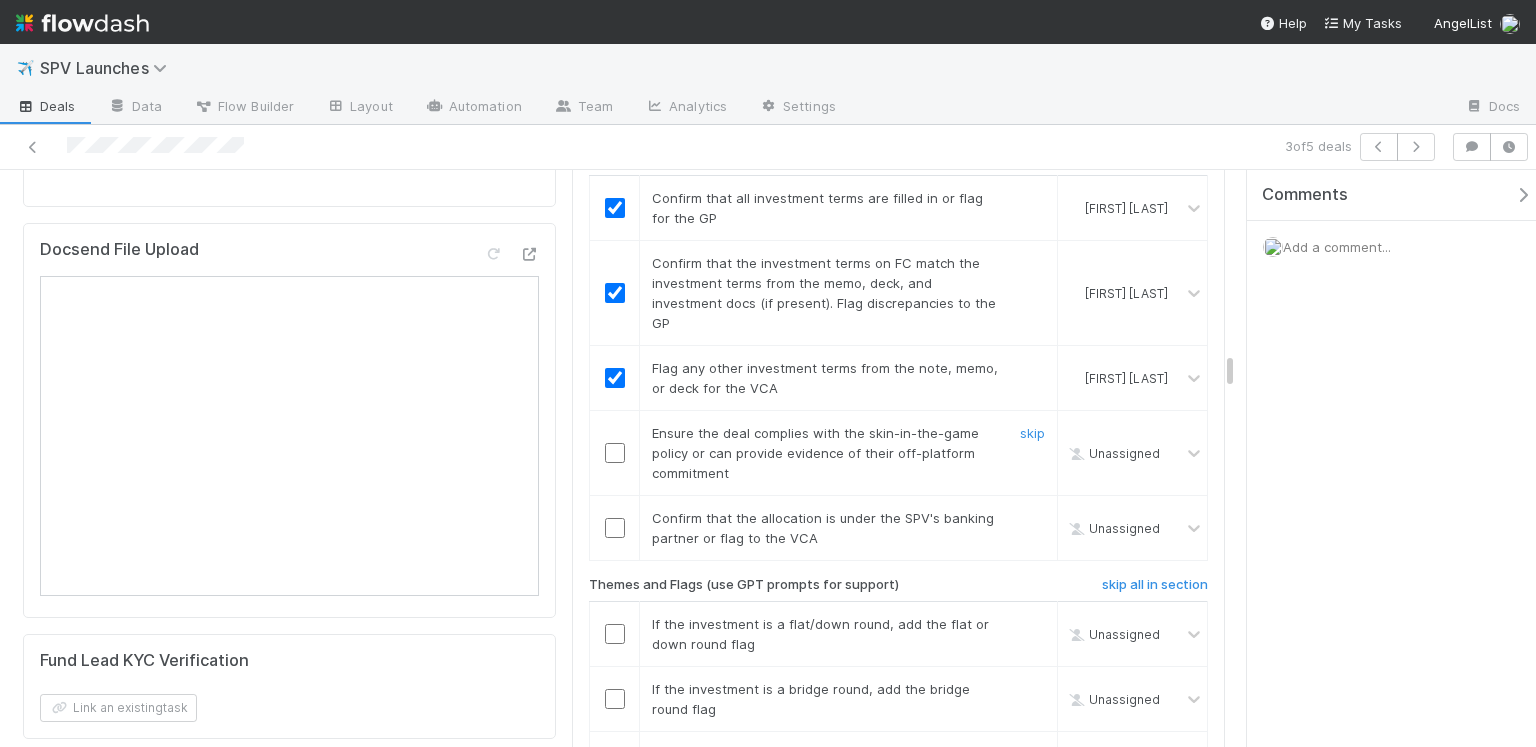 scroll, scrollTop: 3216, scrollLeft: 0, axis: vertical 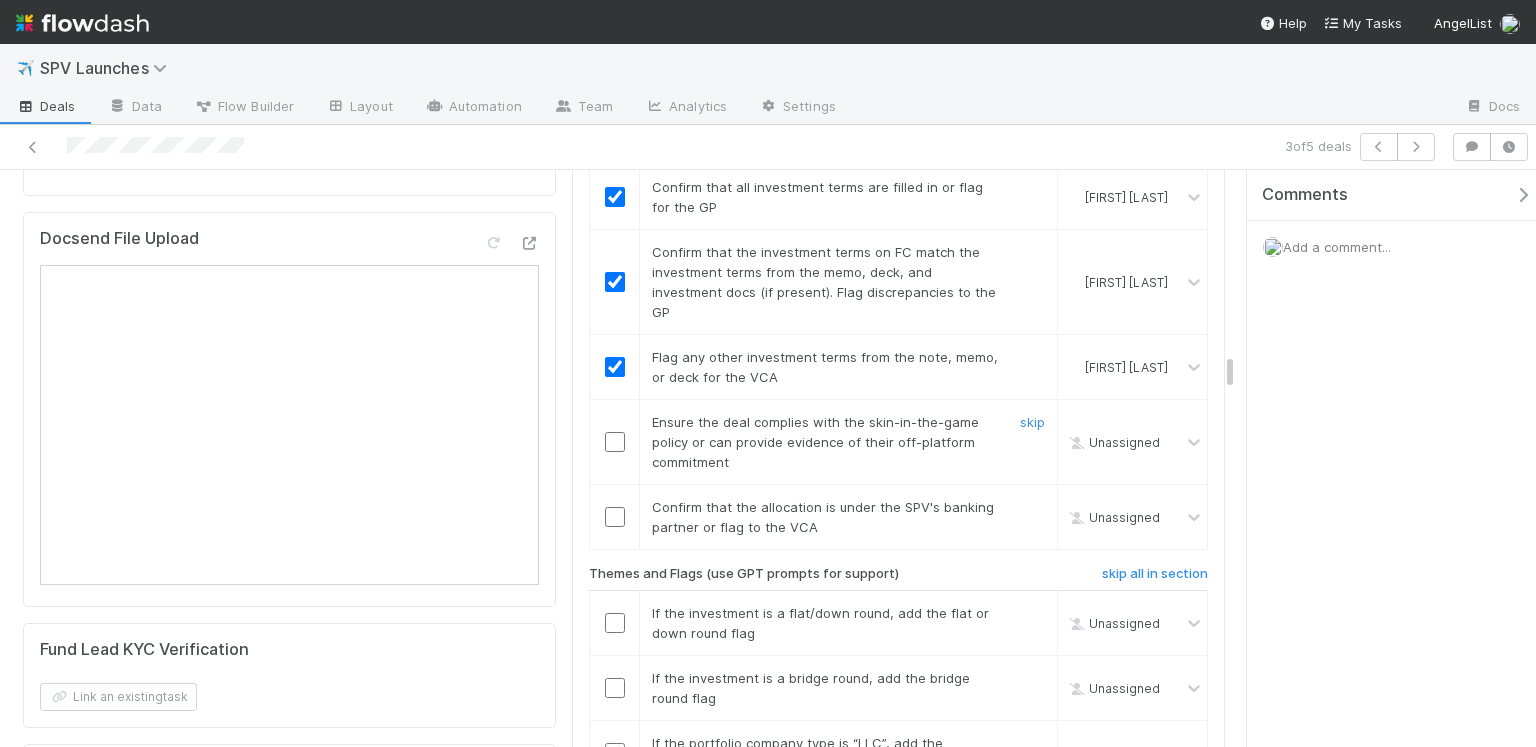 click at bounding box center [615, 442] 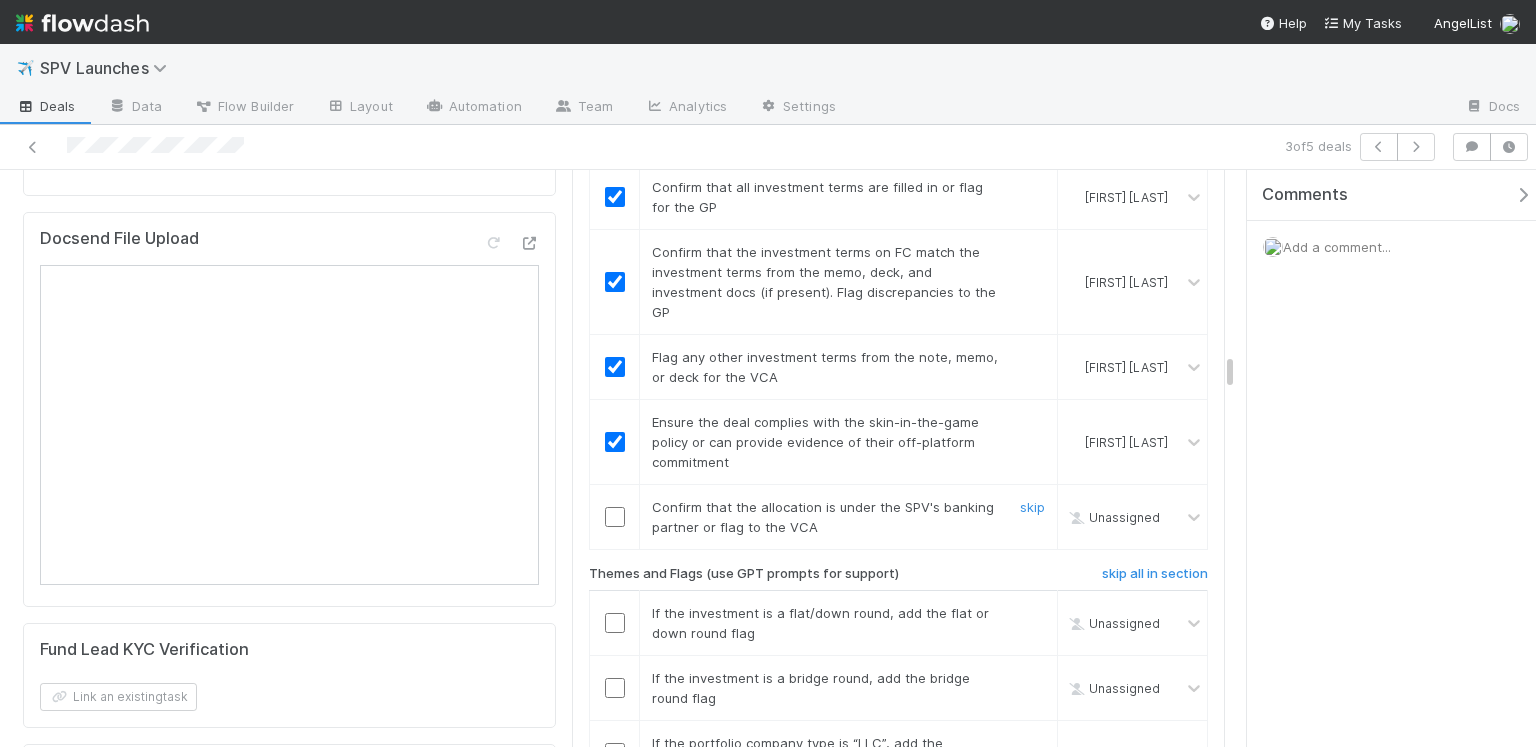 click at bounding box center (615, 517) 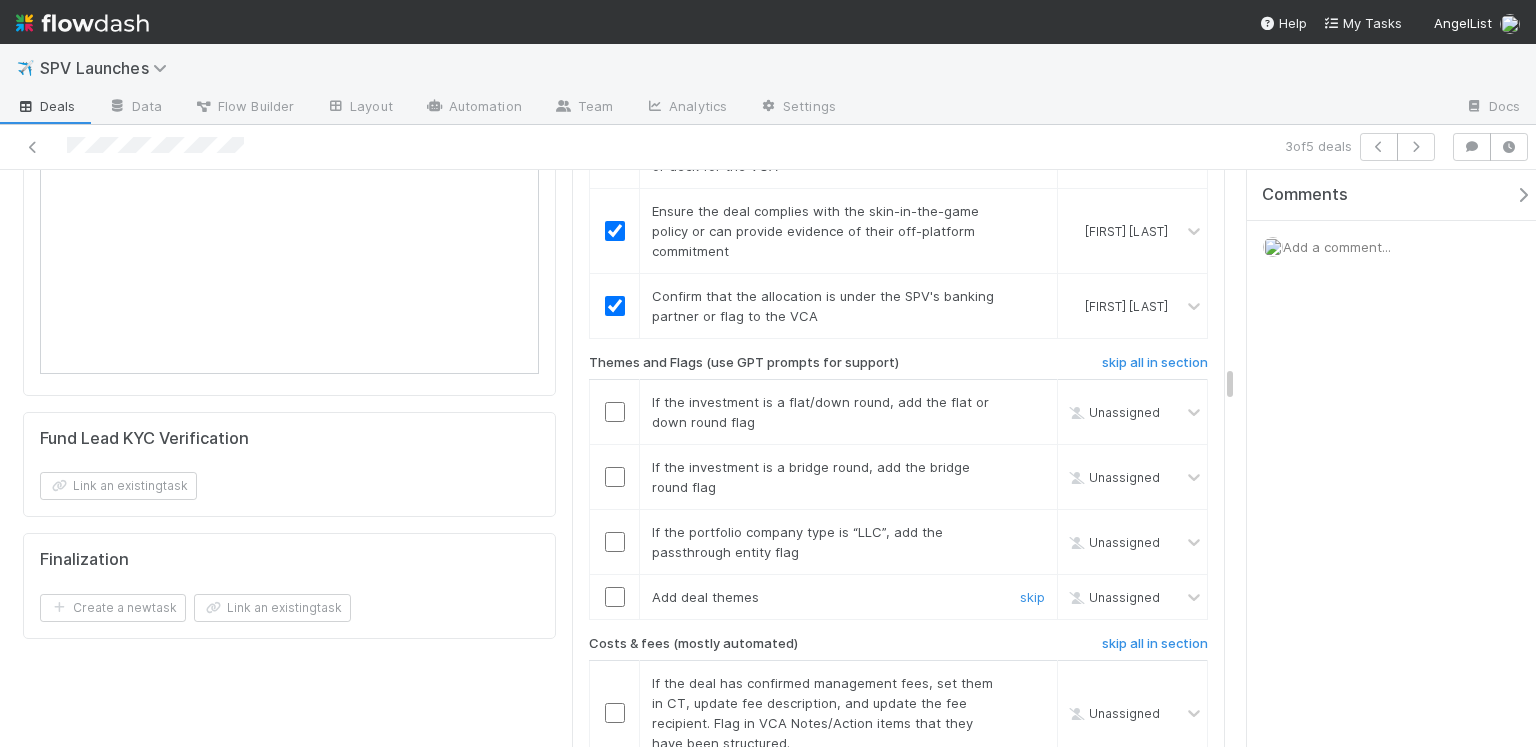 scroll, scrollTop: 3482, scrollLeft: 0, axis: vertical 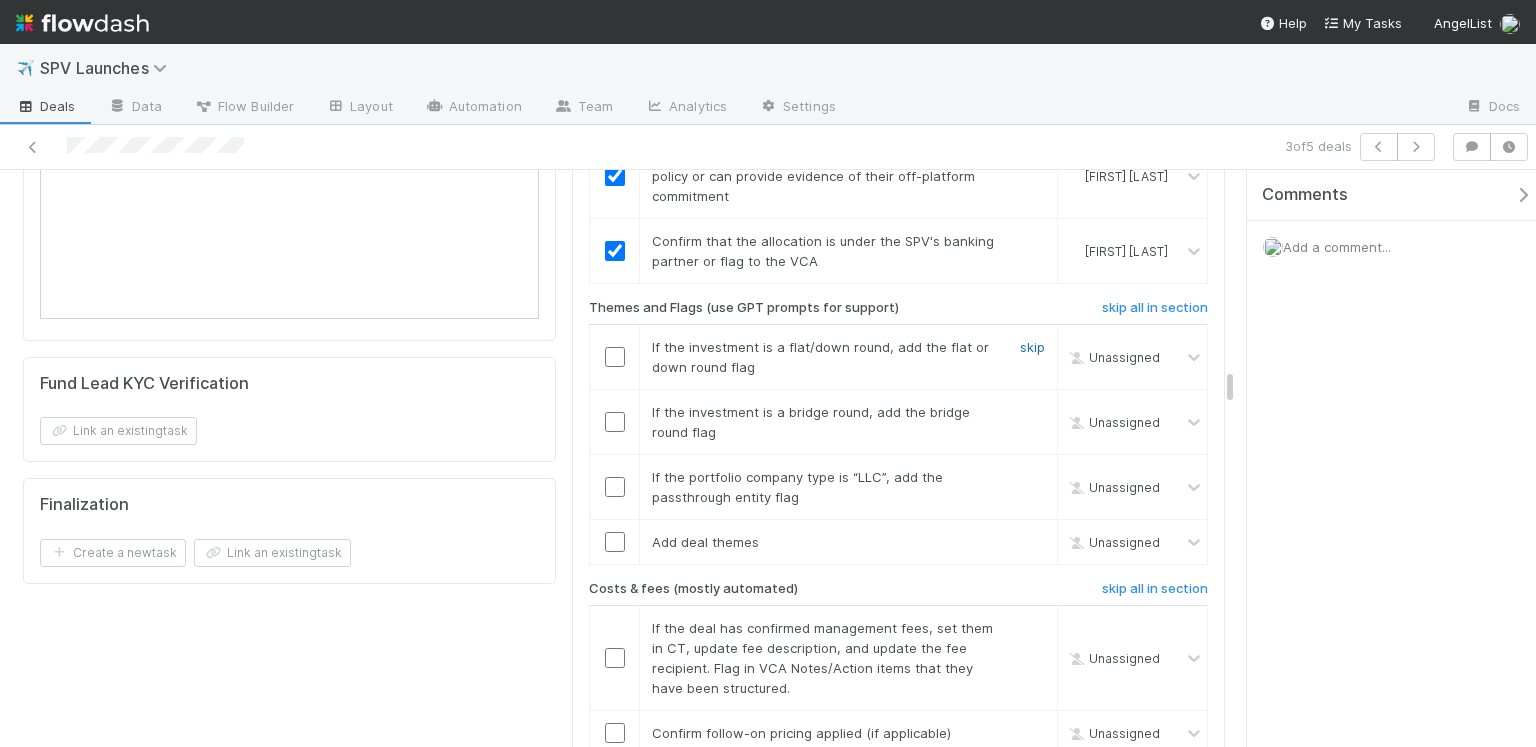 click on "skip" at bounding box center [1032, 347] 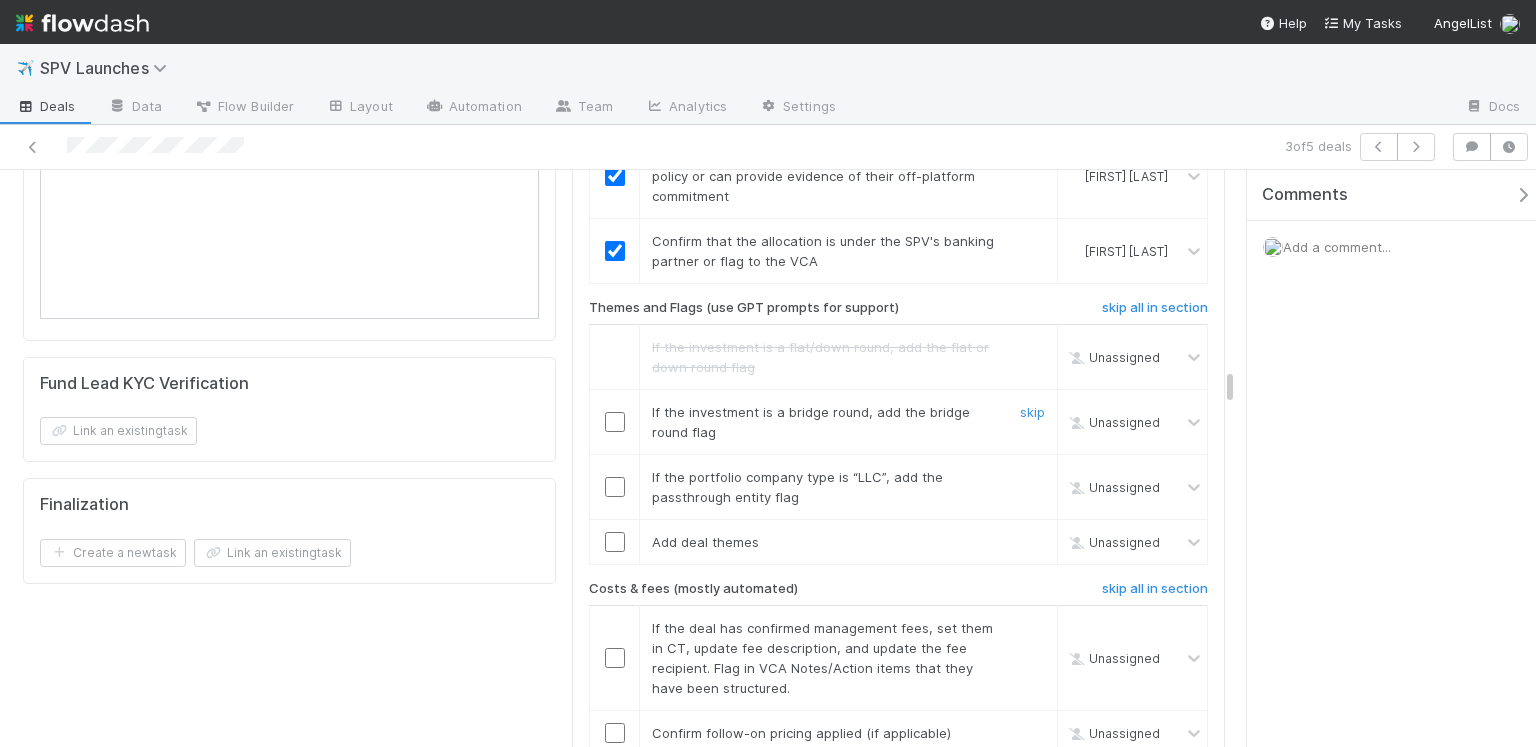 click at bounding box center [615, 422] 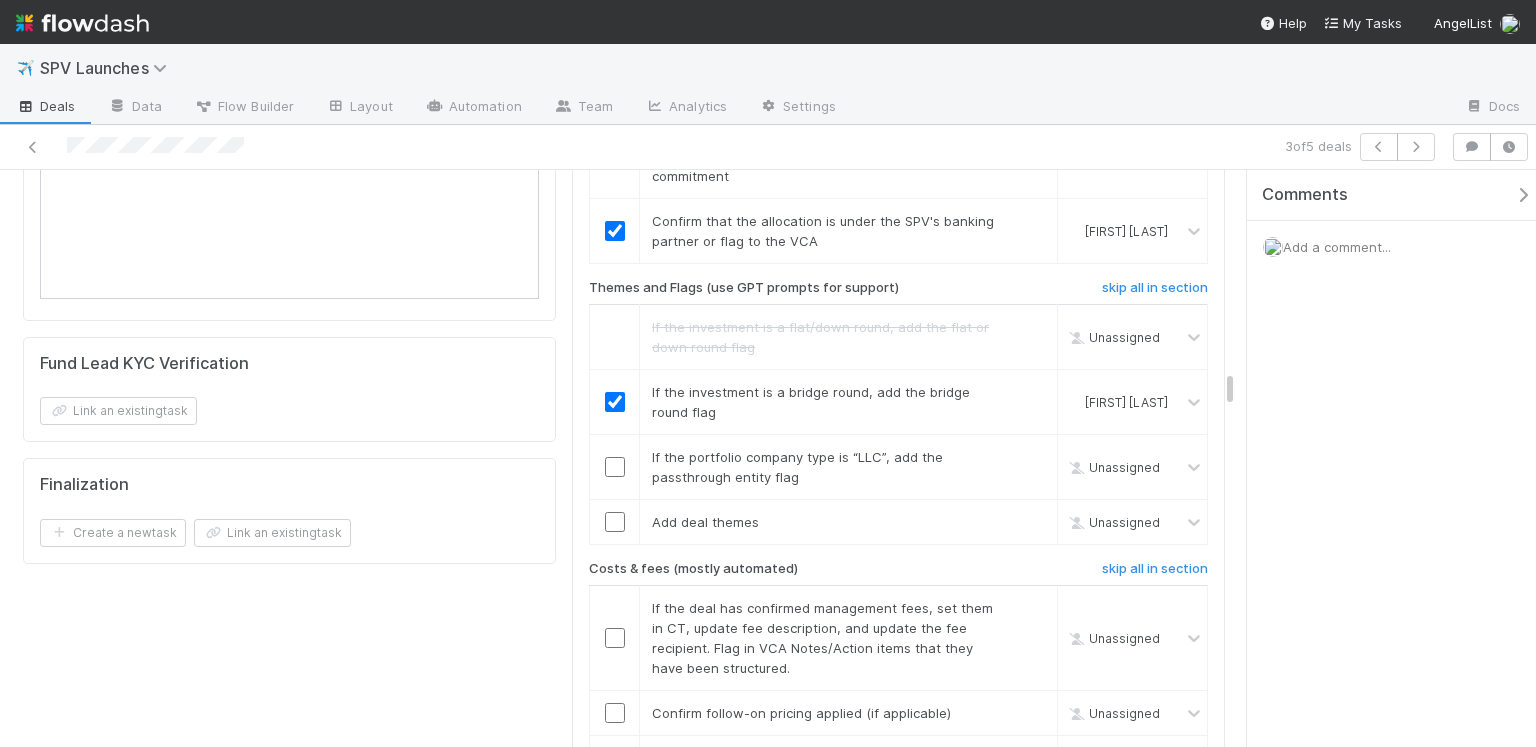 scroll, scrollTop: 3512, scrollLeft: 0, axis: vertical 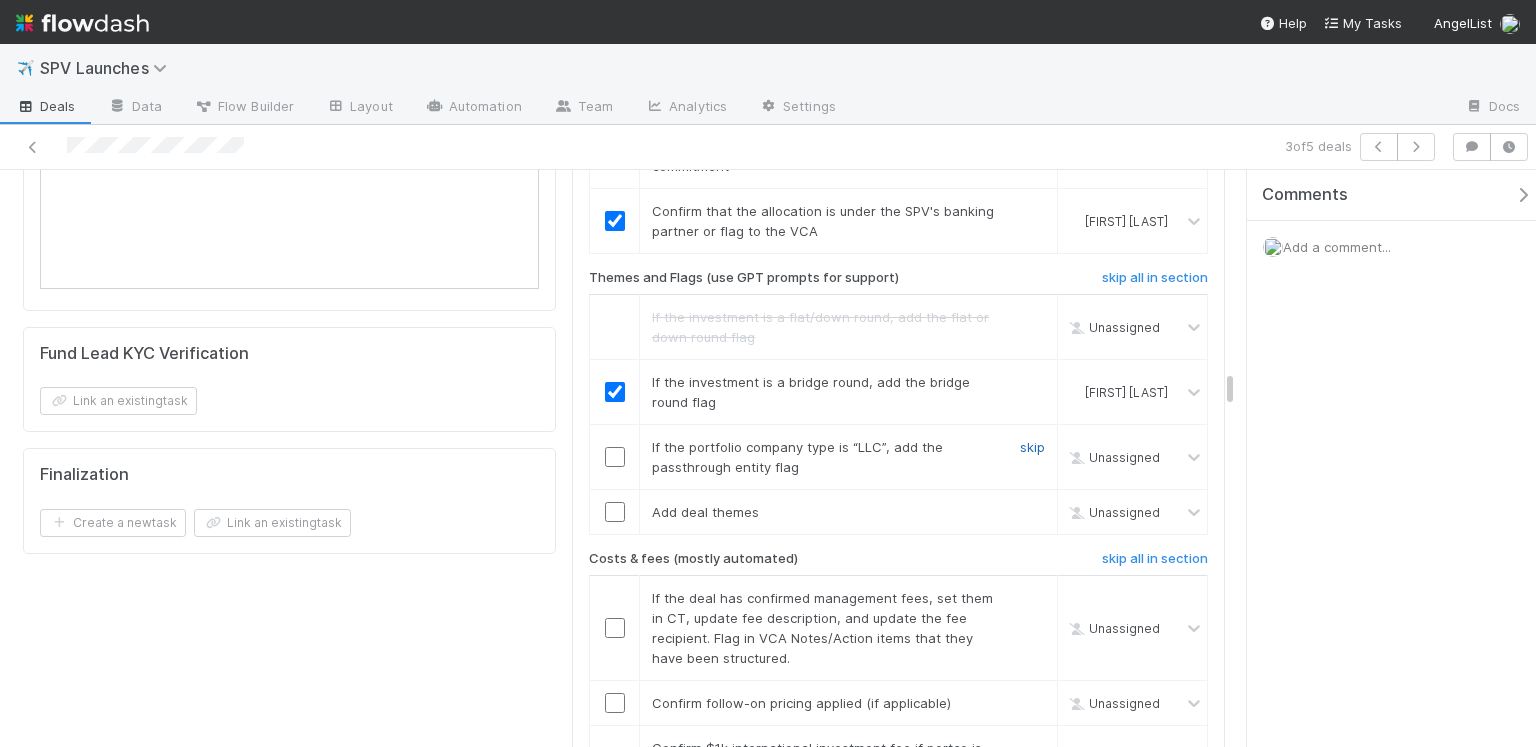 click on "skip" at bounding box center [1032, 447] 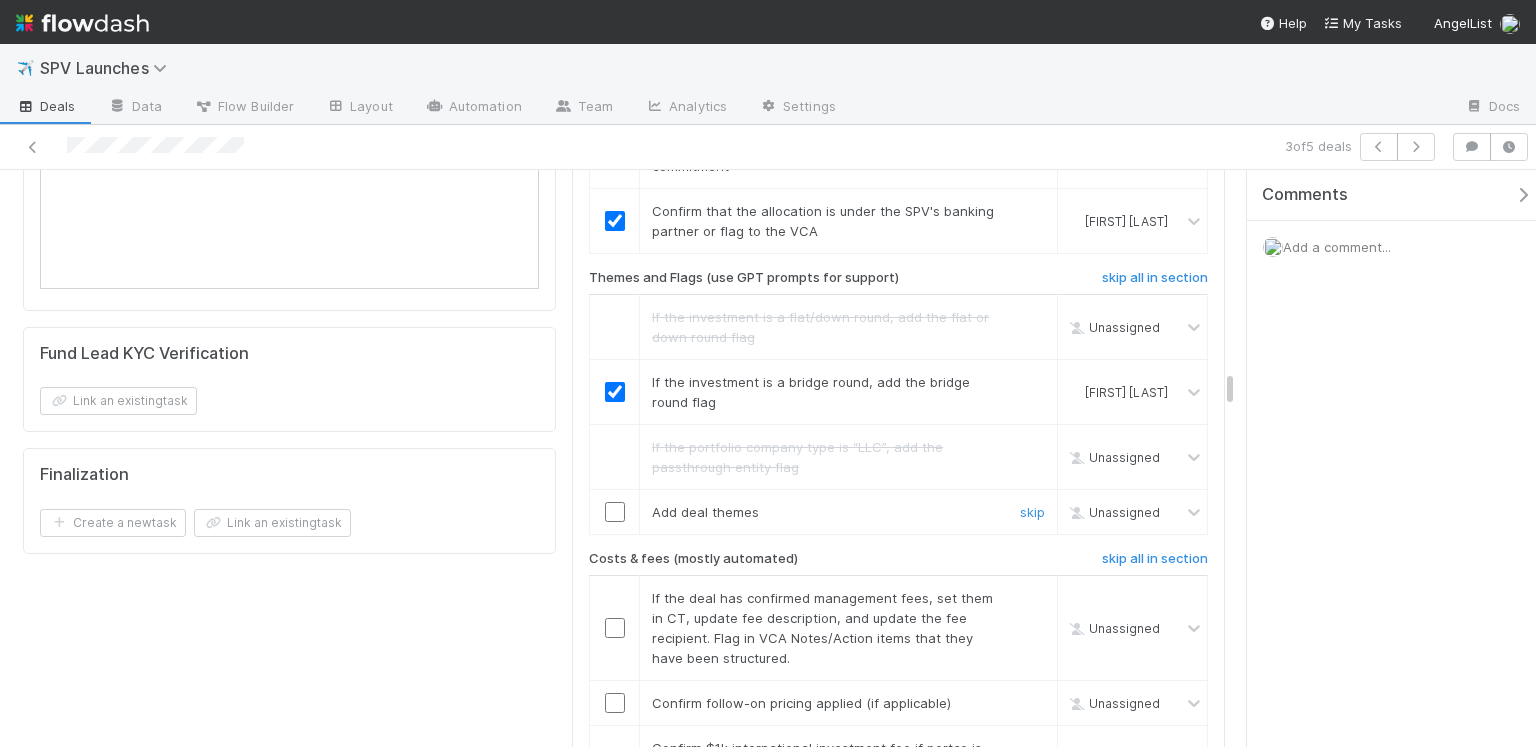 click at bounding box center [615, 512] 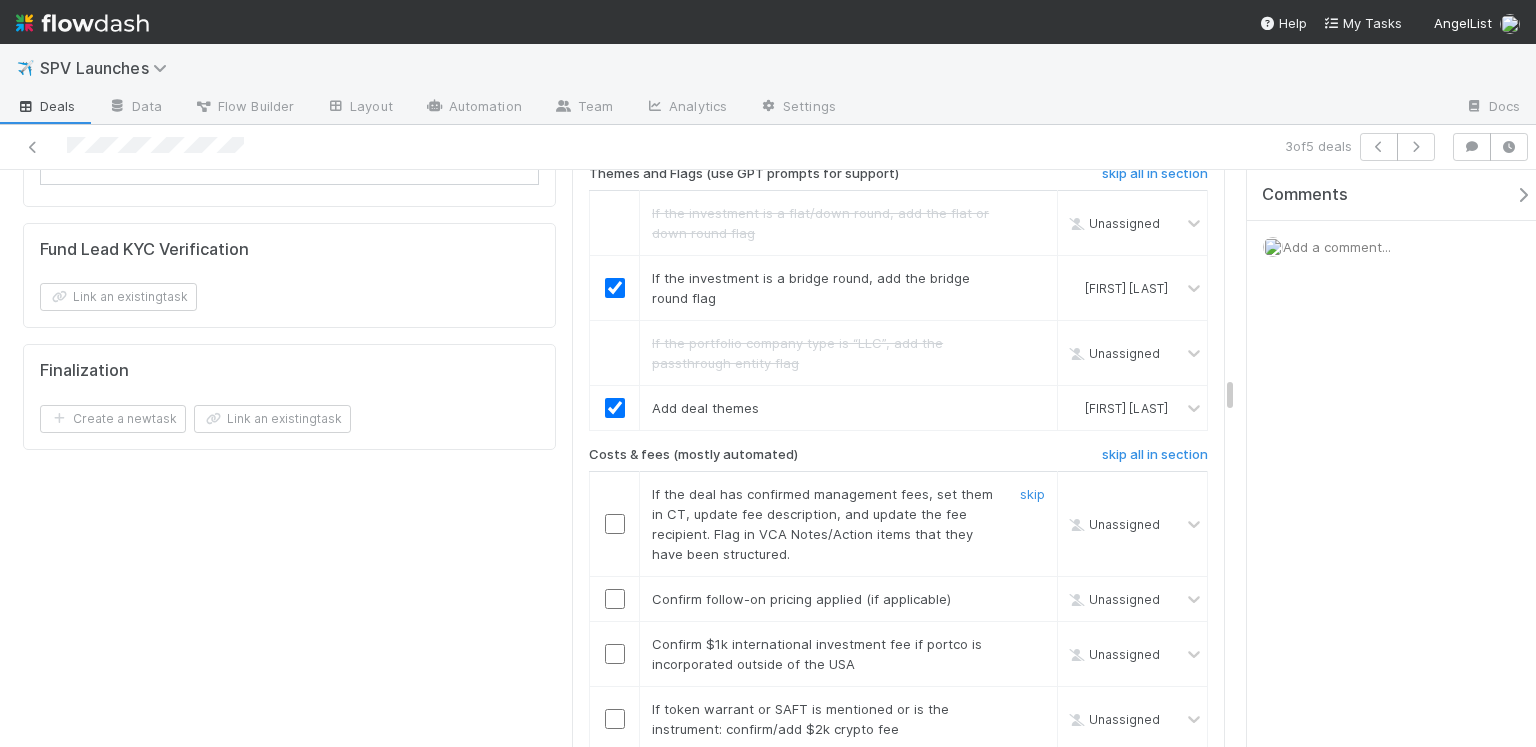 scroll, scrollTop: 3620, scrollLeft: 0, axis: vertical 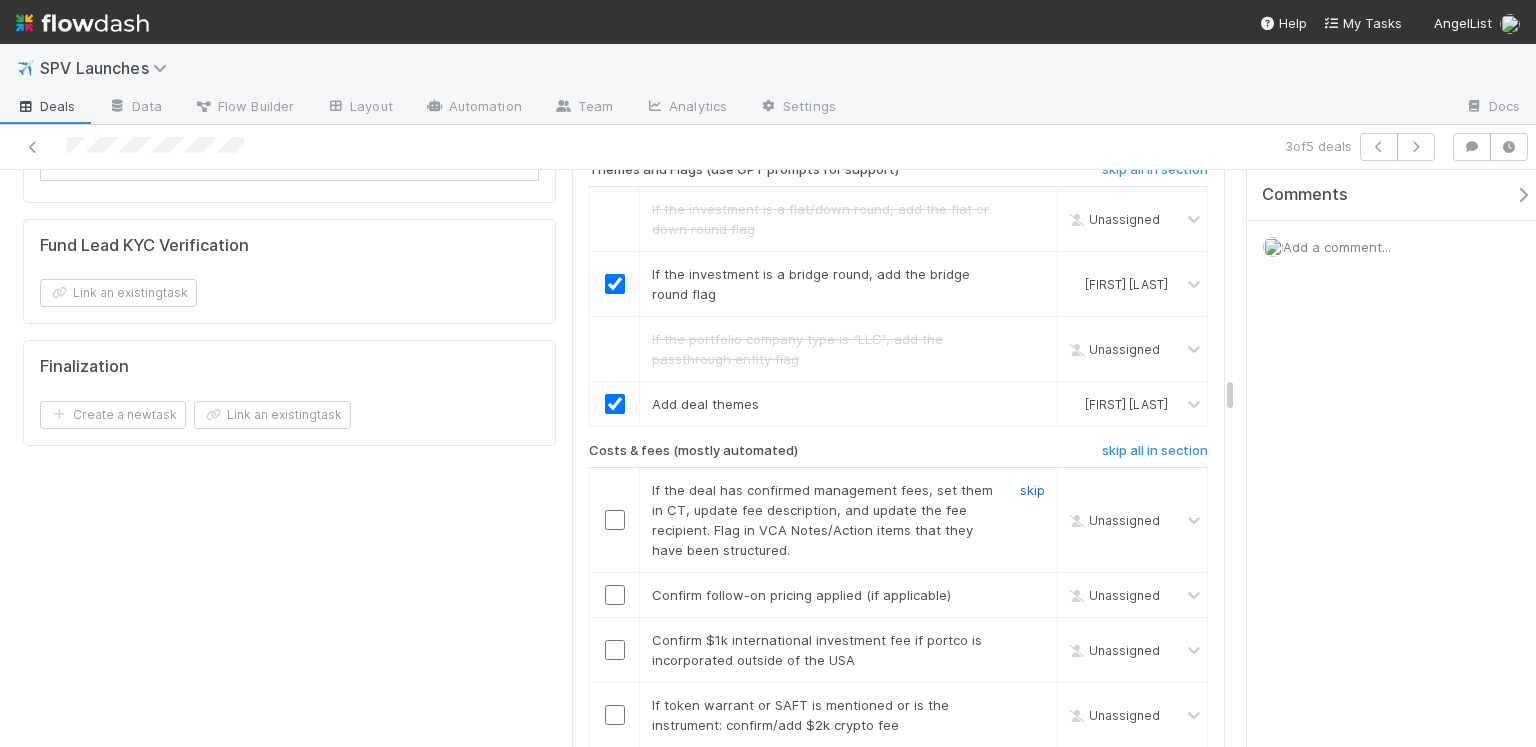 click on "skip" at bounding box center (1032, 490) 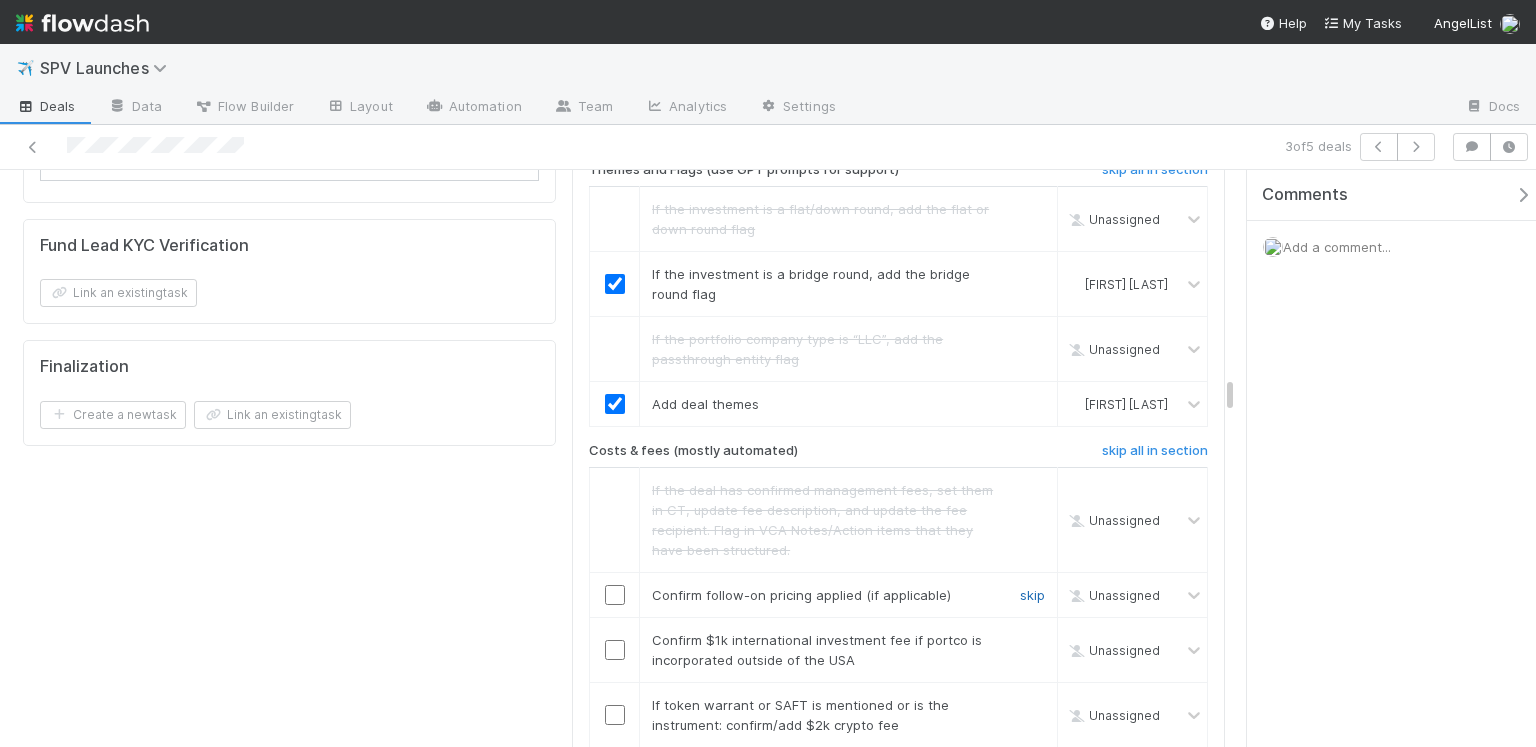 click on "skip" at bounding box center [1032, 595] 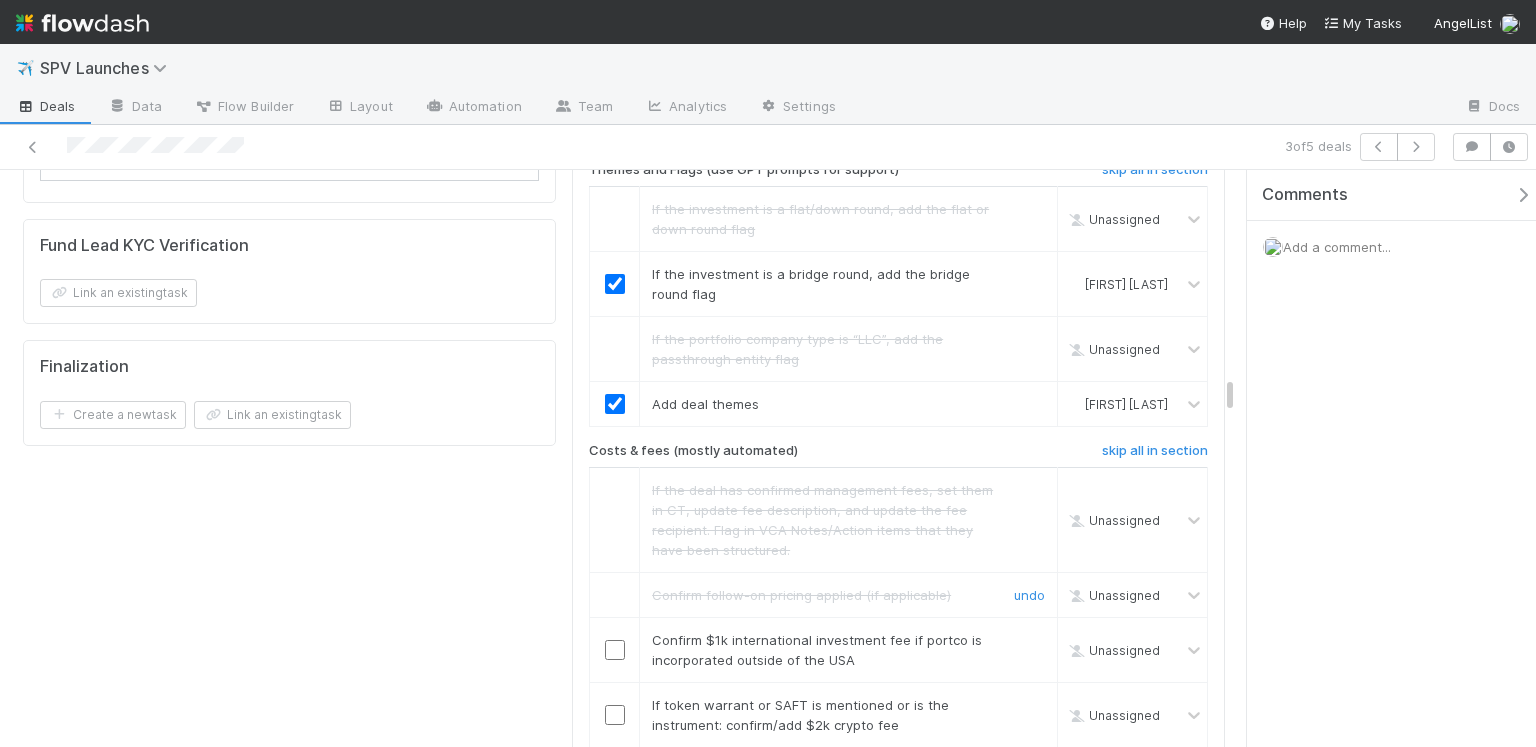click at bounding box center [615, 650] 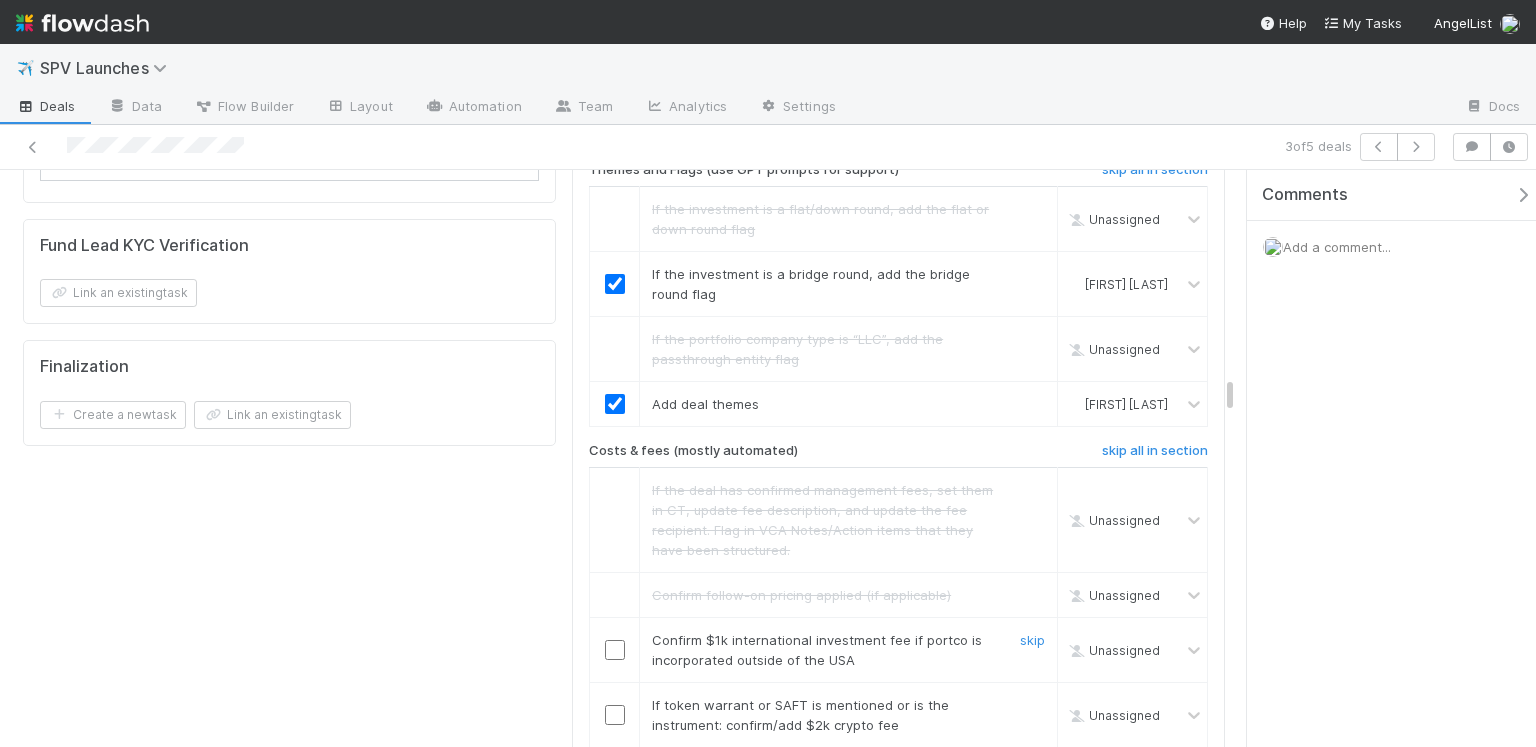 scroll, scrollTop: 3744, scrollLeft: 0, axis: vertical 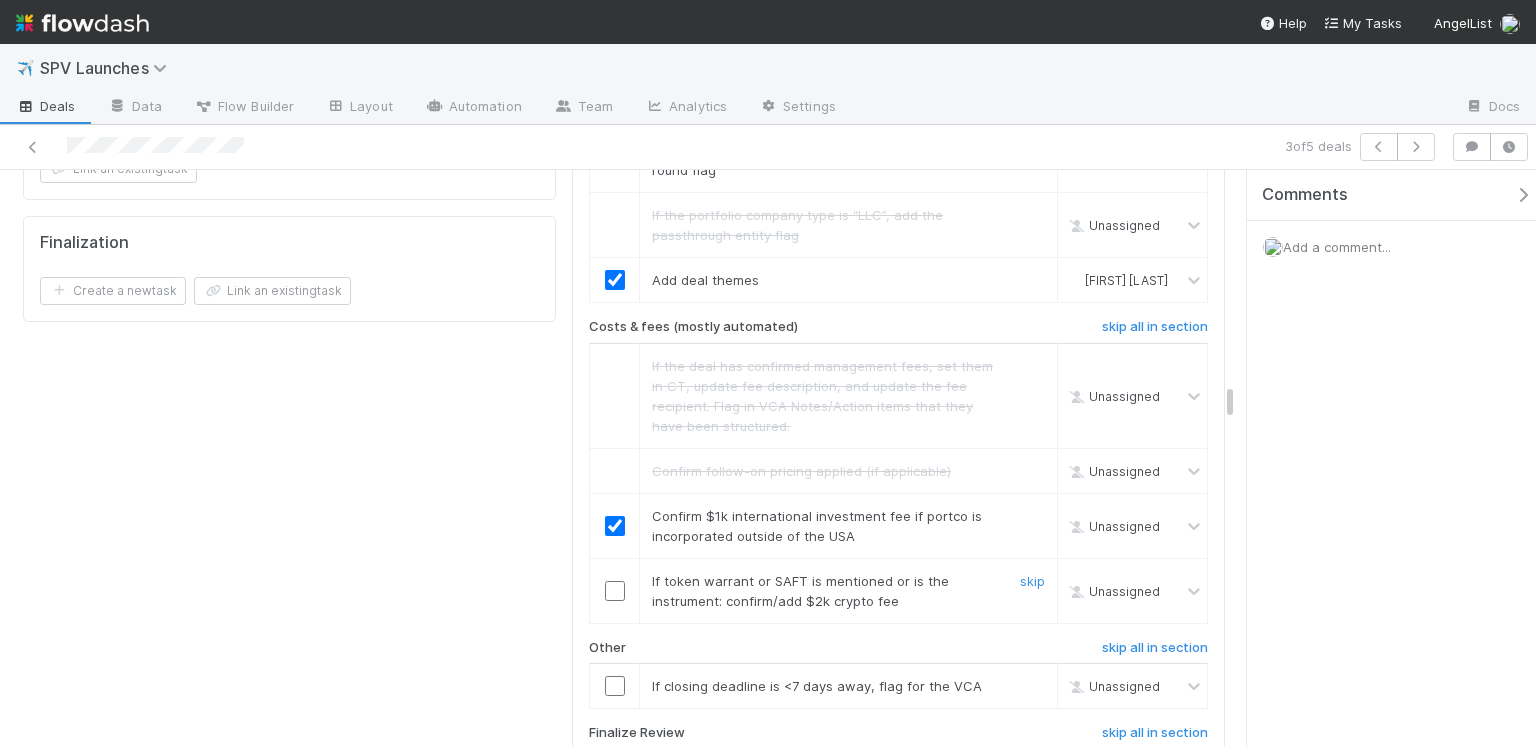 checkbox on "true" 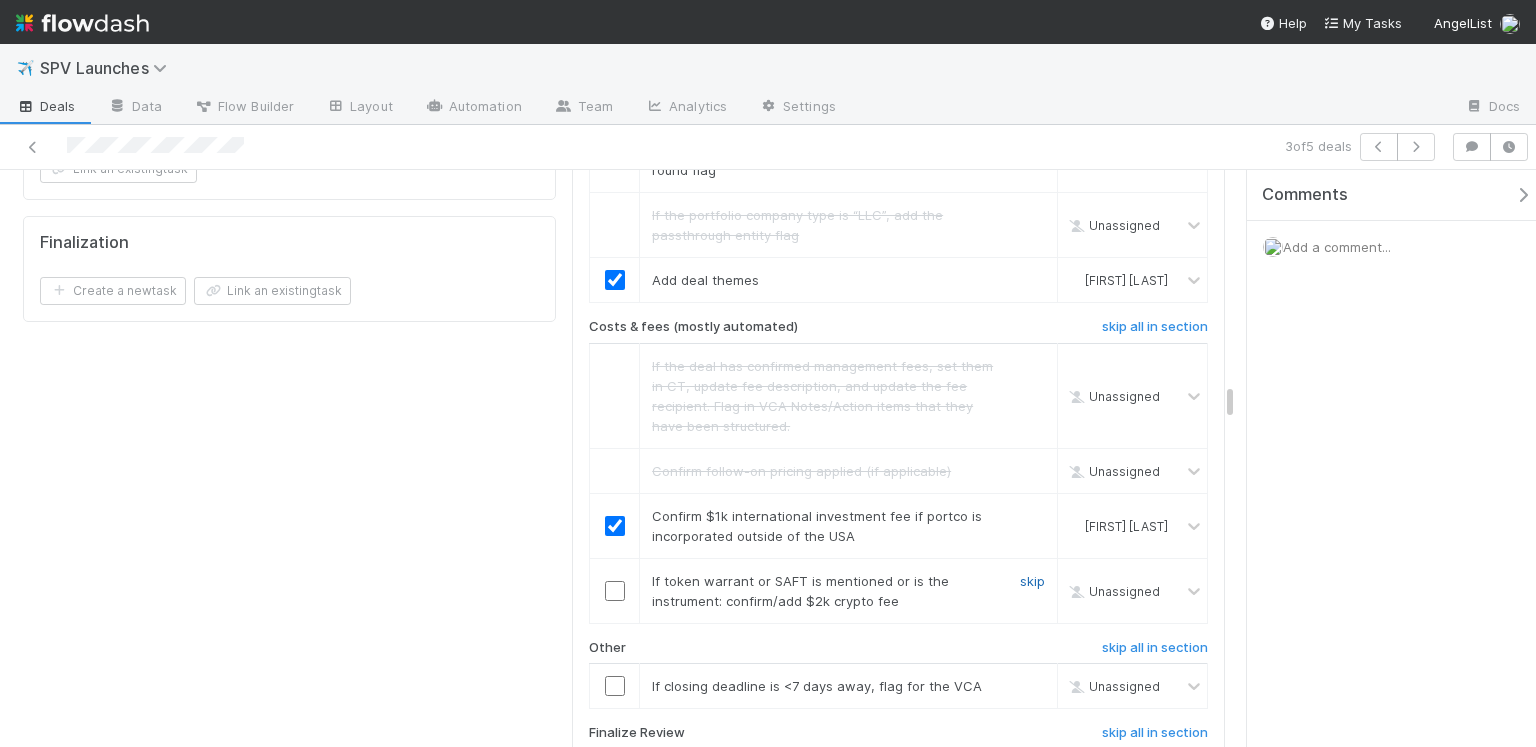 click on "skip" at bounding box center (1032, 581) 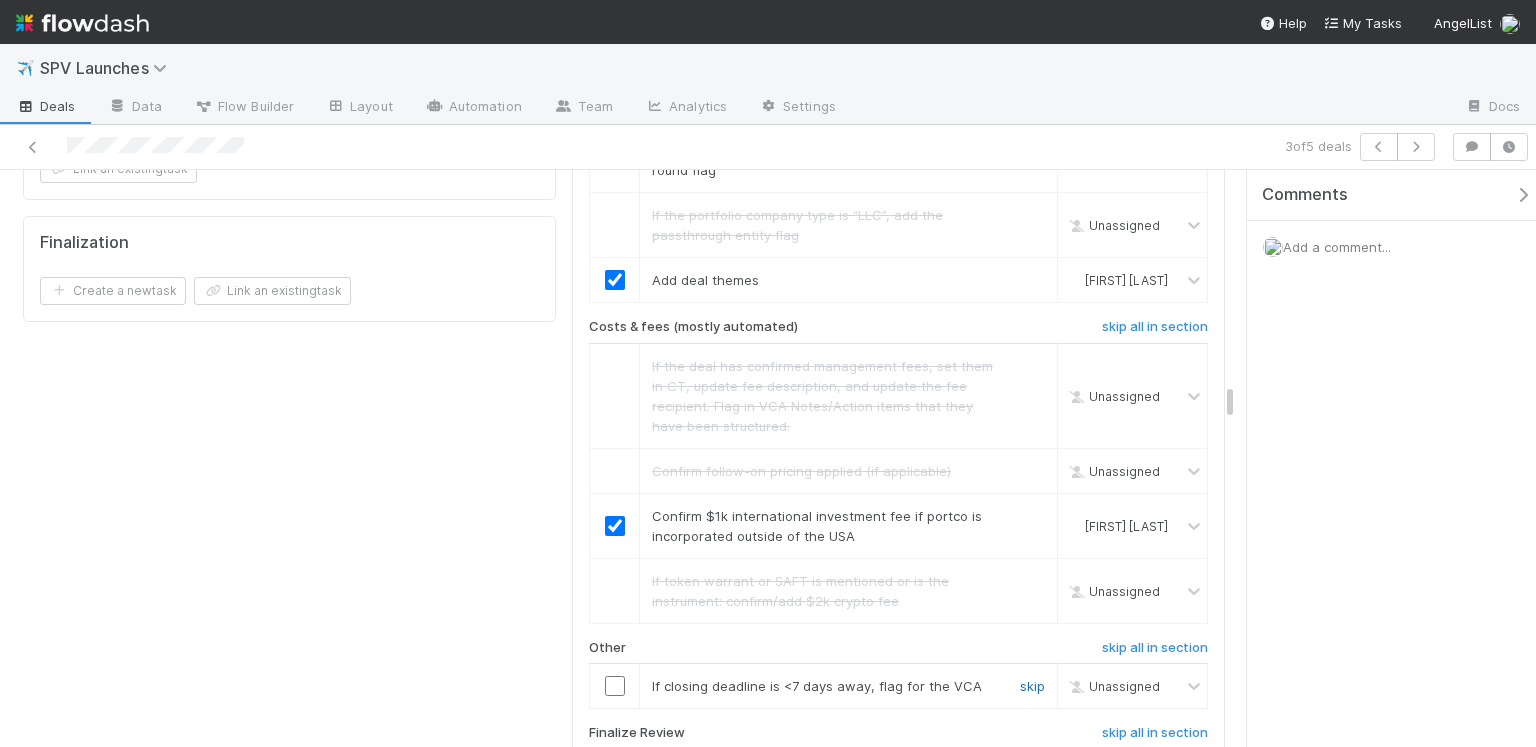 click on "skip" at bounding box center (1032, 686) 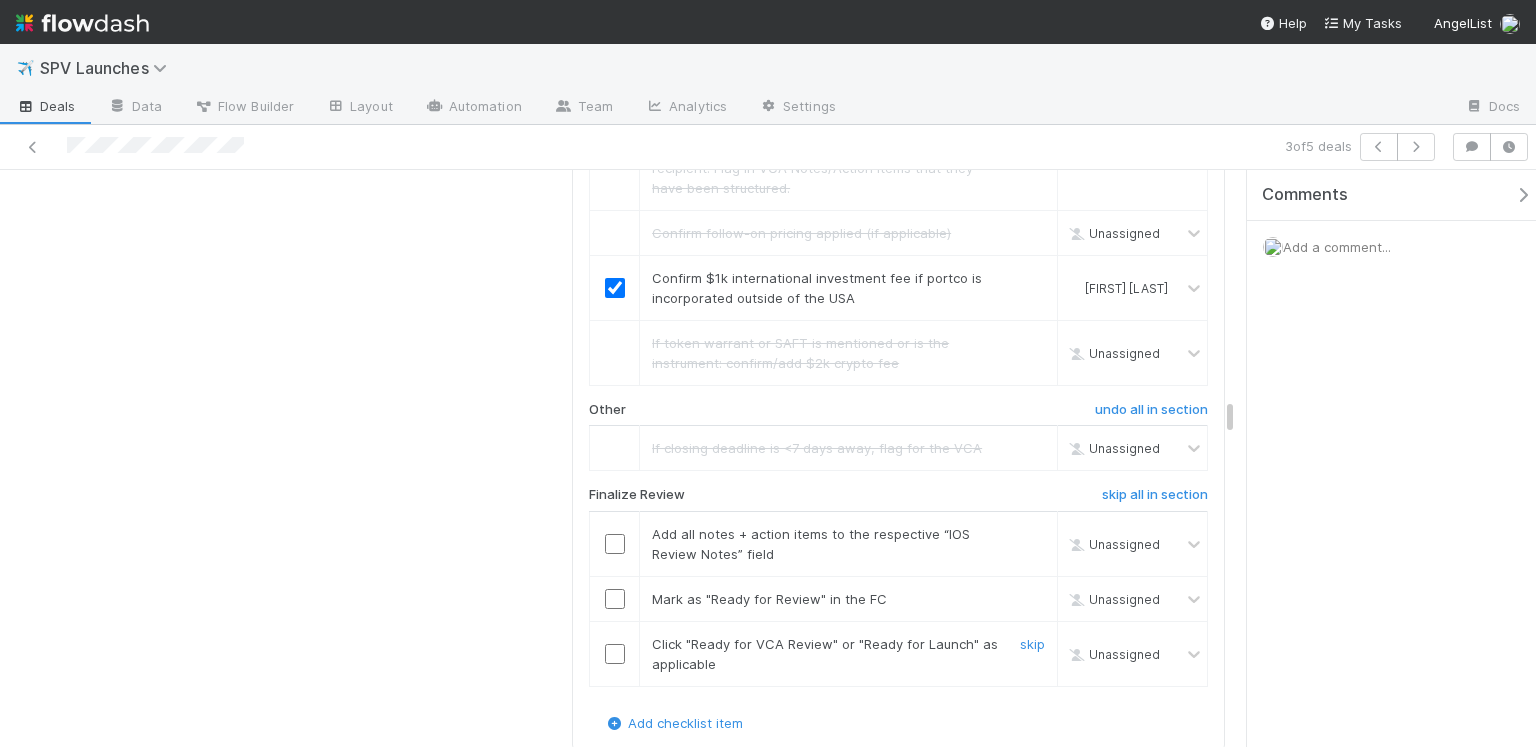 scroll, scrollTop: 3998, scrollLeft: 0, axis: vertical 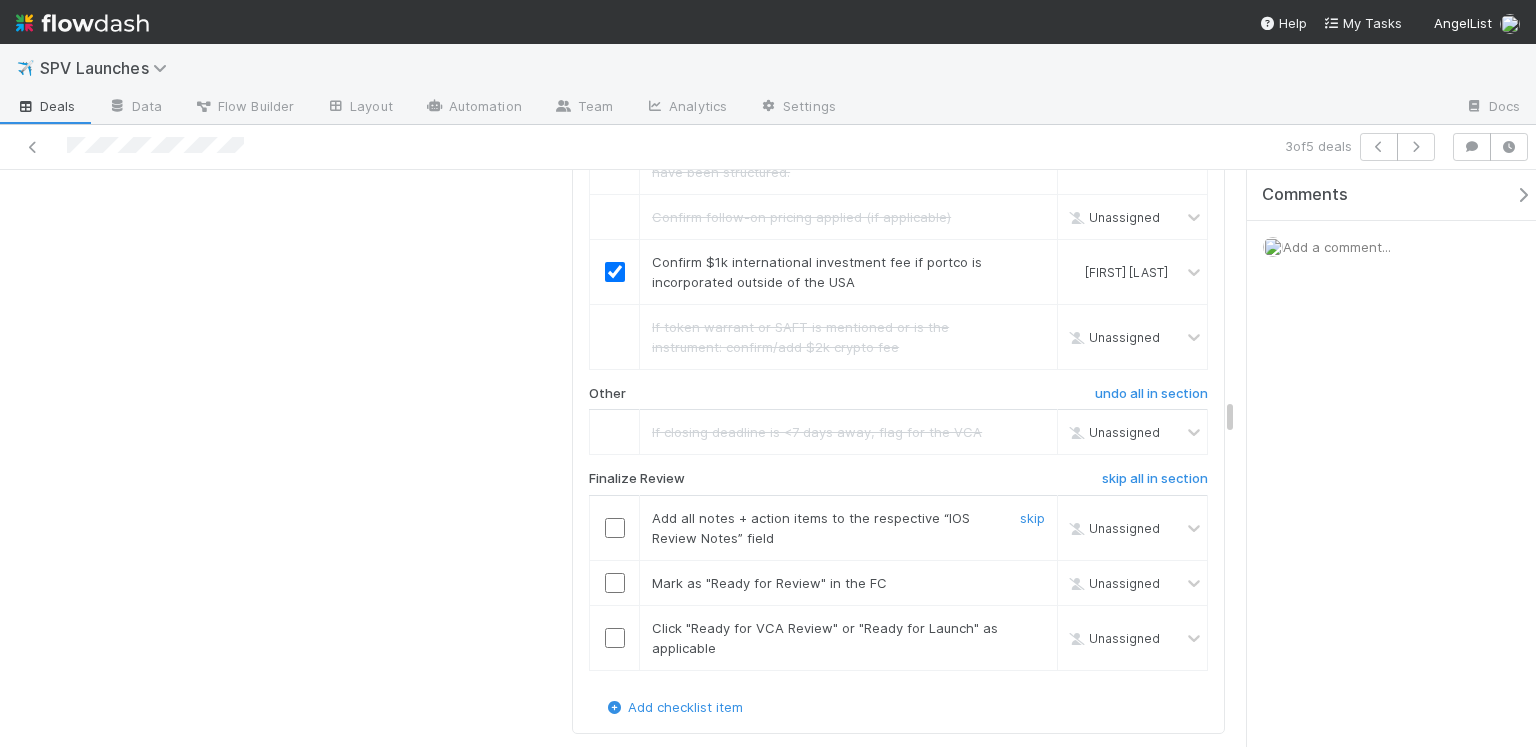 click at bounding box center [615, 528] 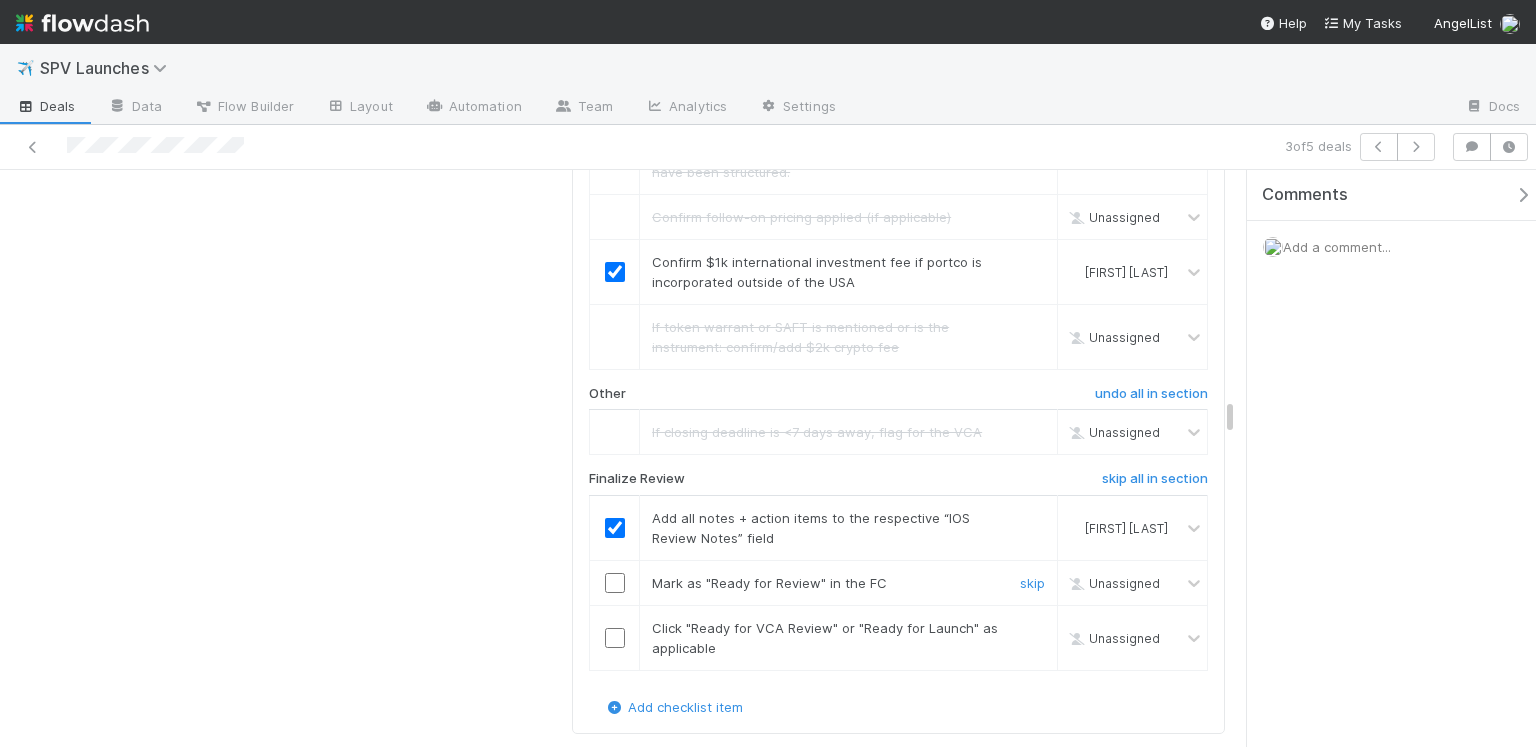 click at bounding box center (615, 583) 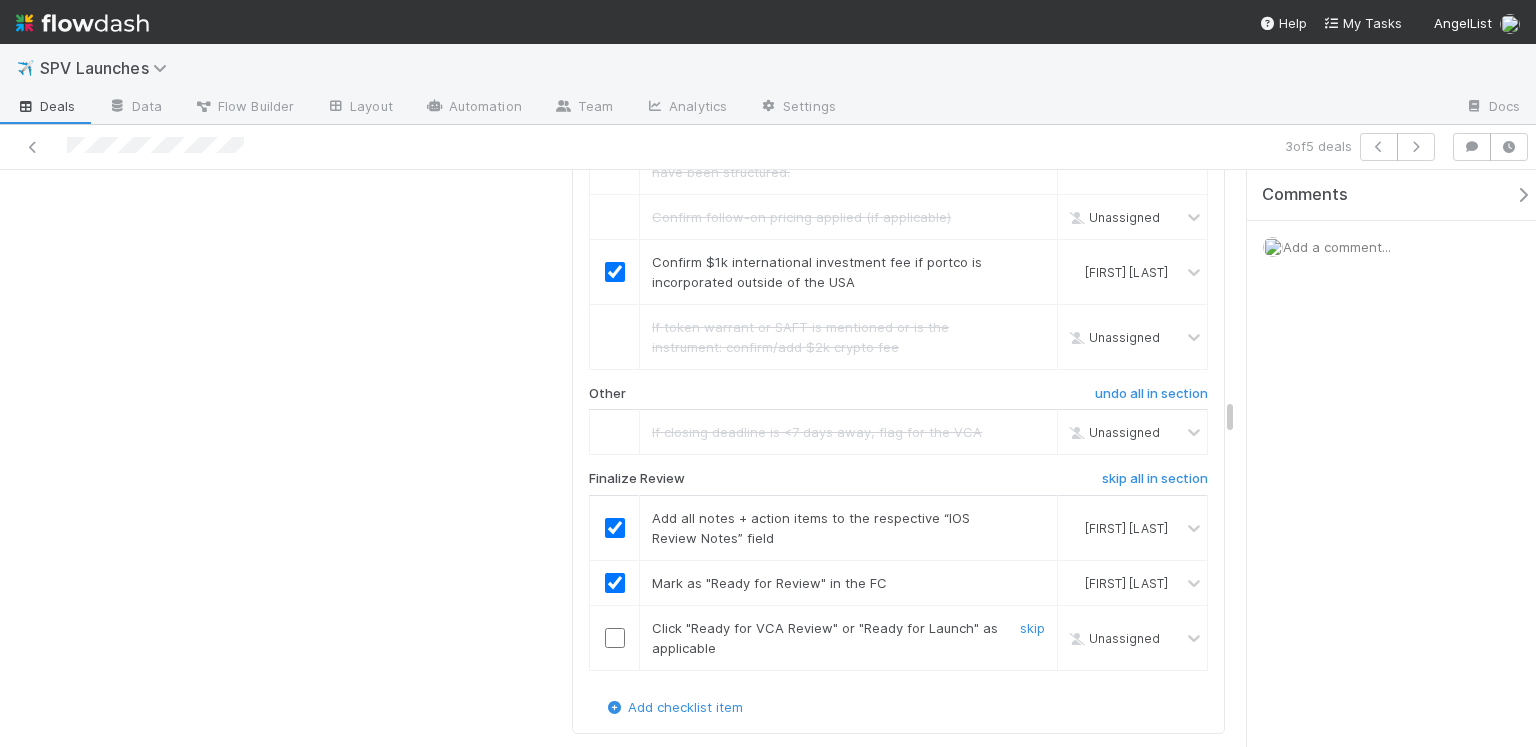 drag, startPoint x: 609, startPoint y: 566, endPoint x: 609, endPoint y: 583, distance: 17 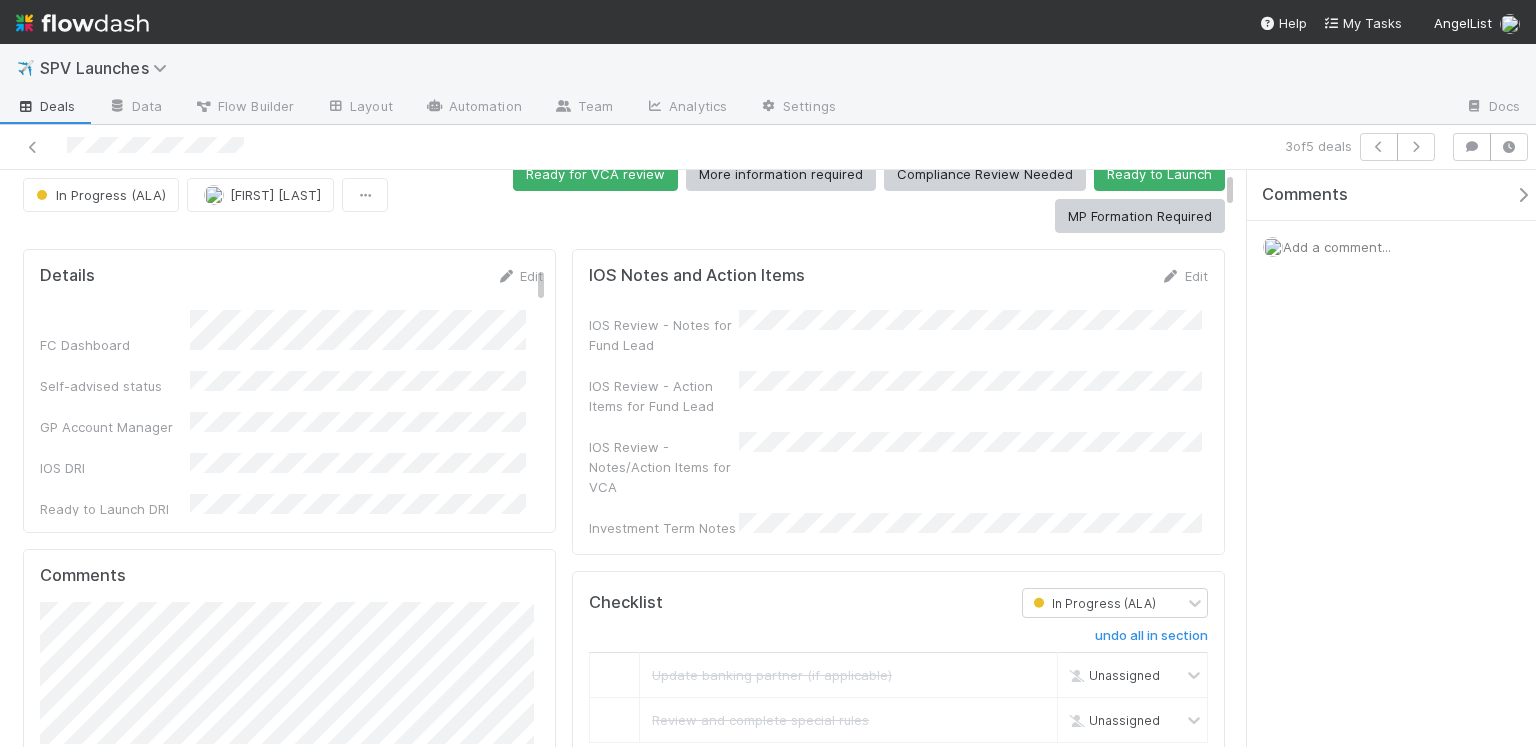 scroll, scrollTop: 0, scrollLeft: 0, axis: both 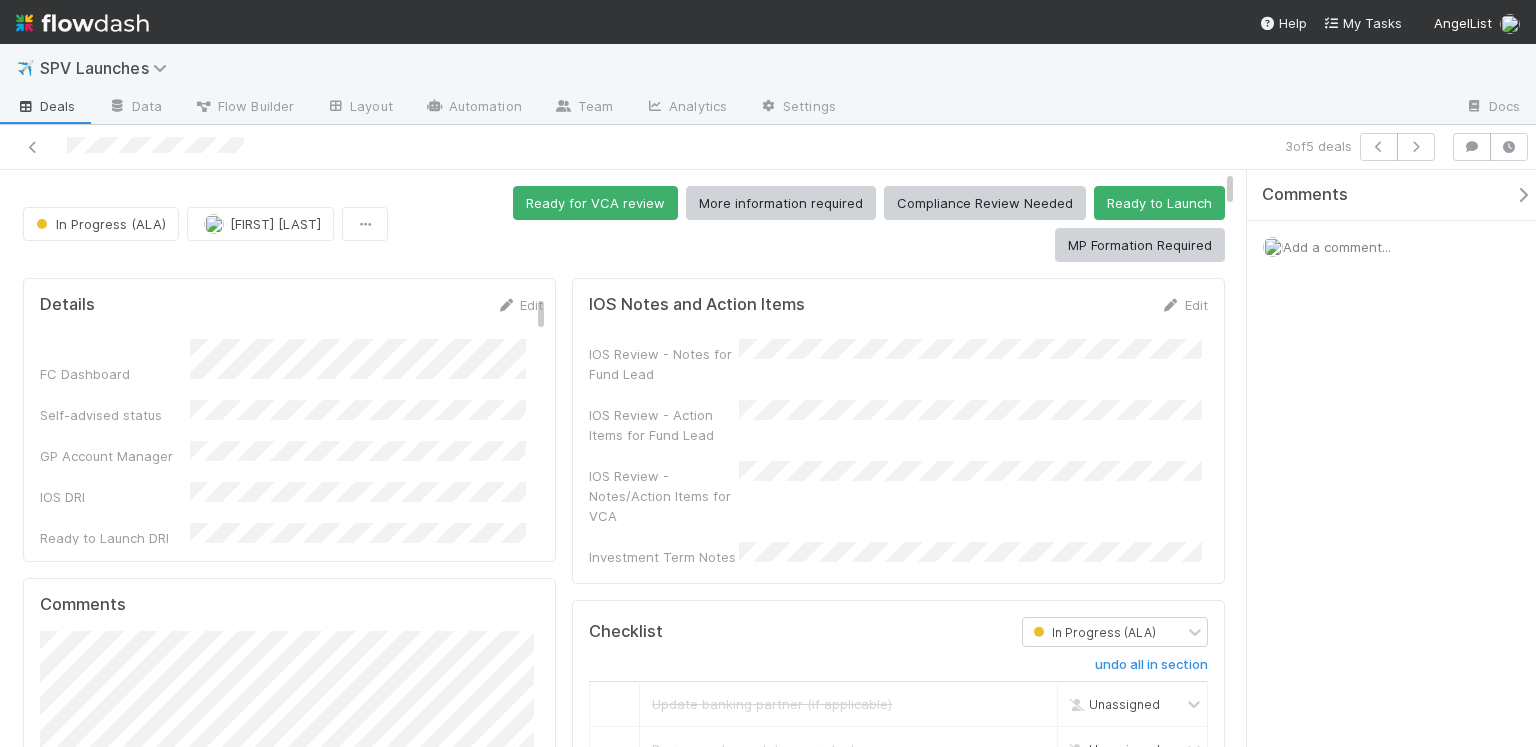 click on "IOS Review - Action Items for Fund Lead" at bounding box center (898, 422) 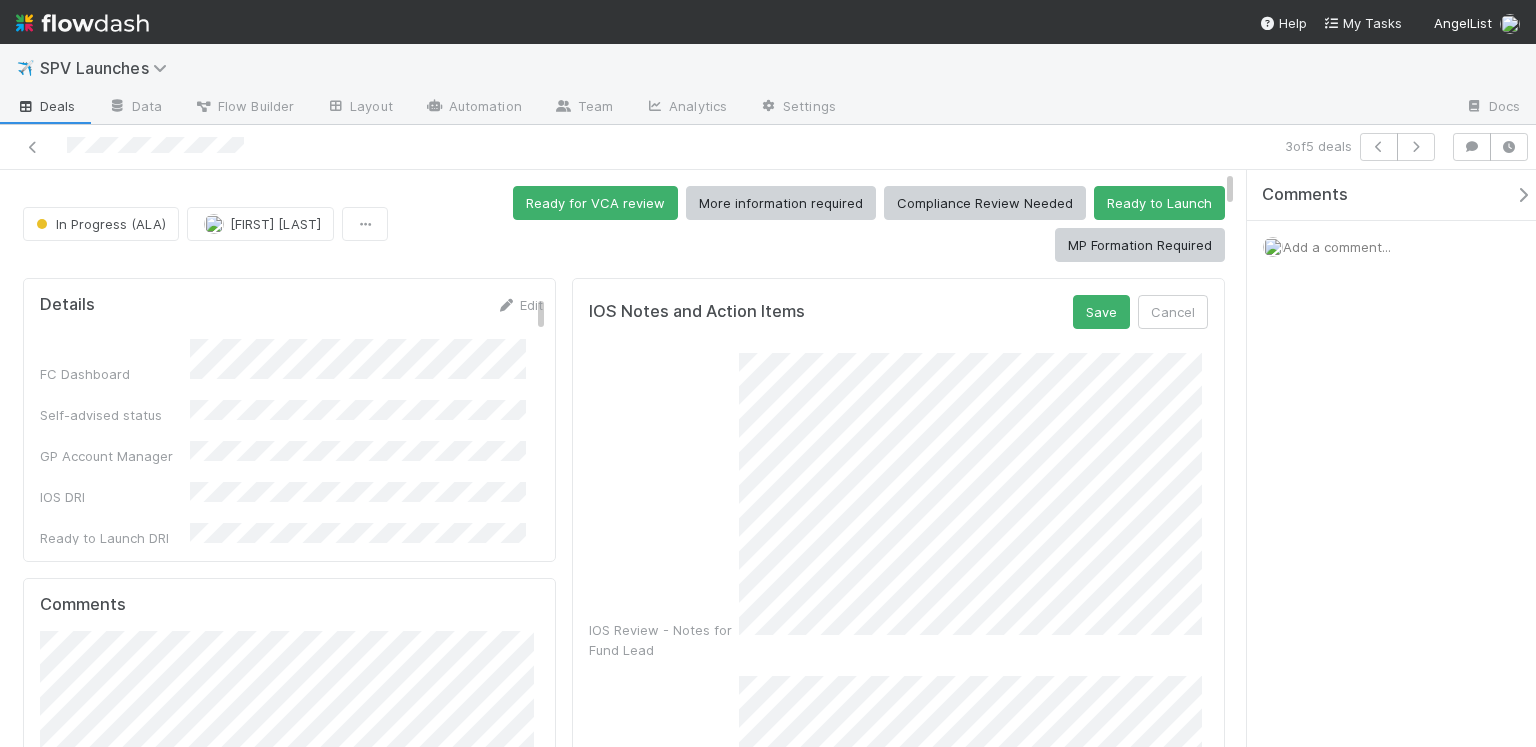 scroll, scrollTop: 285, scrollLeft: 0, axis: vertical 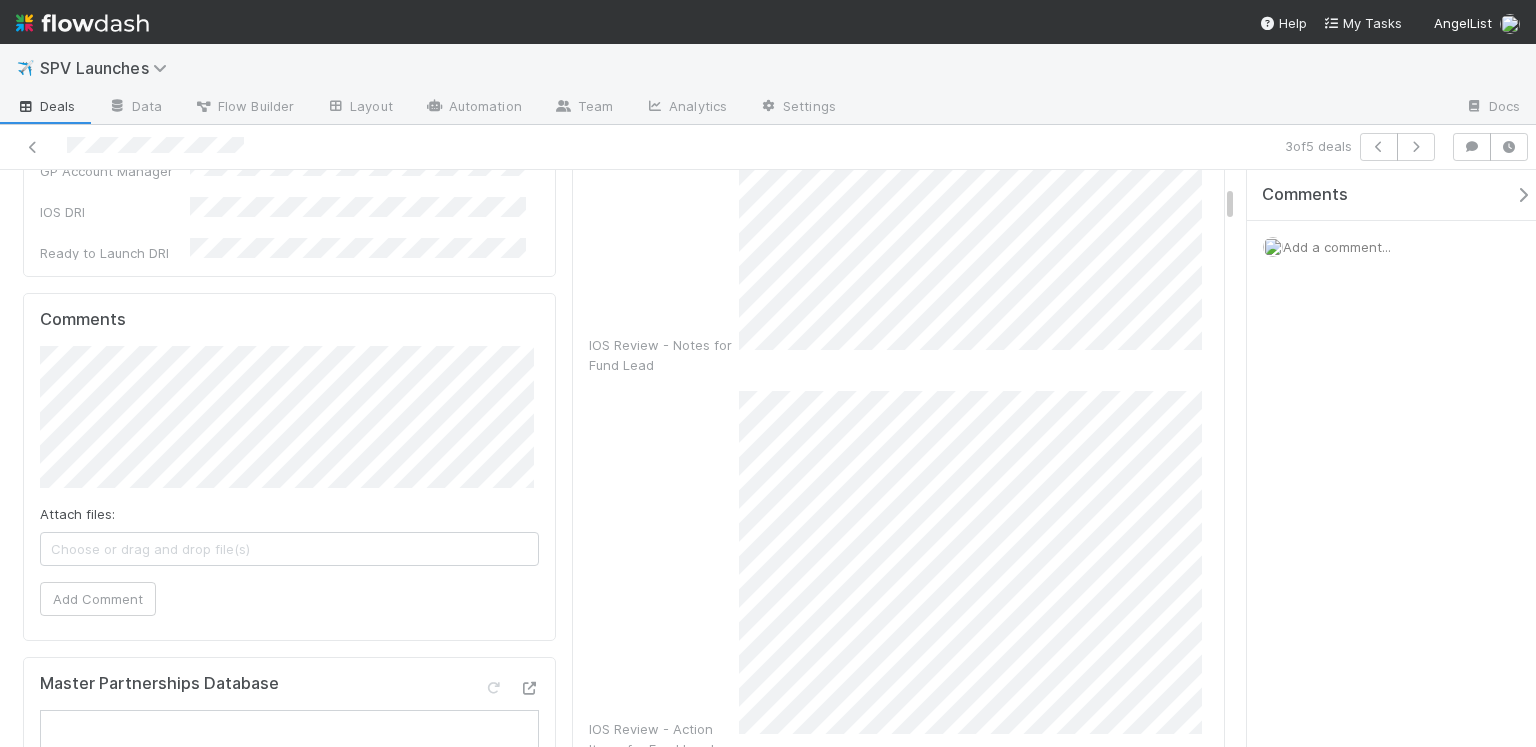 click on "IOS Review - Action Items for Fund Lead" at bounding box center (898, 575) 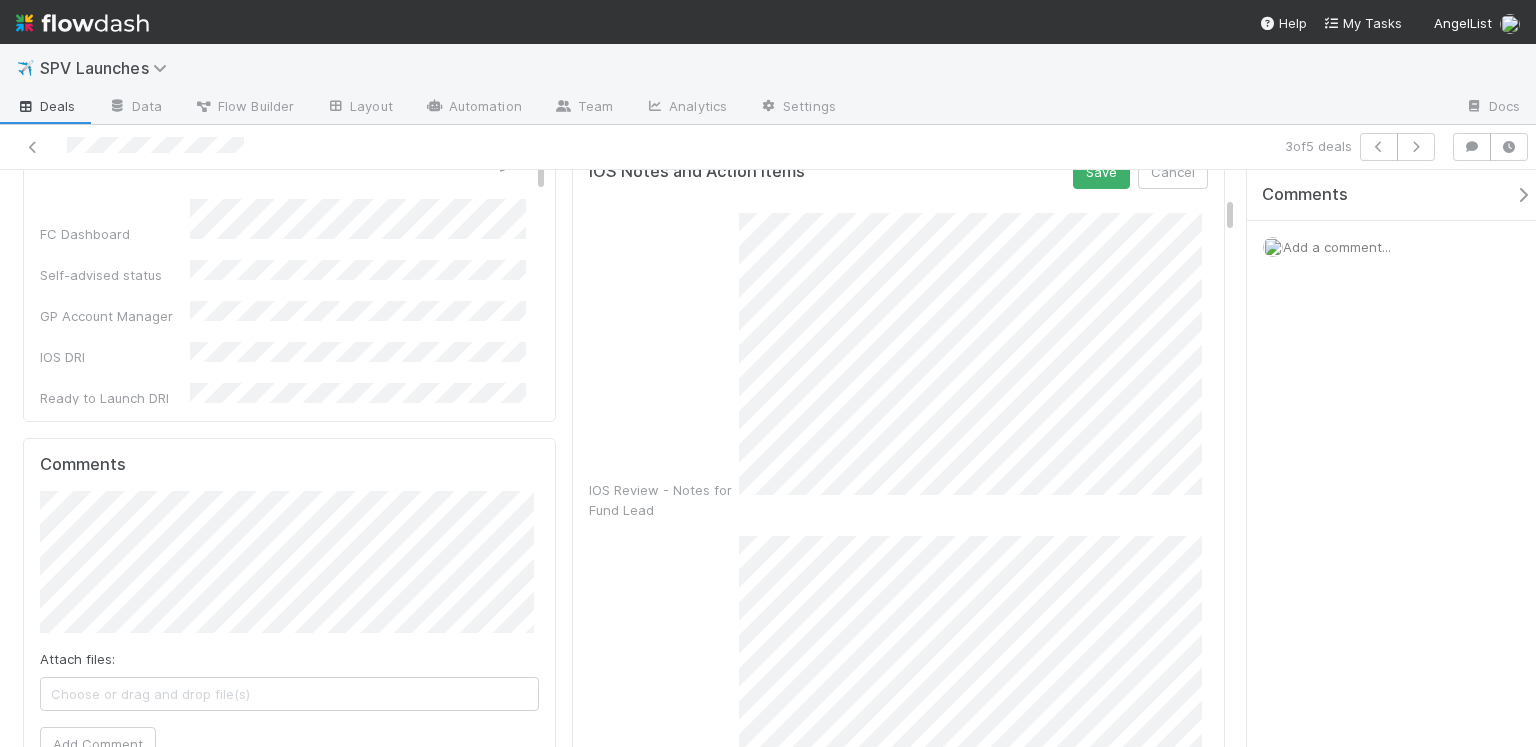 scroll, scrollTop: 0, scrollLeft: 0, axis: both 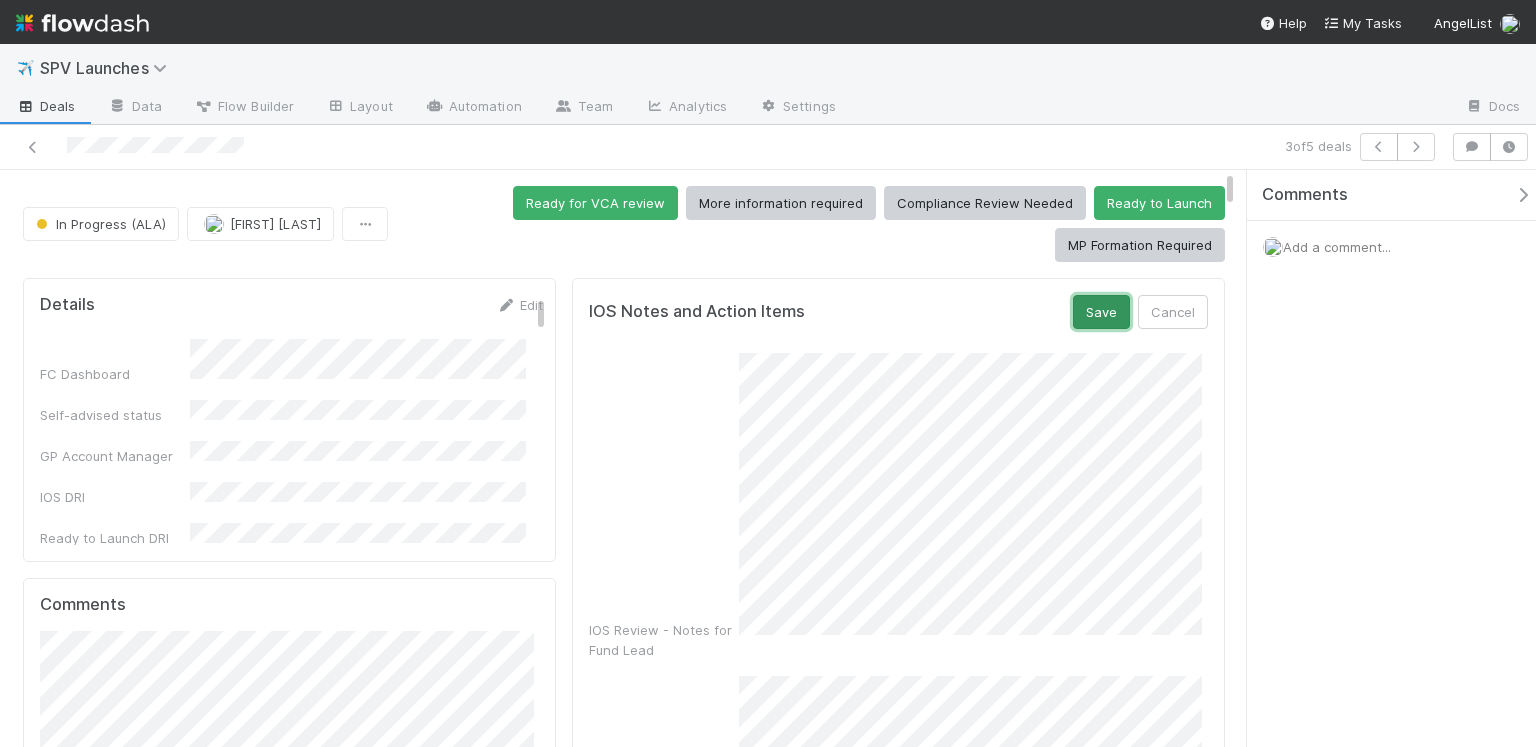 click on "Save" at bounding box center (1101, 312) 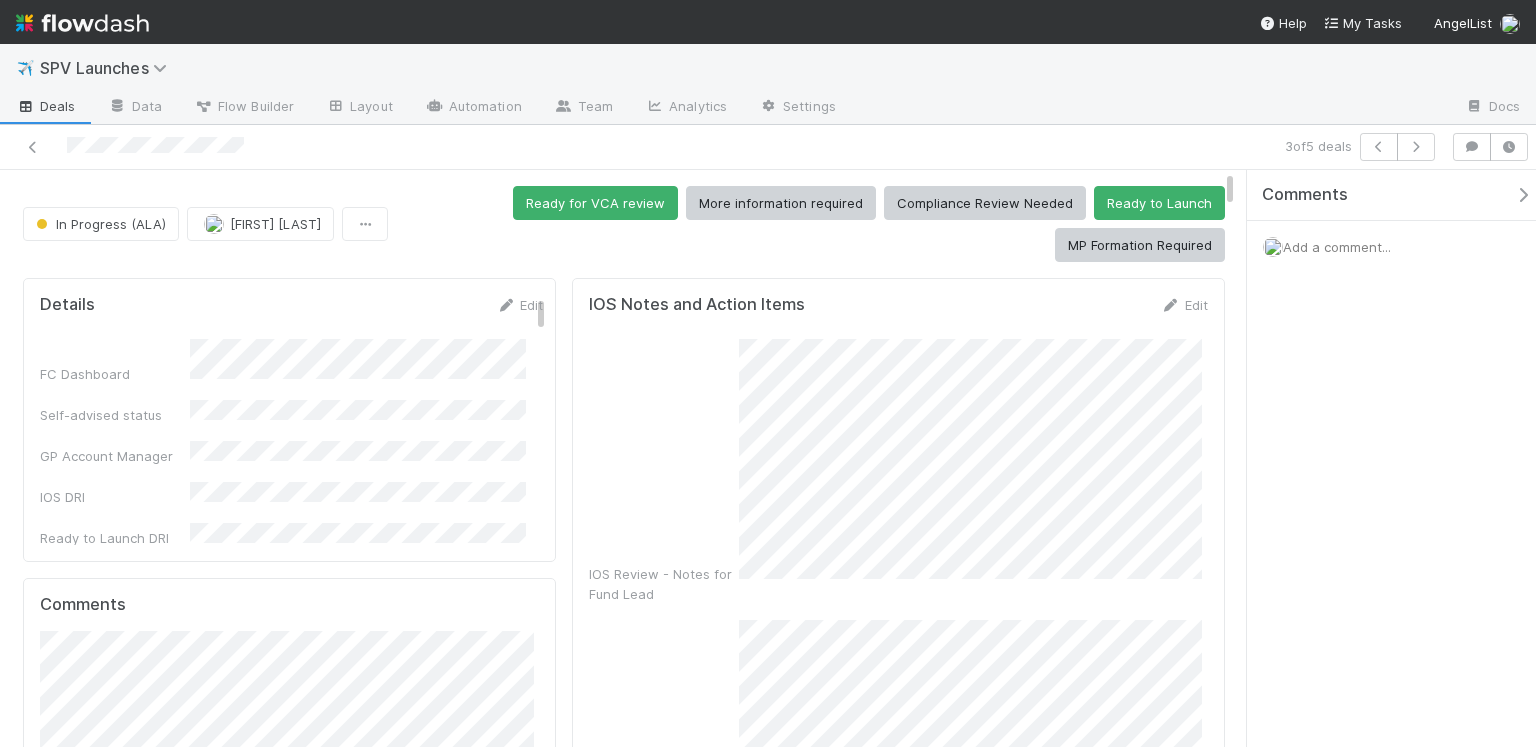 click on "IOS Notes and Action Items  Edit IOS Review - Notes for Fund Lead  IOS Review - Action Items for Fund Lead  IOS Review - Notes/Action Items for VCA  Investment Term Notes" at bounding box center (898, 821) 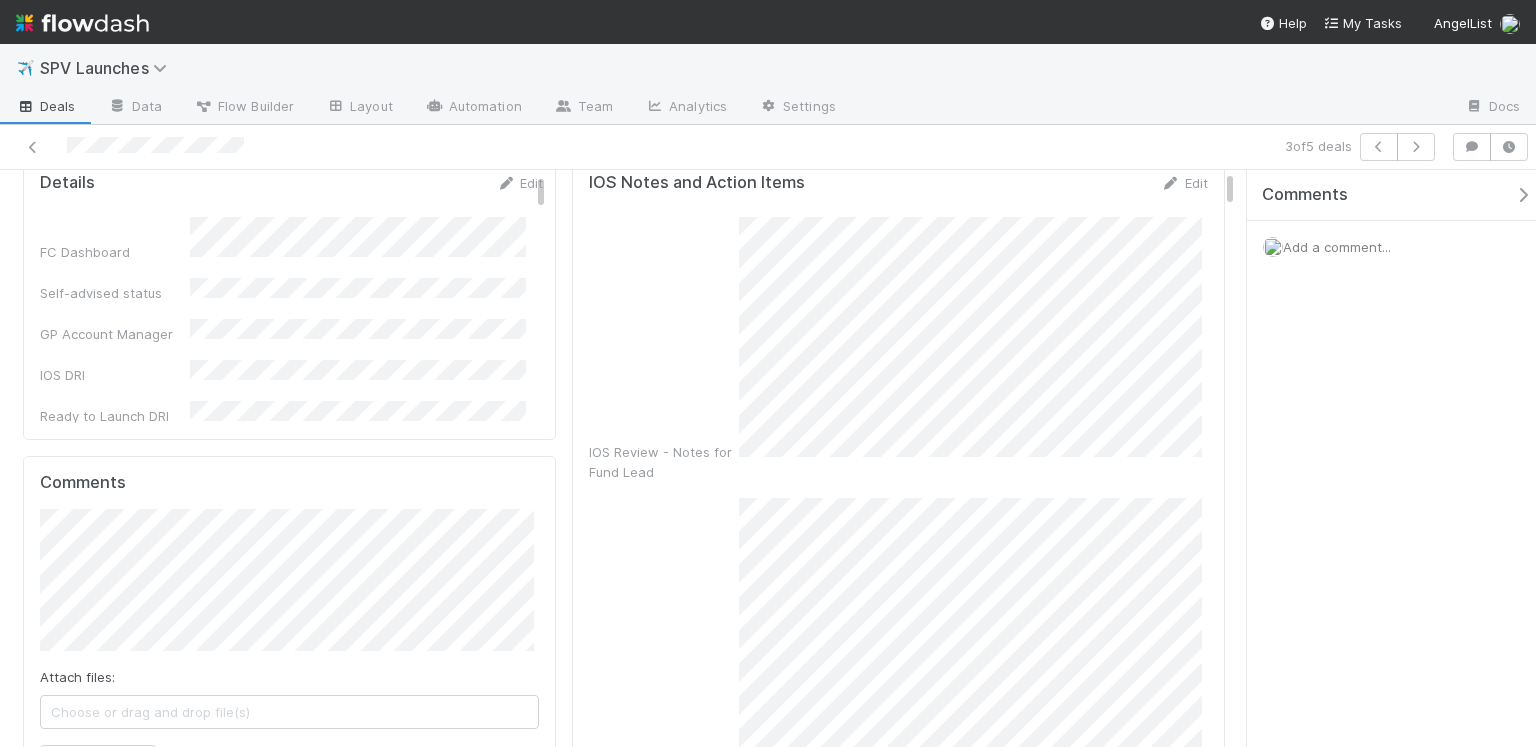 scroll, scrollTop: 0, scrollLeft: 0, axis: both 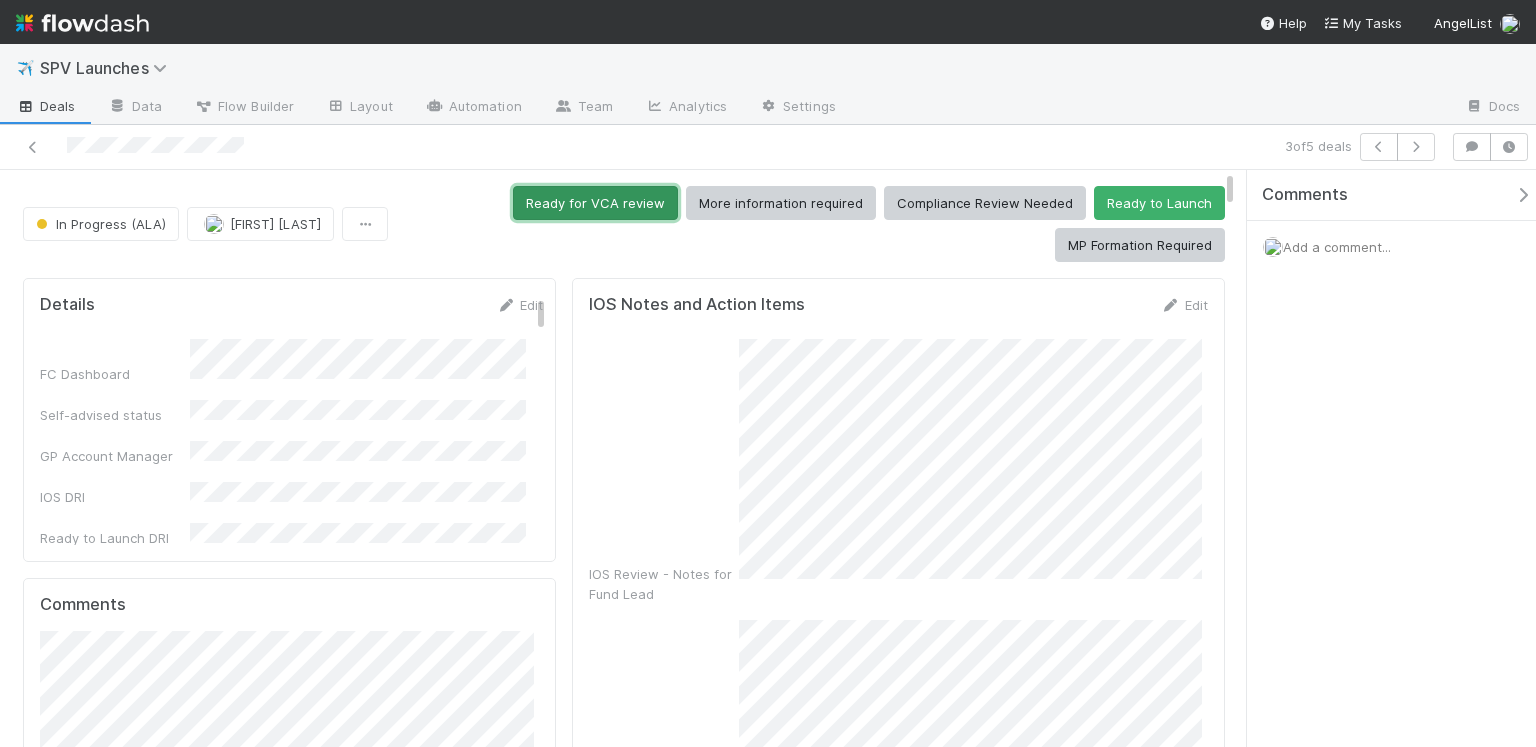 click on "Ready for VCA review" at bounding box center (595, 203) 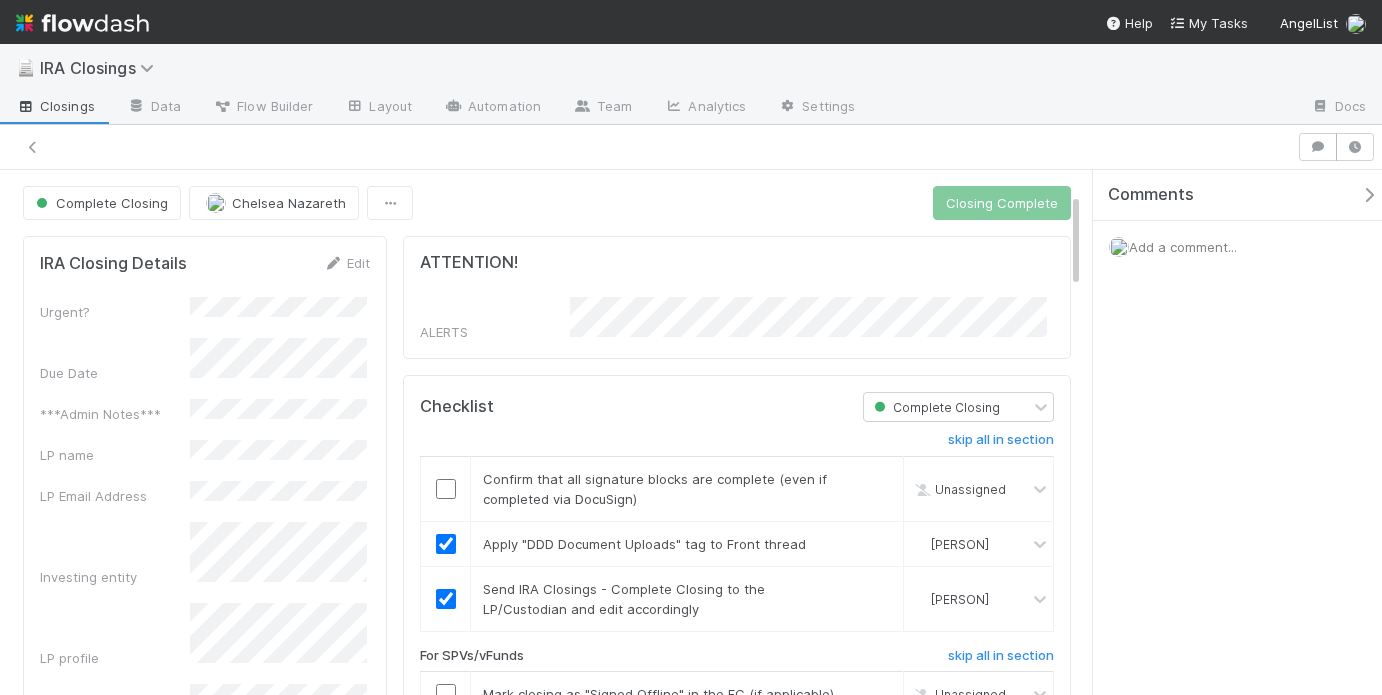scroll, scrollTop: 0, scrollLeft: 0, axis: both 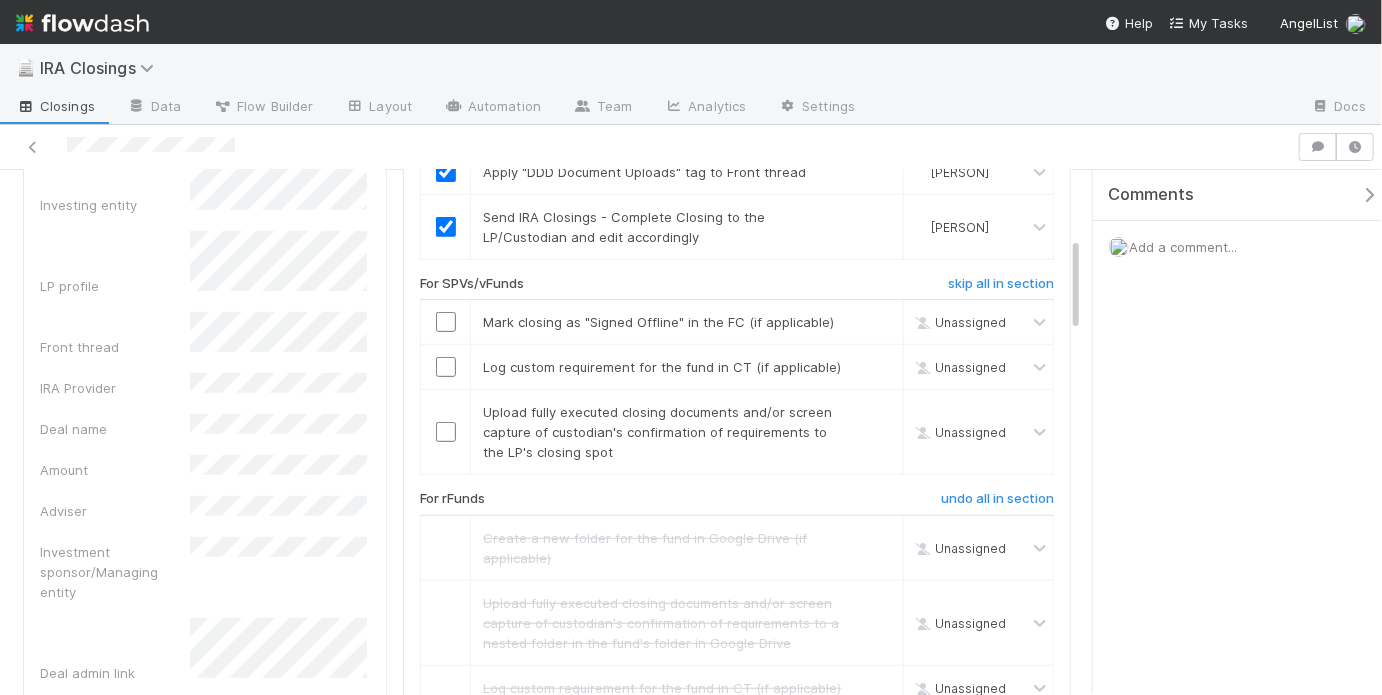 click on "📄 IRA Closings Closings Data Flow Builder Layout Automation Team Analytics Settings  Docs   Complete Closing [PERSON] [PERSON] Closing Complete IRA Closing Details Edit Urgent?  Due Date  ***Admin Notes***  LP name  LP Email Address  Investing entity  LP profile  Front thread  IRA Provider  Deal name  Amount  Adviser  Investment sponsor/Managing entity  Deal admin link  Fund legal name  Fund type  Lead syndicate  VCA  Closing deadline  DocuSign link(s)  Other Documents   Custodian forms  Executed custodian form  Online form  IOS DRI  Deal ID  Closing or Subscription ID  Front Conversation ID  GP Sub Doc link  Custodian Requirements  Current and Historical Closings 1 closing Stage Assigned To LP name Investing entity Fund legal name IOS DRI   Complete Closing [PERSON] [PERSON] Comments Attach files: Choose or drag and drop file(s) Add Comment Activity Log Undo Last Action Export as CSV [DATE], [TIME] [TIMEZONE] [PERSON]   skipped  a todo item: [DATE], [TIME] [TIMEZONE] [PERSON]   skipped  a todo item: [PERSON]" at bounding box center (691, 347) 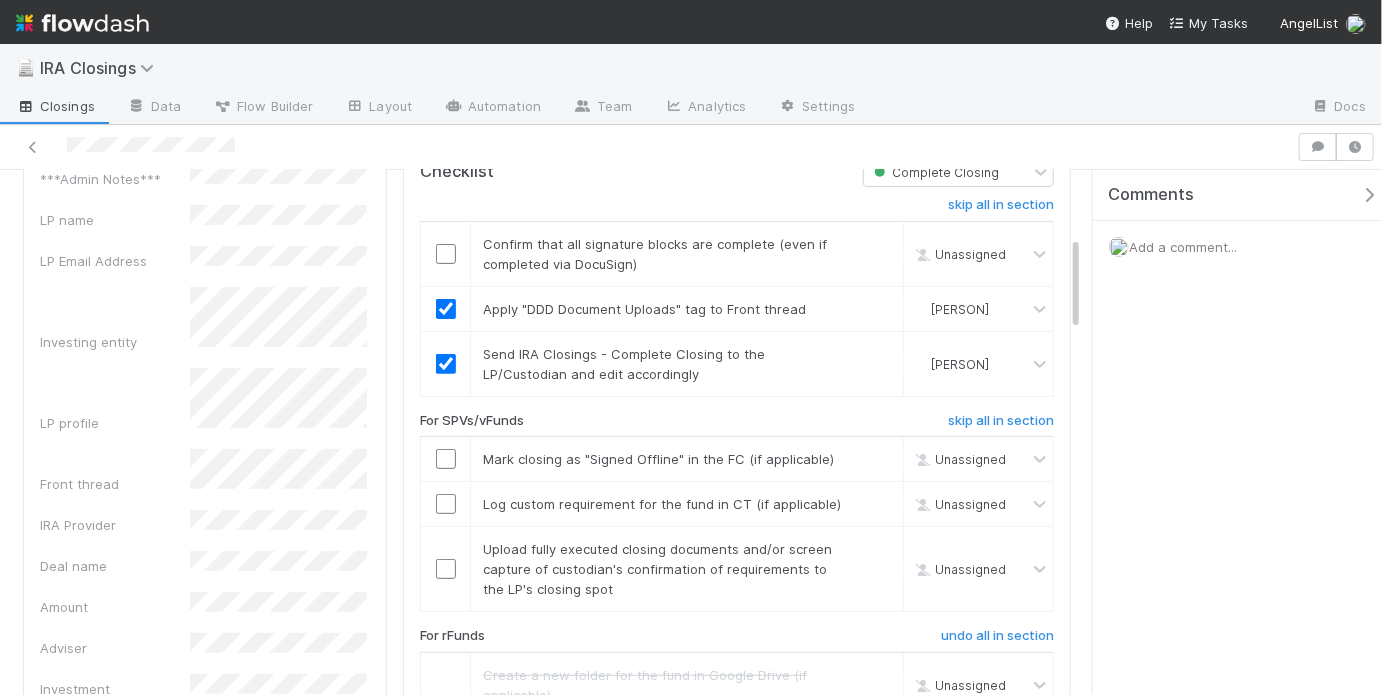 scroll, scrollTop: 230, scrollLeft: 0, axis: vertical 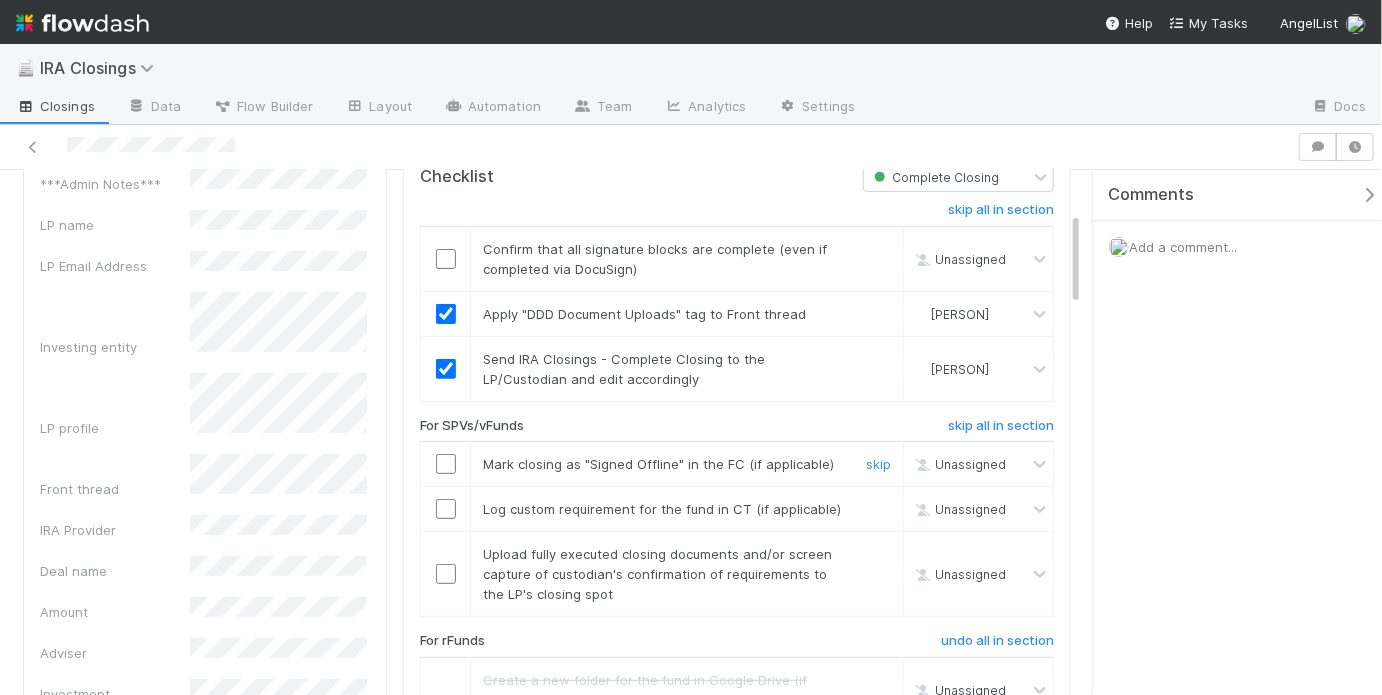 click at bounding box center [446, 464] 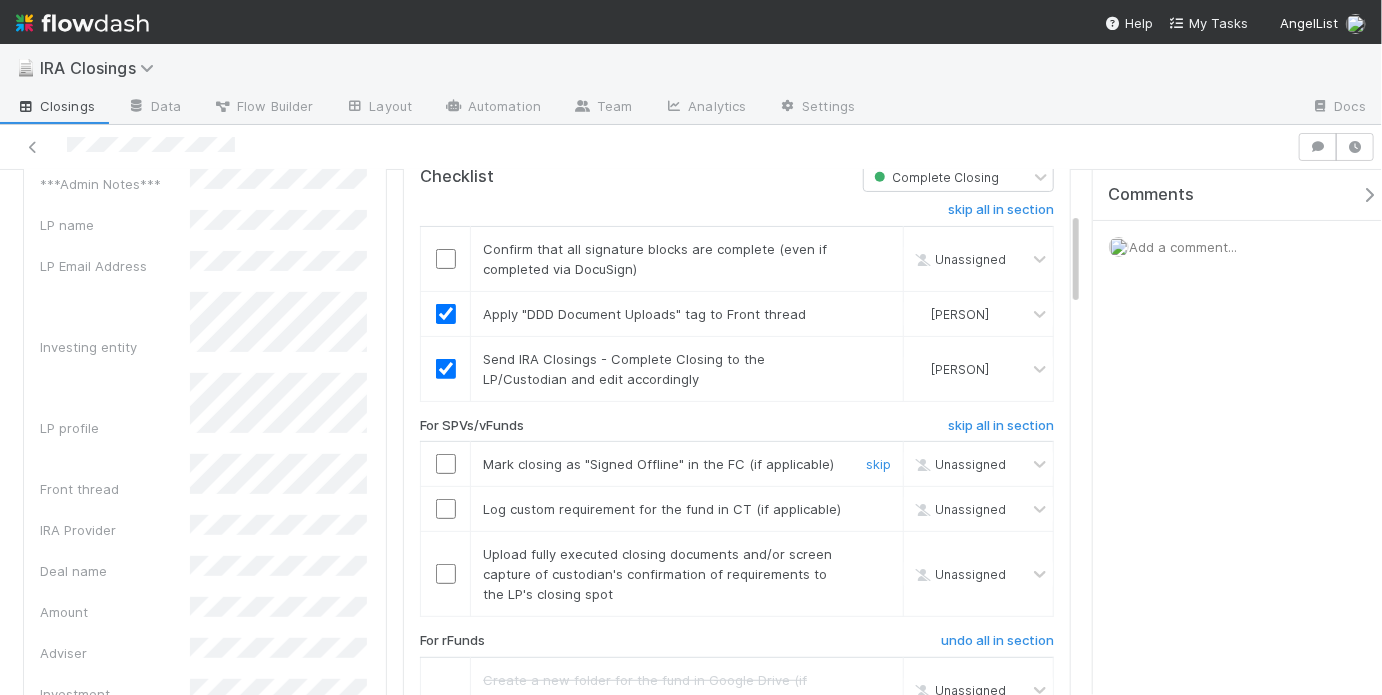 click at bounding box center [446, 509] 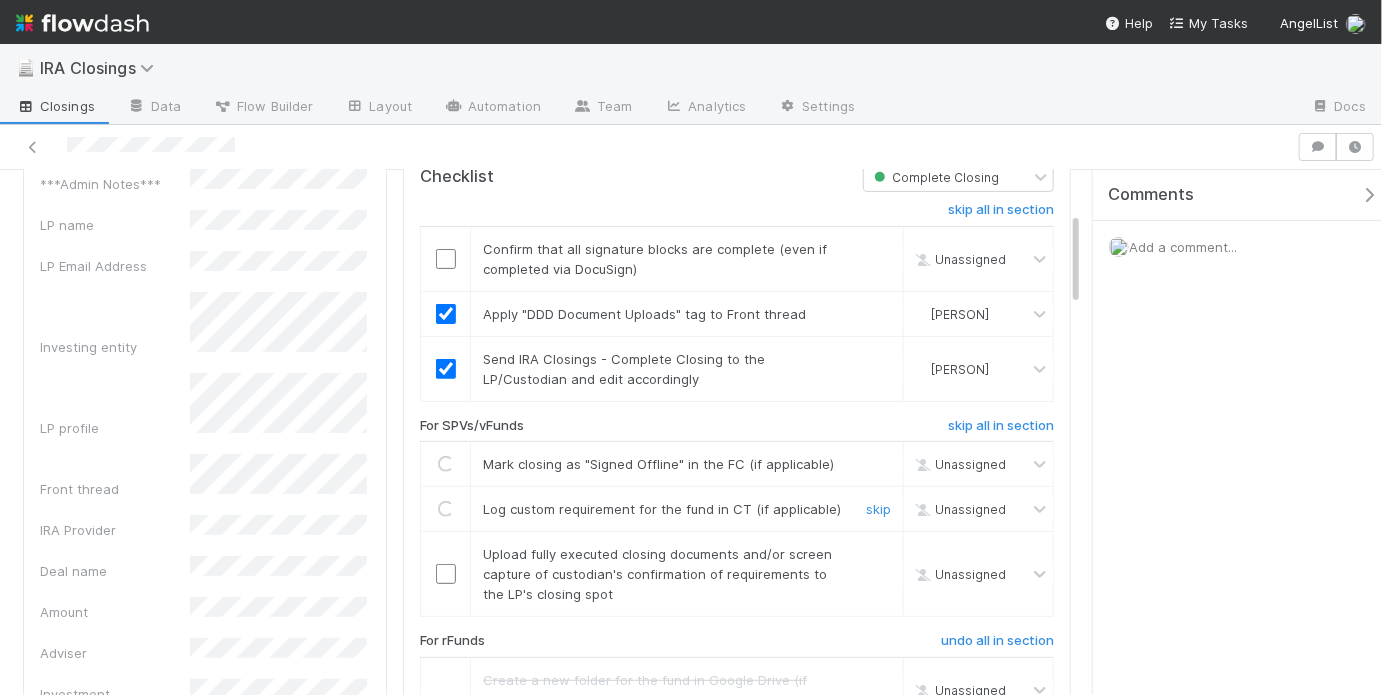 click at bounding box center (446, 574) 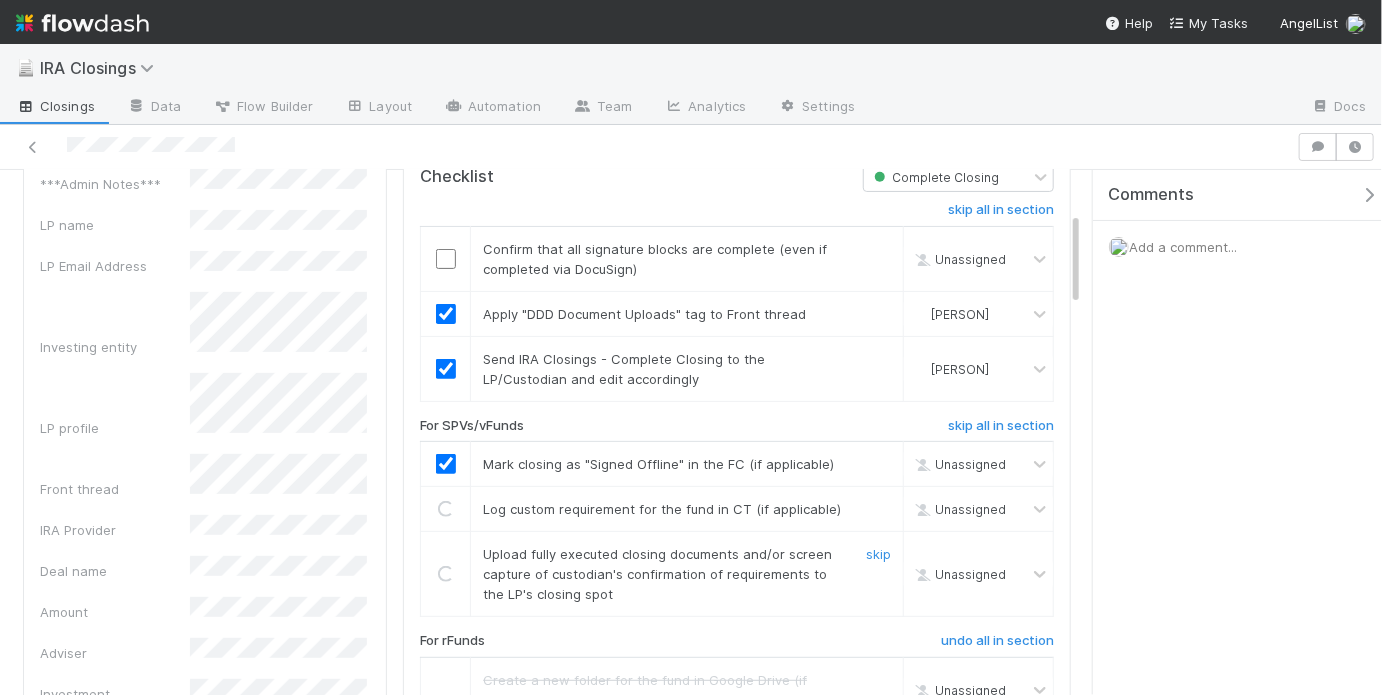 checkbox on "true" 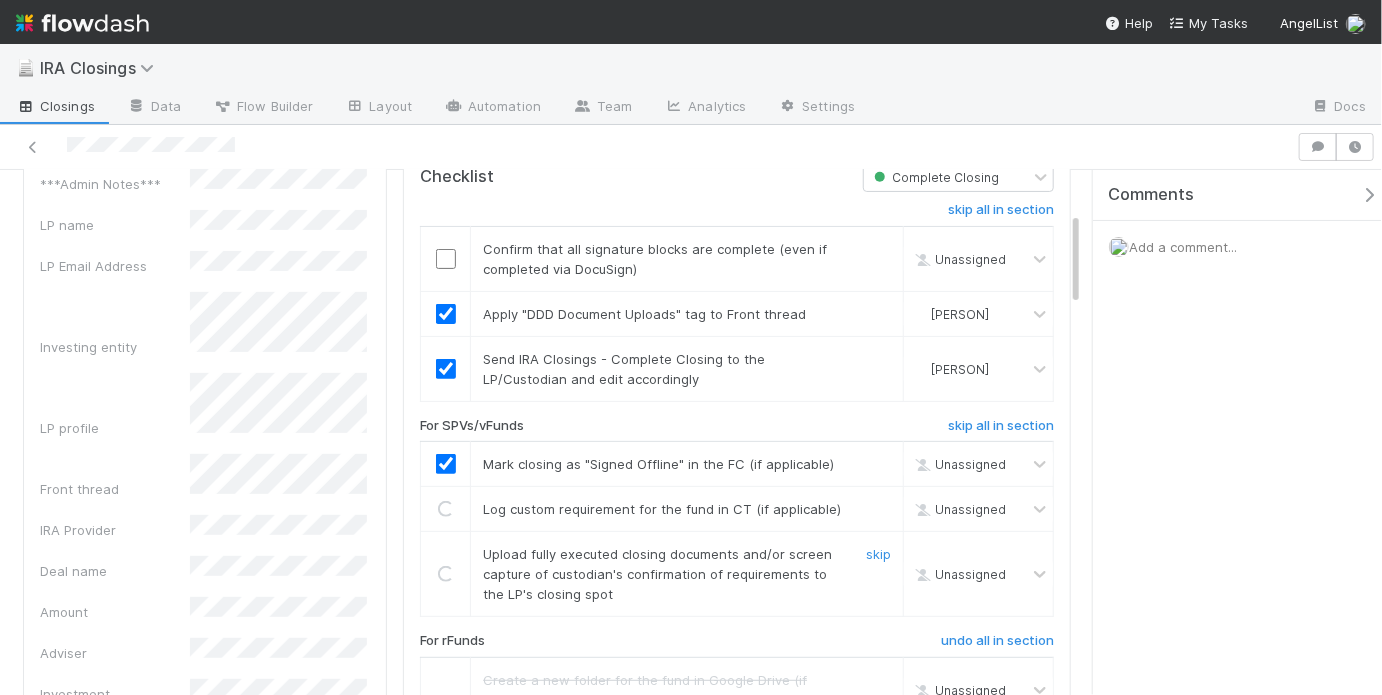 click at bounding box center [446, 259] 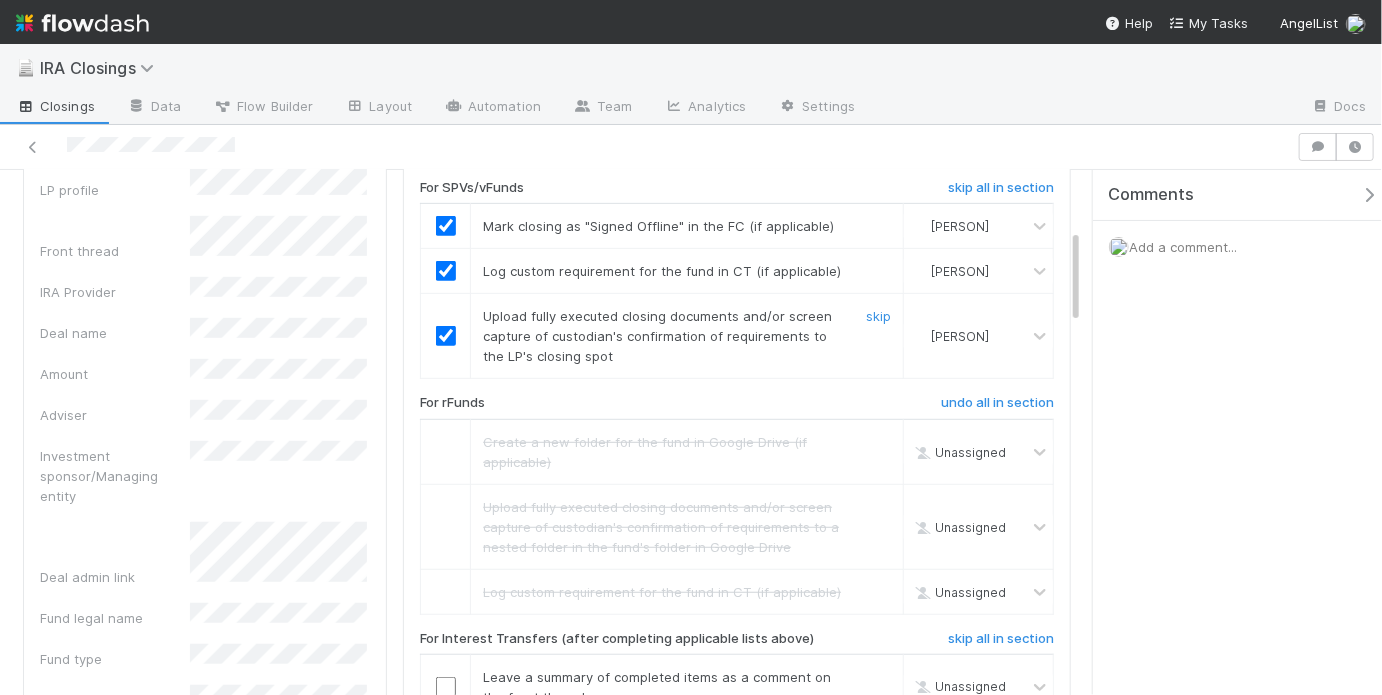 scroll, scrollTop: 680, scrollLeft: 0, axis: vertical 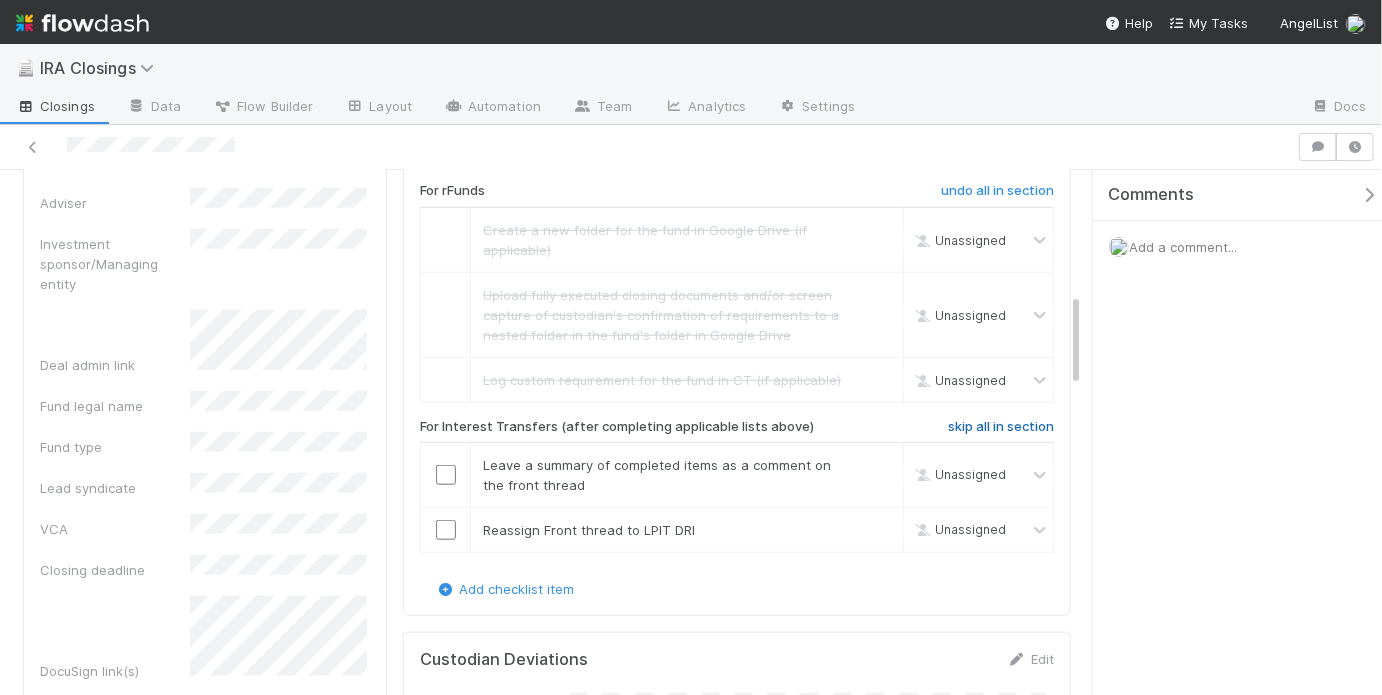 click on "skip all in section" at bounding box center [1001, 427] 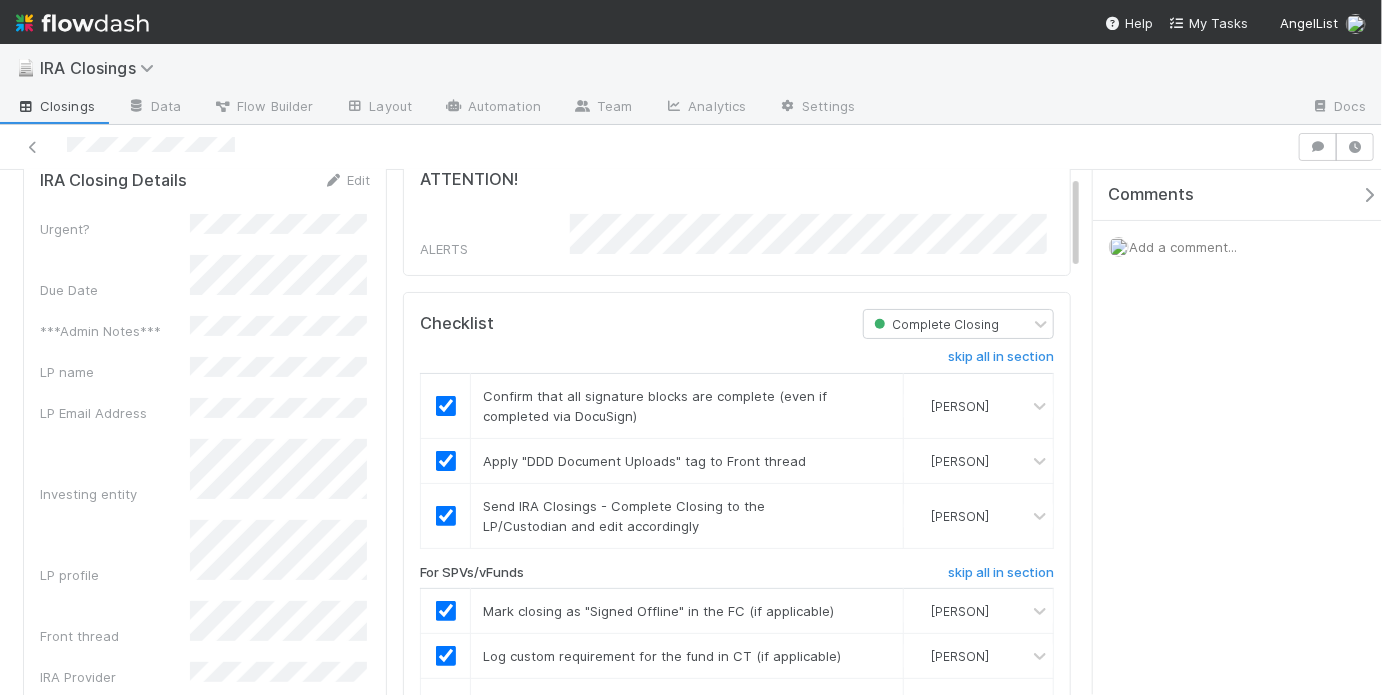 scroll, scrollTop: 0, scrollLeft: 0, axis: both 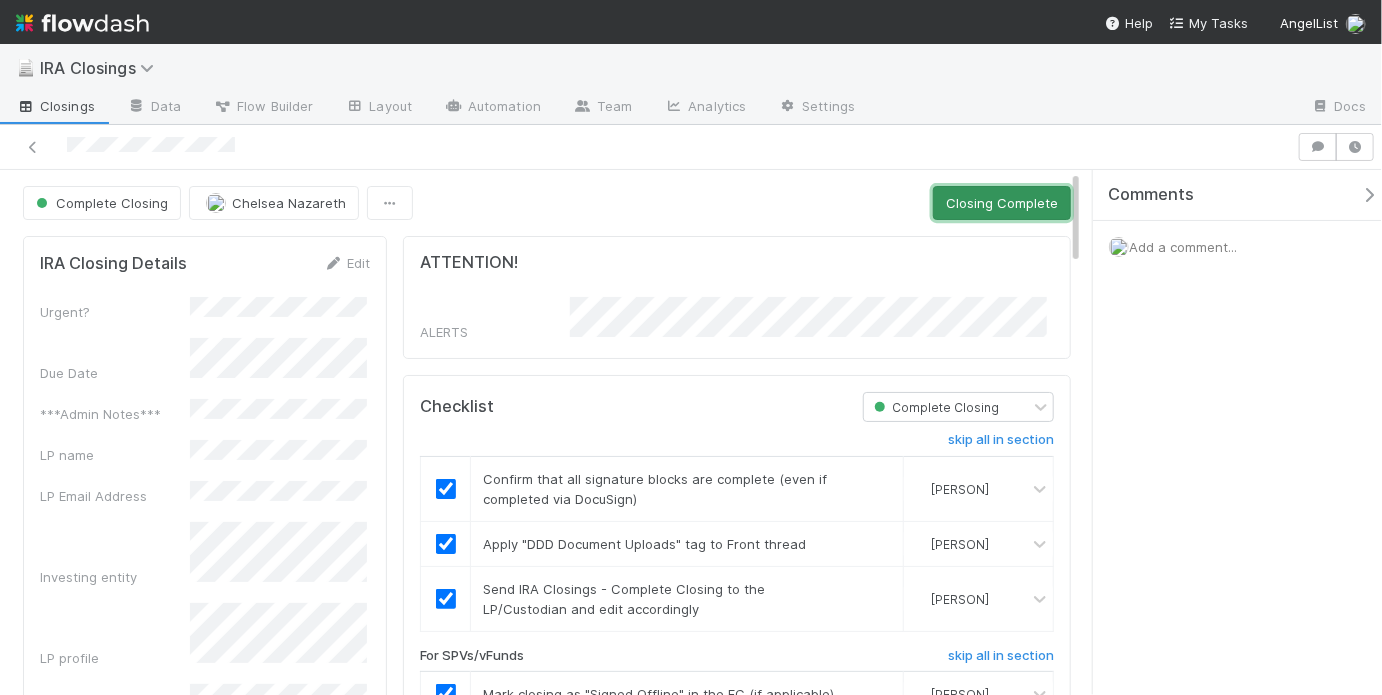 click on "Closing Complete" at bounding box center (1002, 203) 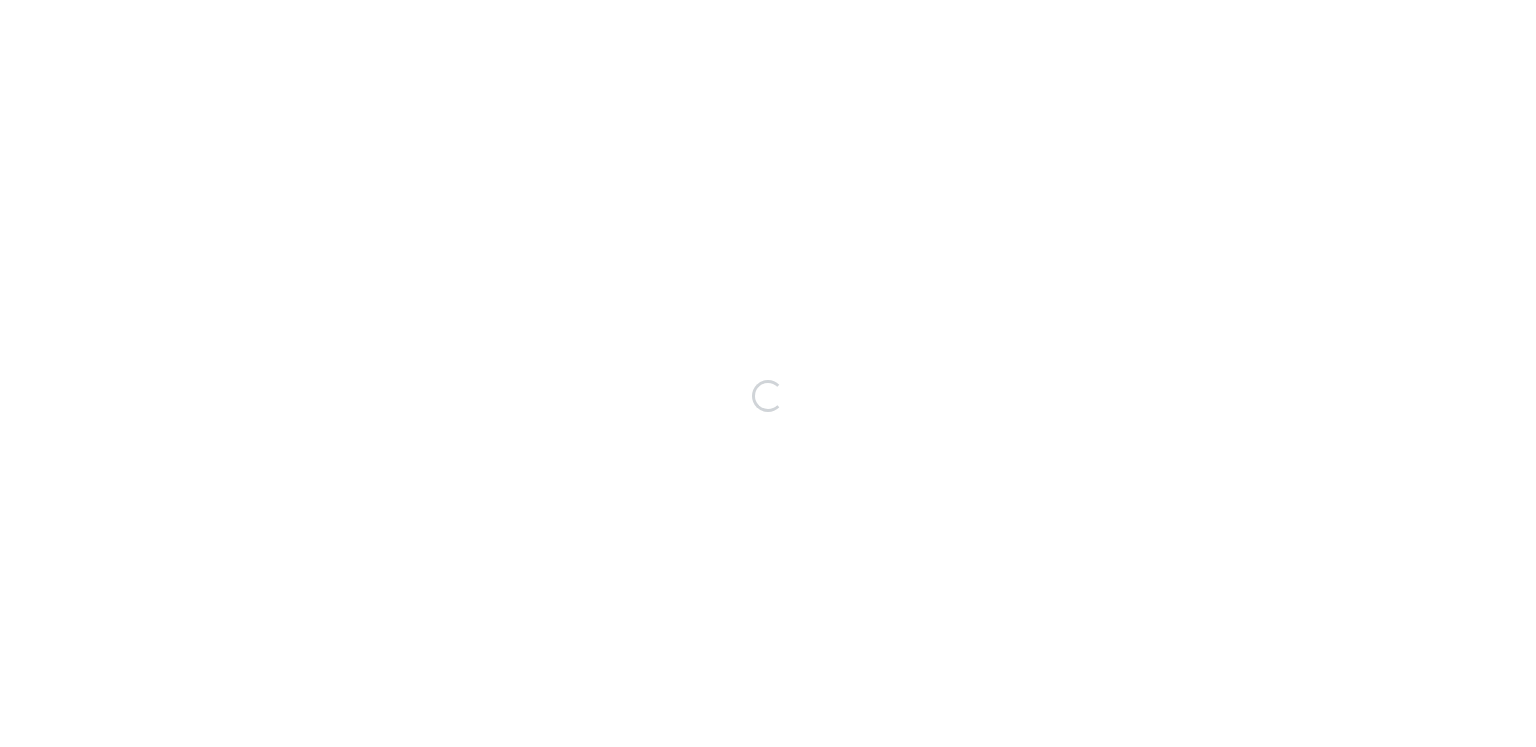 scroll, scrollTop: 0, scrollLeft: 0, axis: both 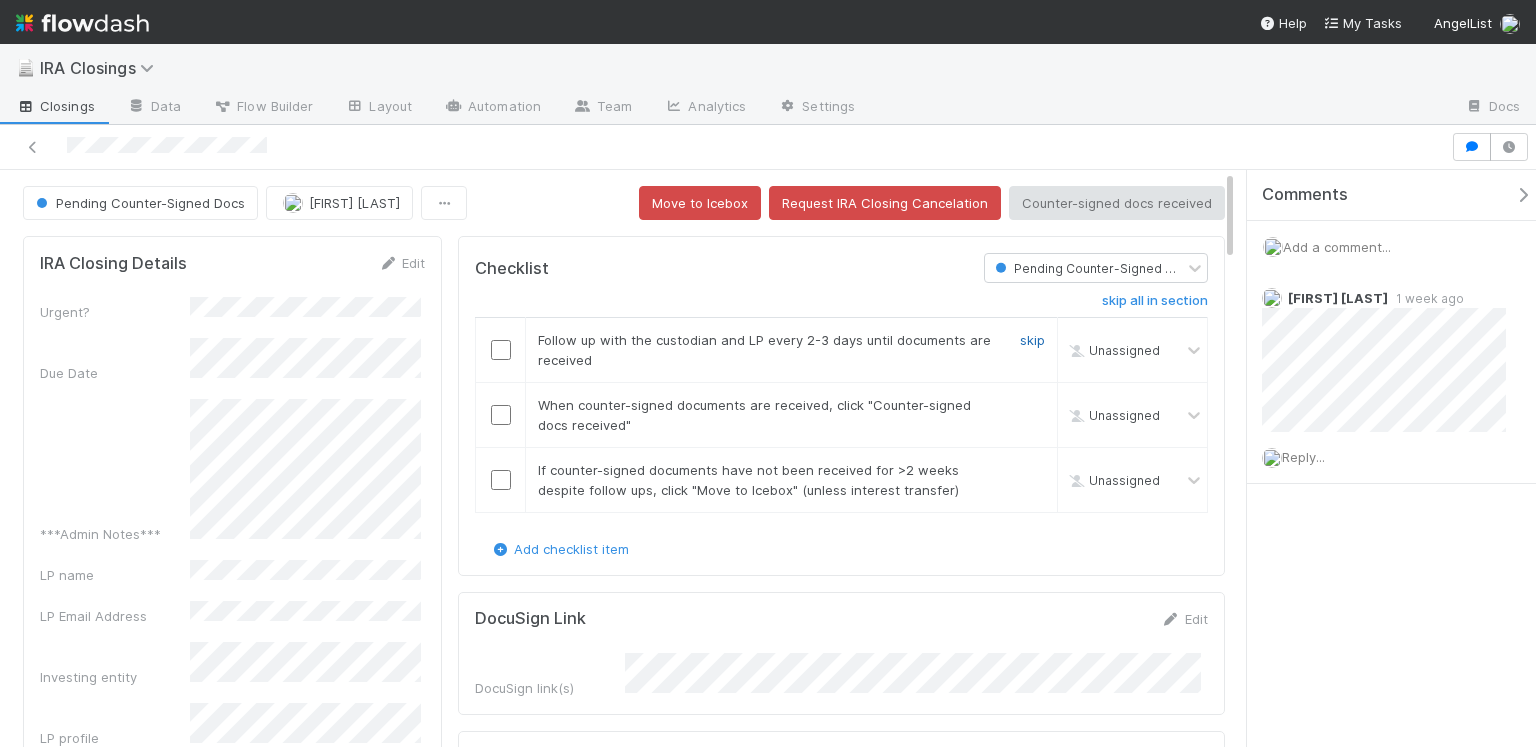 click on "skip" at bounding box center (1032, 340) 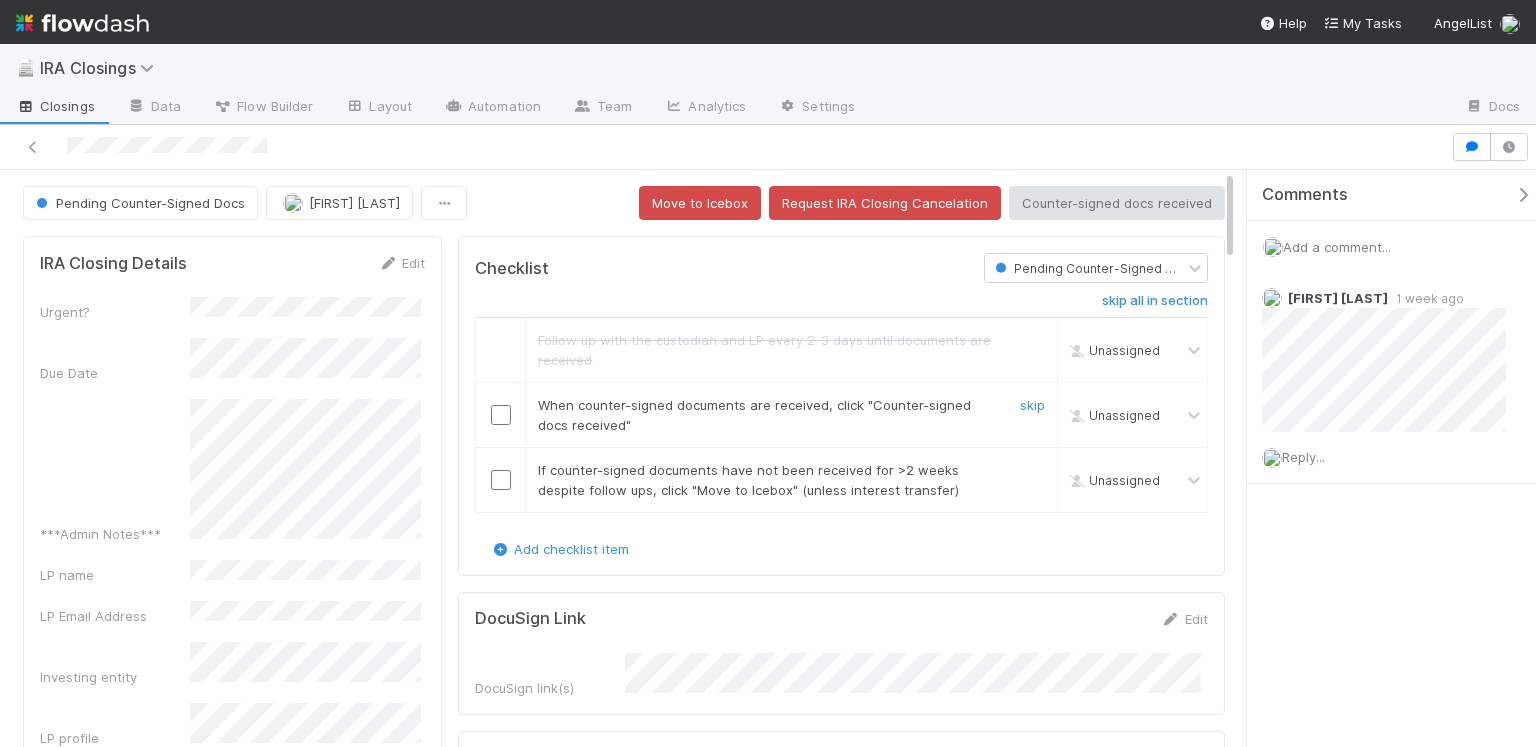 click at bounding box center [501, 415] 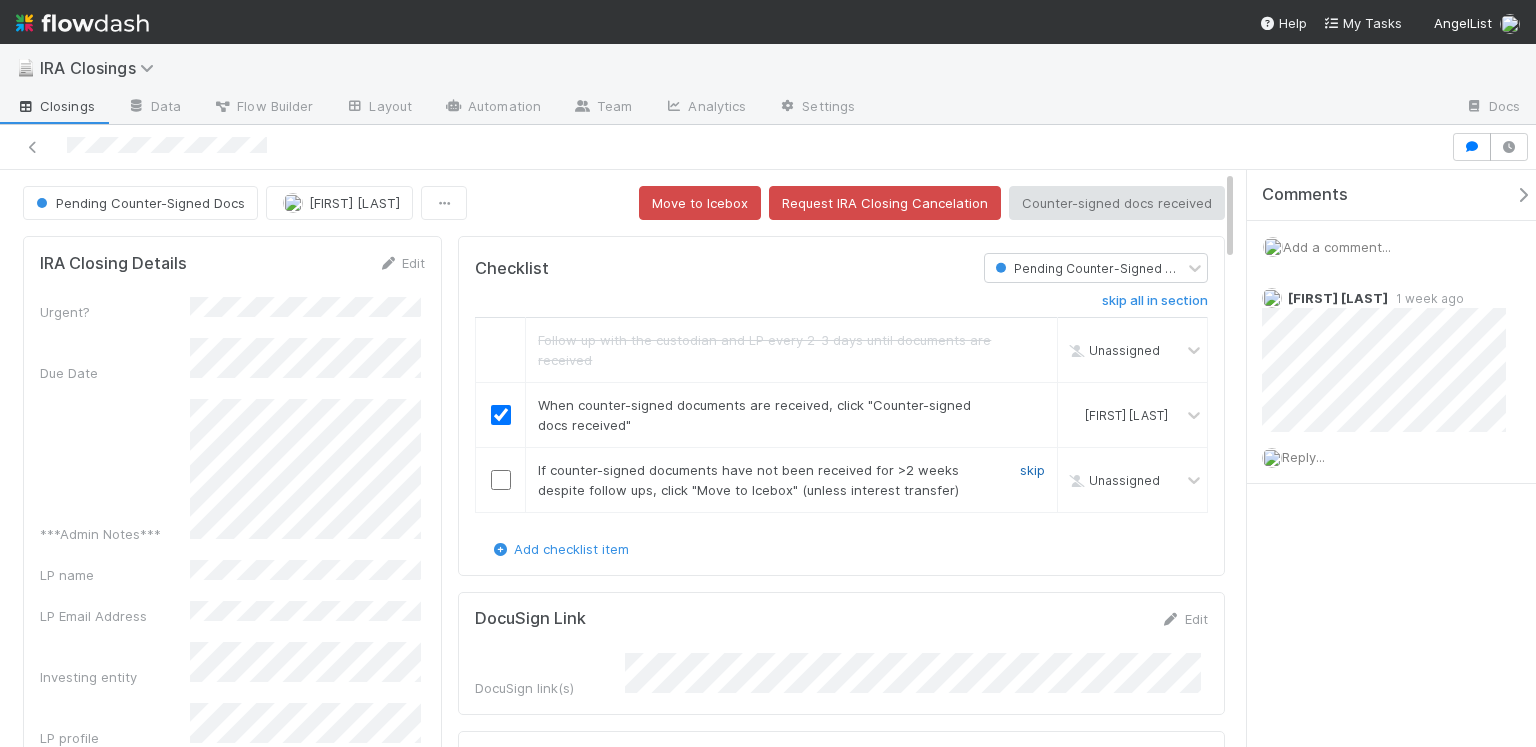 click on "skip" at bounding box center [1032, 470] 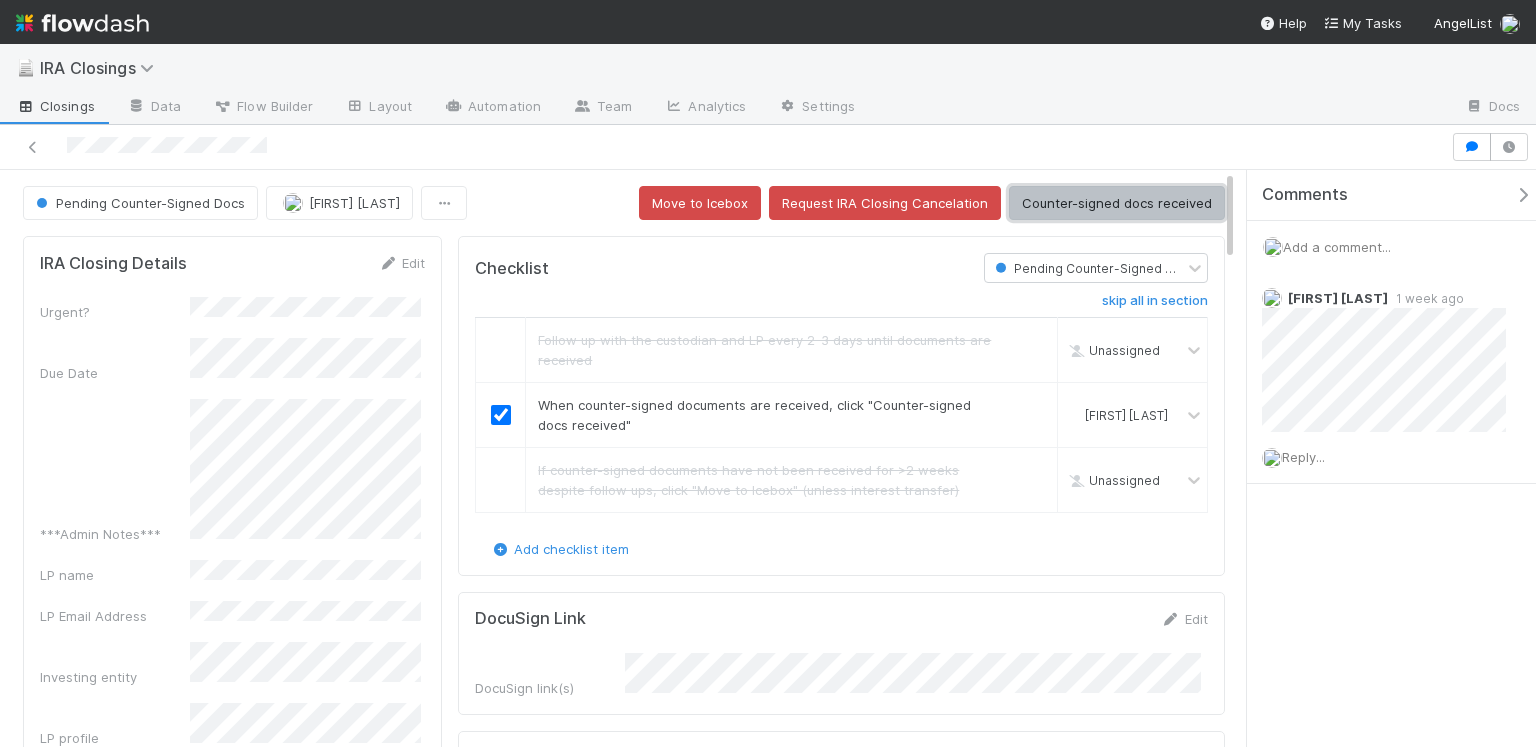 click on "Counter-signed docs received" at bounding box center (1117, 203) 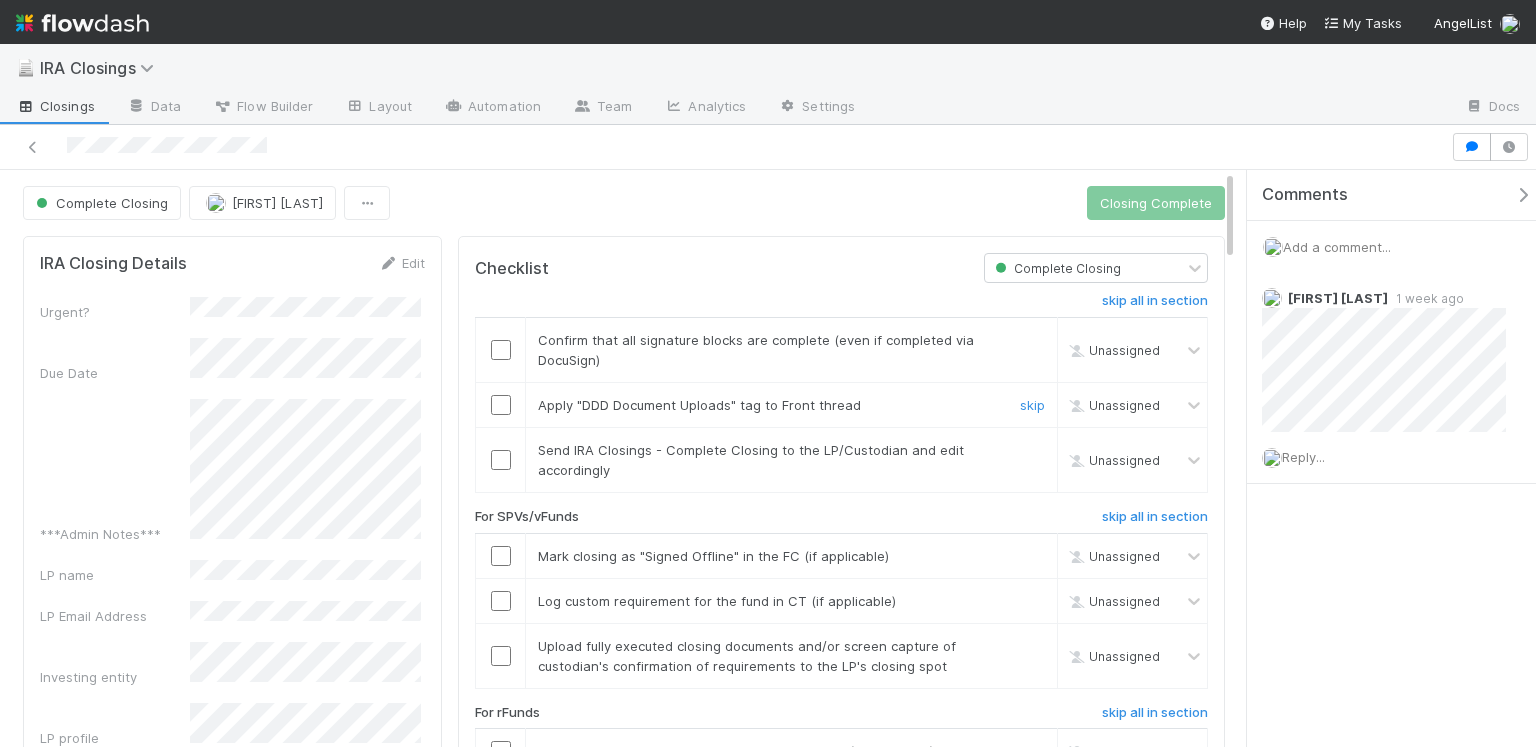 click at bounding box center (500, 405) 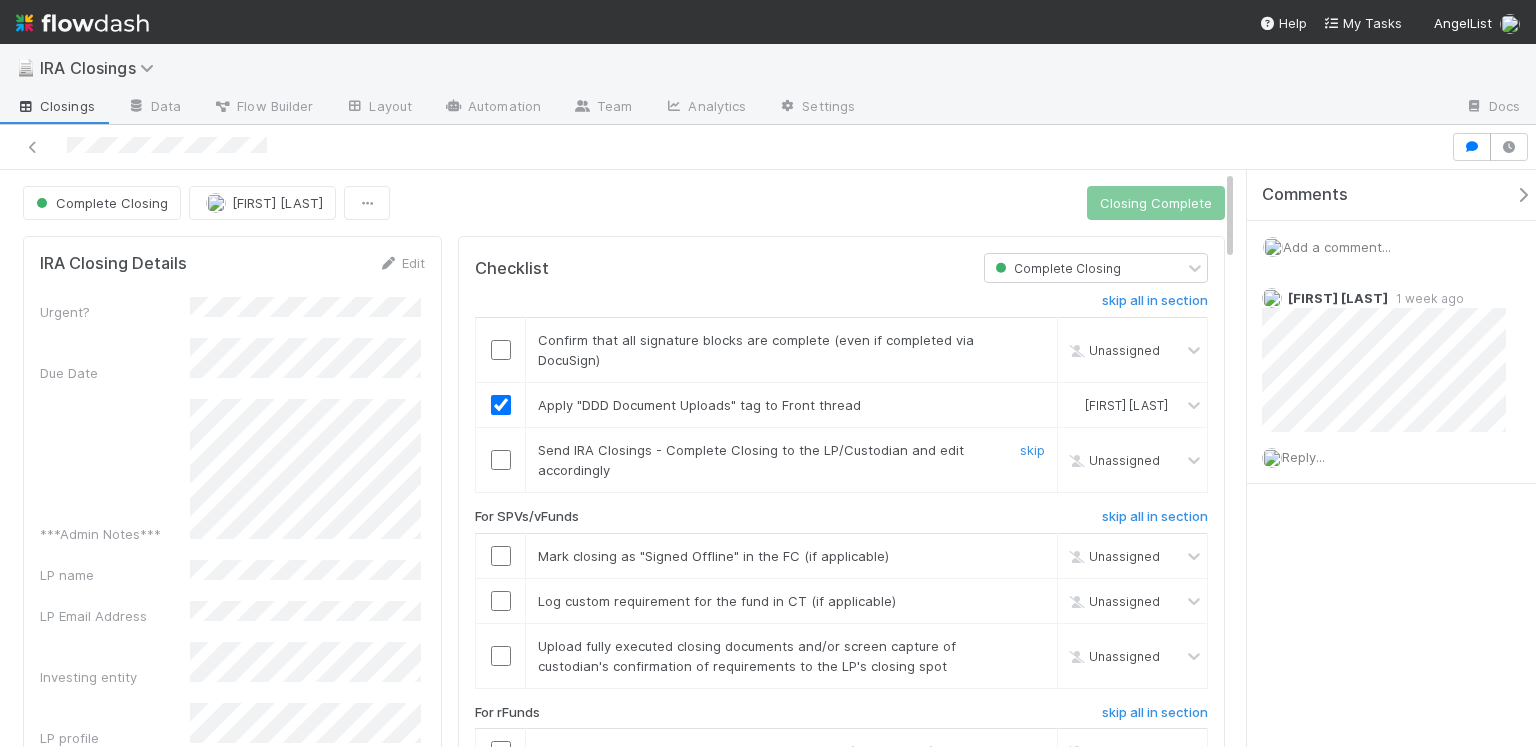 click at bounding box center (501, 460) 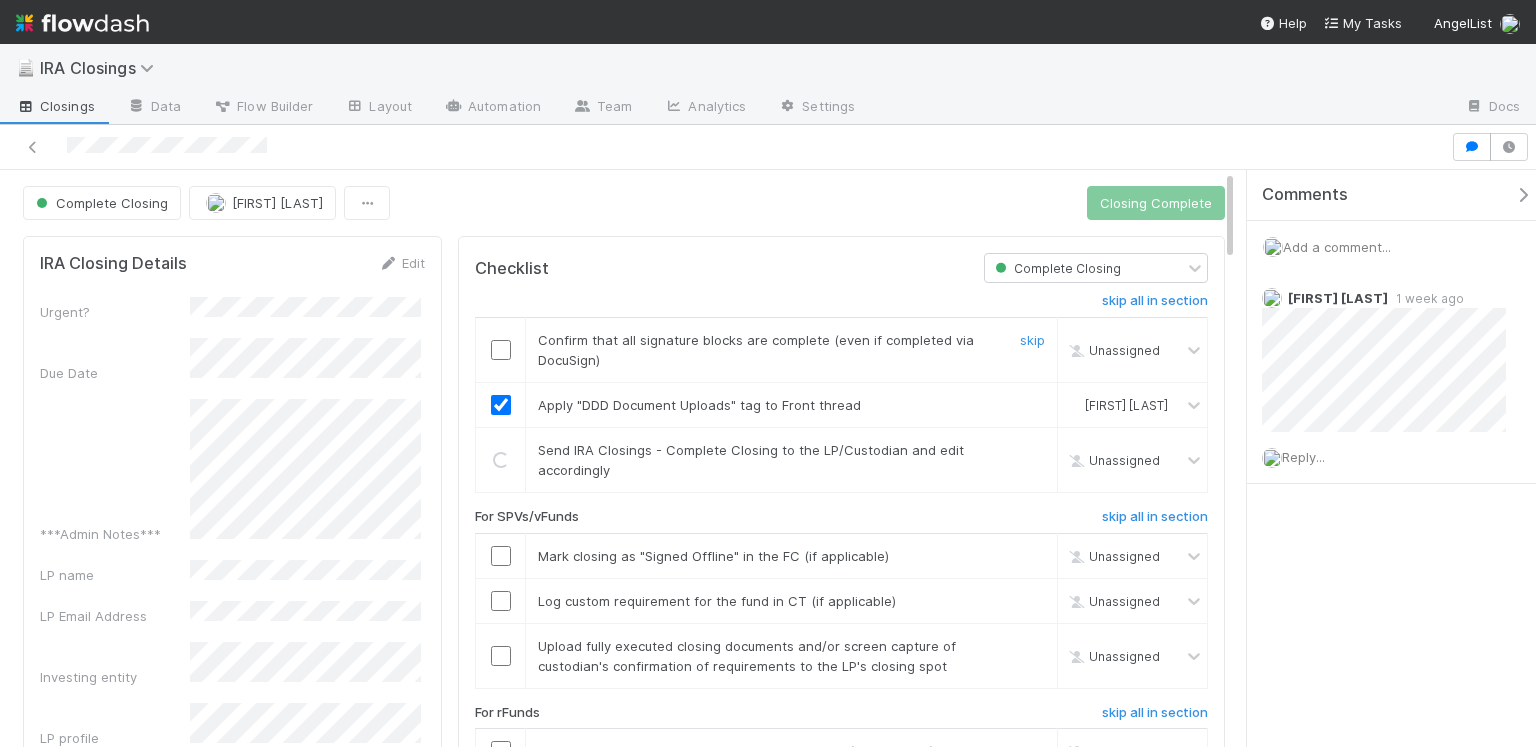 click at bounding box center [501, 350] 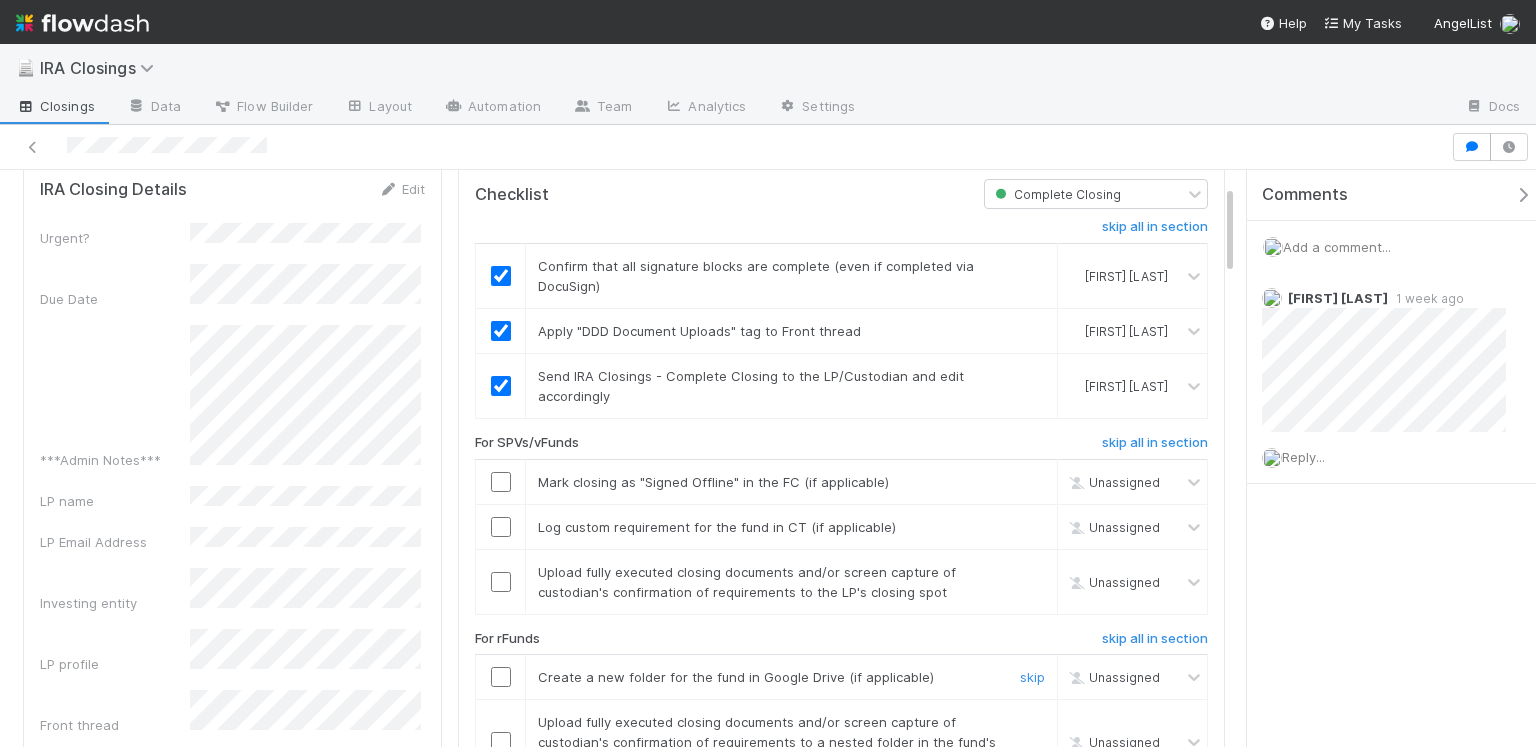 scroll, scrollTop: 130, scrollLeft: 0, axis: vertical 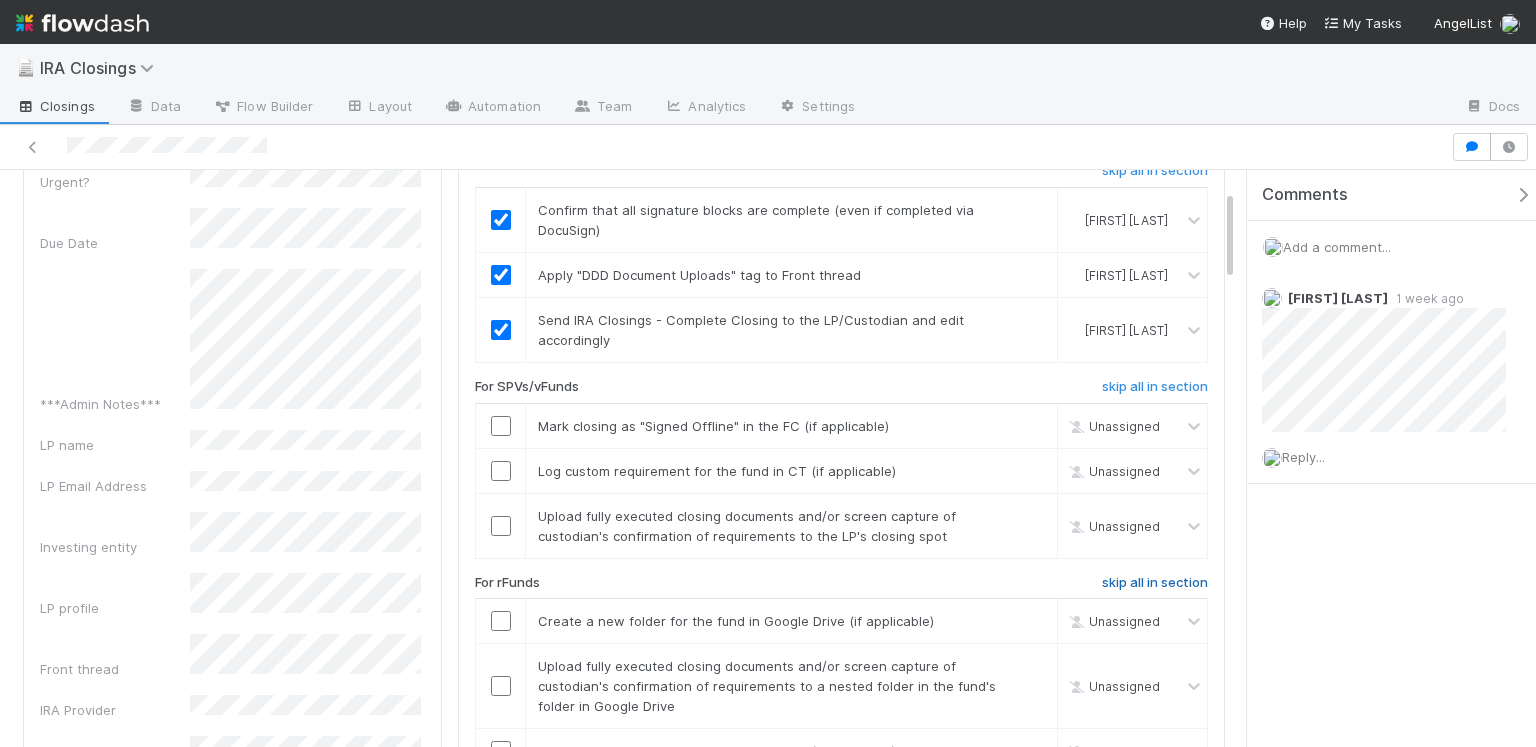 click on "skip all in section" at bounding box center (1155, 583) 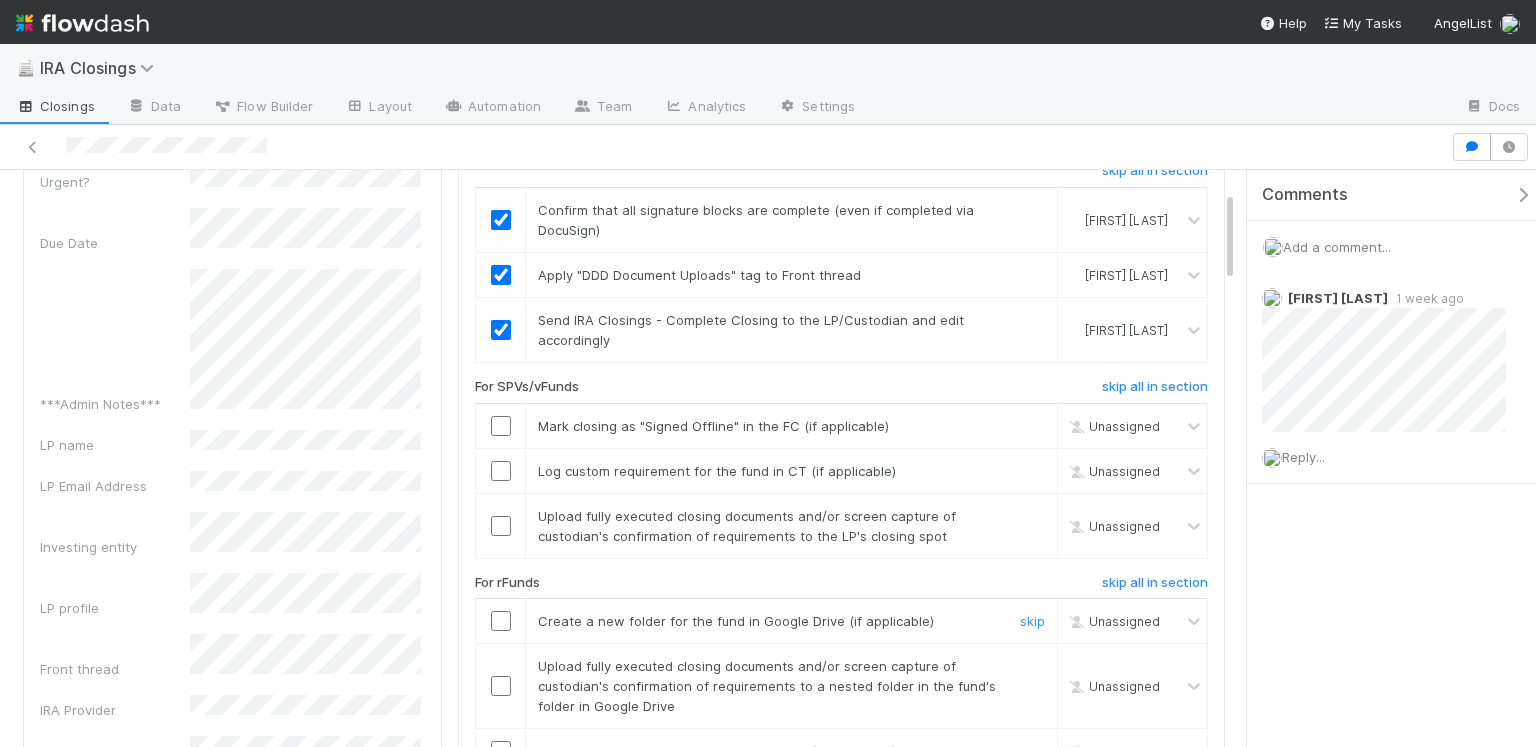 scroll, scrollTop: 259, scrollLeft: 0, axis: vertical 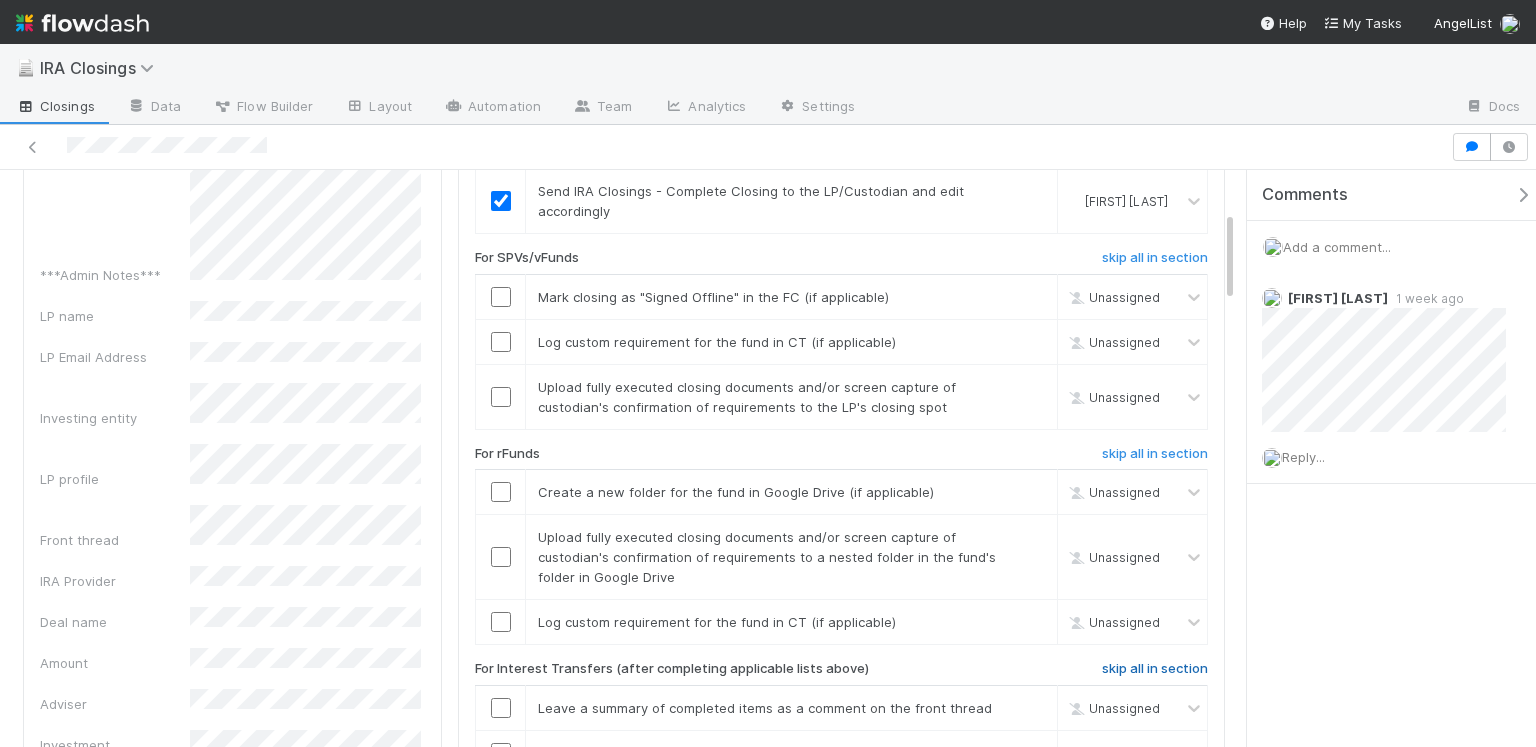 click on "skip all in section" at bounding box center (1155, 669) 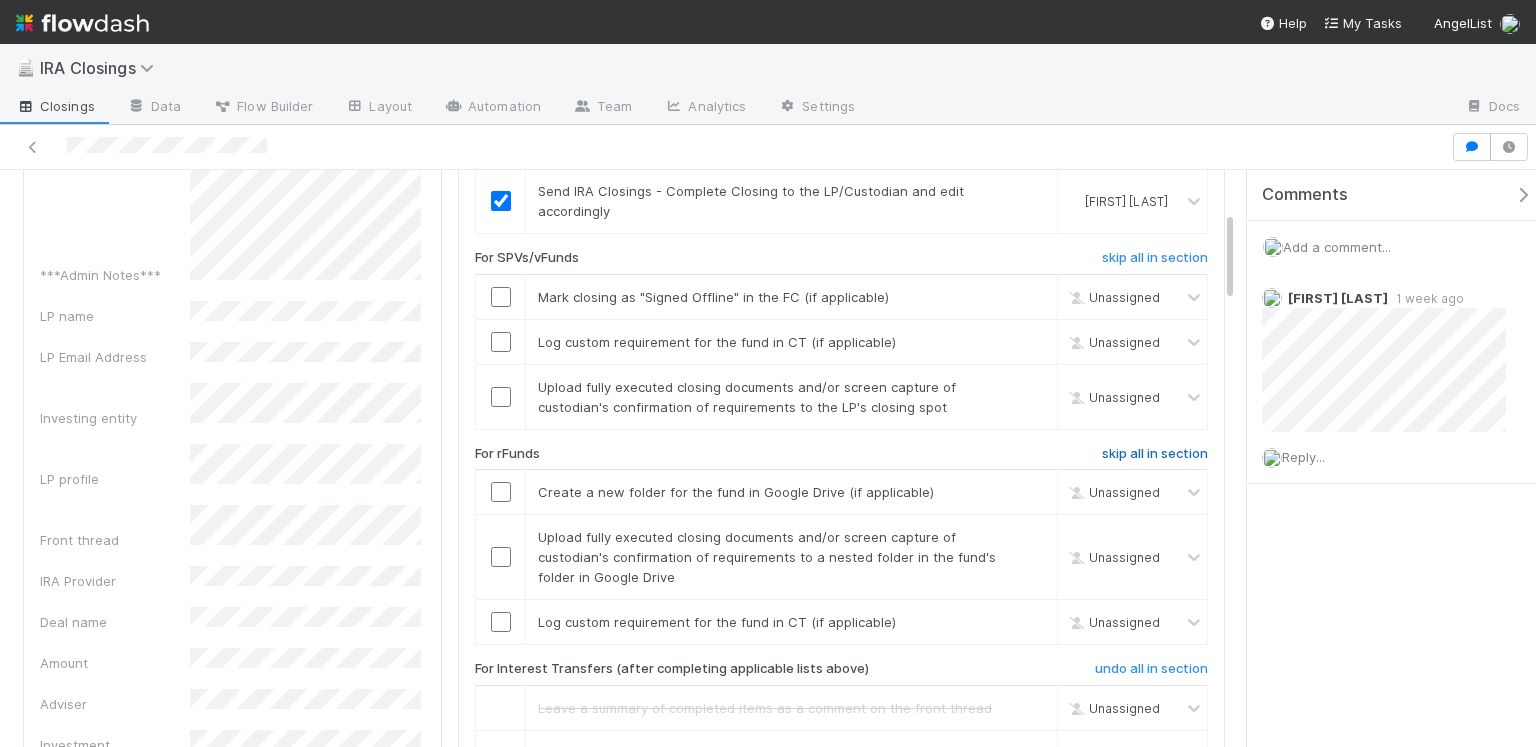 click on "skip all in section" at bounding box center (1155, 454) 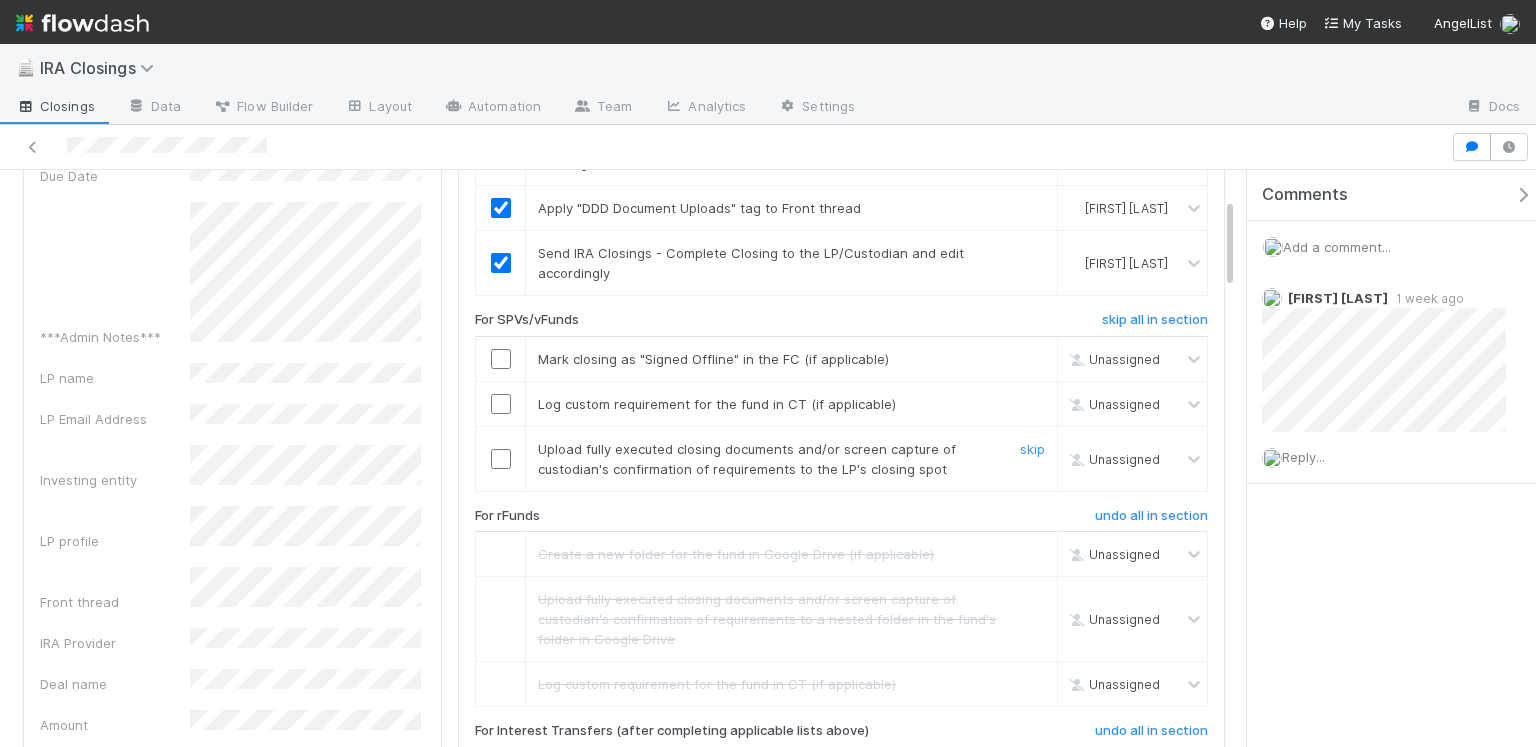scroll, scrollTop: 135, scrollLeft: 0, axis: vertical 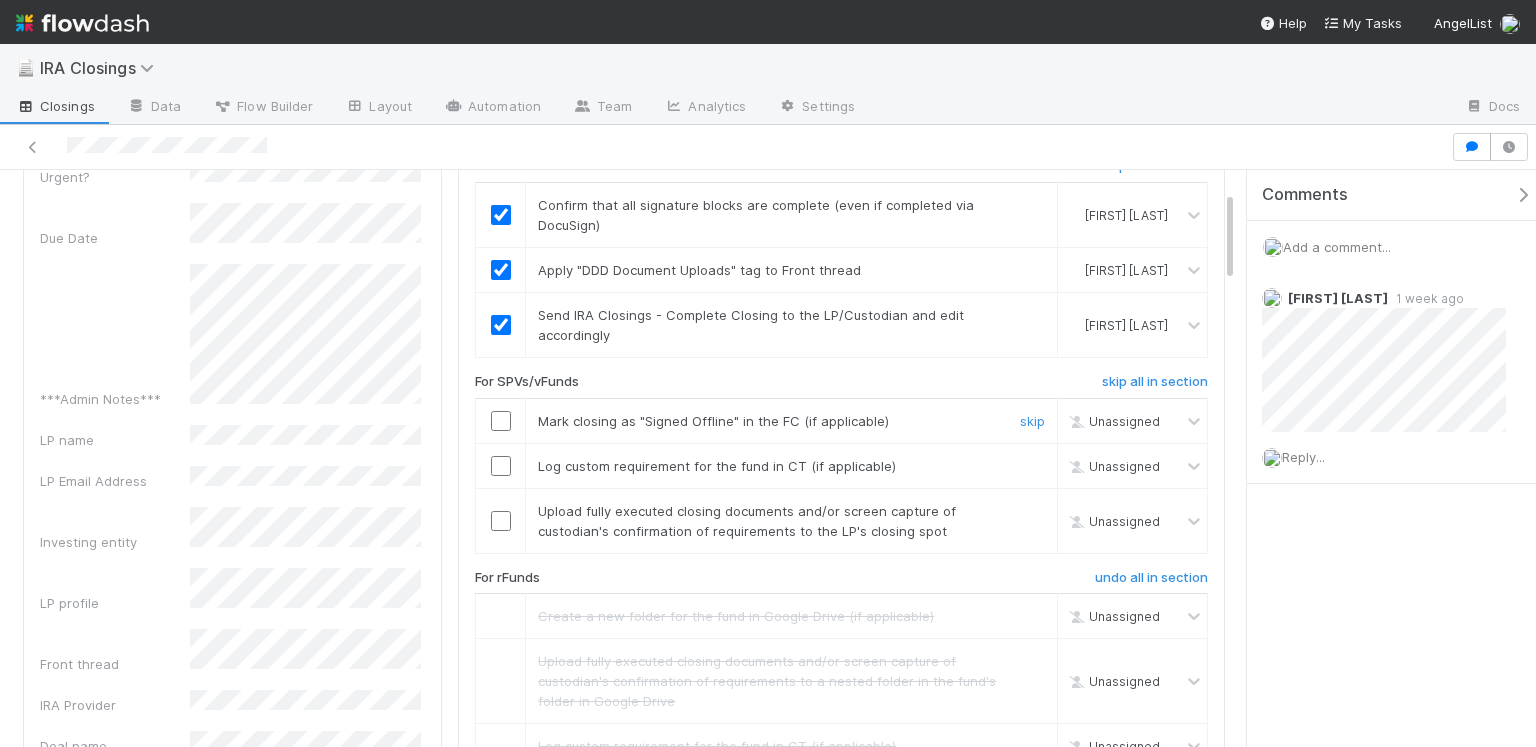 click at bounding box center [501, 421] 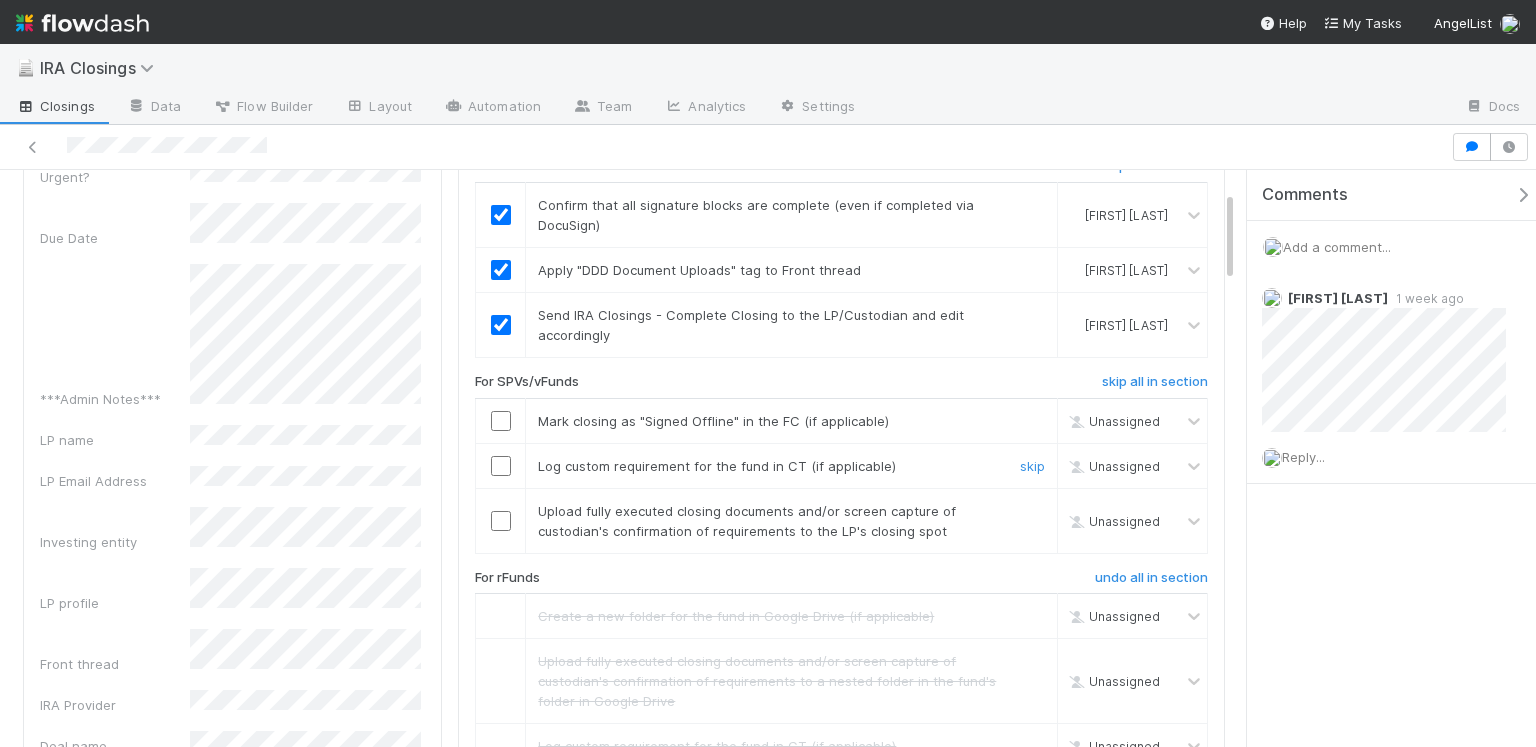 click at bounding box center (501, 466) 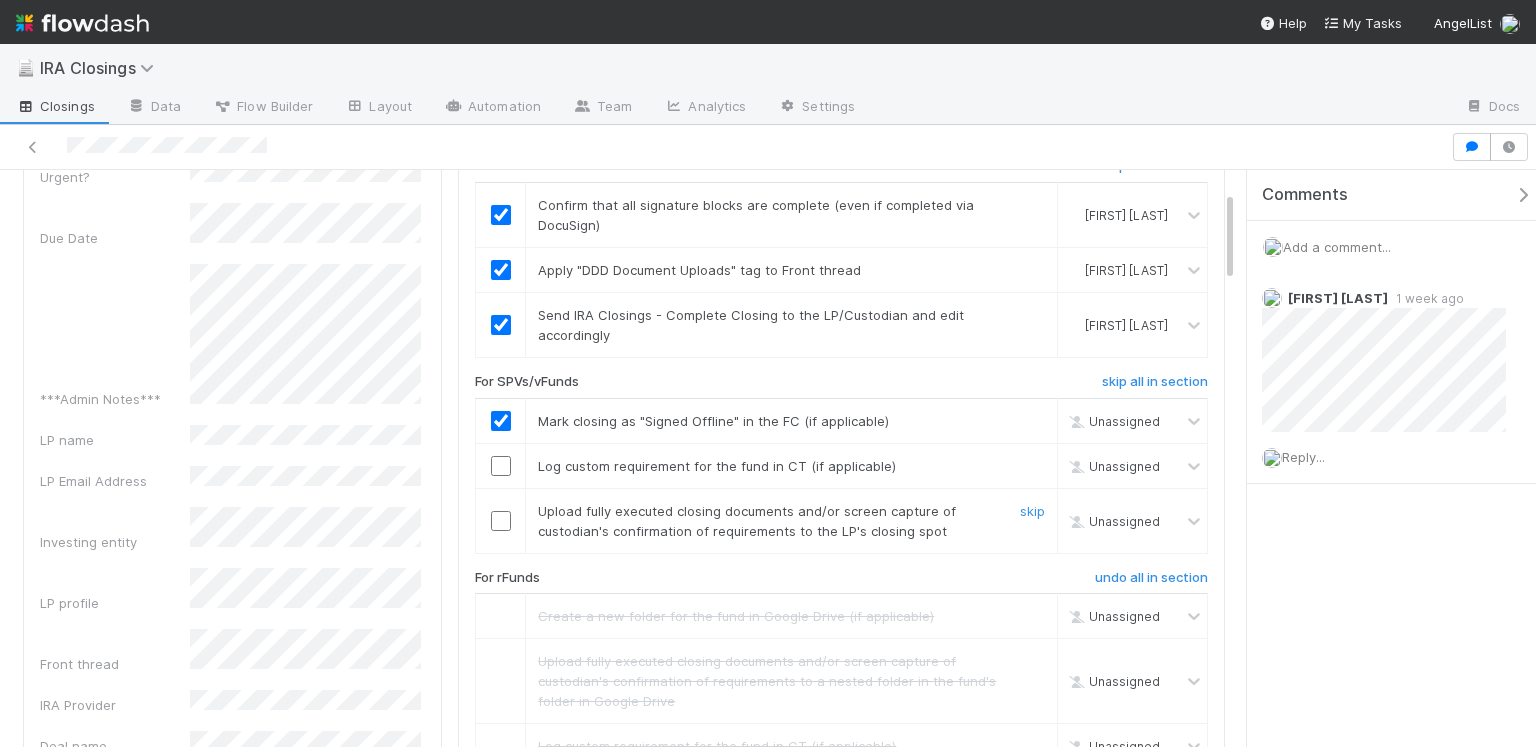 checkbox on "true" 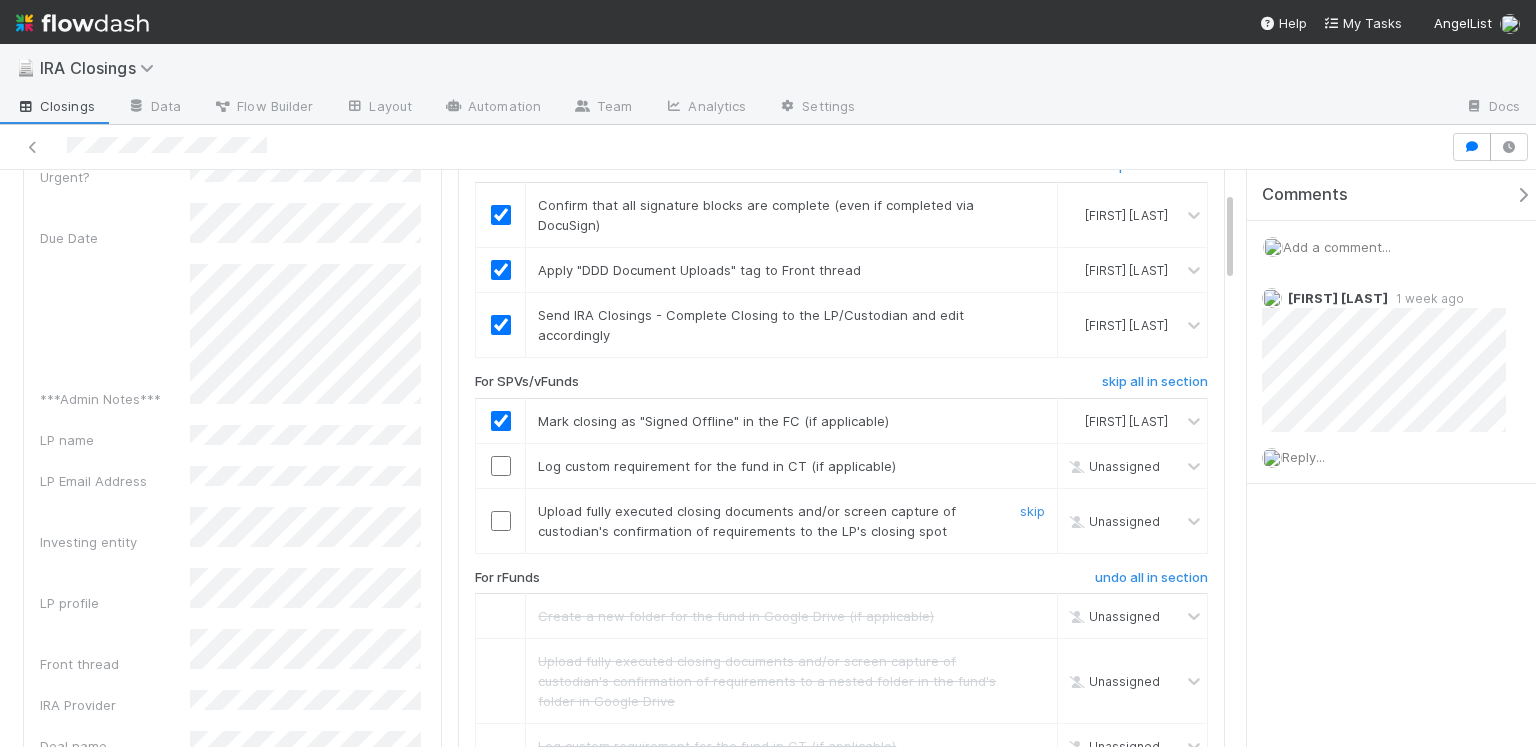 click at bounding box center [501, 521] 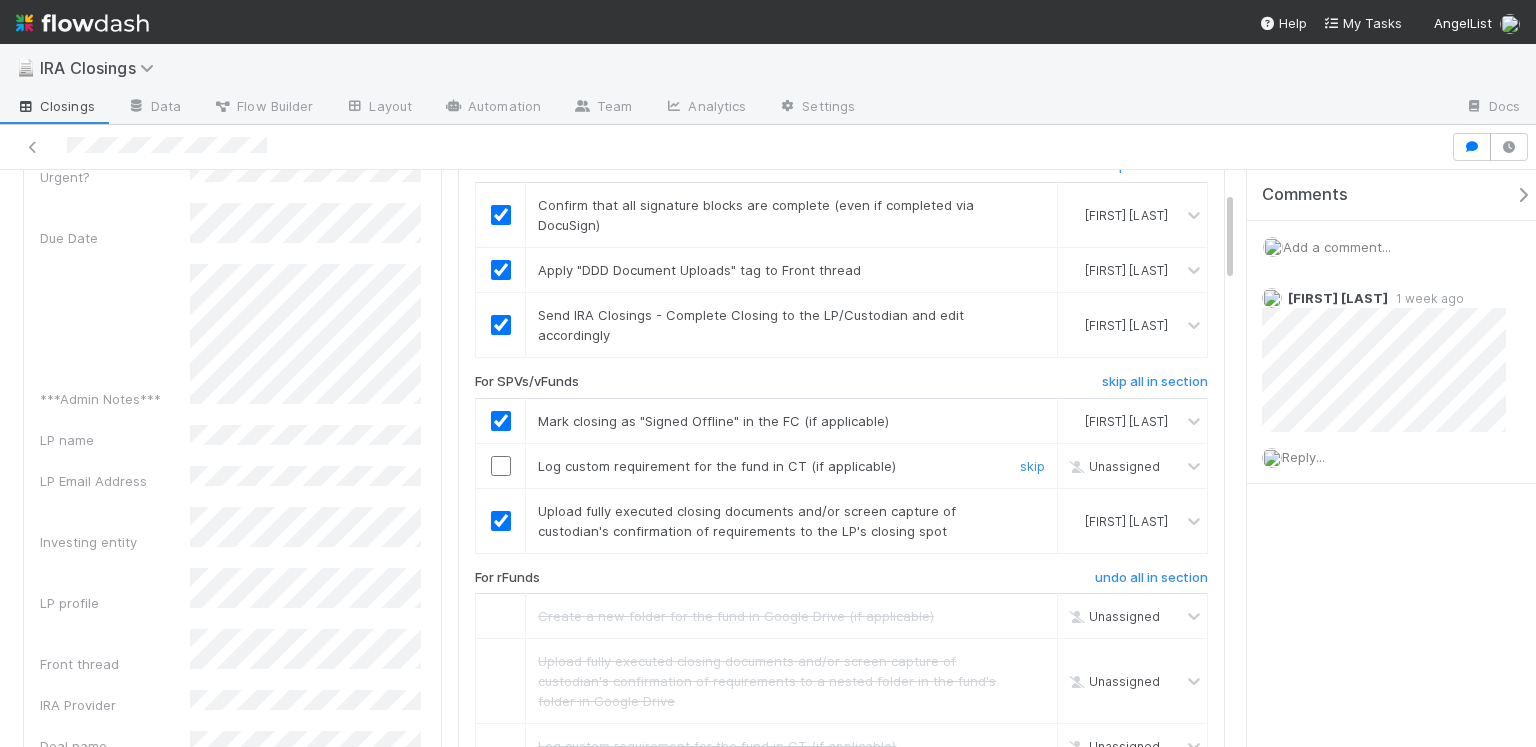 click at bounding box center (501, 466) 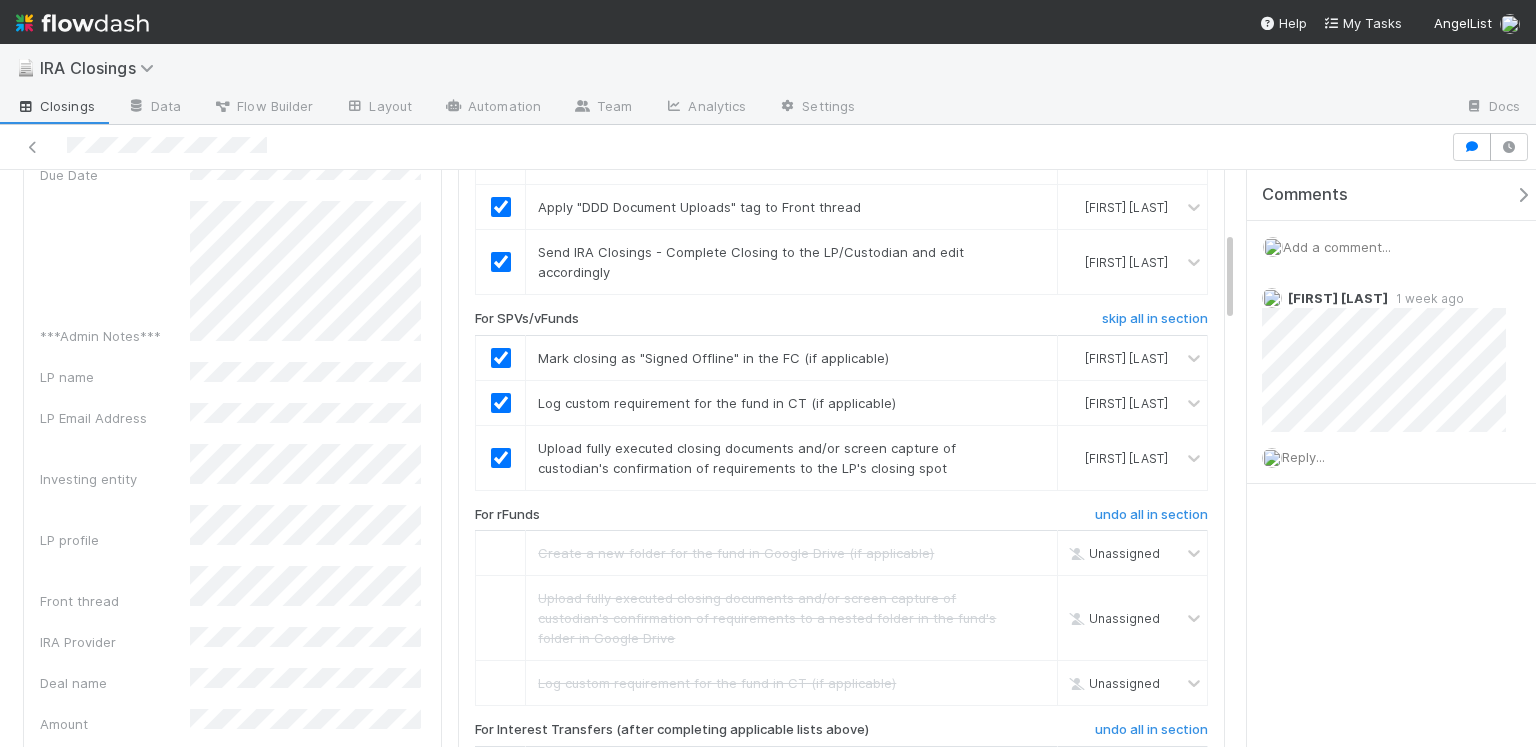 scroll, scrollTop: 0, scrollLeft: 0, axis: both 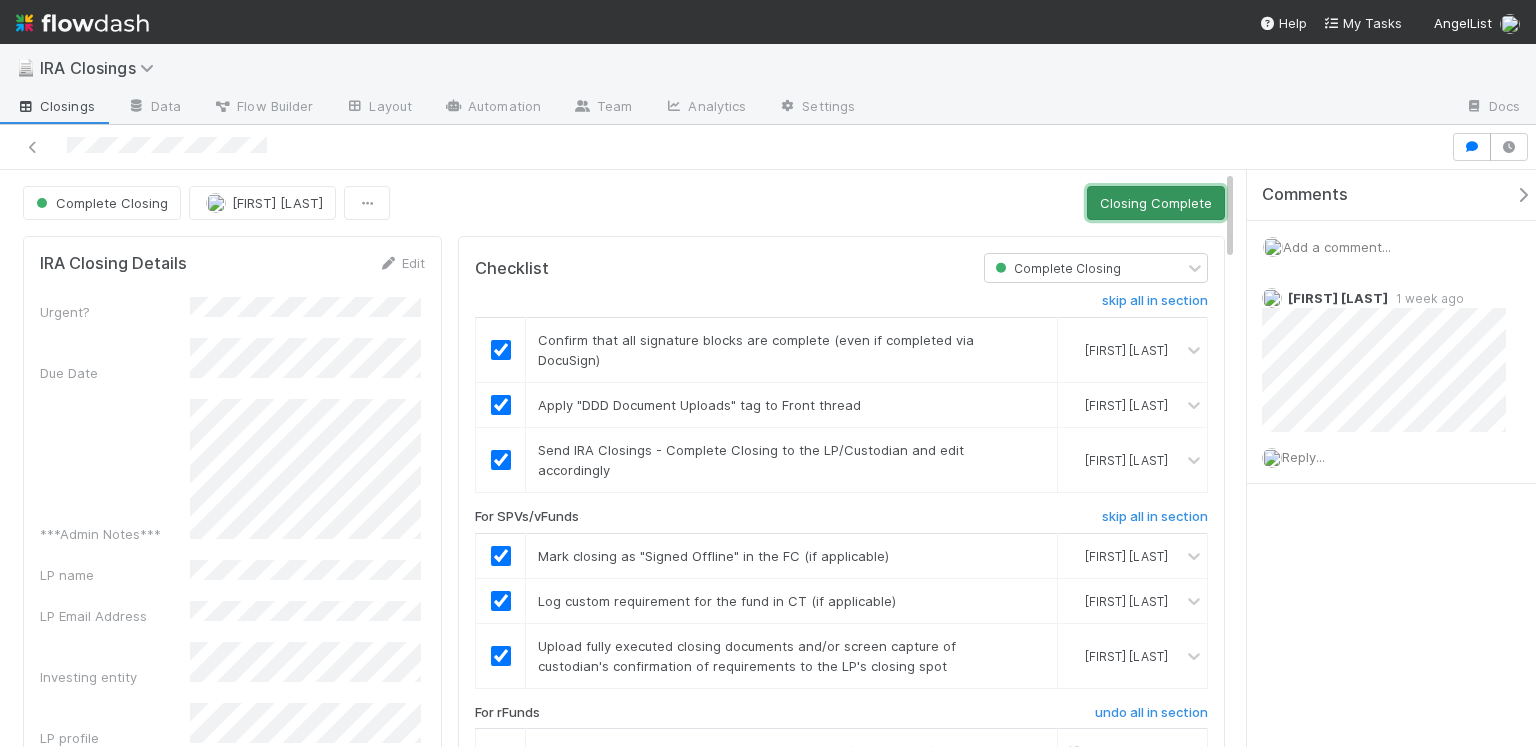 click on "Closing Complete" at bounding box center [1156, 203] 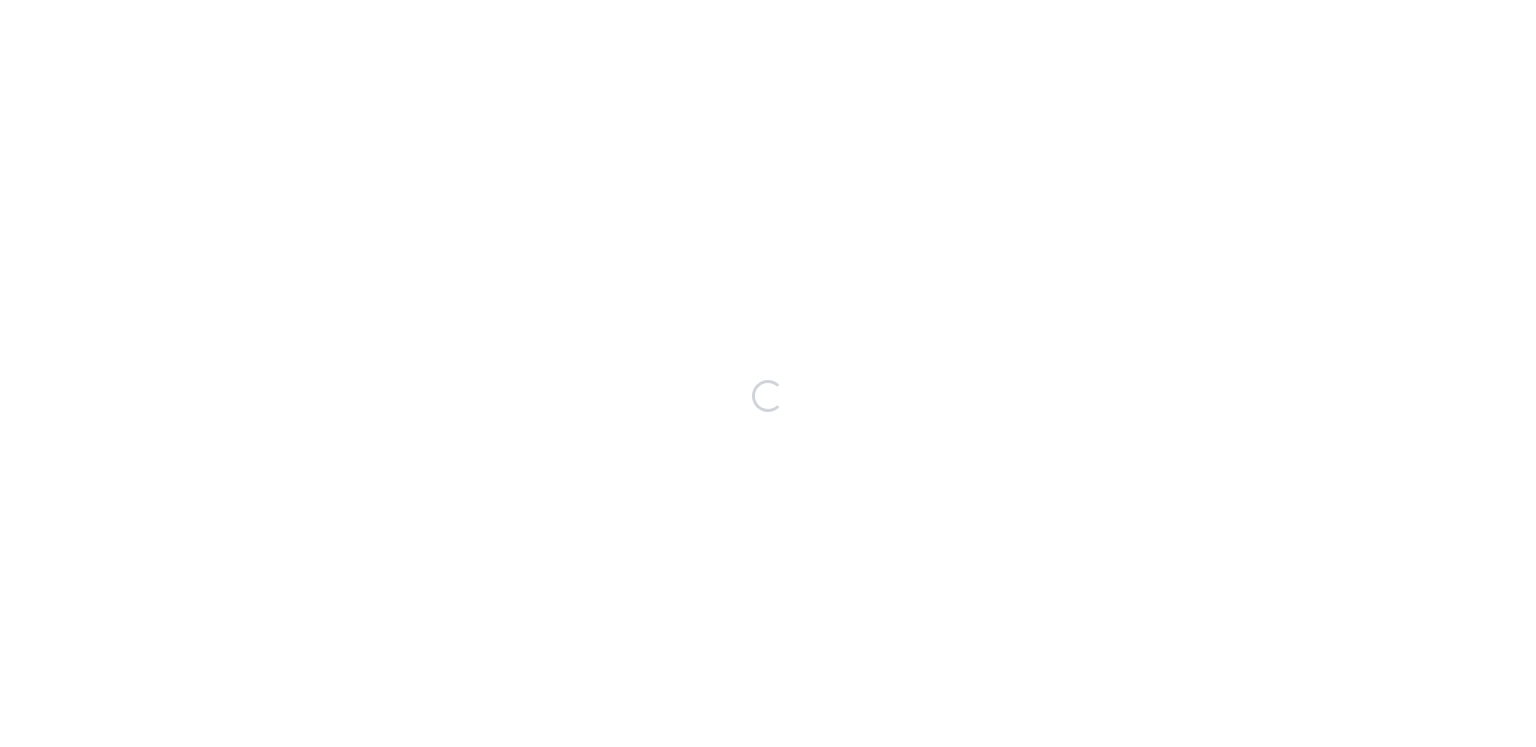 scroll, scrollTop: 0, scrollLeft: 0, axis: both 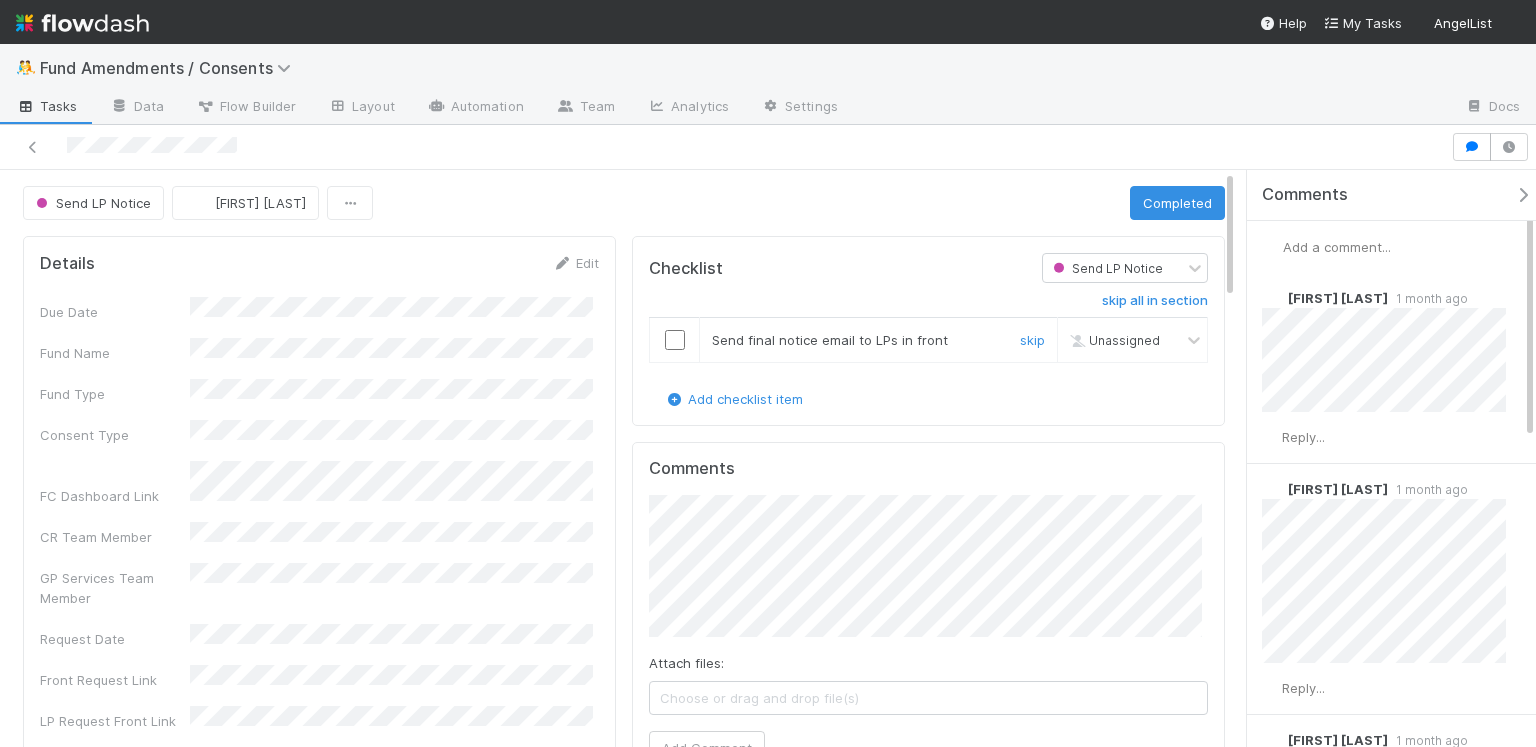click on "Send final notice email to LPs in front" at bounding box center (830, 340) 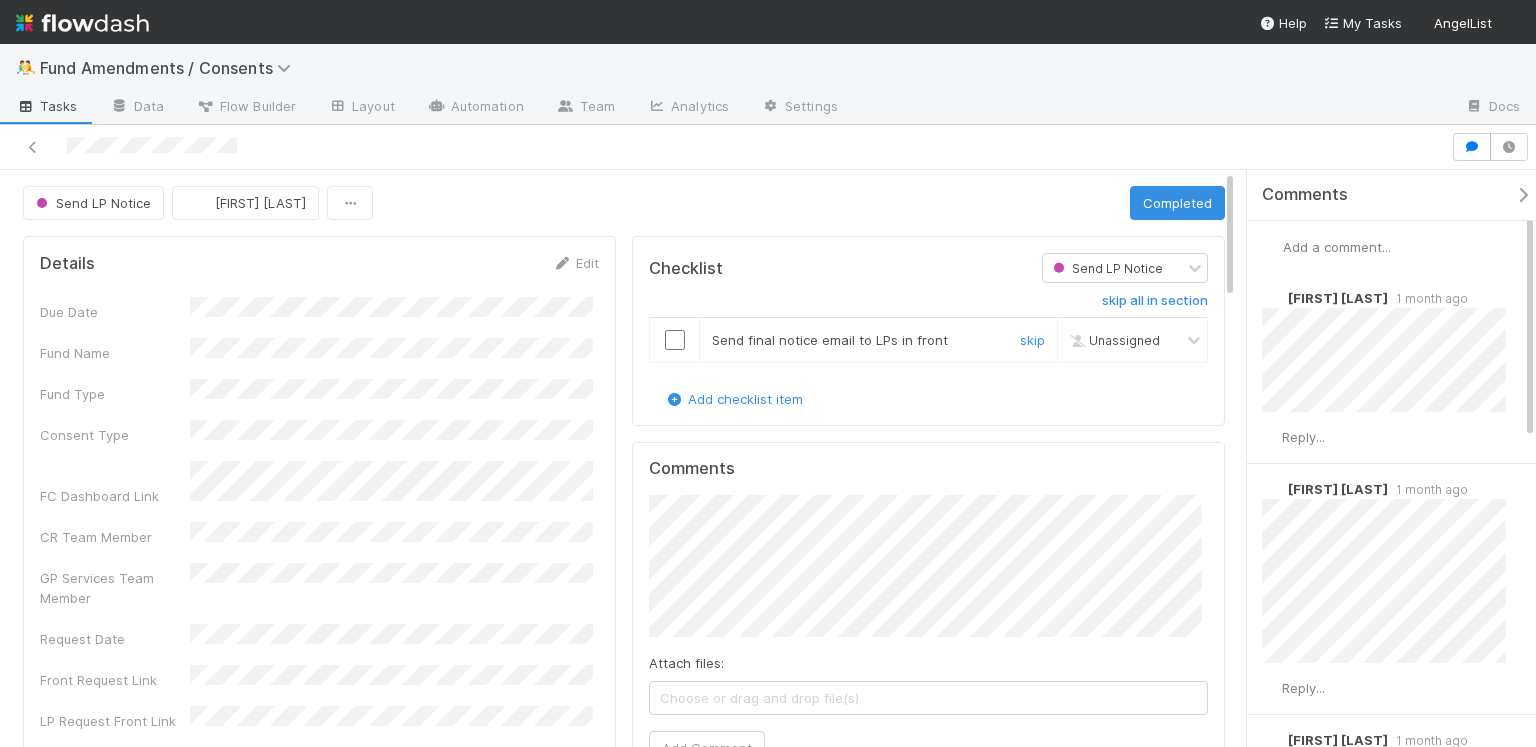 click at bounding box center (675, 340) 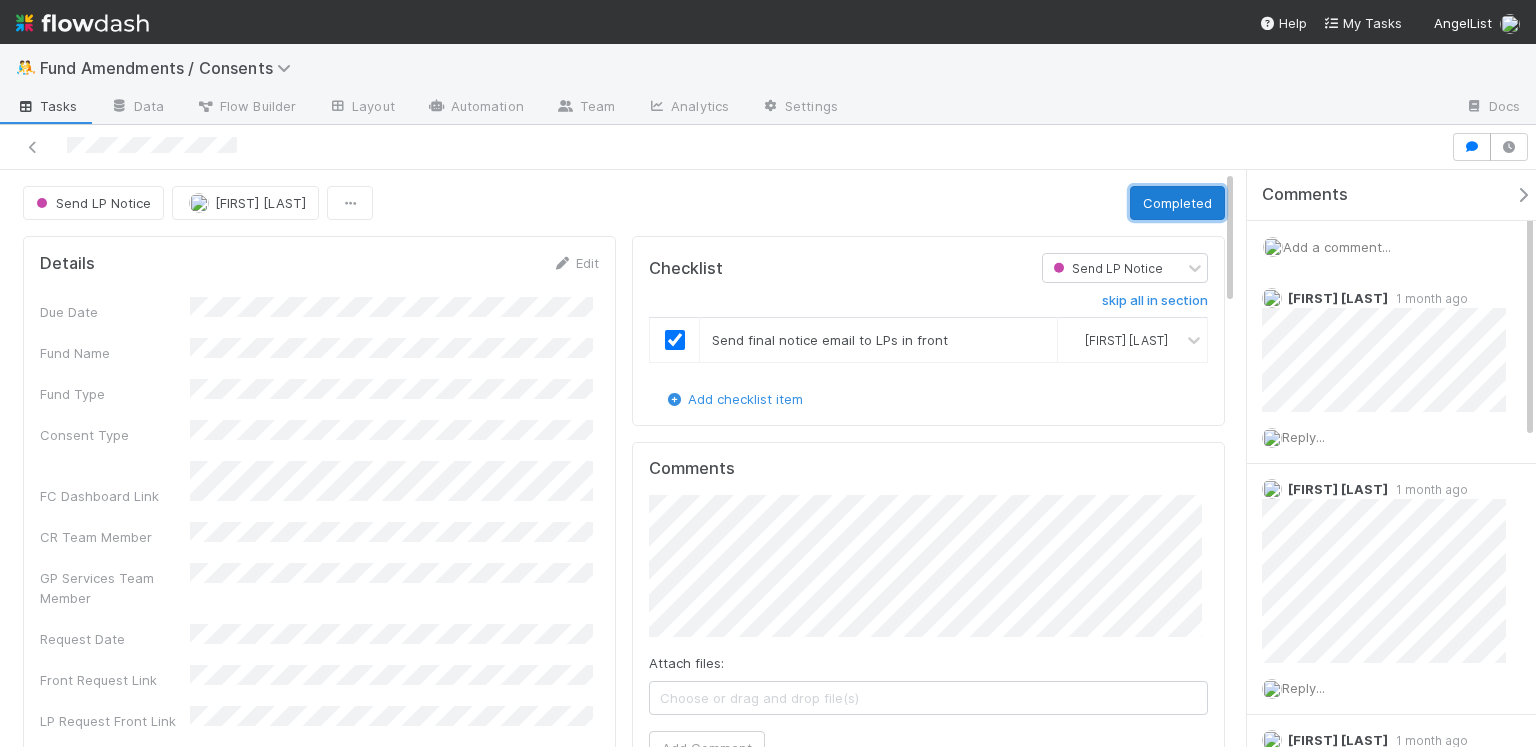 click on "Completed" at bounding box center [1177, 203] 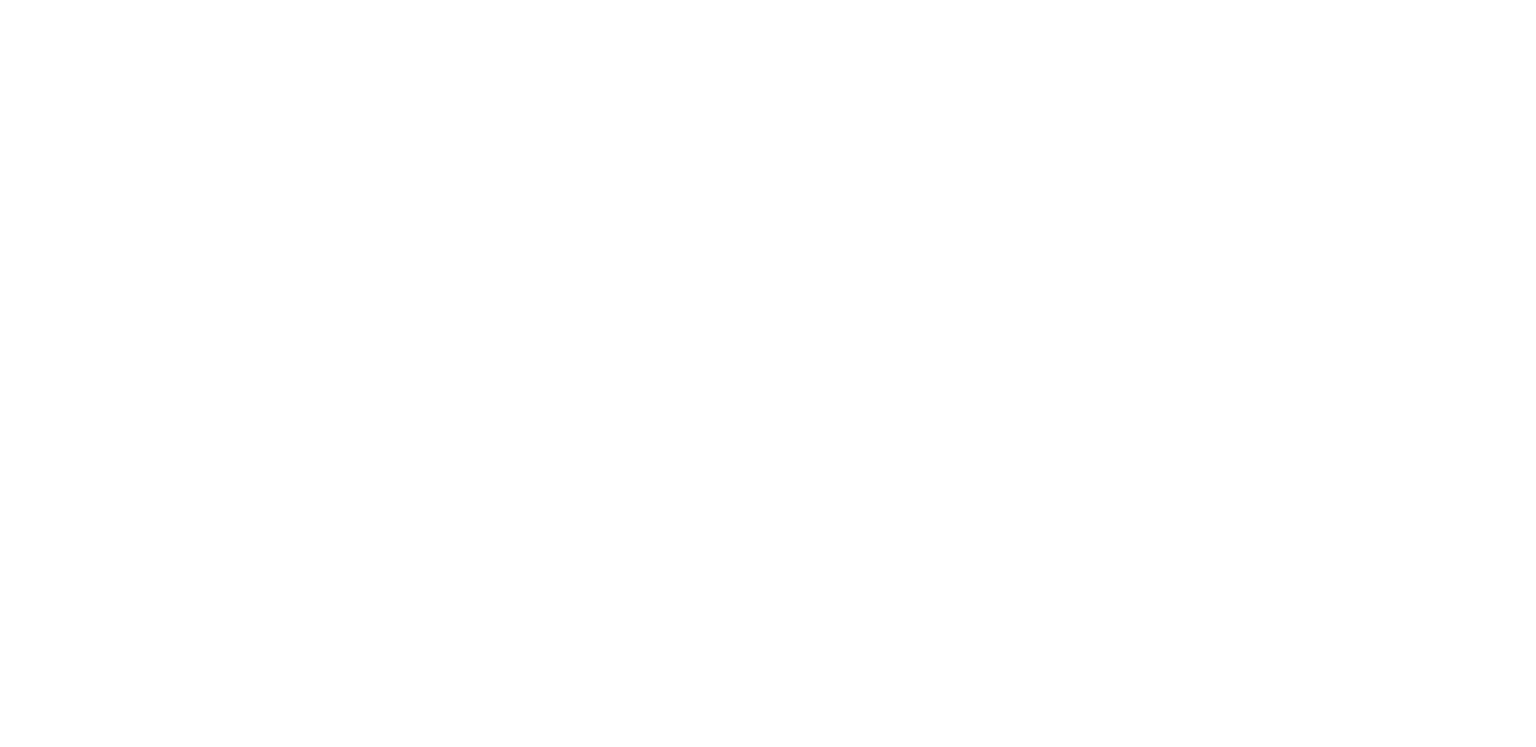 scroll, scrollTop: 0, scrollLeft: 0, axis: both 